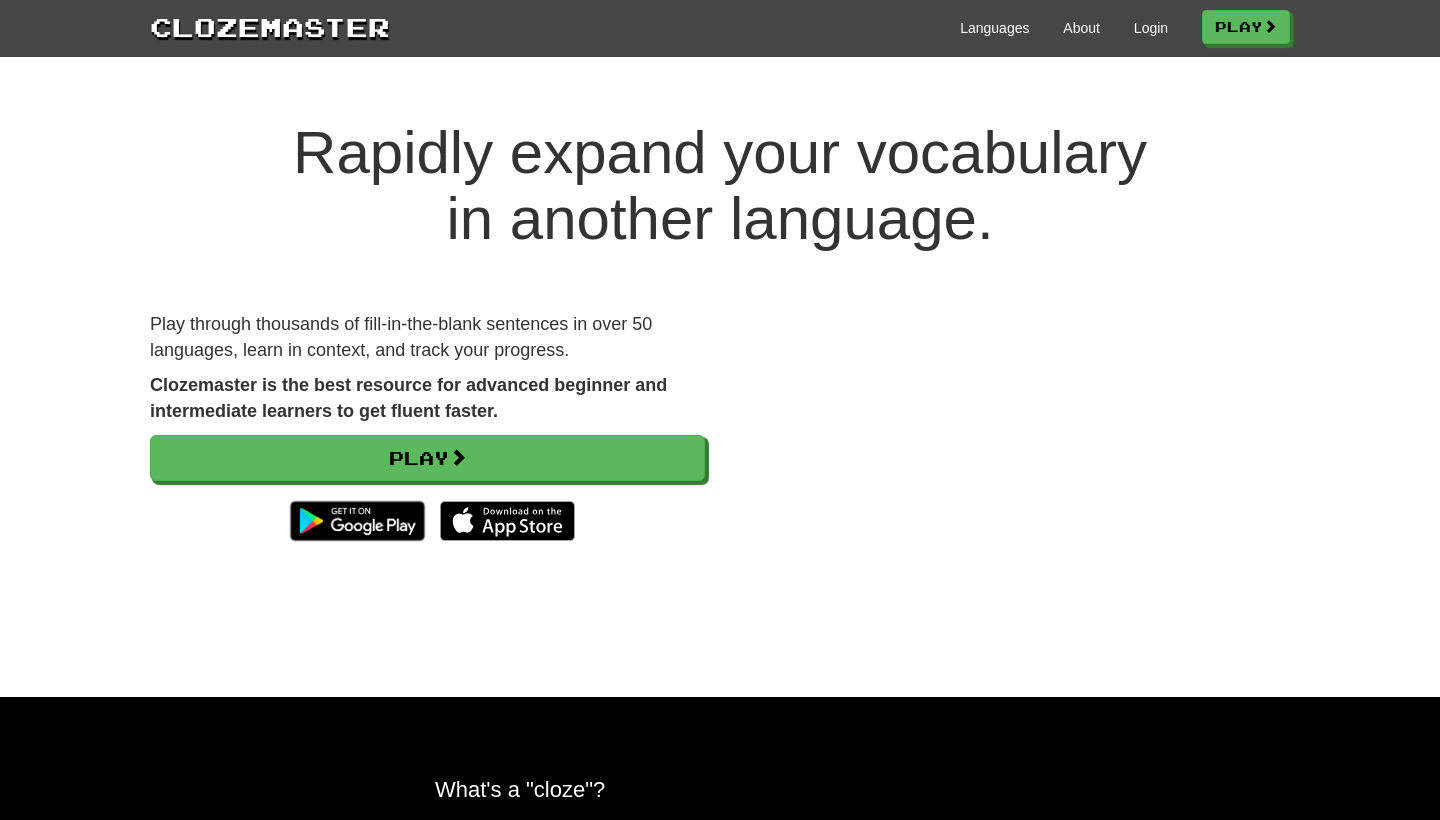 scroll, scrollTop: 0, scrollLeft: 0, axis: both 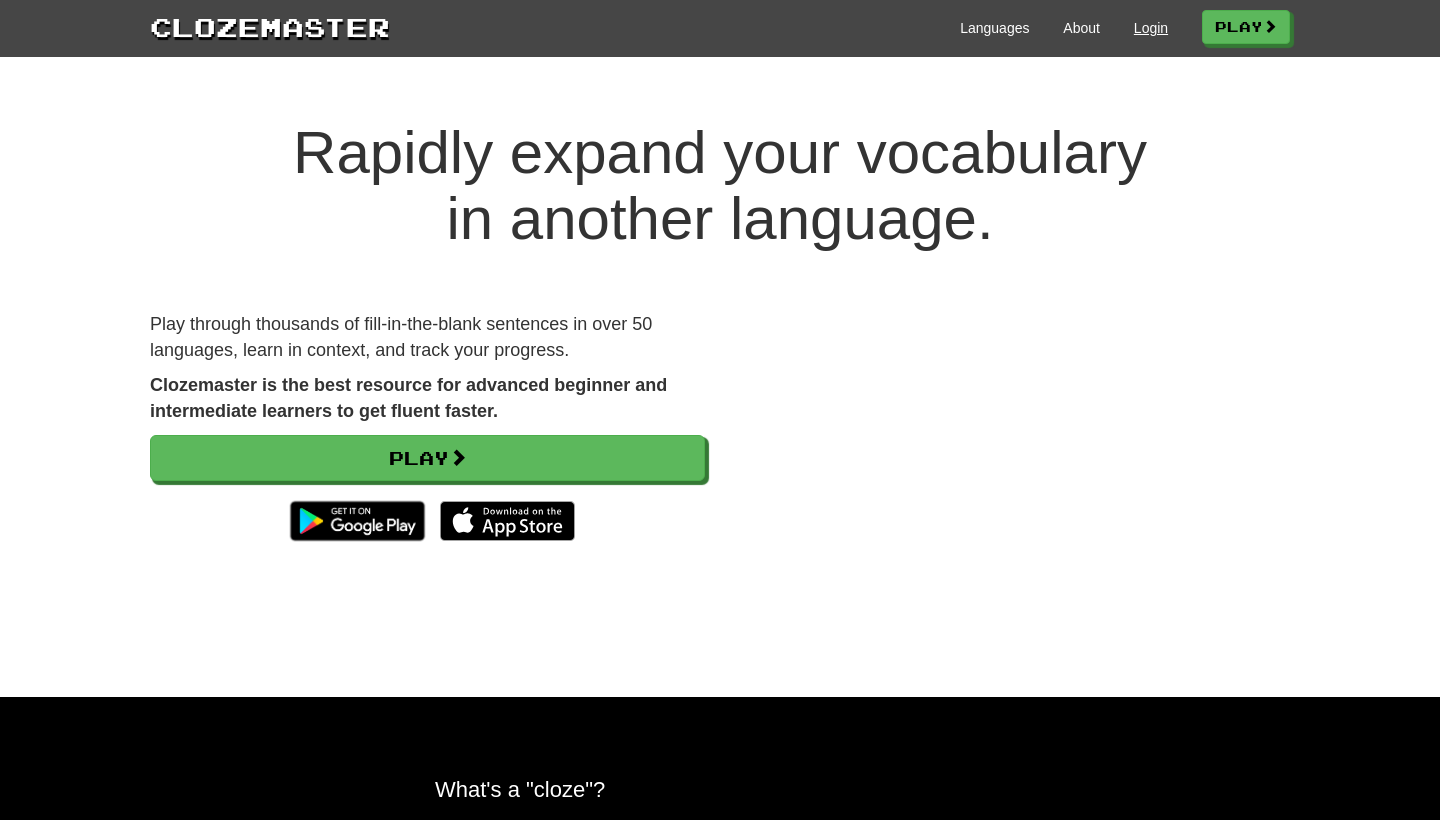 click on "Login" at bounding box center [1151, 28] 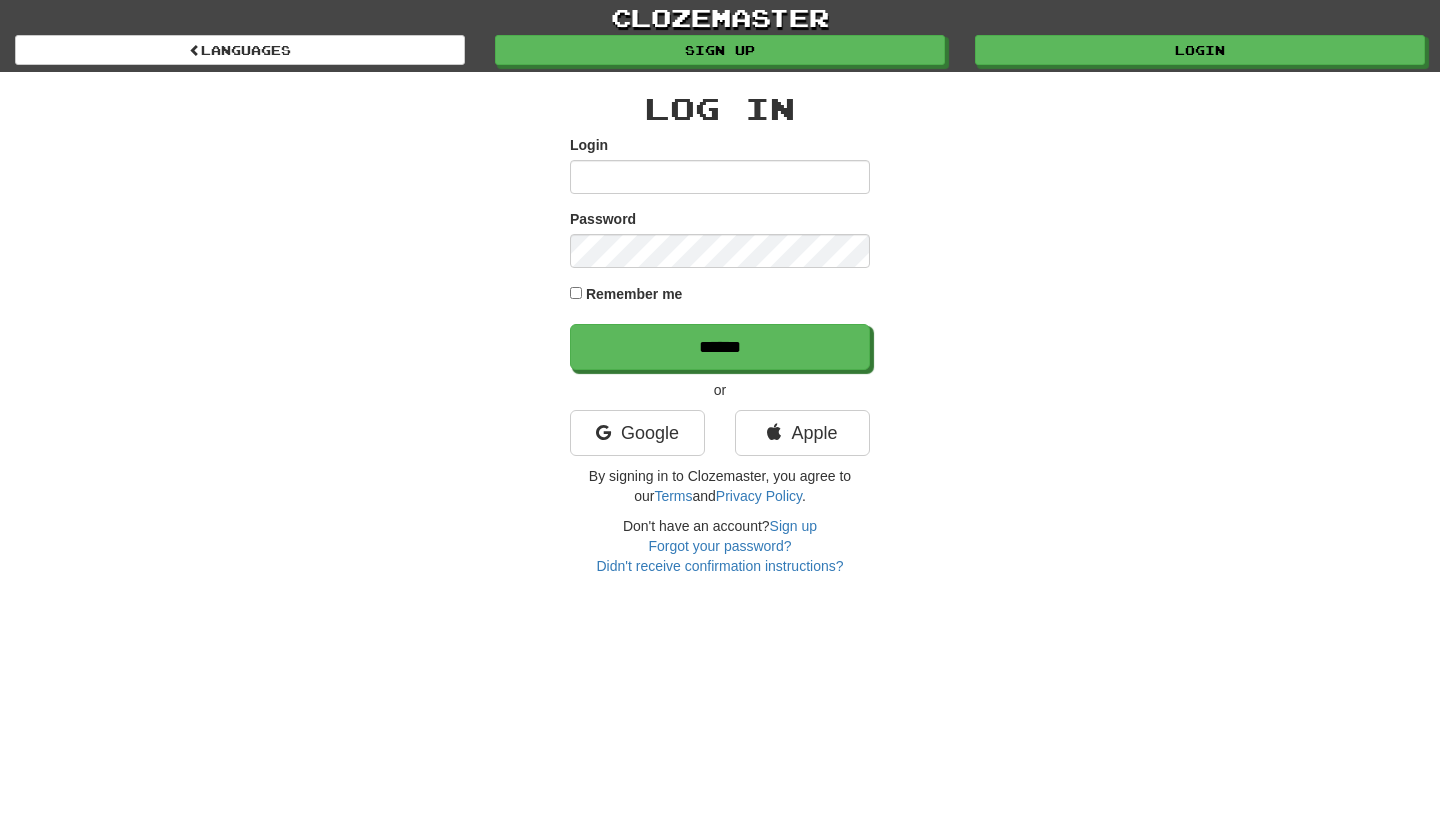 scroll, scrollTop: 0, scrollLeft: 0, axis: both 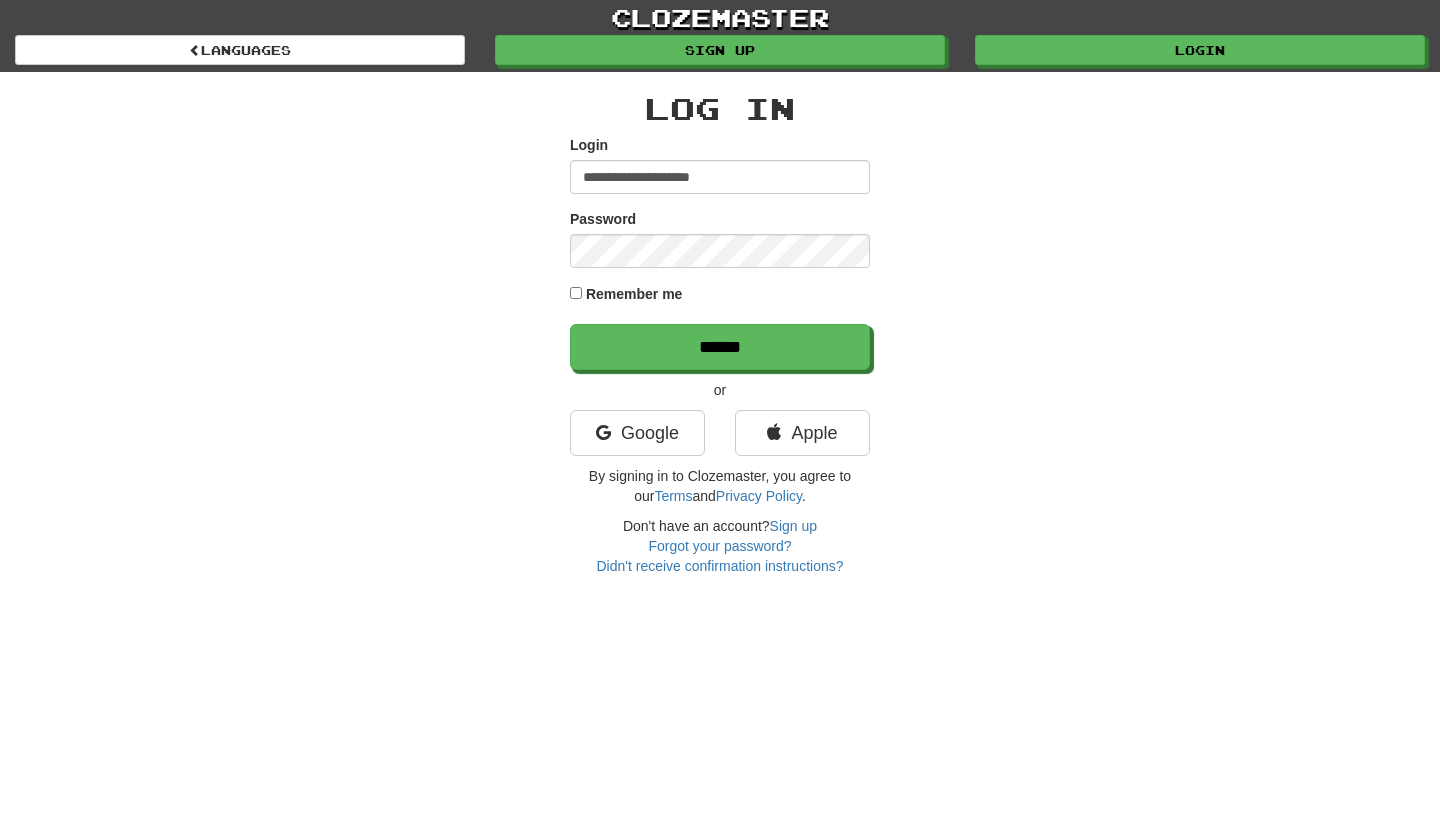 type on "**********" 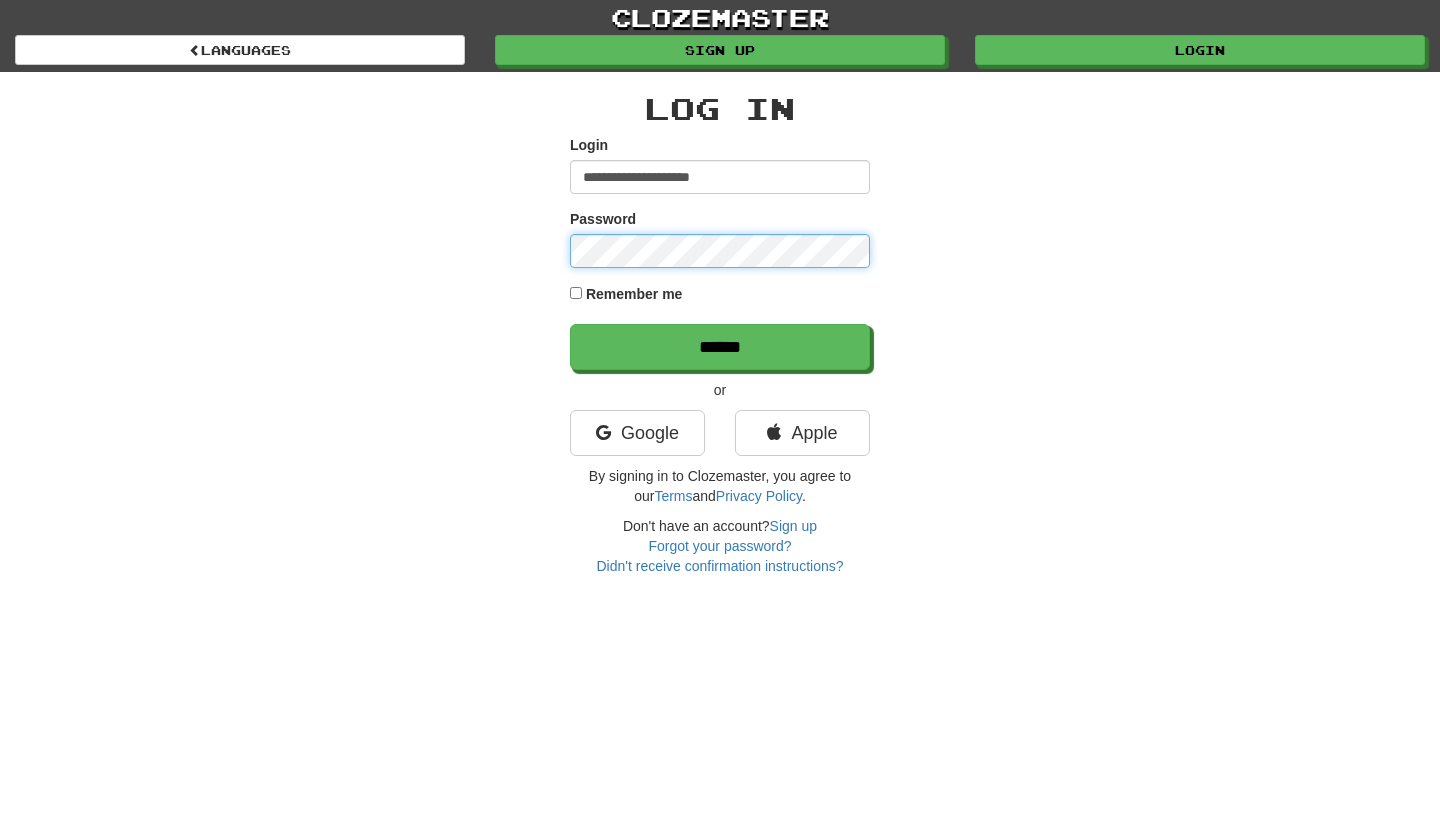 click on "******" at bounding box center (720, 347) 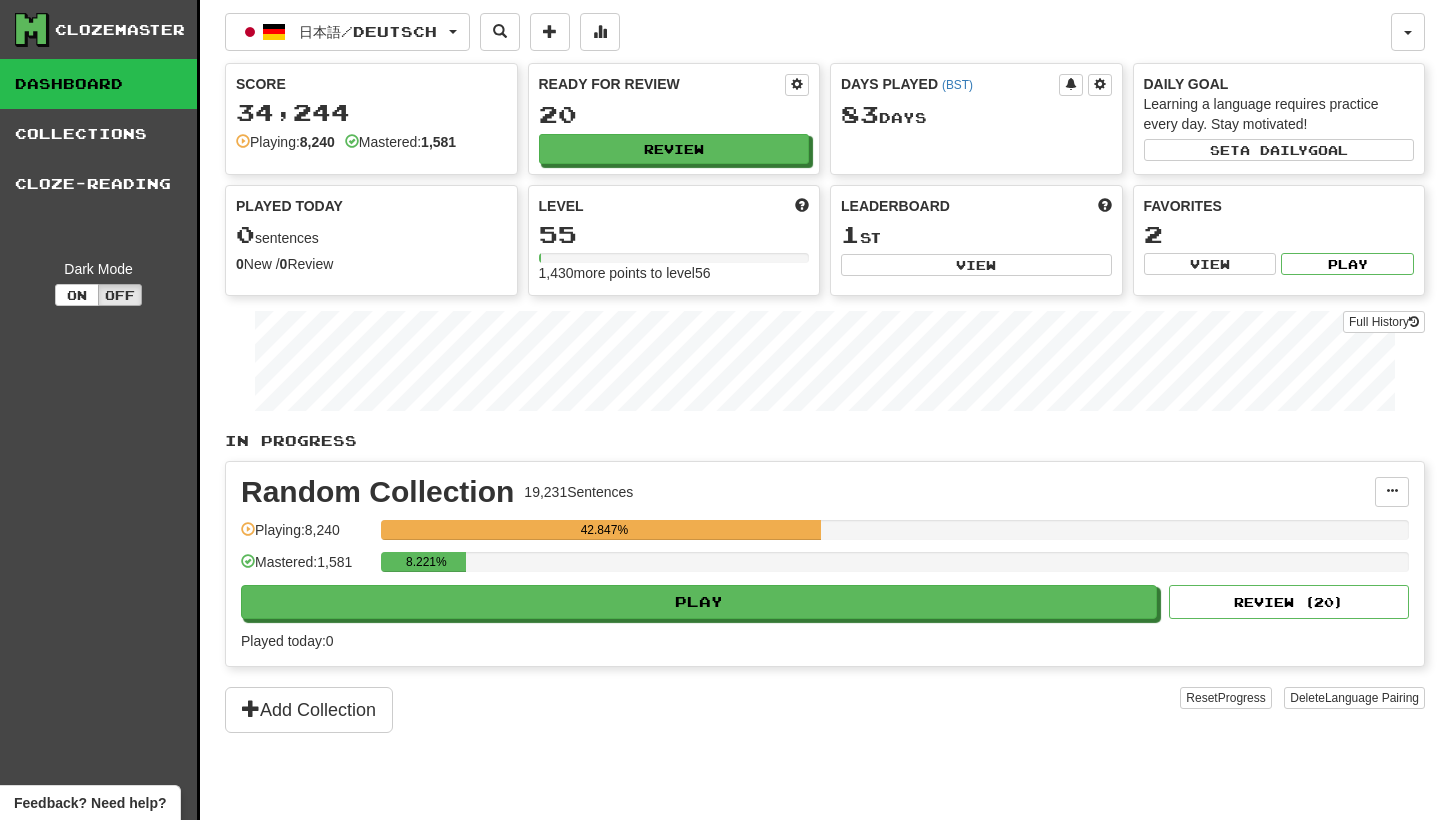 scroll, scrollTop: 0, scrollLeft: 0, axis: both 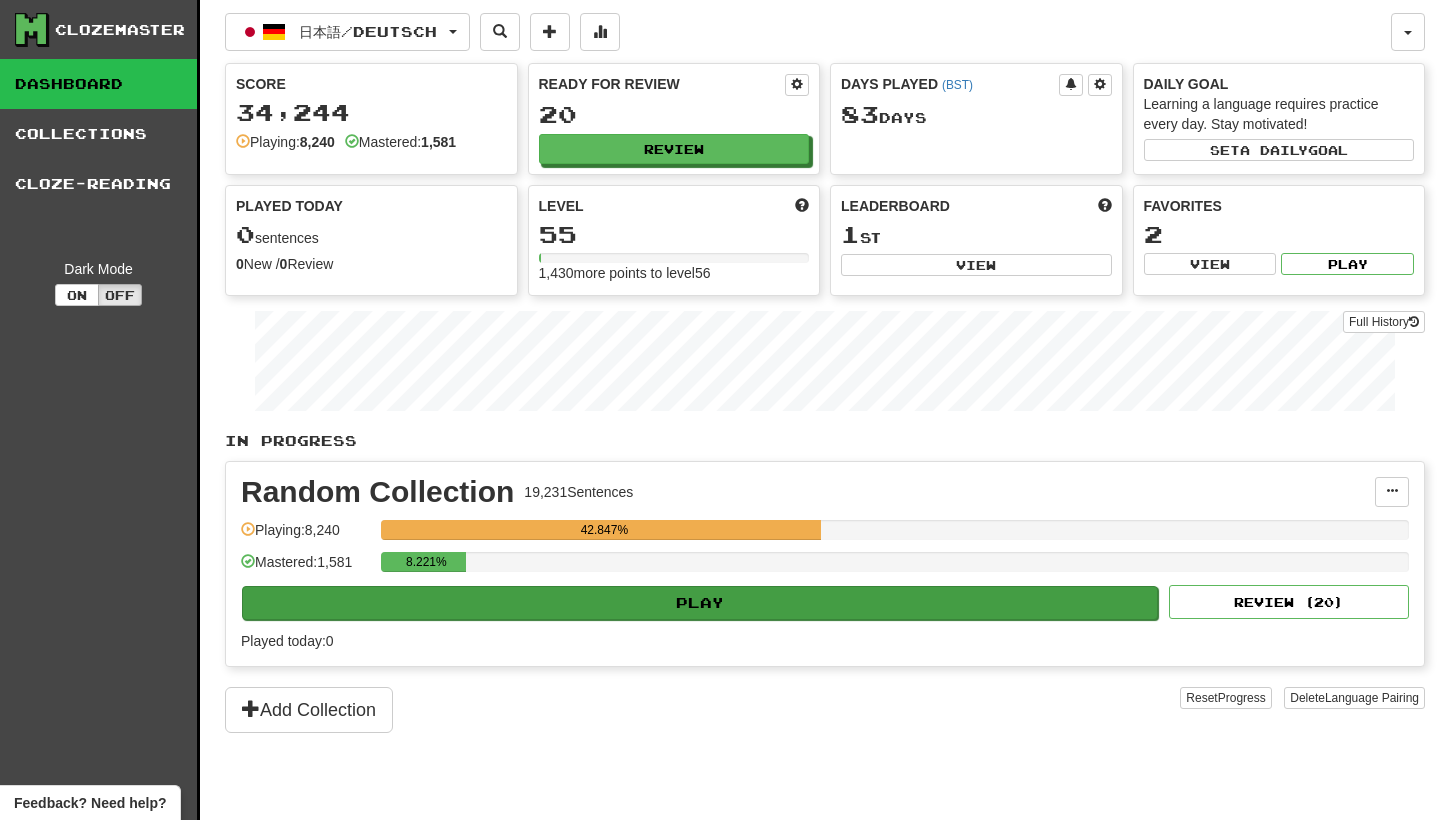 click on "Play" at bounding box center [700, 603] 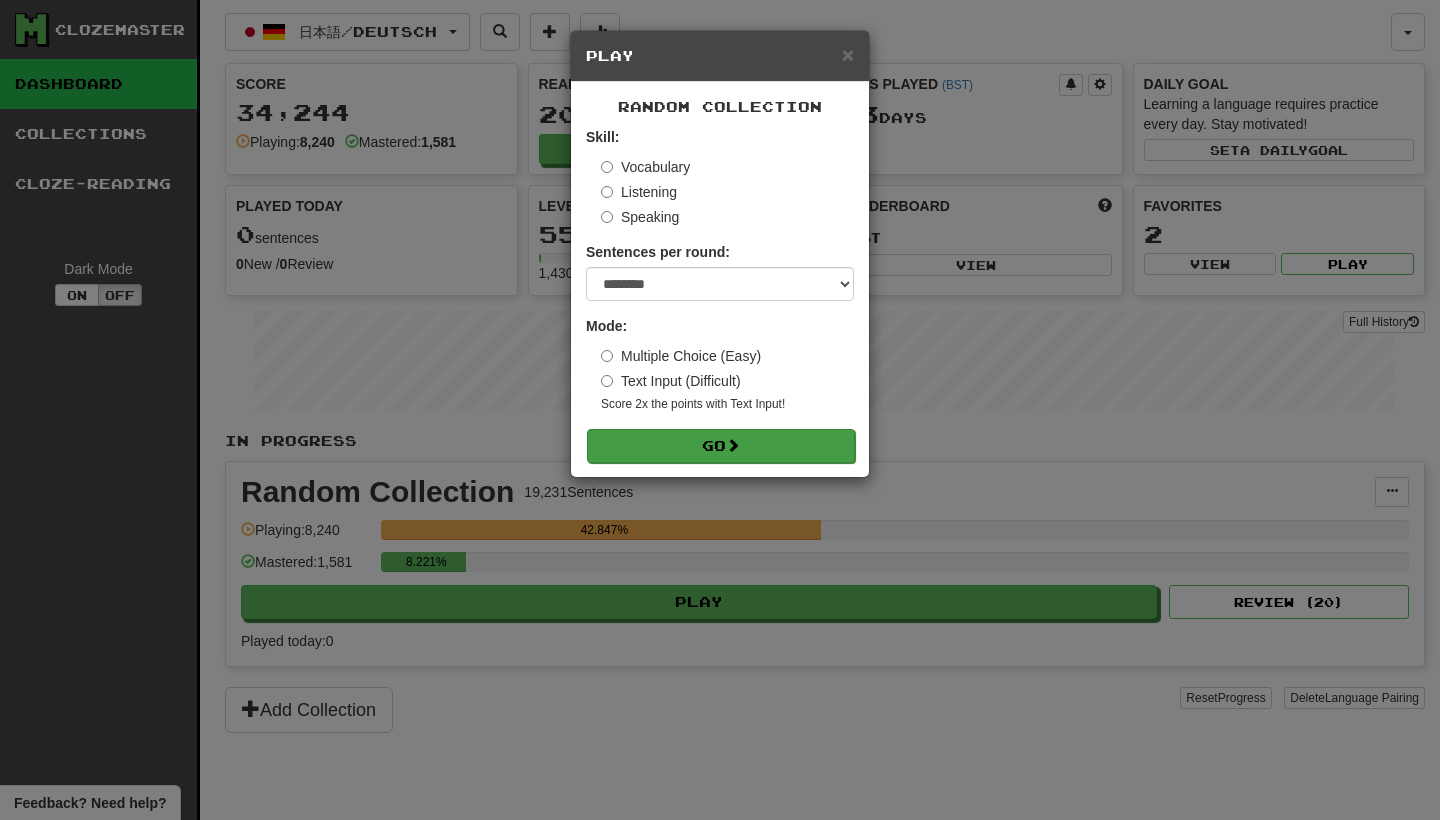 click on "Go" at bounding box center (721, 446) 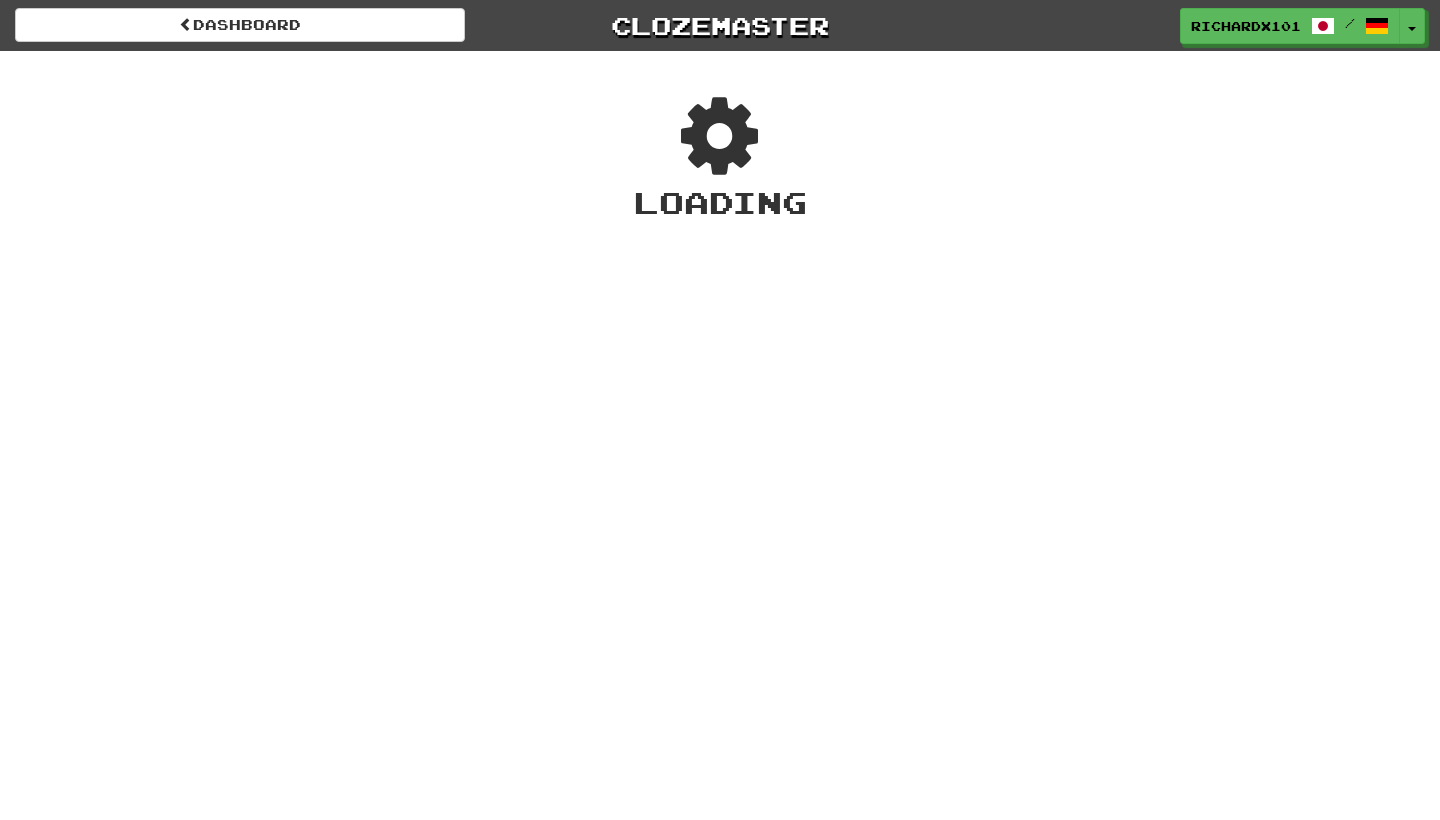 scroll, scrollTop: 0, scrollLeft: 0, axis: both 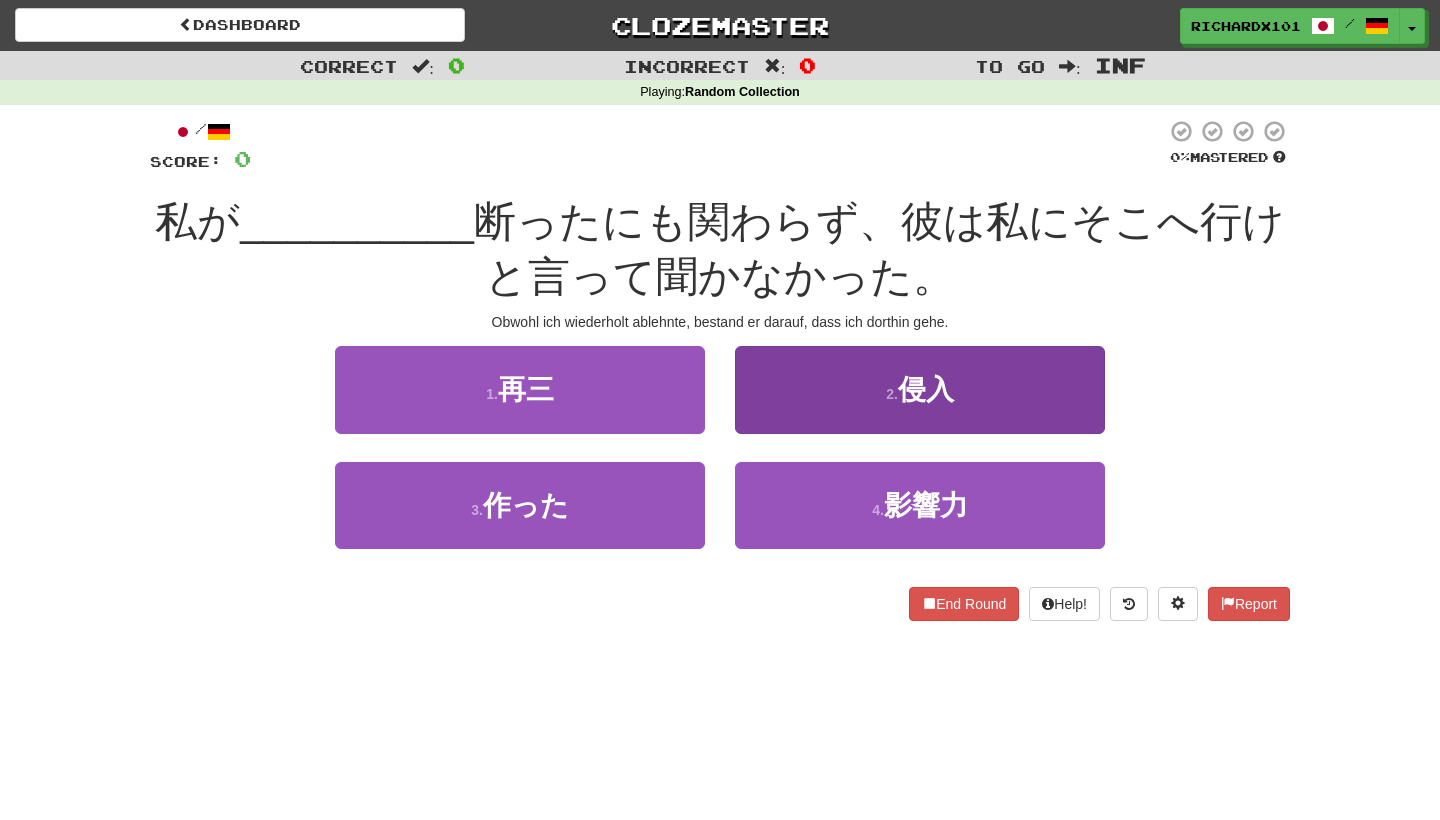 click on "2 .  侵入" at bounding box center [920, 389] 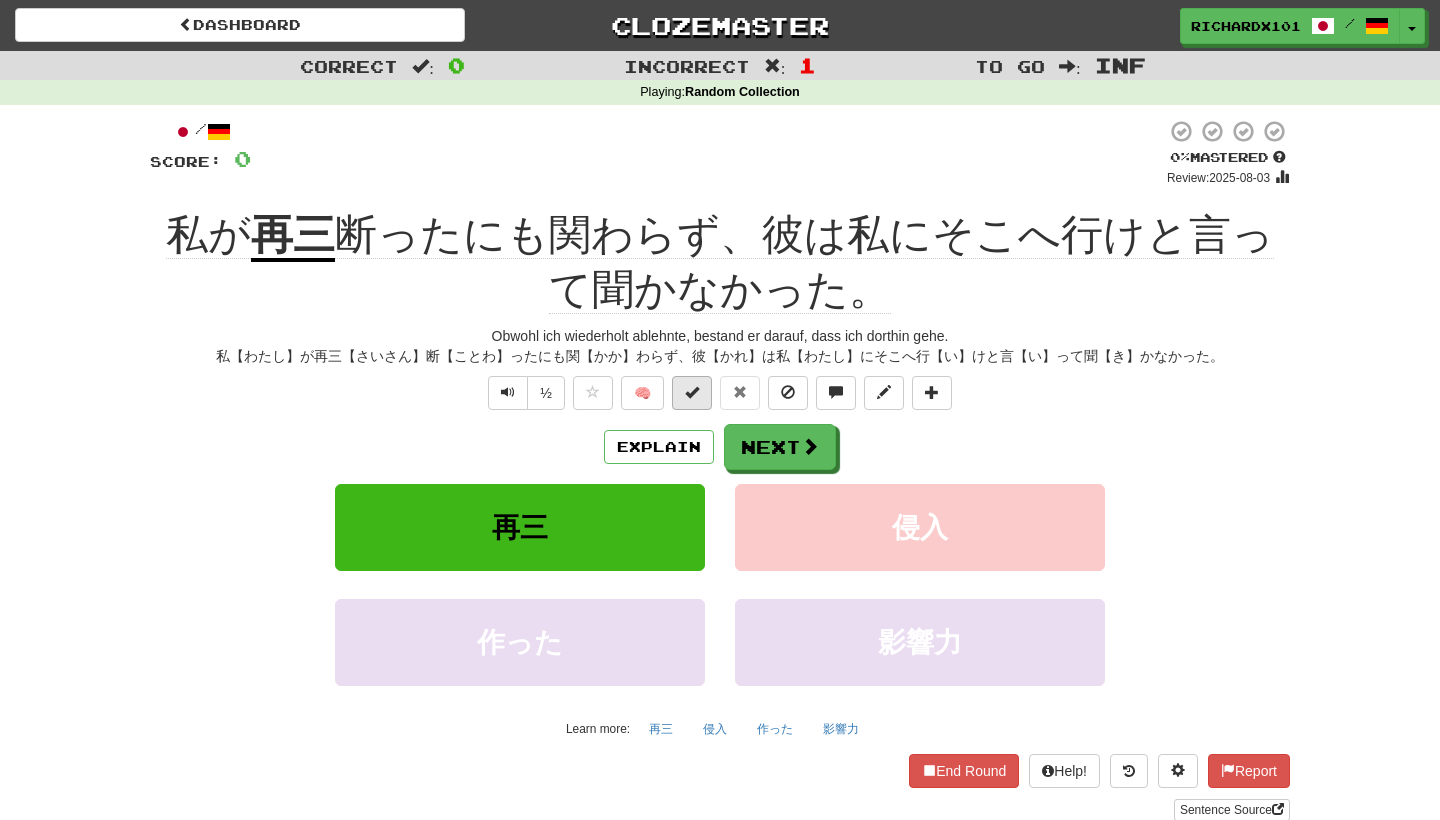 click at bounding box center [692, 393] 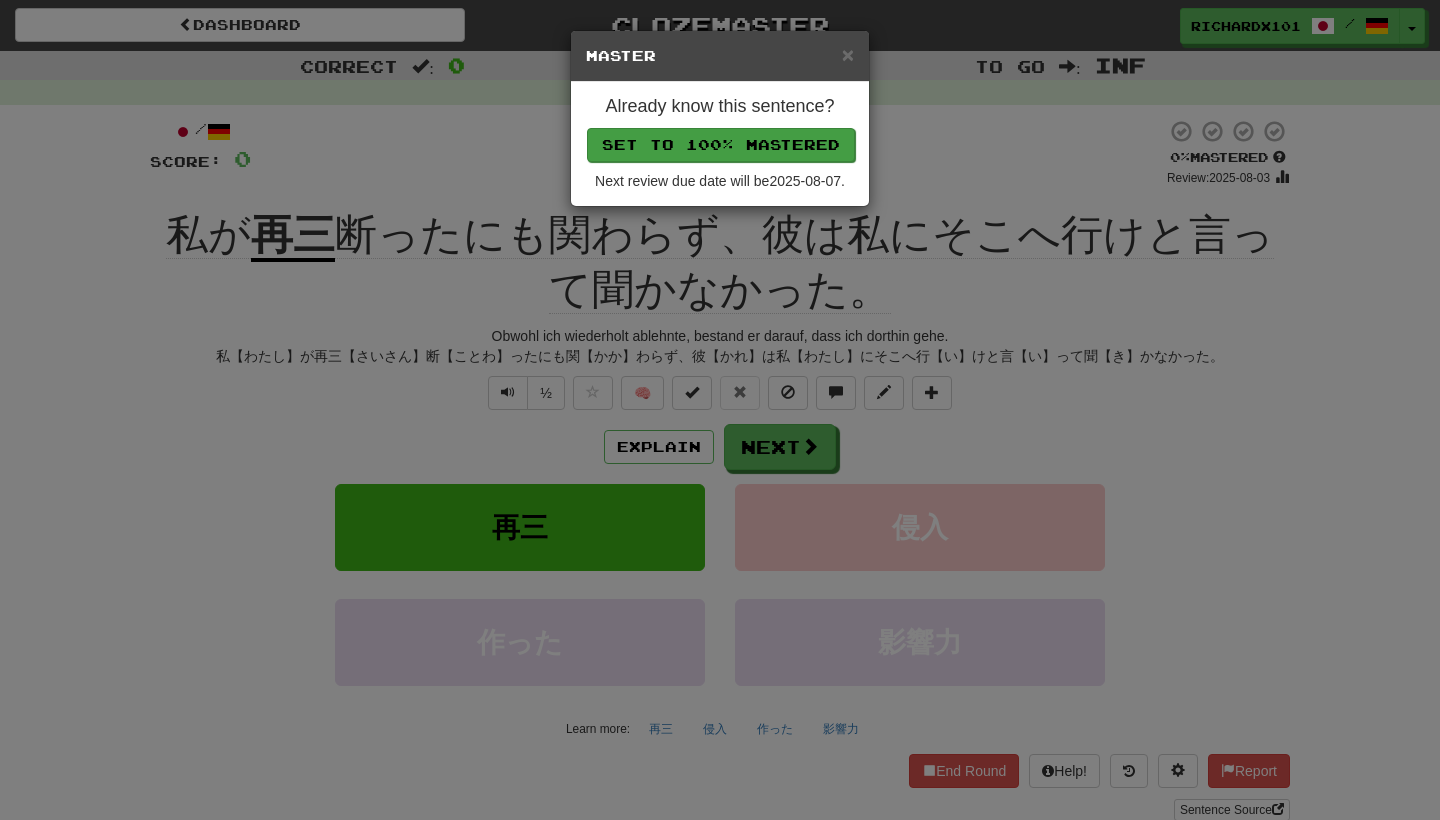 click on "Set to 100% Mastered" at bounding box center [721, 145] 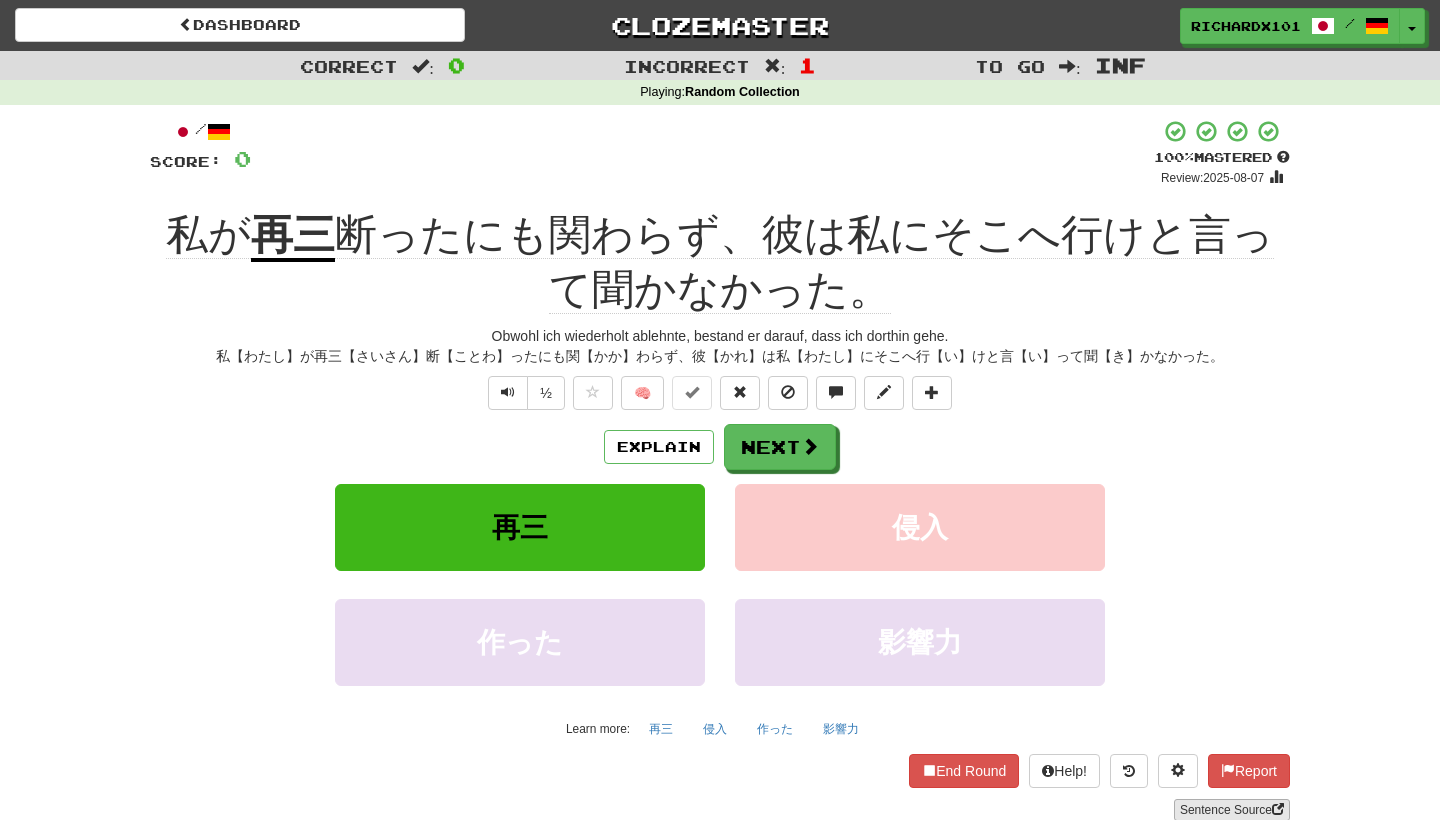 click on "Sentence Source" at bounding box center [1232, 810] 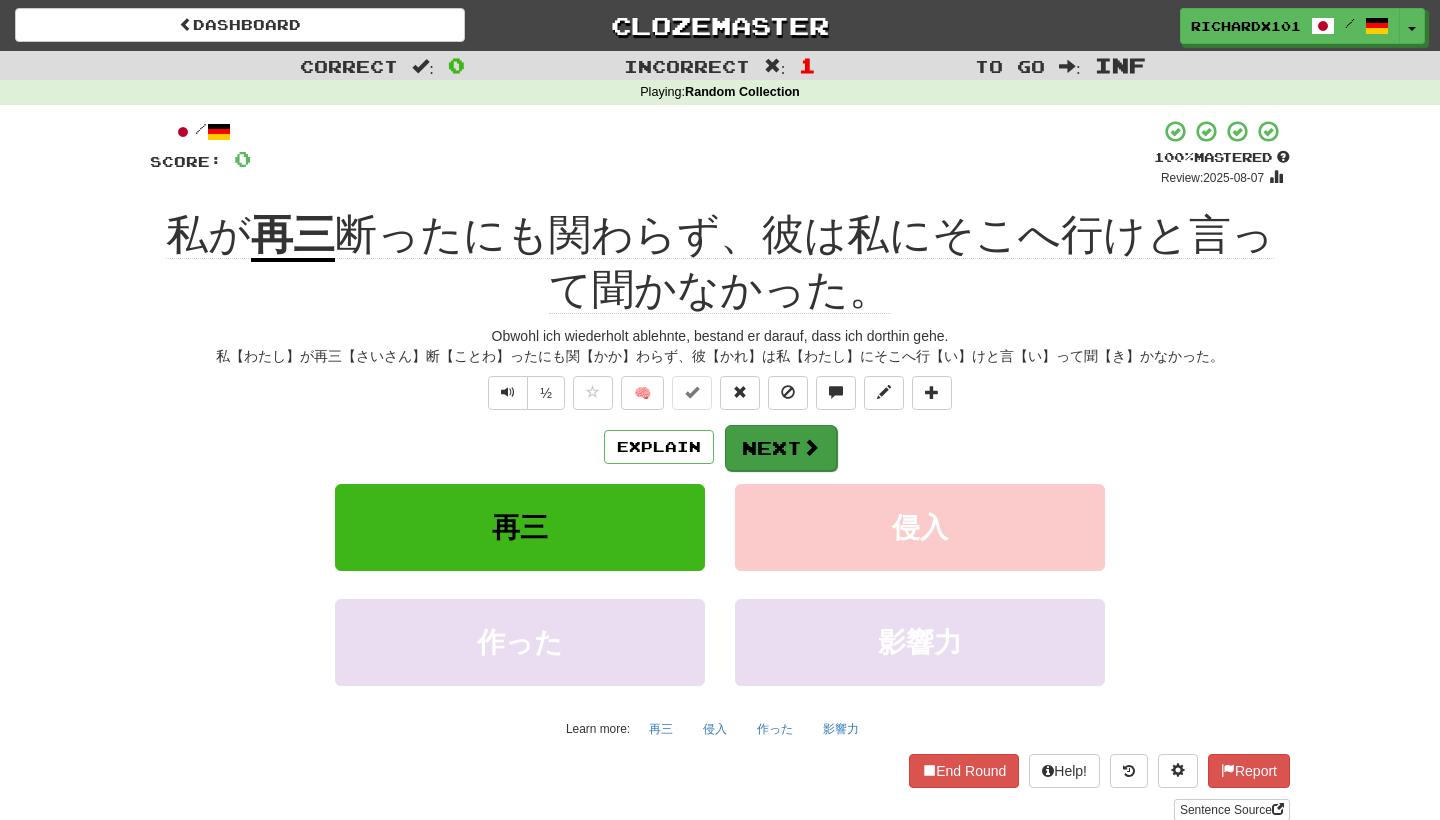 click on "Next" at bounding box center (781, 448) 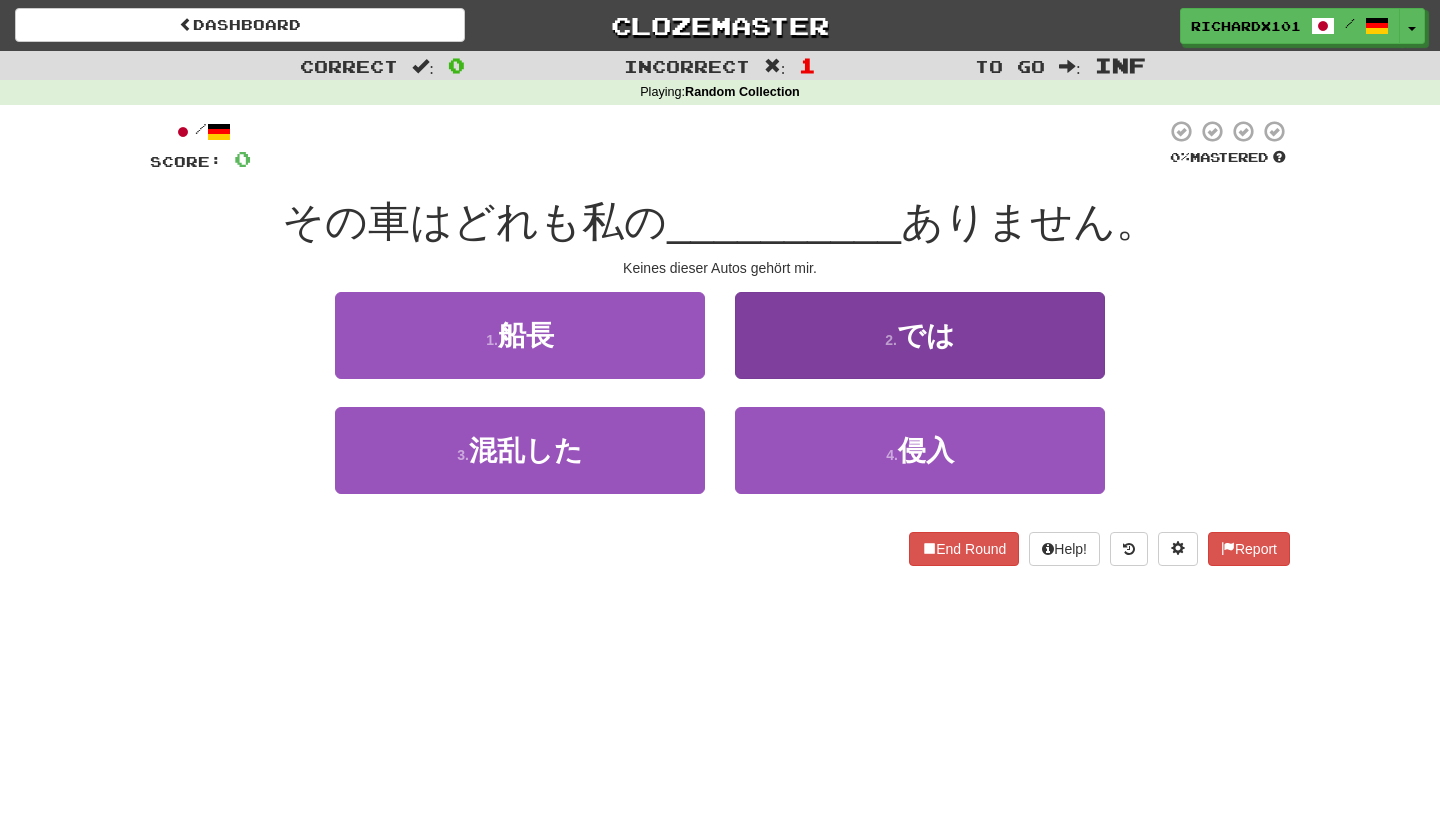 click on "2 .  では" at bounding box center [920, 335] 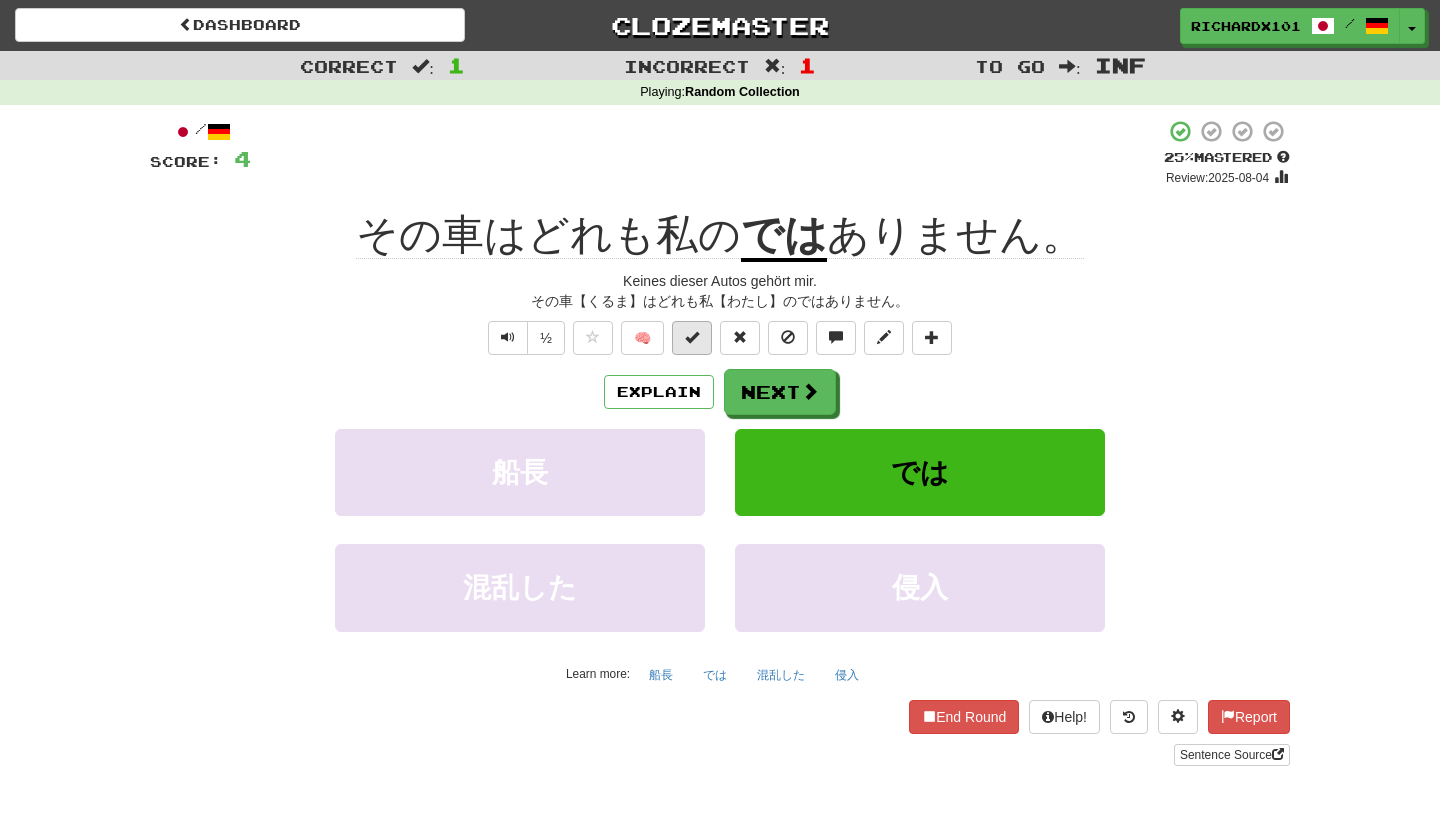 click at bounding box center (692, 338) 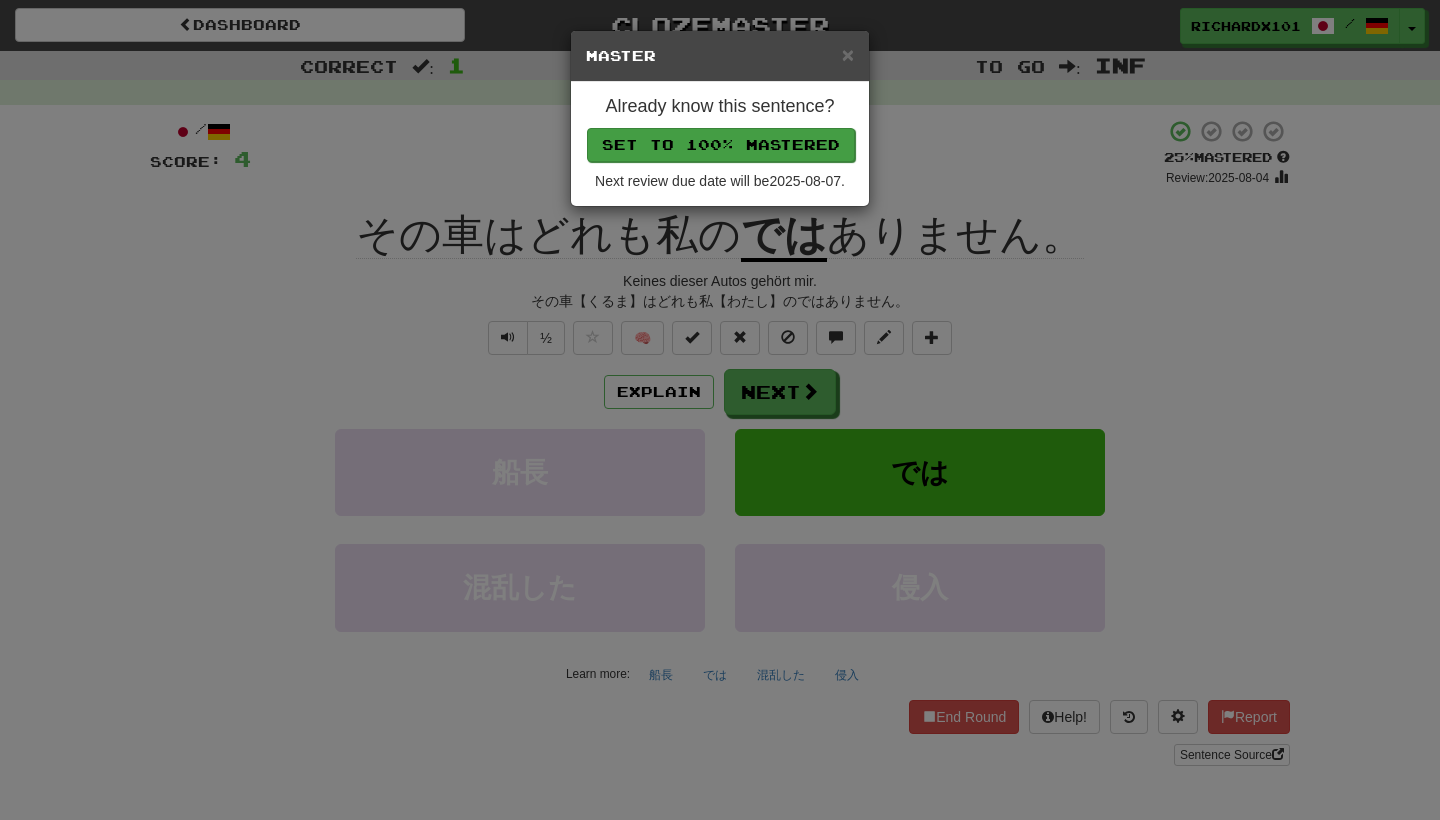 click on "Set to 100% Mastered" at bounding box center [721, 145] 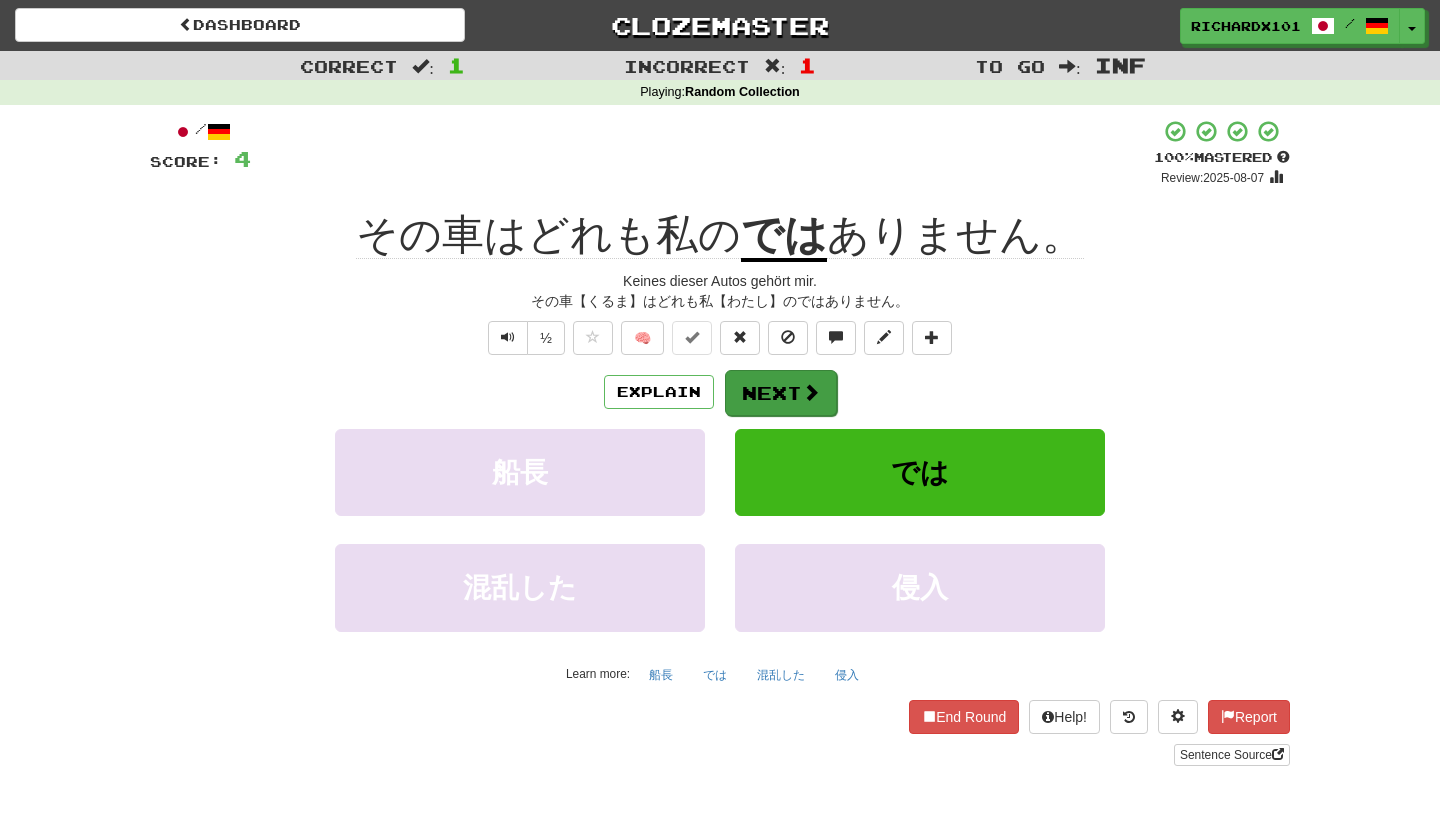 click on "Next" at bounding box center [781, 393] 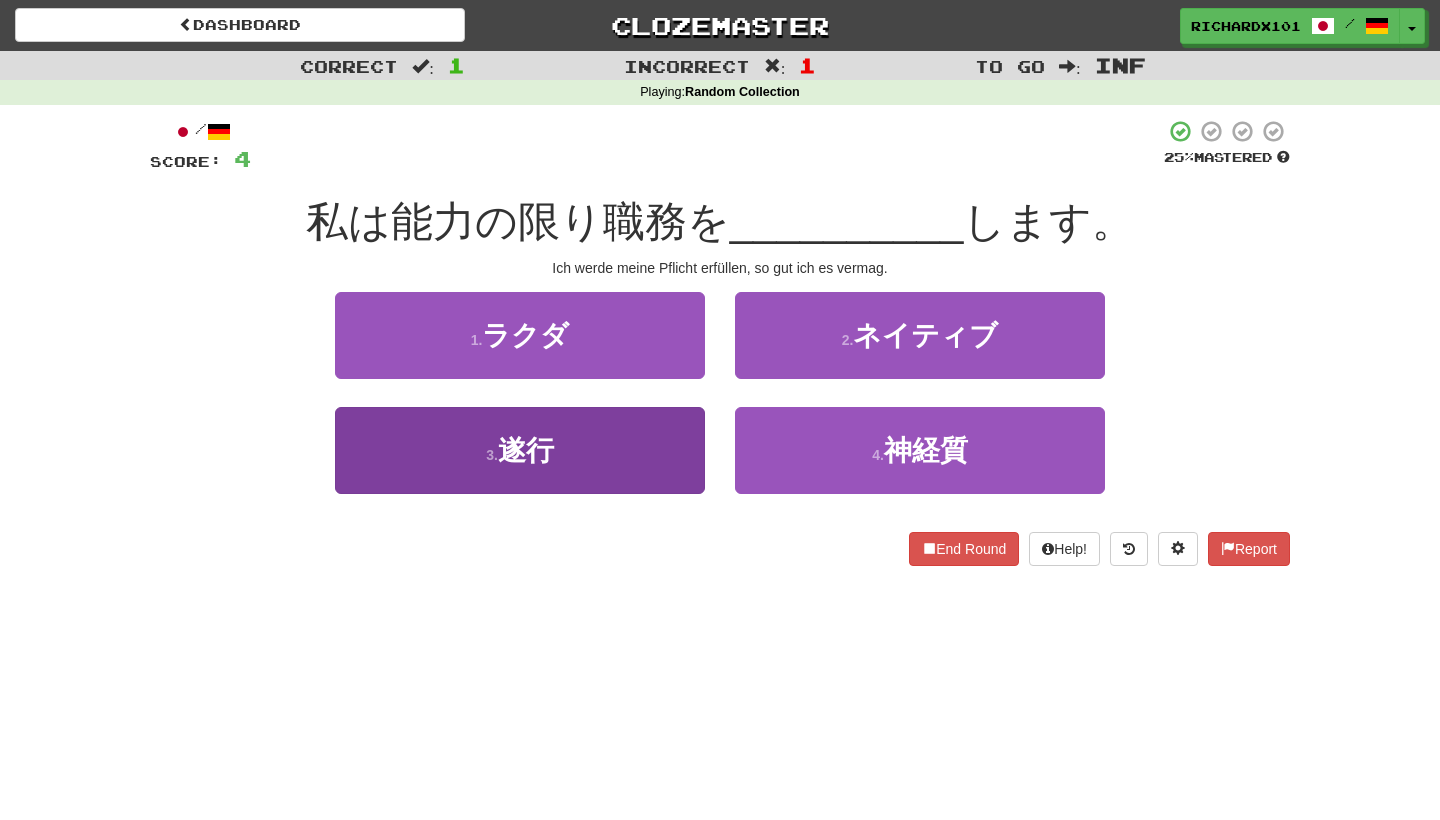 click on "3 .  遂行" at bounding box center [520, 450] 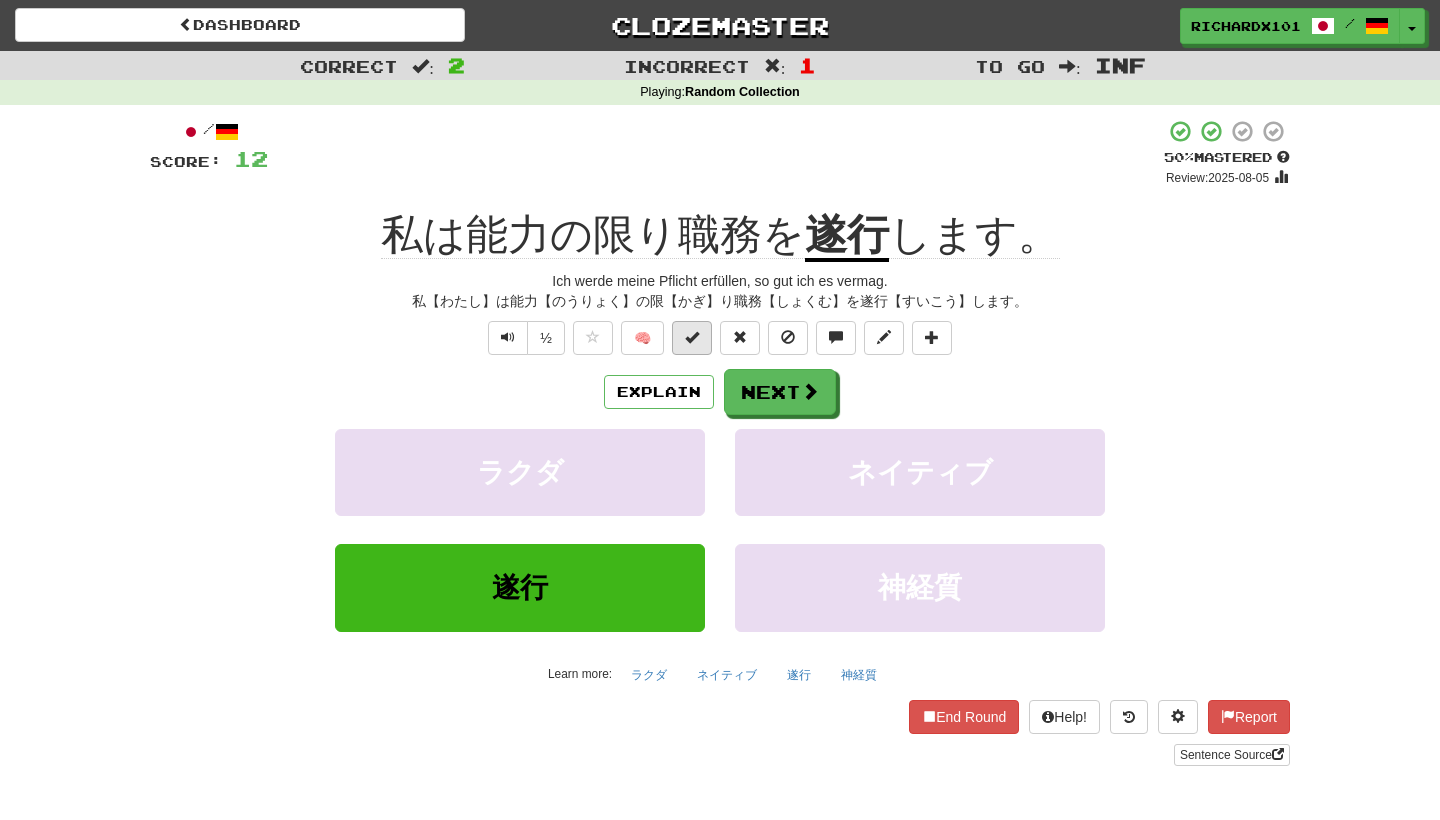 click at bounding box center (692, 338) 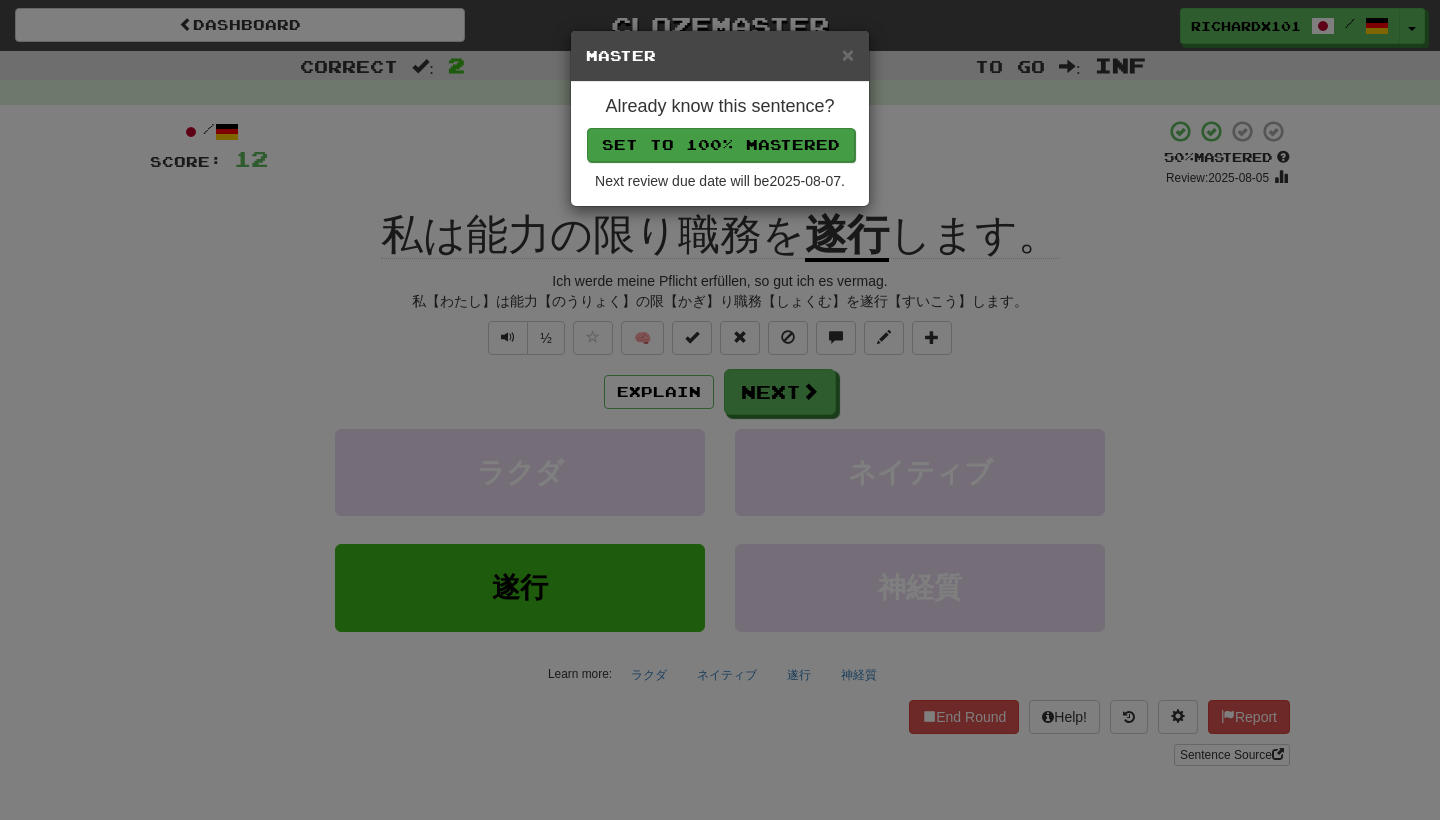 click on "Set to 100% Mastered" at bounding box center [721, 145] 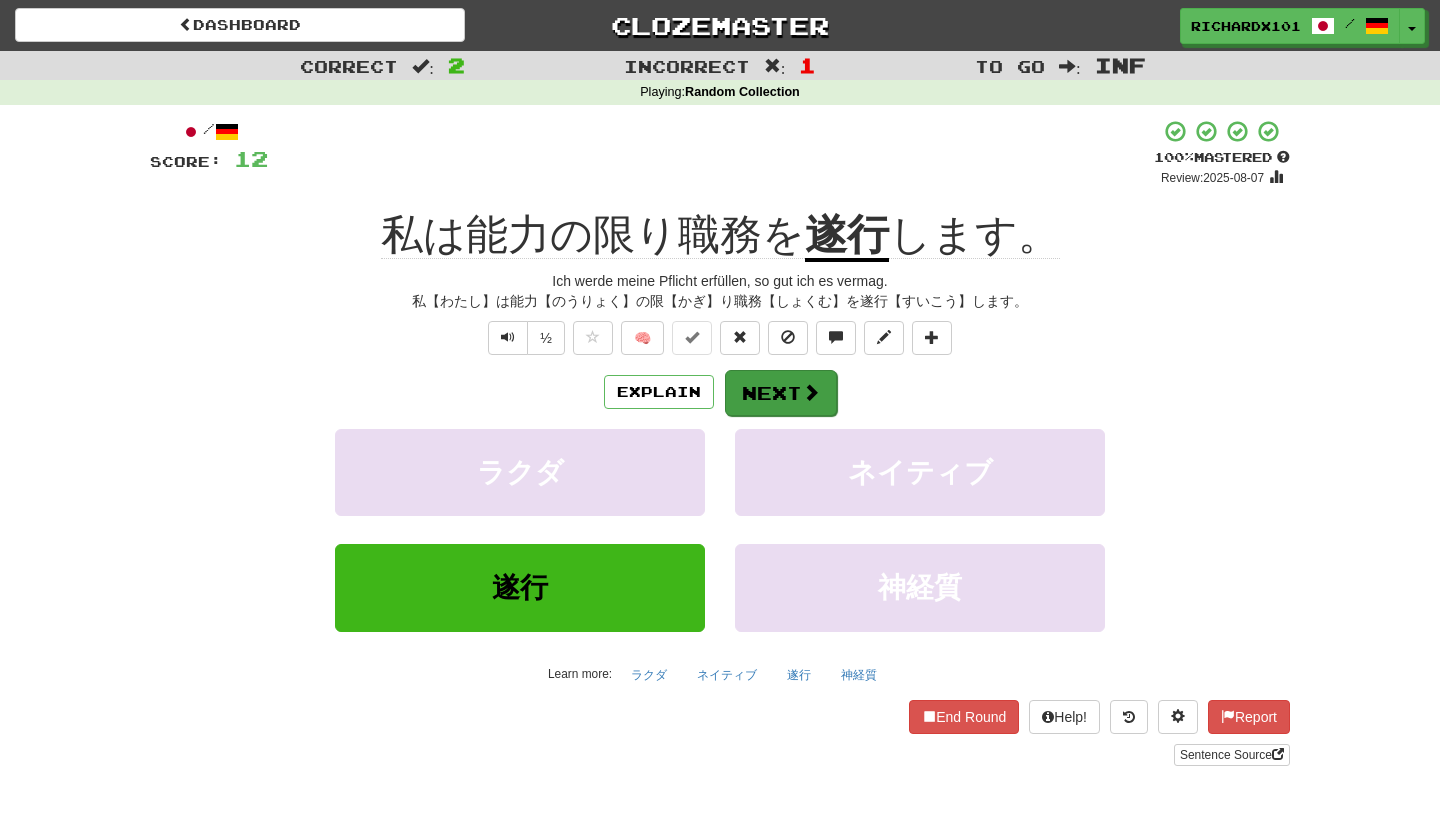 click on "Next" at bounding box center (781, 393) 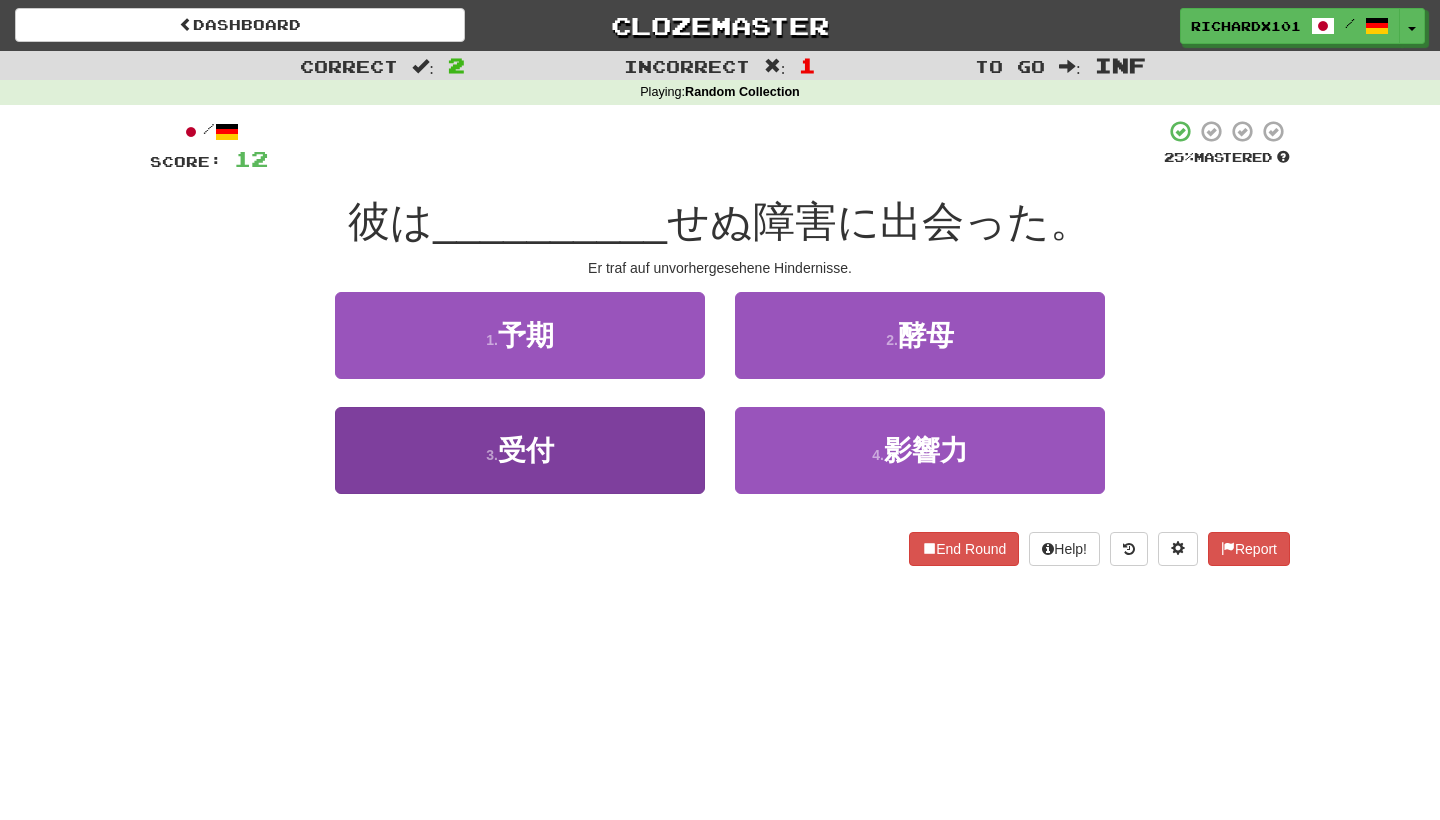 click on "3 .  受付" at bounding box center [520, 450] 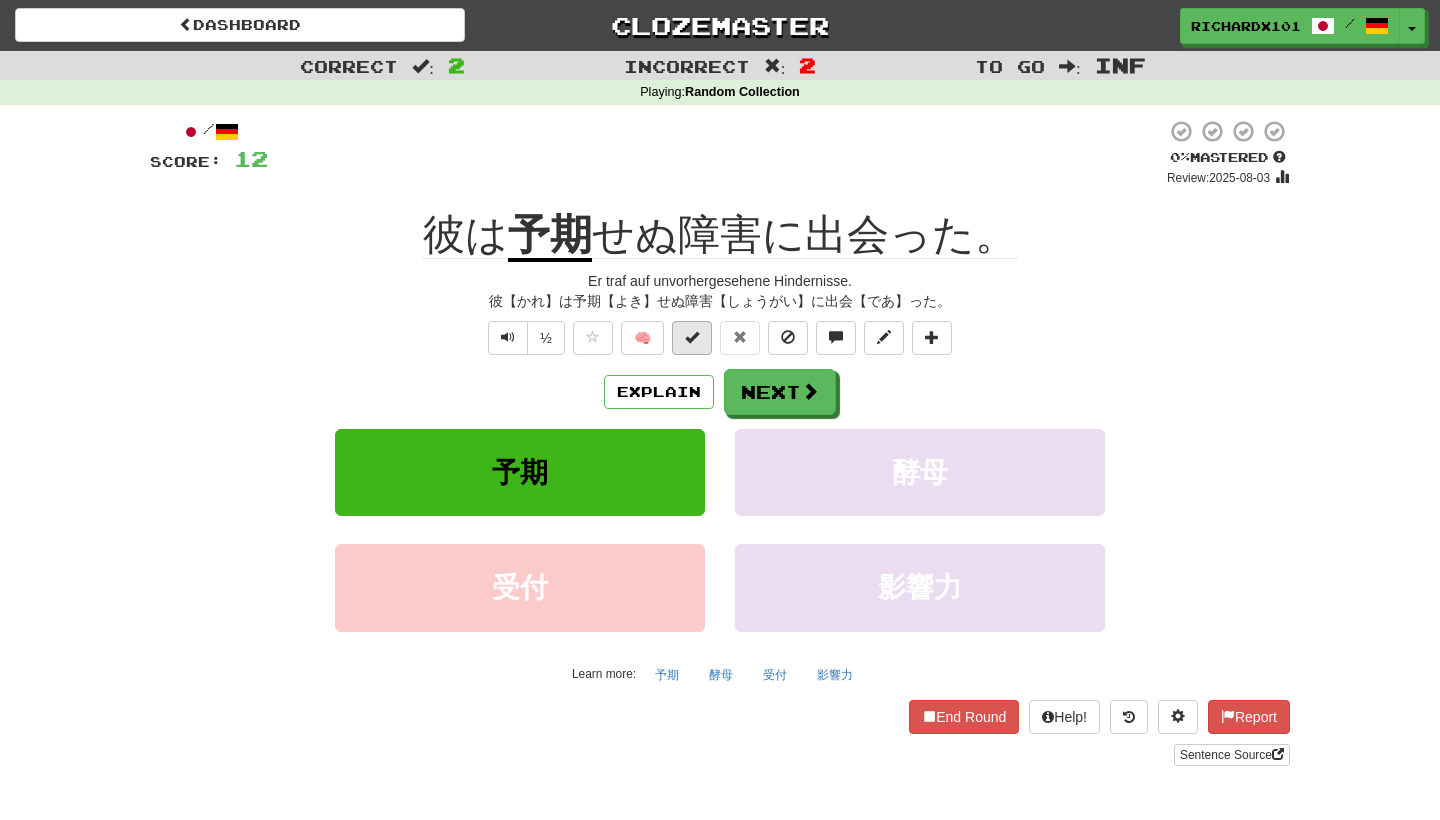 drag, startPoint x: 751, startPoint y: 393, endPoint x: 697, endPoint y: 349, distance: 69.656296 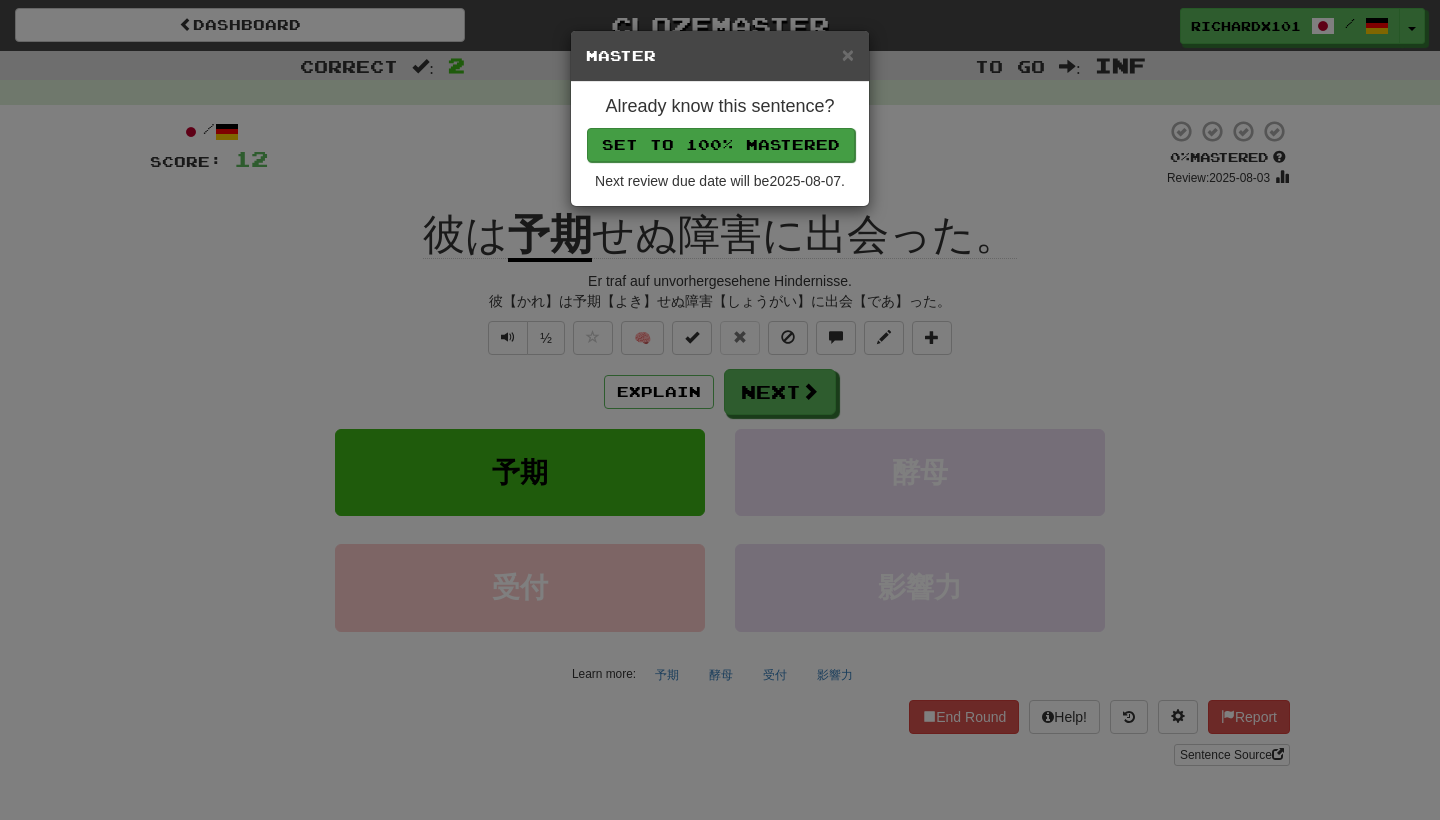 click on "Set to 100% Mastered" at bounding box center (721, 145) 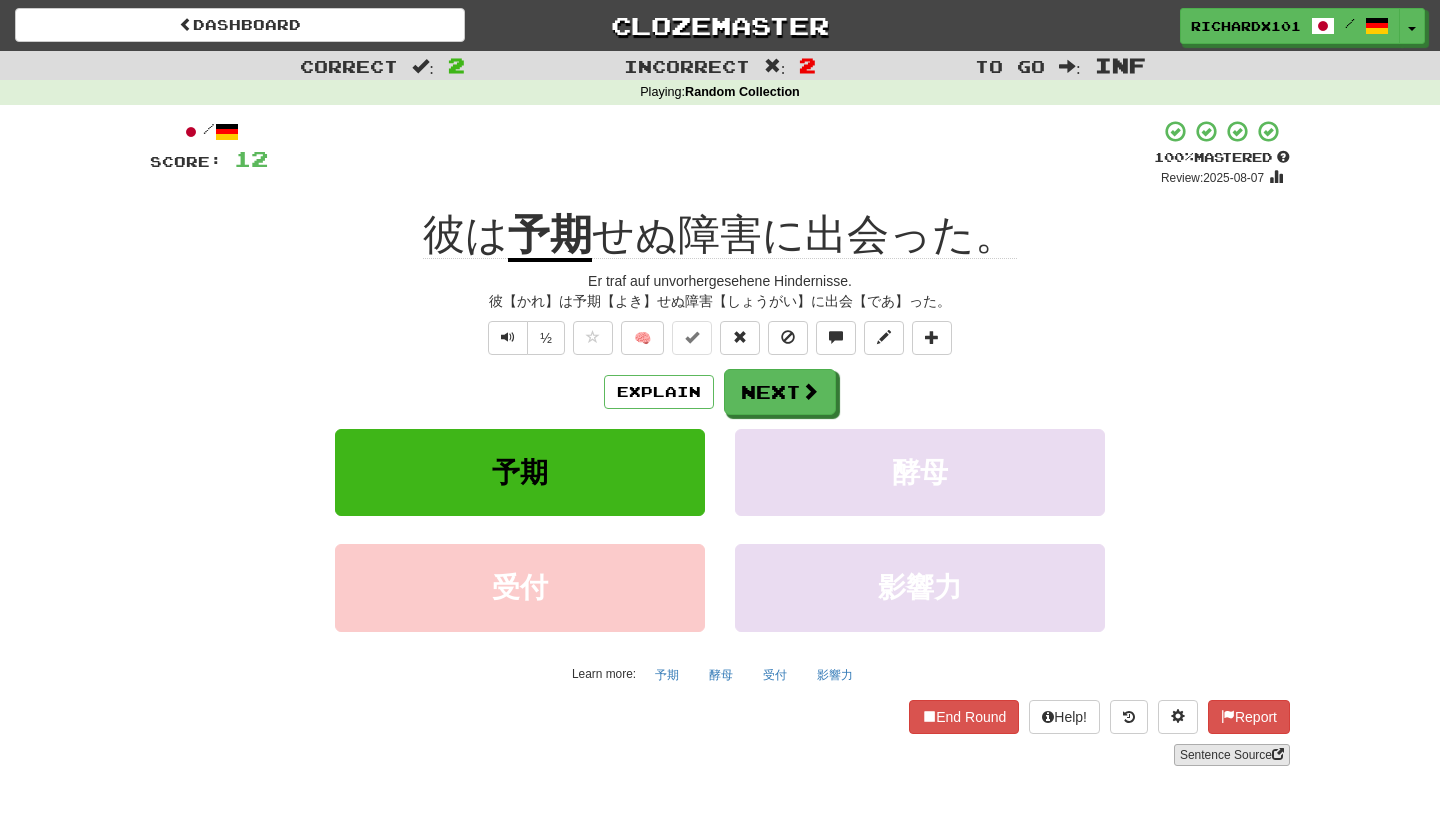 click on "Sentence Source" at bounding box center (1232, 755) 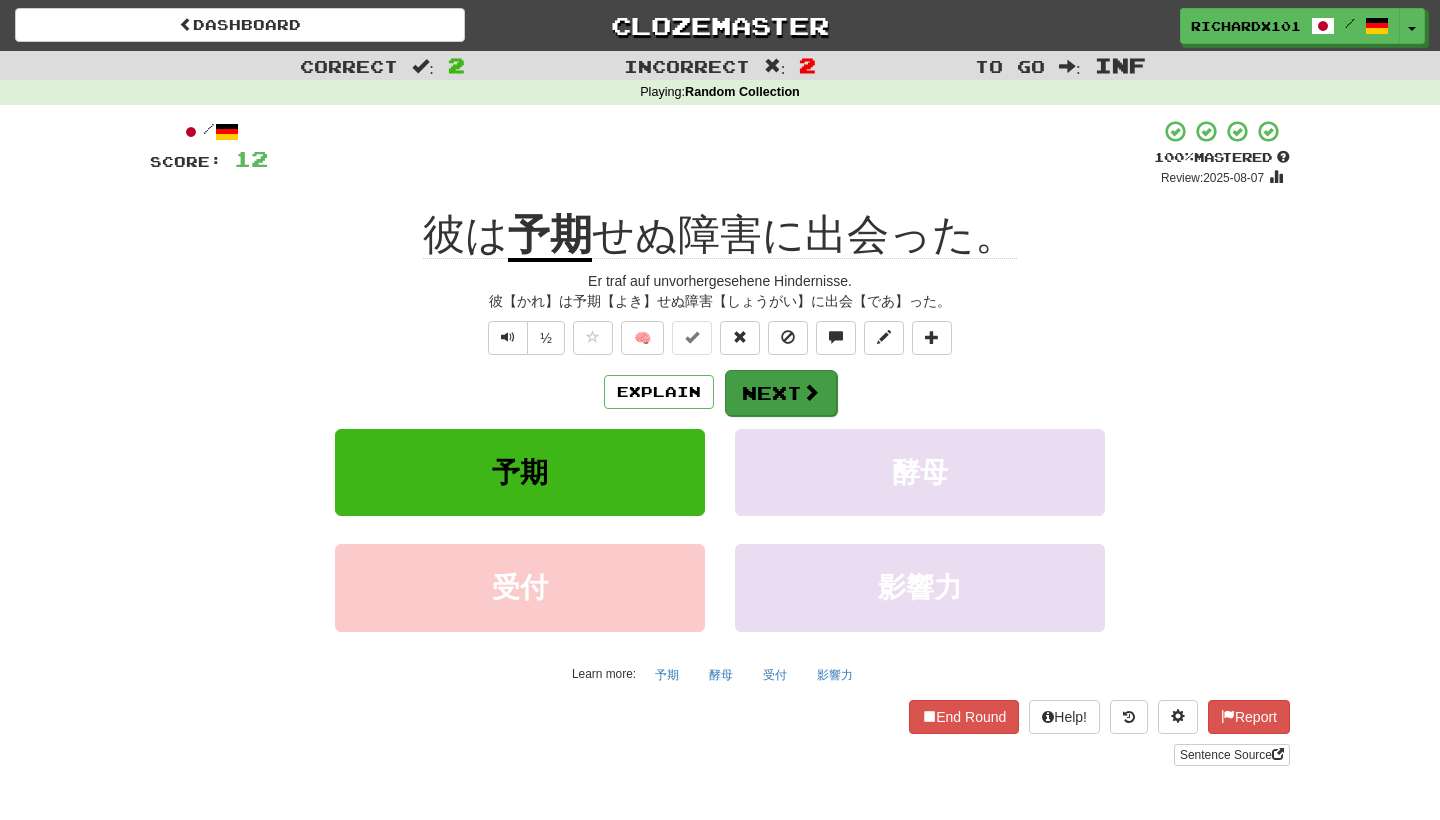 click at bounding box center [811, 392] 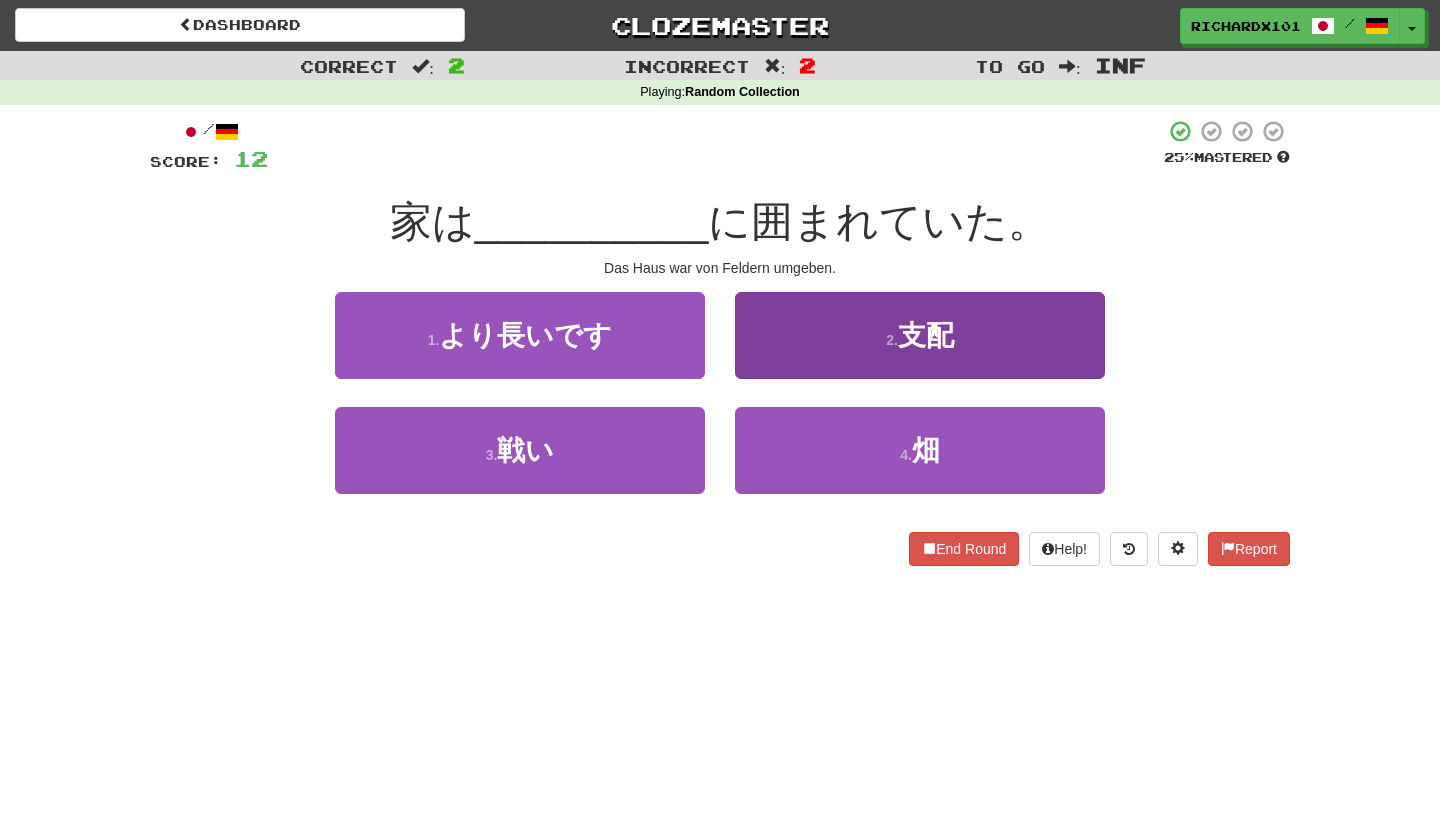click on "2 .  支配" at bounding box center (920, 335) 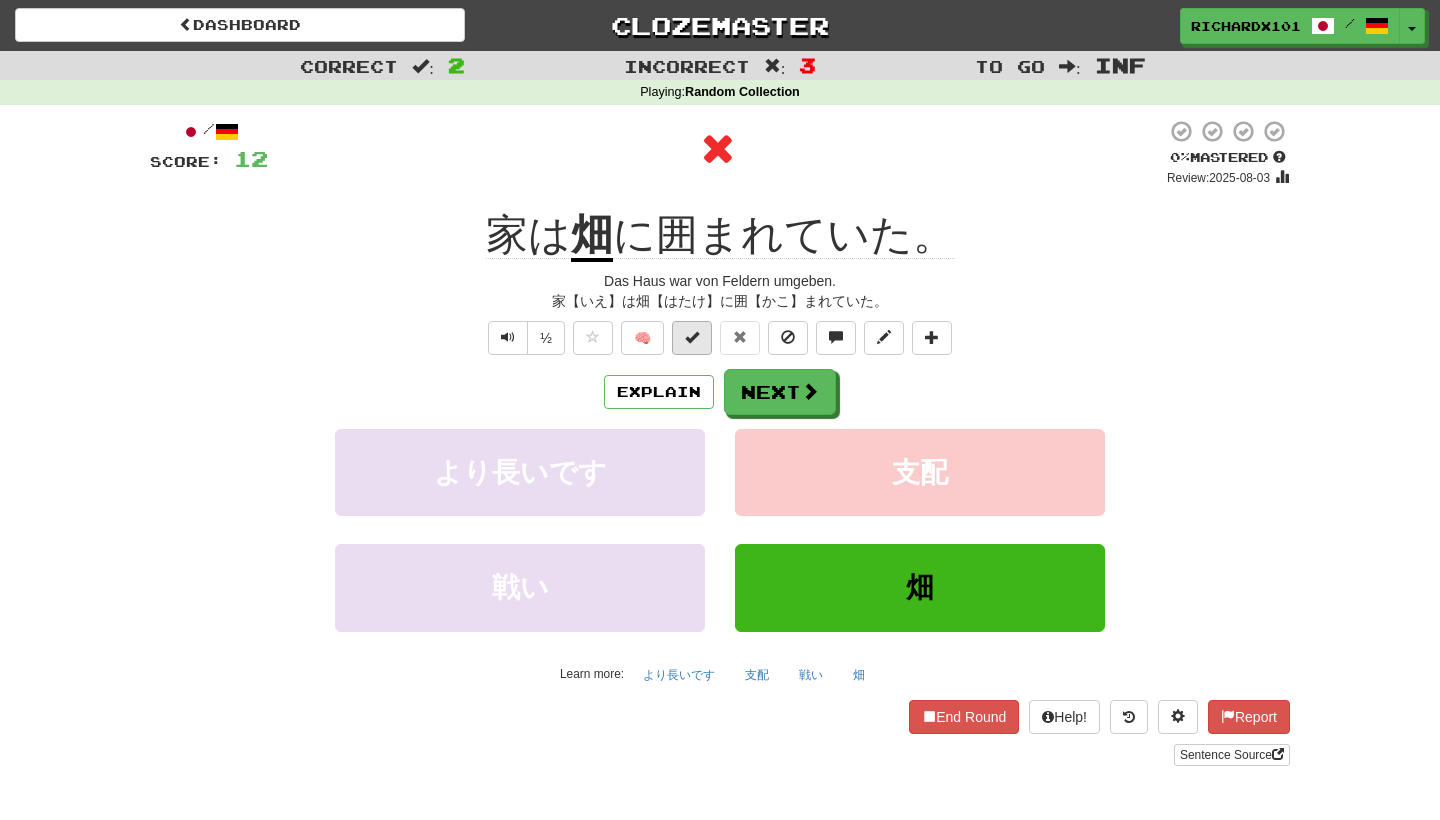 drag, startPoint x: 818, startPoint y: 387, endPoint x: 691, endPoint y: 340, distance: 135.41788 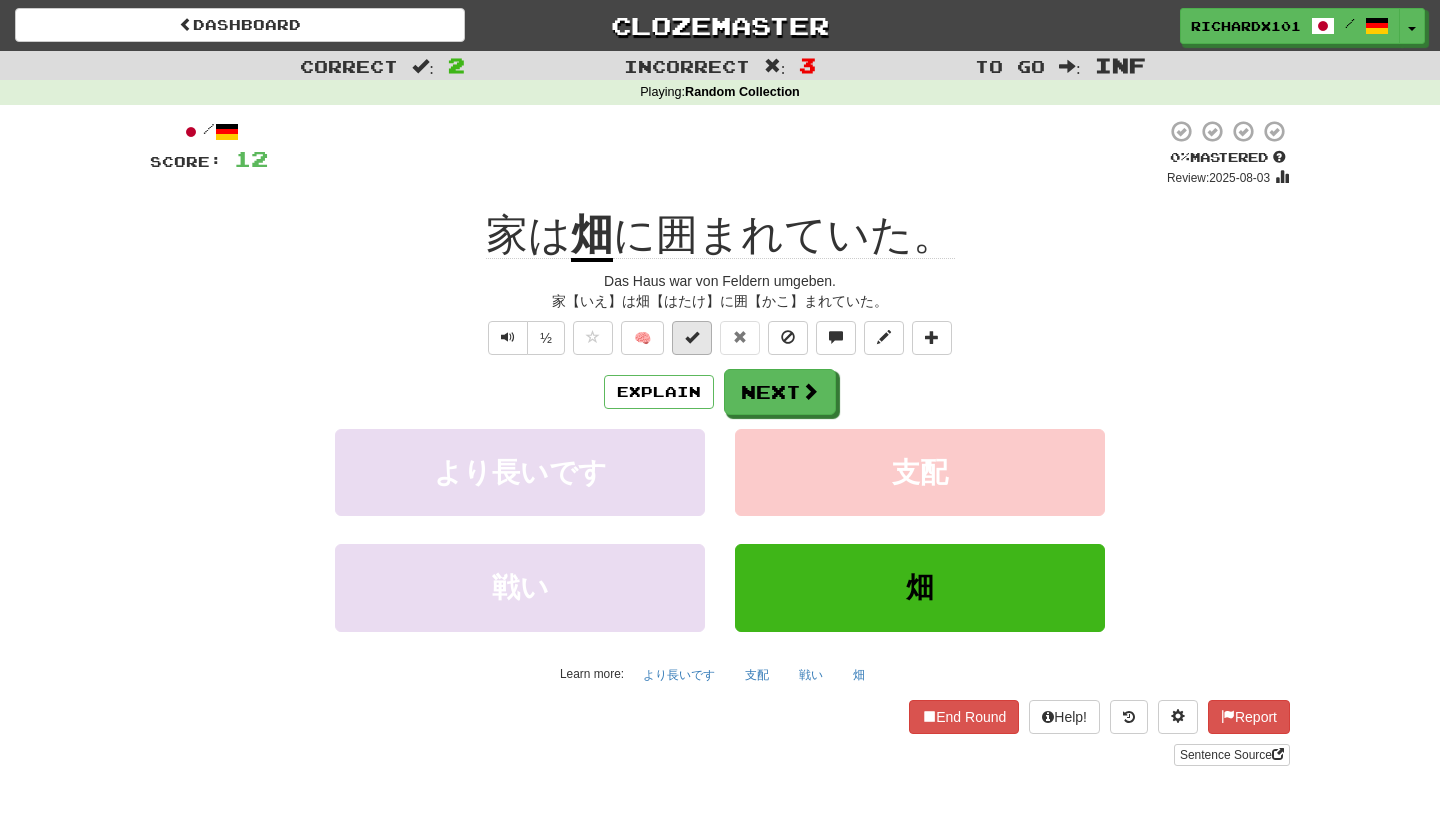 click at bounding box center (692, 337) 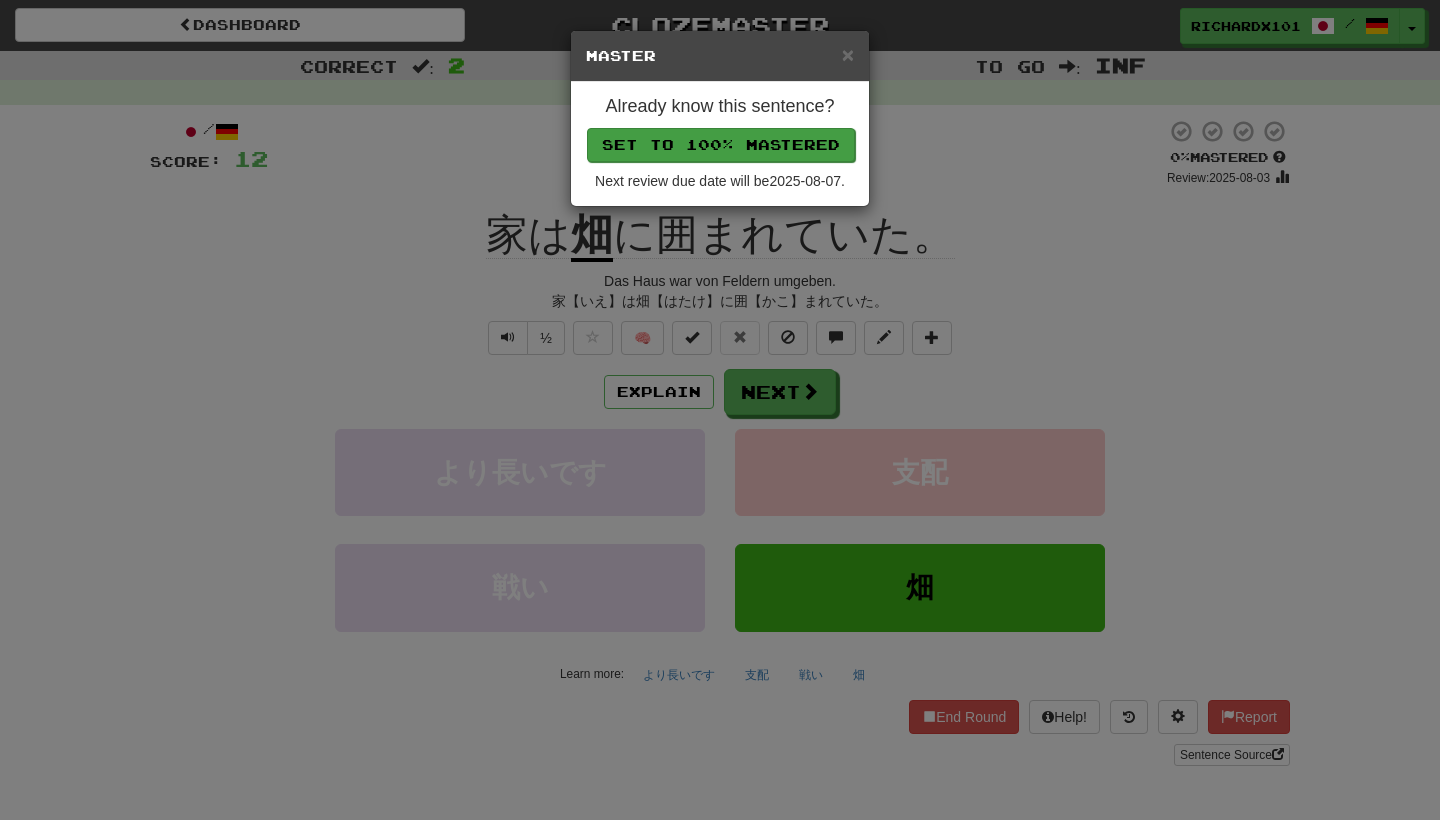 click on "Set to 100% Mastered" at bounding box center [721, 145] 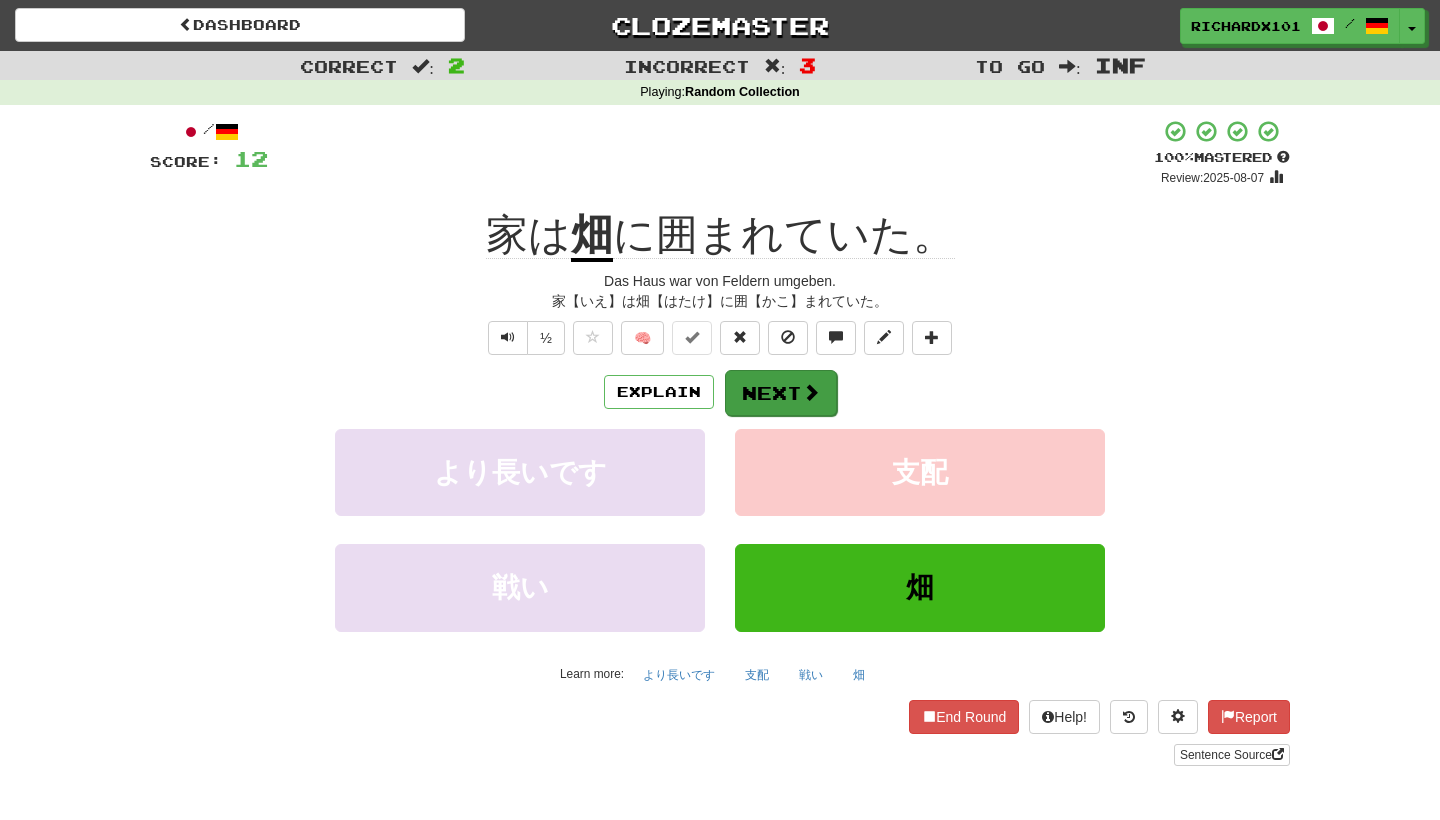 click on "Next" at bounding box center [781, 393] 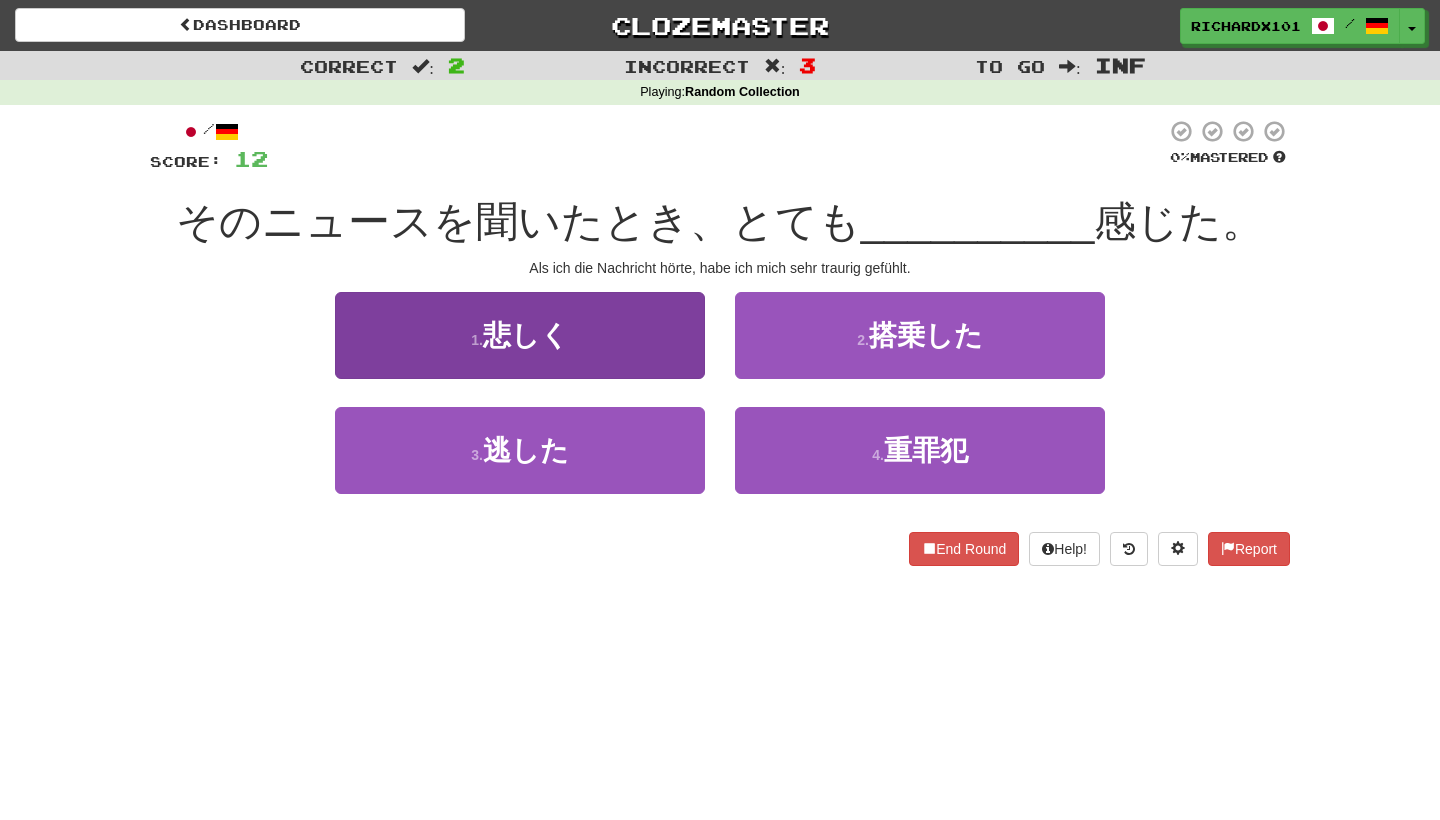 click on "1 .  悲しく" at bounding box center [520, 335] 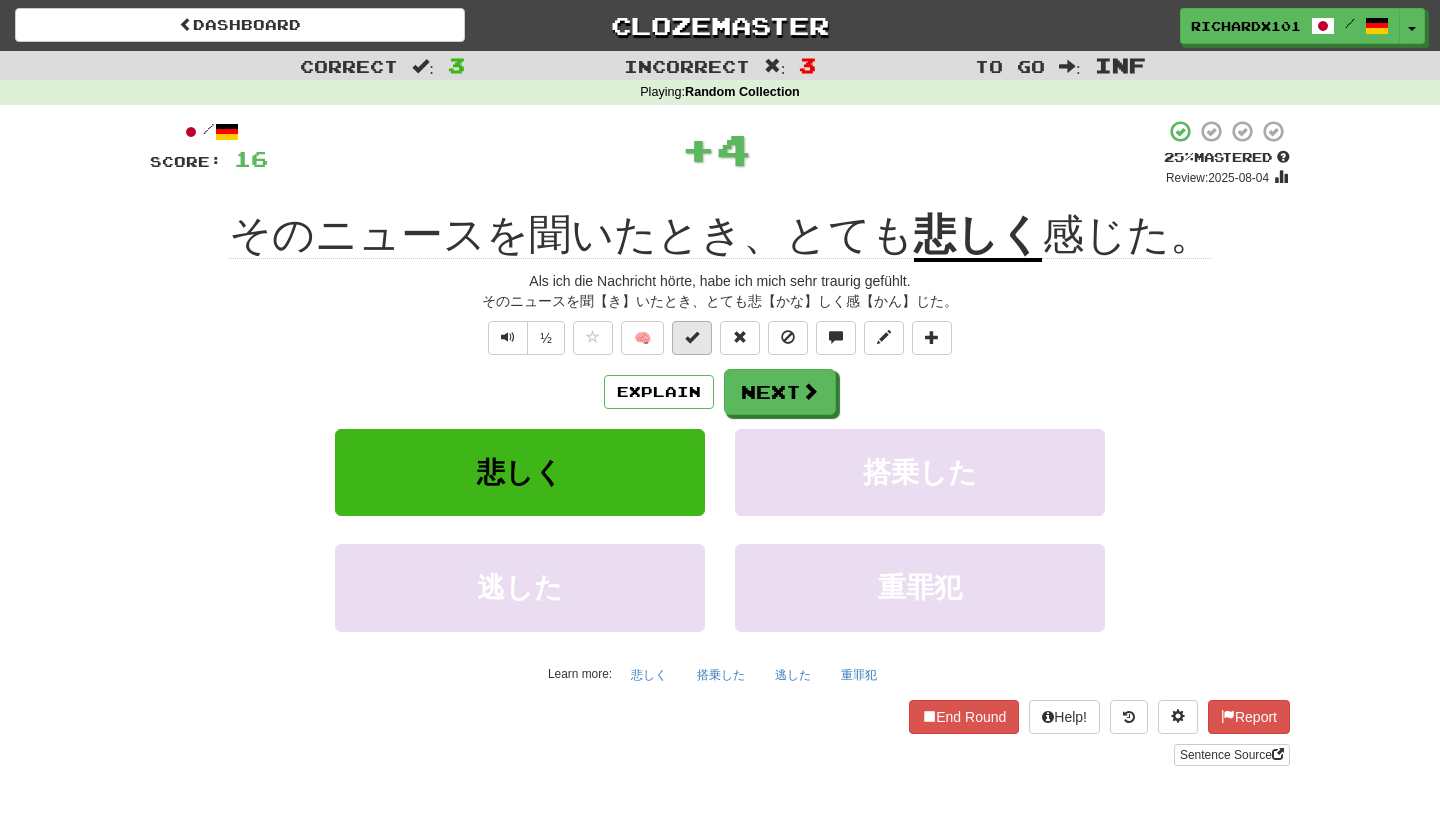 click at bounding box center (692, 337) 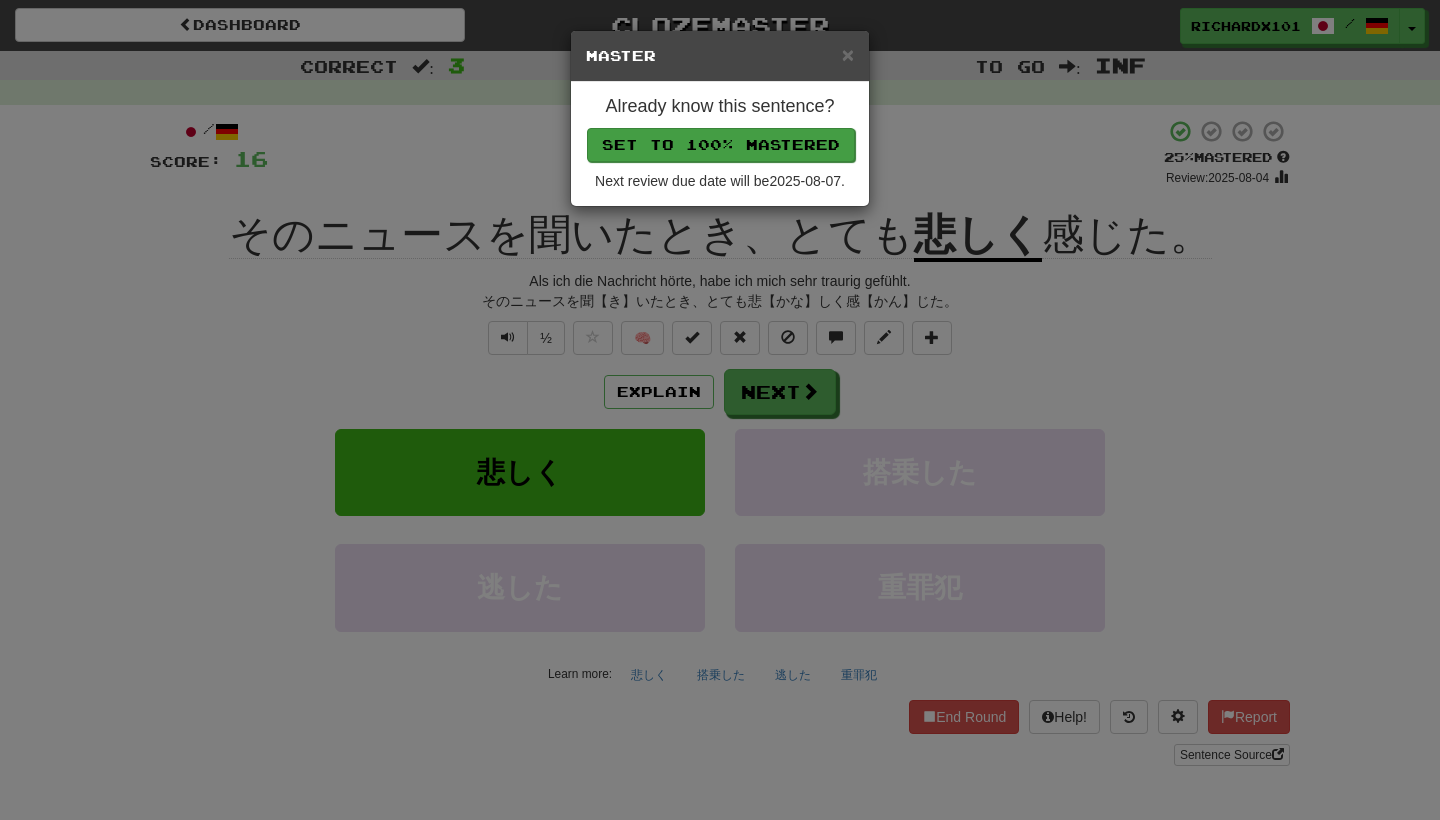 click on "Set to 100% Mastered" at bounding box center [721, 145] 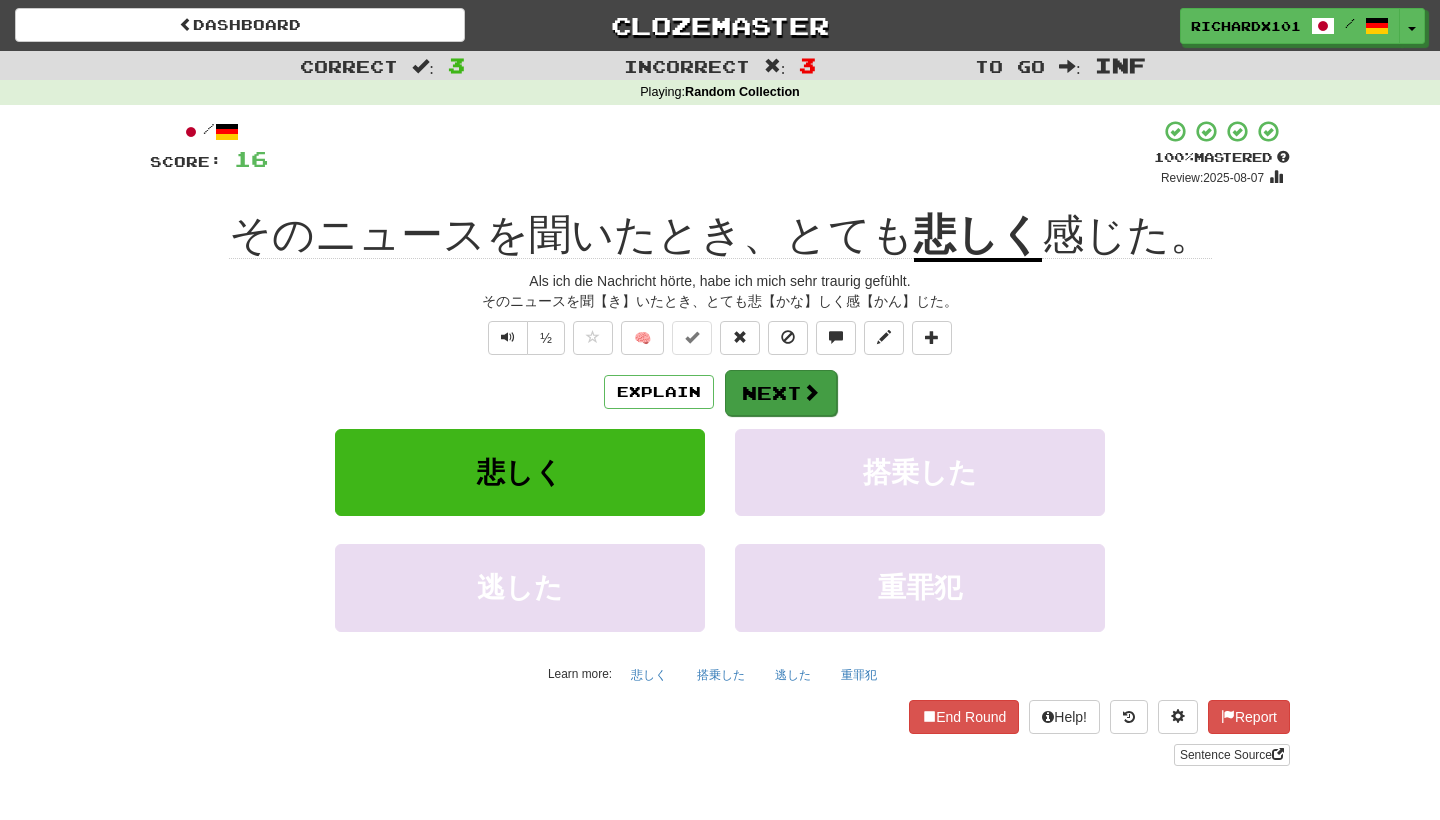 click on "Next" at bounding box center (781, 393) 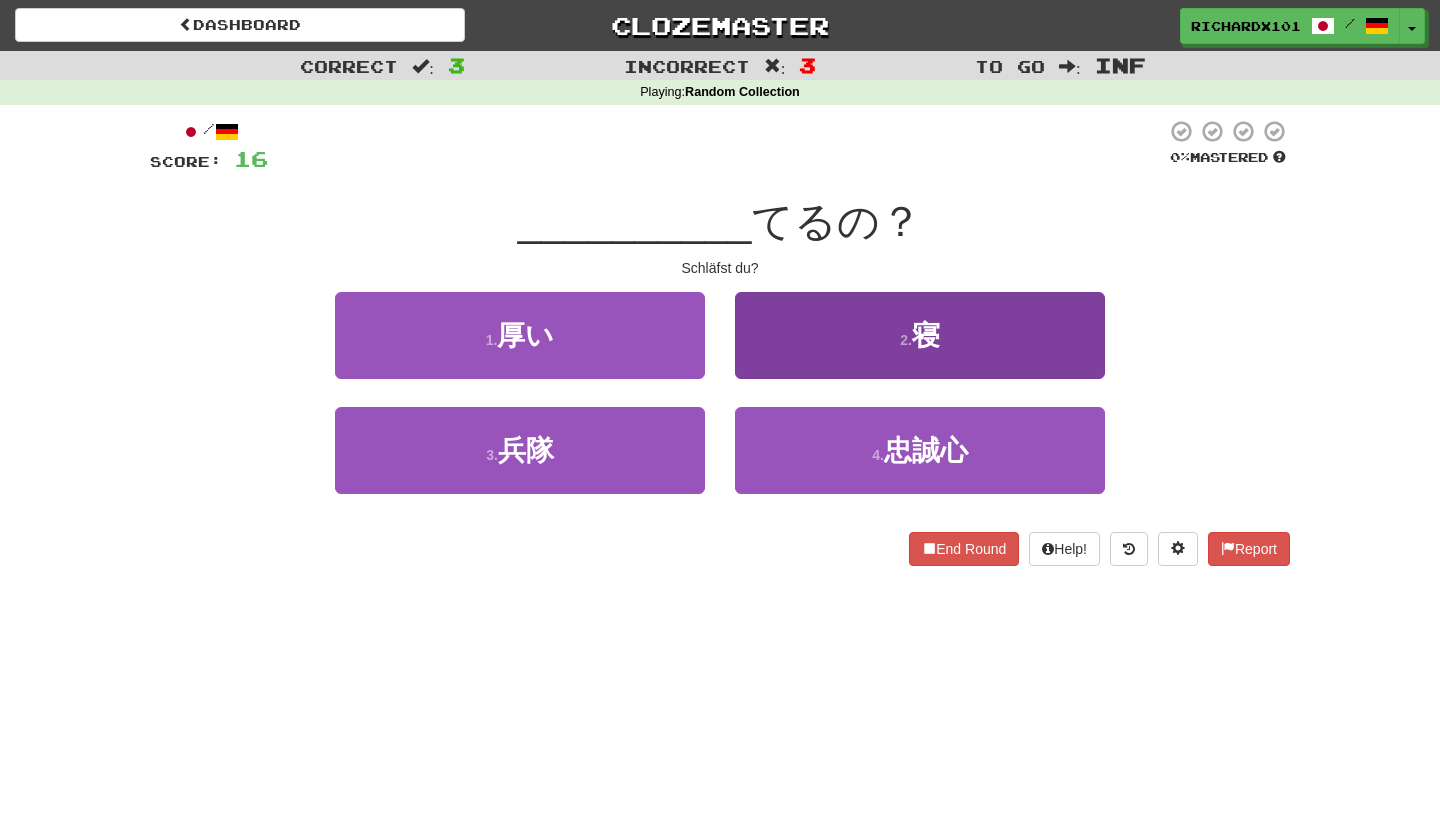click on "2 .  寝" at bounding box center (920, 335) 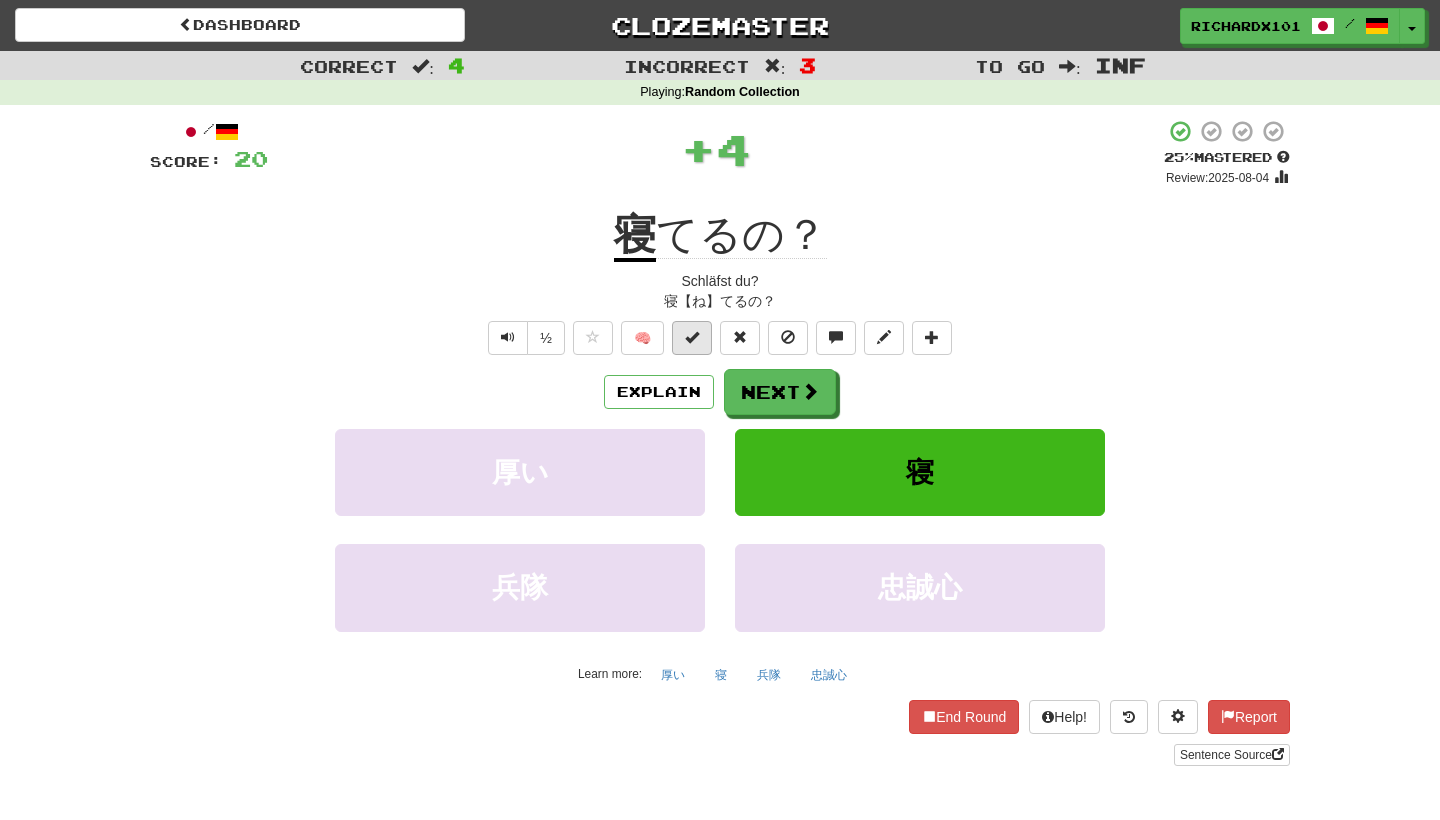 click at bounding box center [692, 337] 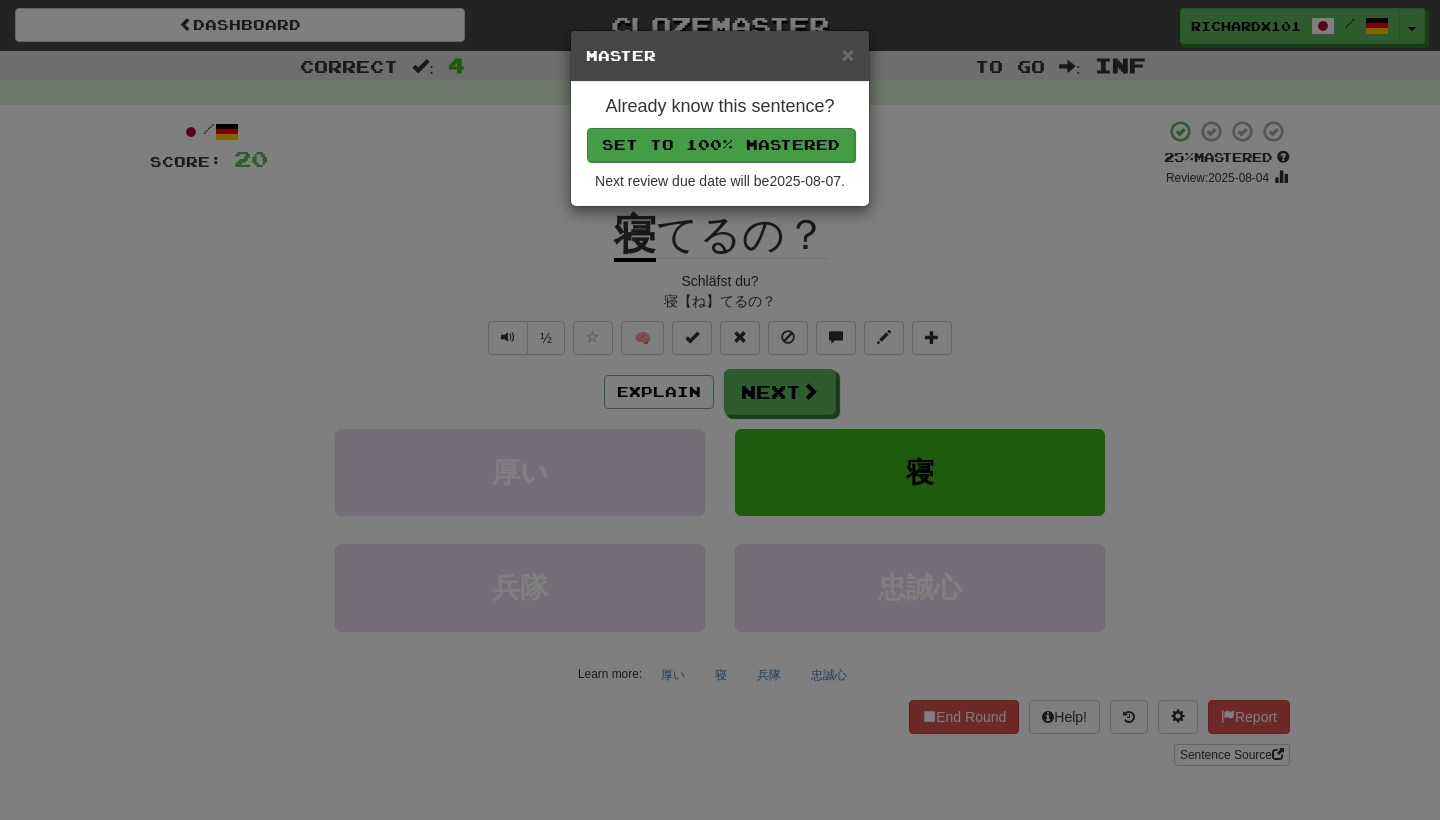 click on "Set to 100% Mastered" at bounding box center (721, 145) 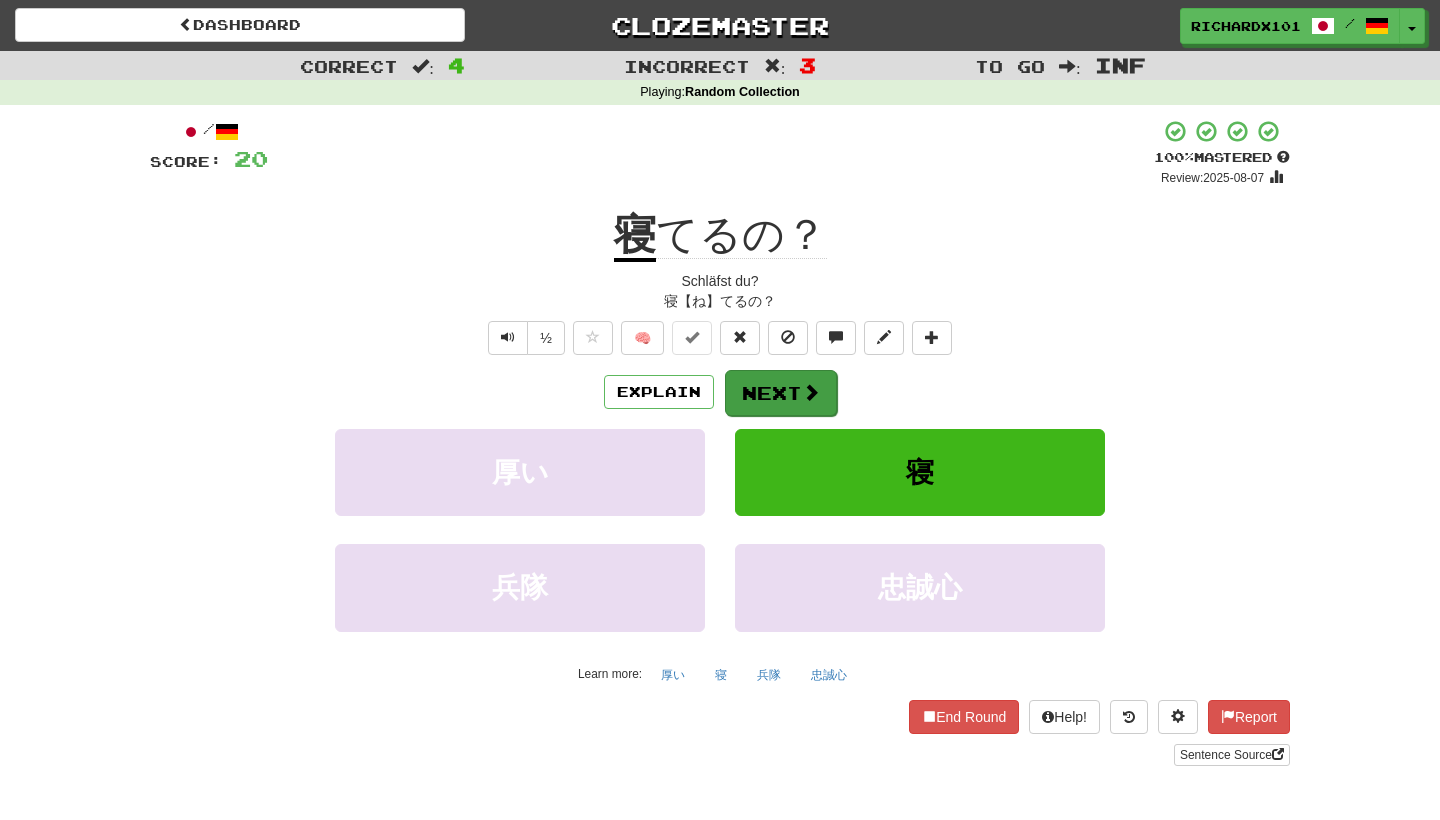 click on "Next" at bounding box center (781, 393) 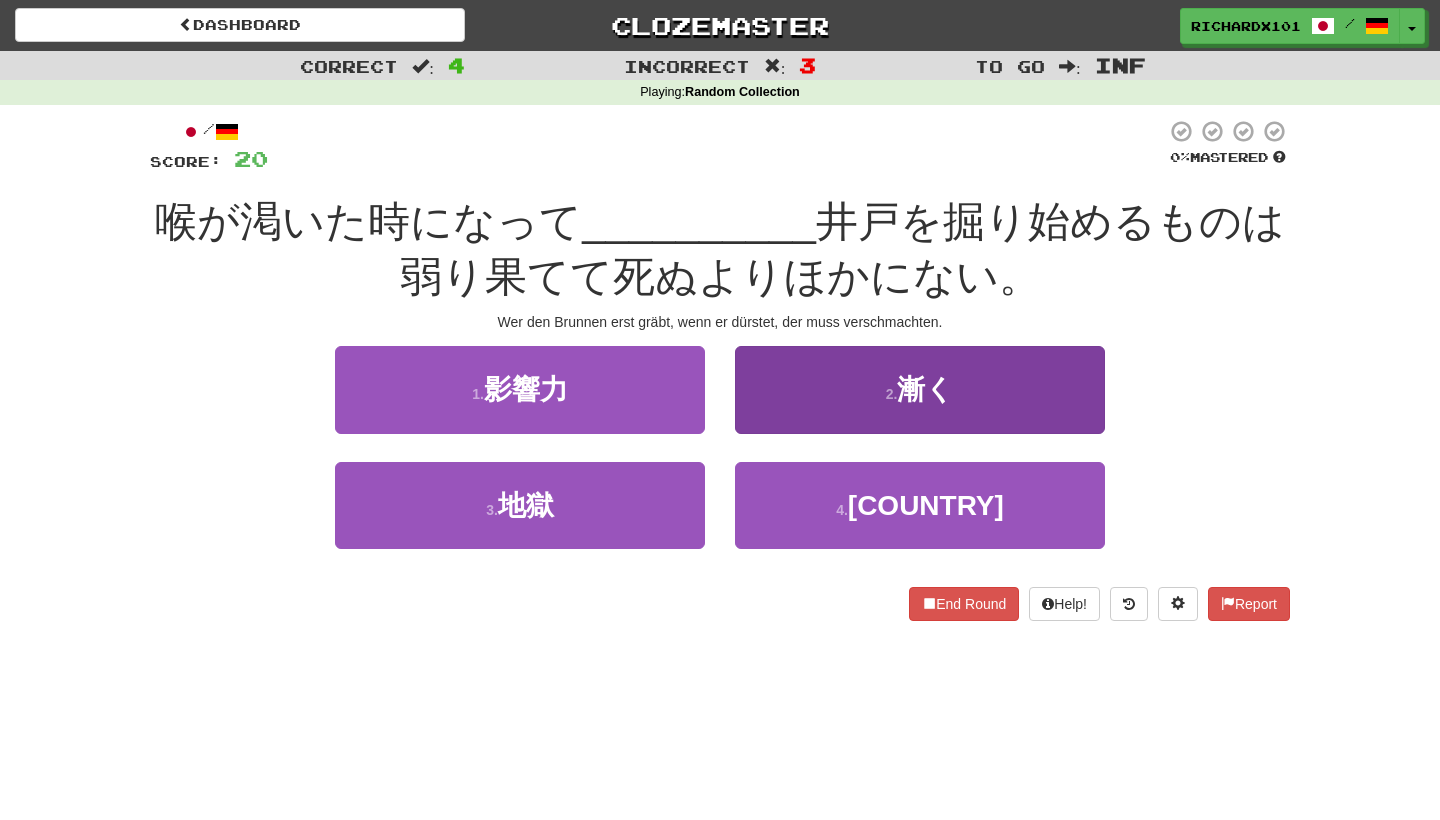 click on "2 .  漸く" at bounding box center (920, 389) 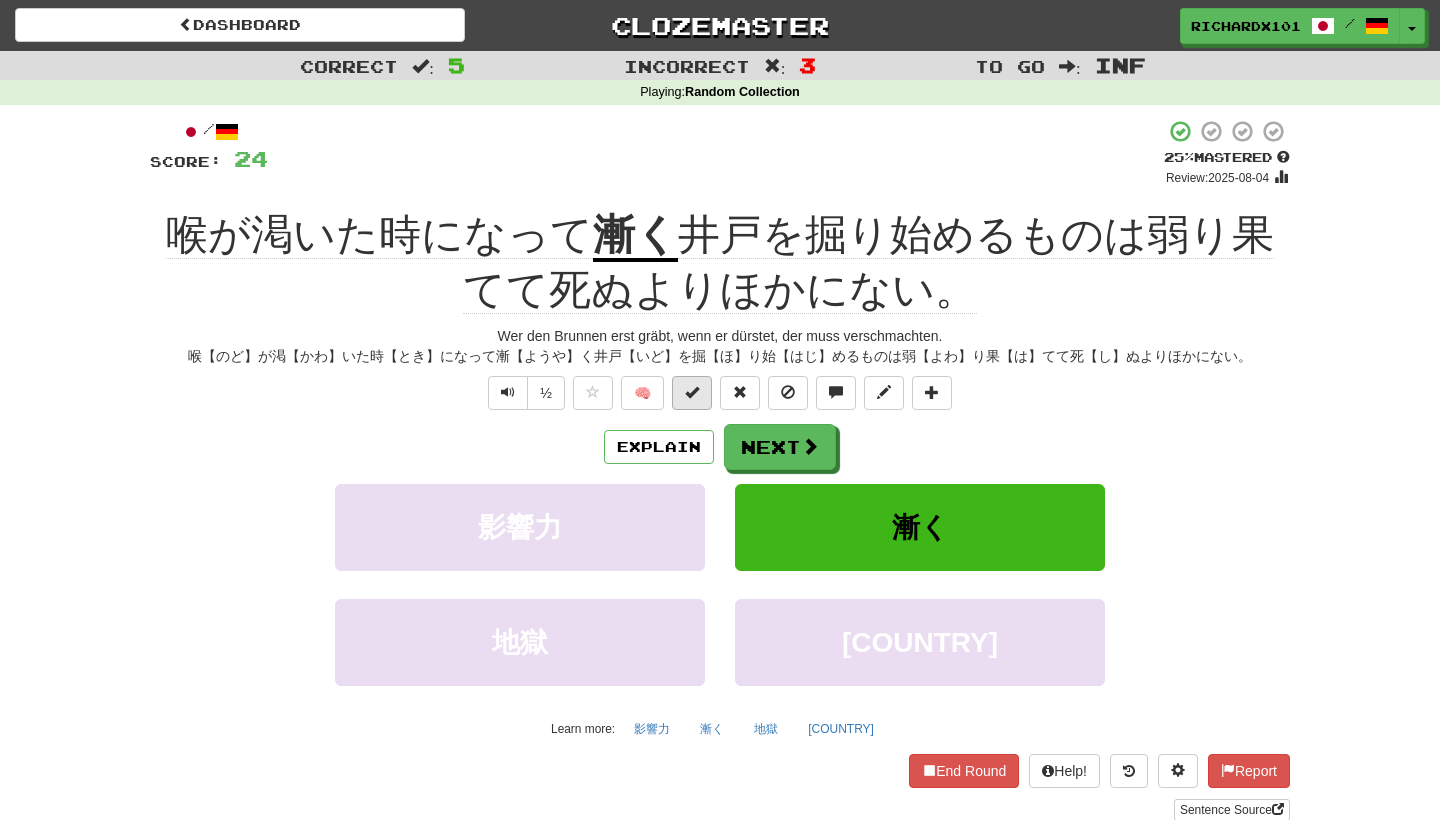 click at bounding box center (692, 393) 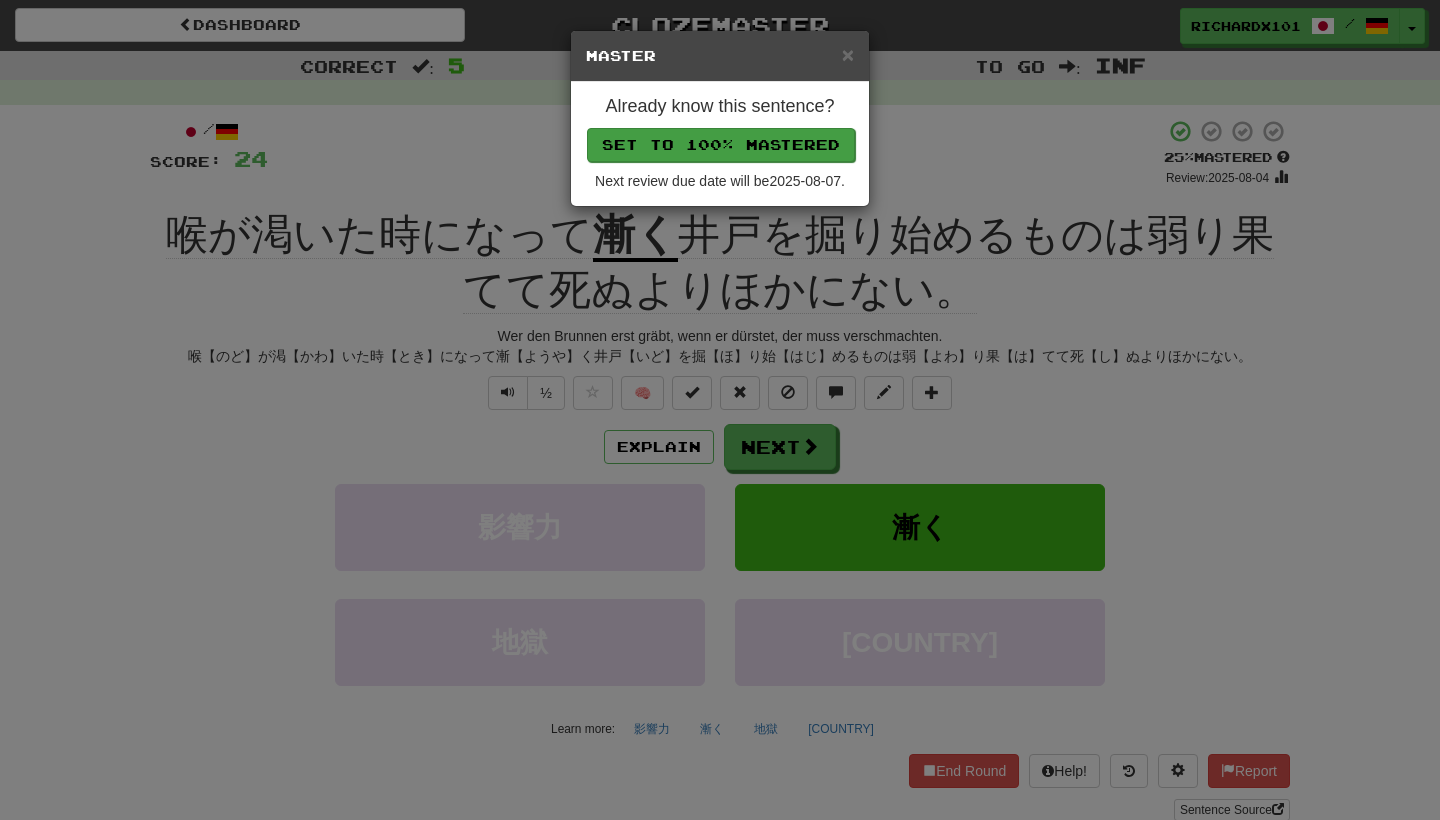 click on "Set to 100% Mastered" at bounding box center (721, 145) 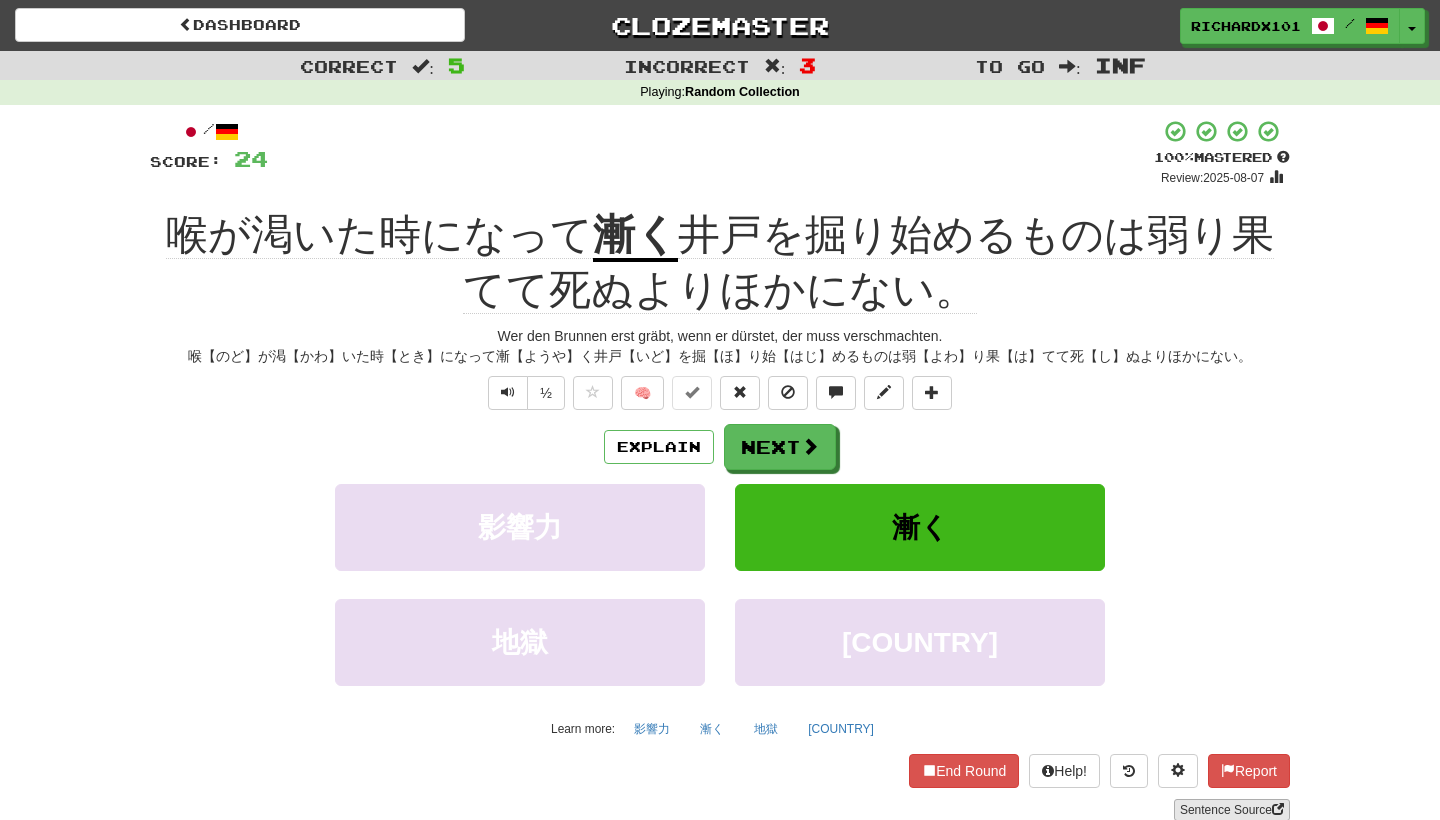 click on "Sentence Source" at bounding box center (1232, 810) 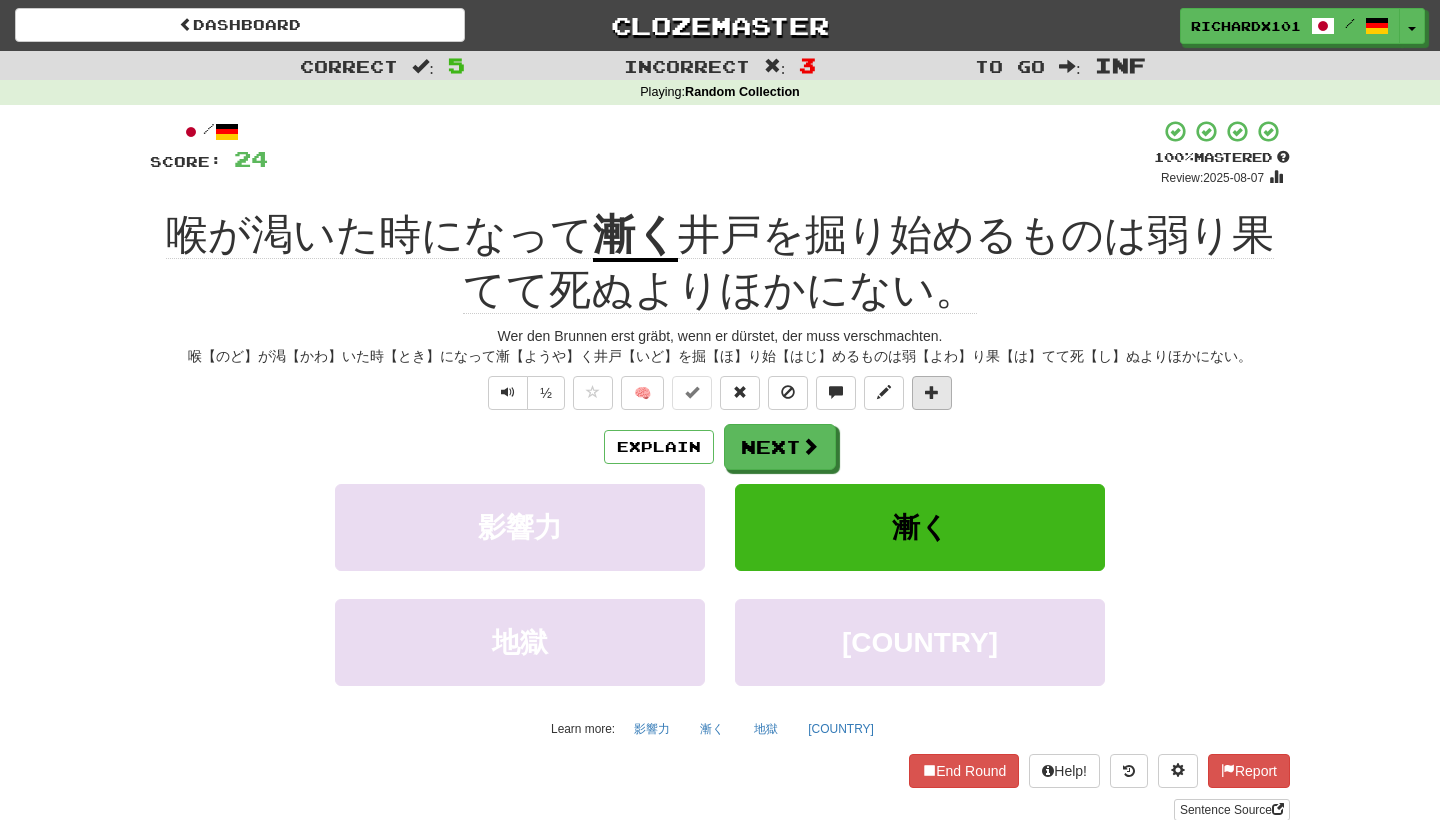 click at bounding box center (932, 393) 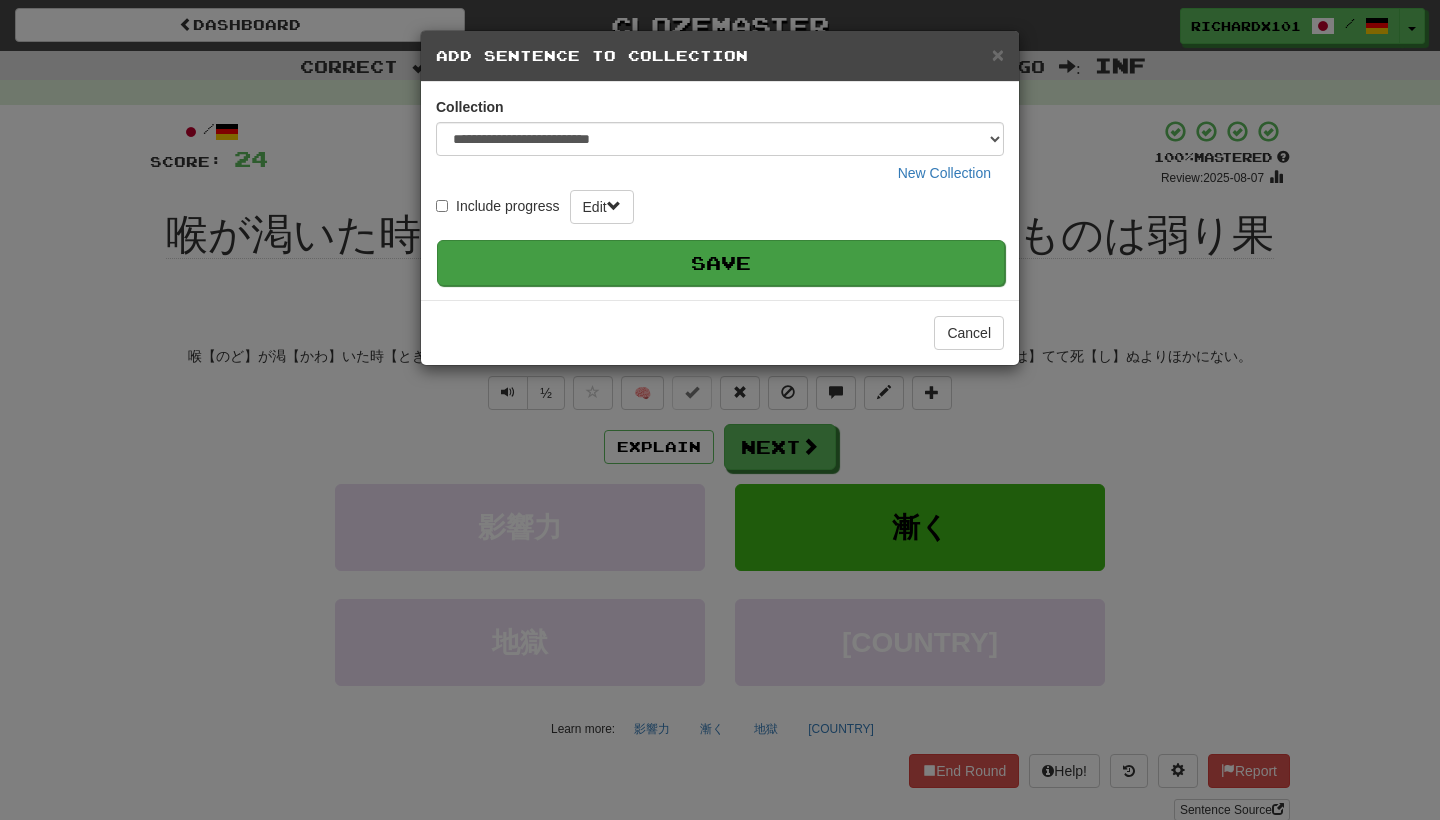 click on "Save" at bounding box center (721, 263) 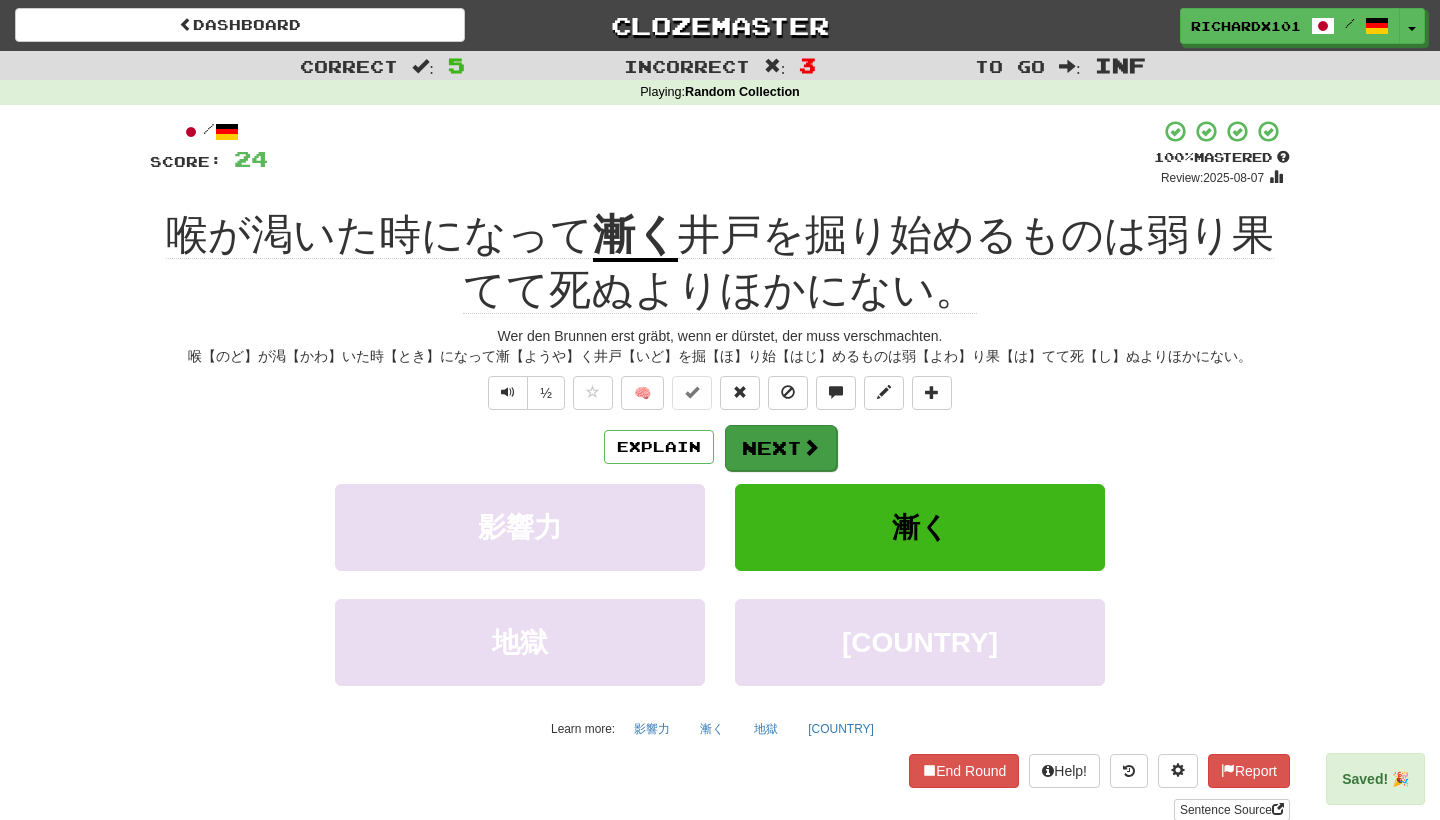 click at bounding box center (811, 447) 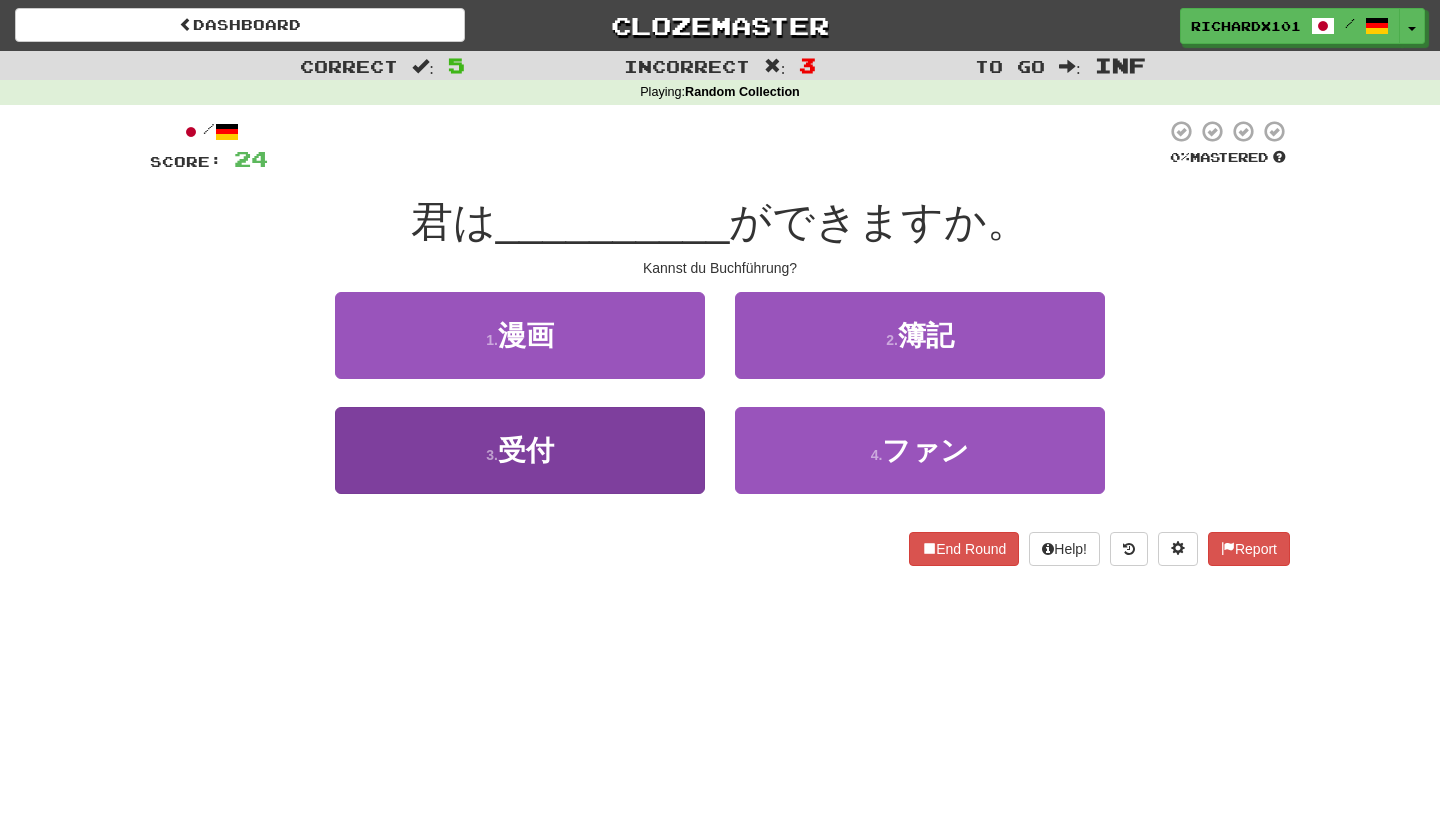 click on "3 .  受付" at bounding box center (520, 450) 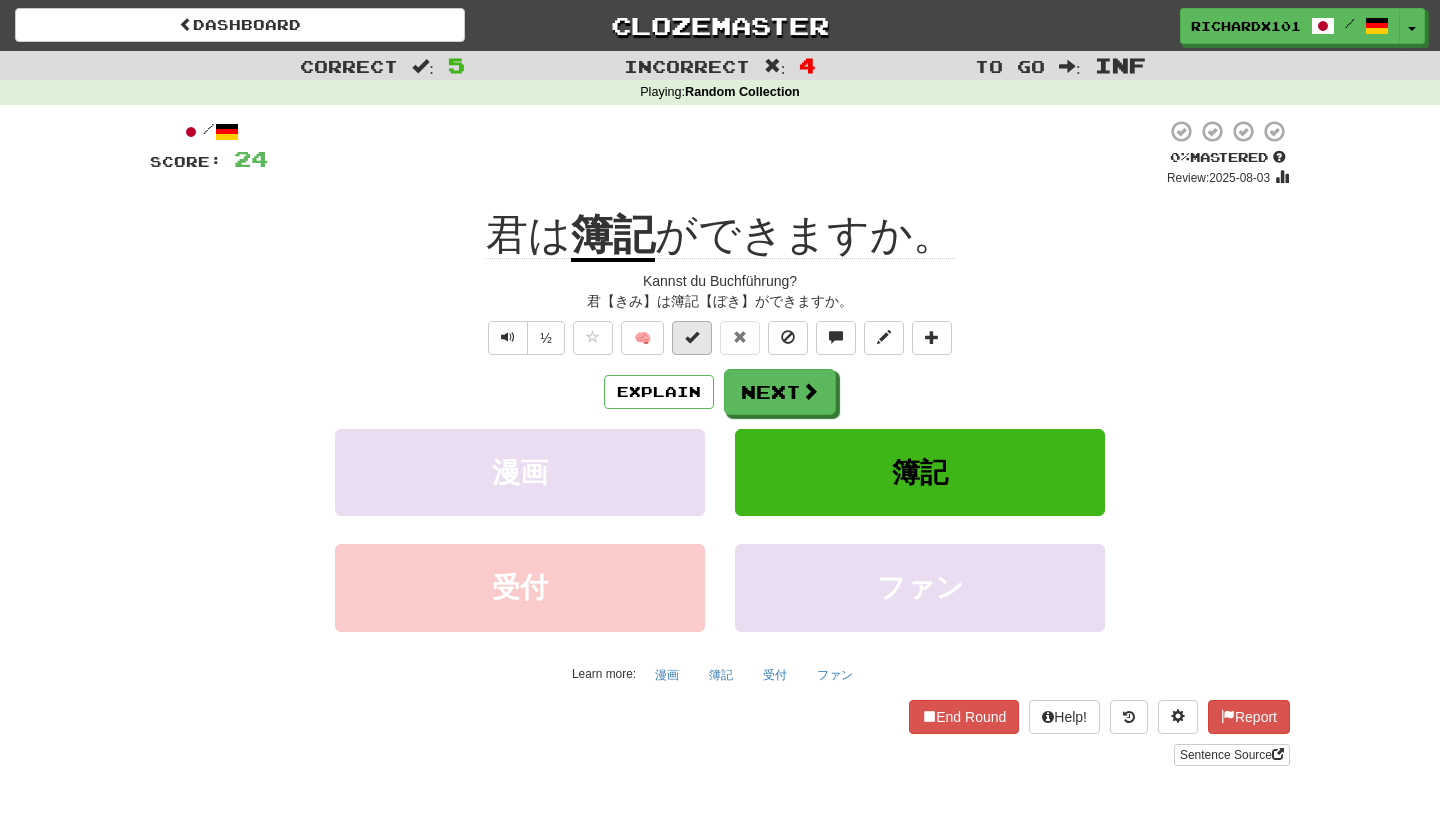 click at bounding box center (692, 337) 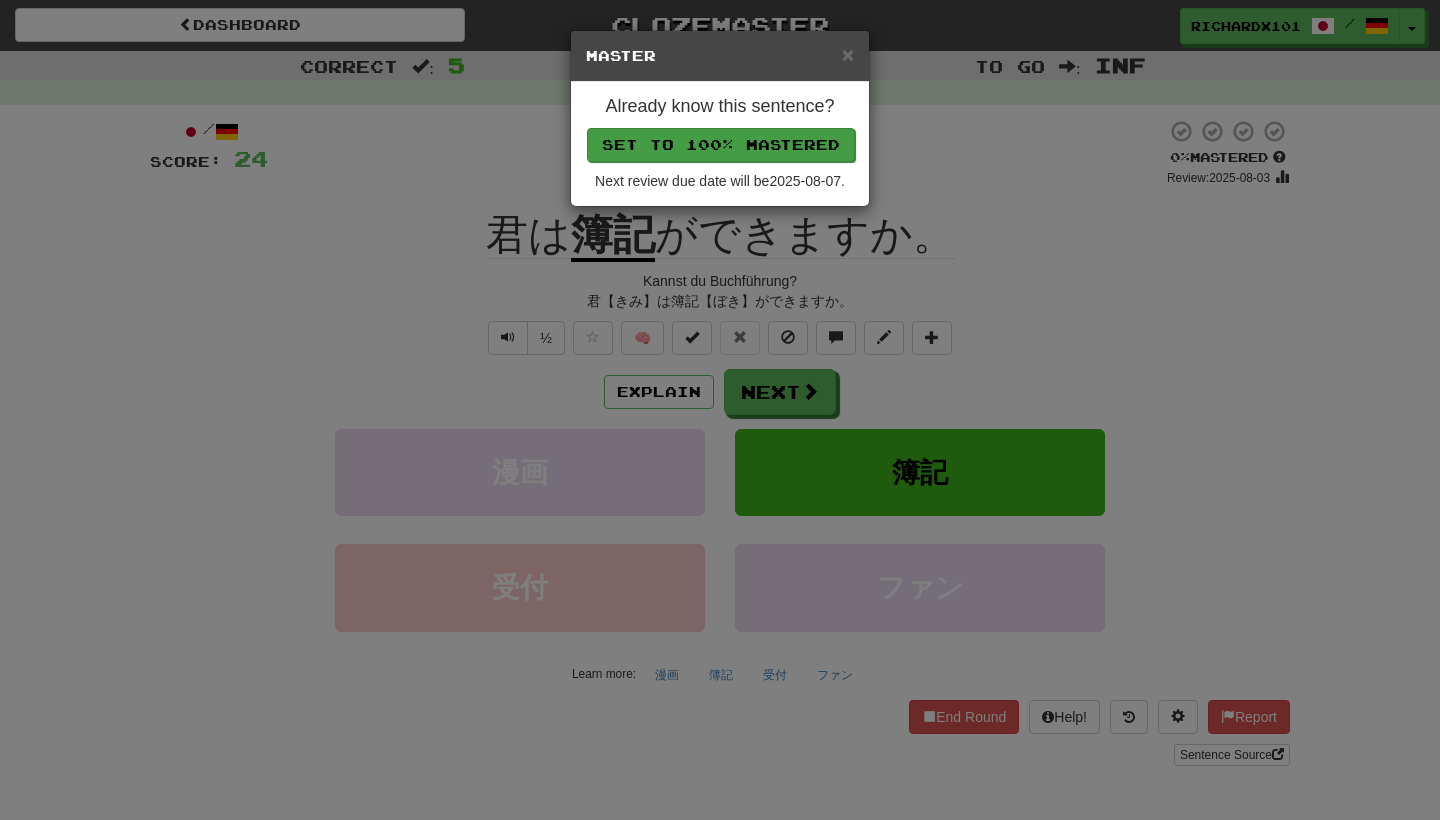 click on "Set to 100% Mastered" at bounding box center (721, 145) 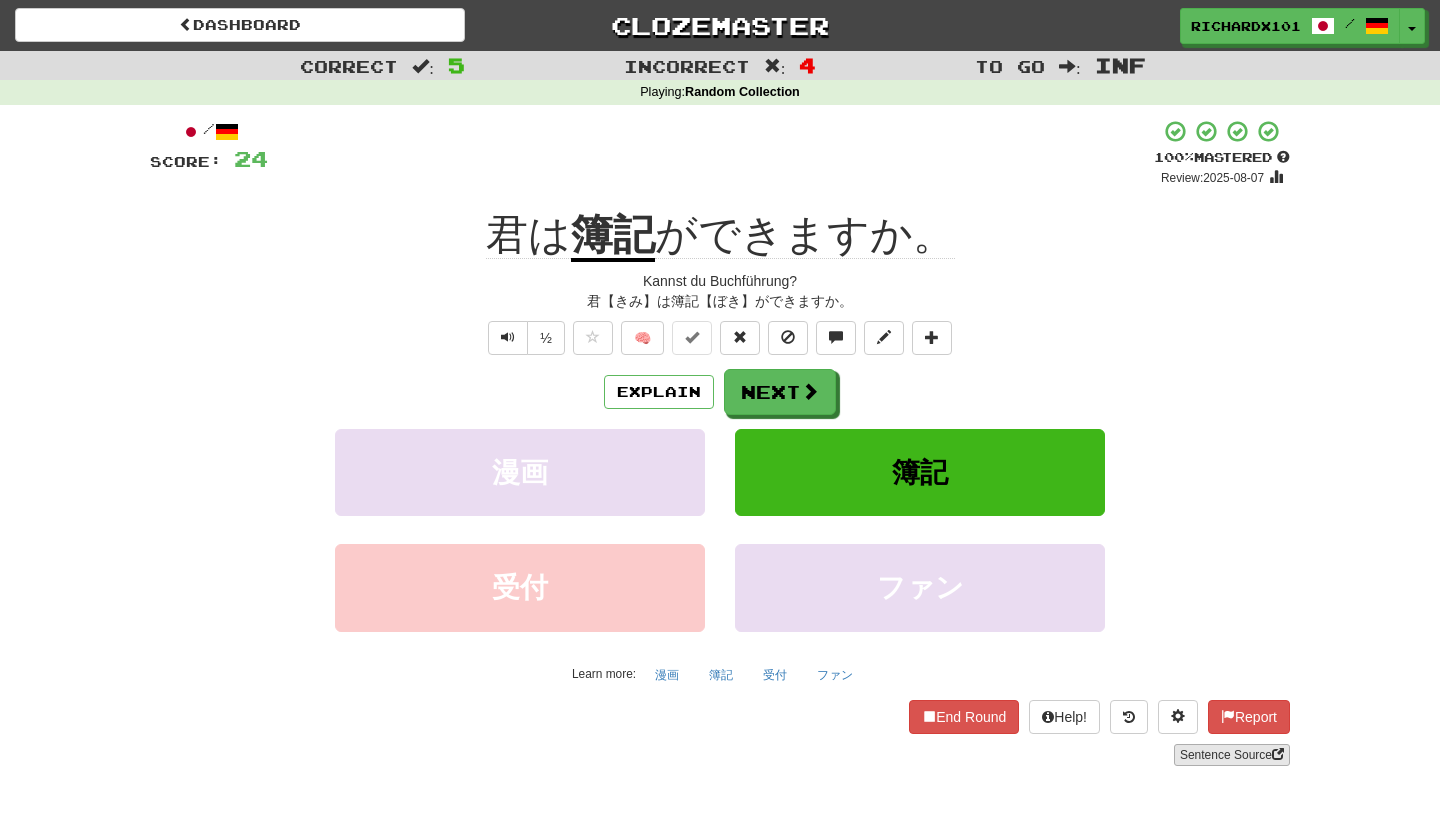 click on "Sentence Source" at bounding box center [1232, 755] 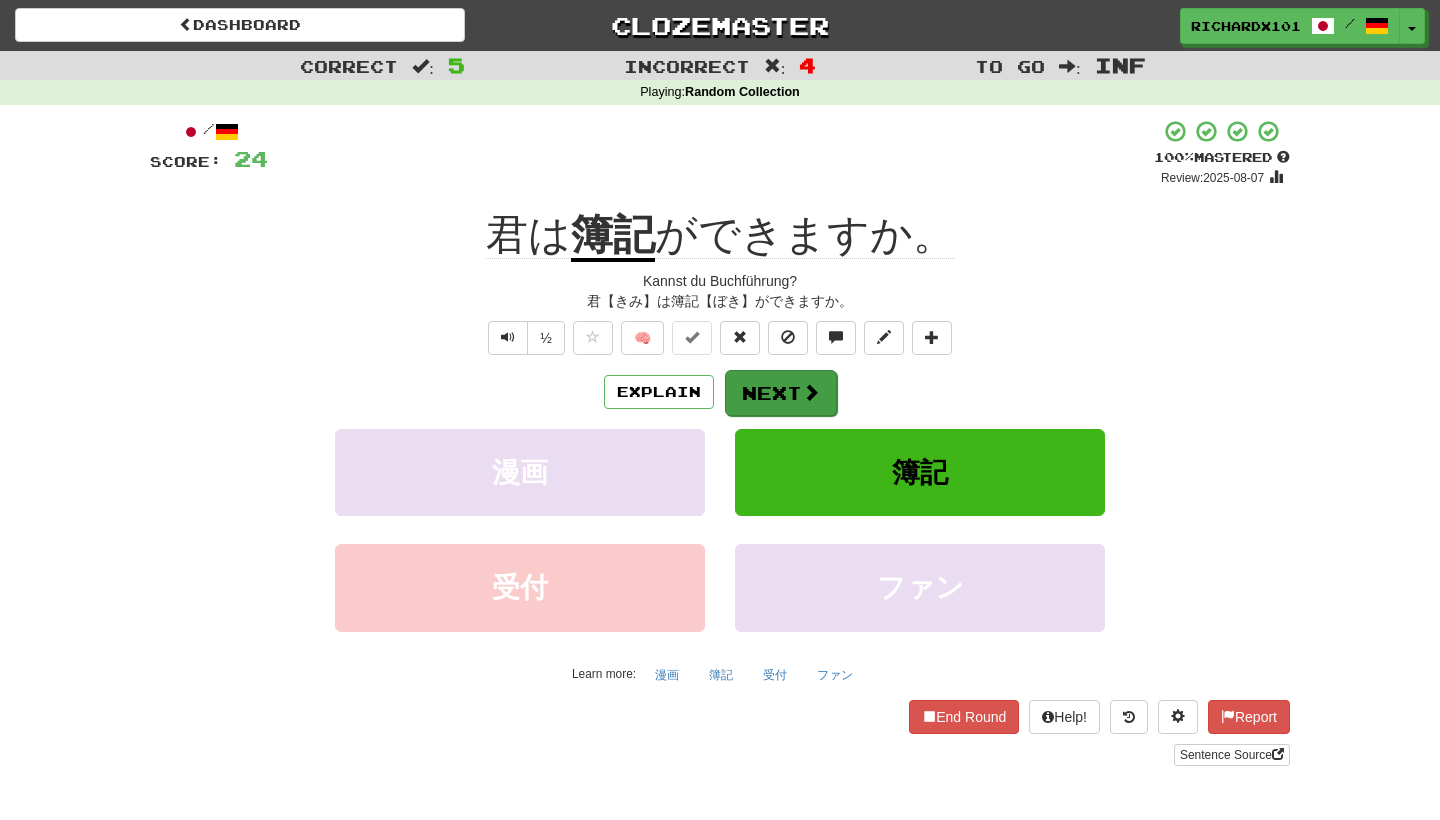 click on "Next" at bounding box center (781, 393) 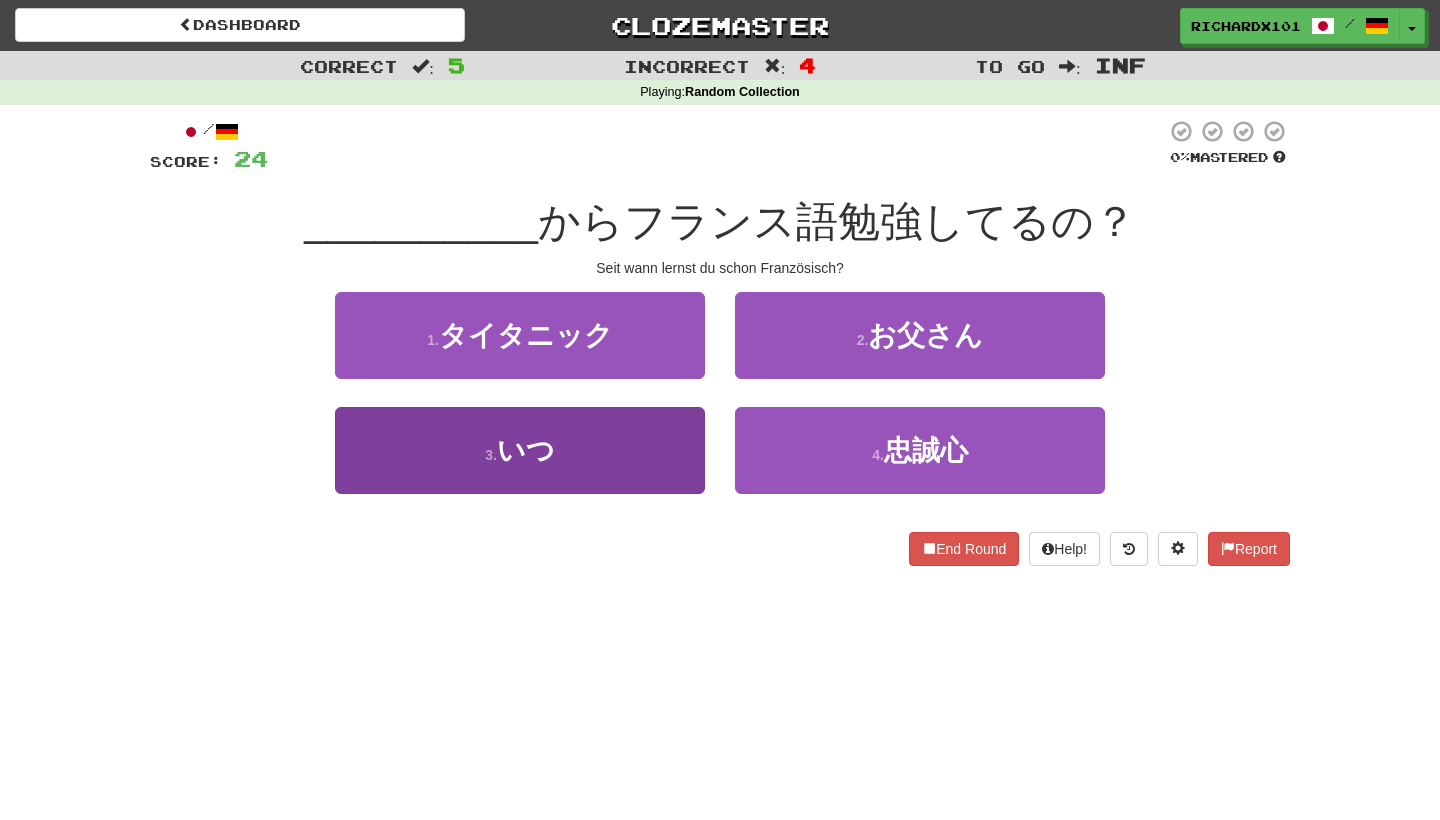 click on "3 .  いつ" at bounding box center (520, 450) 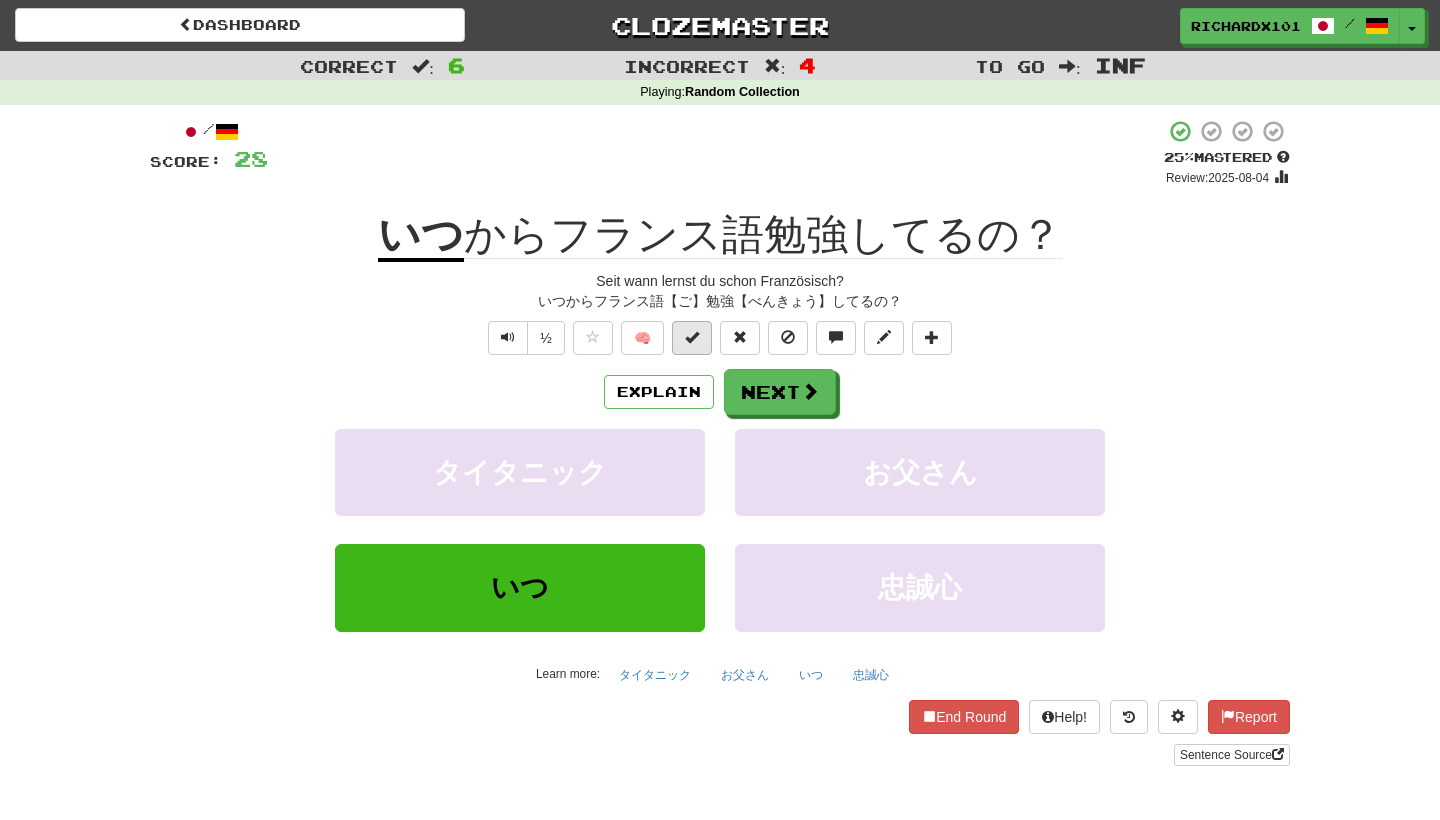 click at bounding box center (692, 338) 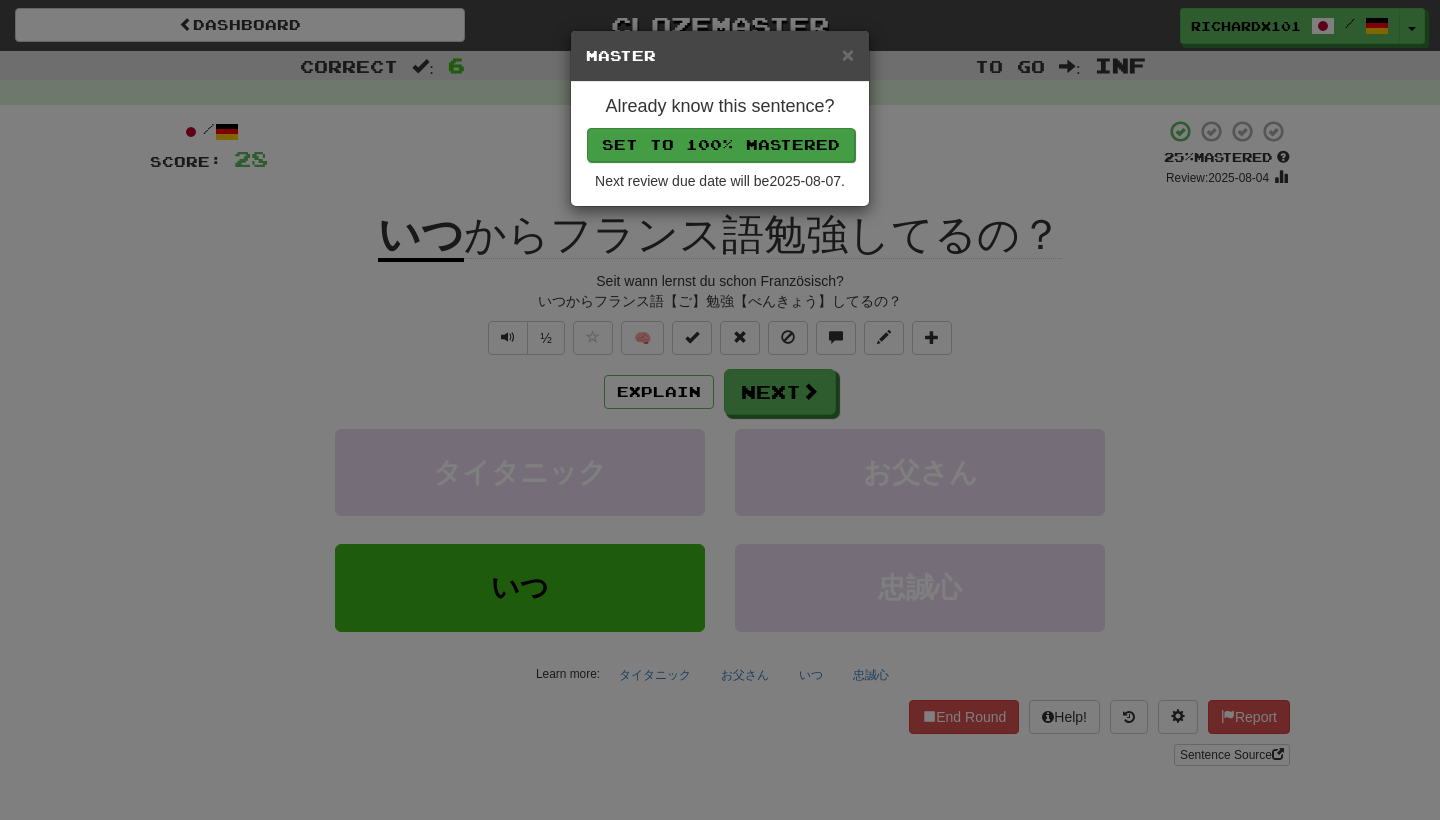 click on "Set to 100% Mastered" at bounding box center (721, 145) 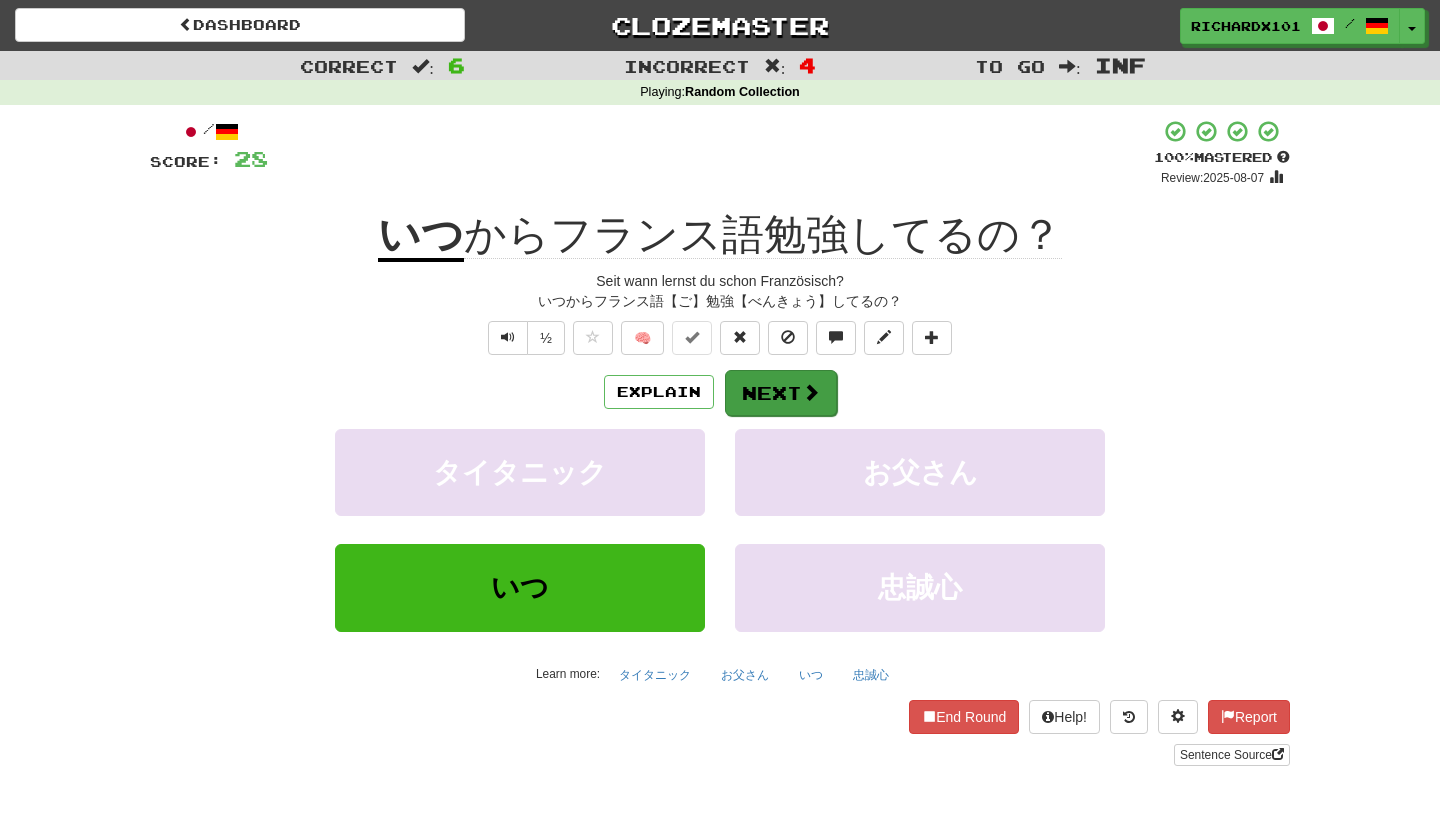 click at bounding box center (811, 392) 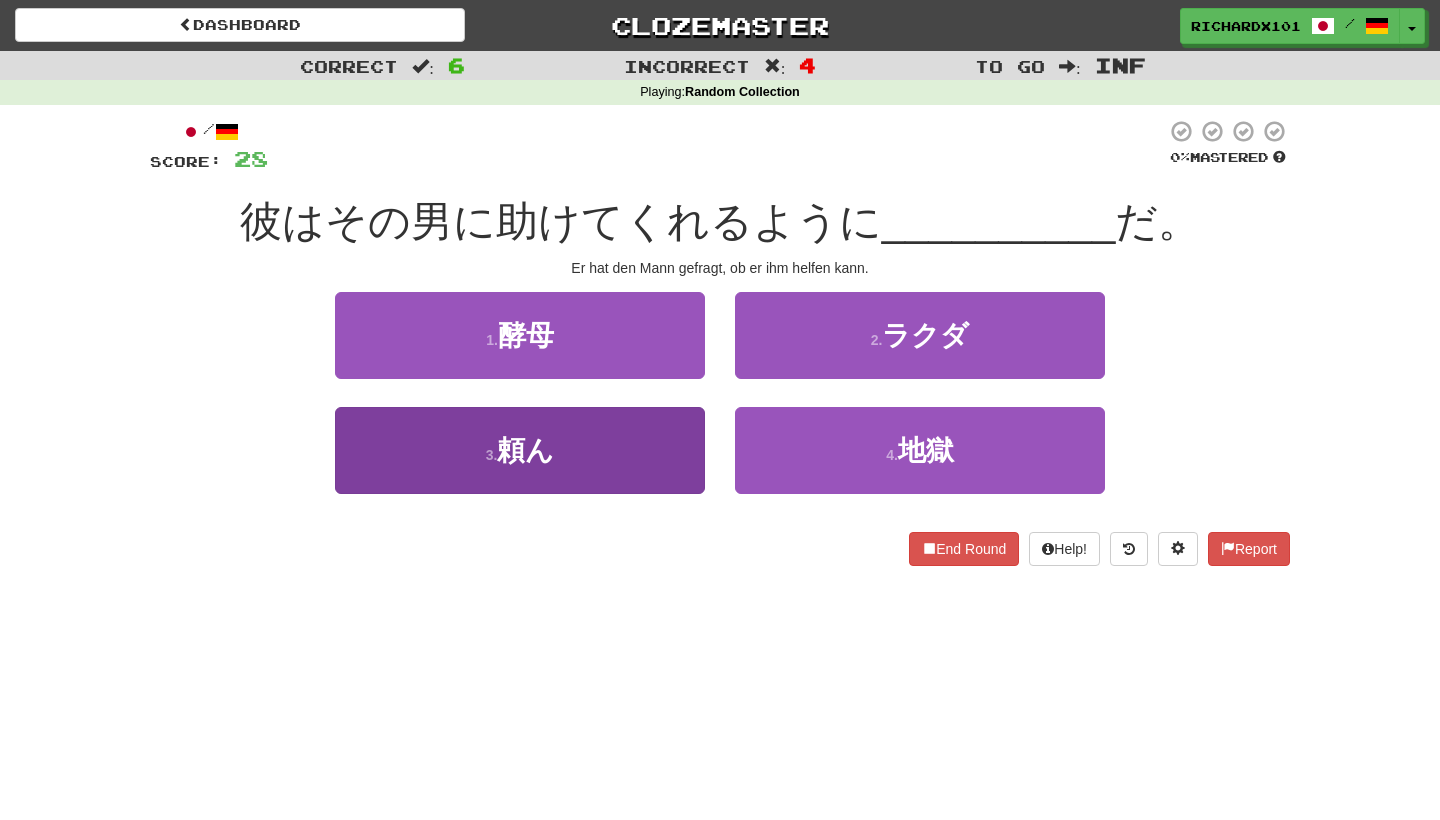 click on "3 .  頼ん" at bounding box center (520, 450) 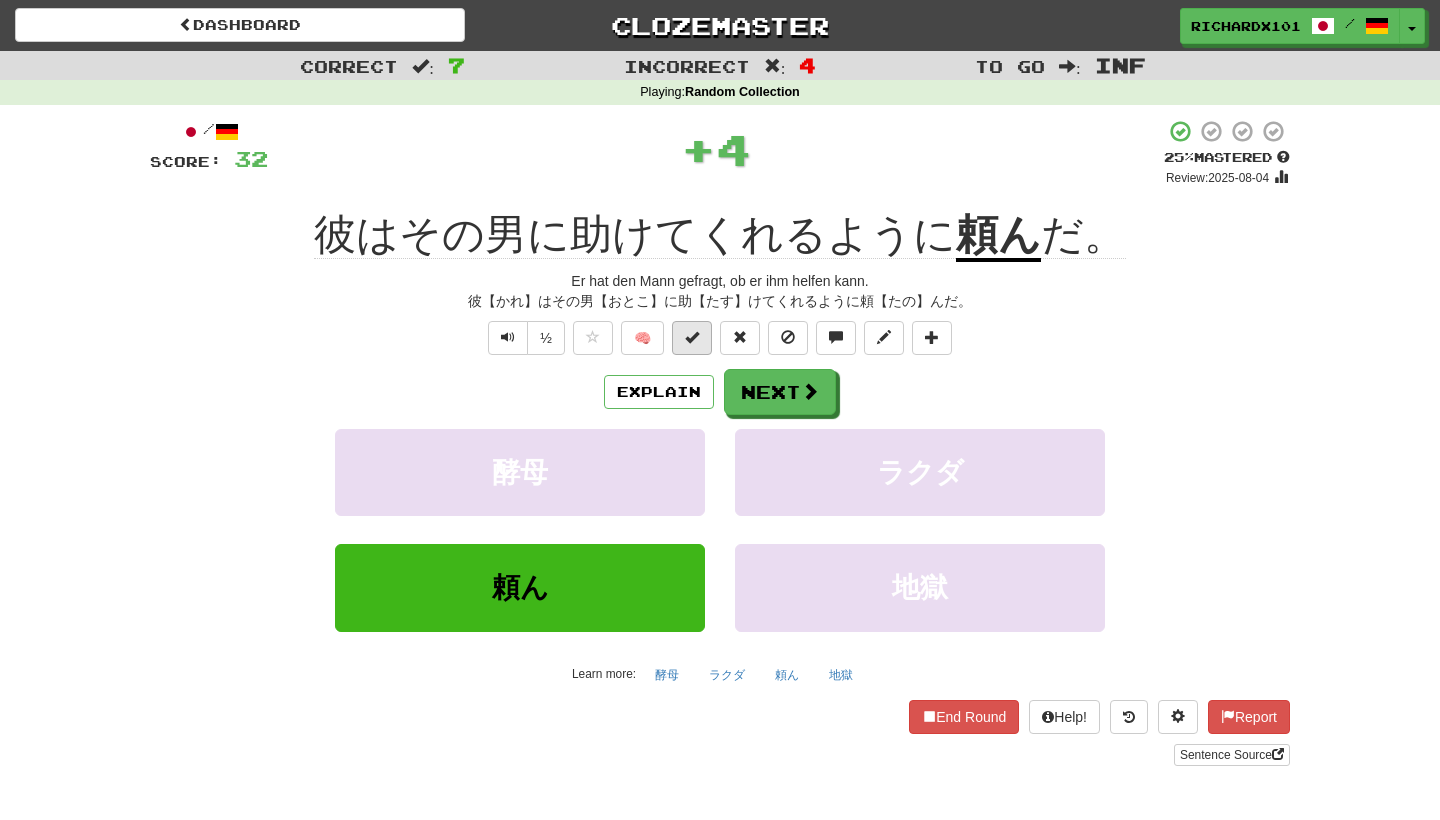 click at bounding box center [692, 338] 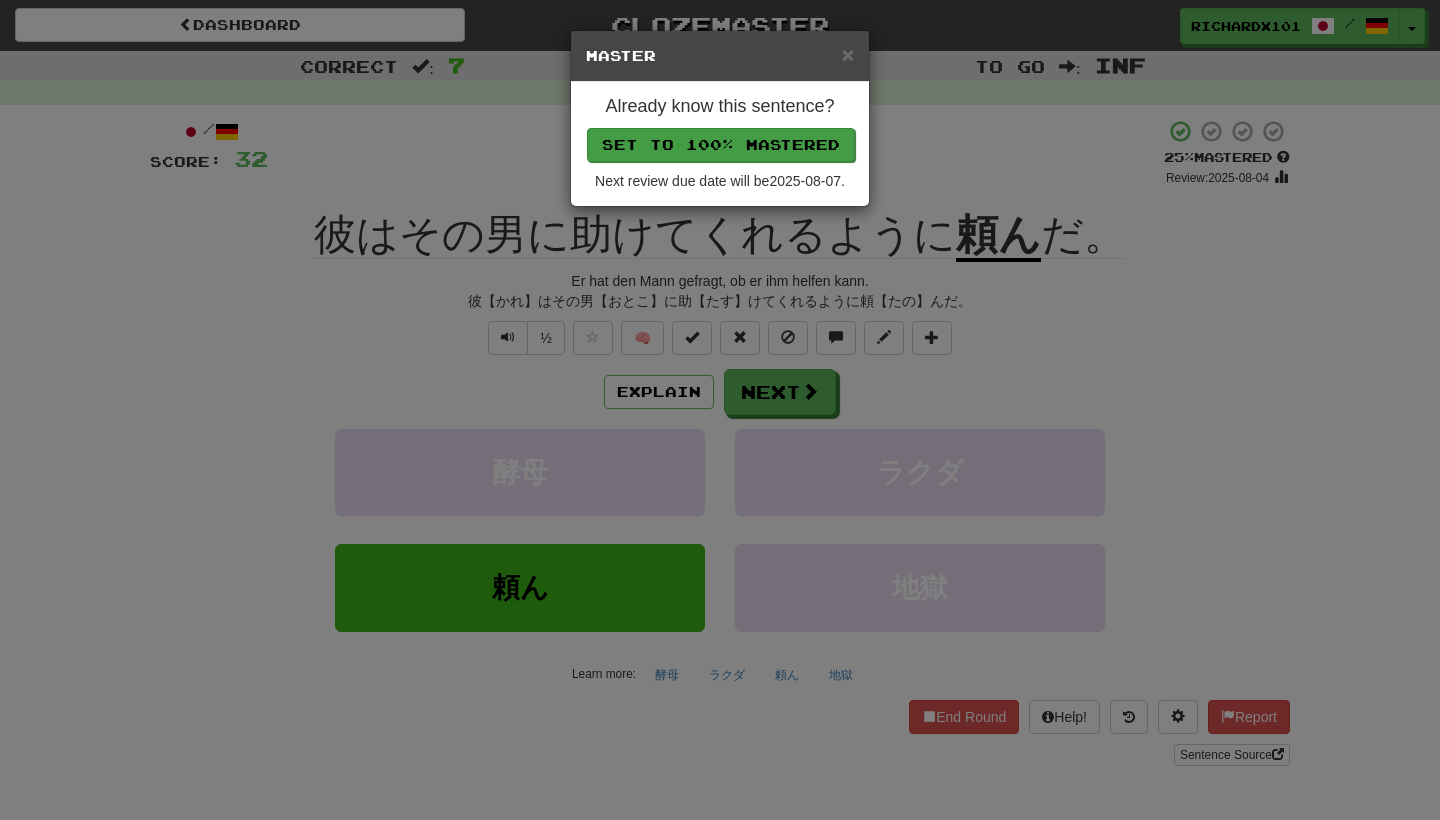 click on "Set to 100% Mastered" at bounding box center (721, 145) 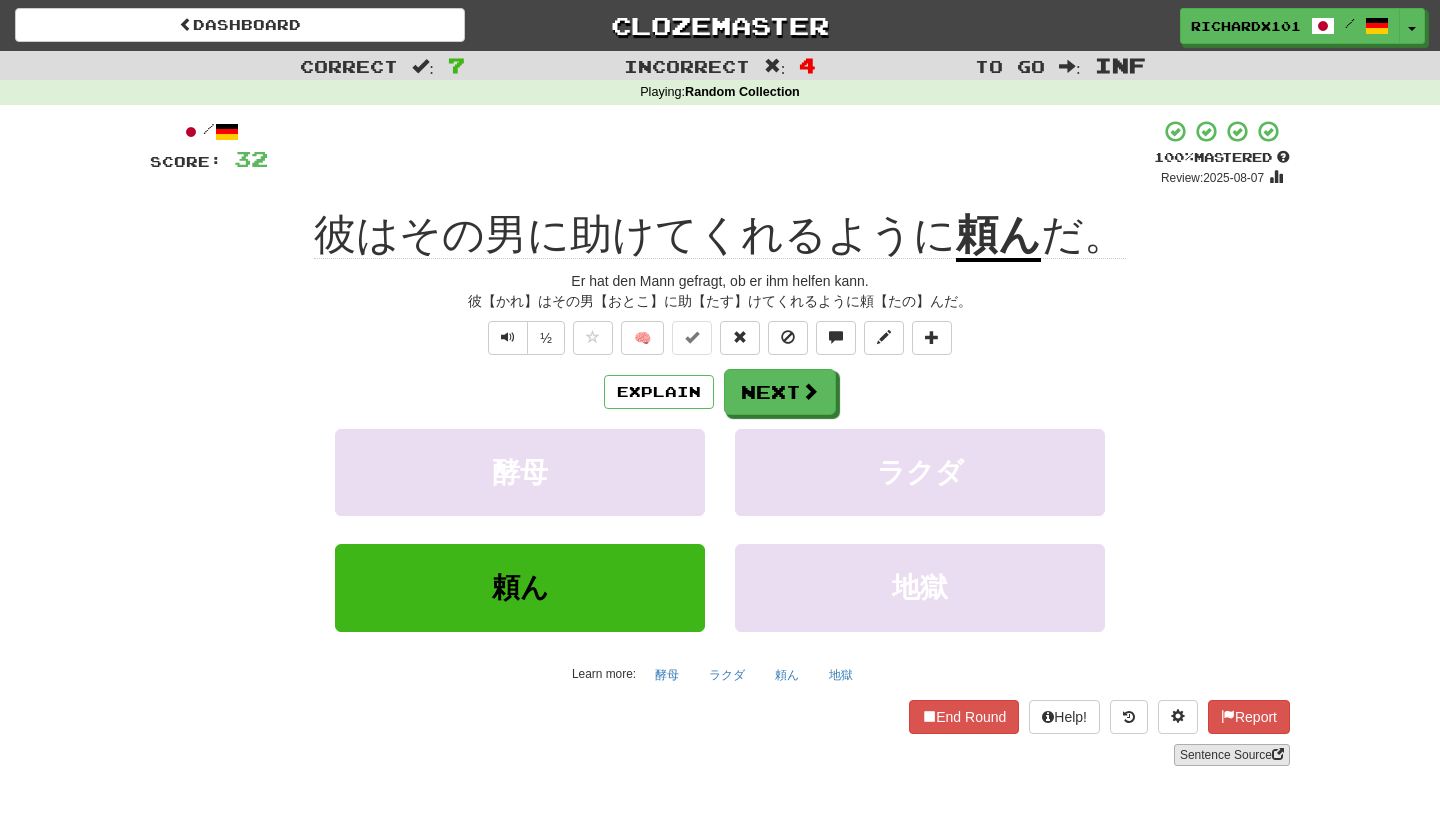 click on "Sentence Source" at bounding box center [1232, 755] 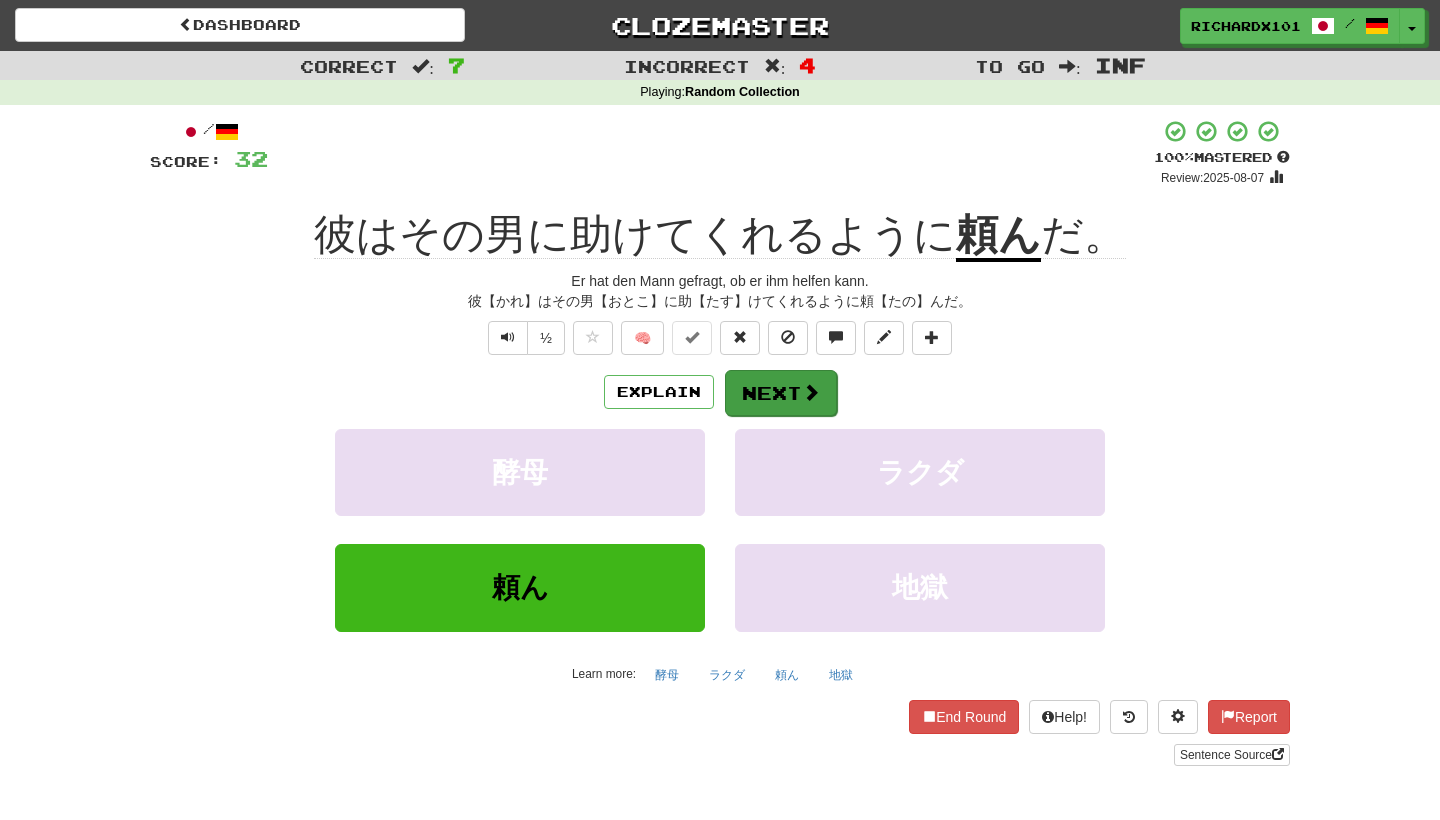 click at bounding box center [811, 392] 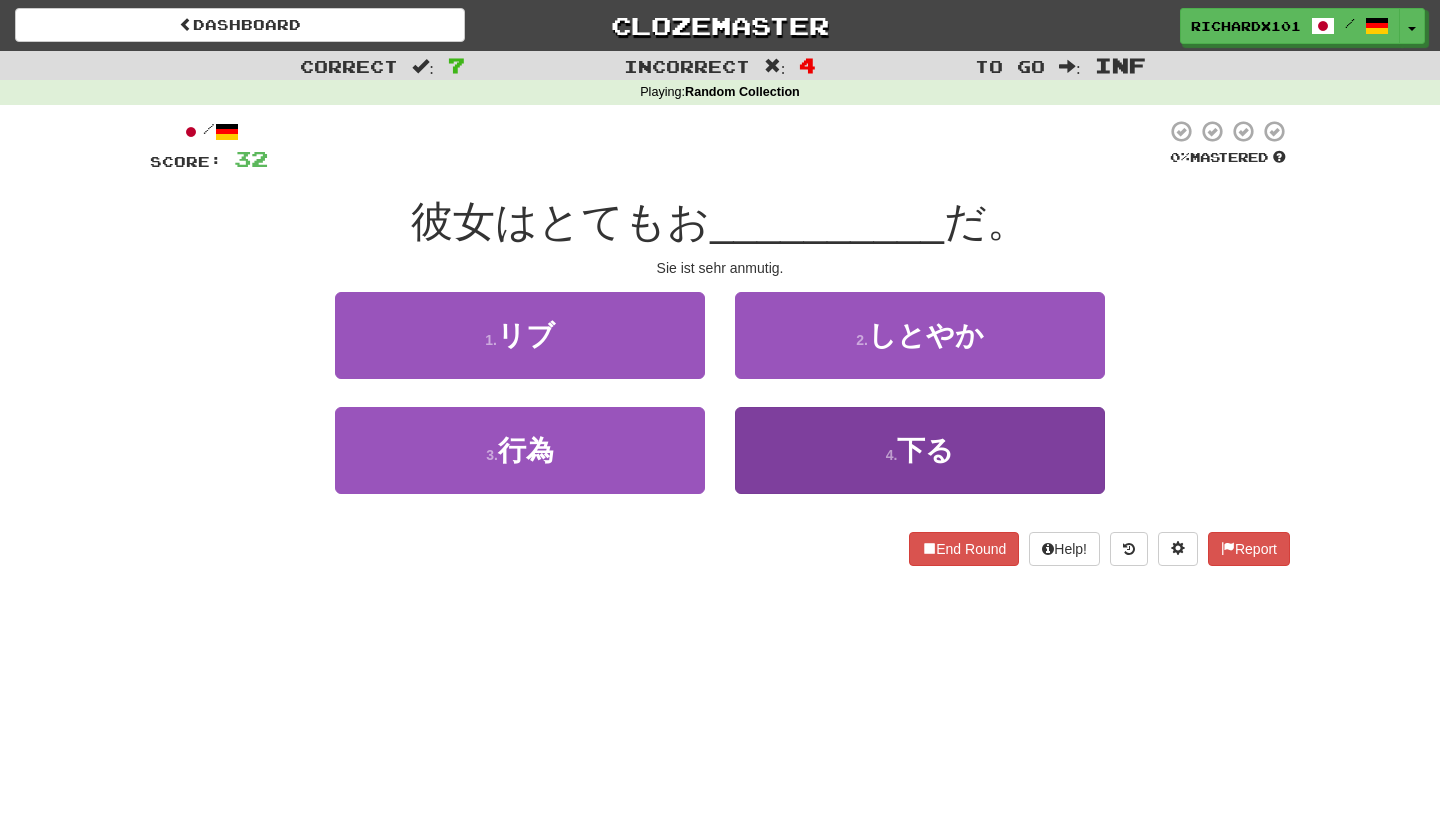 click on "4 .  下る" at bounding box center [920, 450] 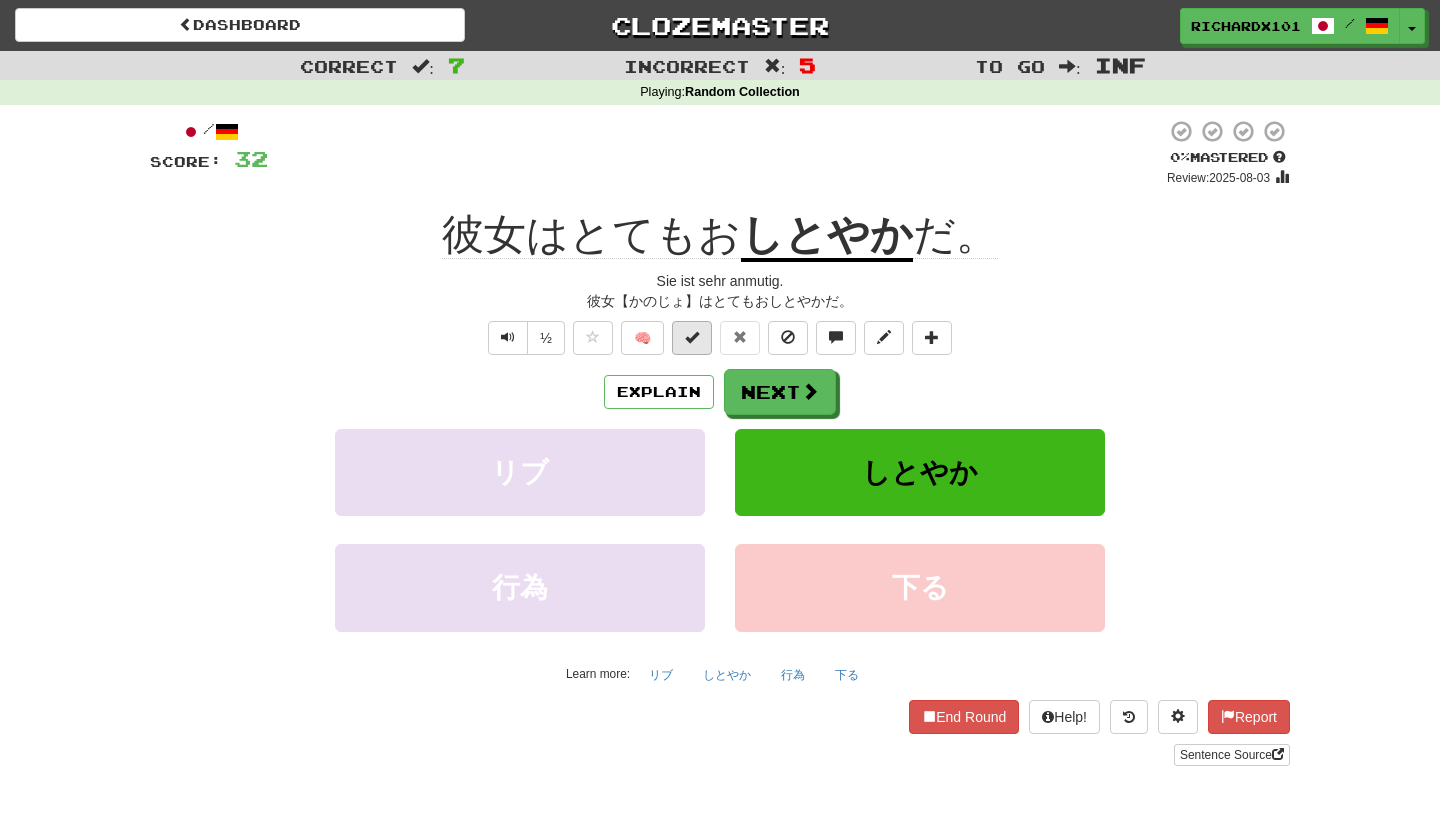 click at bounding box center (692, 338) 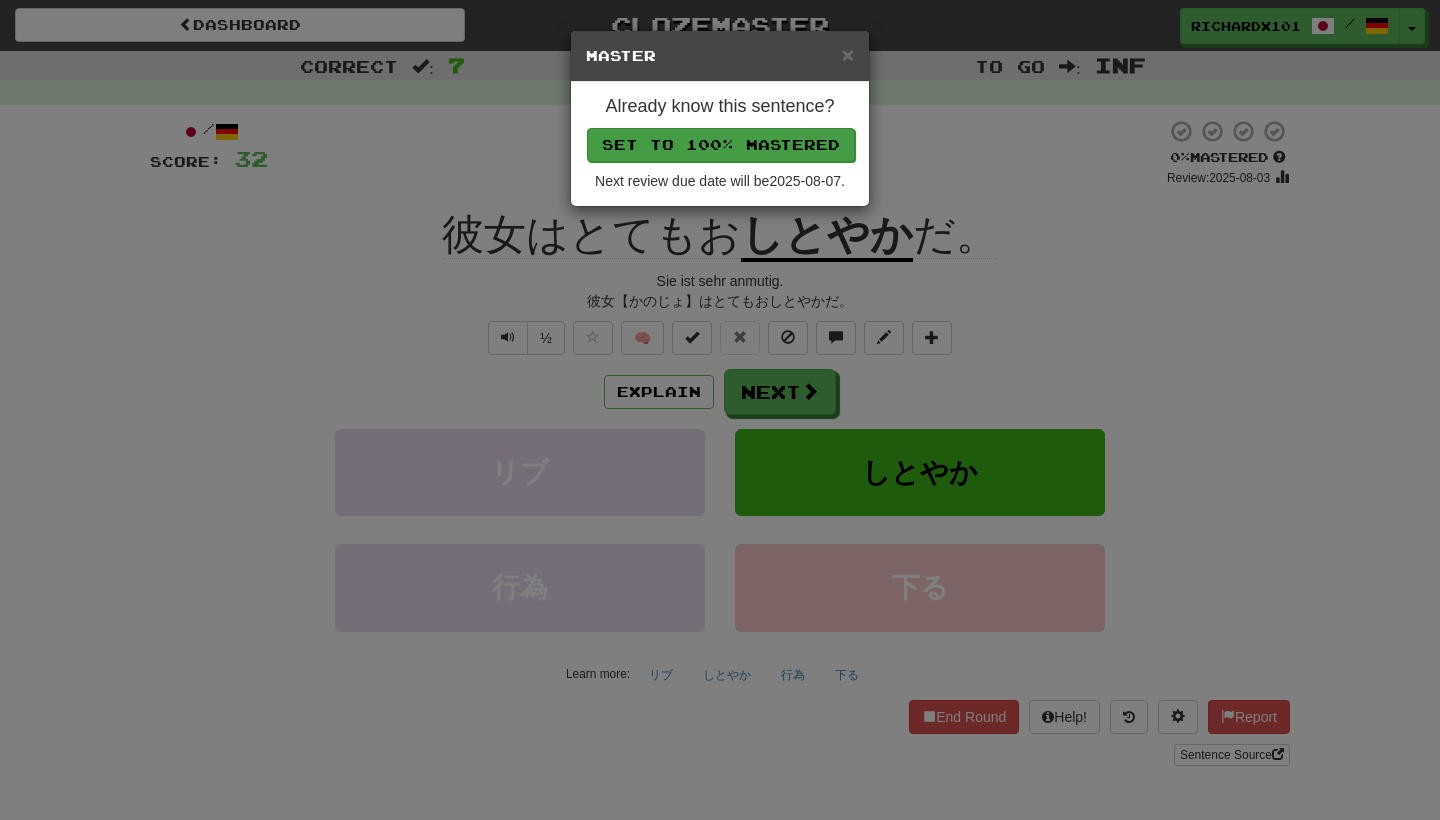 click on "Set to 100% Mastered" at bounding box center (721, 145) 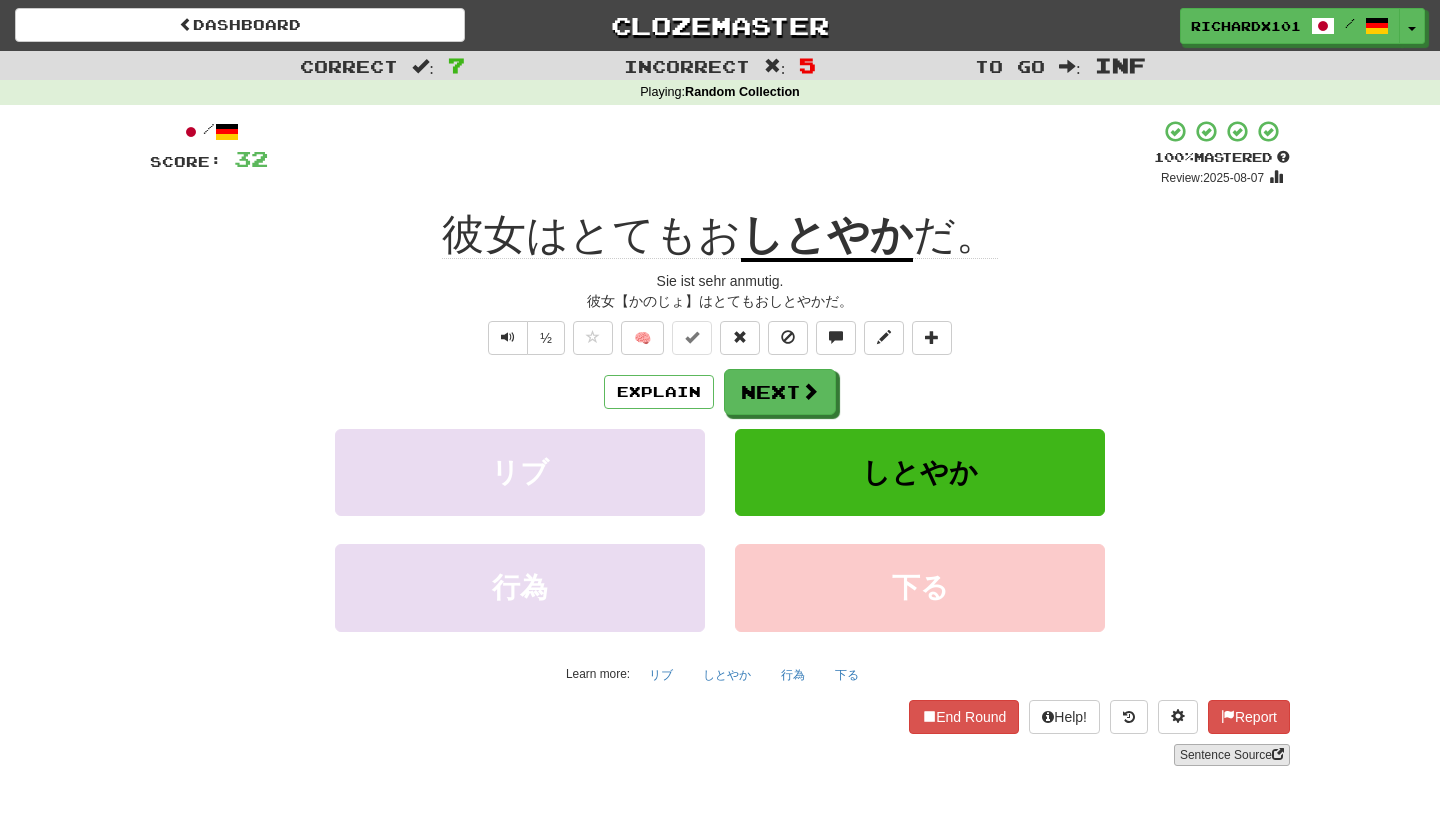 click on "Sentence Source" at bounding box center (1232, 755) 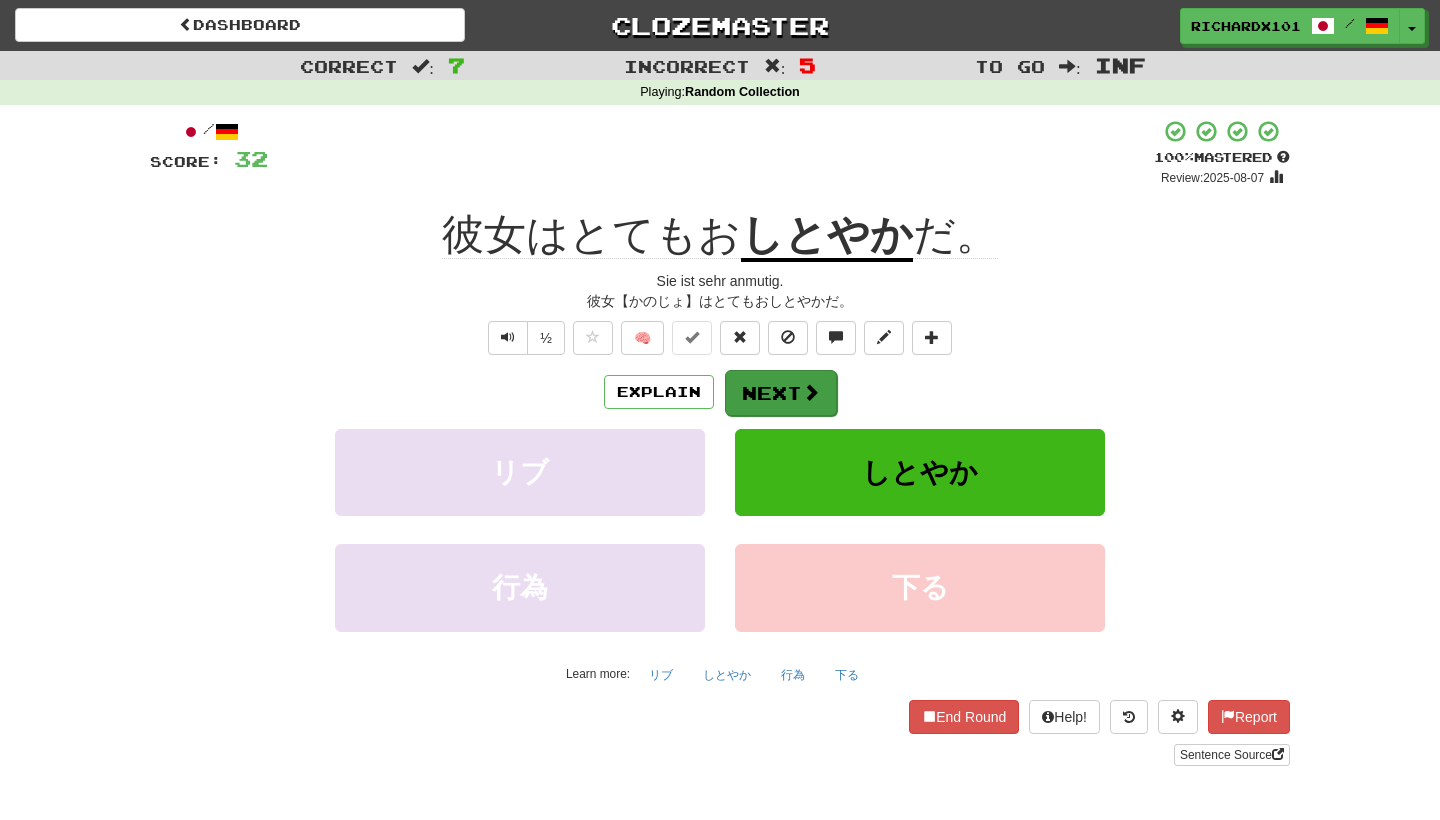 click on "Next" at bounding box center [781, 393] 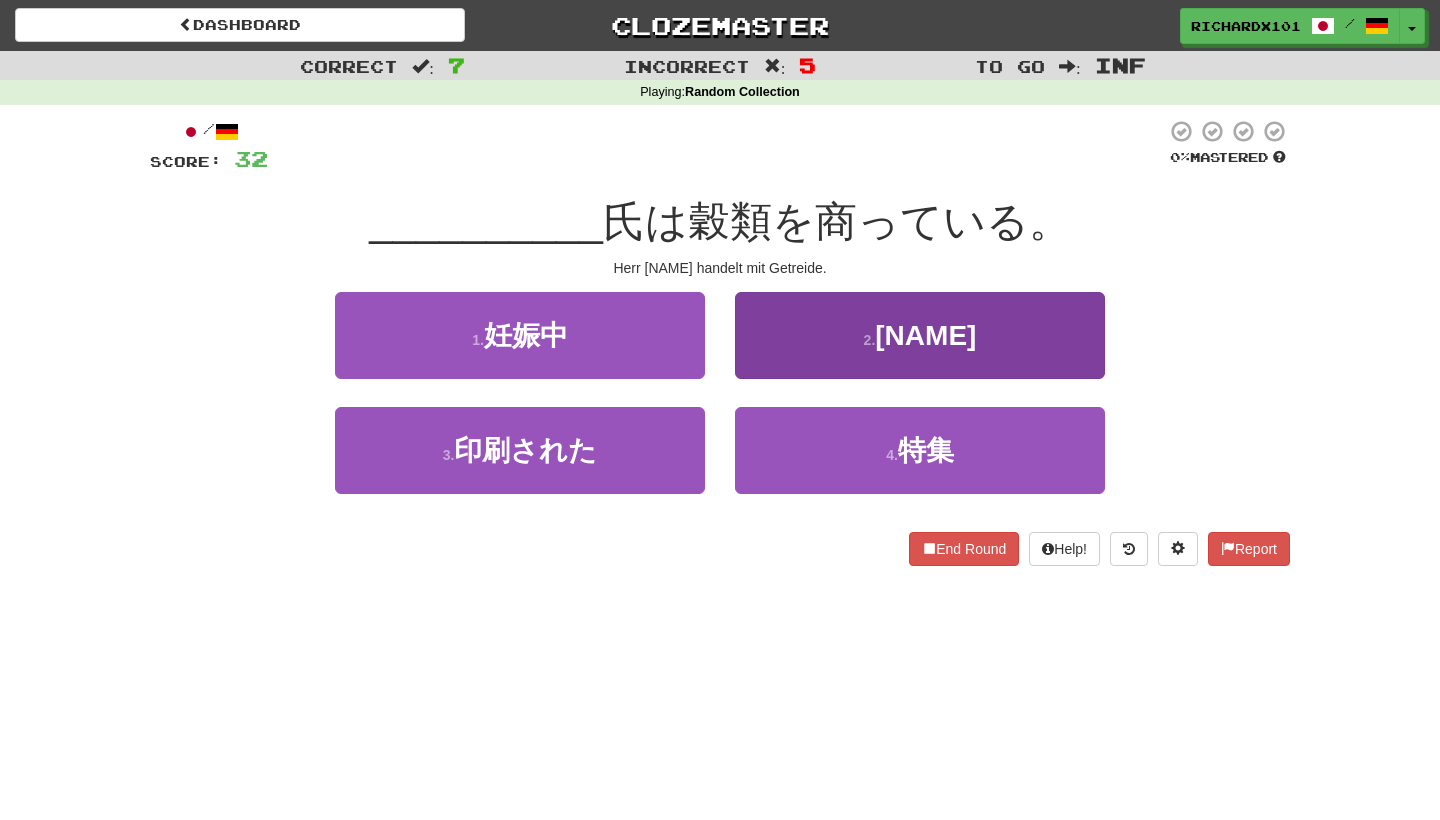 click on "2 .  竜也" at bounding box center [920, 335] 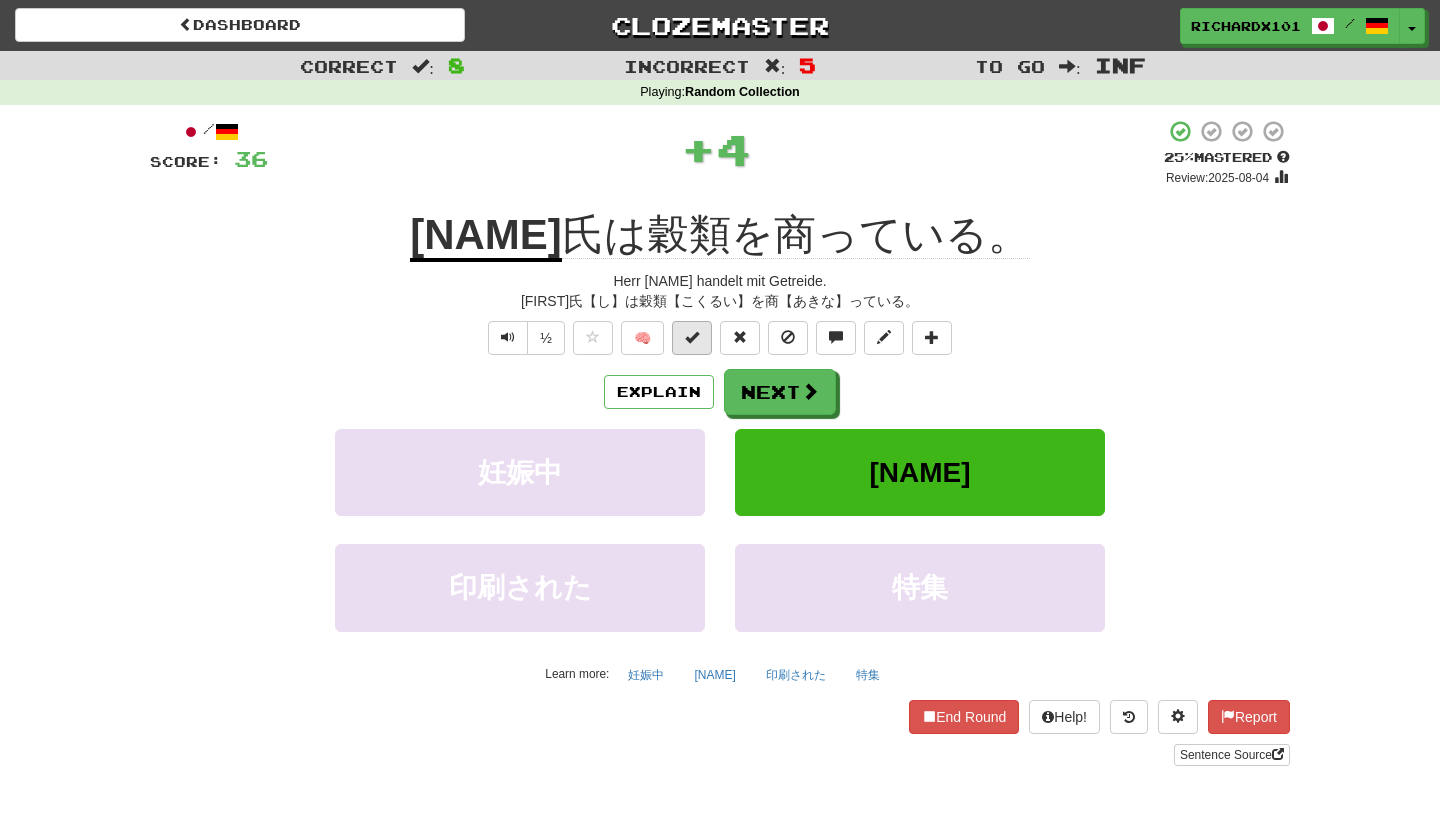 click at bounding box center (692, 338) 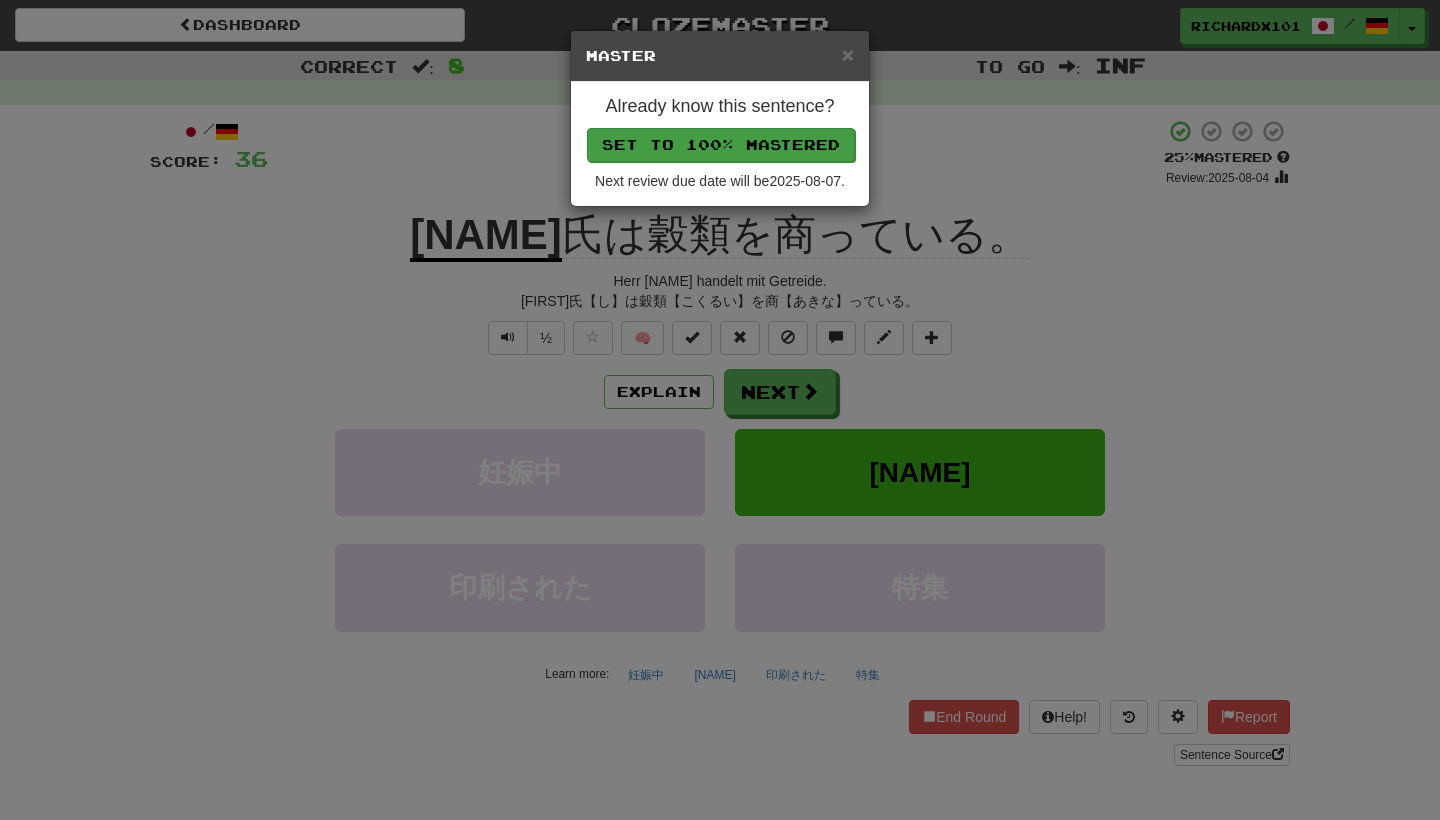click on "Set to 100% Mastered" at bounding box center (721, 145) 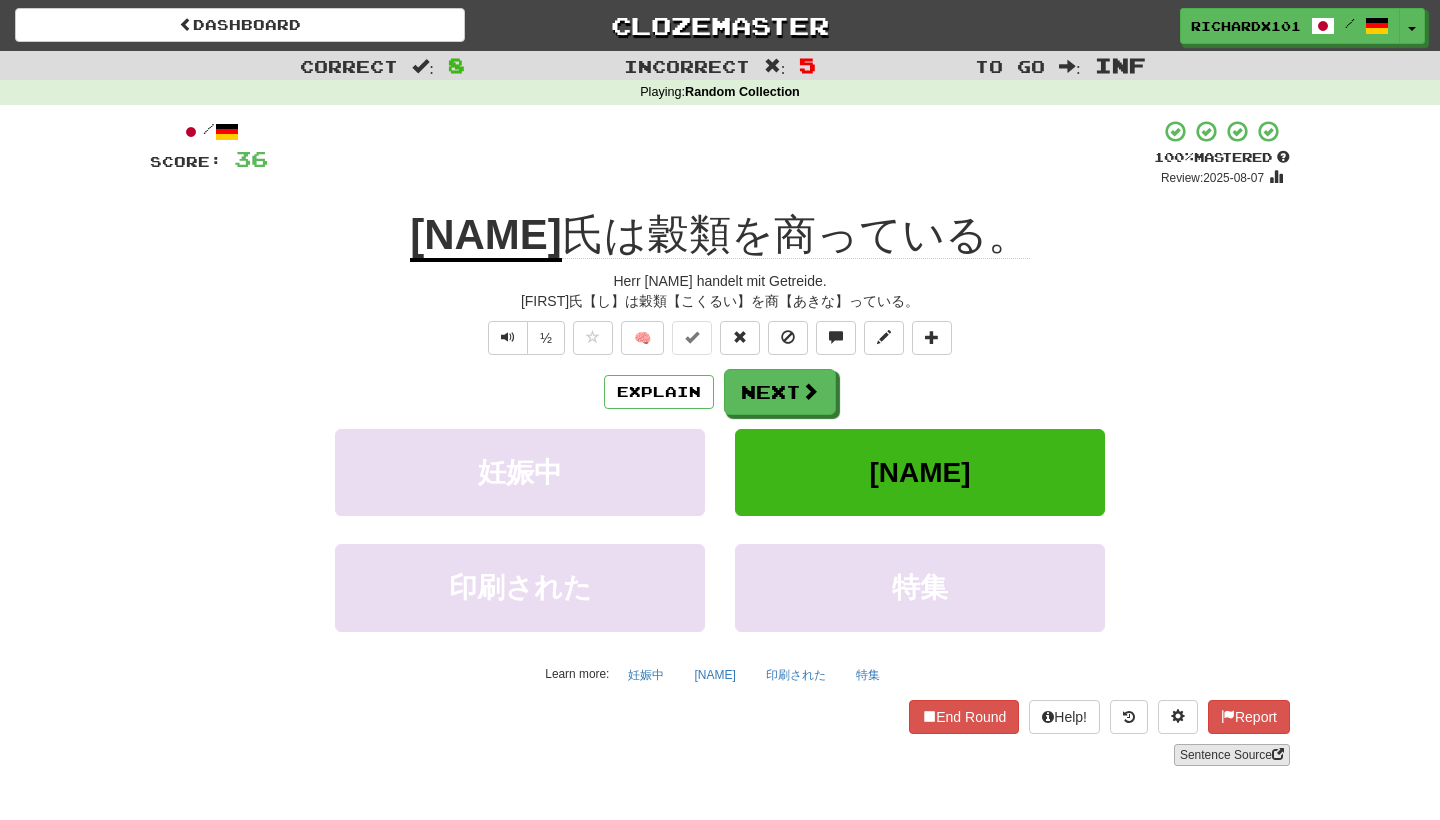 click on "Sentence Source" at bounding box center [1232, 755] 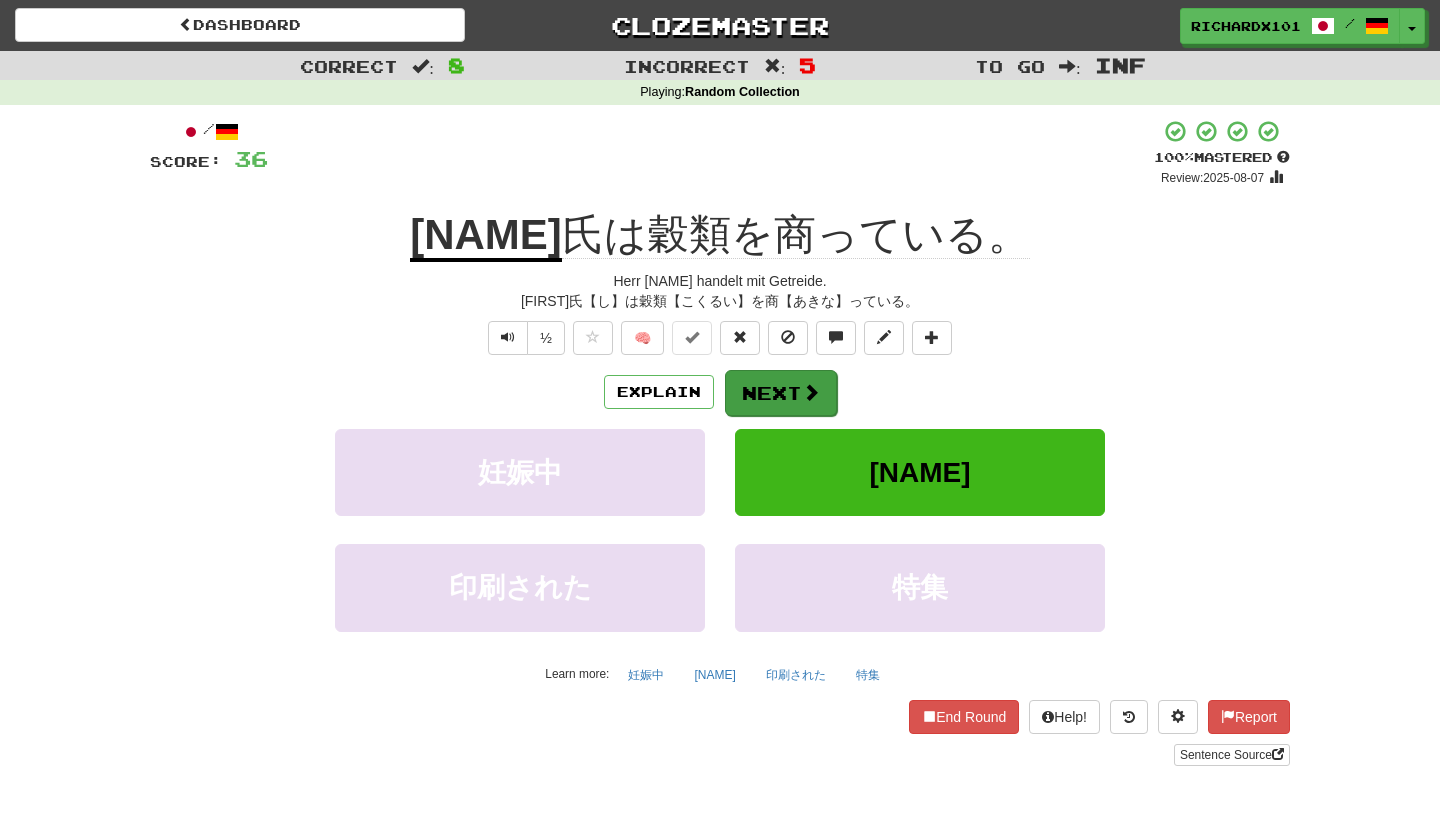 click on "Next" at bounding box center [781, 393] 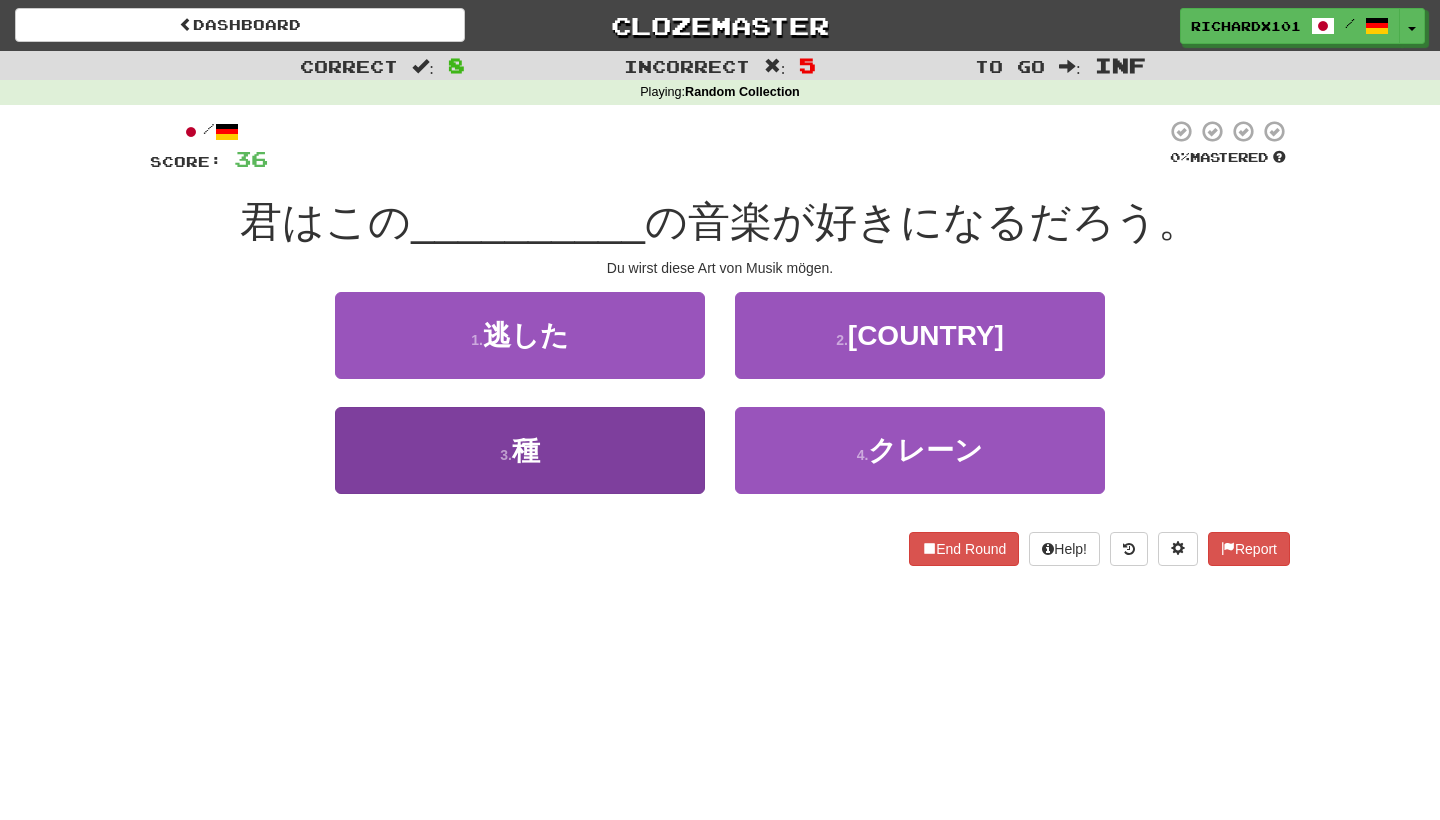 click on "3 .  種" at bounding box center (520, 450) 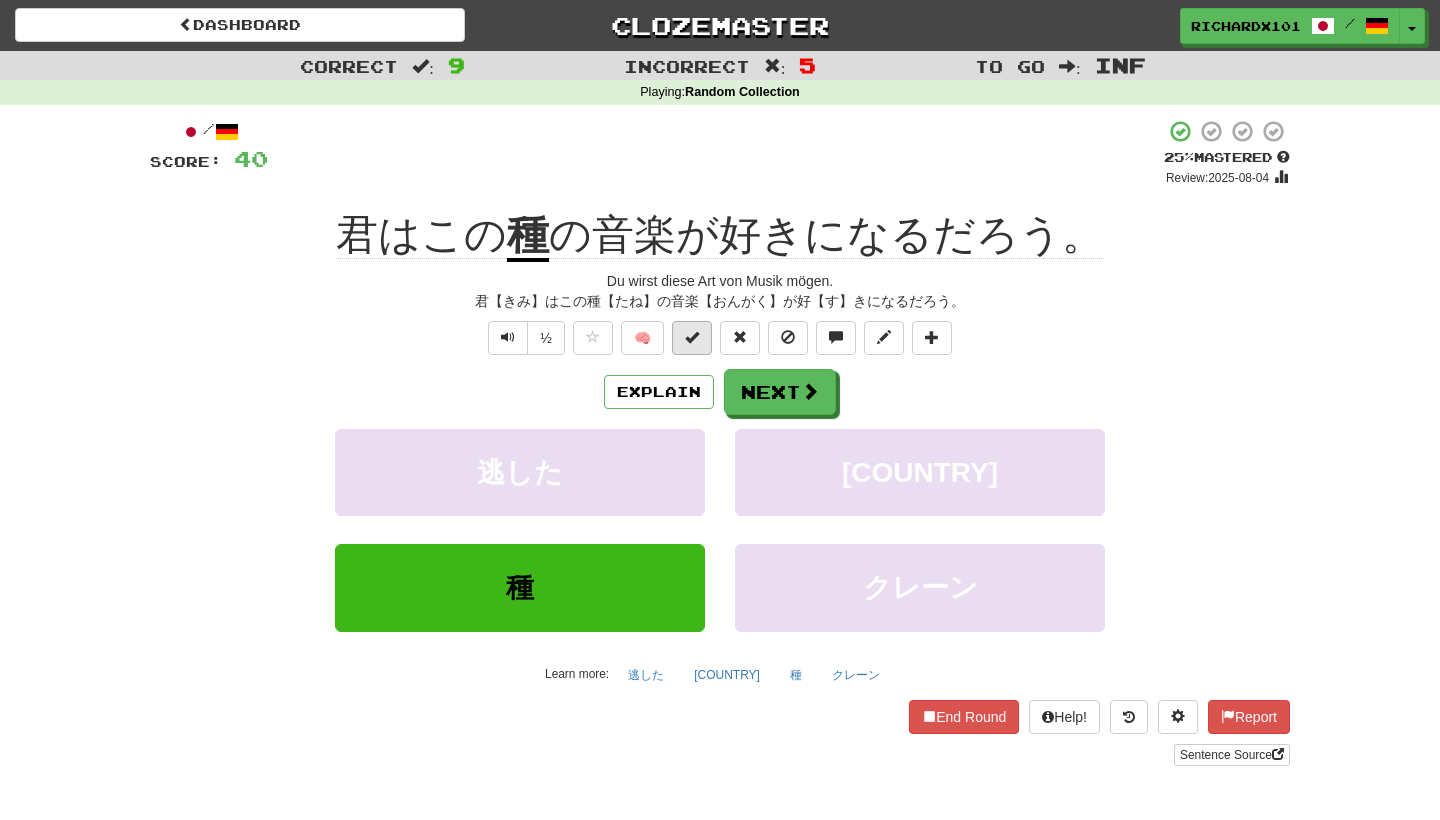 click at bounding box center [692, 338] 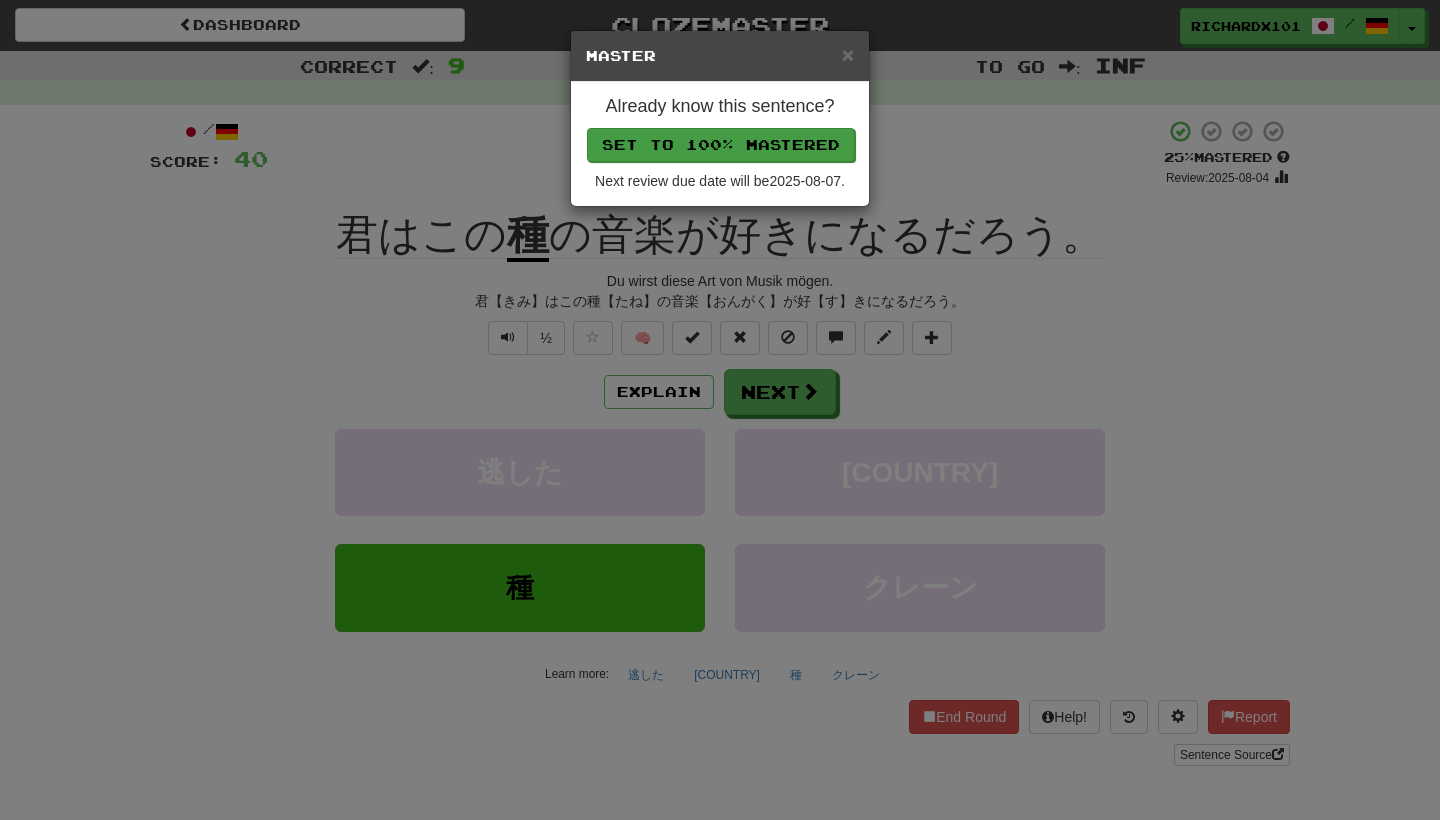 click on "Set to 100% Mastered" at bounding box center [721, 145] 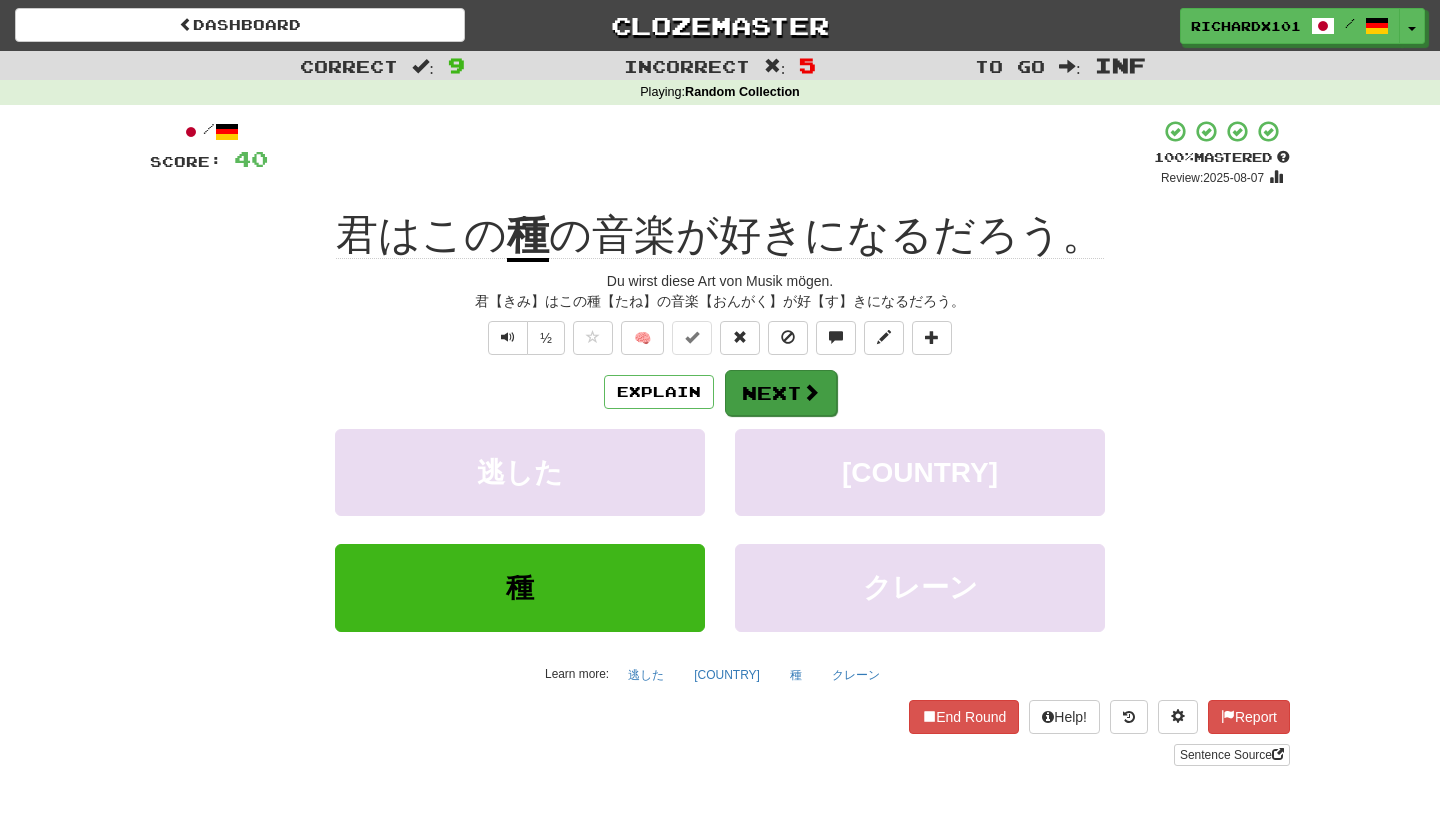 click on "Next" at bounding box center (781, 393) 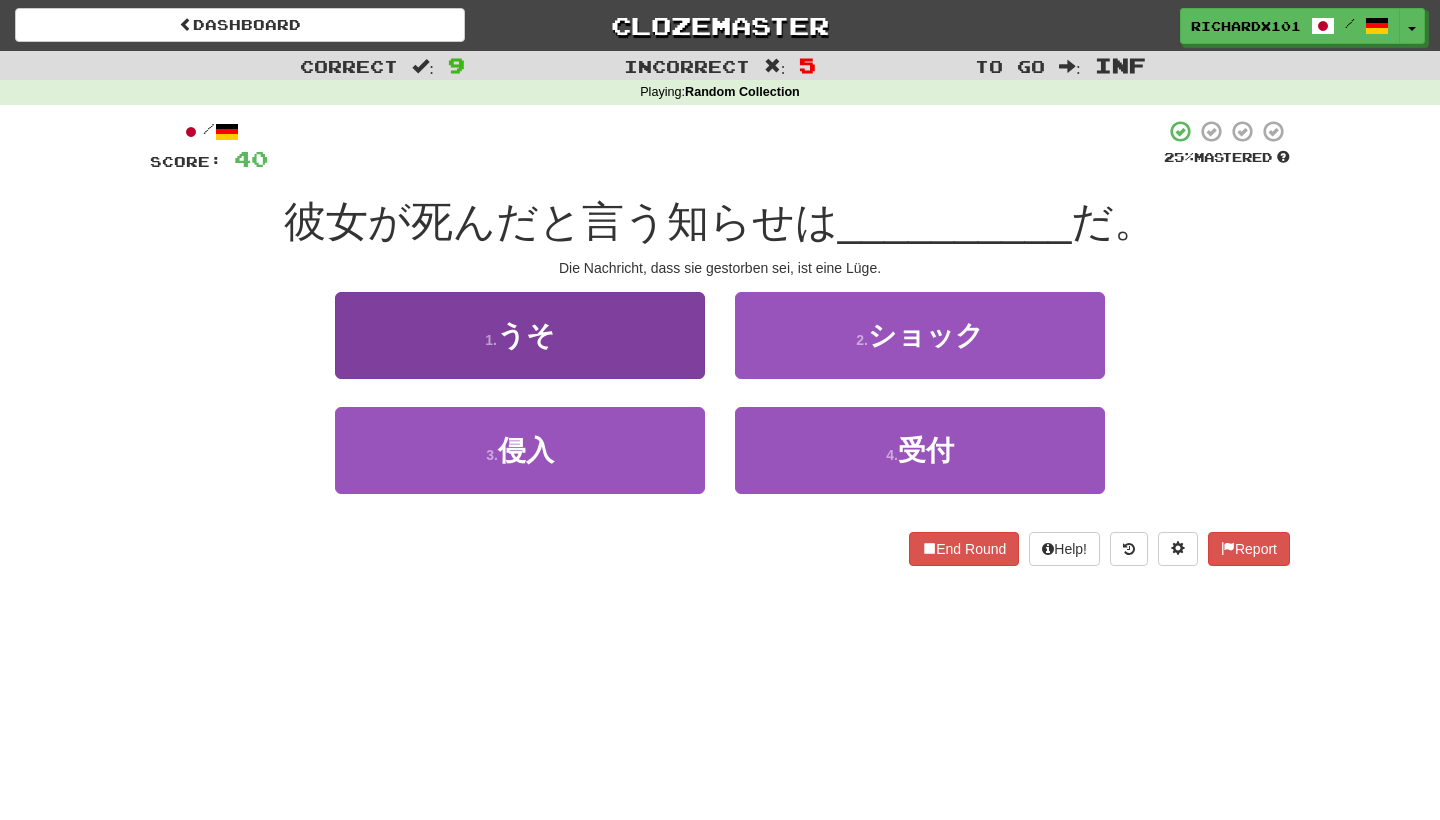 click on "1 .  うそ" at bounding box center (520, 335) 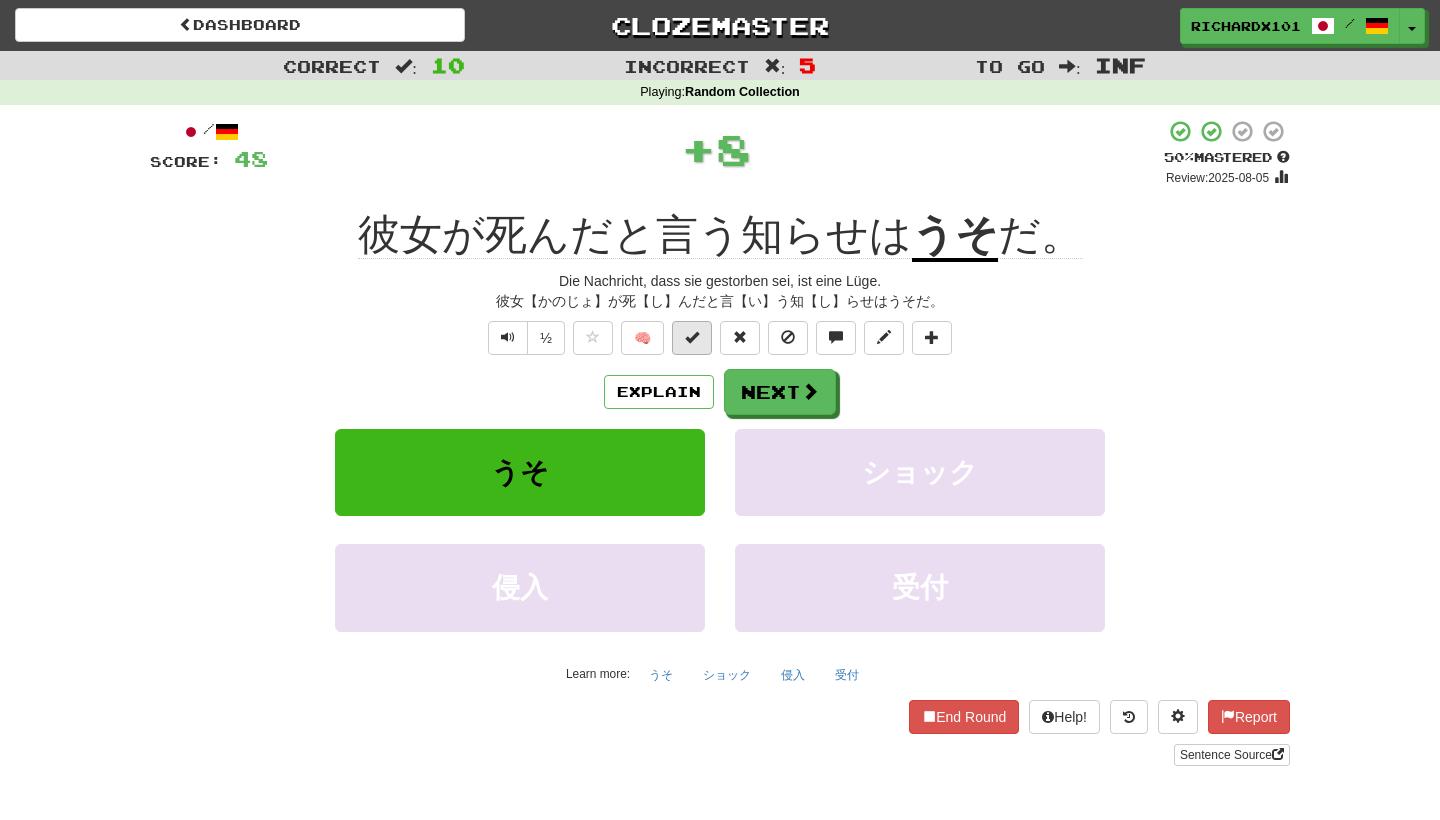 click at bounding box center [692, 338] 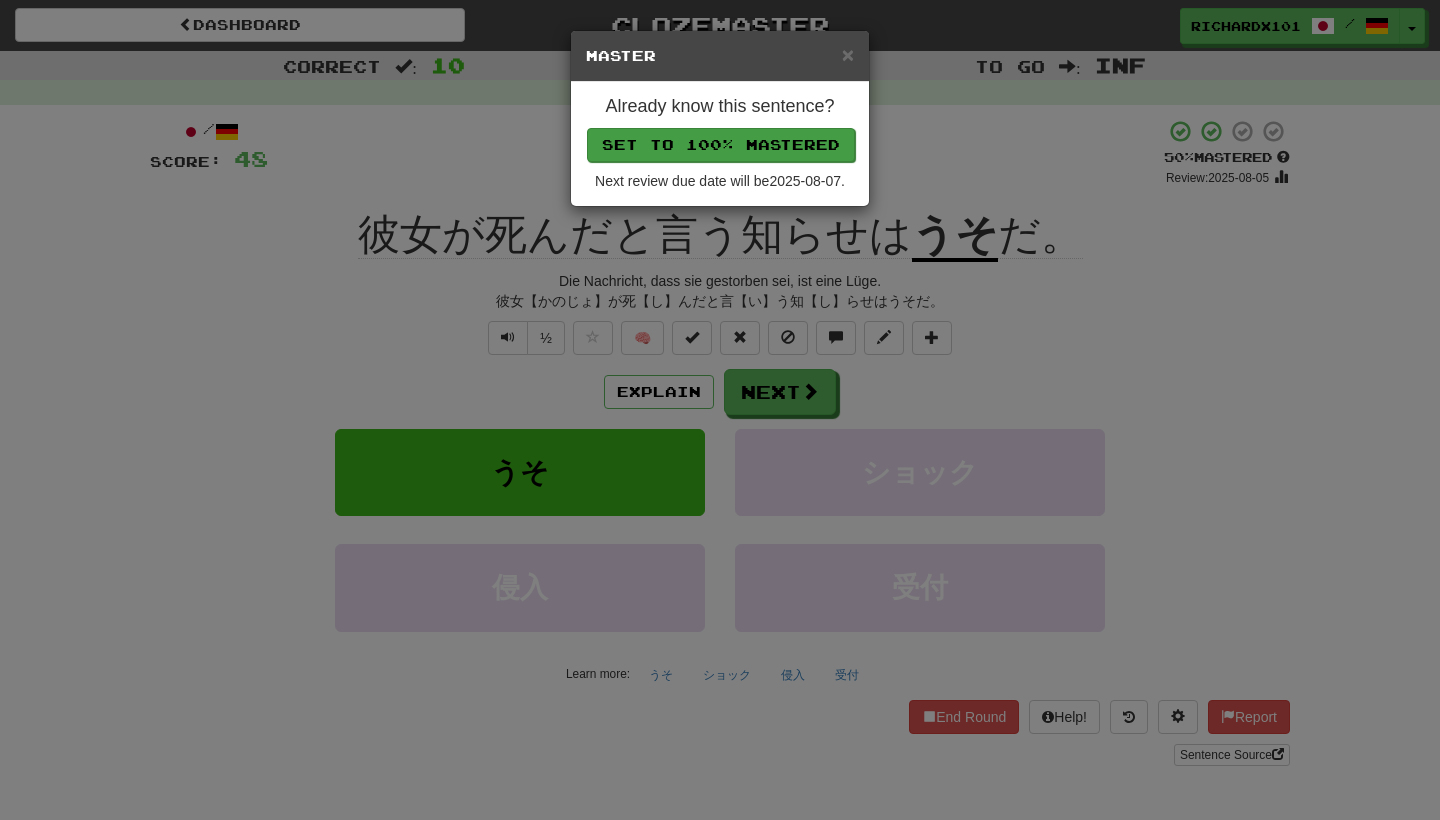 click on "Set to 100% Mastered" at bounding box center [721, 145] 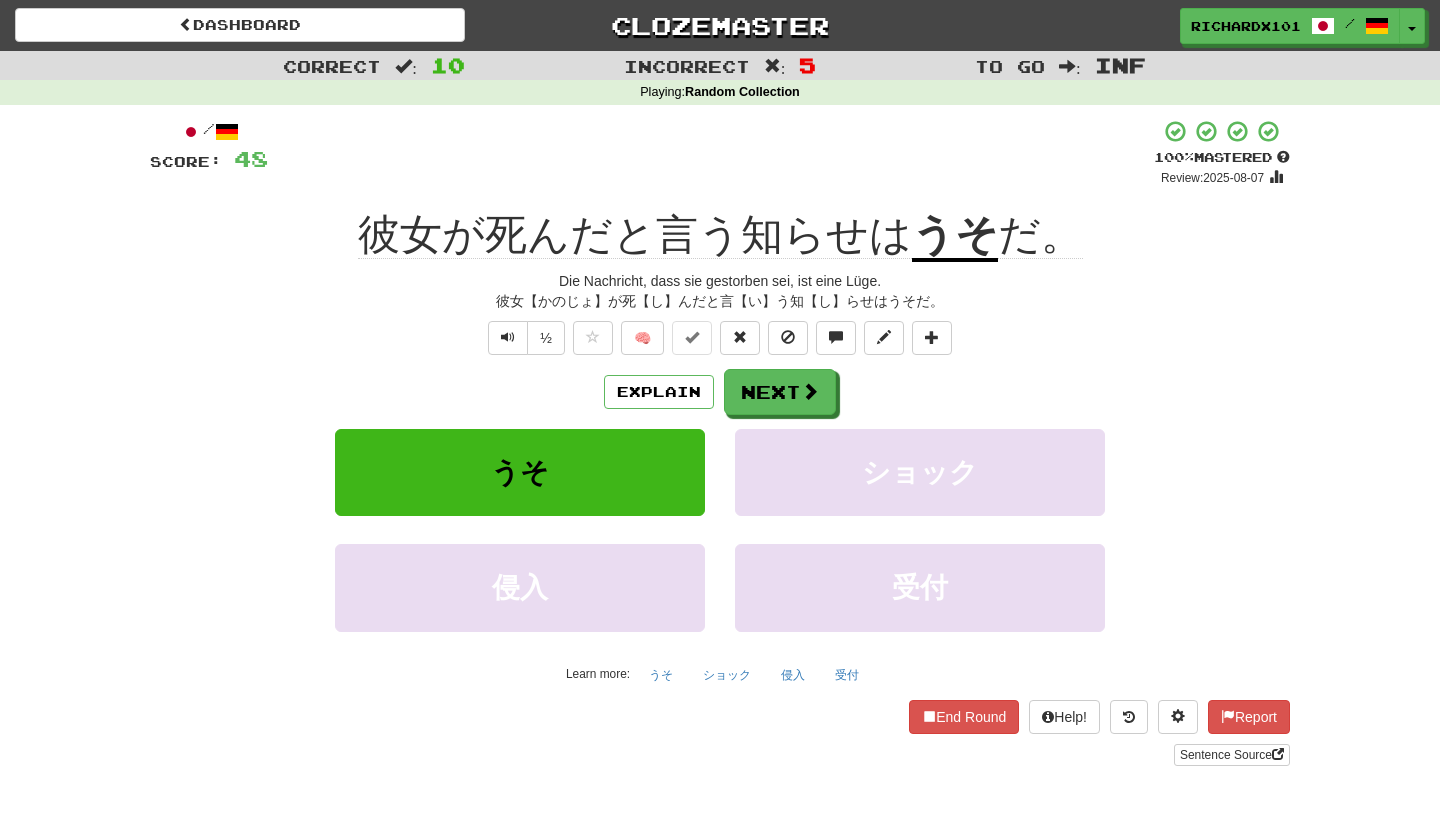 scroll, scrollTop: 0, scrollLeft: 0, axis: both 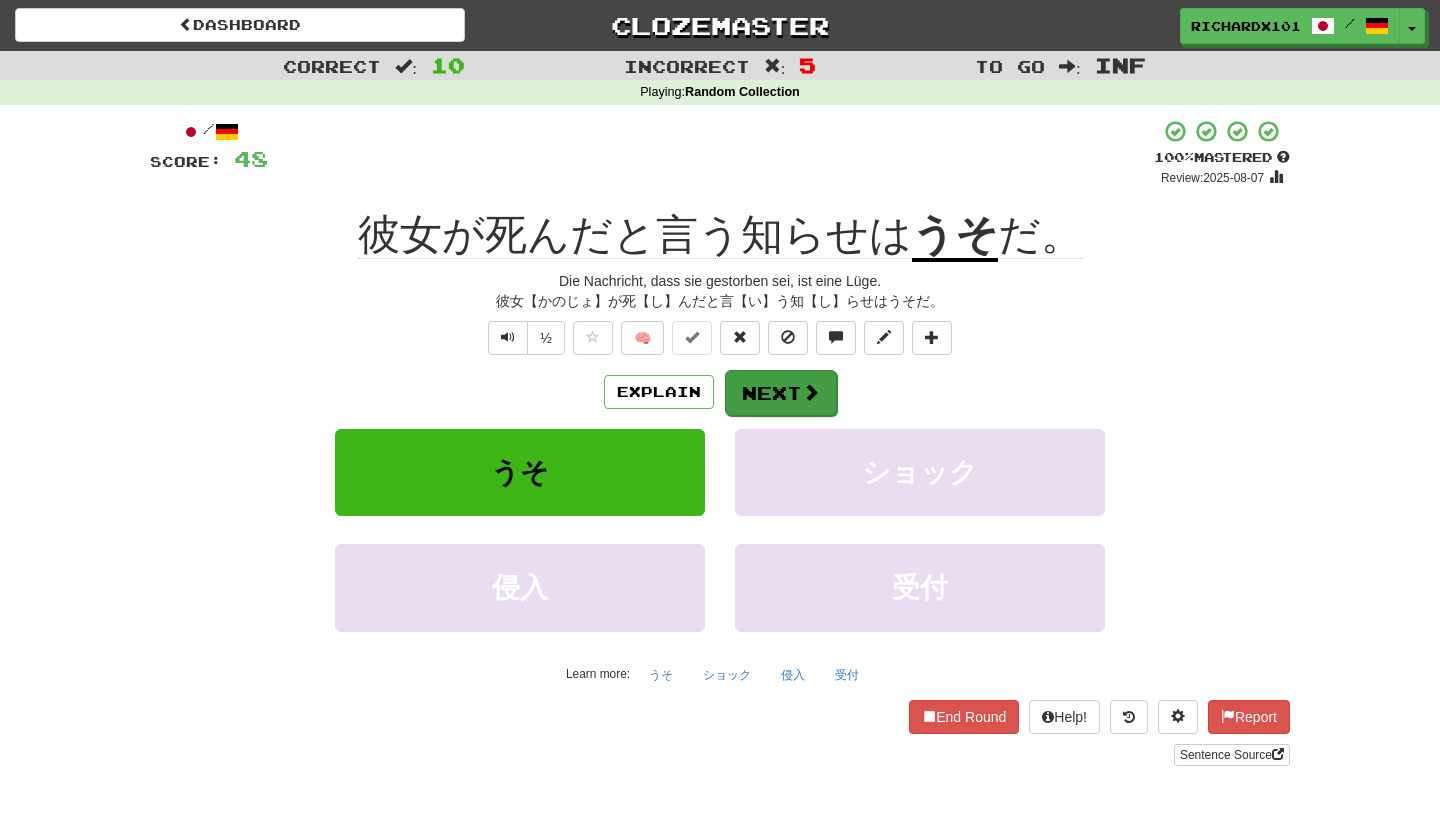 click on "Next" at bounding box center [781, 393] 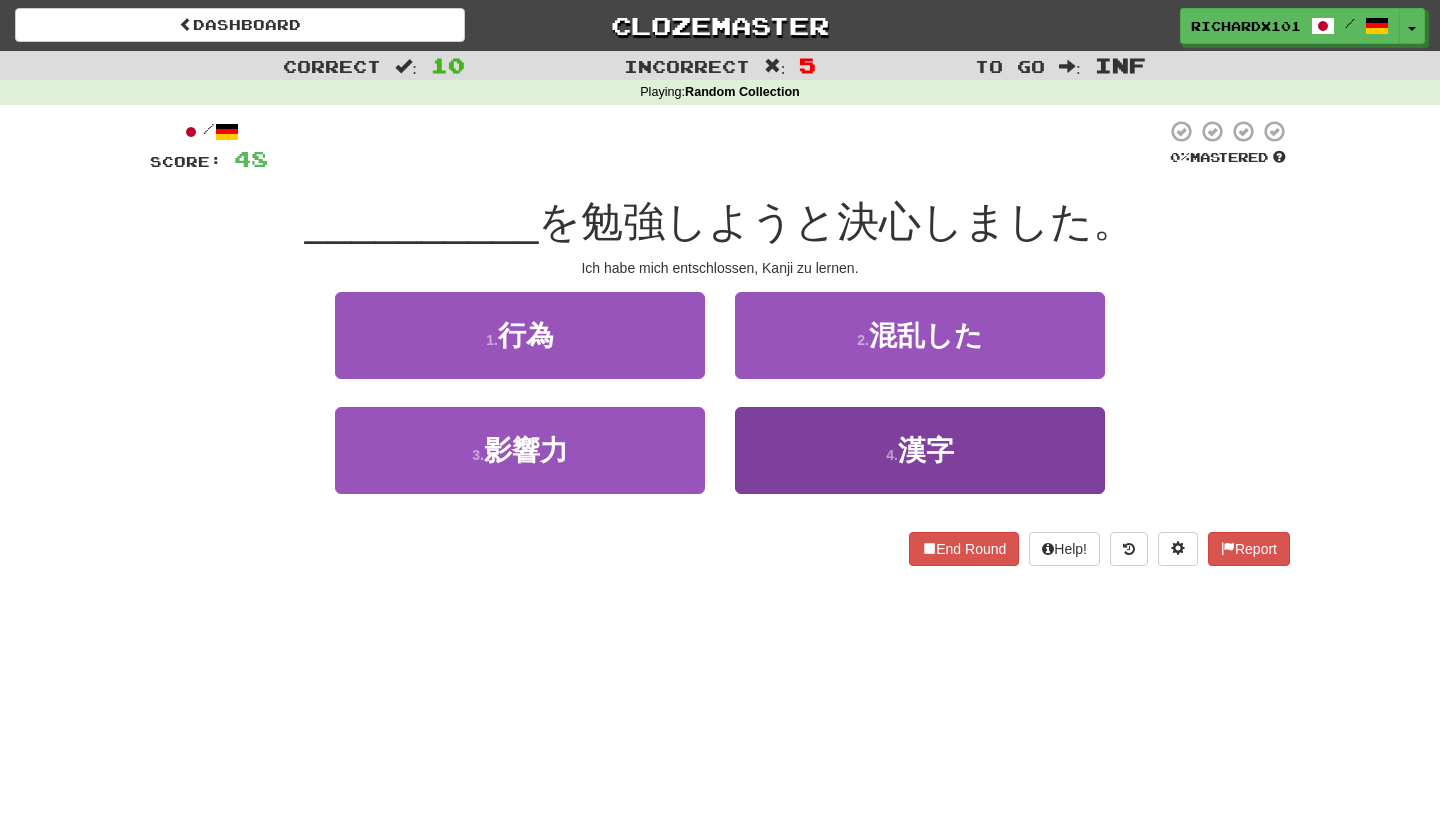 click on "4 .  漢字" at bounding box center [920, 450] 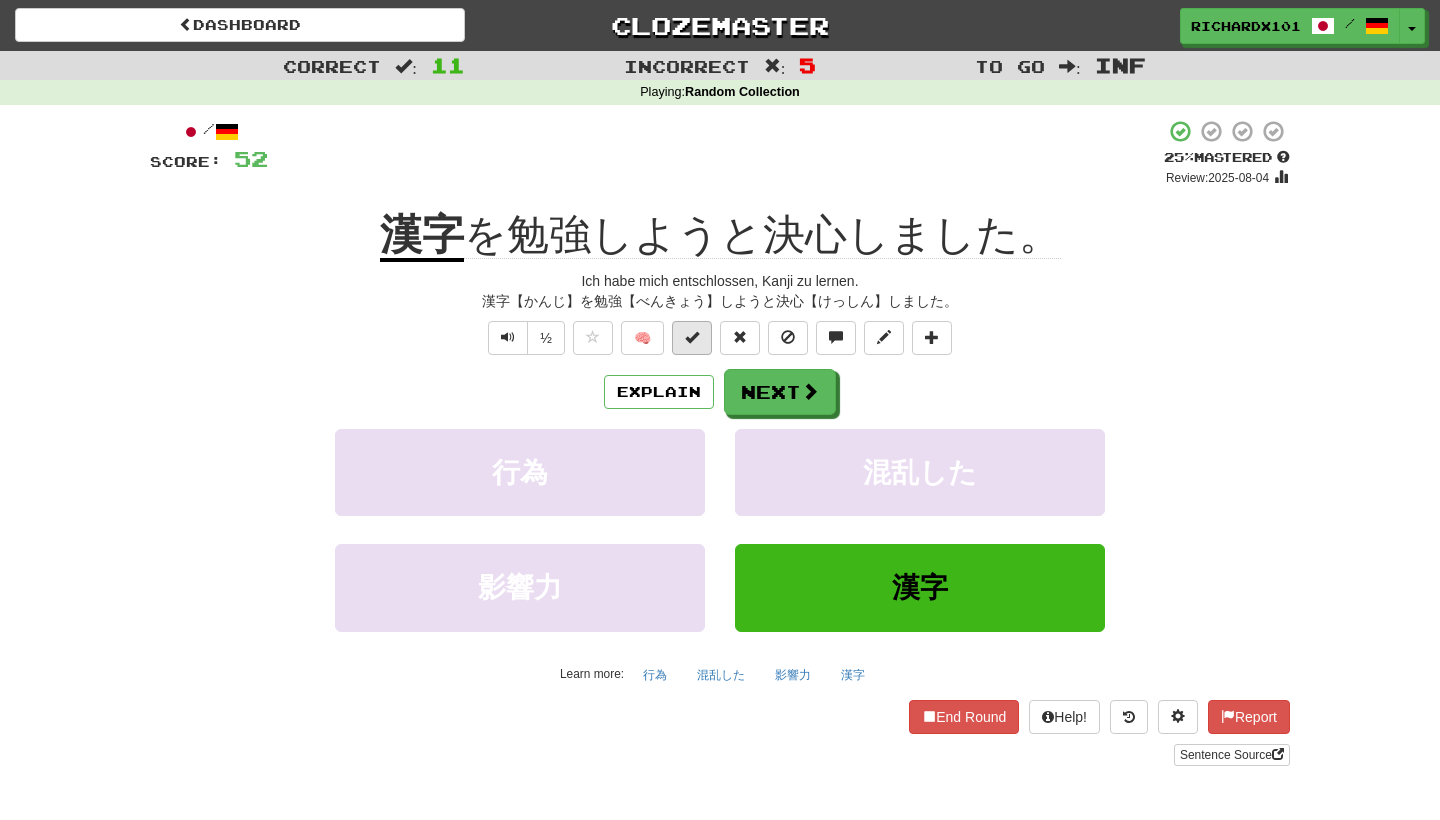 click at bounding box center [692, 338] 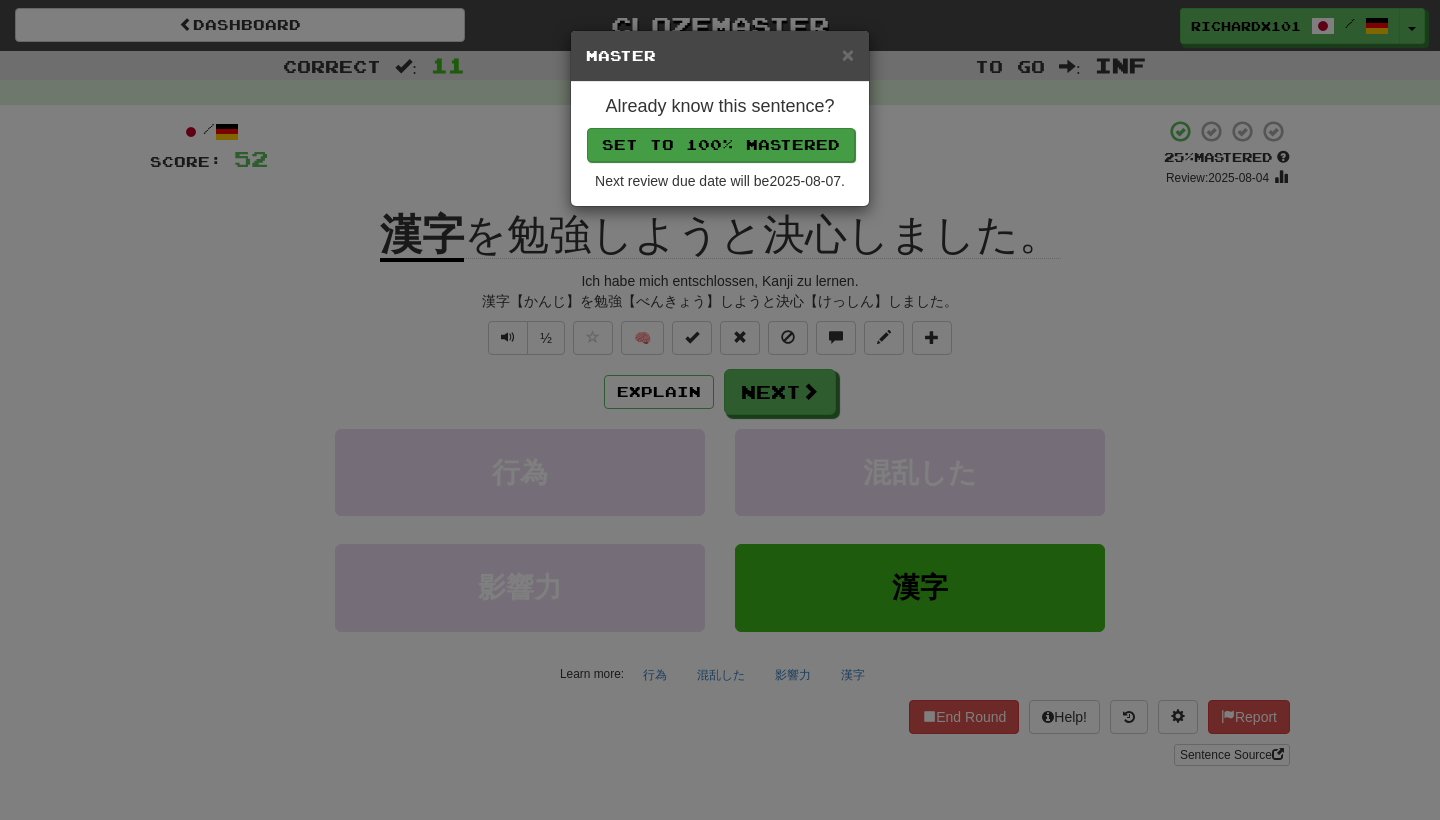 click on "Set to 100% Mastered" at bounding box center [721, 145] 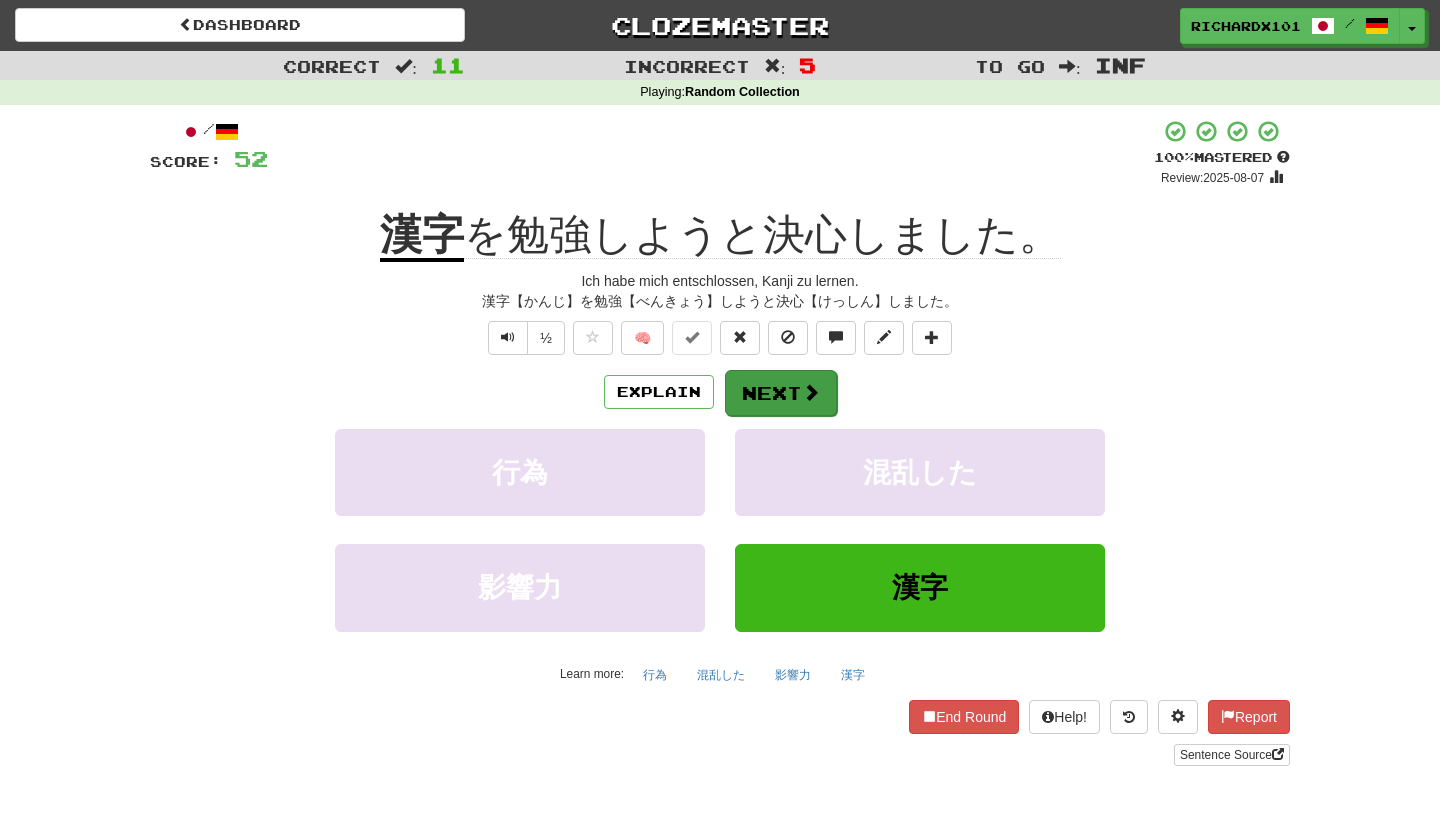 click on "Next" at bounding box center (781, 393) 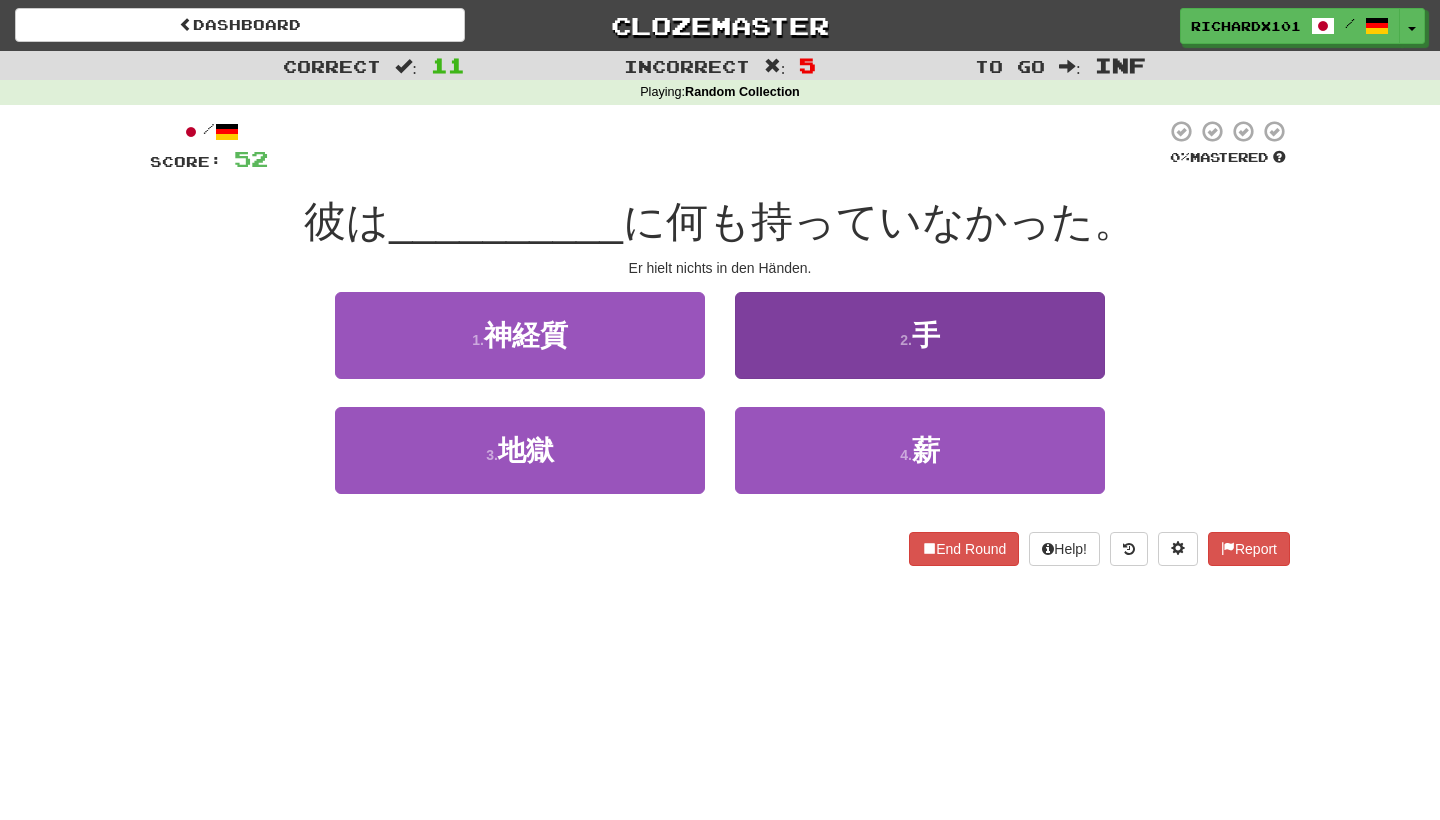 click on "2 .  手" at bounding box center [920, 335] 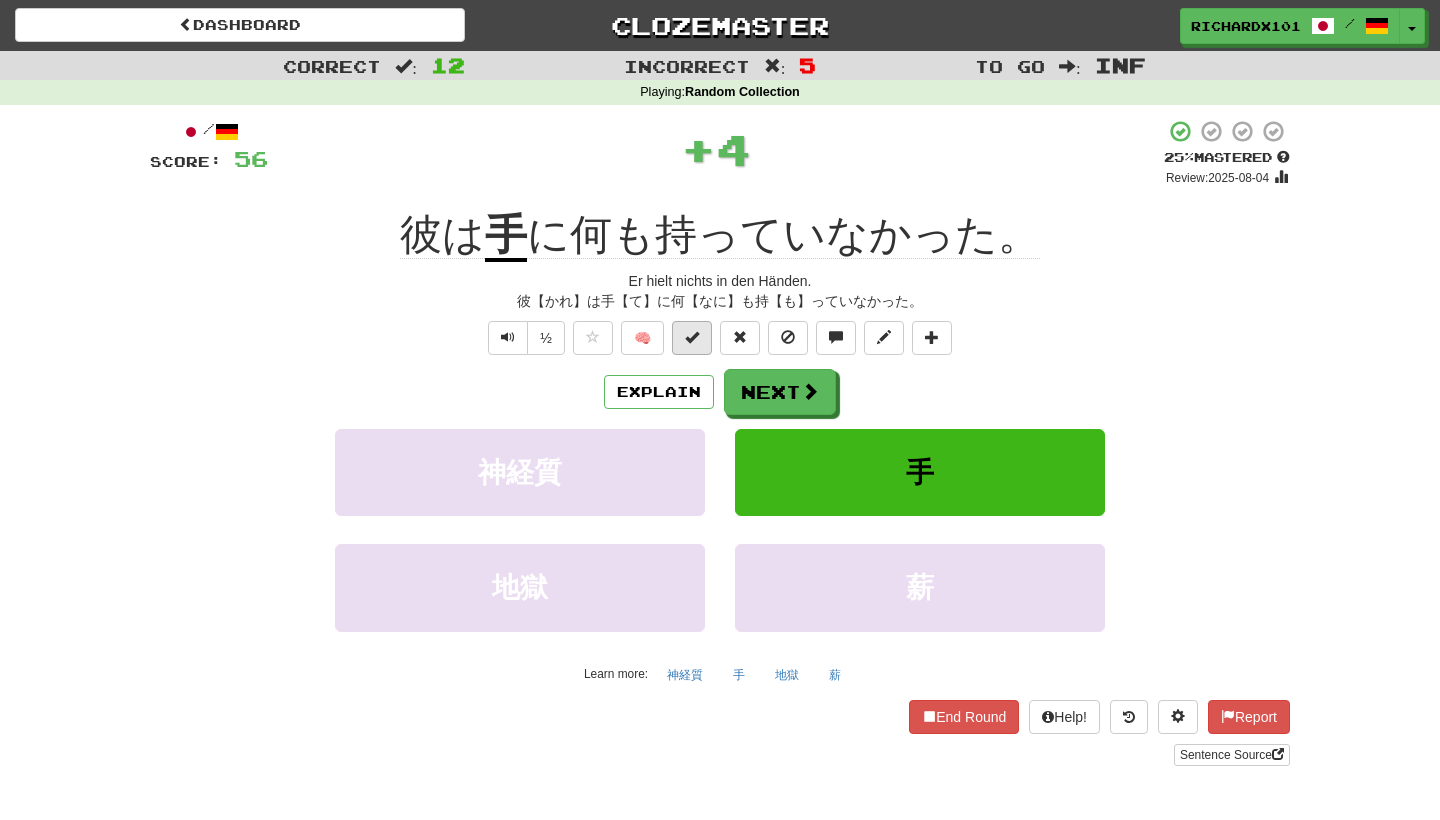 scroll, scrollTop: 1, scrollLeft: 0, axis: vertical 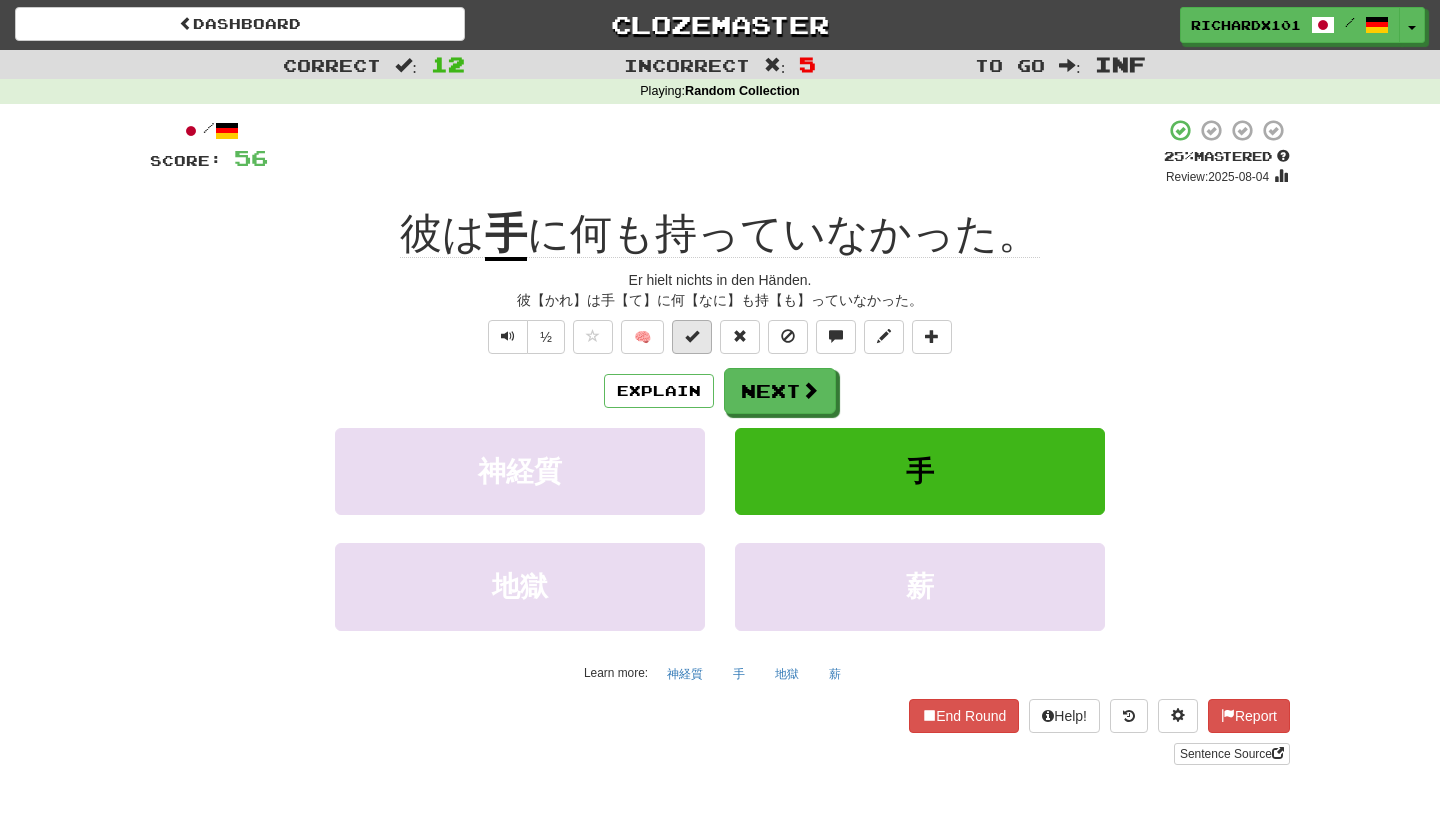click at bounding box center (692, 337) 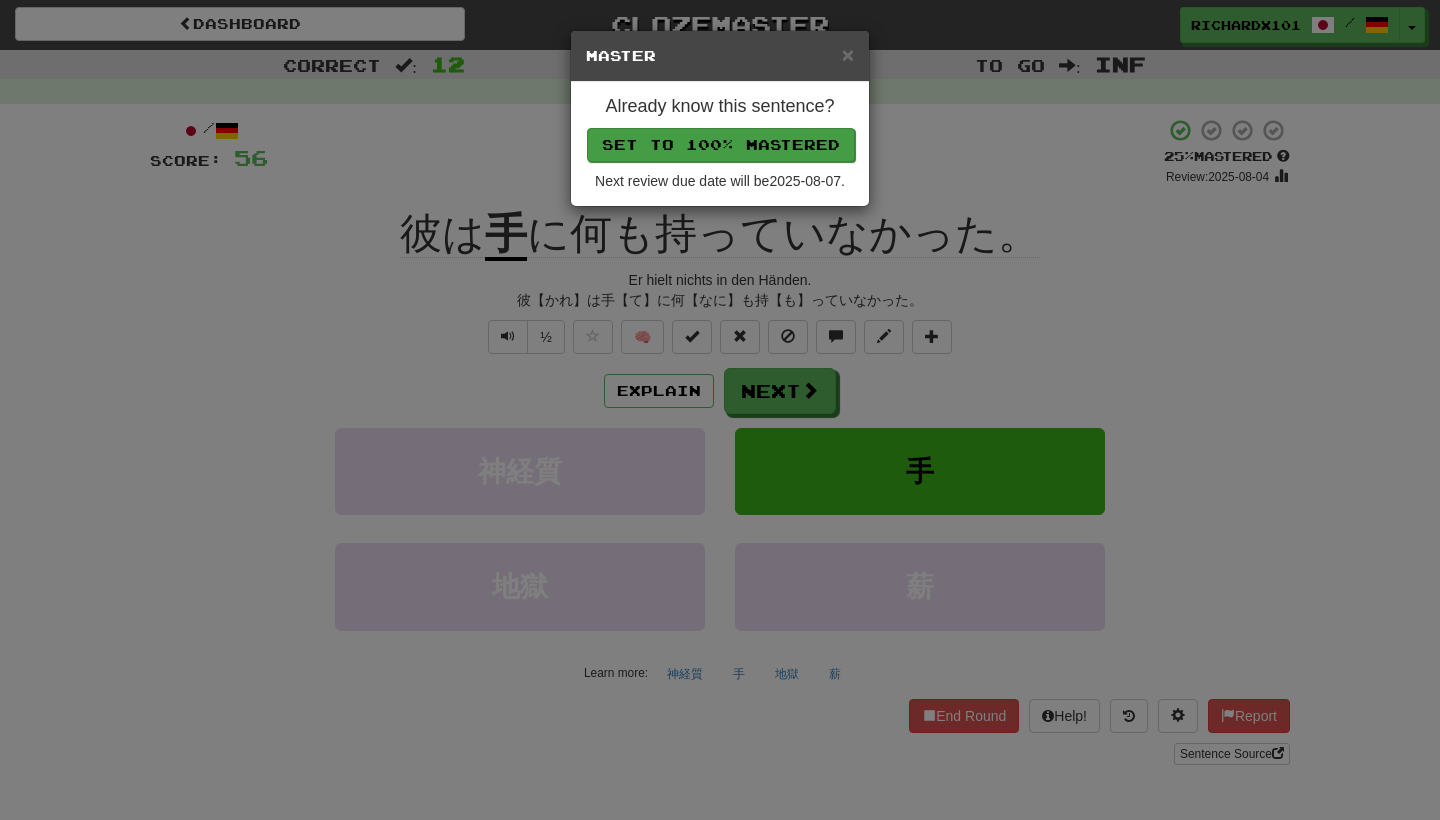 click on "Set to 100% Mastered" at bounding box center [721, 145] 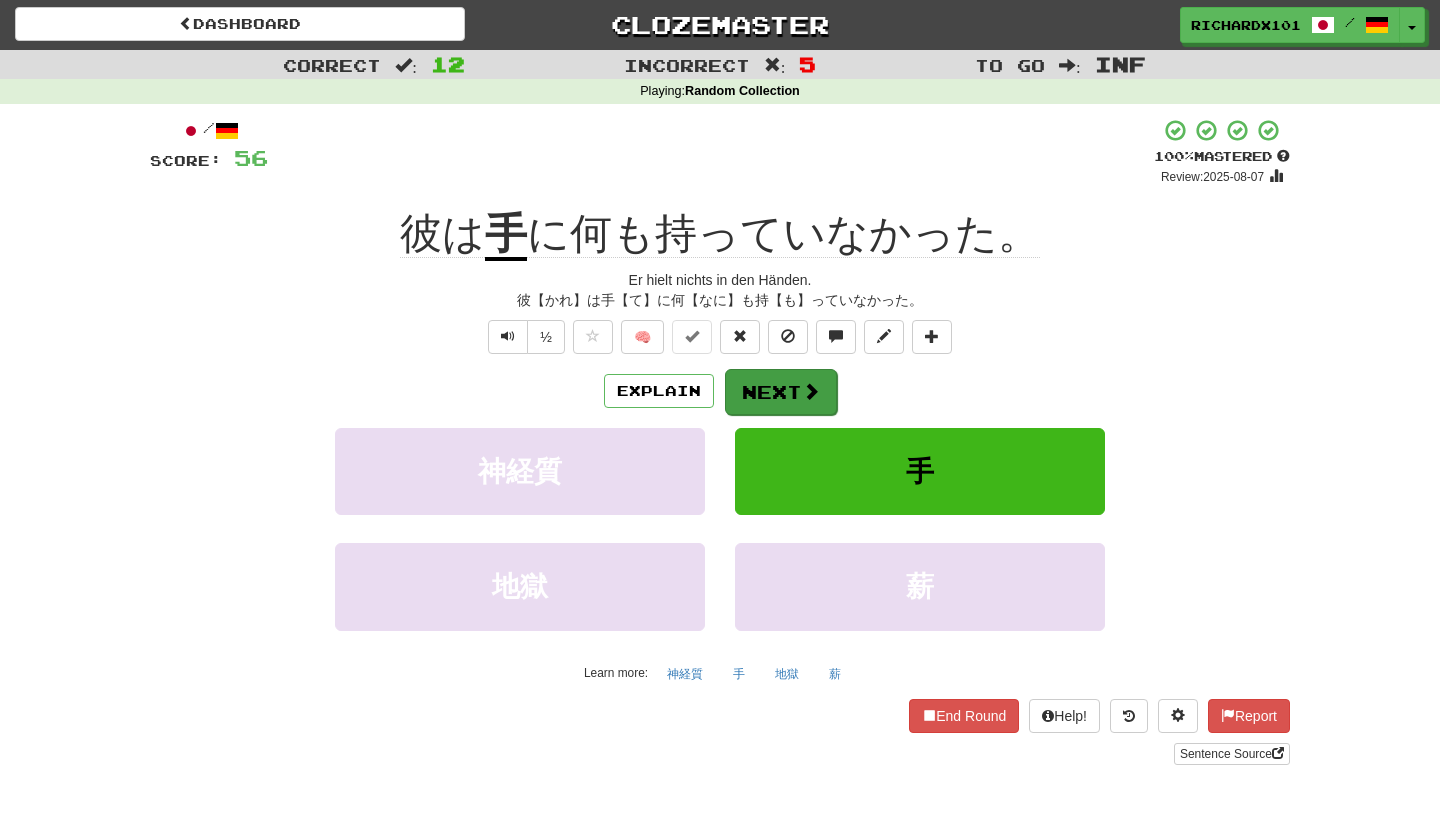 click on "Next" at bounding box center [781, 392] 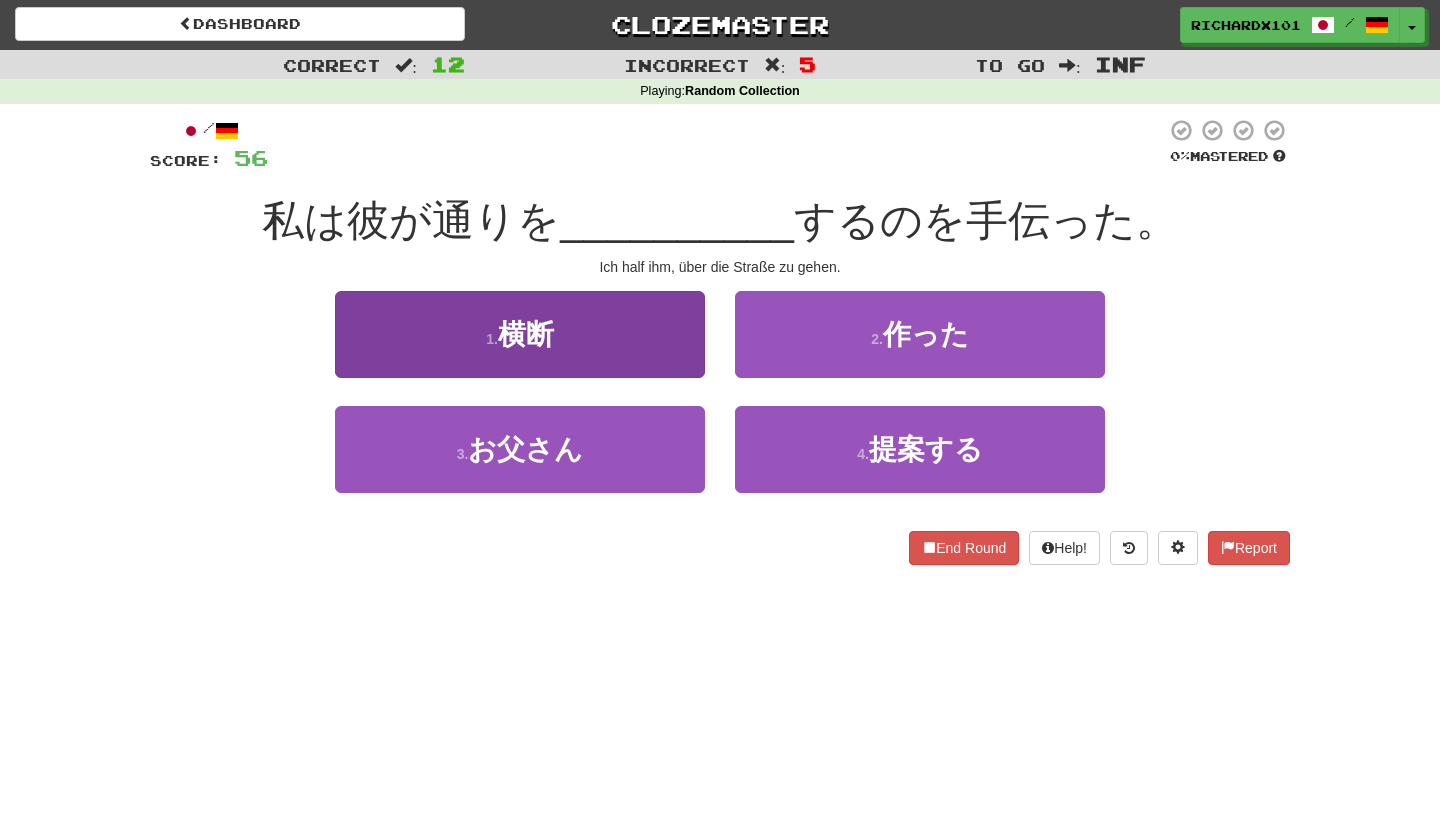 click on "1 .  横断" at bounding box center [520, 334] 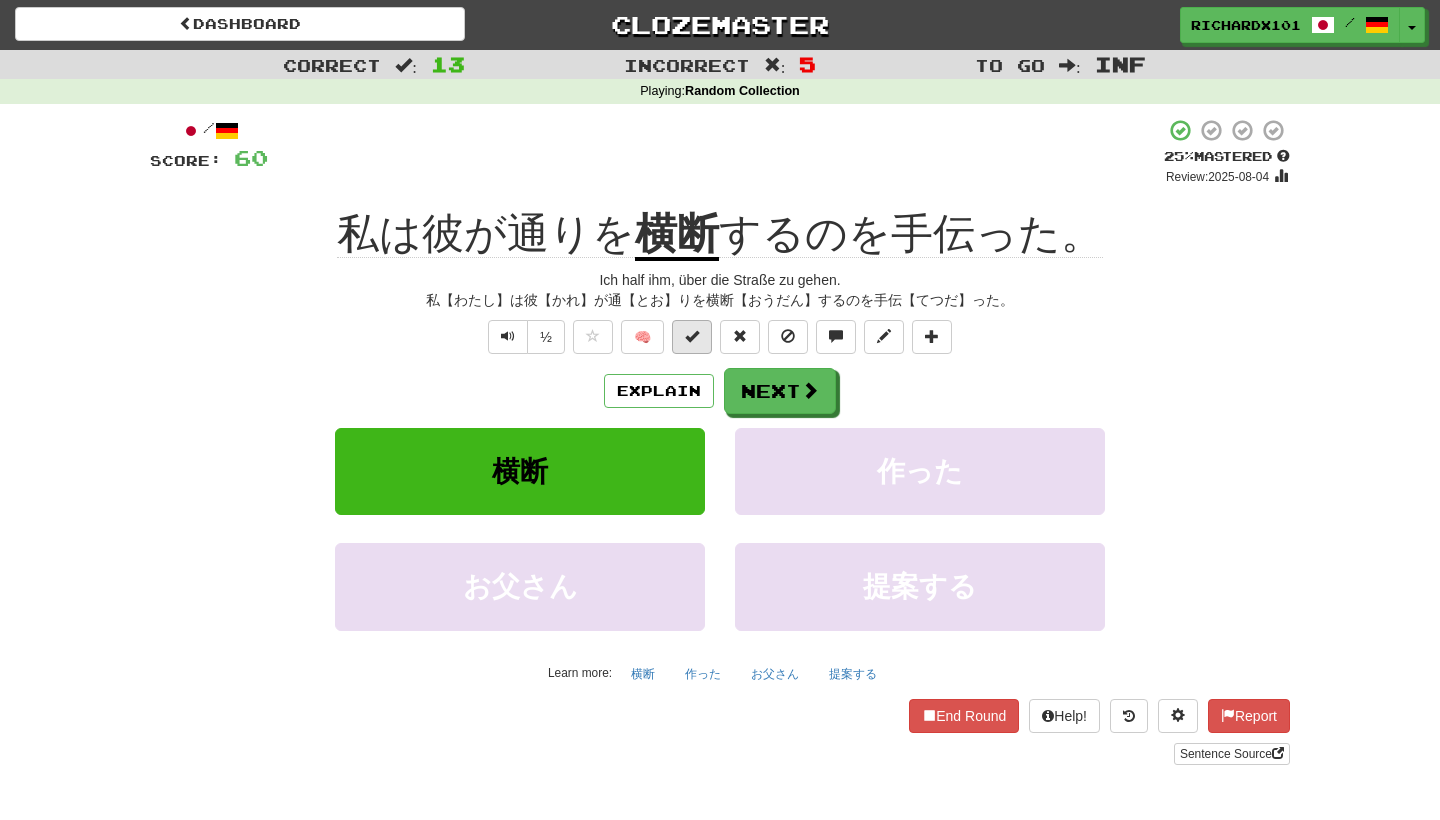 click at bounding box center (692, 336) 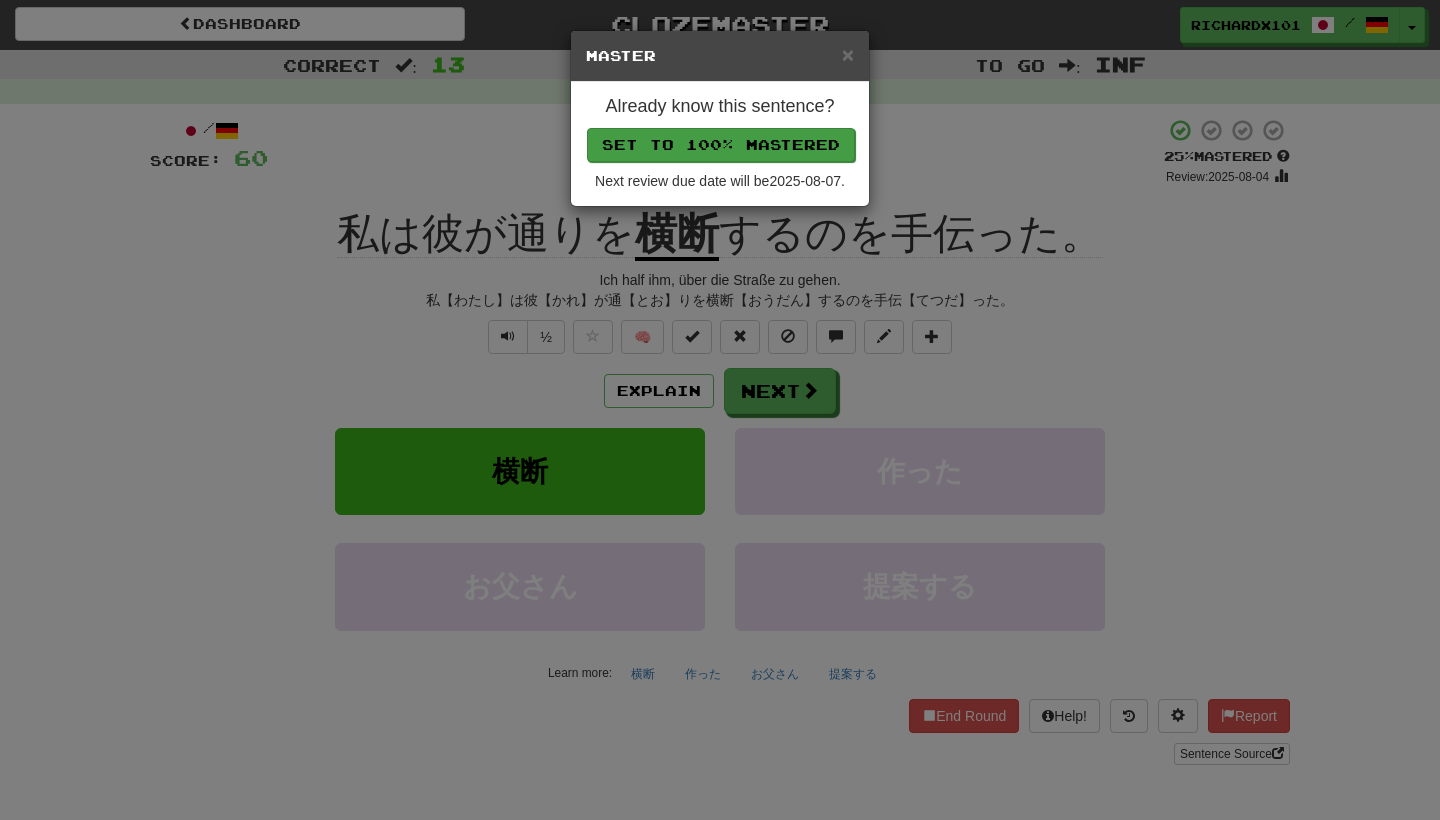 click on "Set to 100% Mastered" at bounding box center (721, 145) 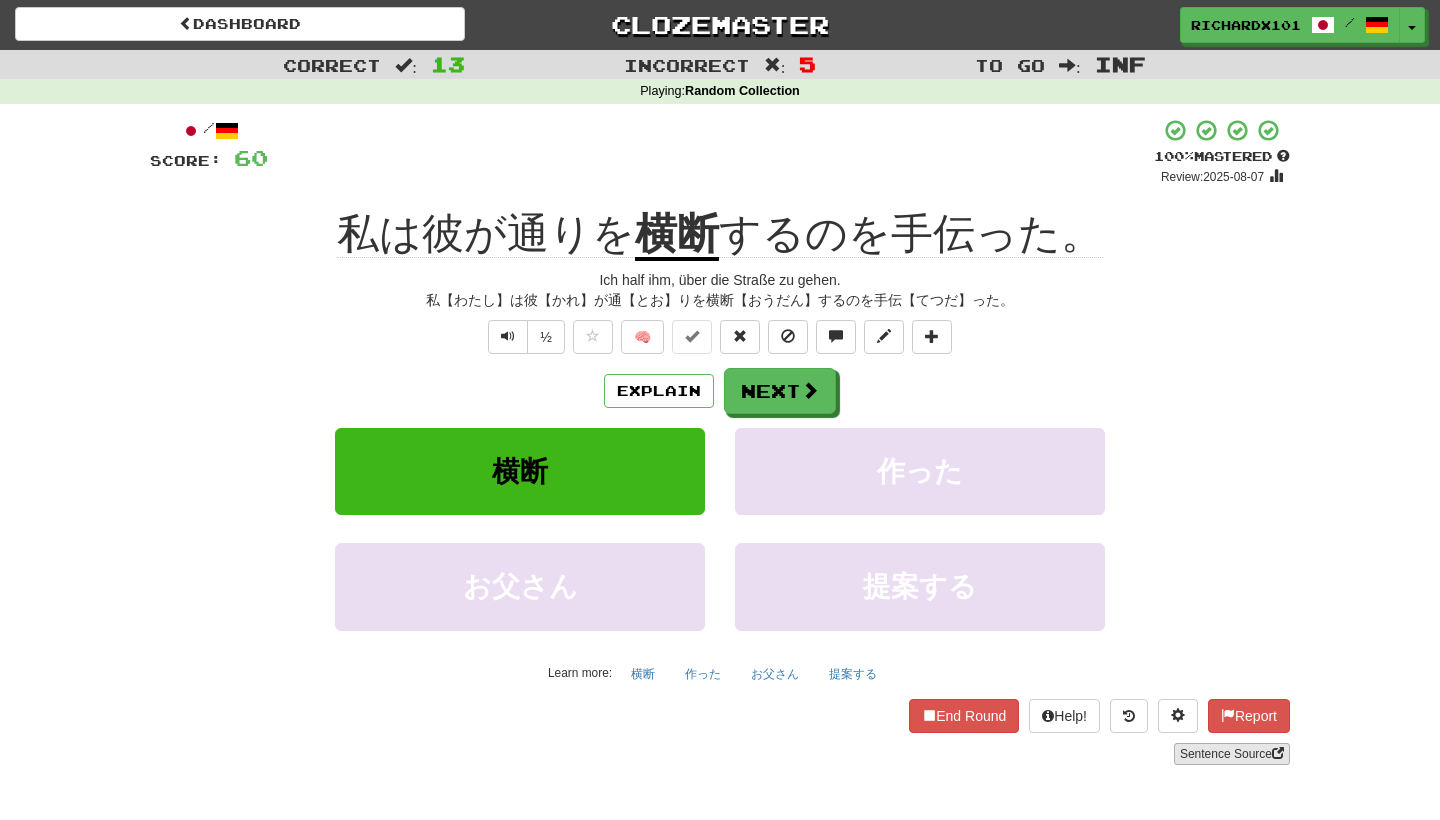 click on "Sentence Source" at bounding box center (1232, 754) 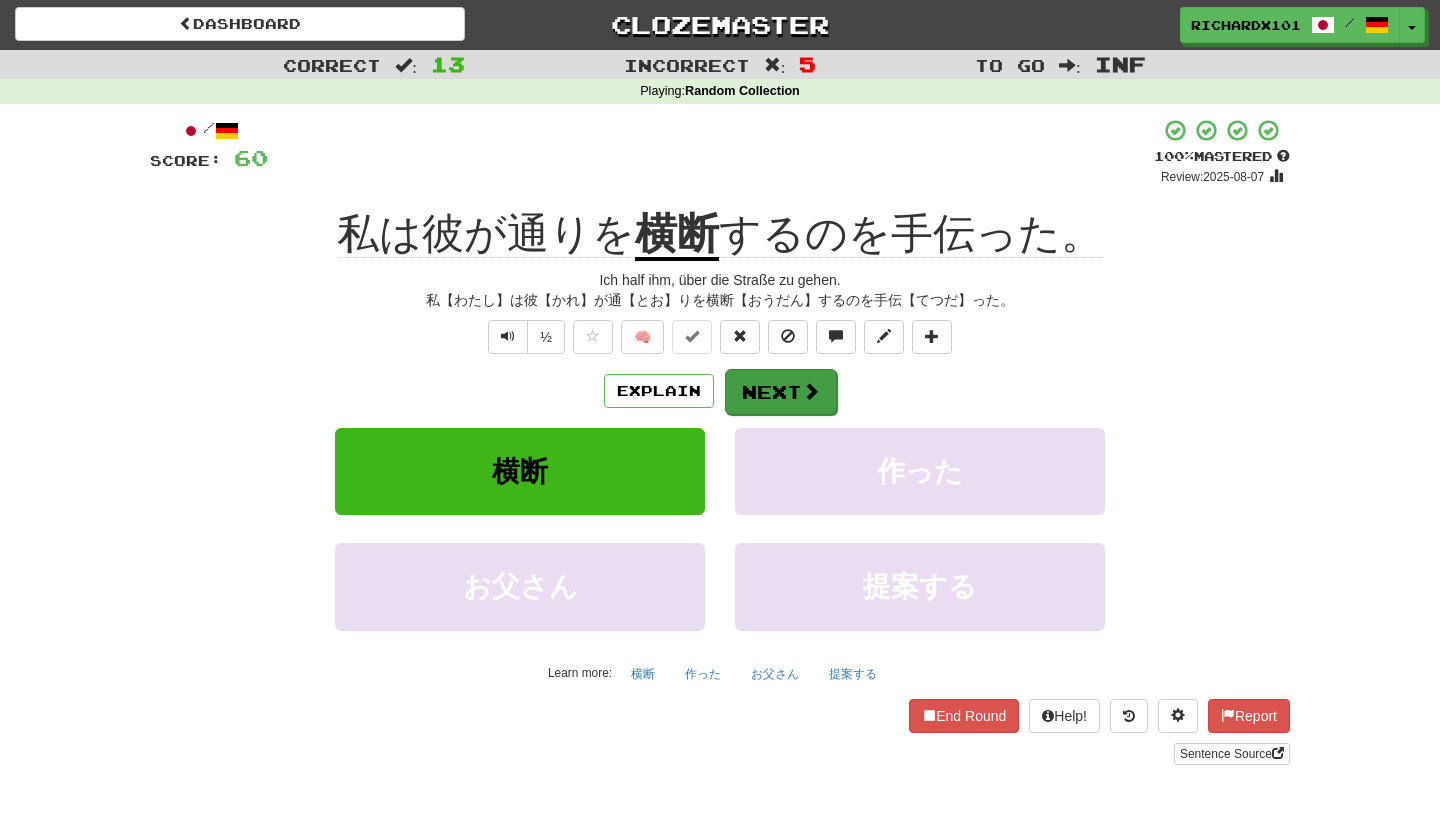 click on "Next" at bounding box center (781, 392) 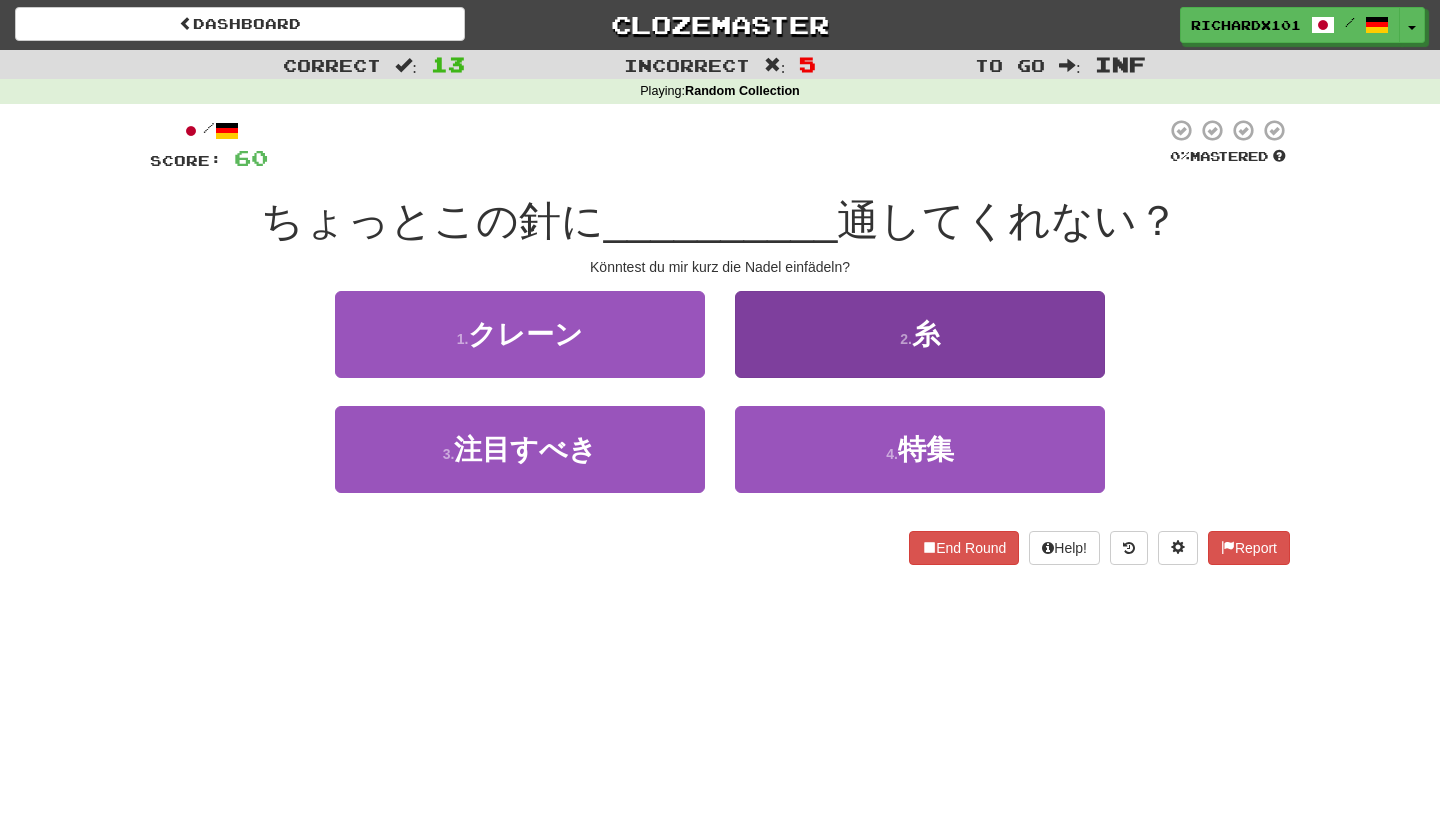 click on "2 .  糸" at bounding box center [920, 334] 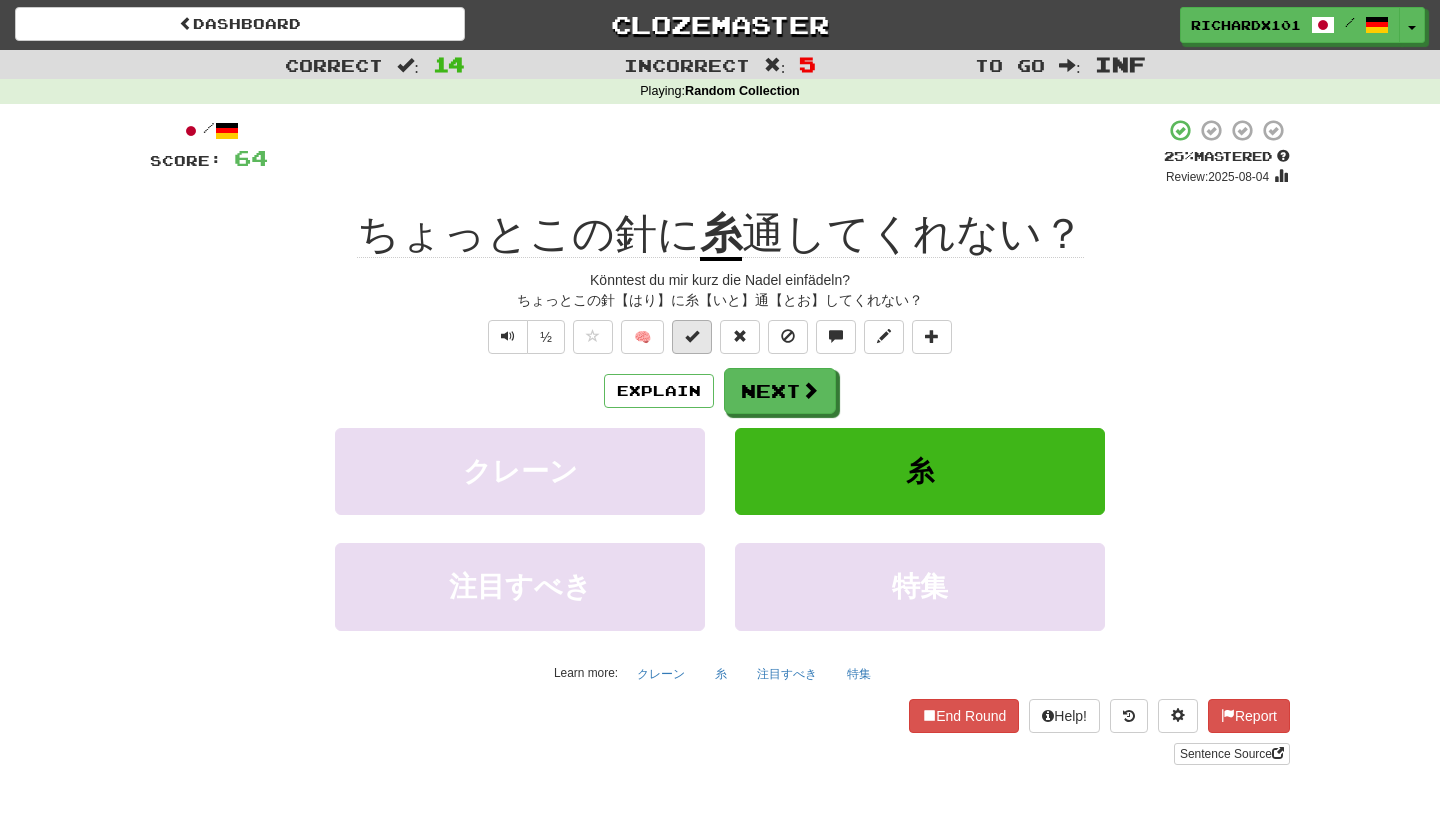 click at bounding box center [692, 337] 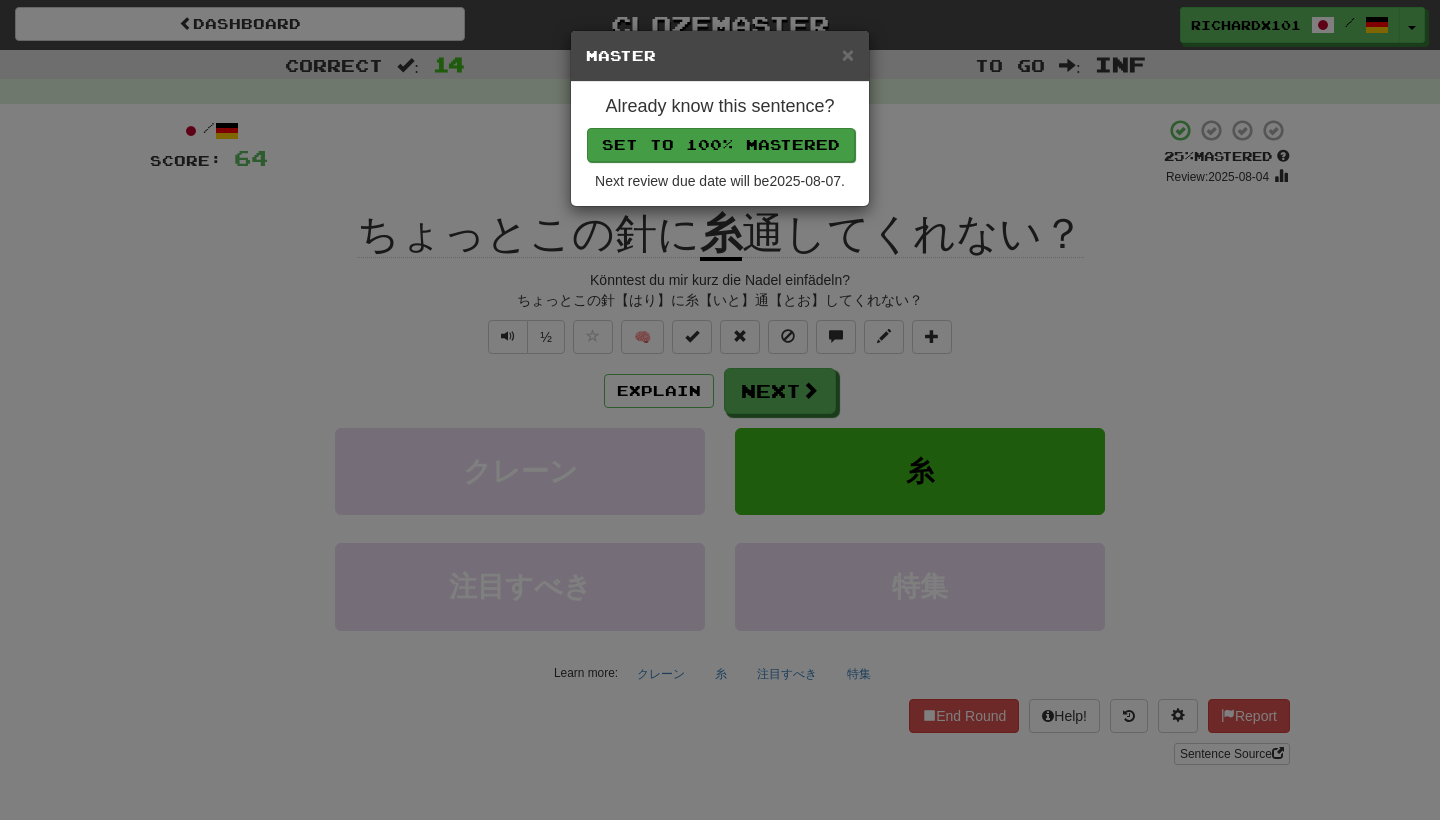click on "Set to 100% Mastered" at bounding box center [721, 145] 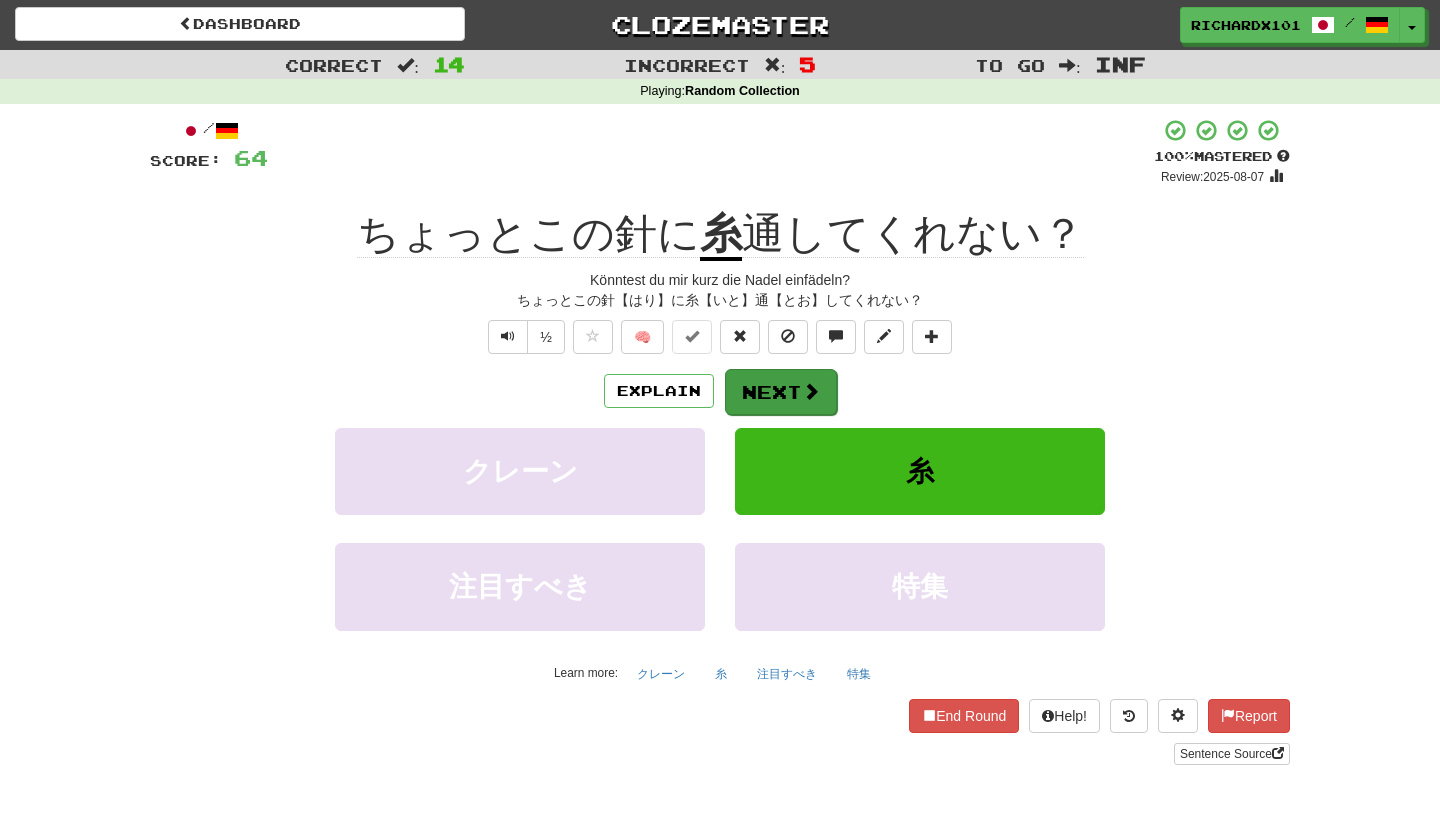 click on "Next" at bounding box center (781, 392) 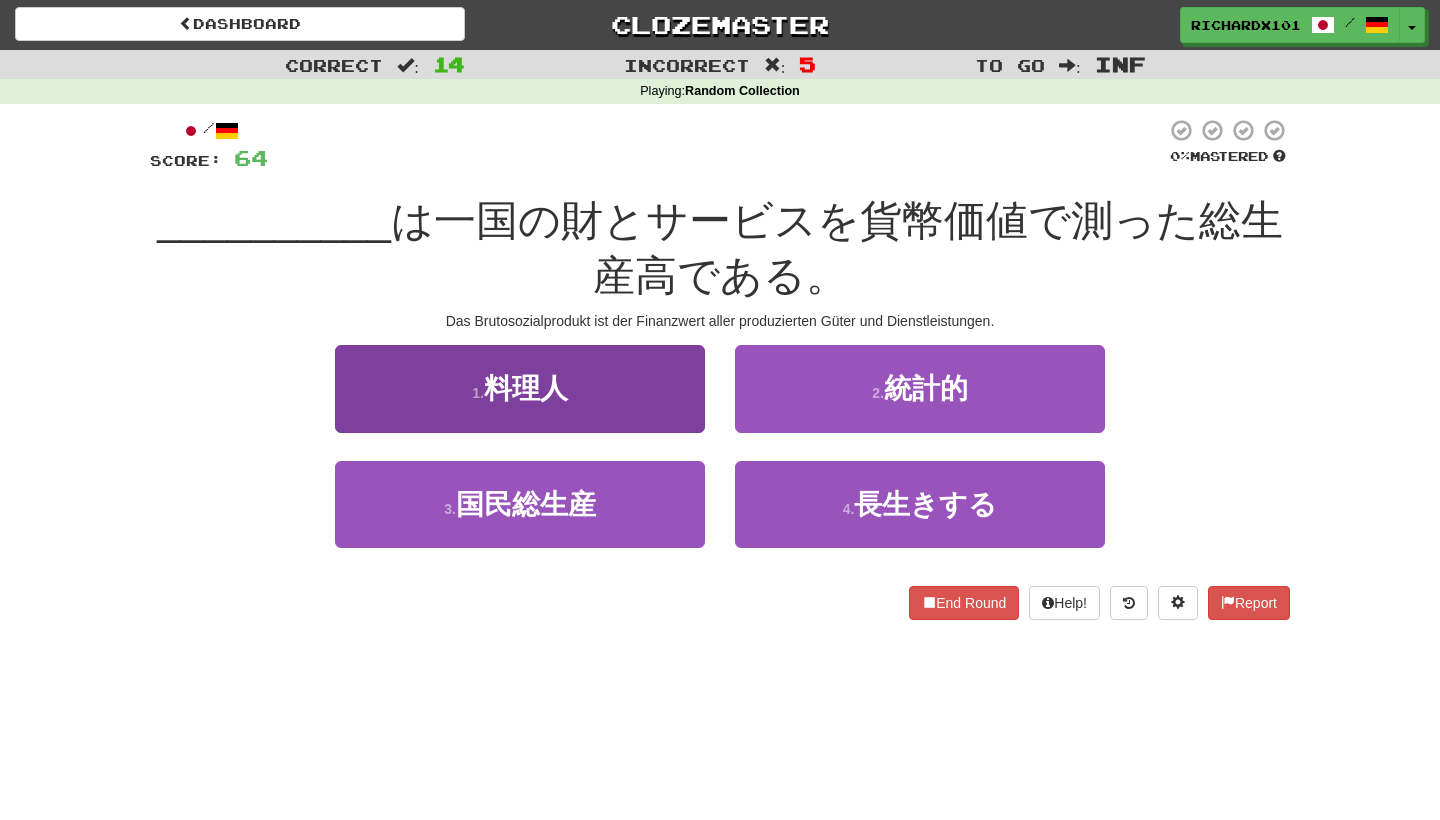 click on "1 .  料理人" at bounding box center [520, 388] 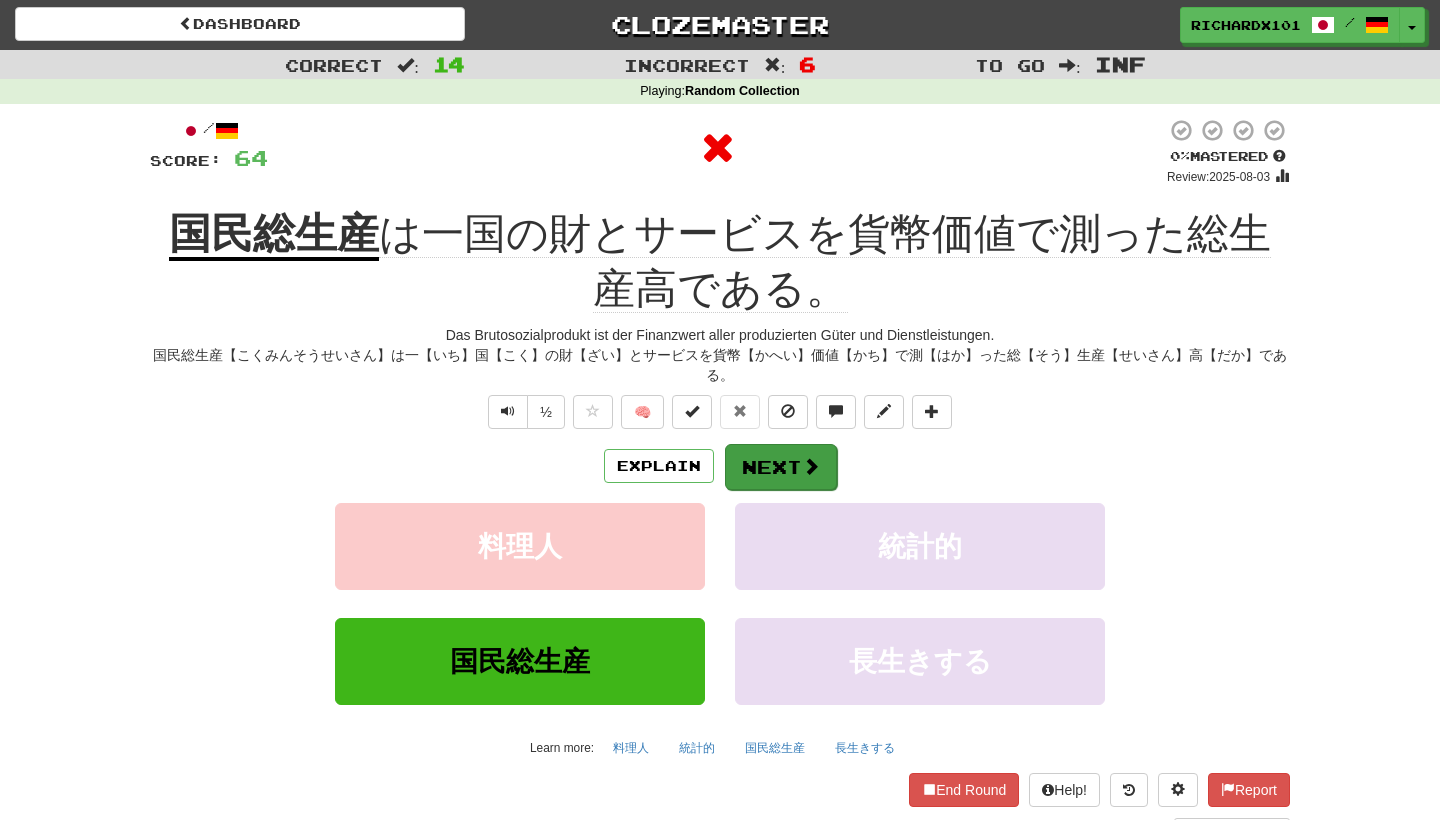click on "Next" at bounding box center (781, 467) 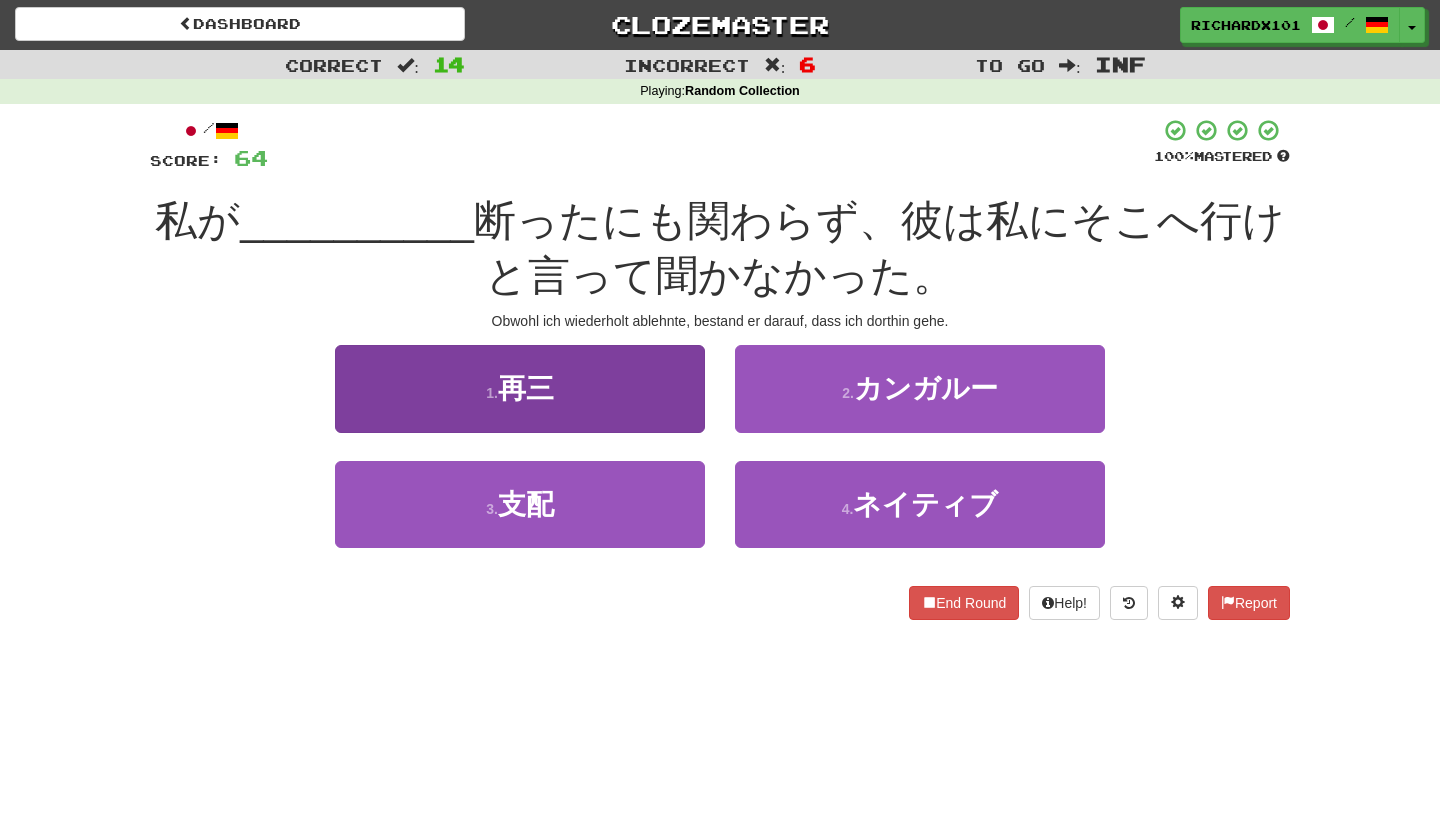 click on "1 .  再三" at bounding box center (520, 388) 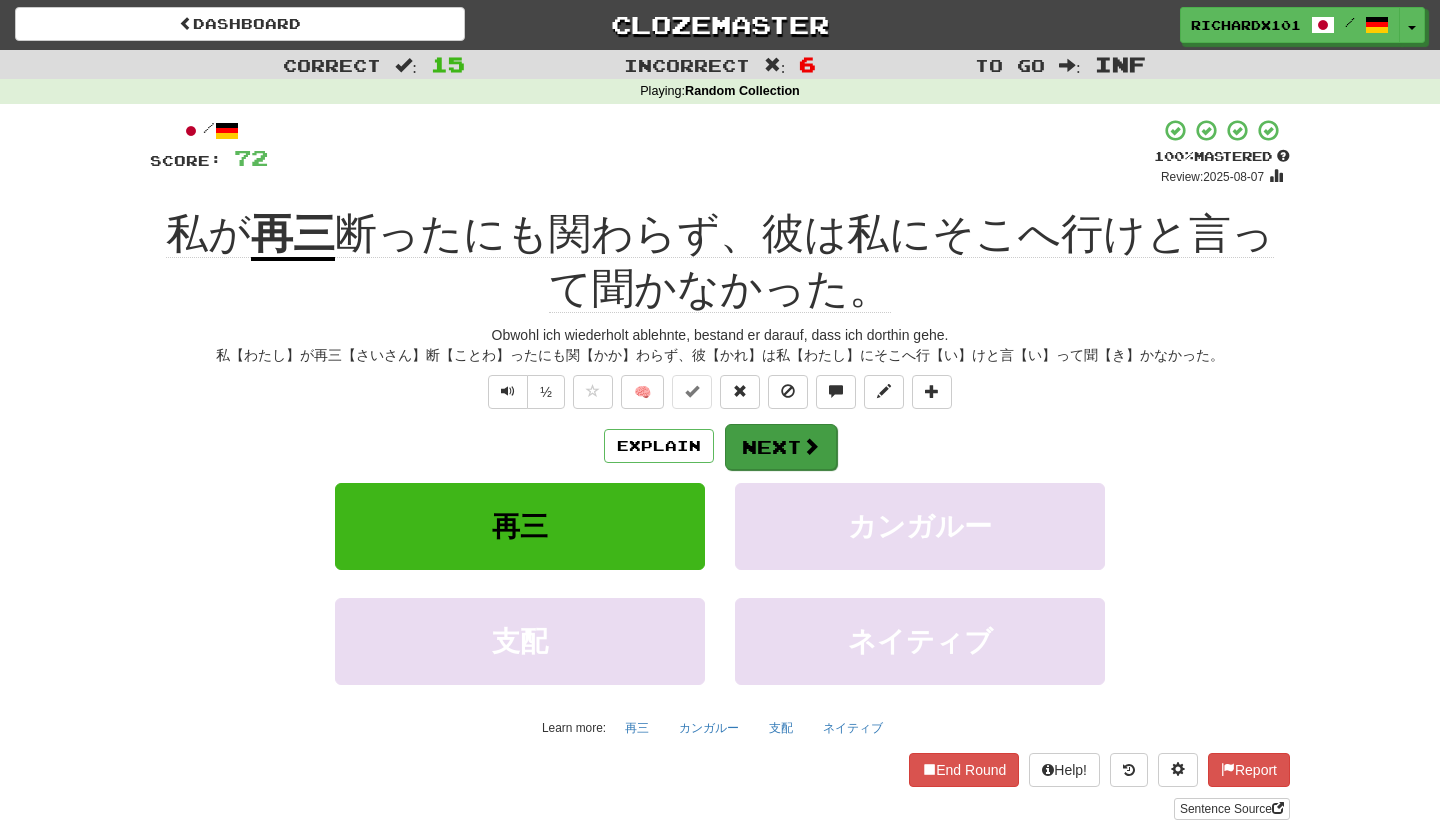 click on "Next" at bounding box center [781, 447] 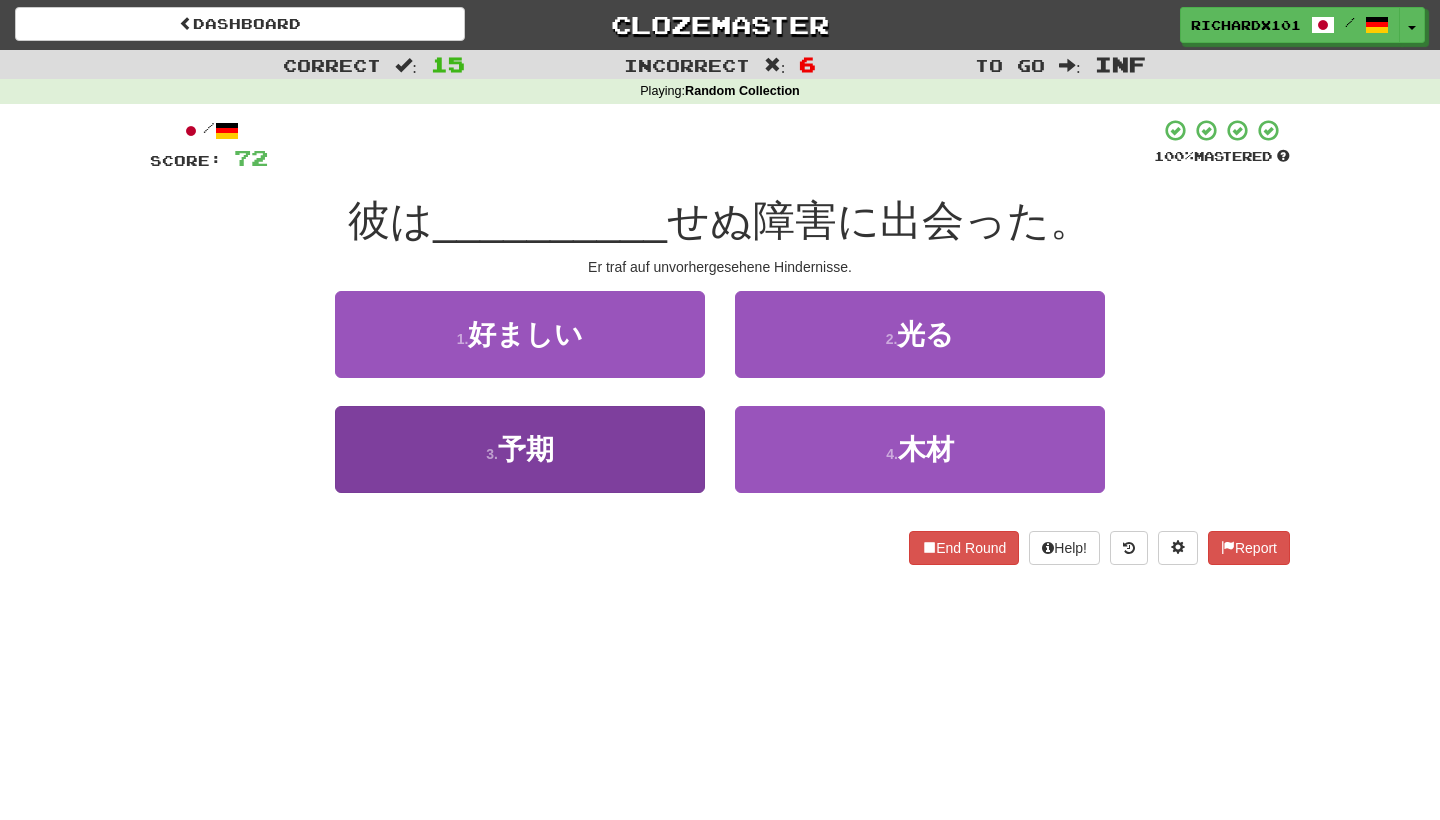 click on "3 .  予期" at bounding box center [520, 449] 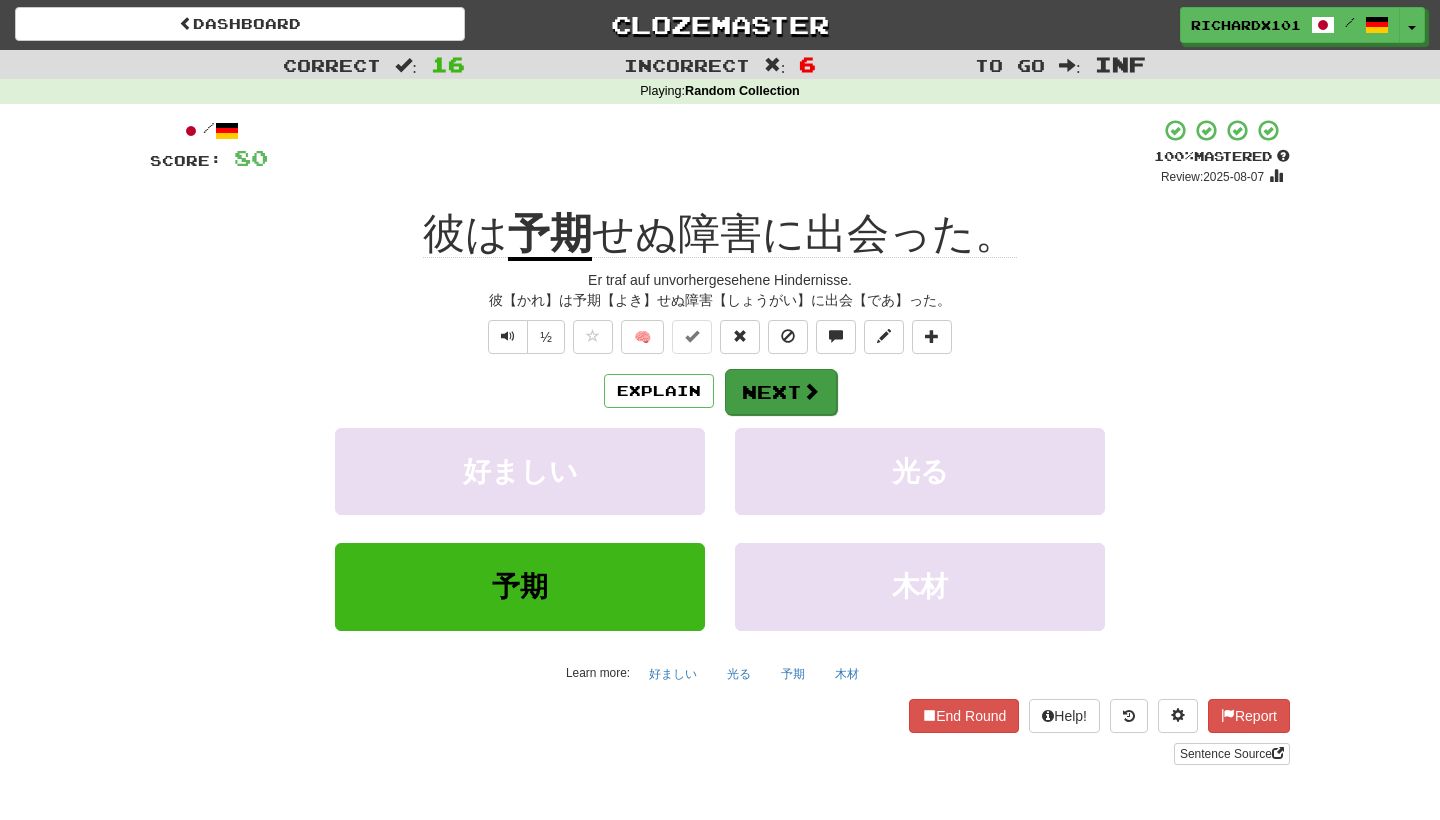 click on "Next" at bounding box center (781, 392) 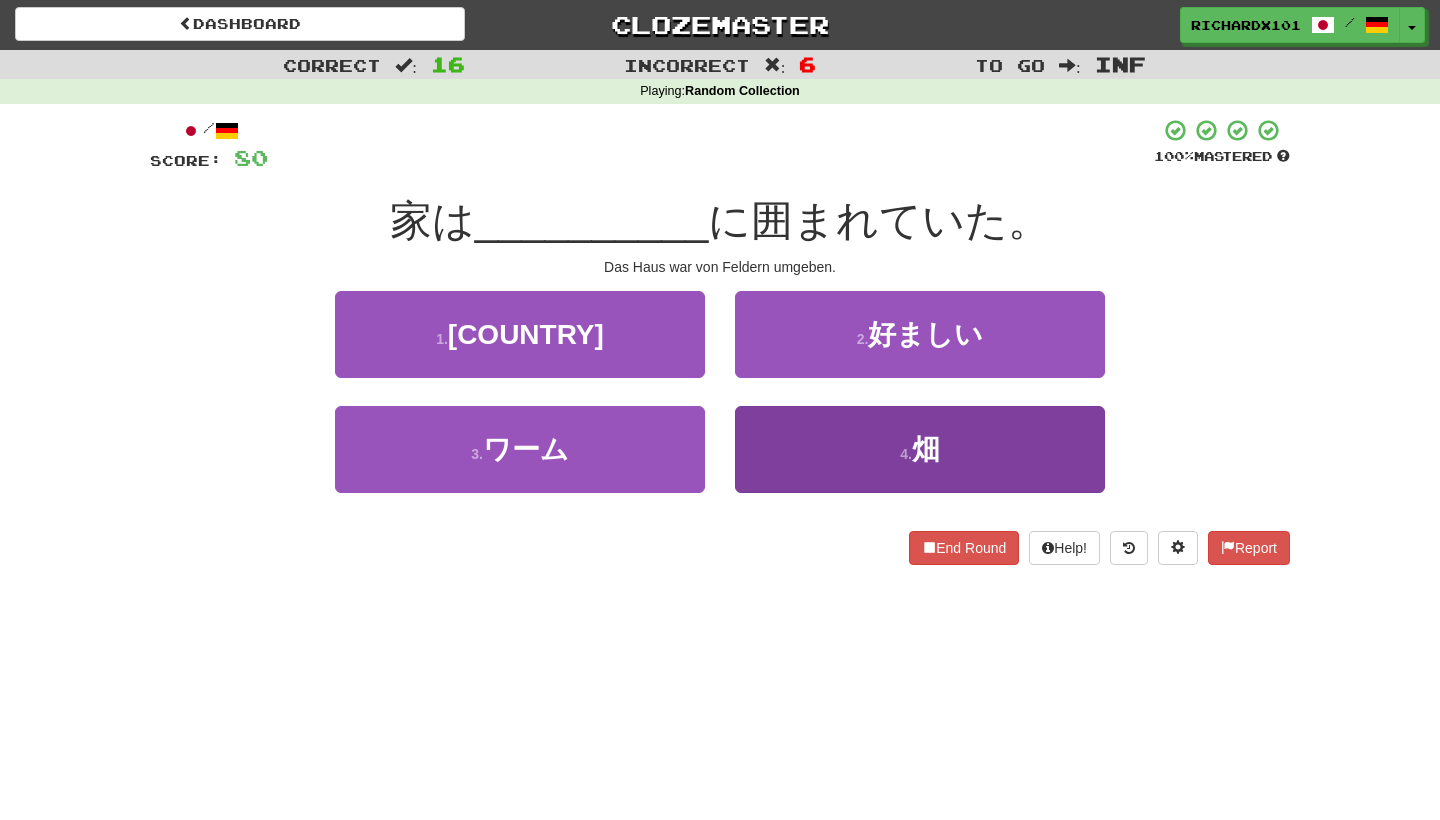 click on "4 .  畑" at bounding box center [920, 449] 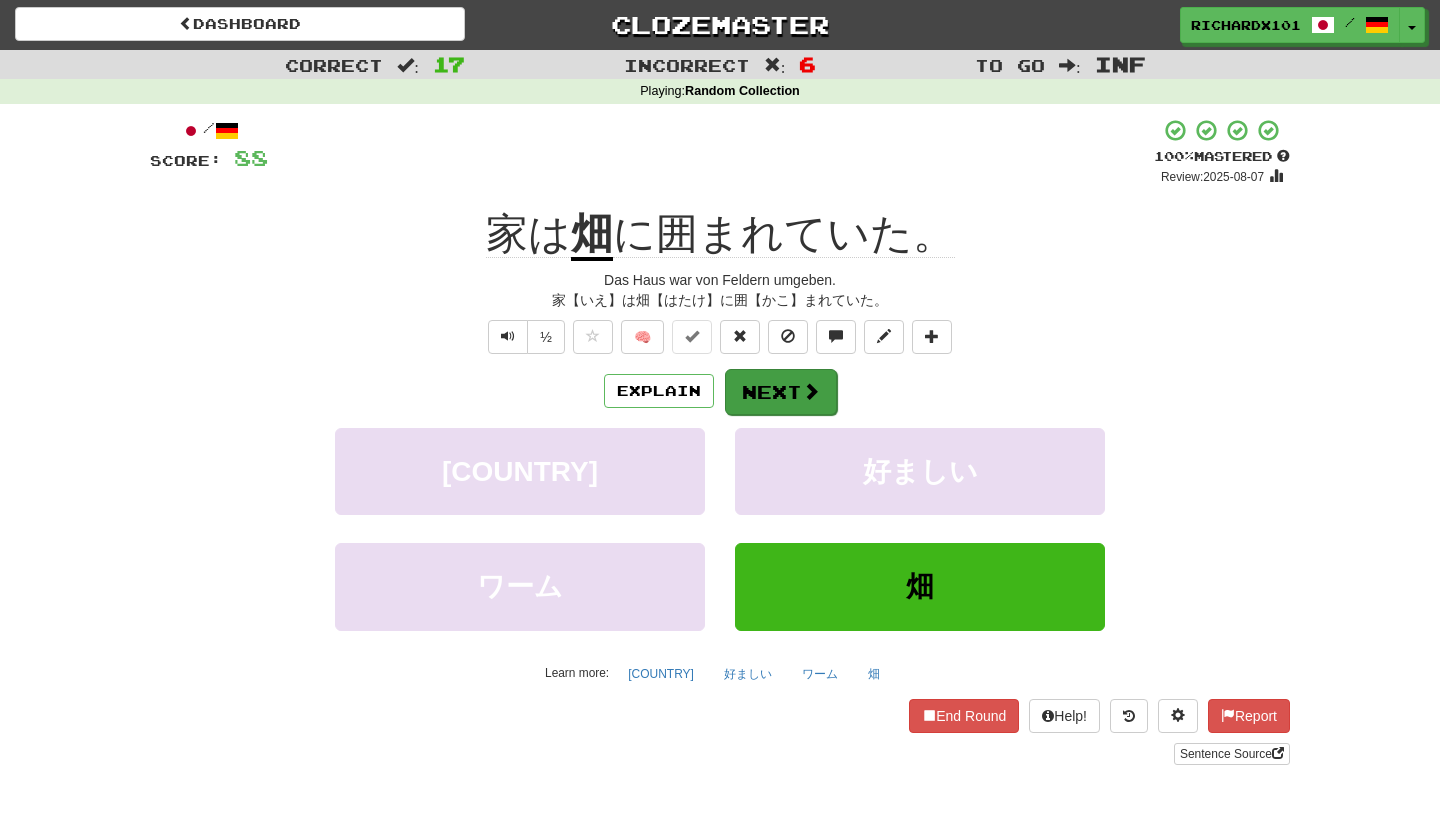 click on "Next" at bounding box center [781, 392] 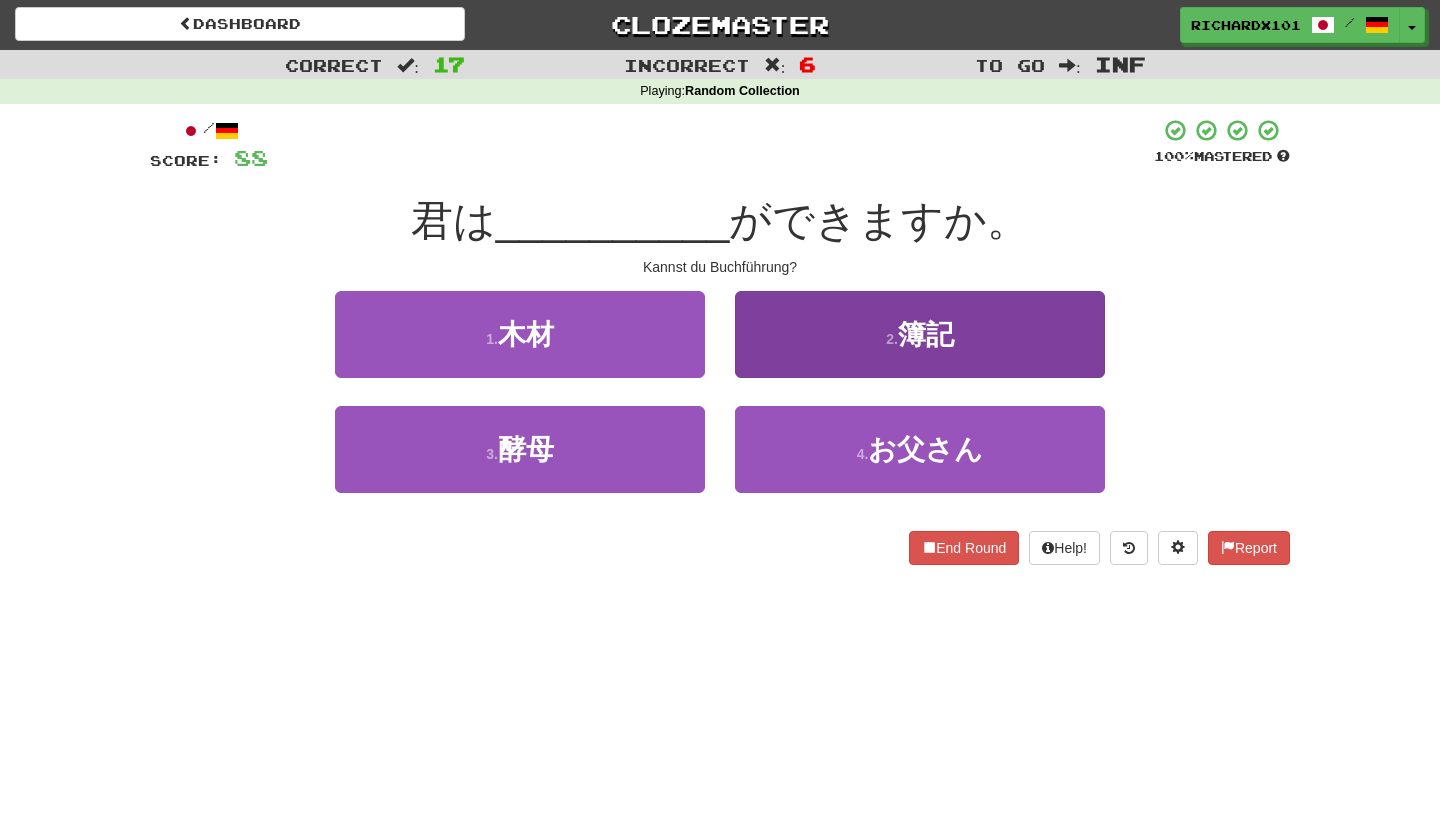 click on "2 .  簿記" at bounding box center (920, 334) 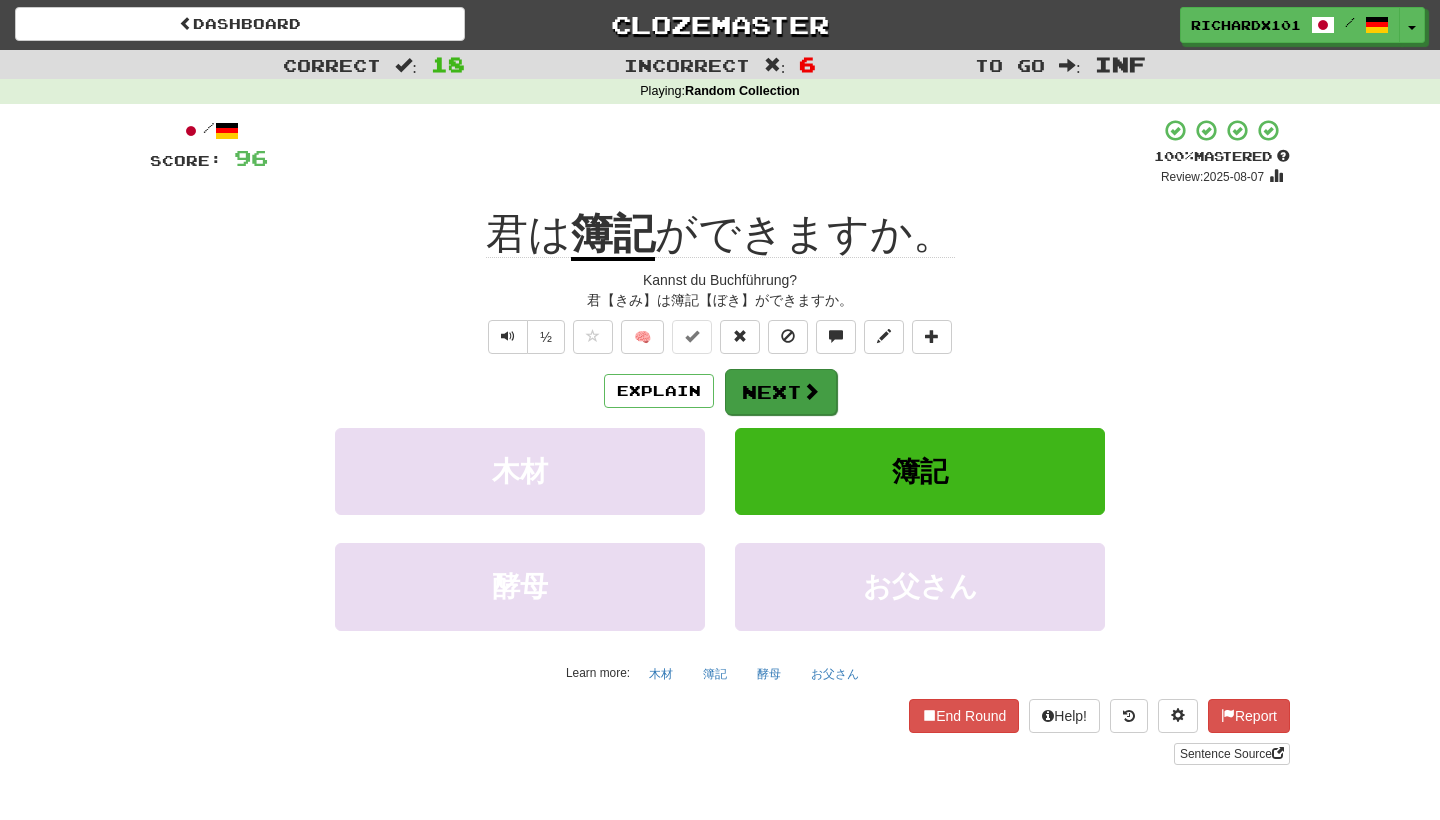 click on "Next" at bounding box center [781, 392] 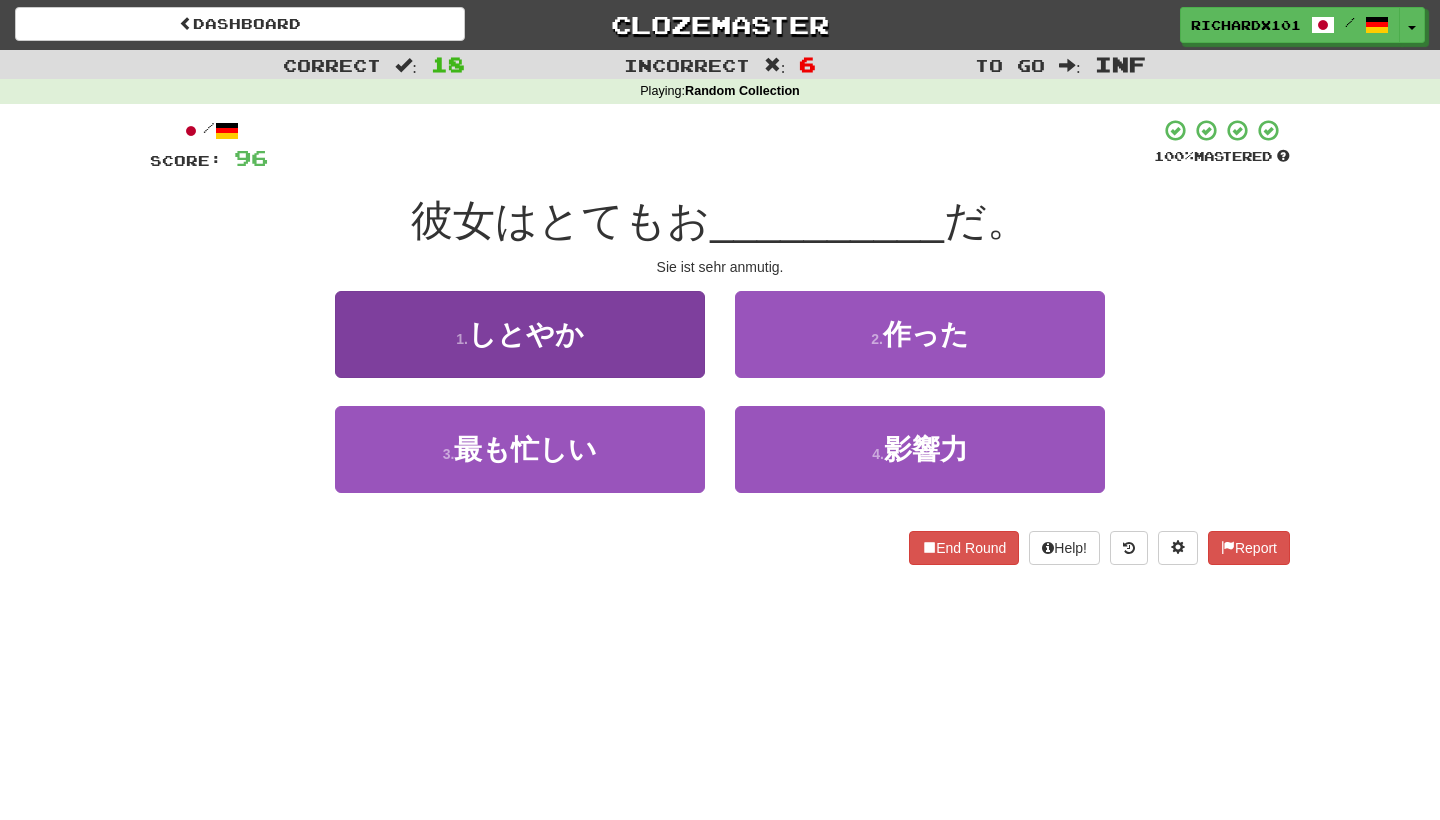 click on "1 .  しとやか" at bounding box center (520, 334) 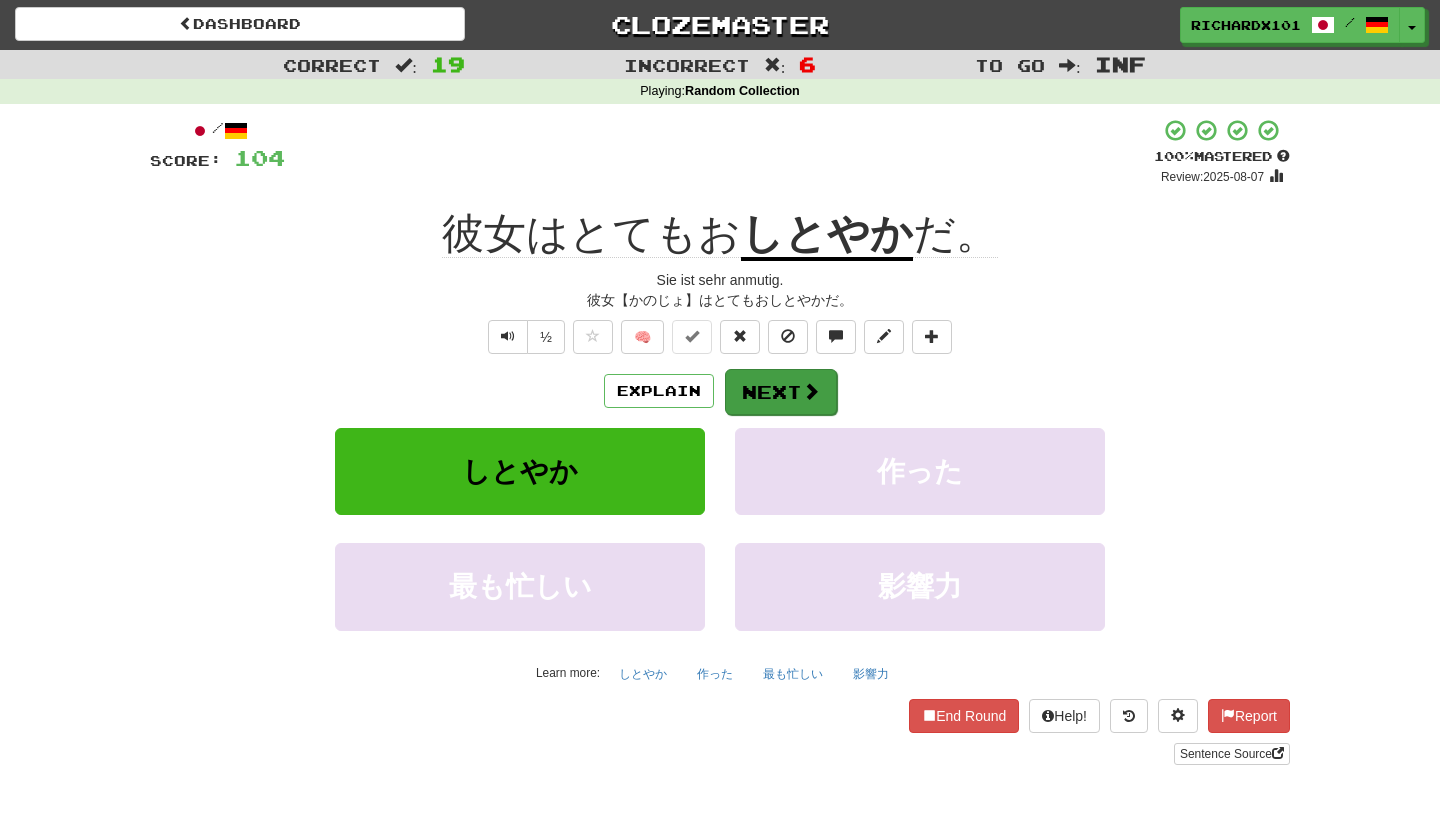 click on "Next" at bounding box center [781, 392] 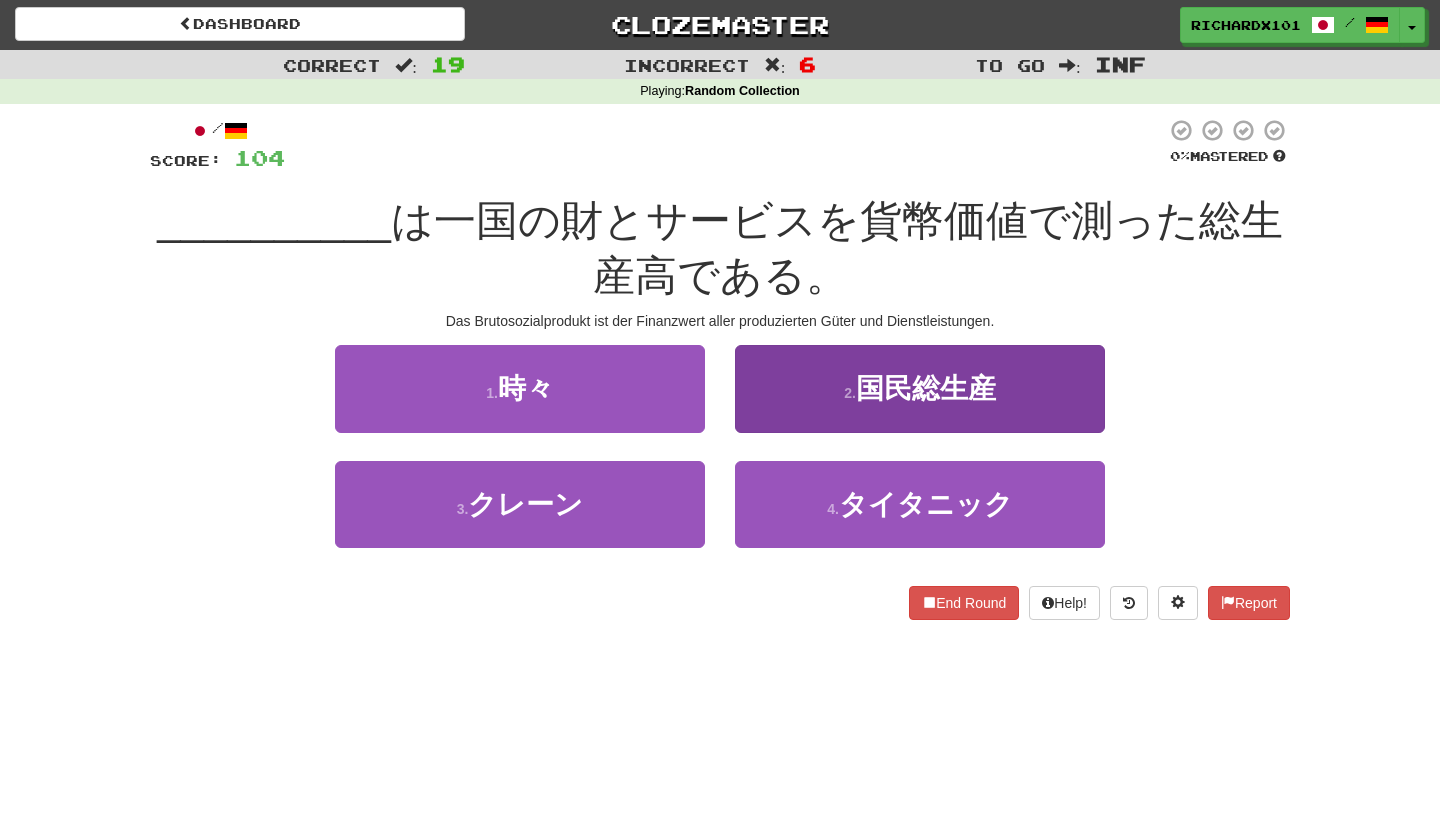 click on "2 .  国民総生産" at bounding box center [920, 388] 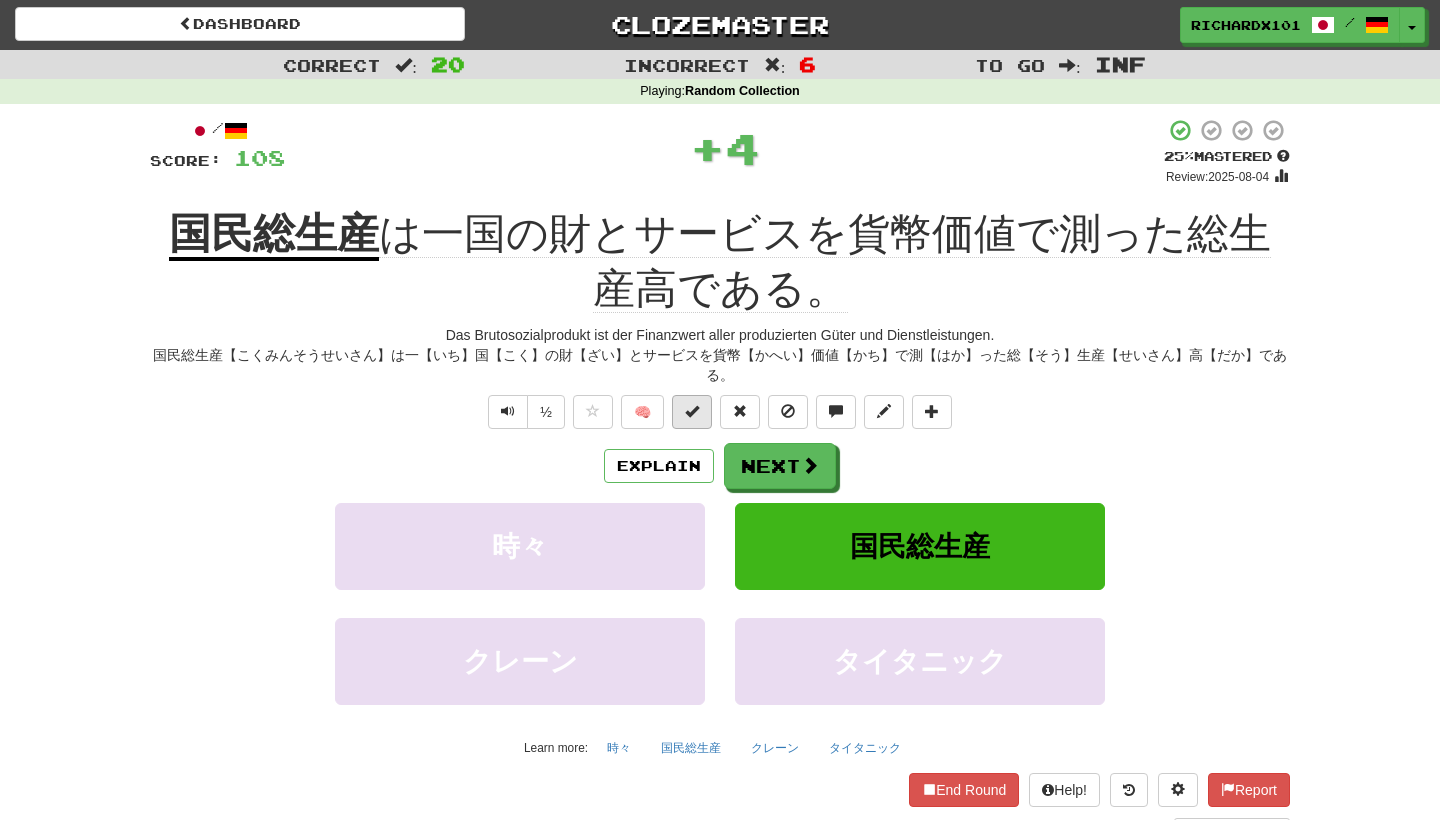 click at bounding box center (692, 412) 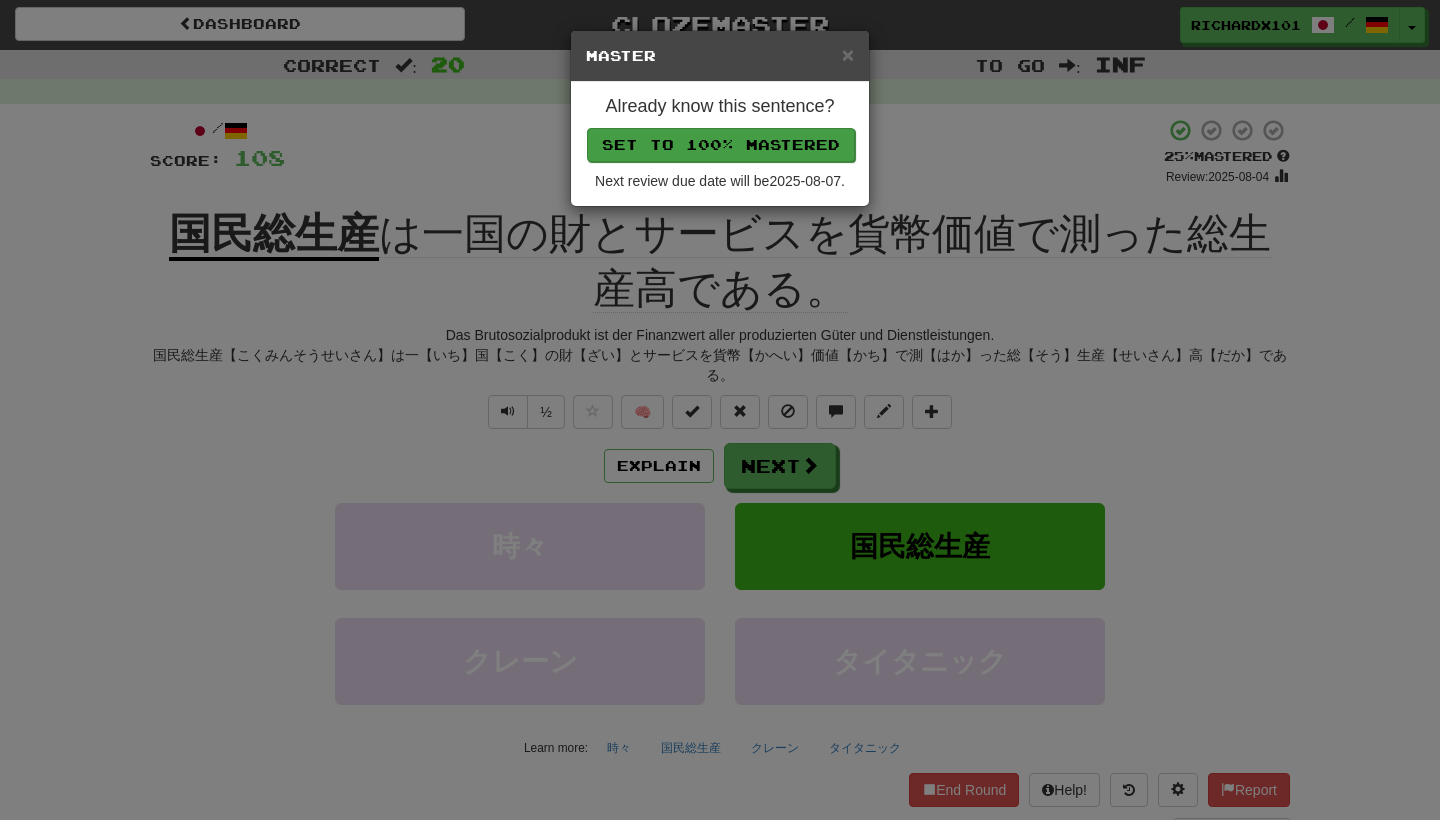 click on "Set to 100% Mastered" at bounding box center (721, 145) 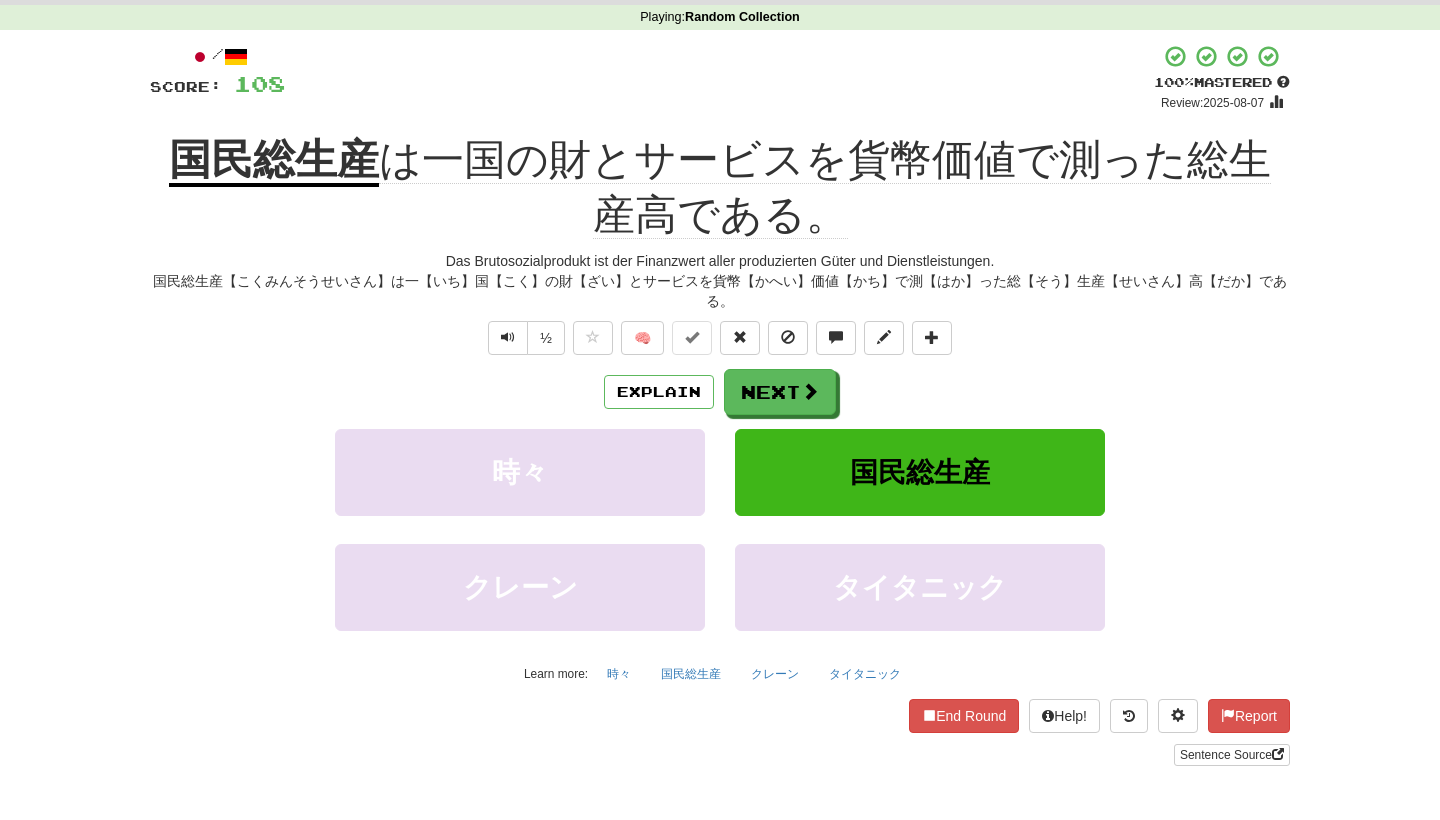 scroll, scrollTop: 77, scrollLeft: 0, axis: vertical 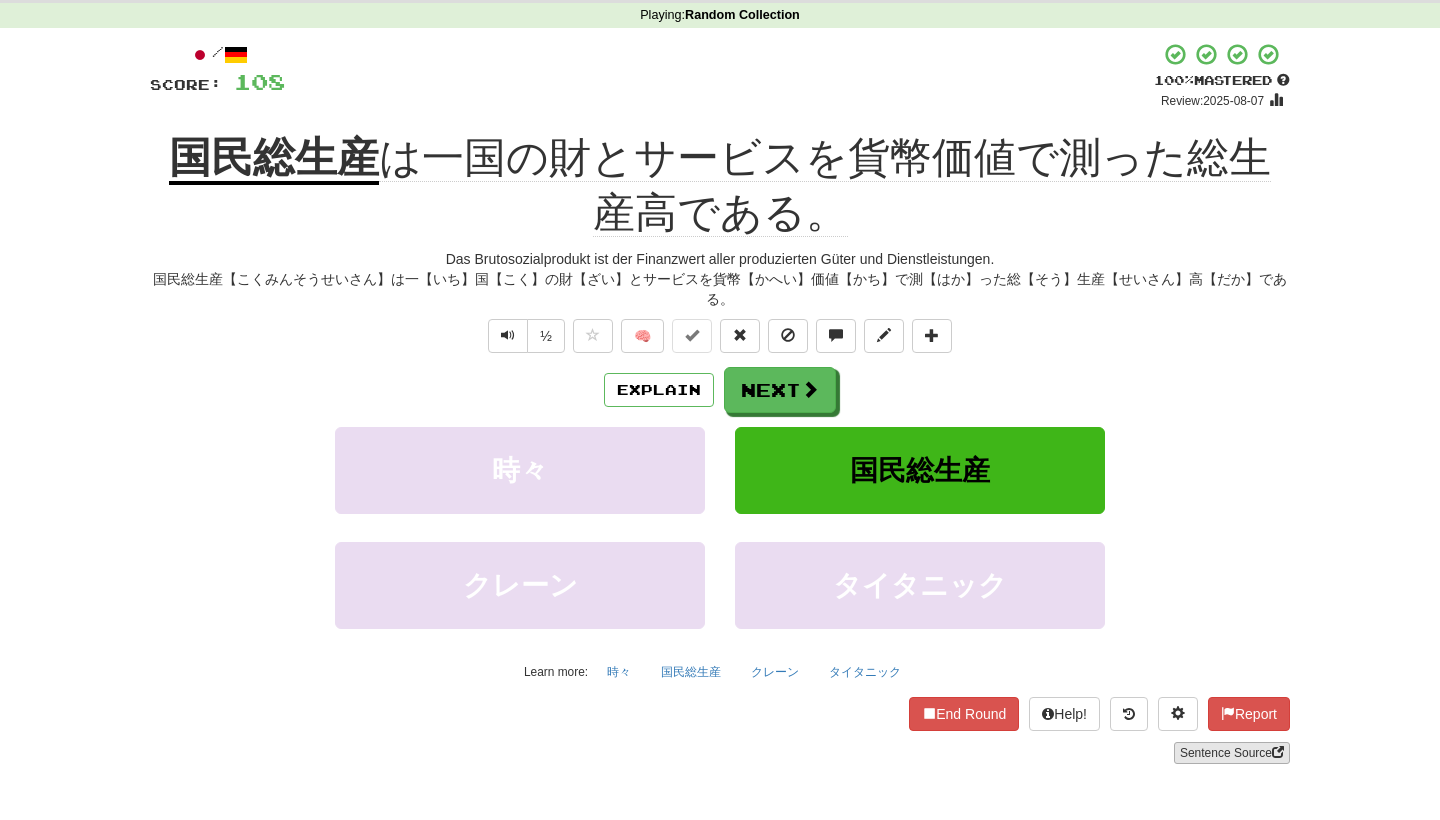 click on "Sentence Source" at bounding box center (1232, 753) 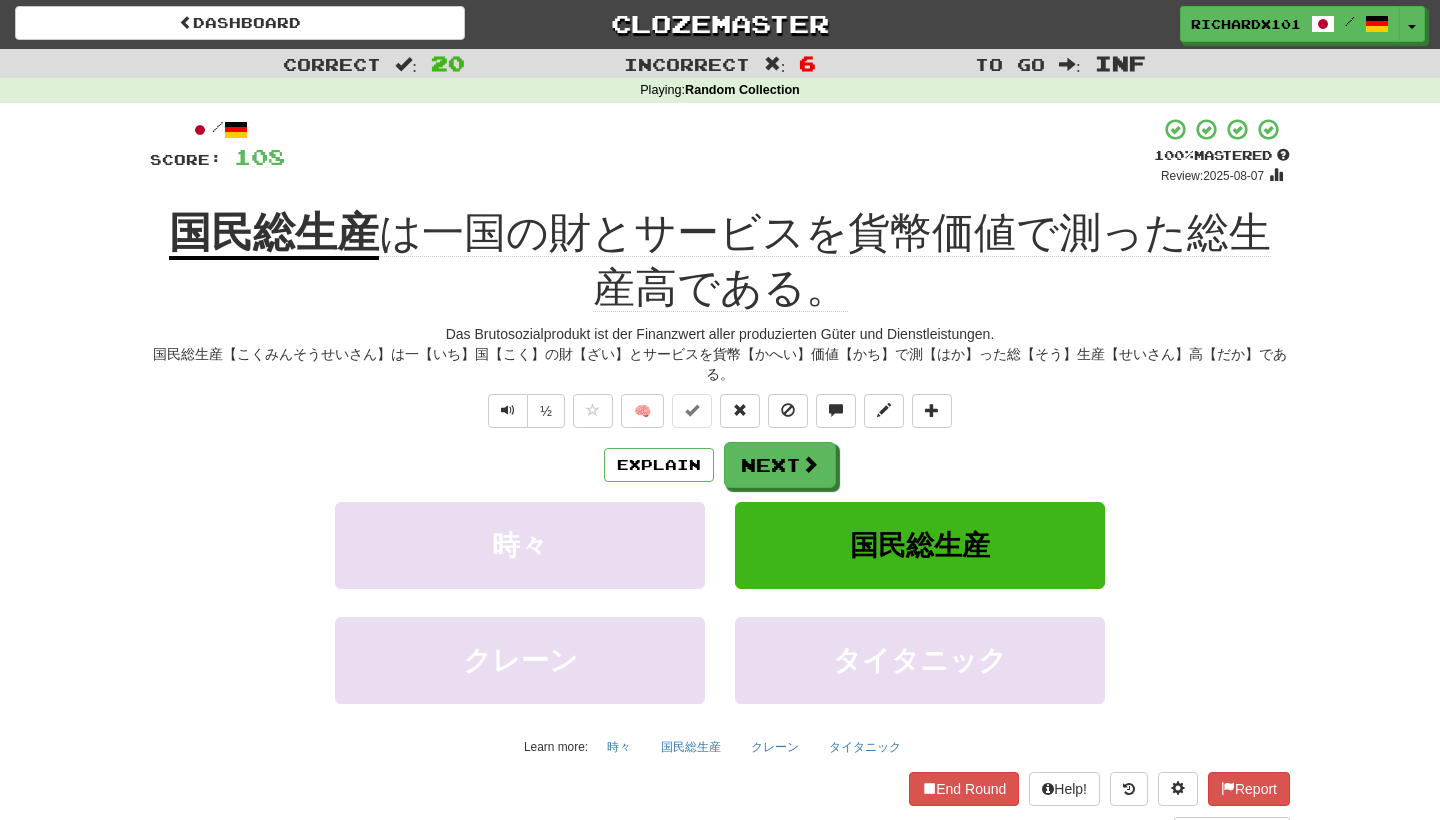 scroll, scrollTop: 2, scrollLeft: 0, axis: vertical 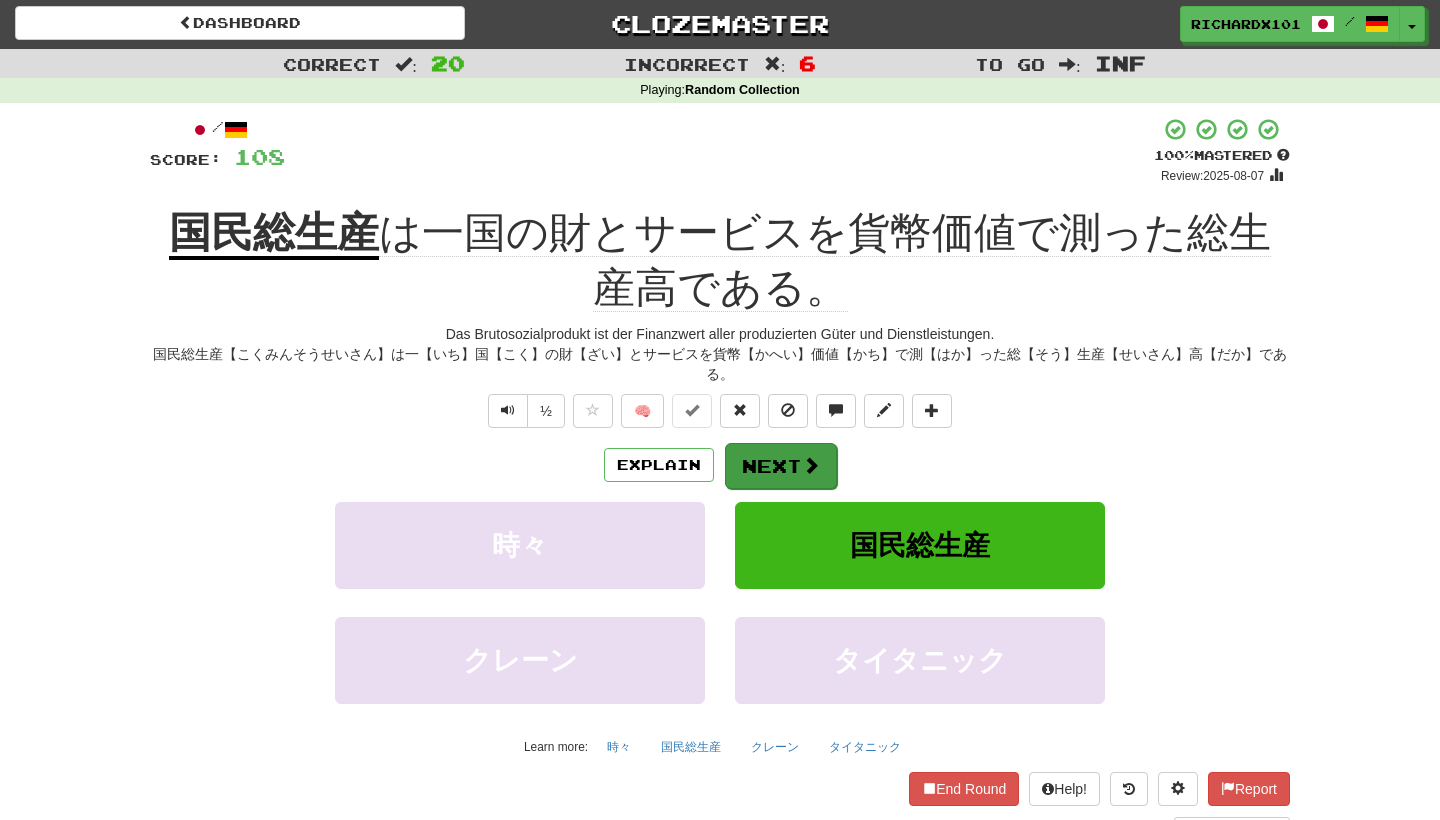 click on "Next" at bounding box center (781, 466) 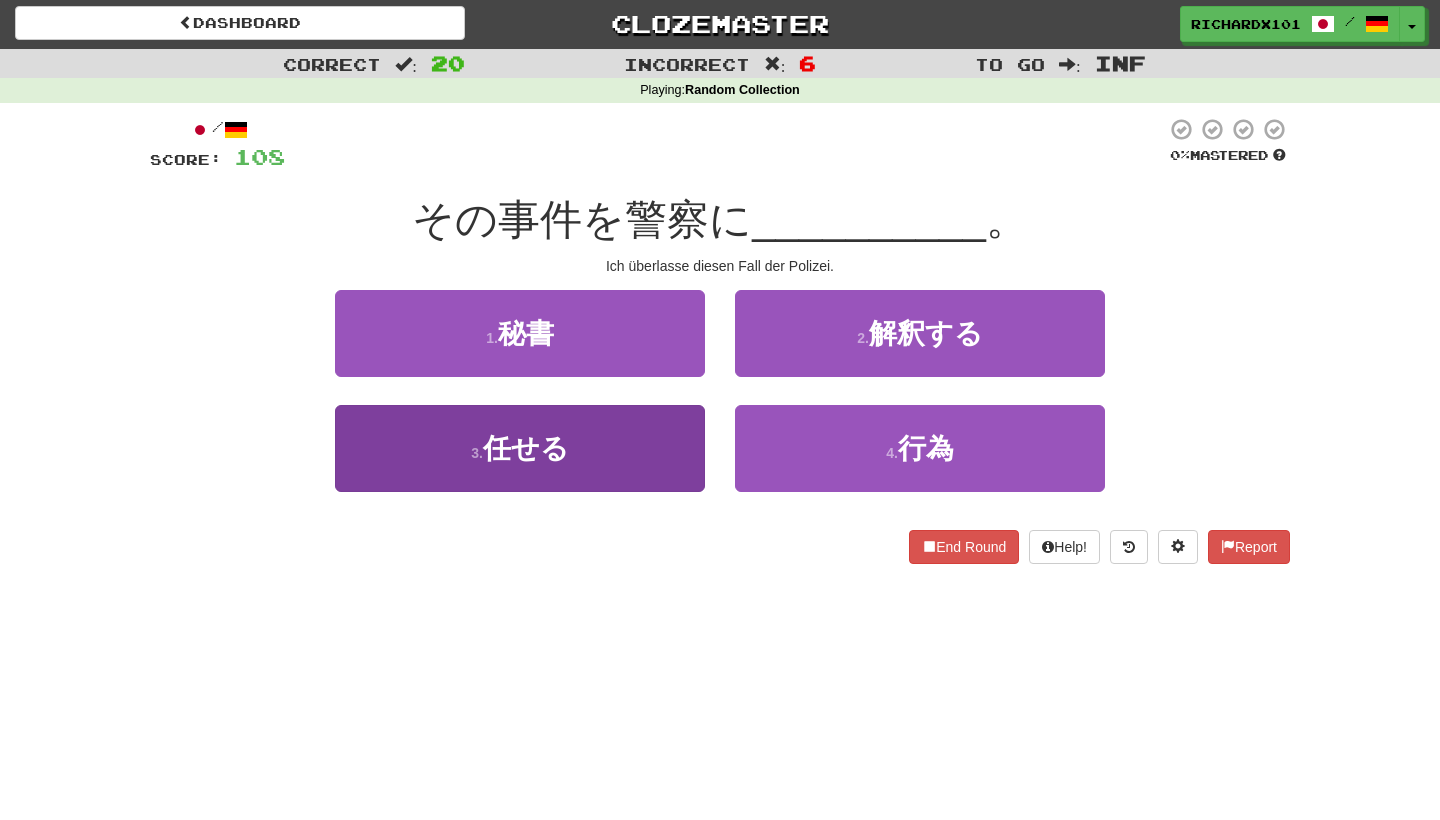 click on "3 .  任せる" at bounding box center [520, 448] 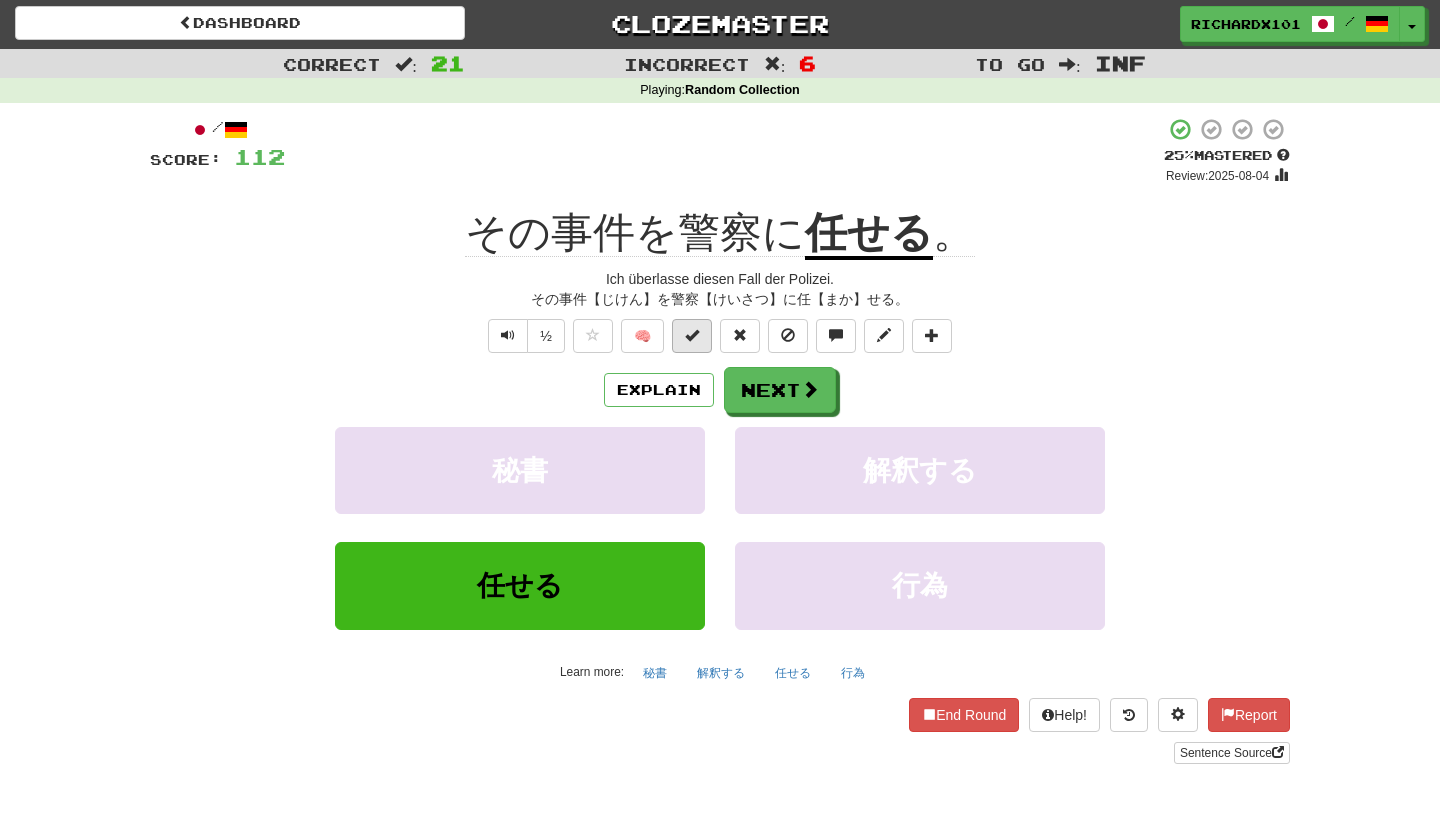 click at bounding box center [692, 335] 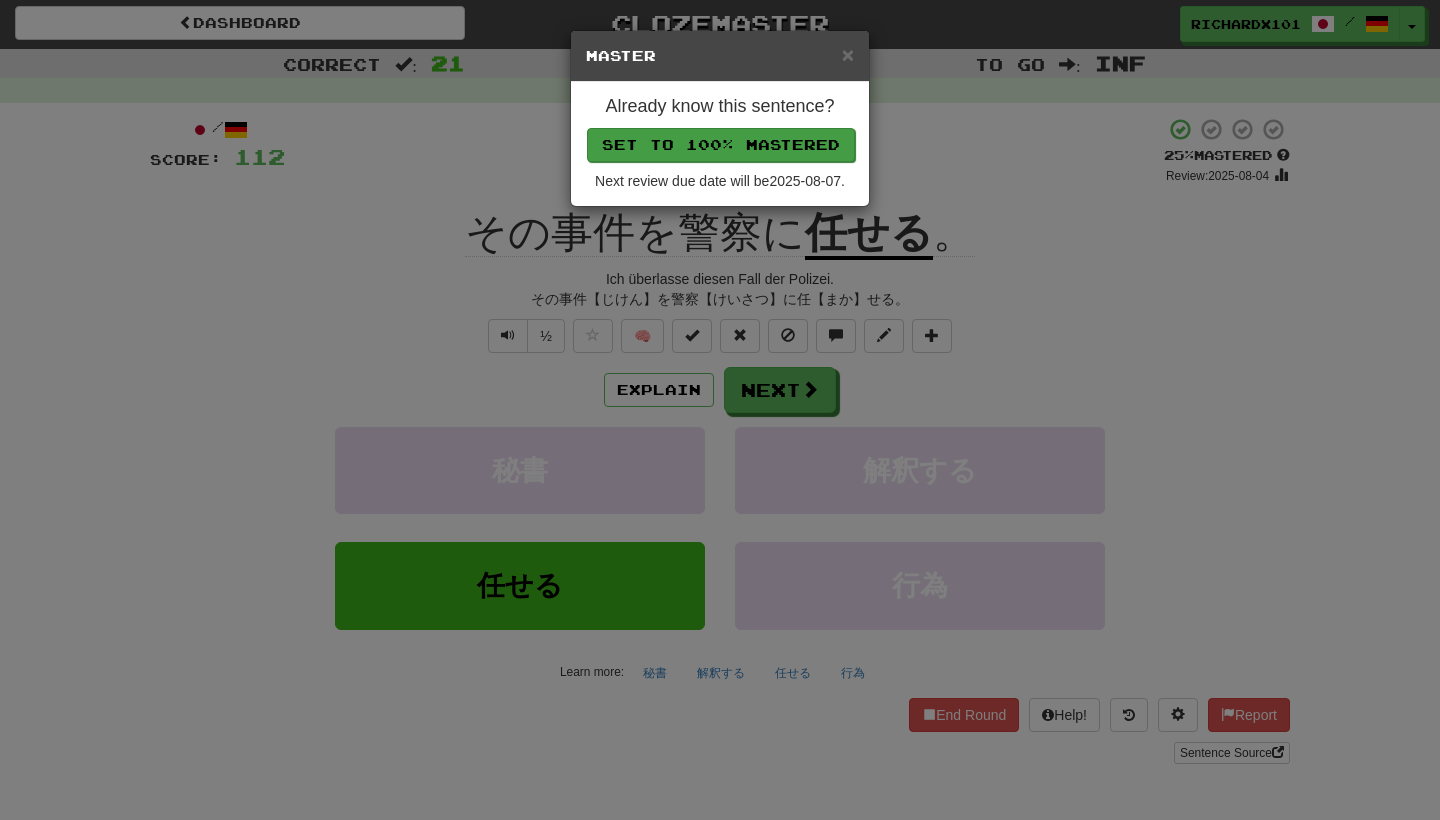 click on "Set to 100% Mastered" at bounding box center [721, 145] 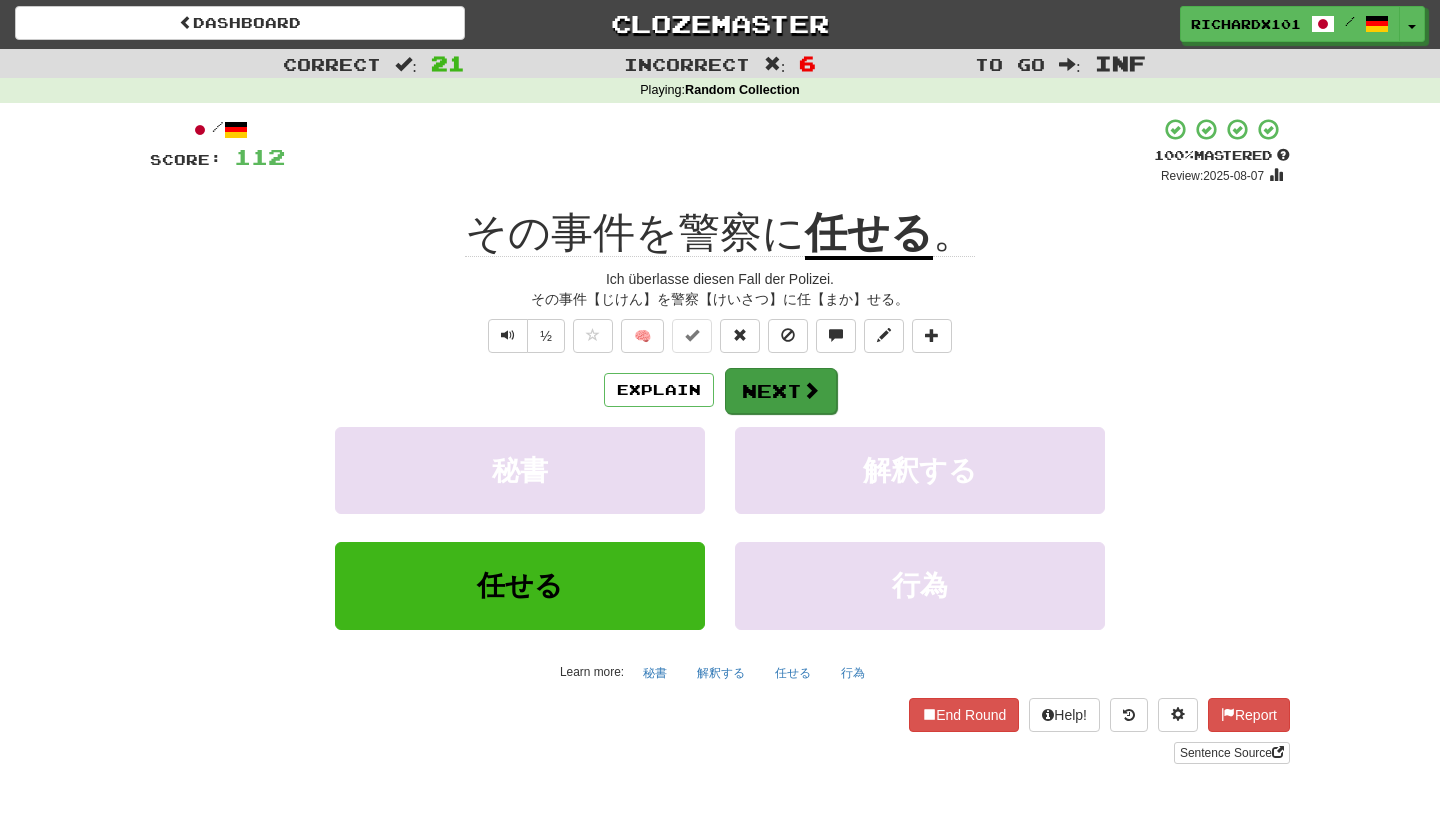 click on "Next" at bounding box center [781, 391] 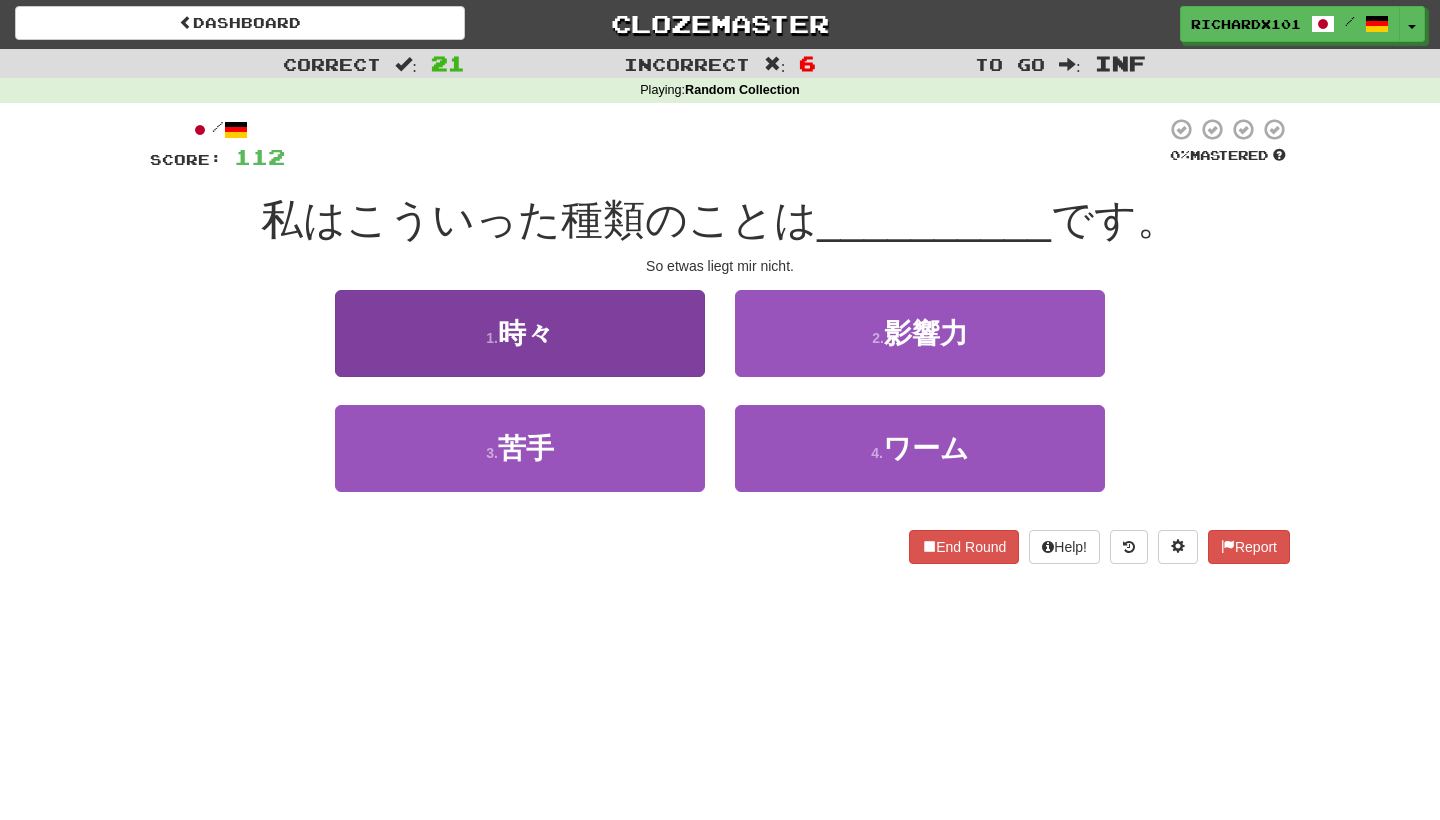 click on "1 .  時々" at bounding box center (520, 333) 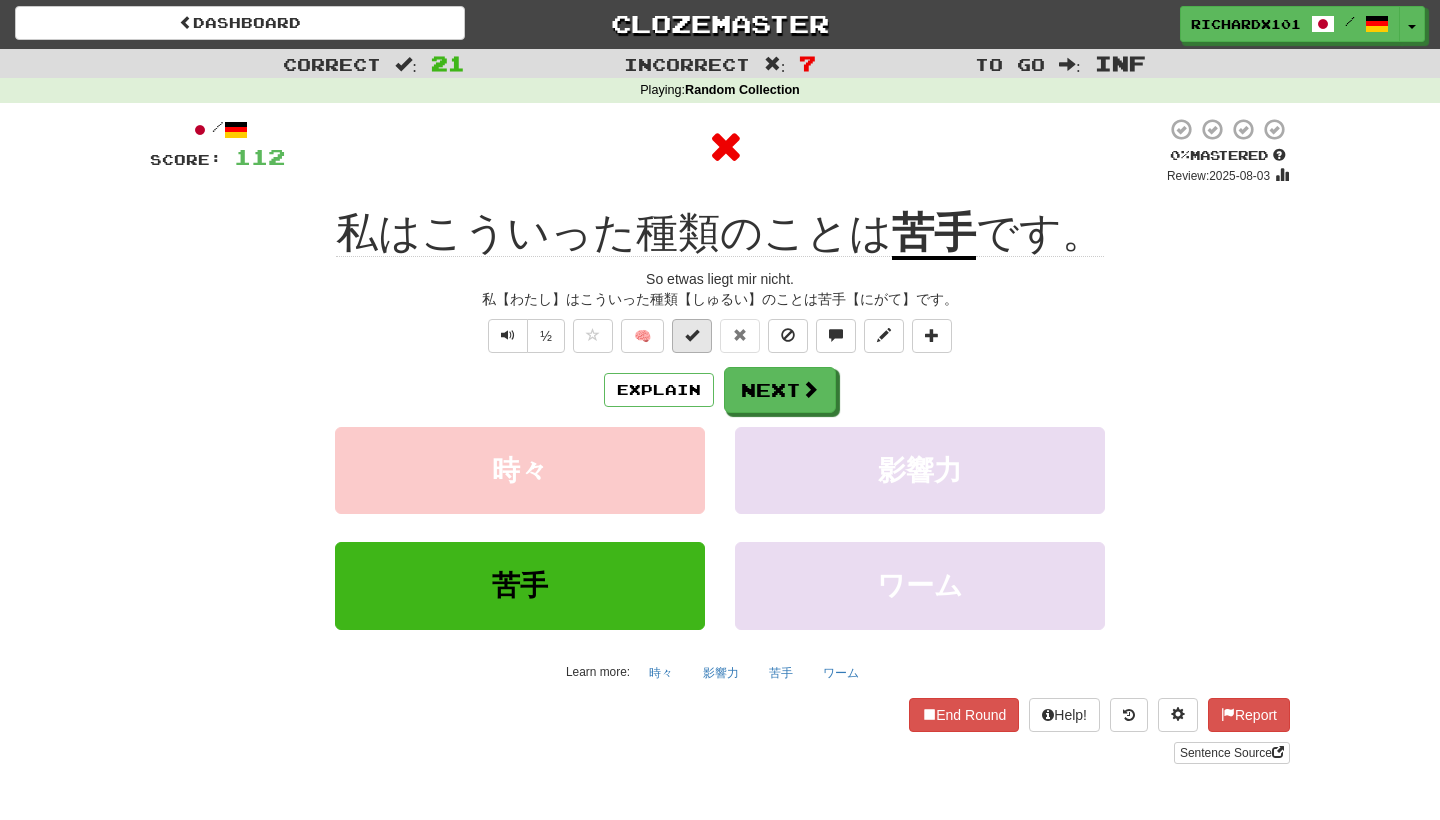 click at bounding box center [692, 335] 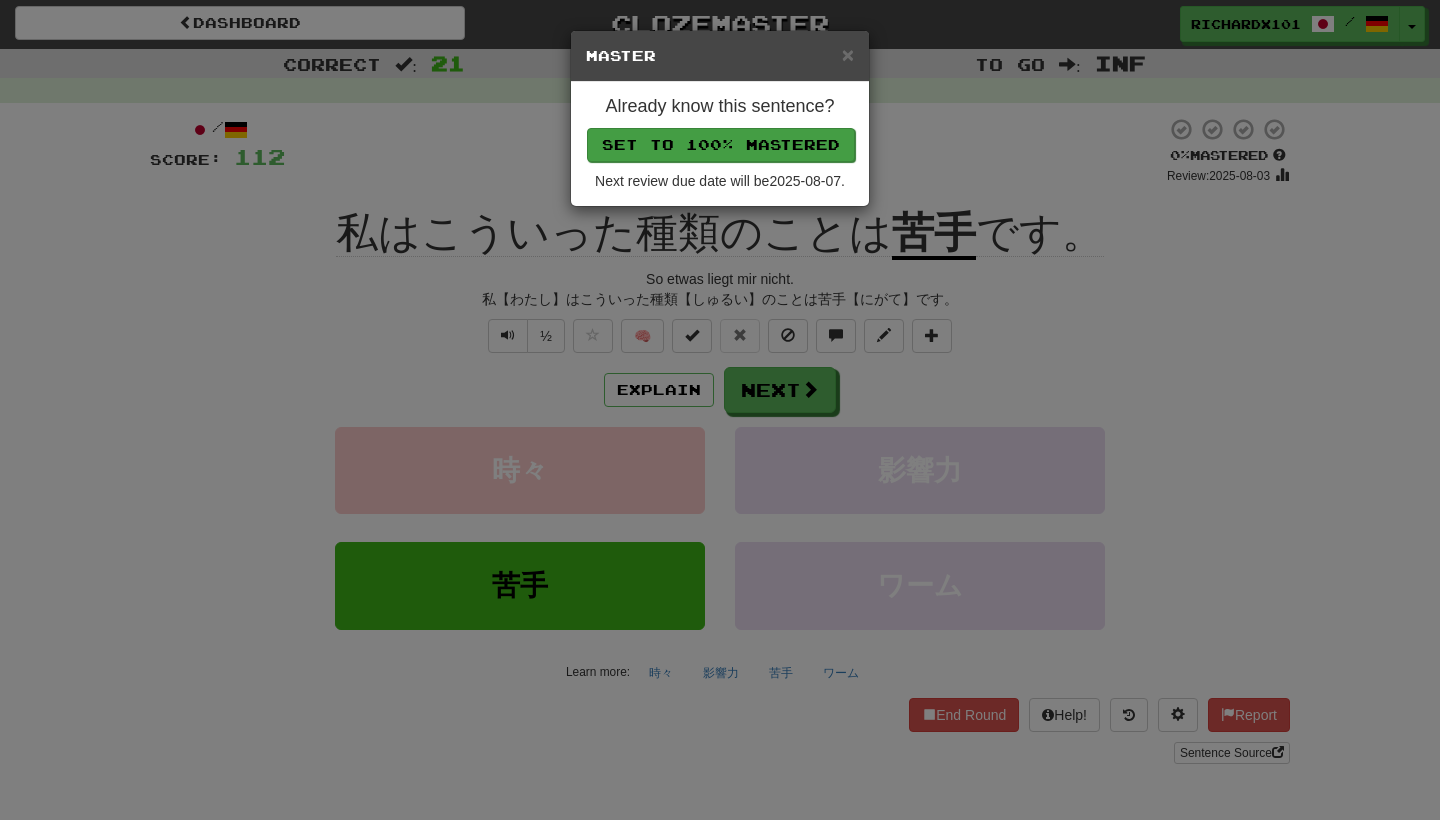 click on "Set to 100% Mastered" at bounding box center [721, 145] 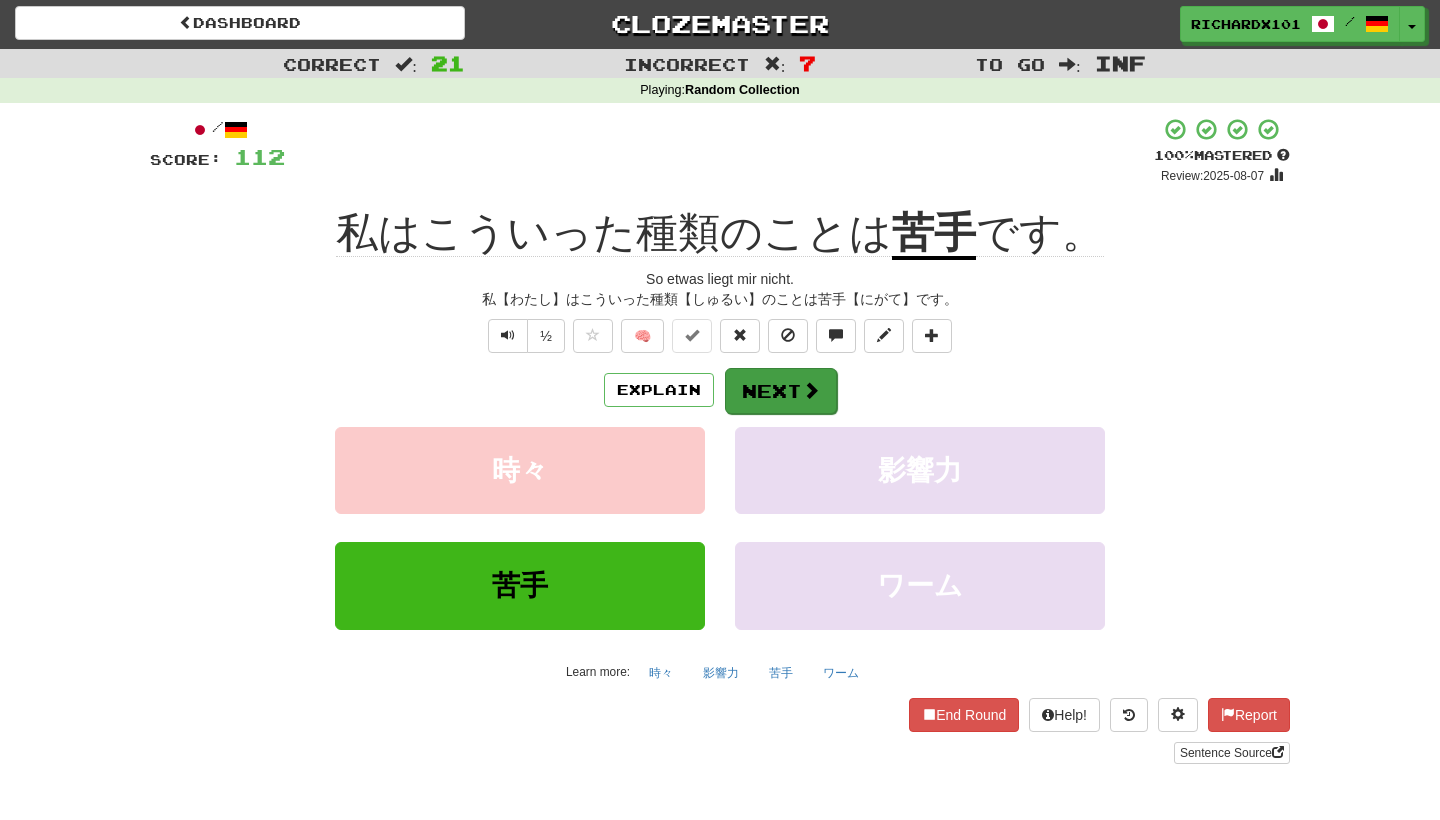 click on "Next" at bounding box center (781, 391) 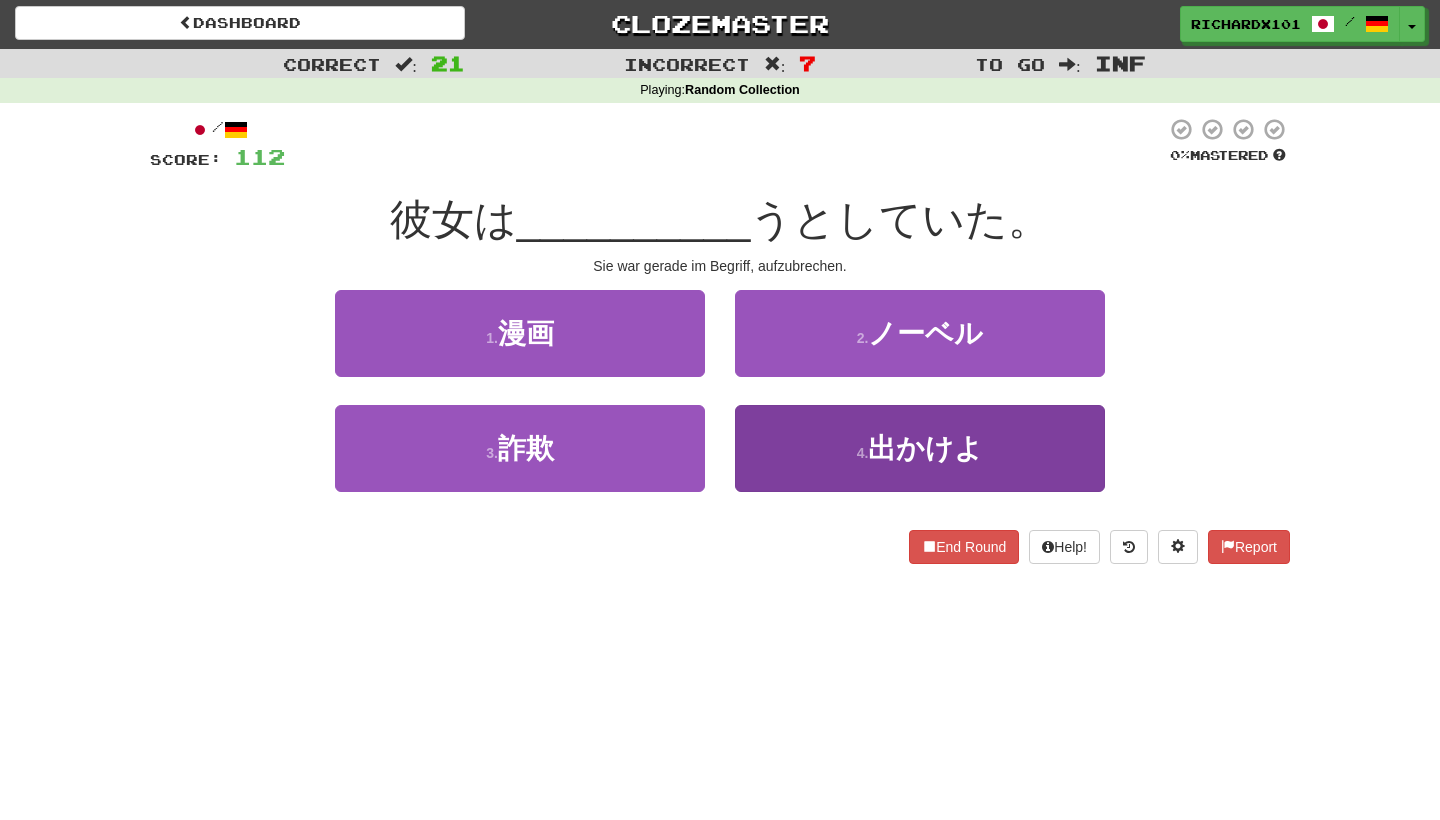 click on "4 .  出かけよ" at bounding box center [920, 448] 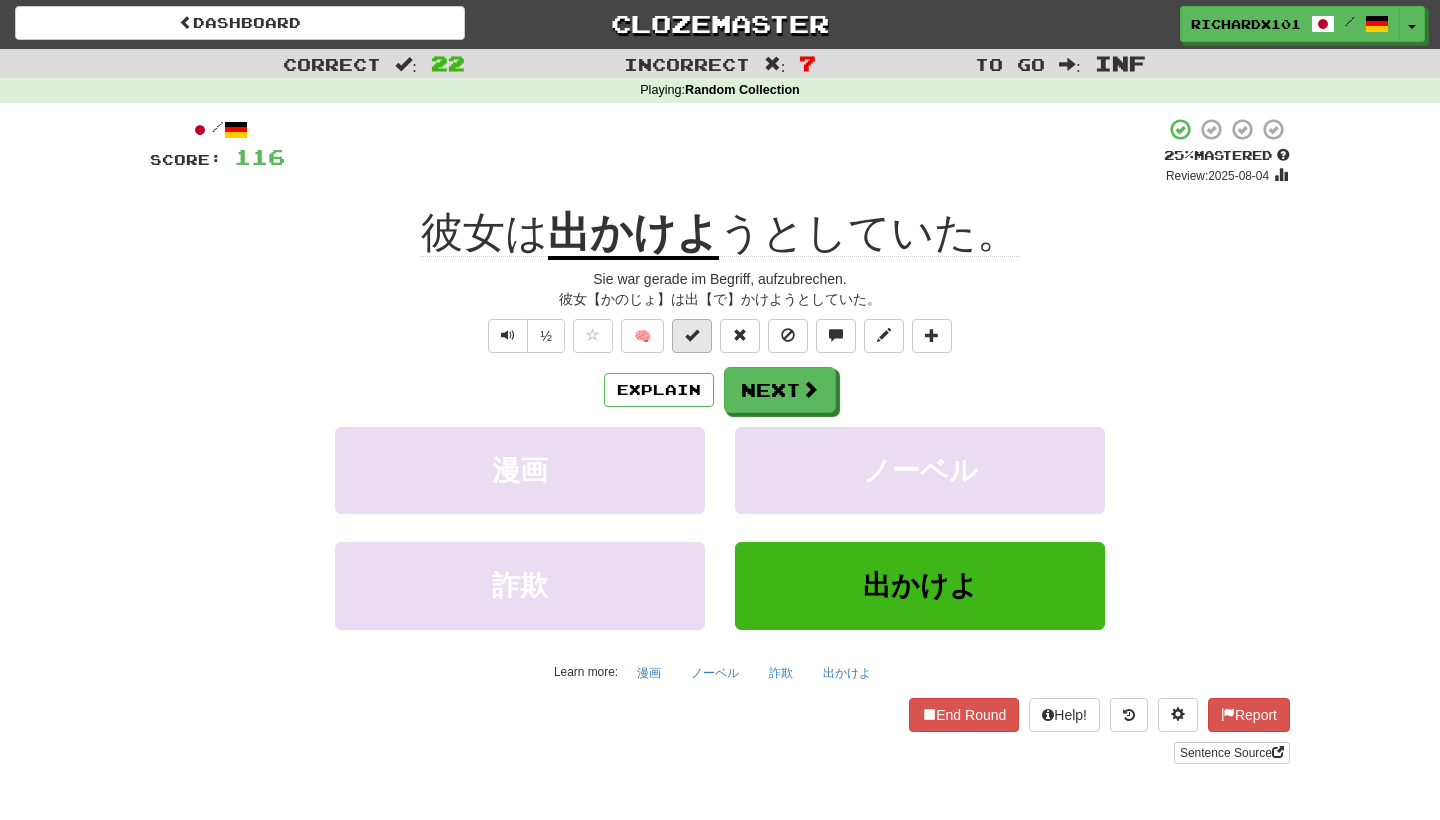 click at bounding box center [692, 336] 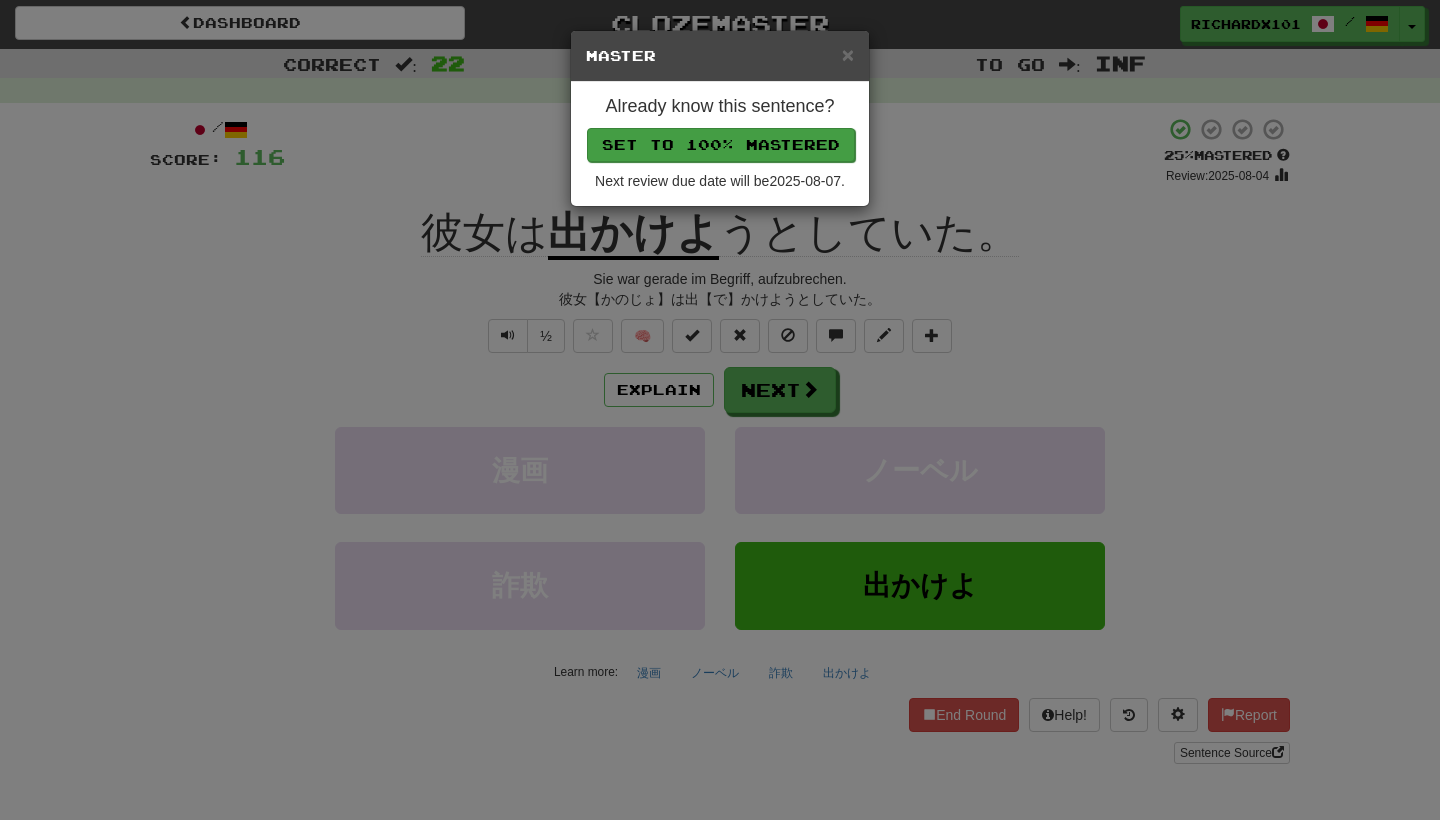 click on "Set to 100% Mastered" at bounding box center [721, 145] 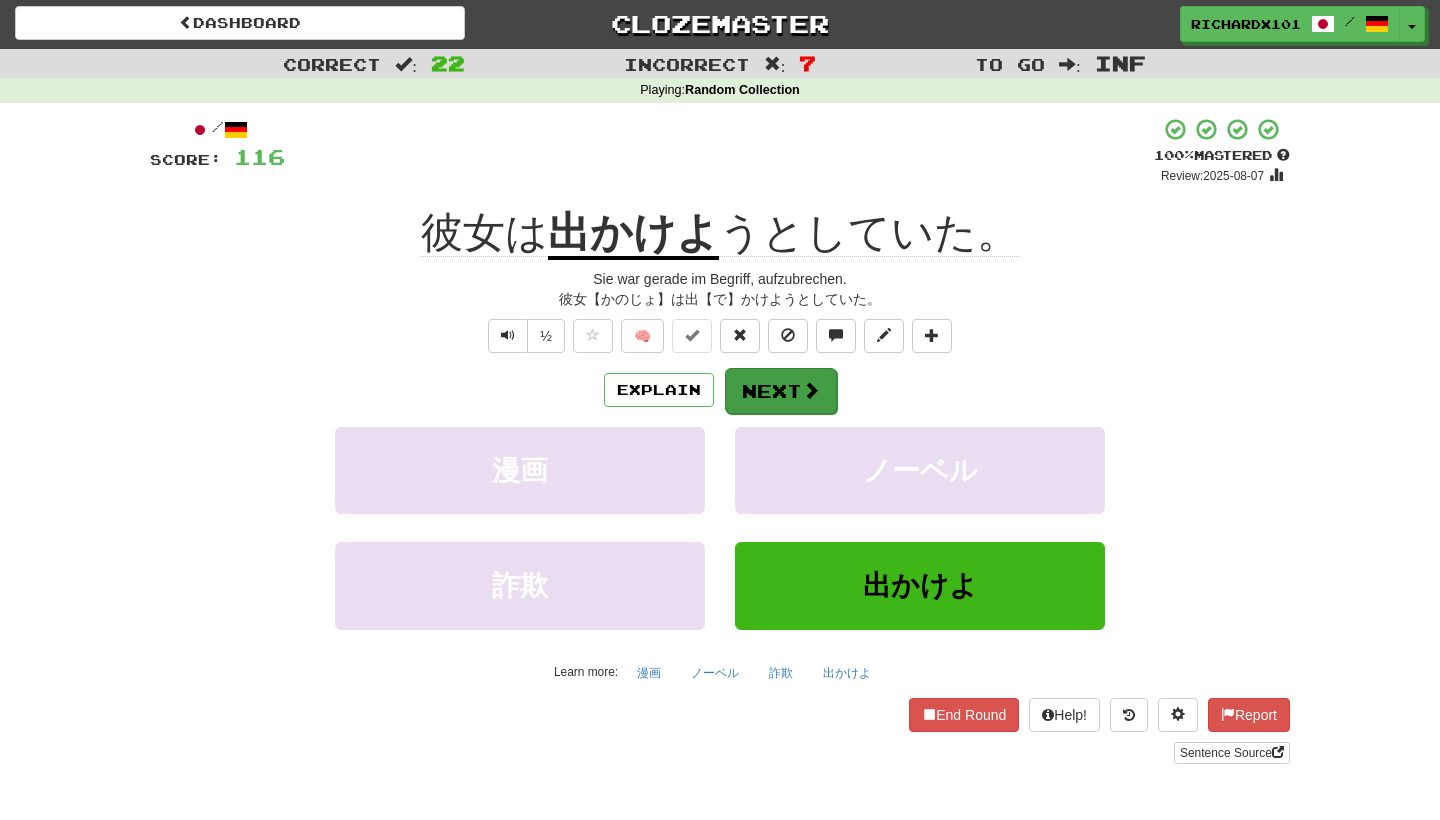 click on "Next" at bounding box center [781, 391] 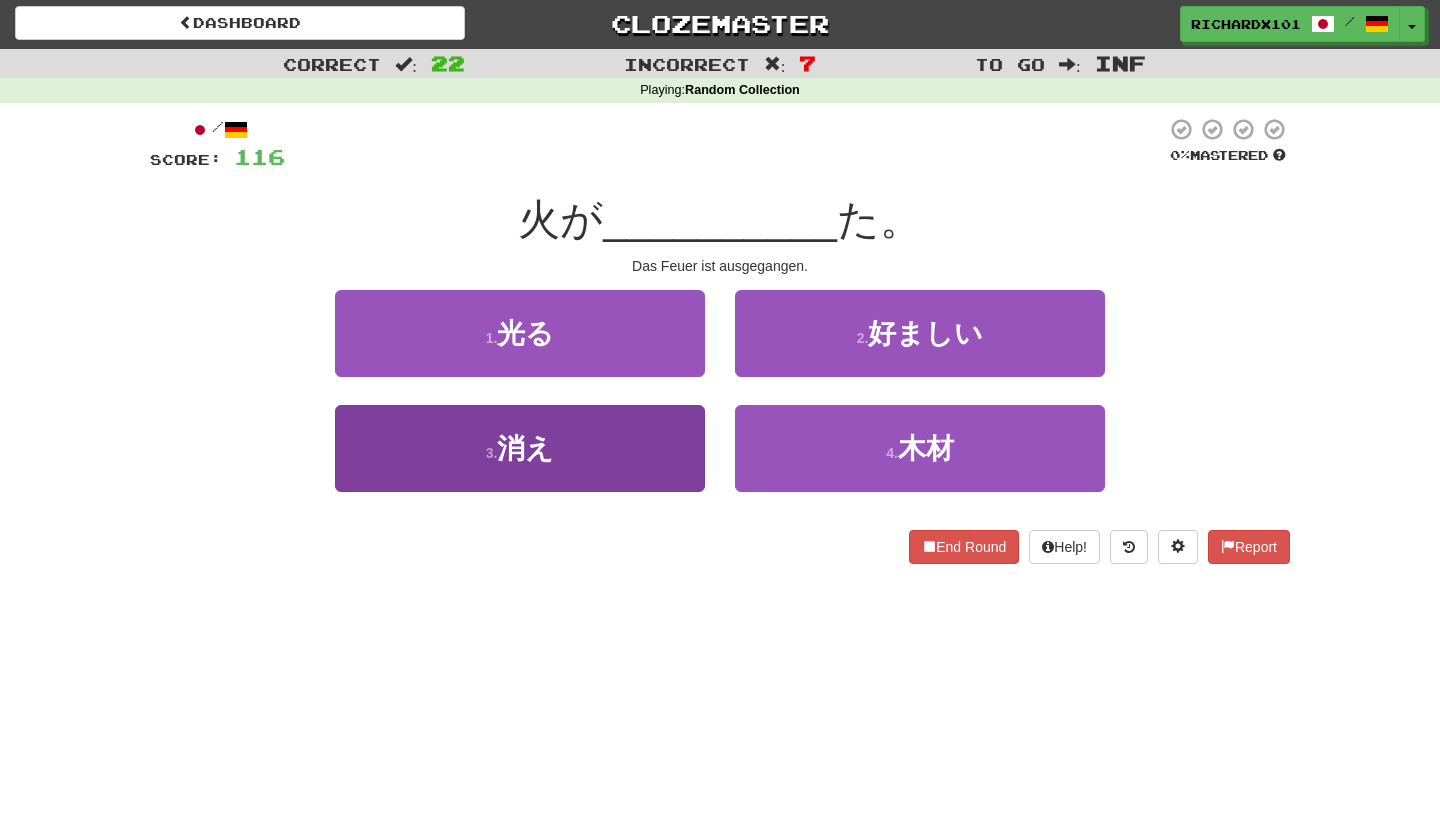 click on "3 .  消え" at bounding box center [520, 448] 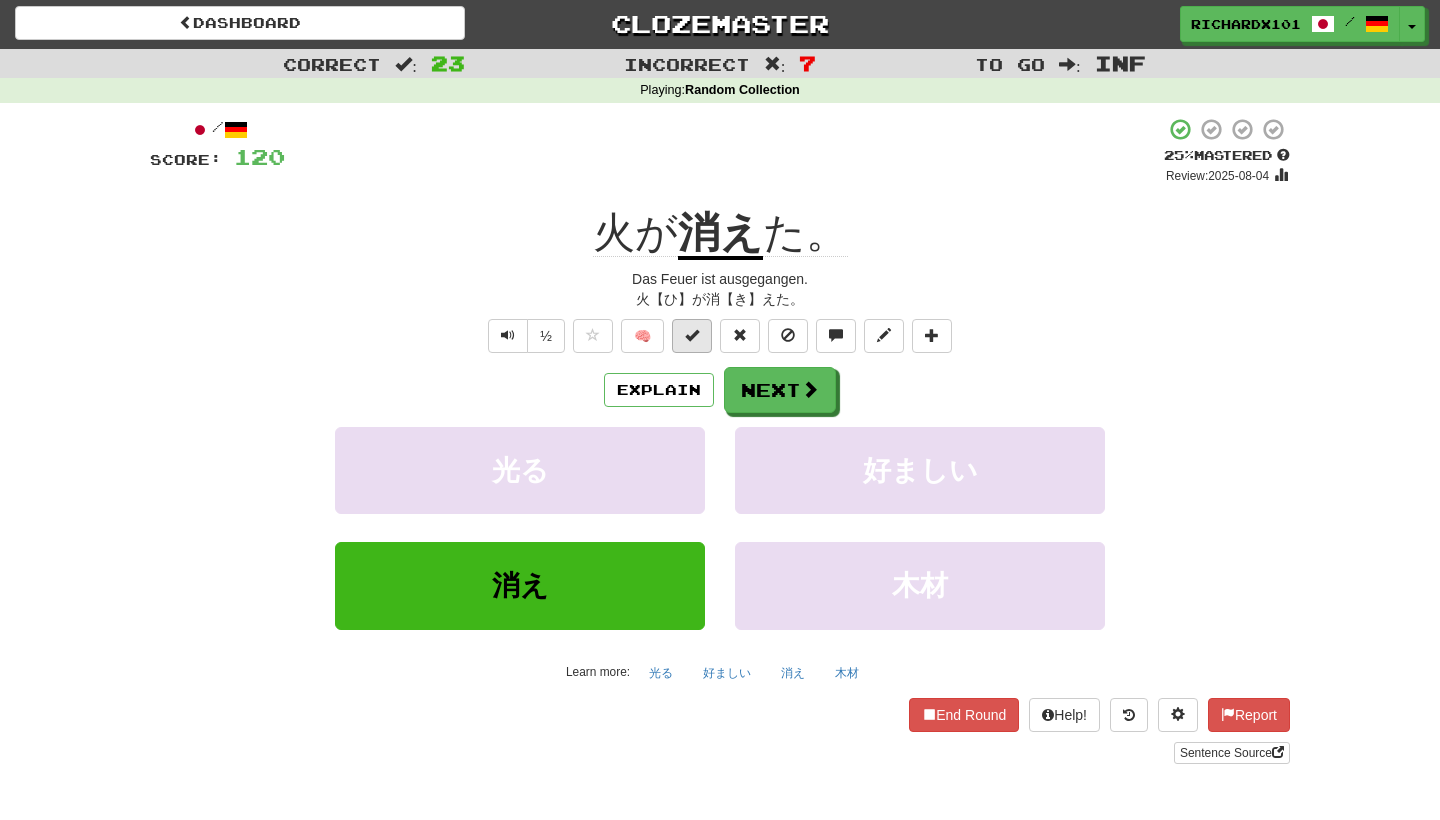 click at bounding box center (692, 336) 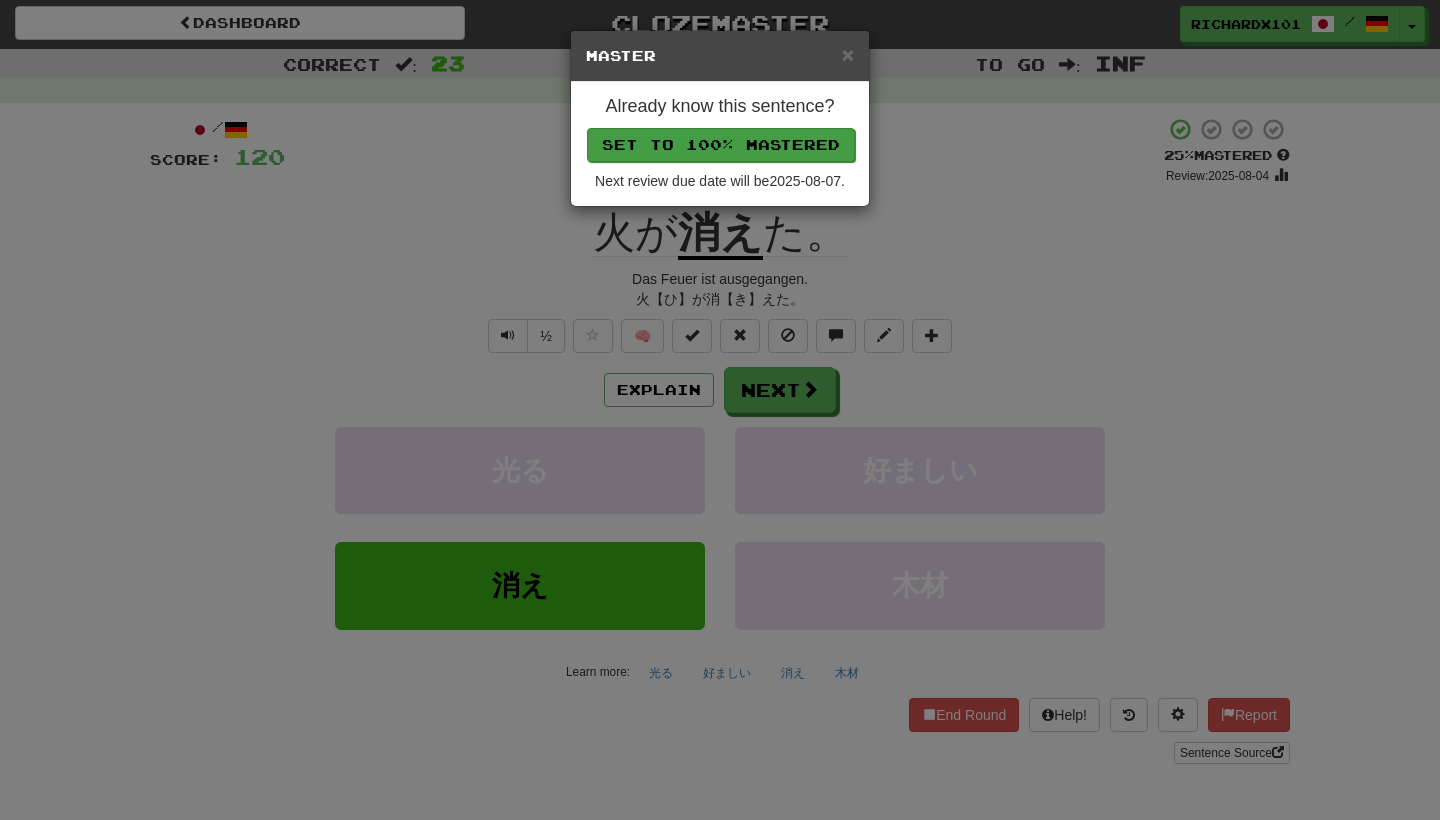 click on "Set to 100% Mastered" at bounding box center [721, 145] 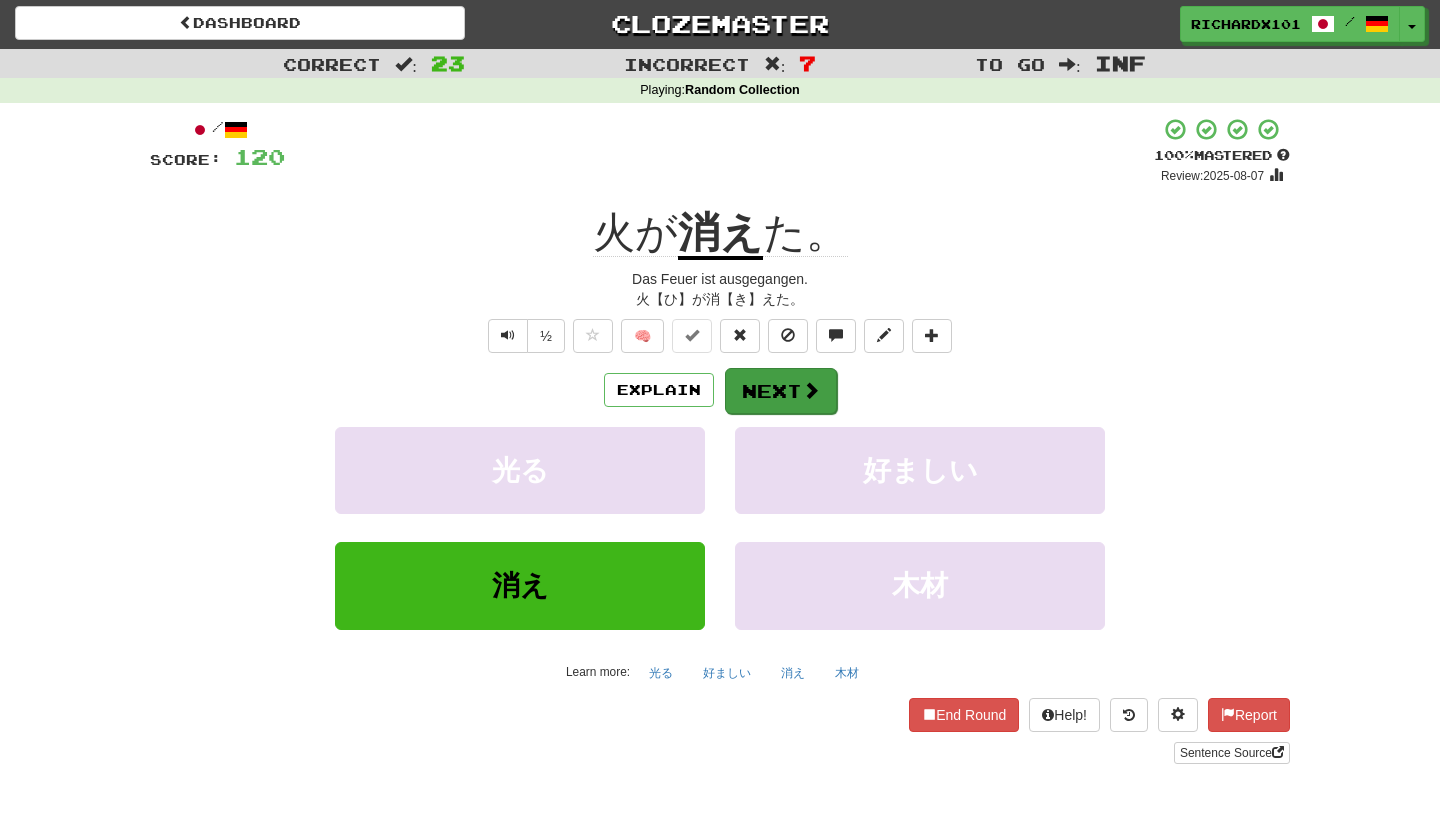 click on "Next" at bounding box center [781, 391] 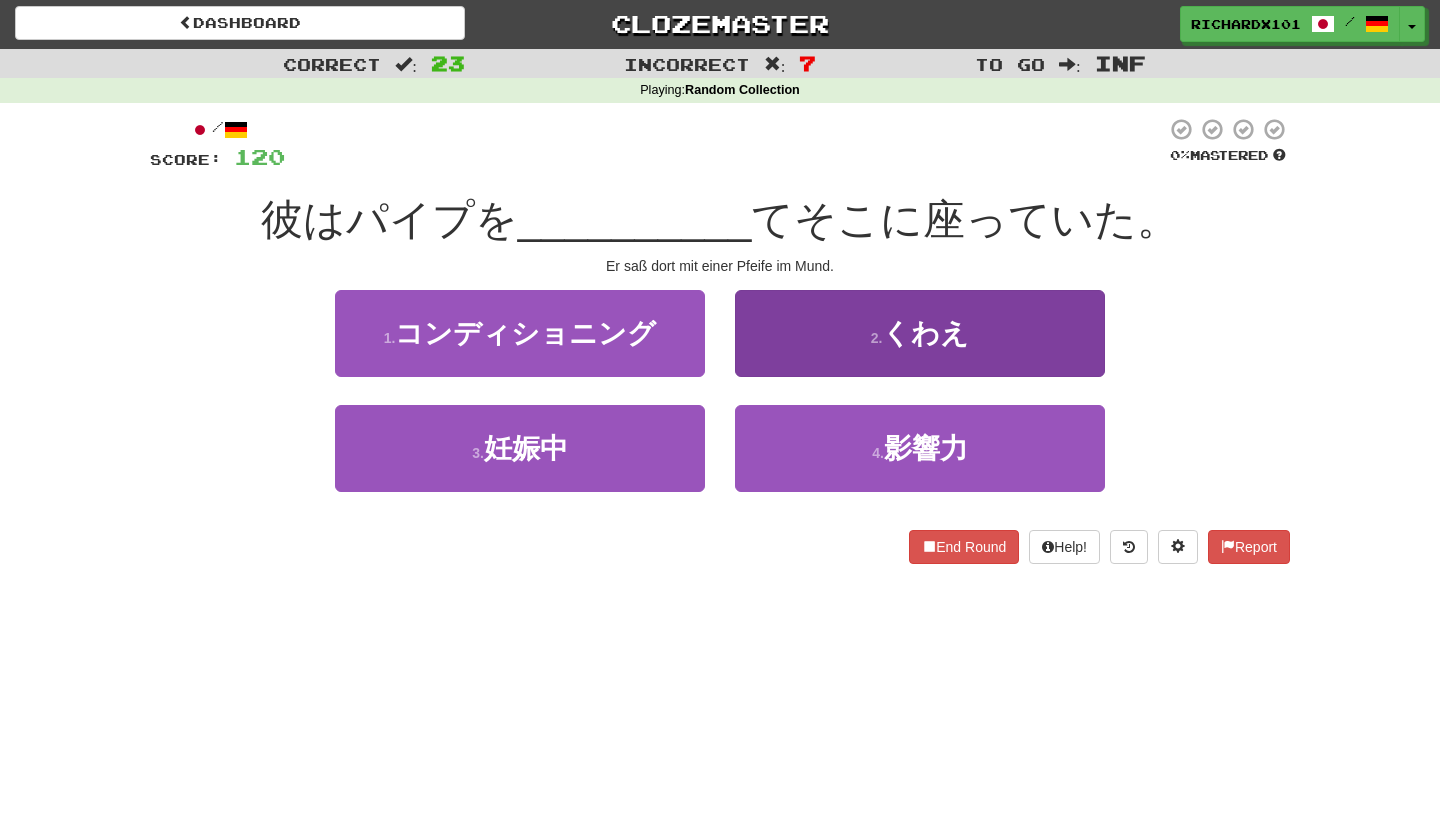 click on "2 .  くわえ" at bounding box center [920, 333] 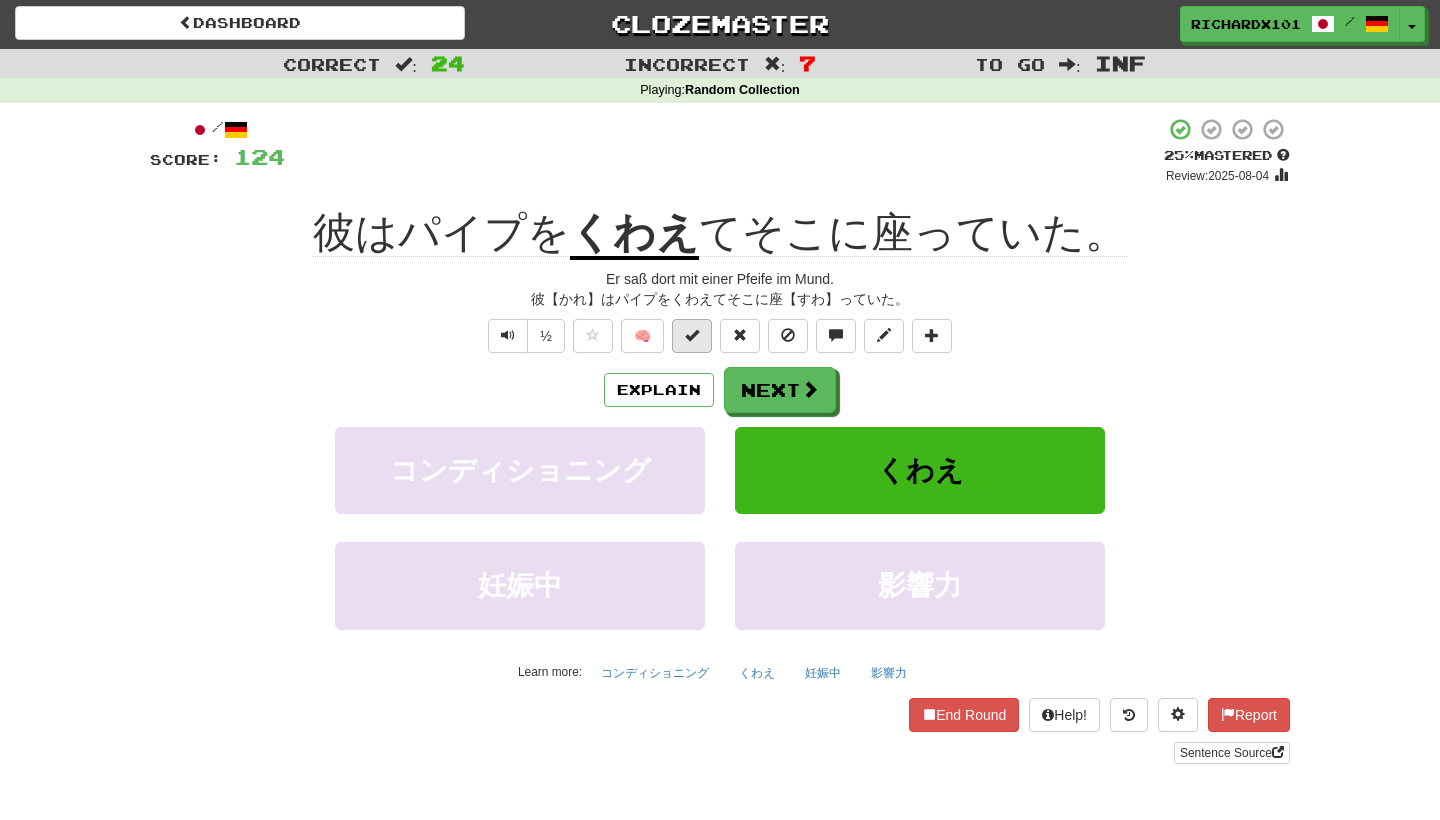 click at bounding box center [692, 335] 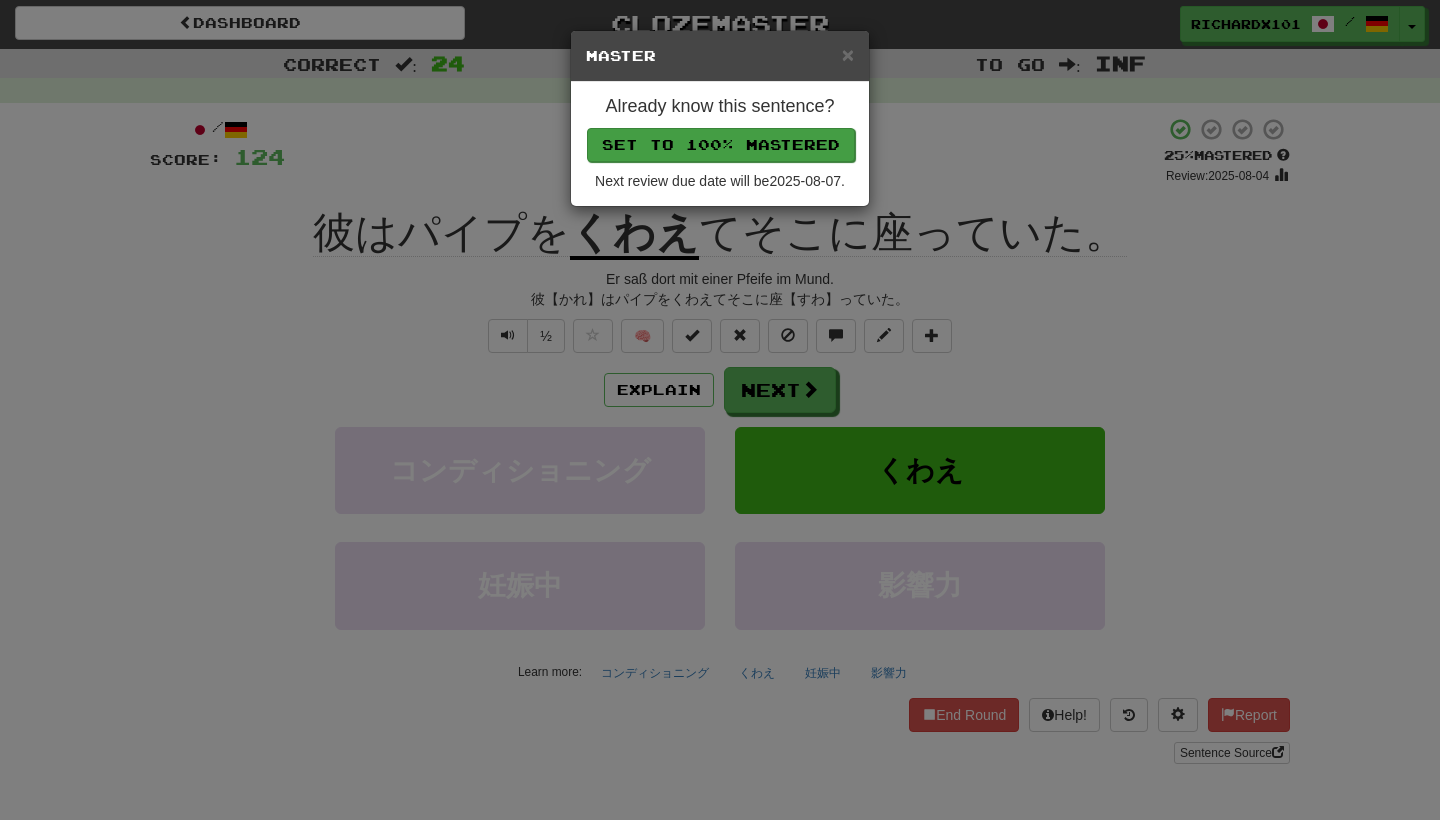 click on "Set to 100% Mastered" at bounding box center (721, 145) 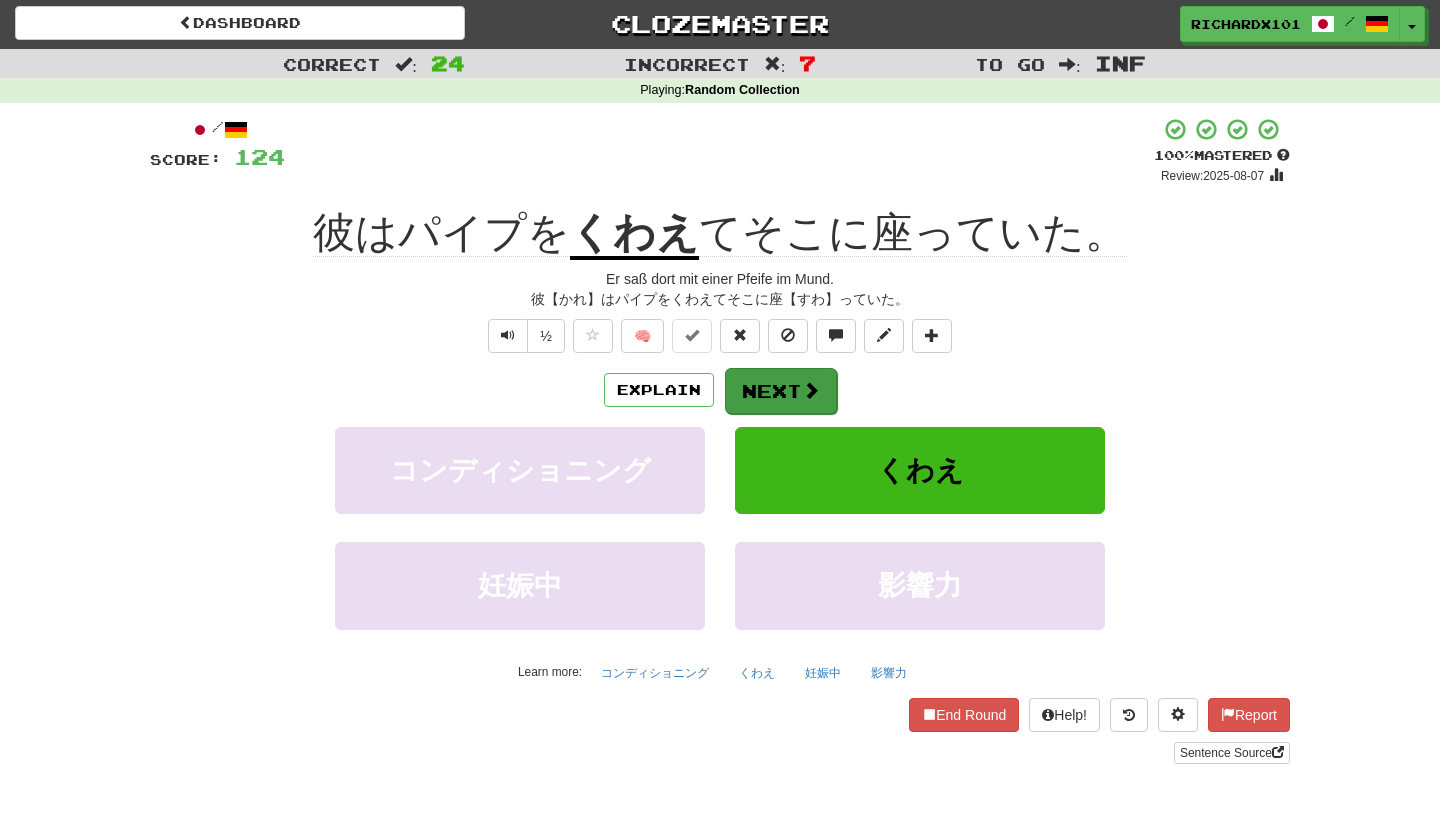 click at bounding box center (811, 390) 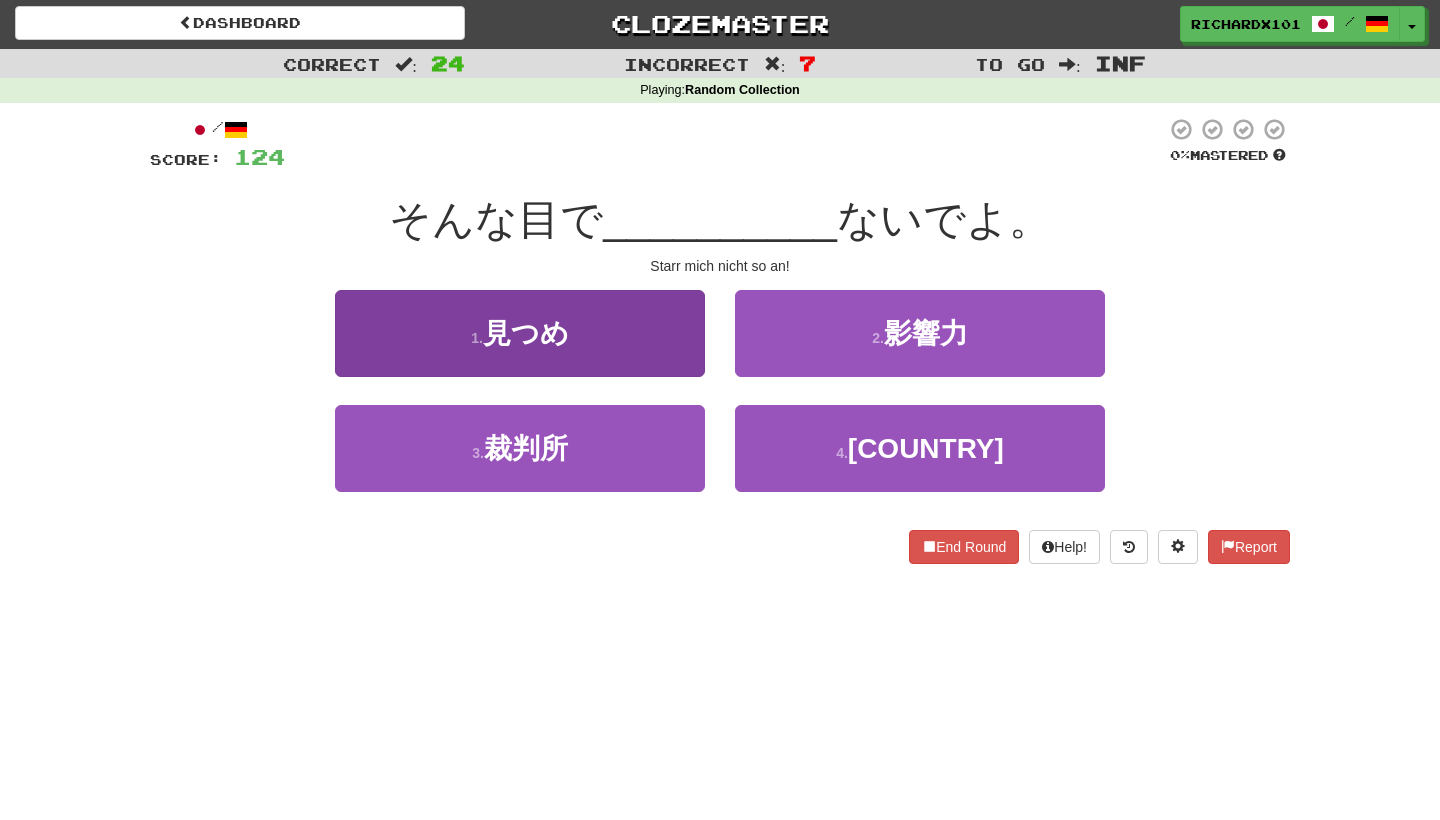 click on "1 .  見つめ" at bounding box center [520, 333] 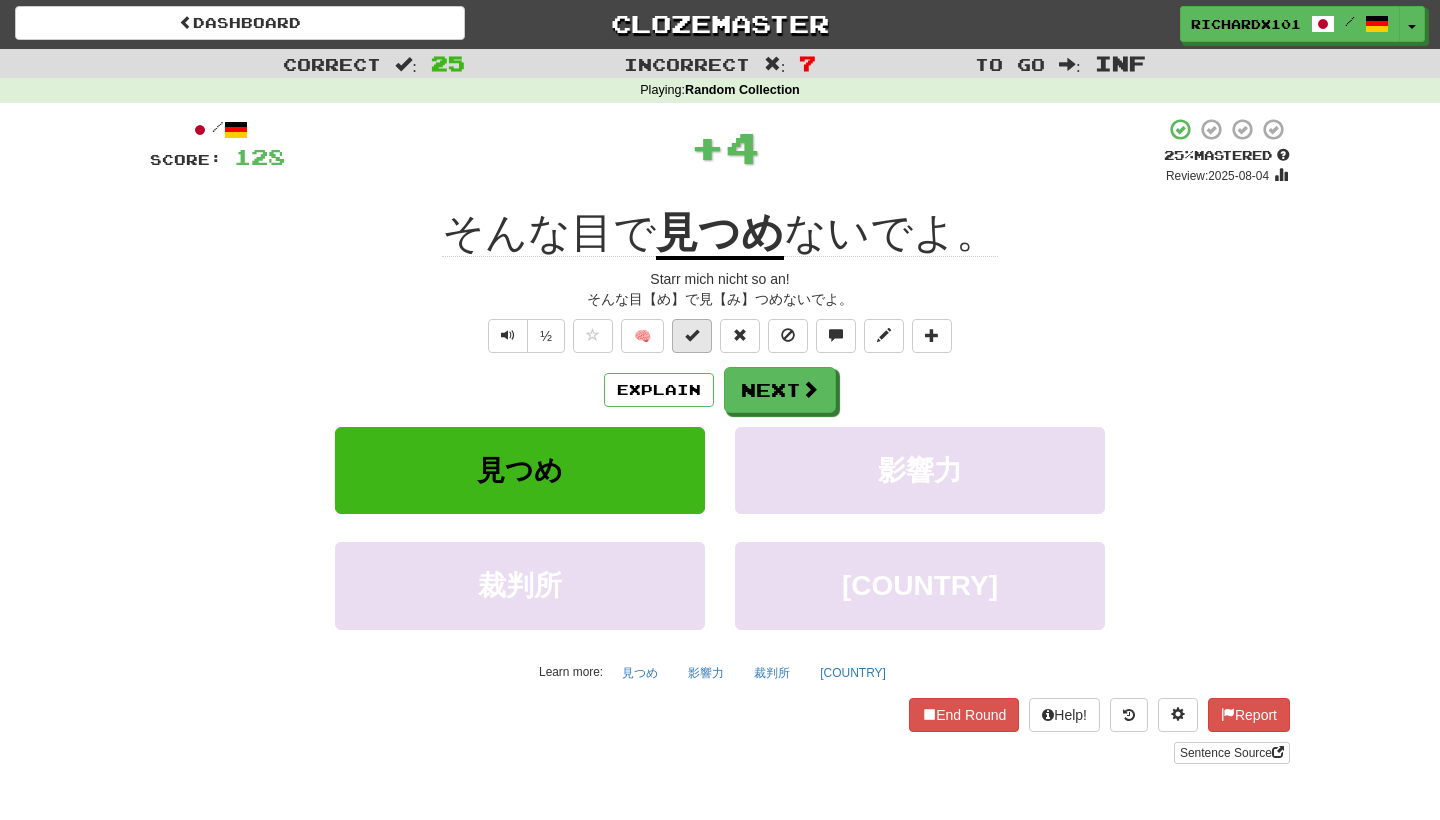 click at bounding box center (692, 336) 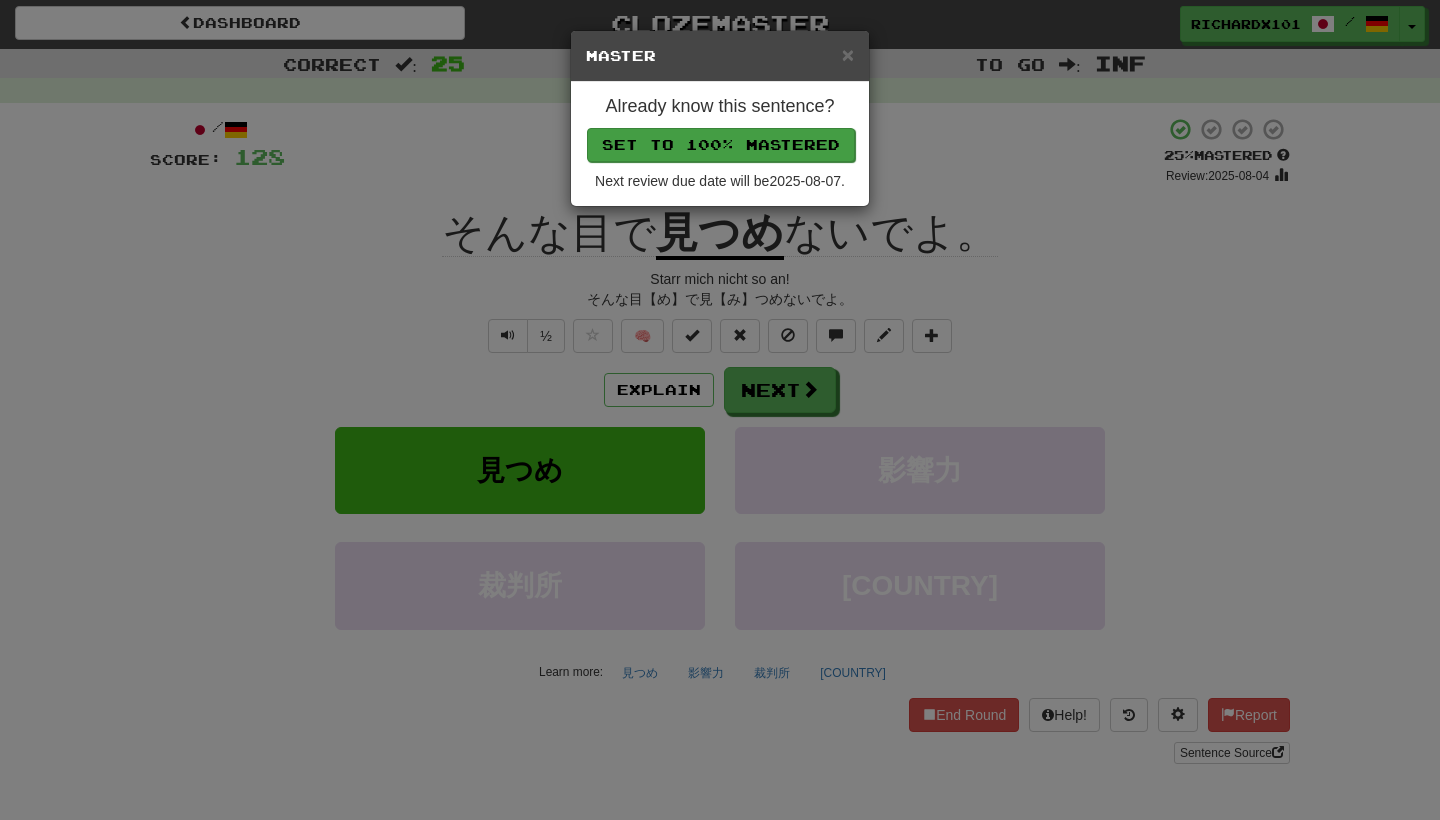 click on "Set to 100% Mastered" at bounding box center [721, 145] 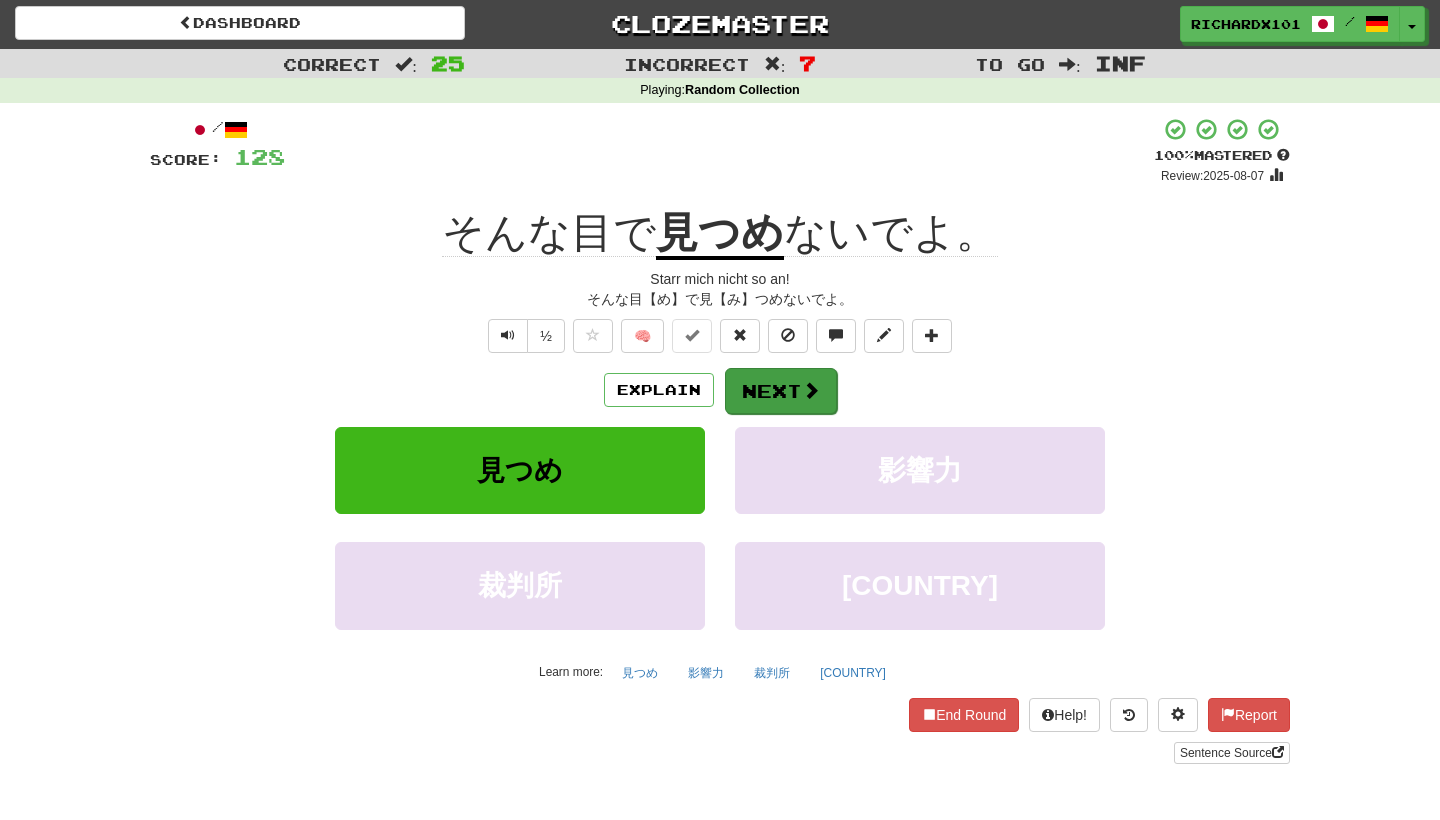 click on "Next" at bounding box center [781, 391] 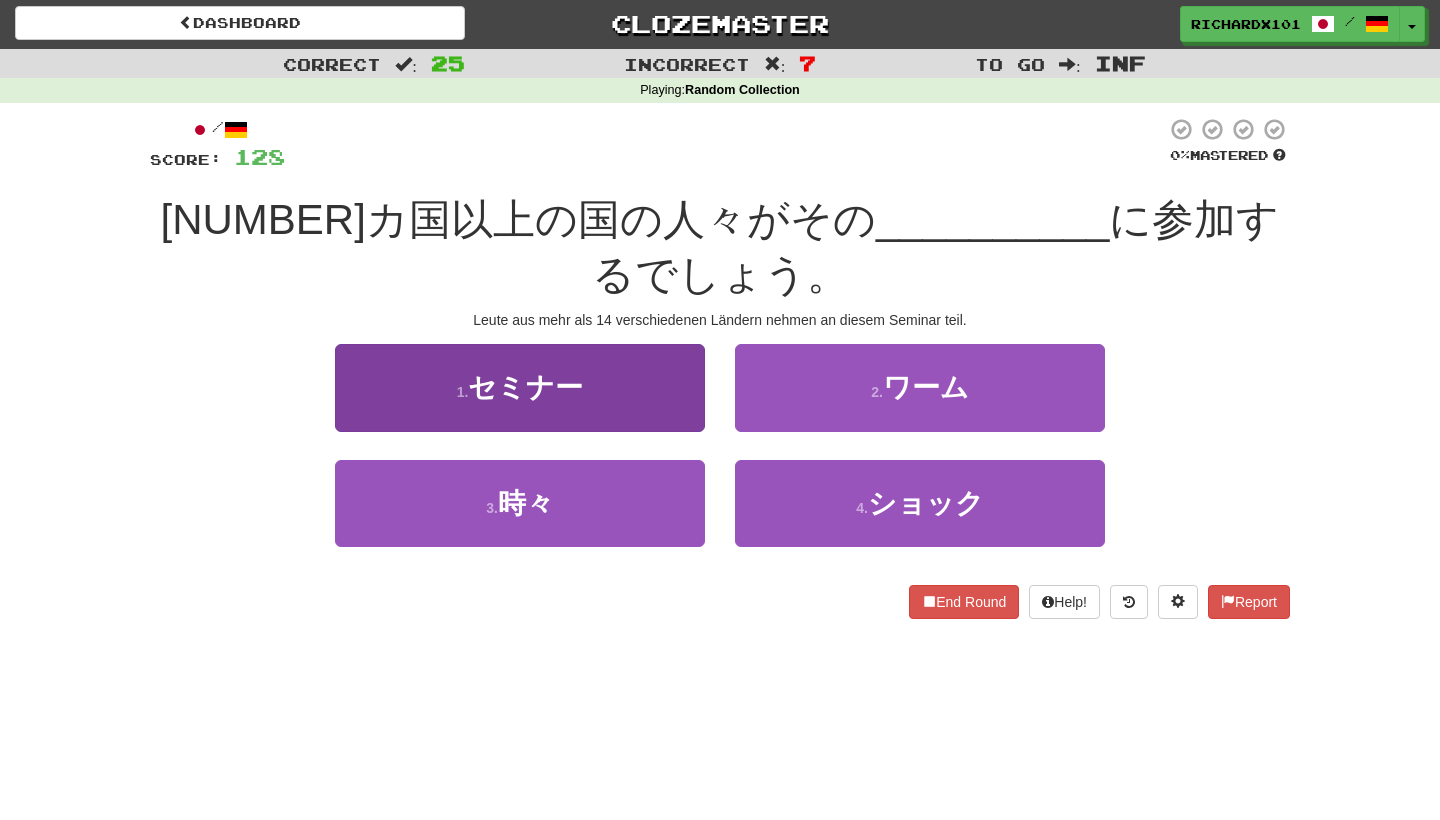 click on "1 .  セミナー" at bounding box center (520, 387) 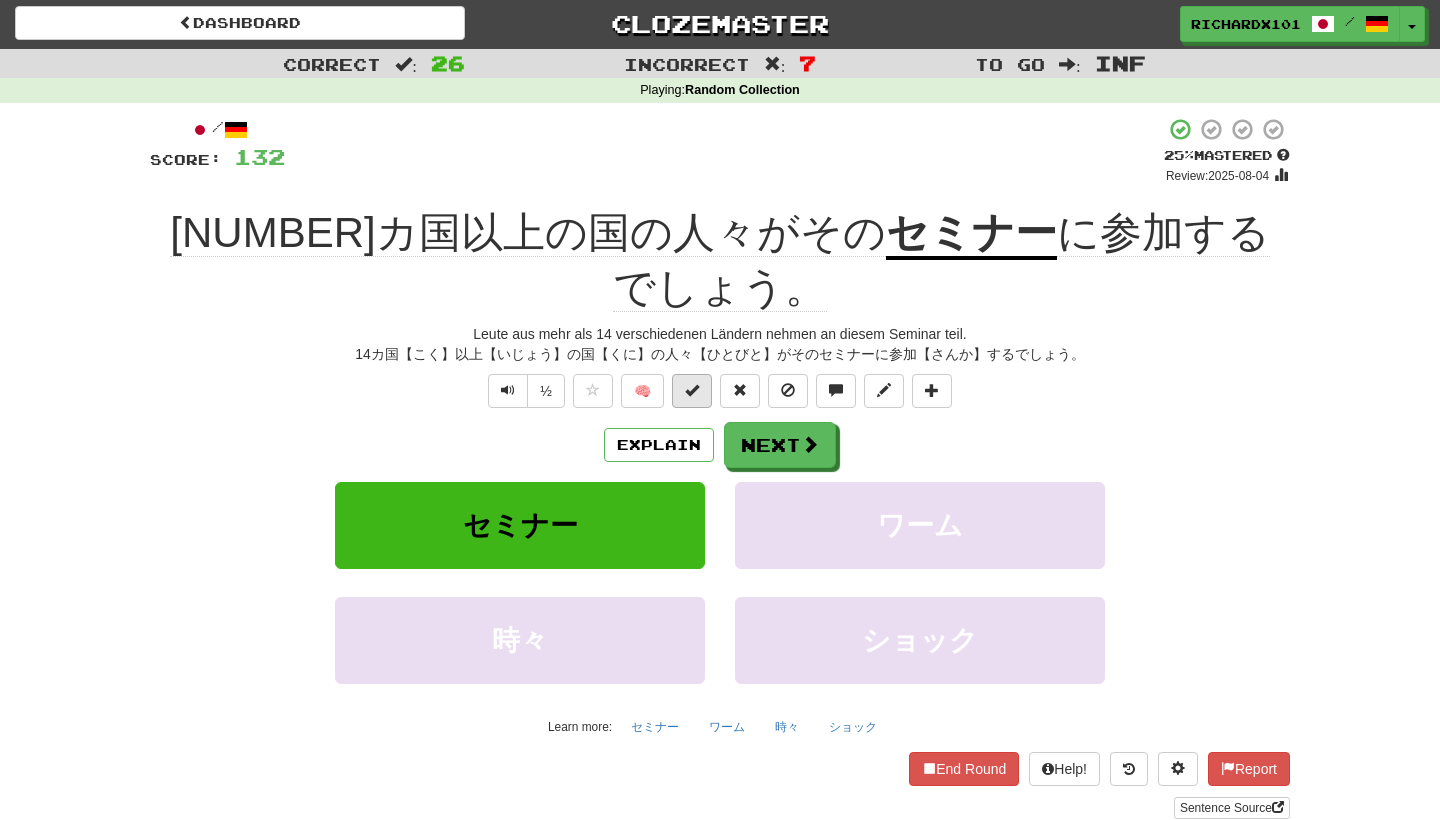 click at bounding box center [692, 390] 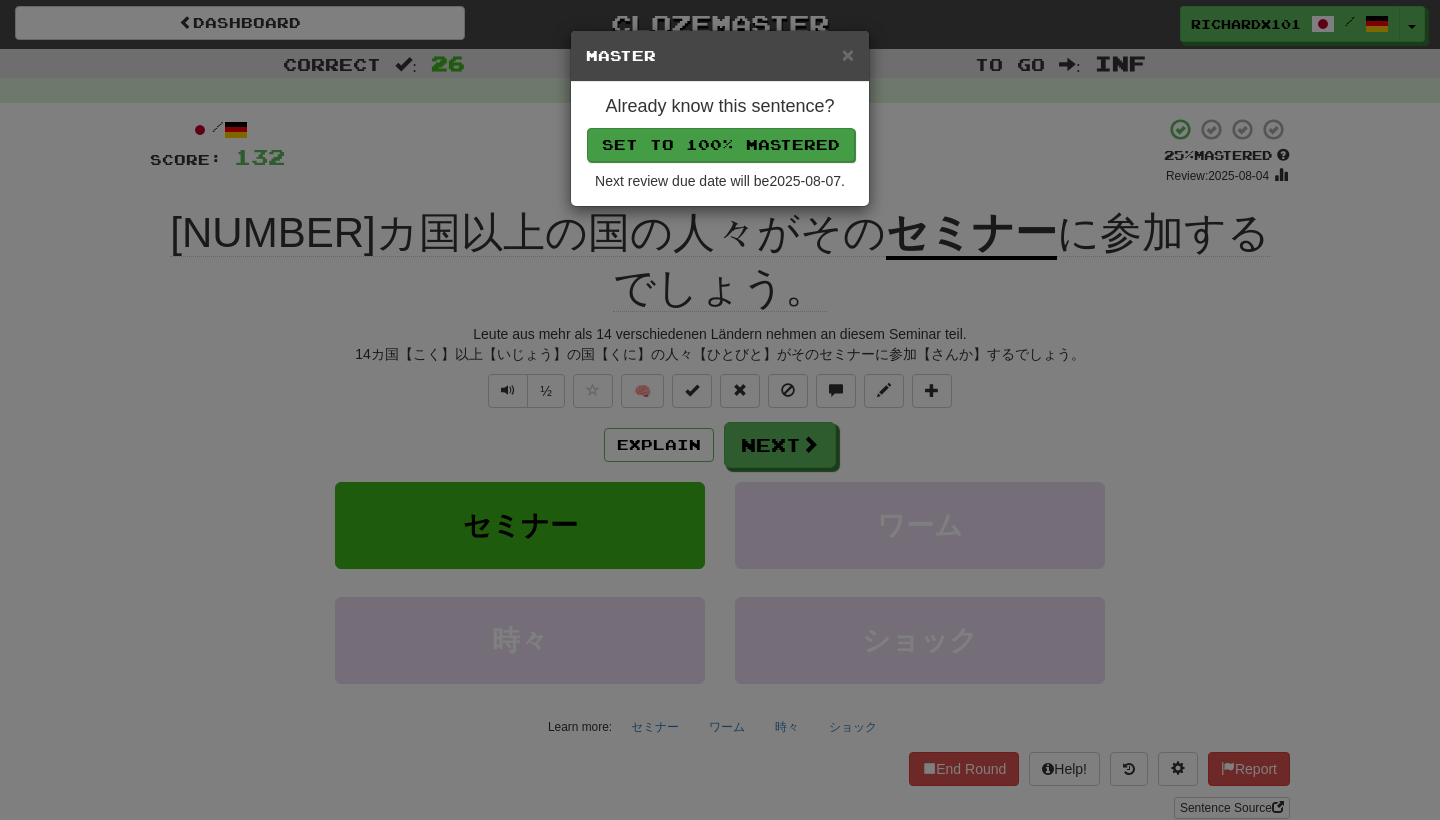 click on "Set to 100% Mastered" at bounding box center [721, 145] 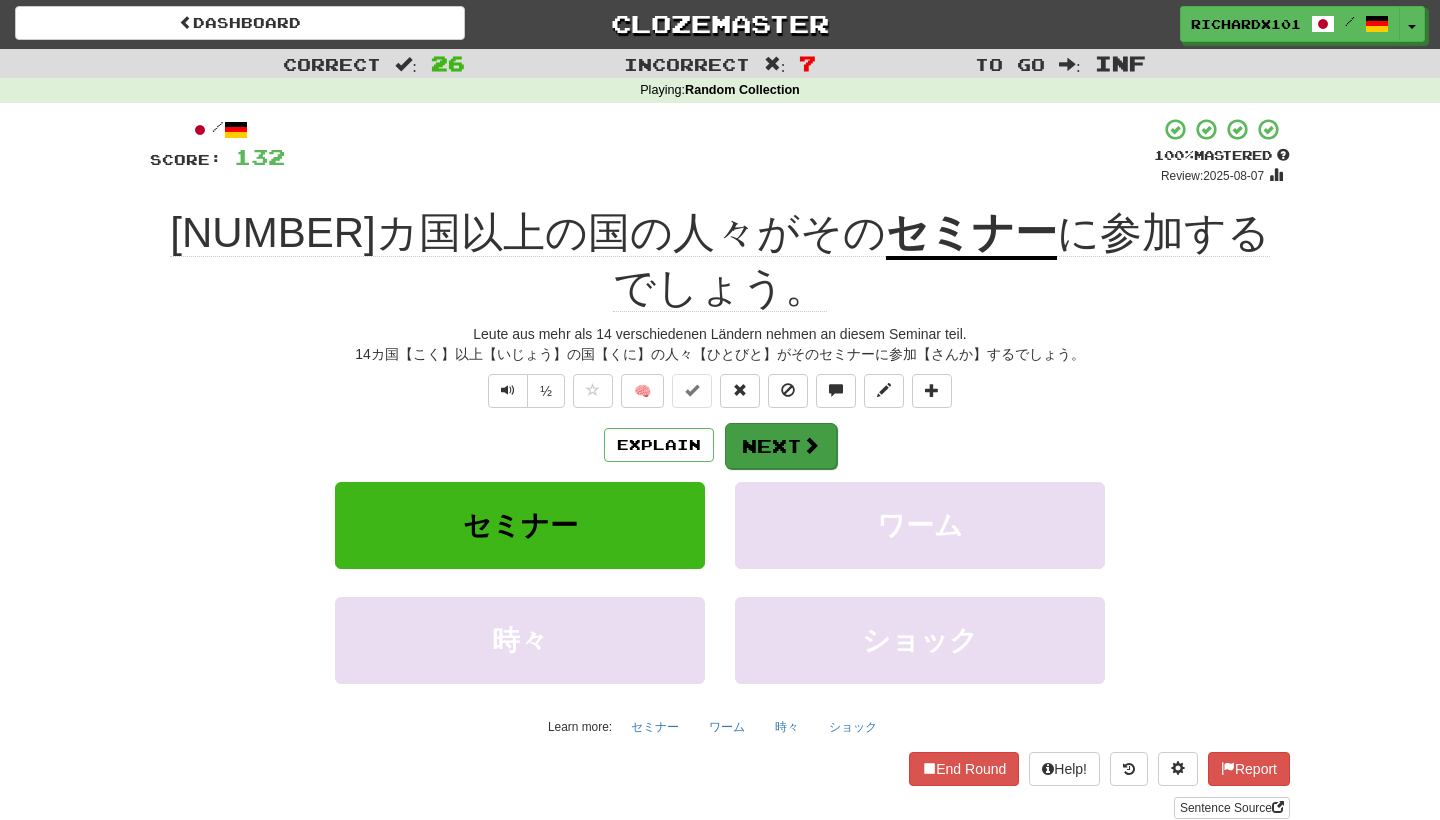 click on "Next" at bounding box center (781, 446) 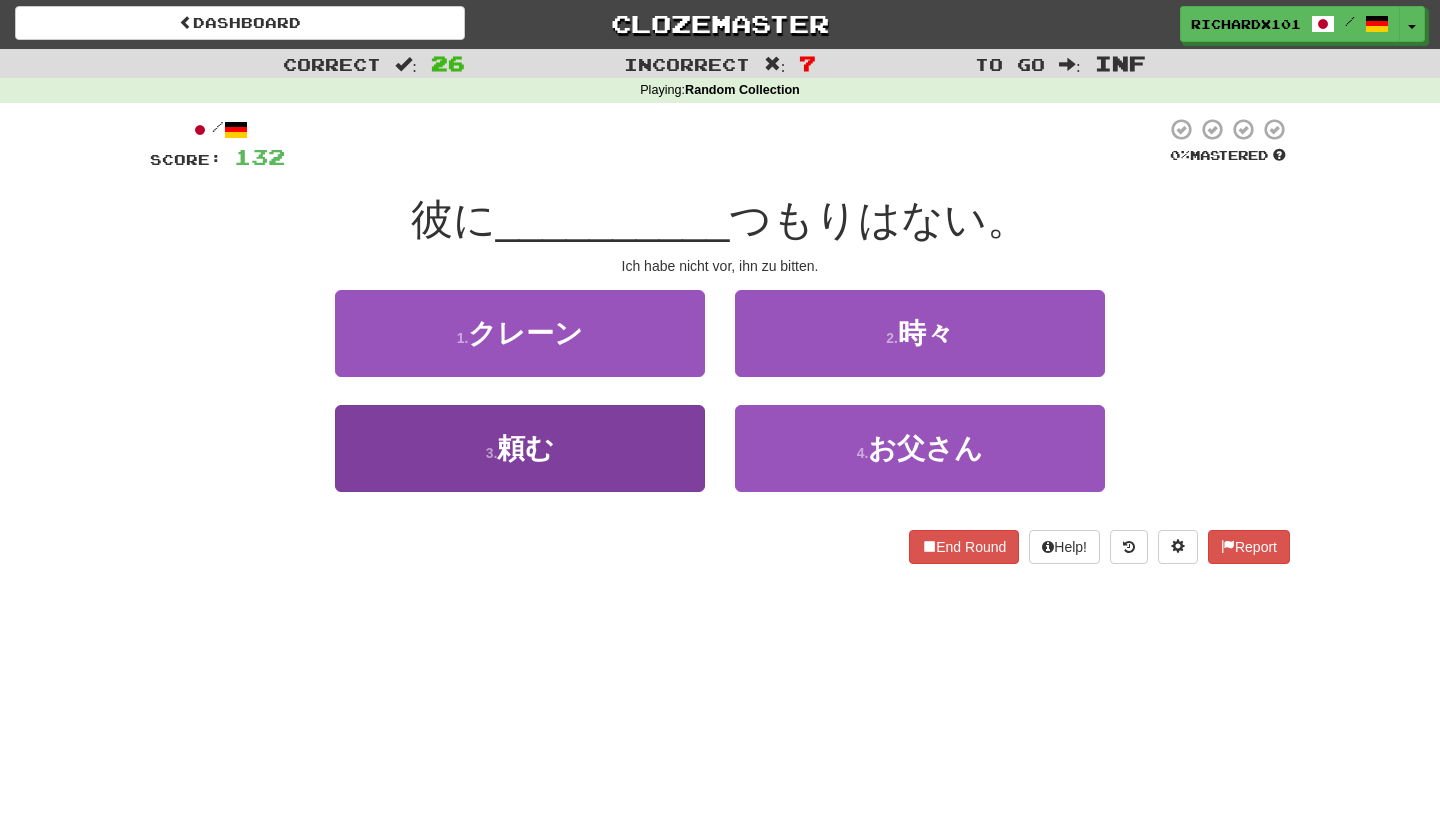 click on "3 .  頼む" at bounding box center (520, 448) 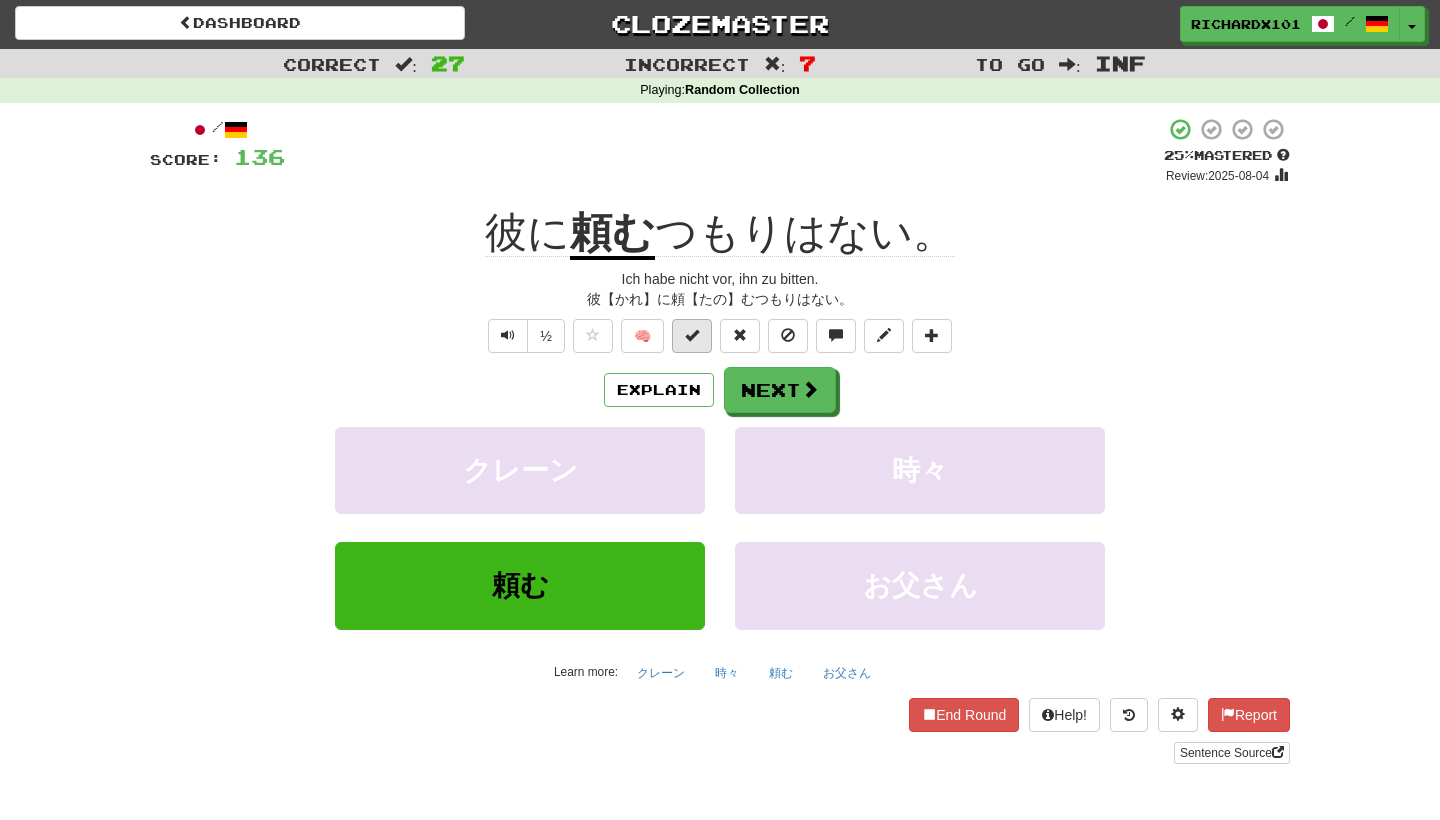 click at bounding box center (692, 336) 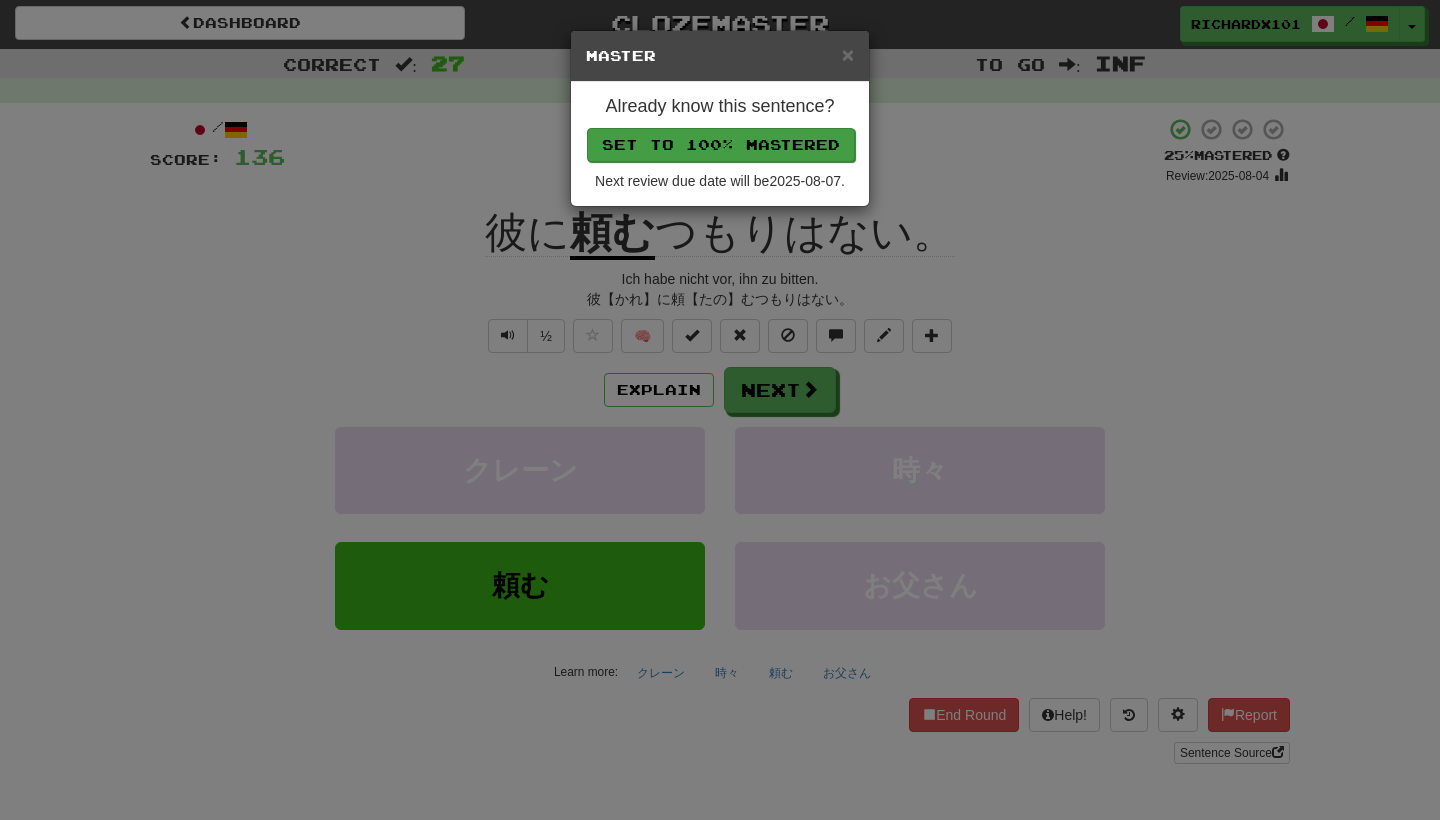 click on "Set to 100% Mastered" at bounding box center (721, 145) 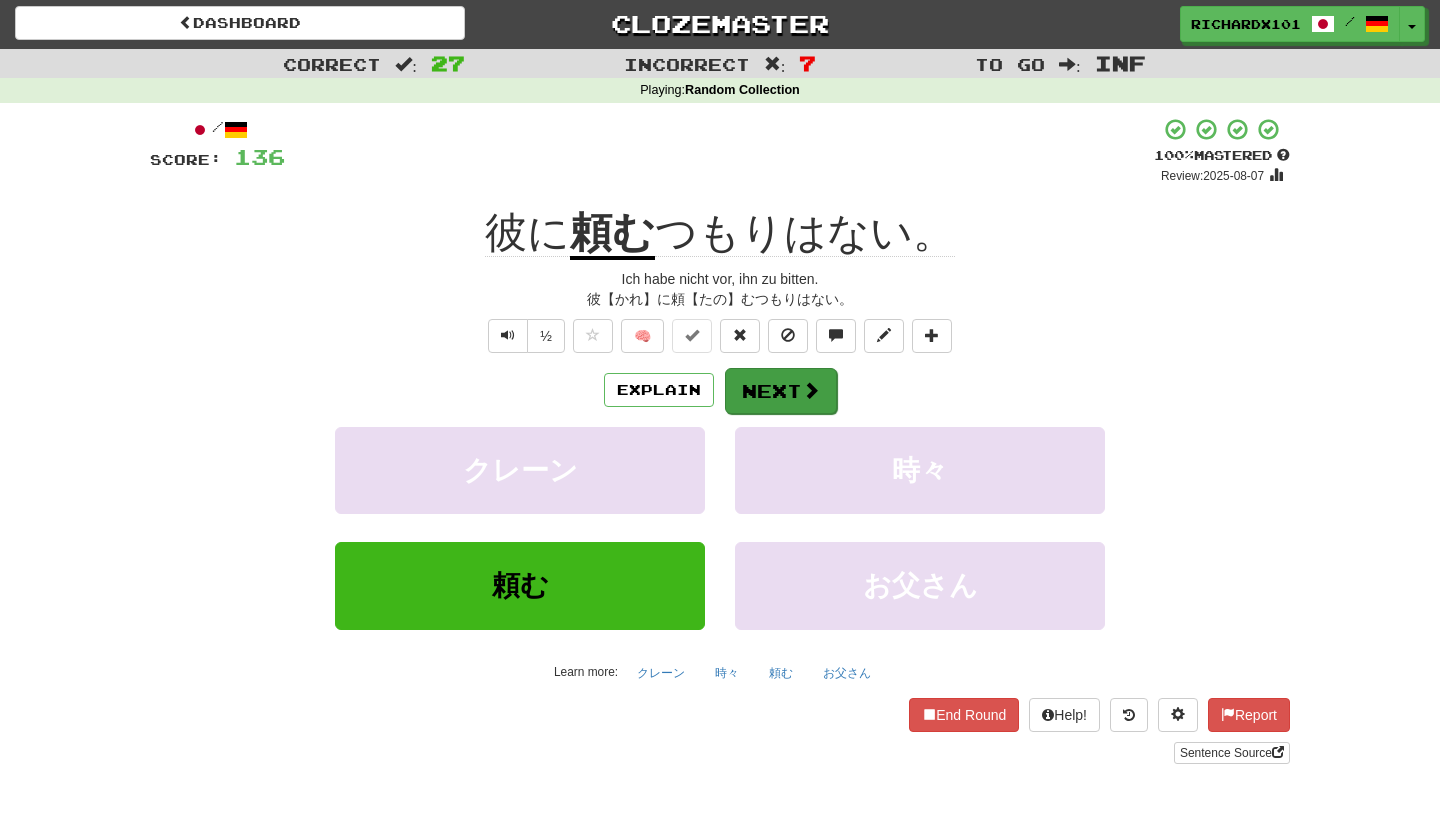 click on "Next" at bounding box center [781, 391] 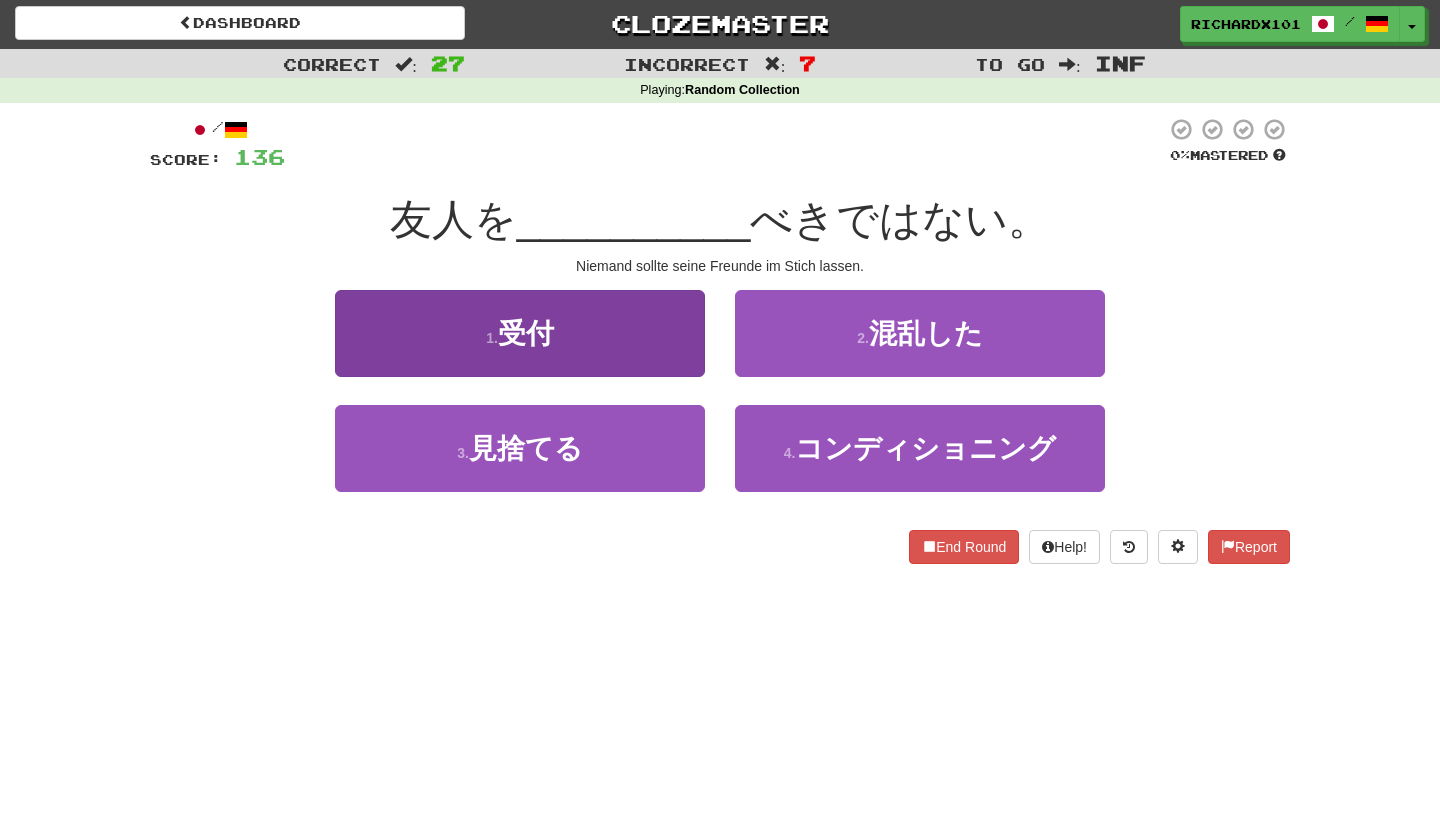 click on "1 .  受付" at bounding box center [520, 333] 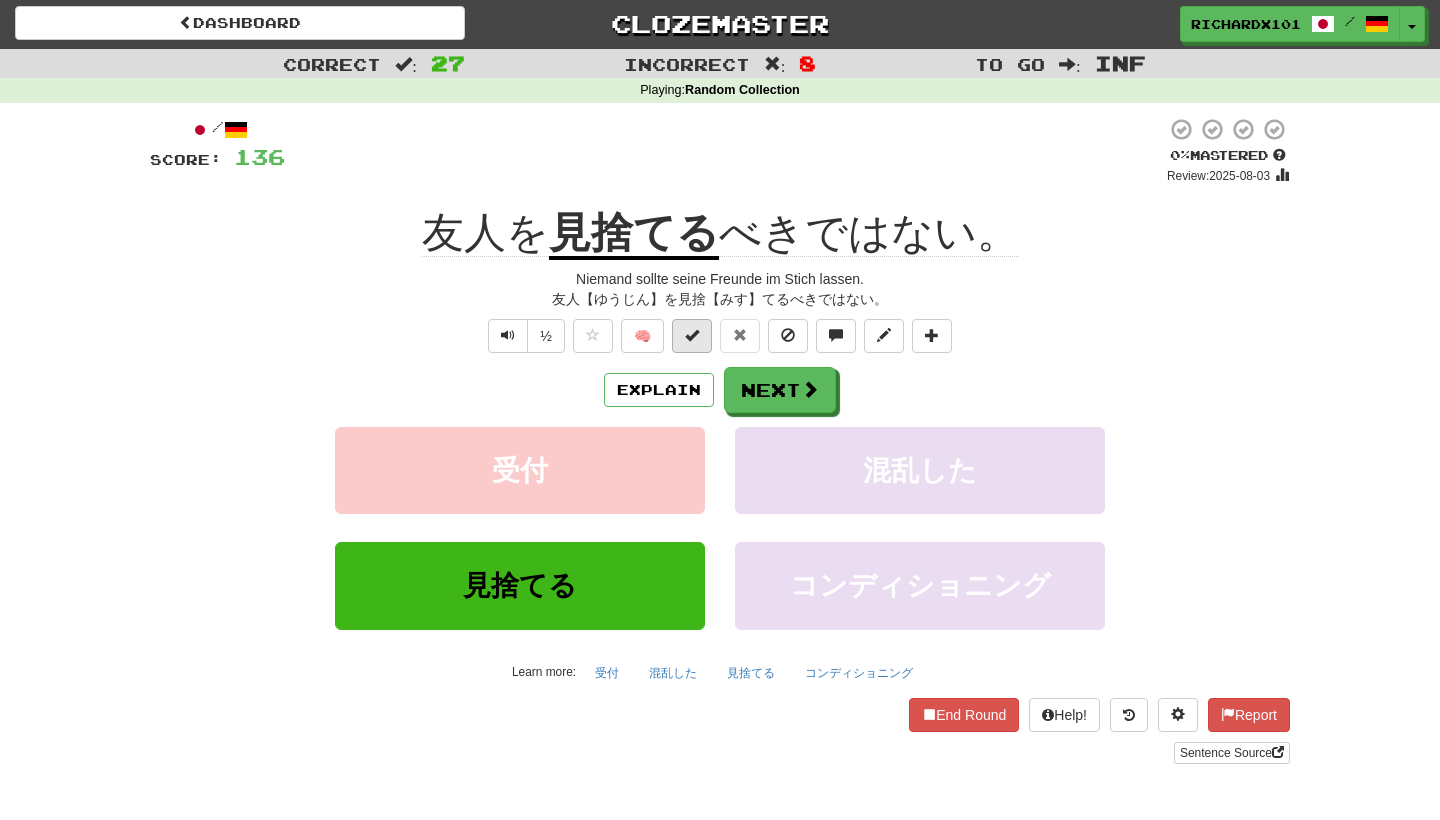 click at bounding box center [692, 335] 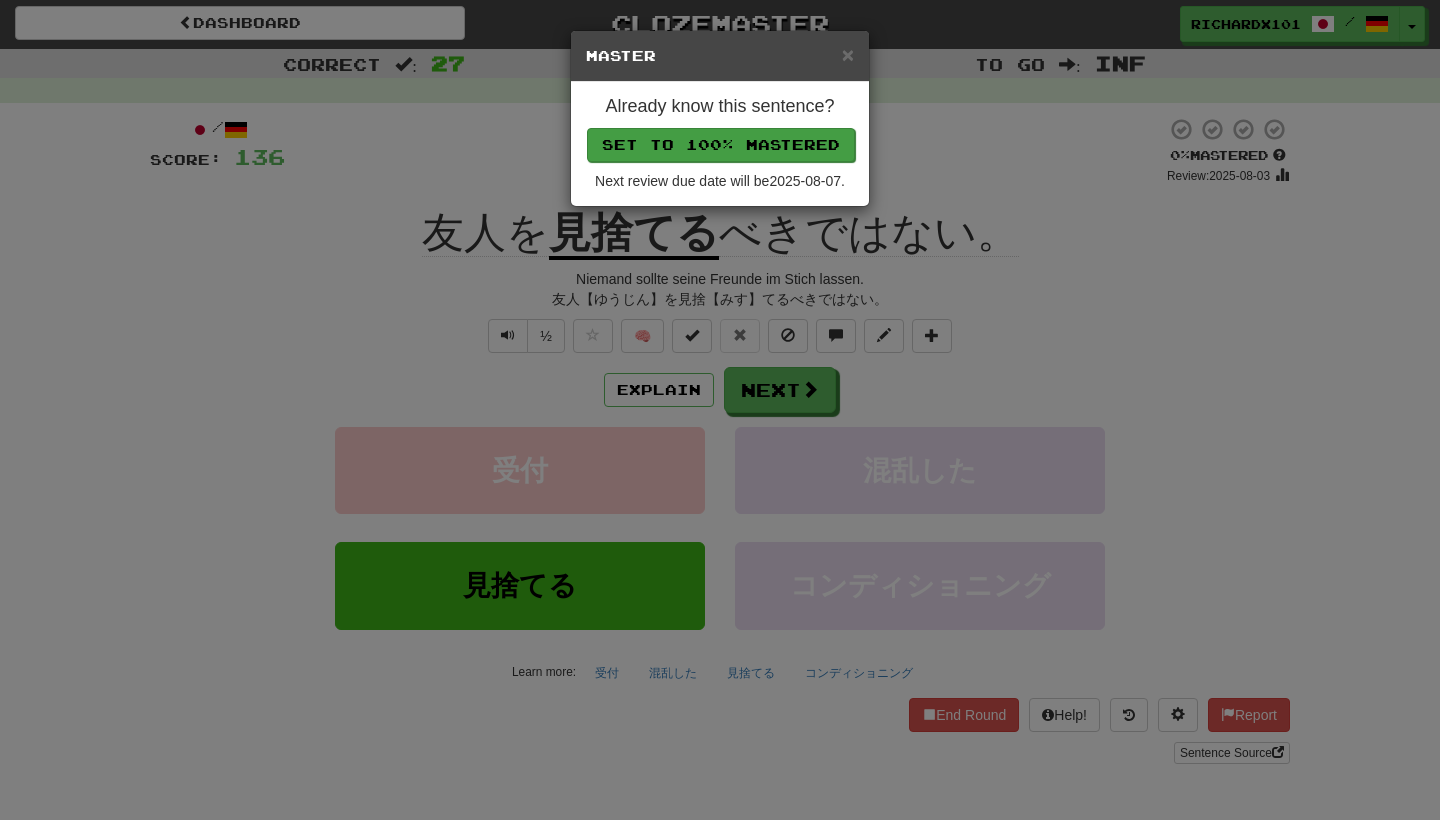 click on "Set to 100% Mastered" at bounding box center (721, 145) 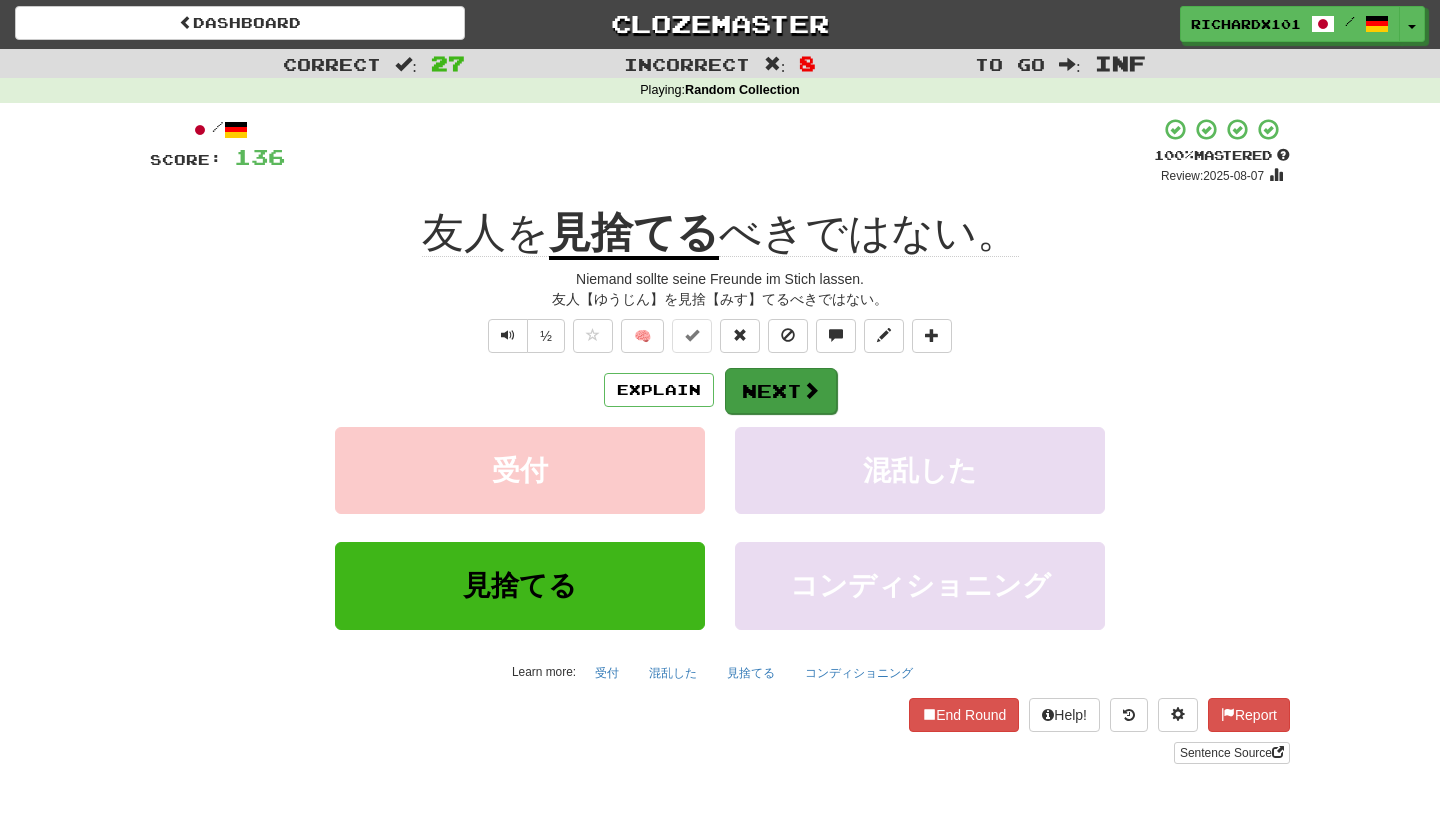 click on "Next" at bounding box center [781, 391] 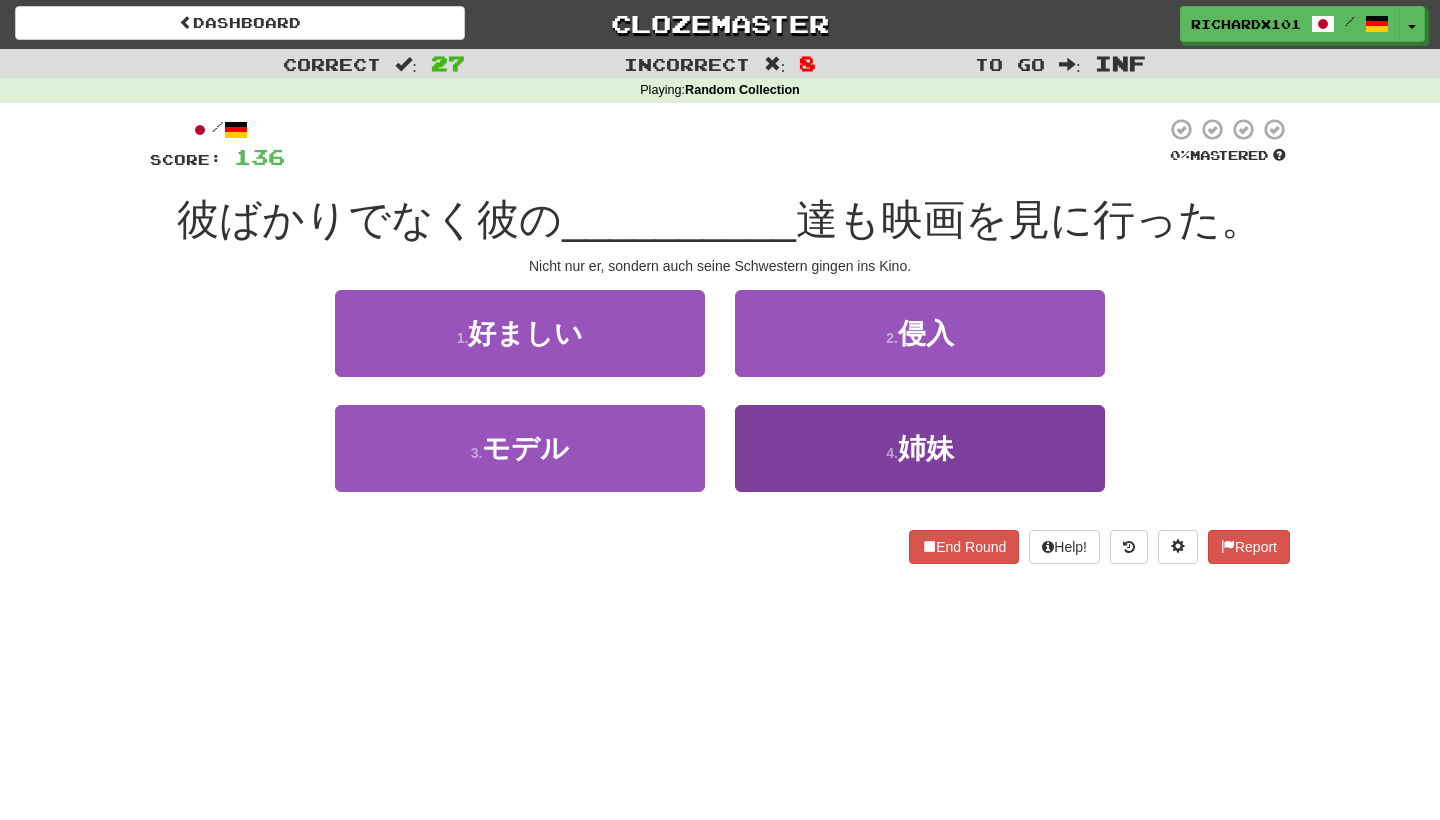 click on "4 .  姉妹" at bounding box center [920, 448] 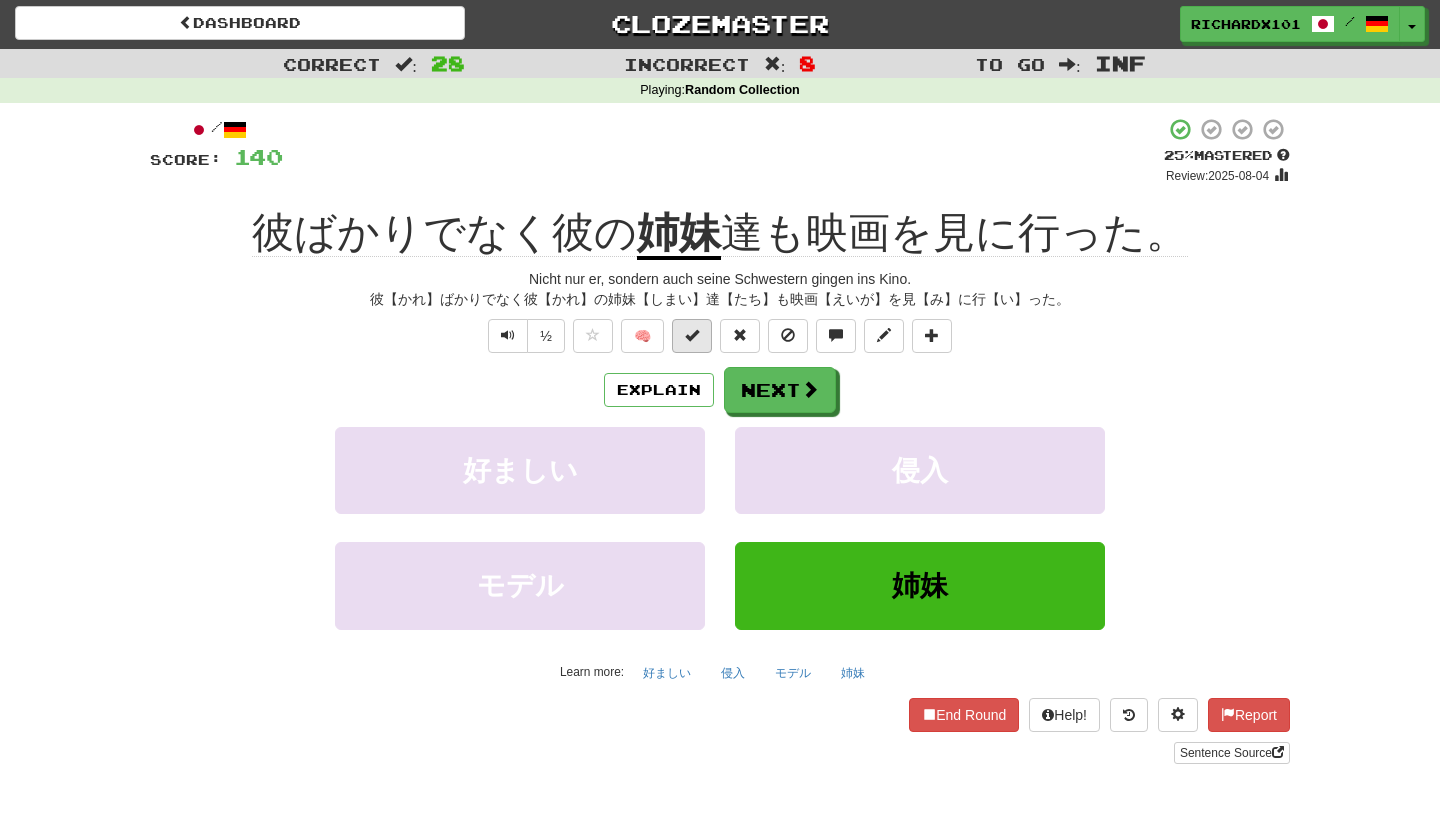 click at bounding box center [692, 336] 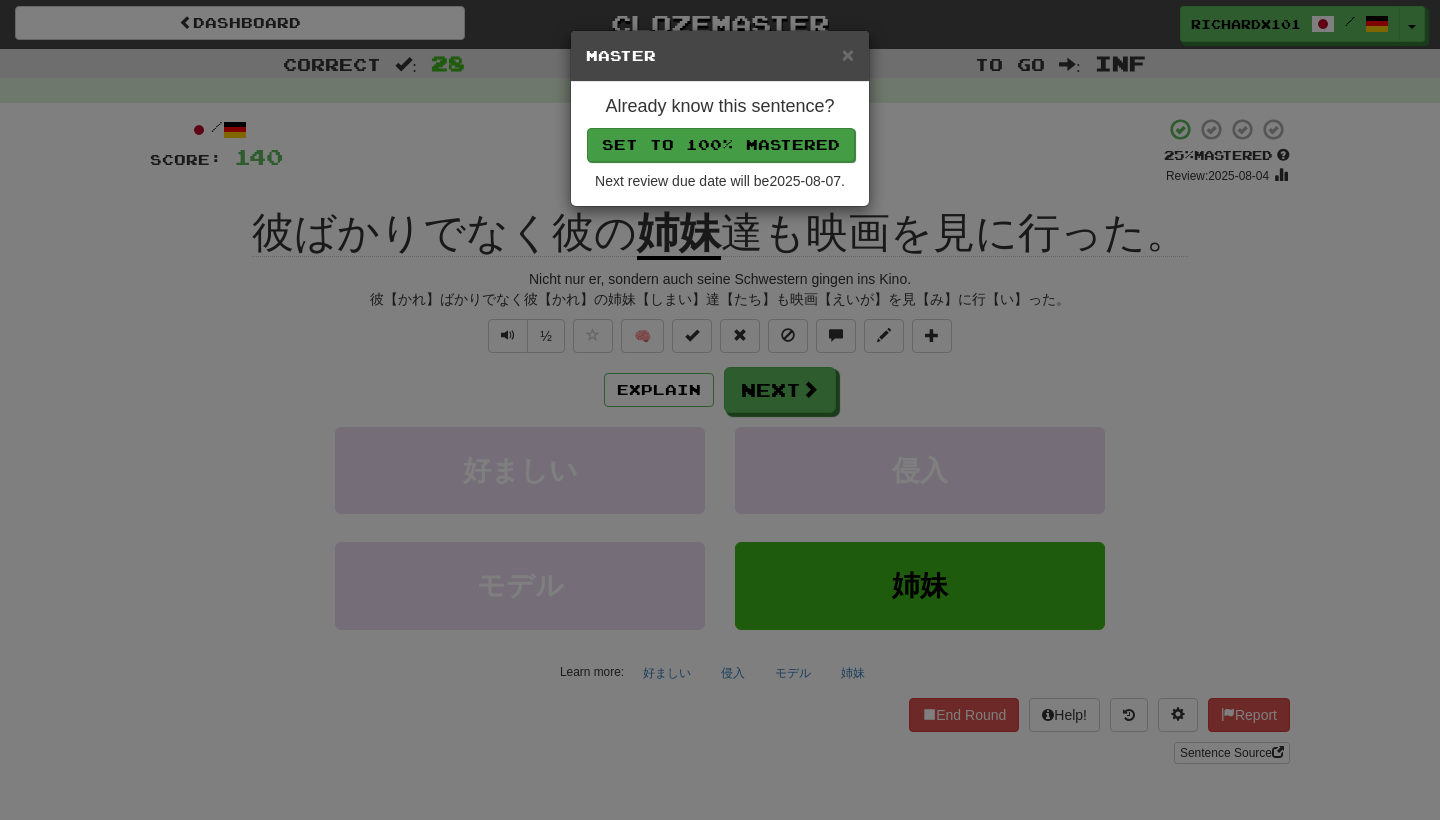 click on "Set to 100% Mastered" at bounding box center [721, 145] 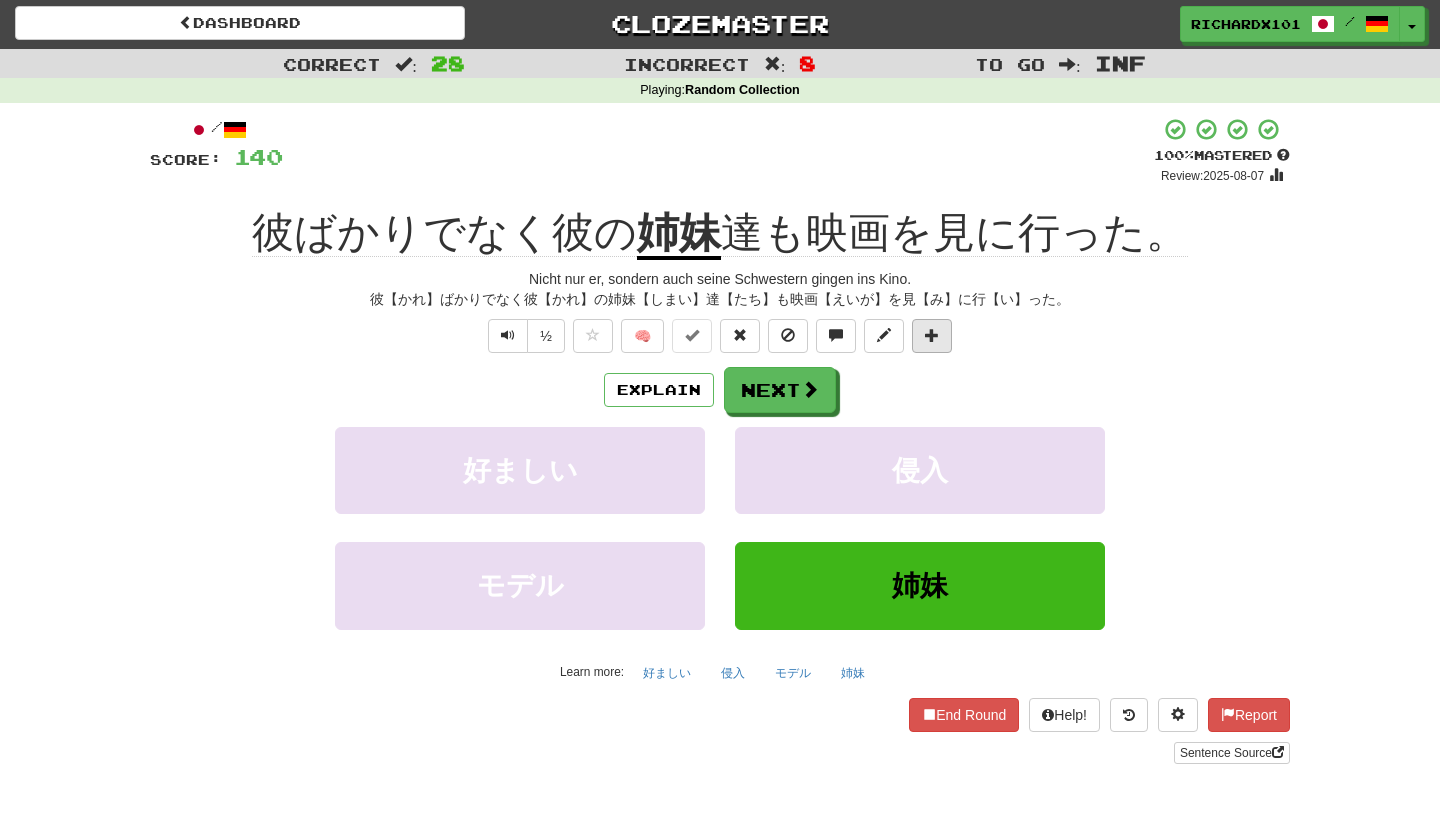 click at bounding box center (932, 336) 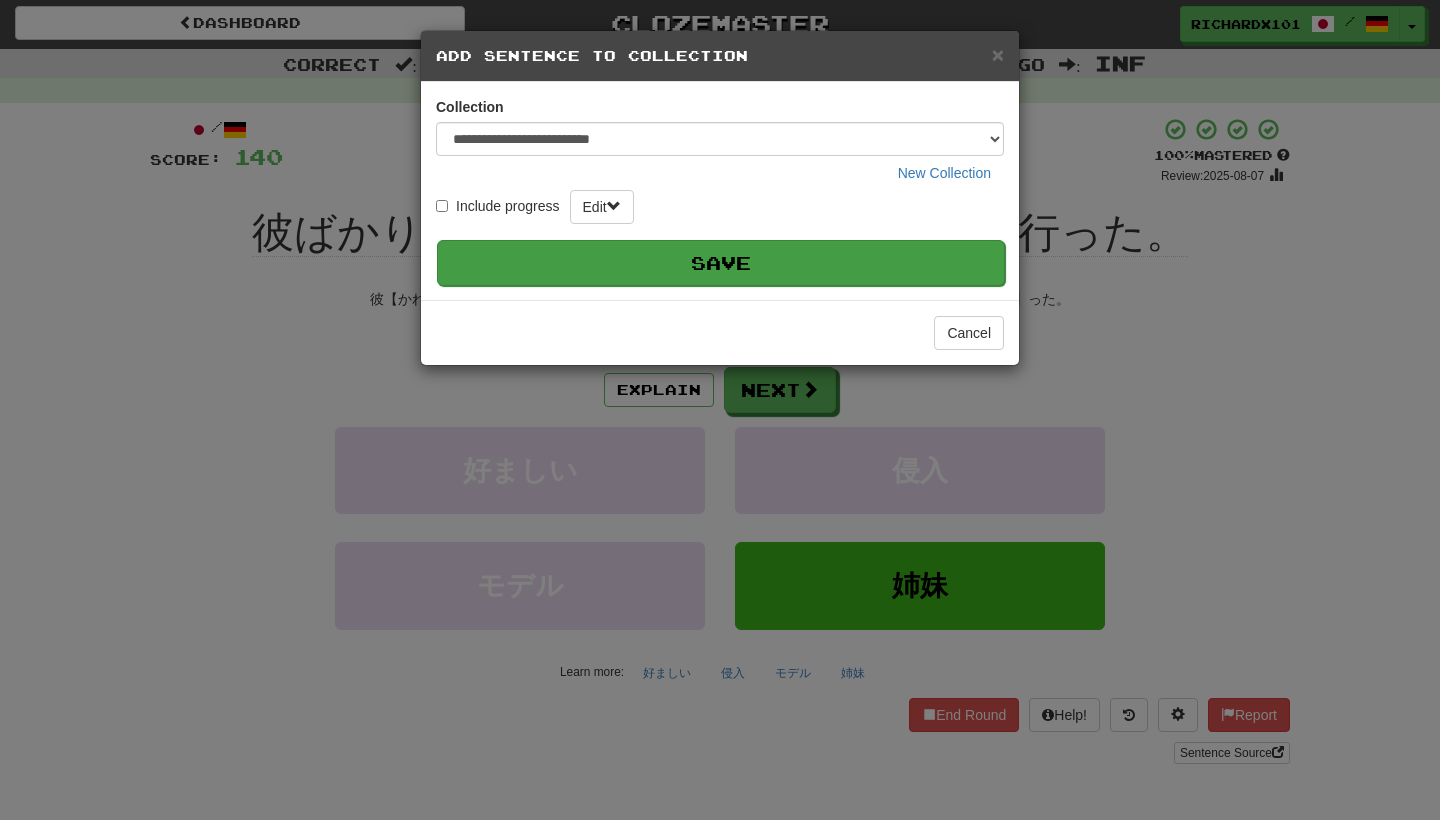 click on "Save" at bounding box center (721, 263) 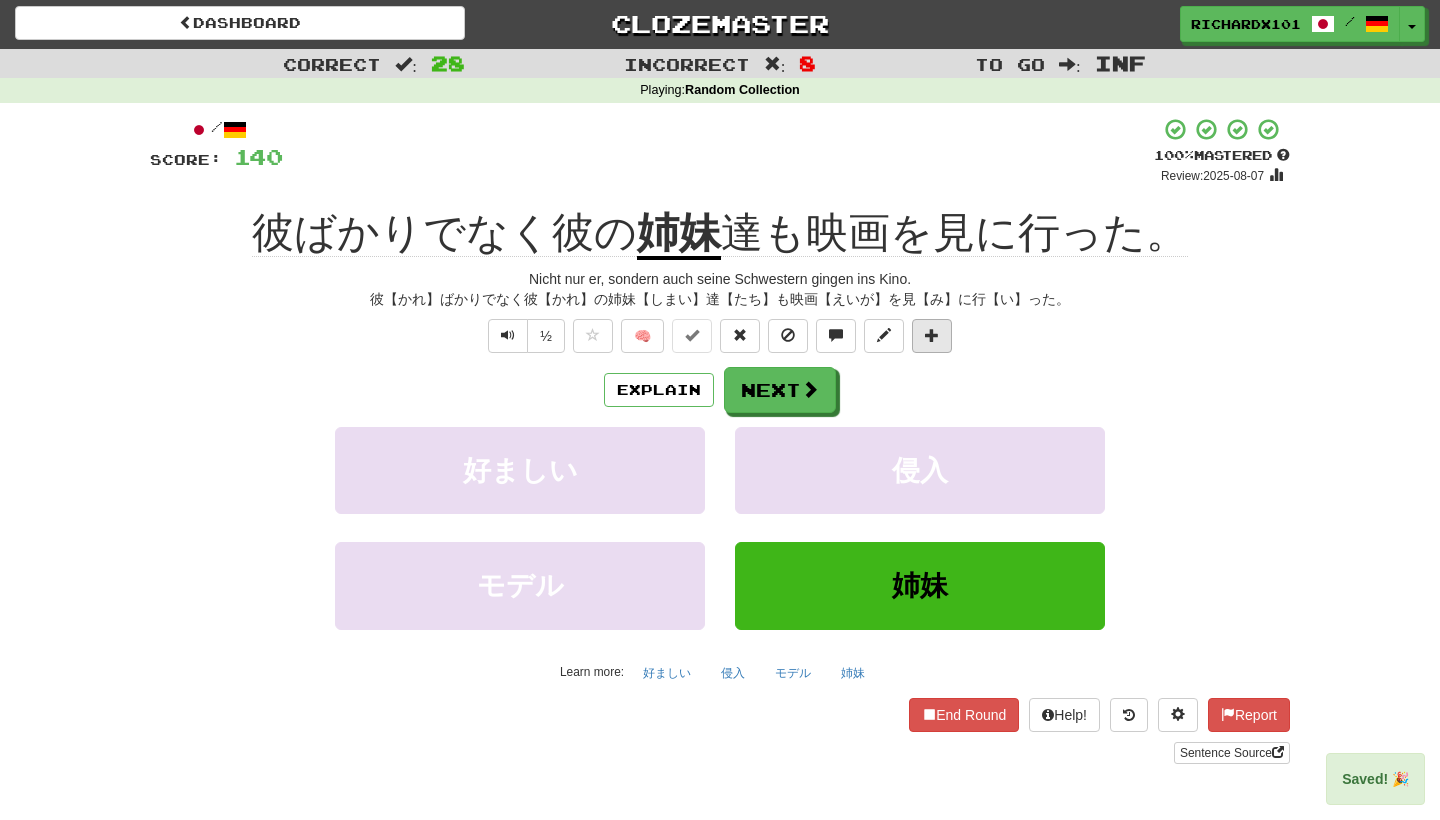 click at bounding box center [932, 335] 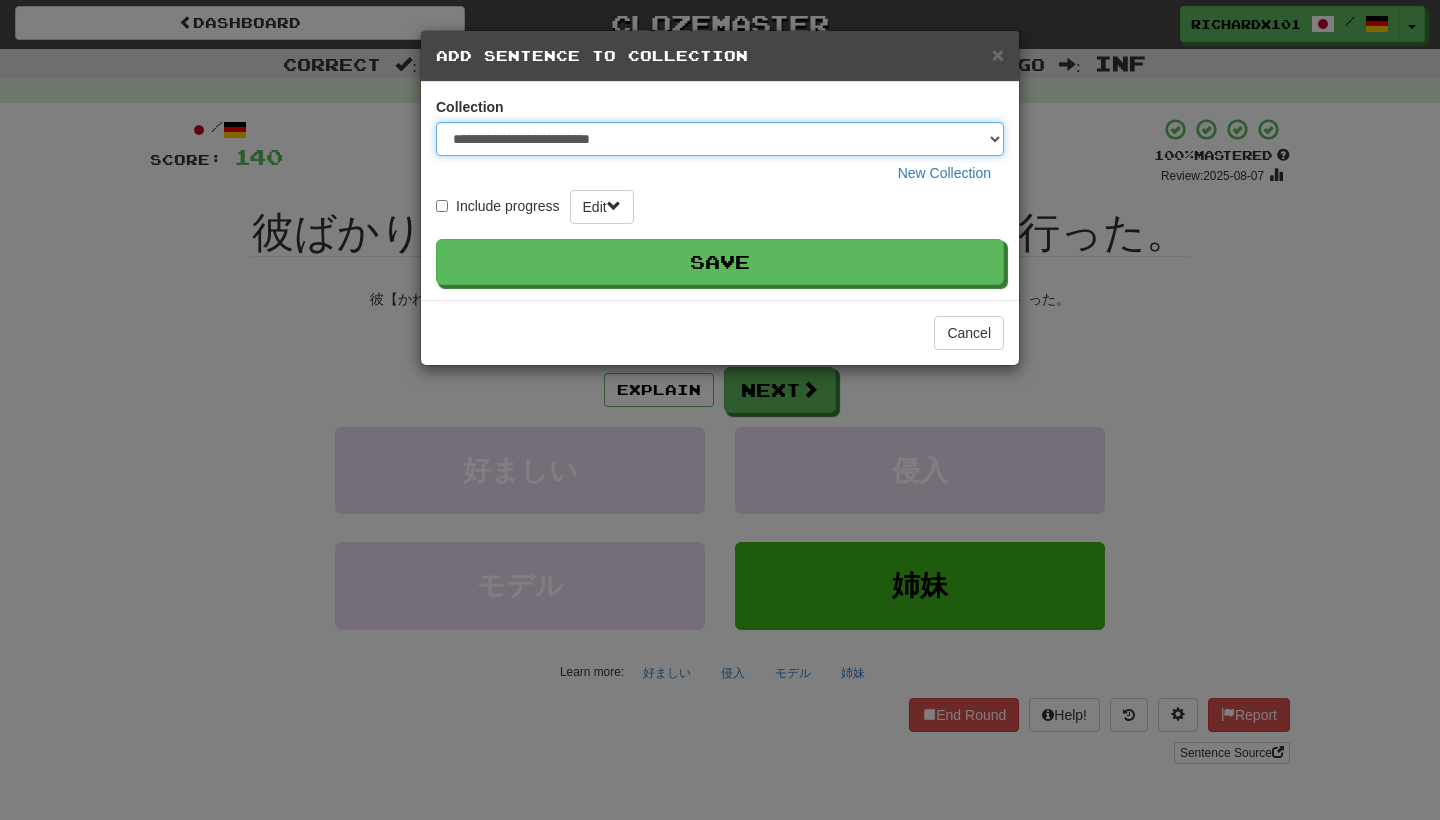 select on "*****" 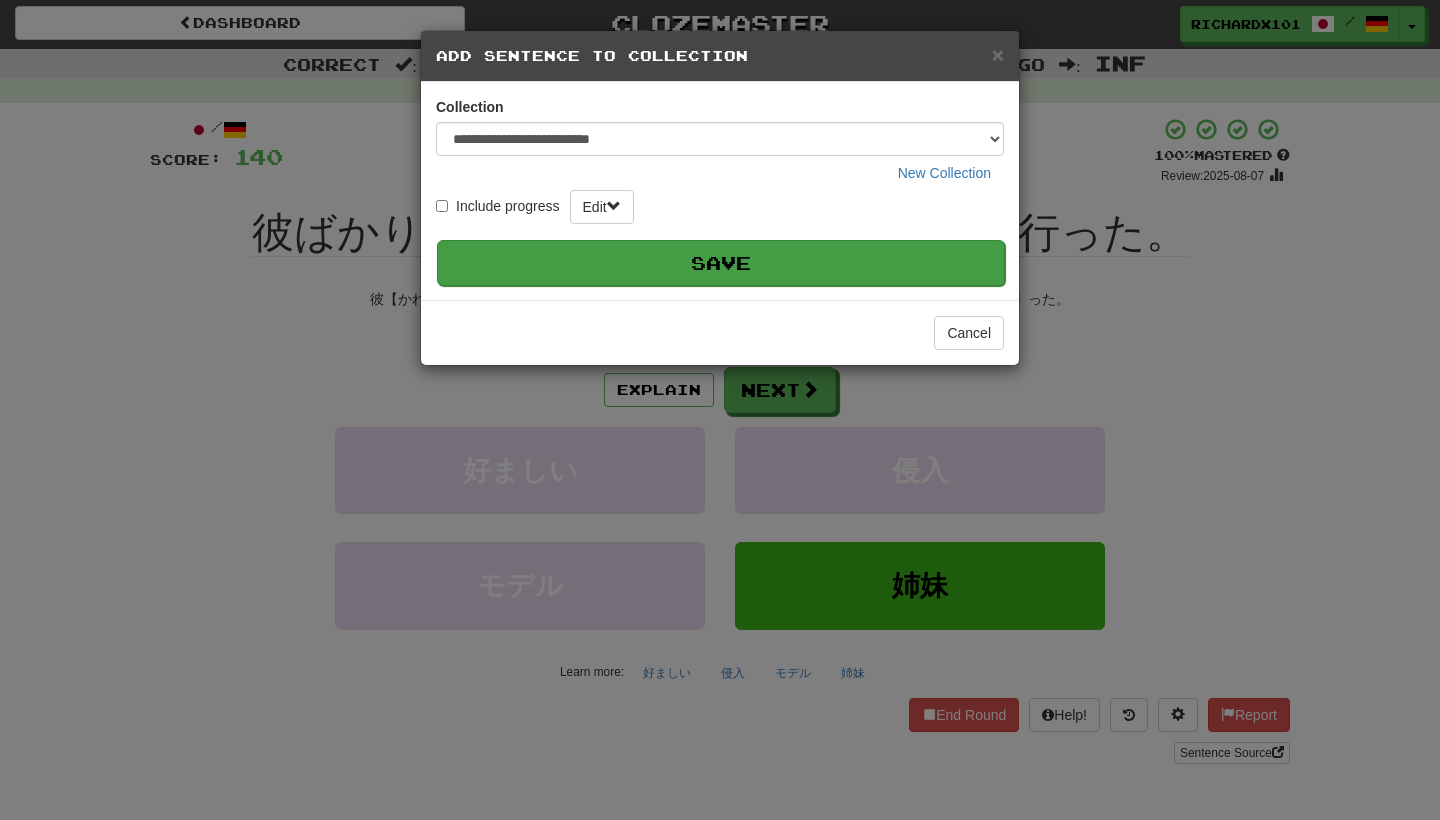 click on "Save" at bounding box center (721, 263) 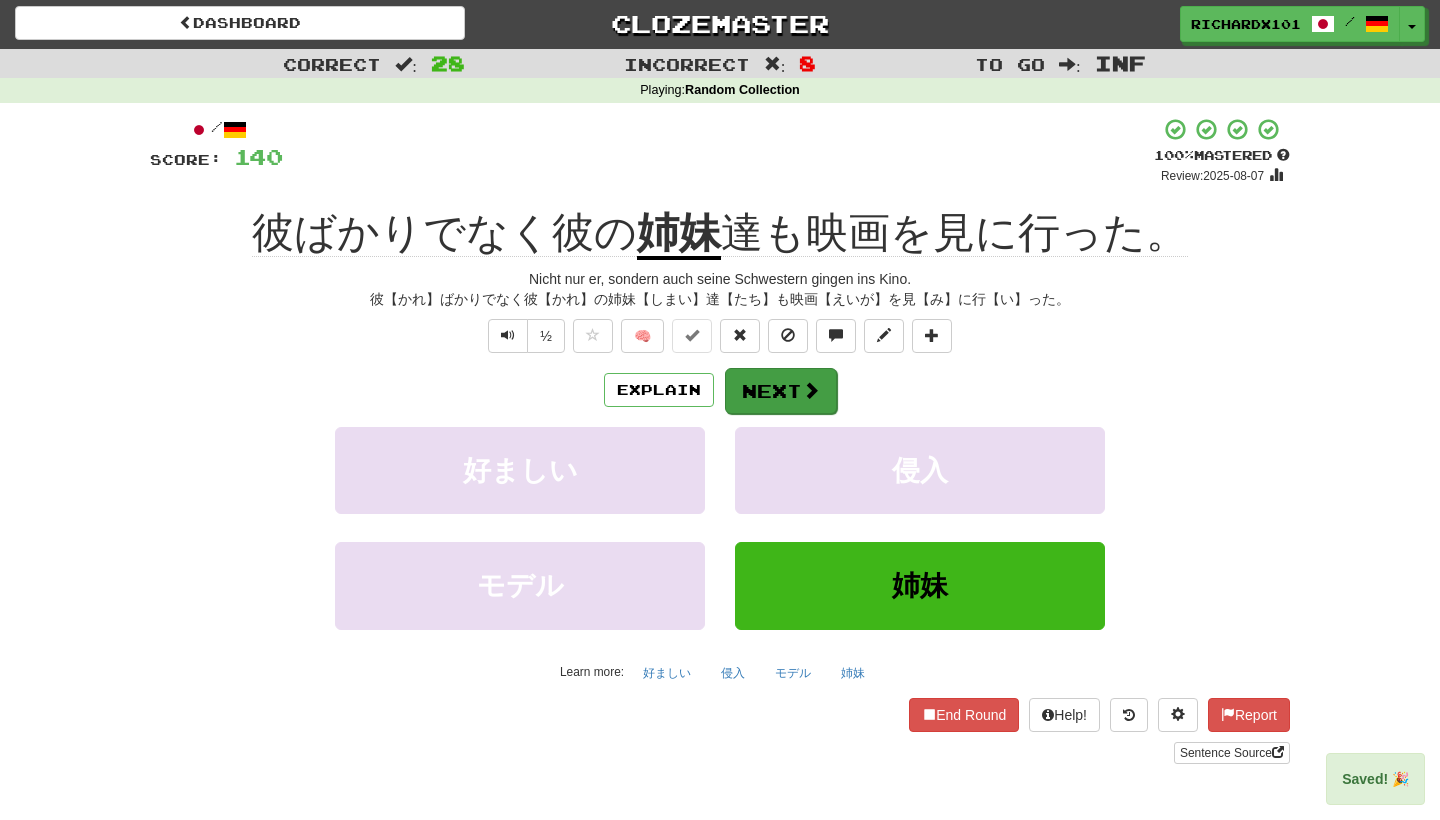 click on "Next" at bounding box center [781, 391] 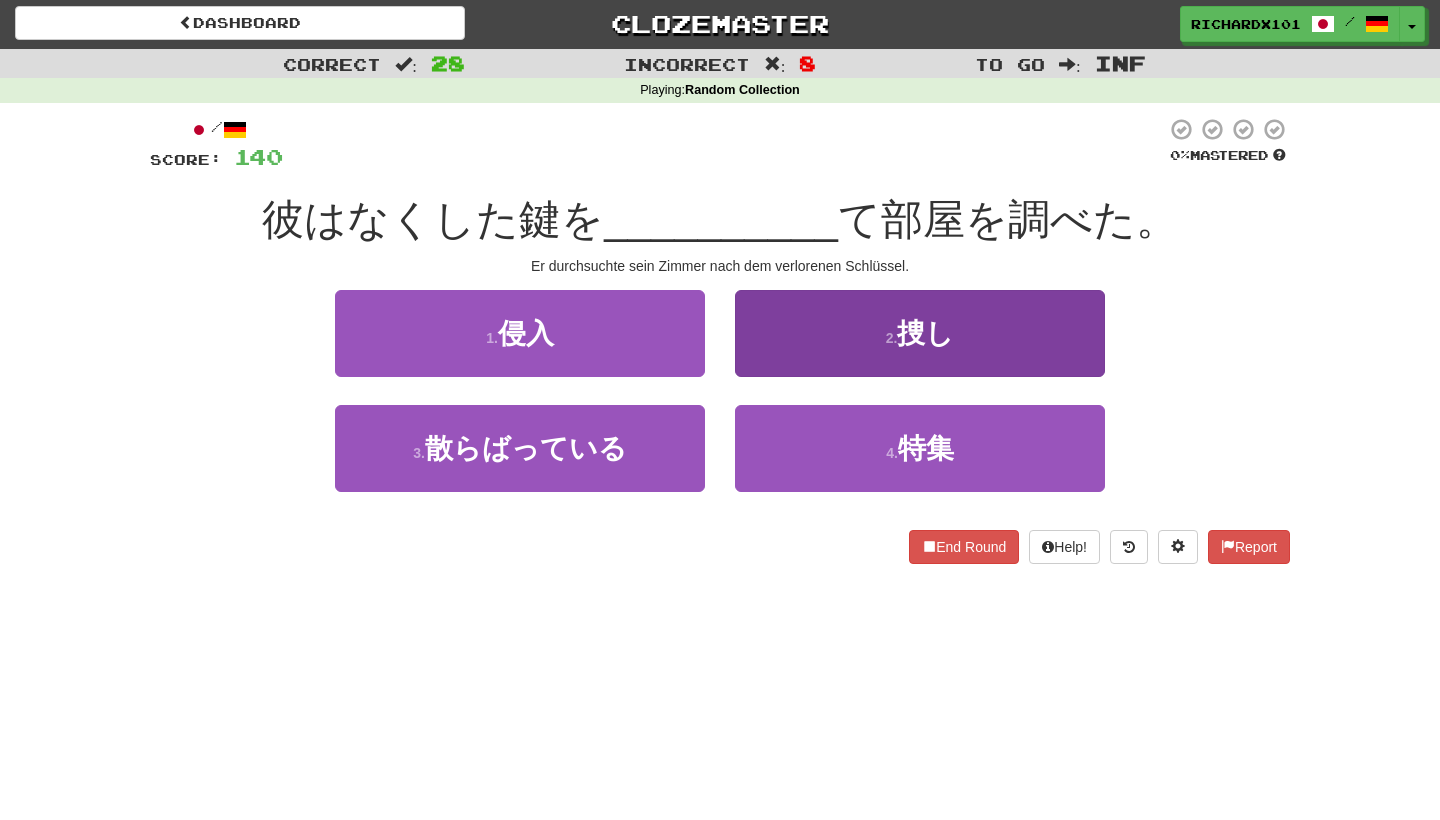 click on "2 .  捜し" at bounding box center (920, 333) 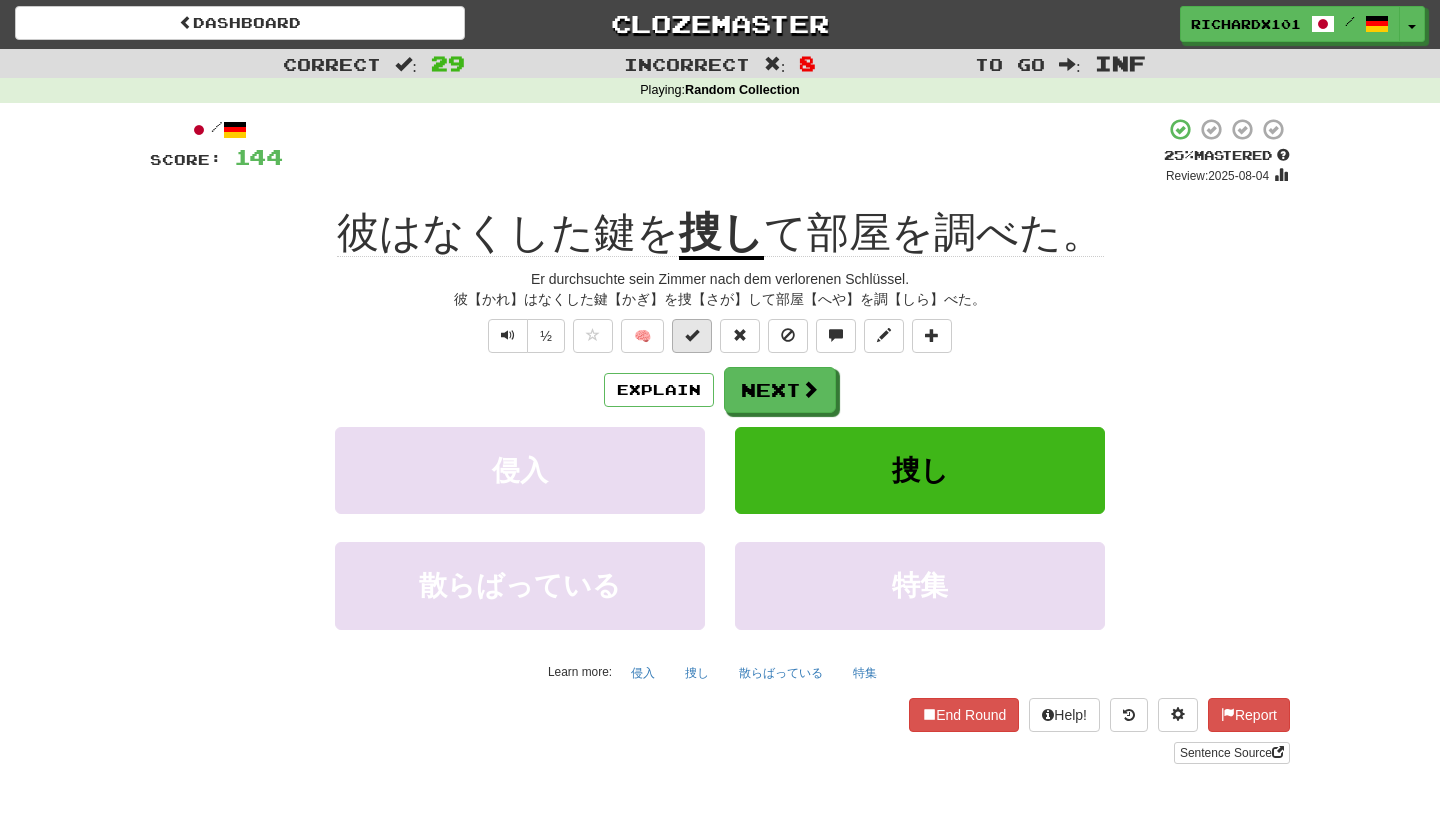 click at bounding box center (692, 335) 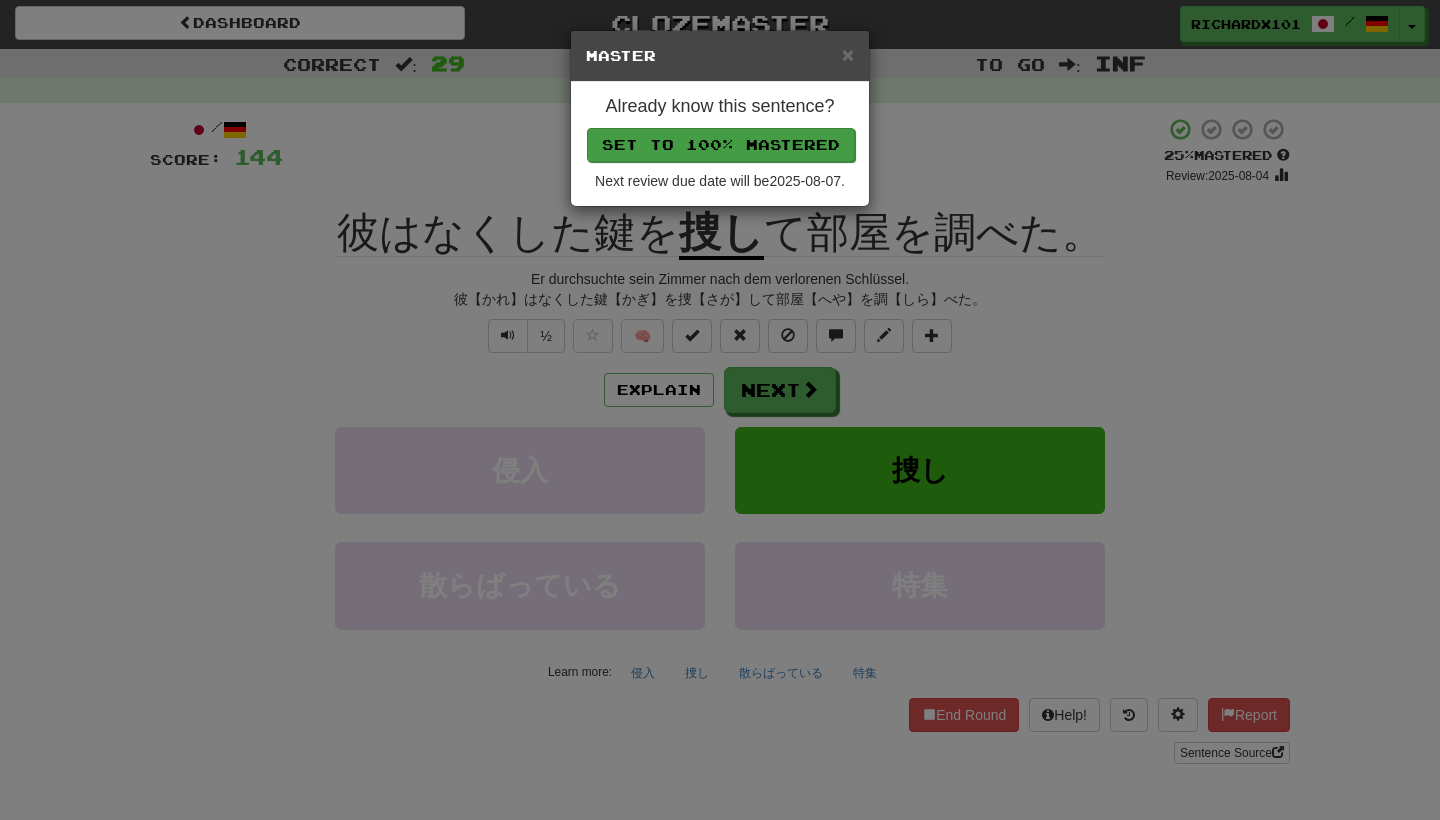 click on "Set to 100% Mastered" at bounding box center [721, 145] 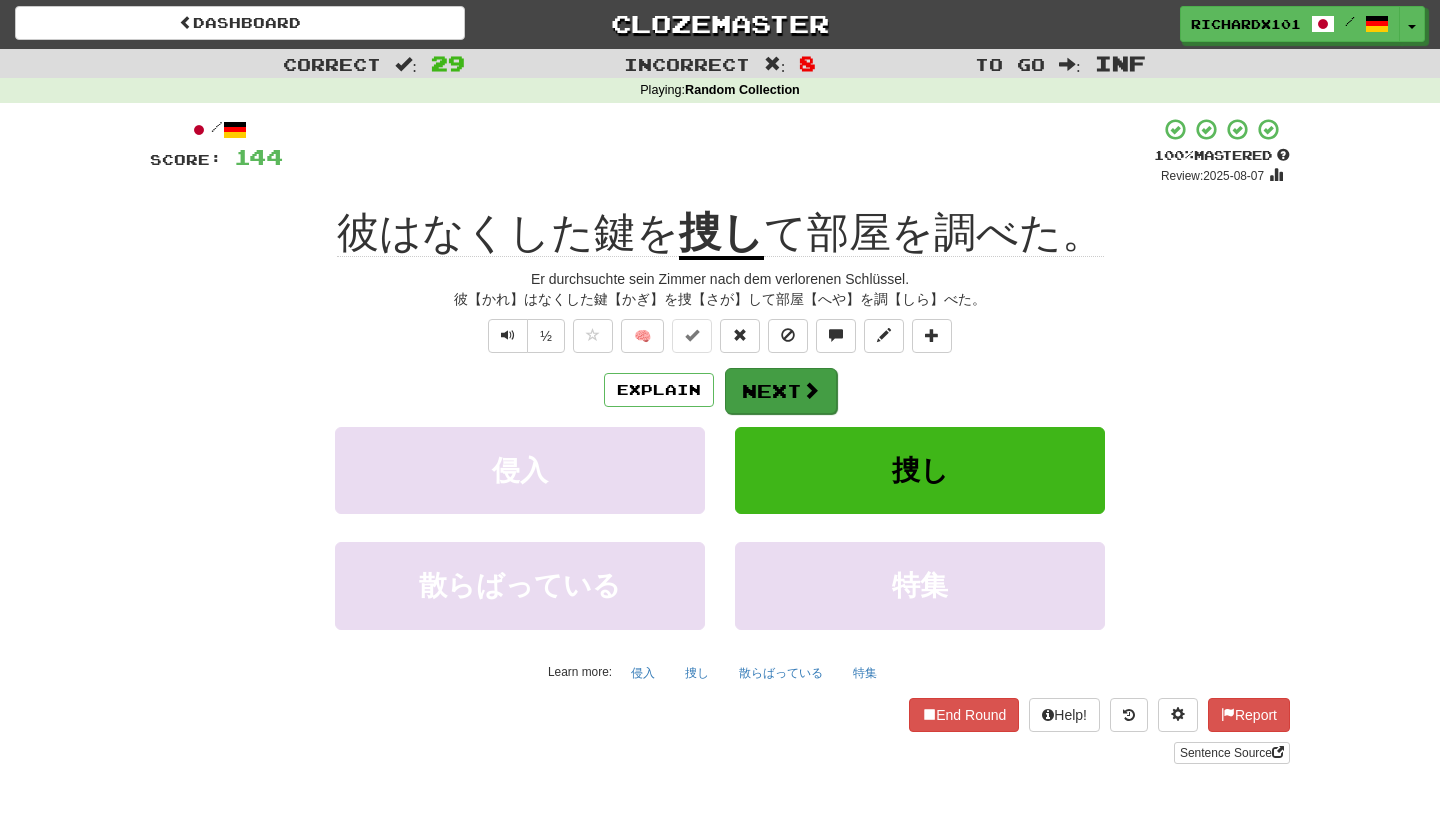 click on "Next" at bounding box center [781, 391] 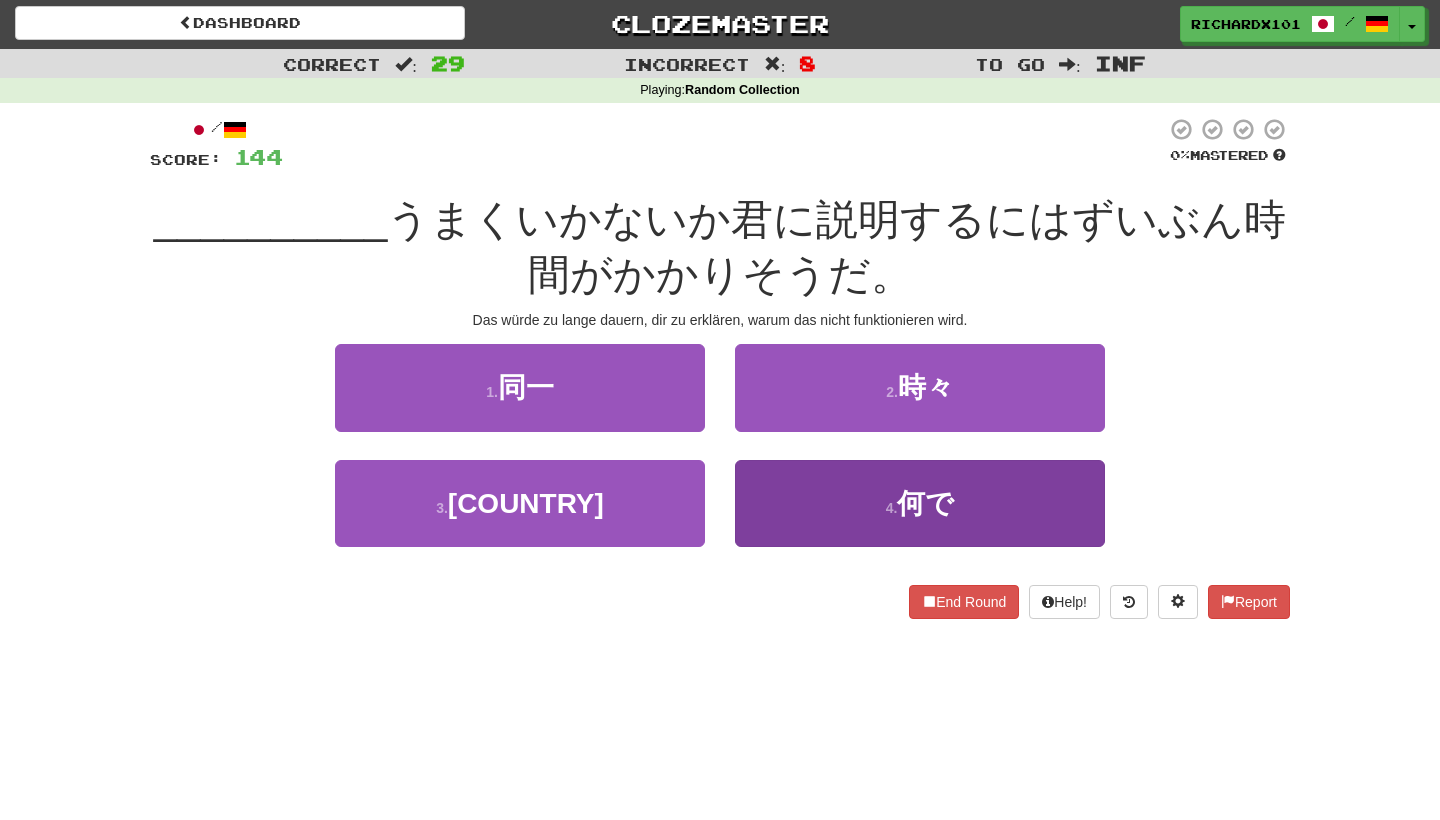 click on "4 .  何で" at bounding box center (920, 503) 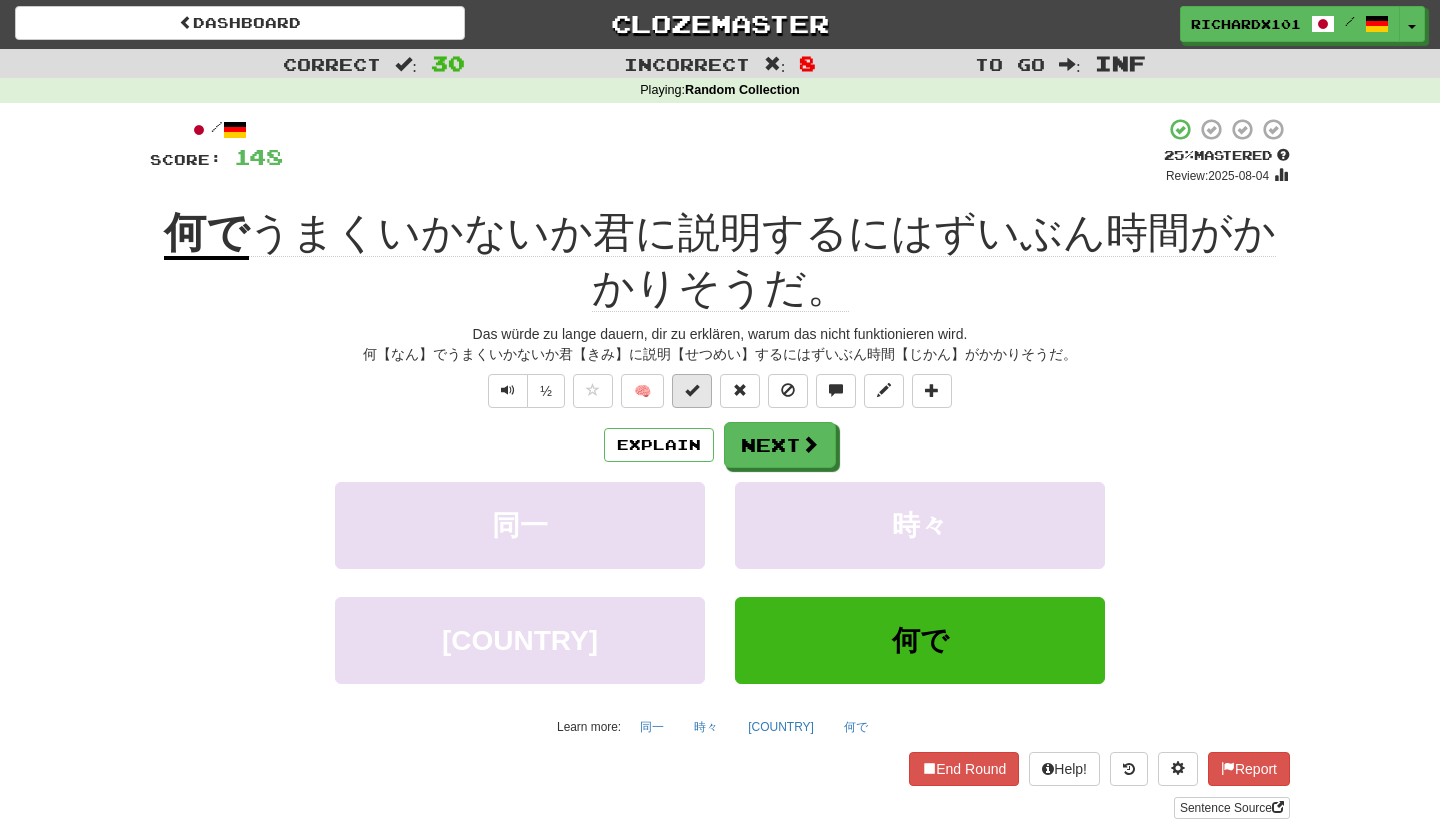 click at bounding box center [692, 390] 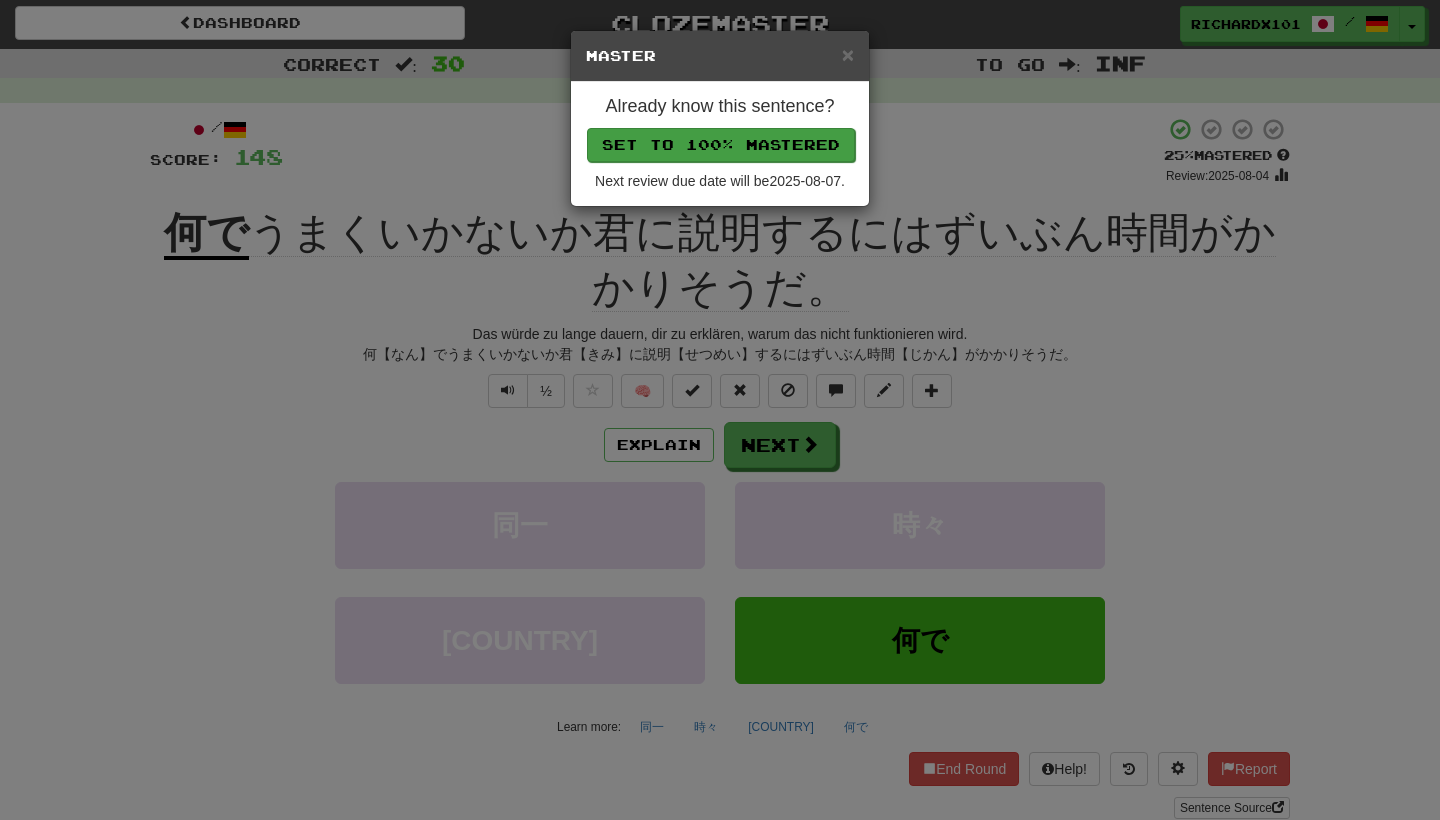 click on "Set to 100% Mastered" at bounding box center (721, 145) 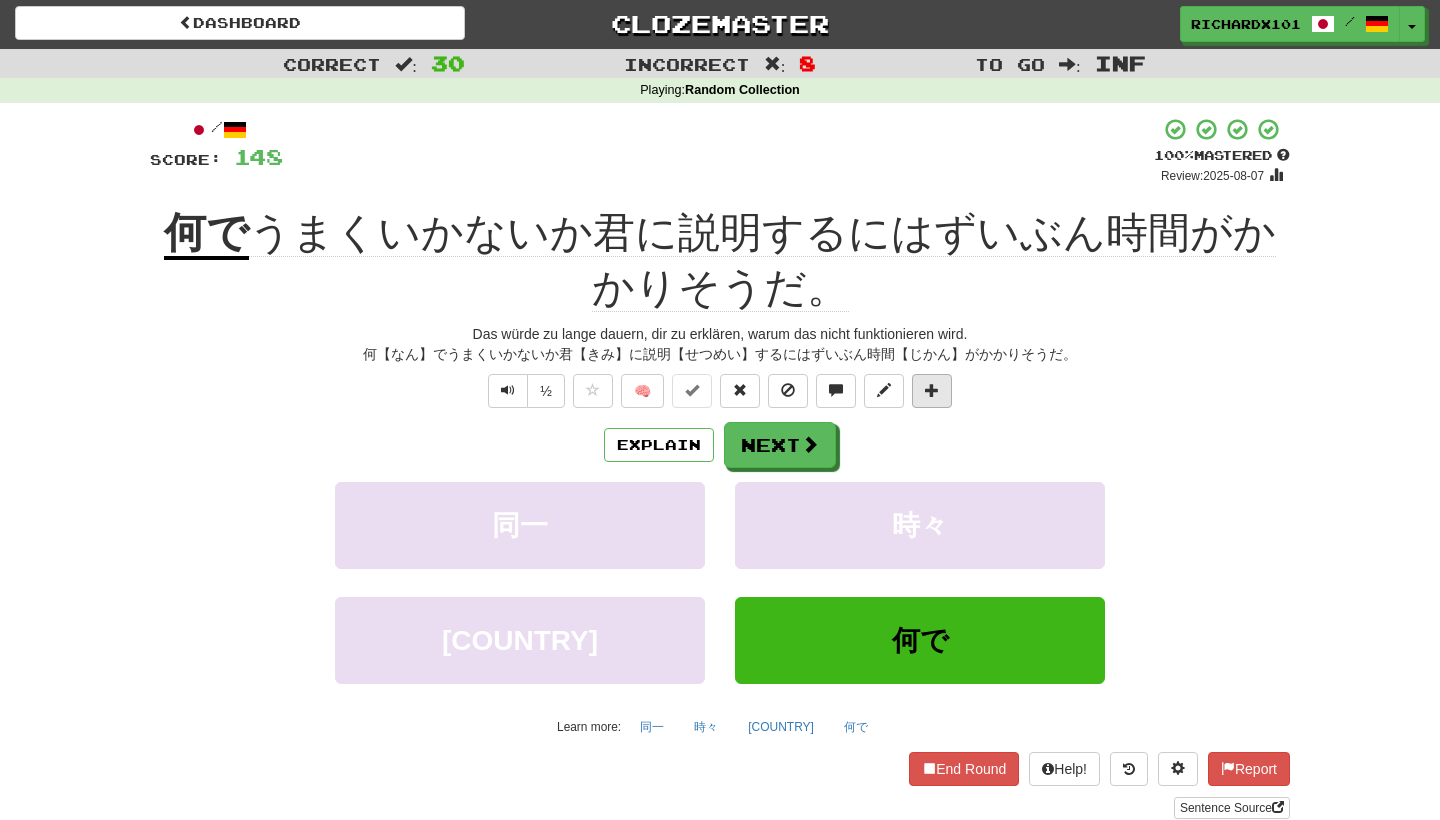 click at bounding box center [932, 390] 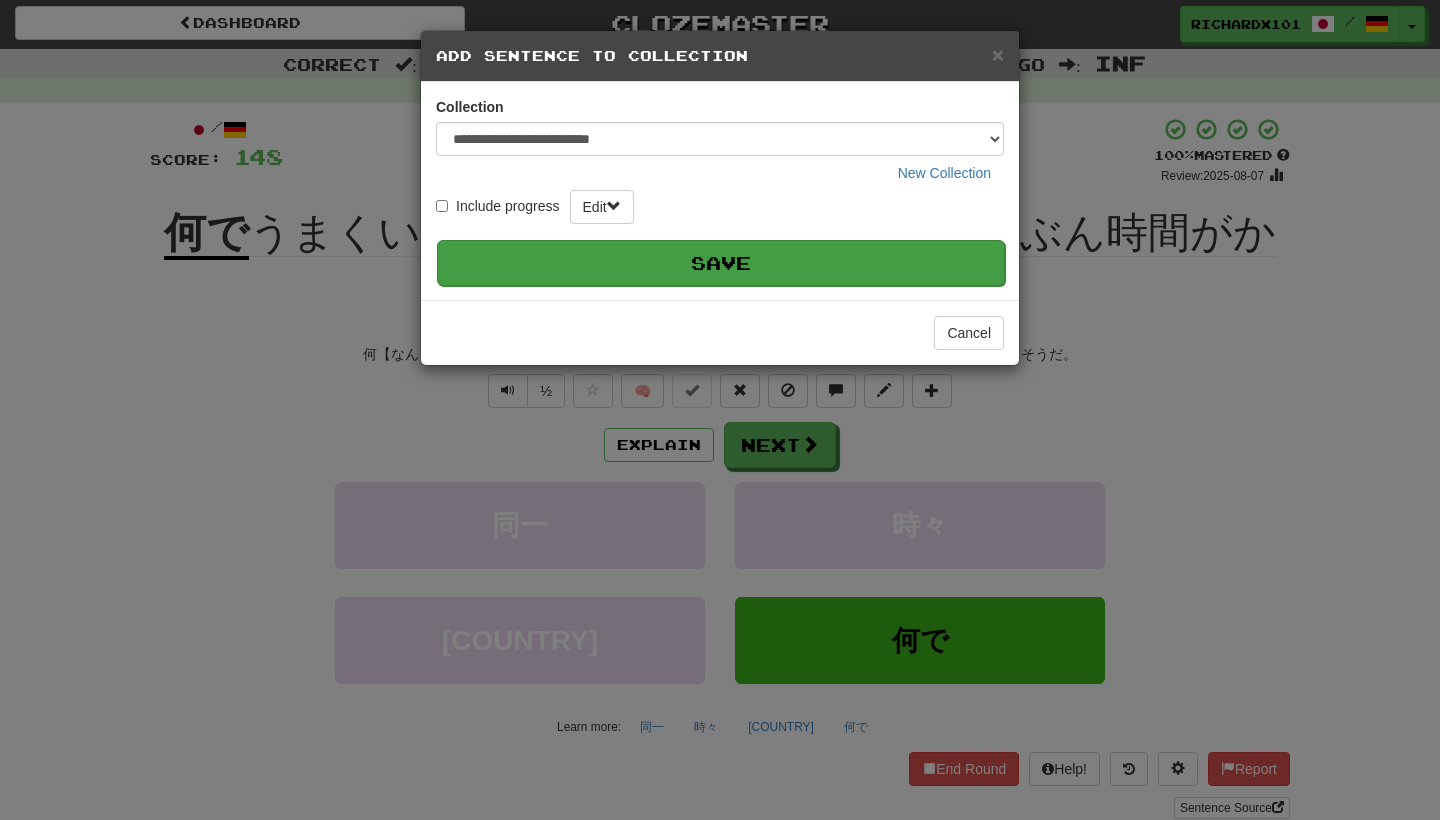 click on "Save" at bounding box center (721, 263) 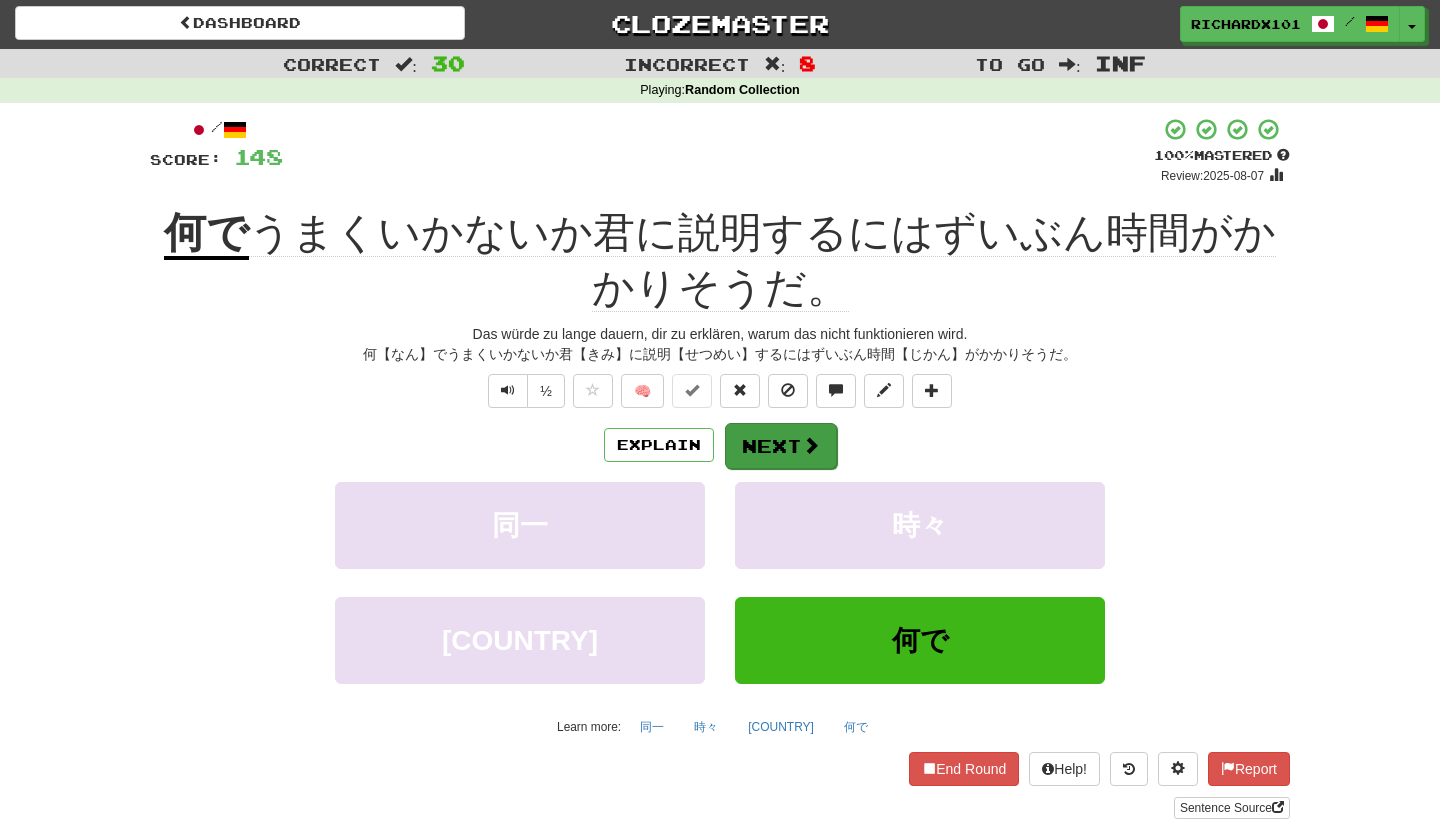 click at bounding box center [811, 445] 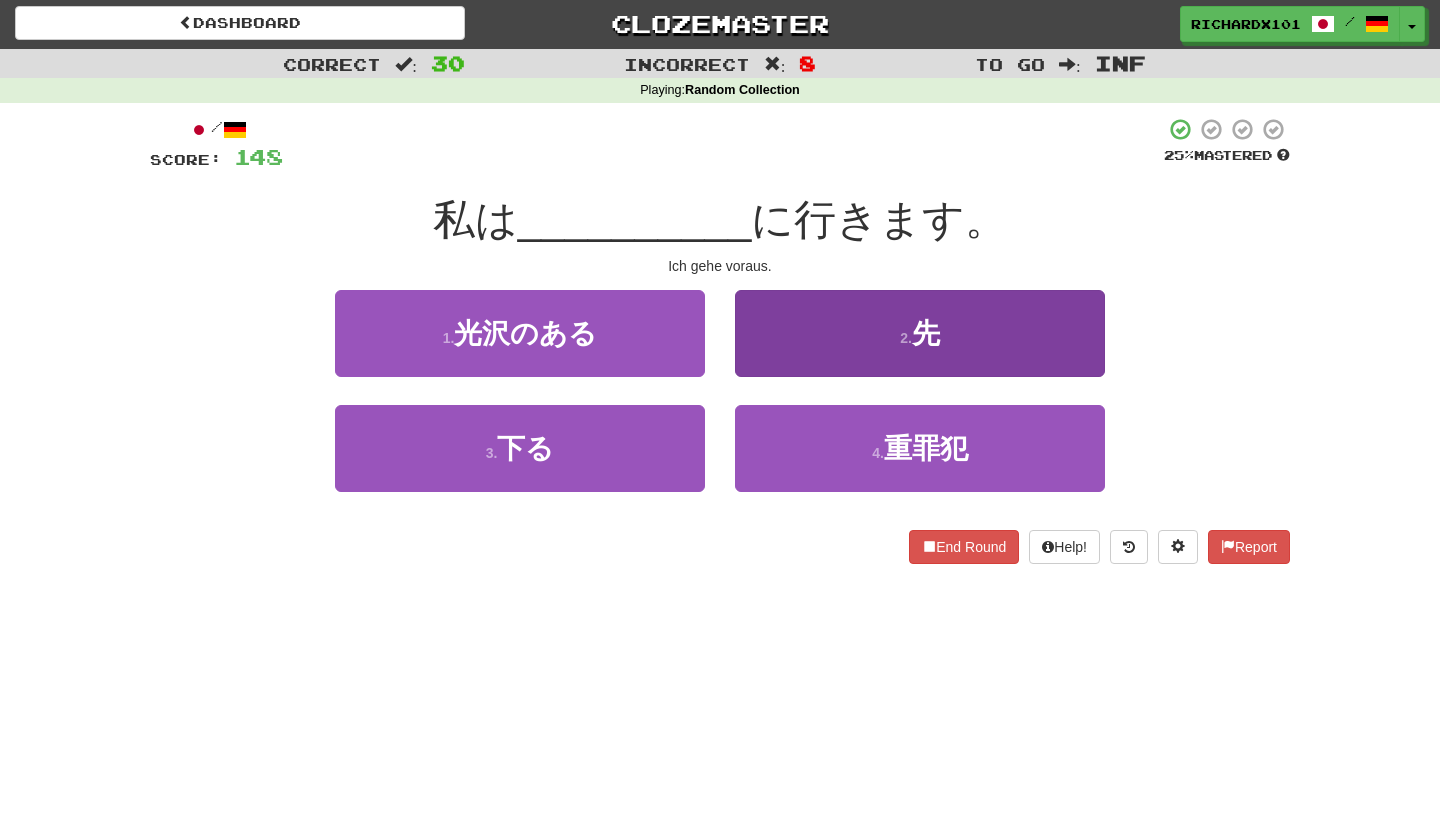 click on "2 .  先" at bounding box center (920, 333) 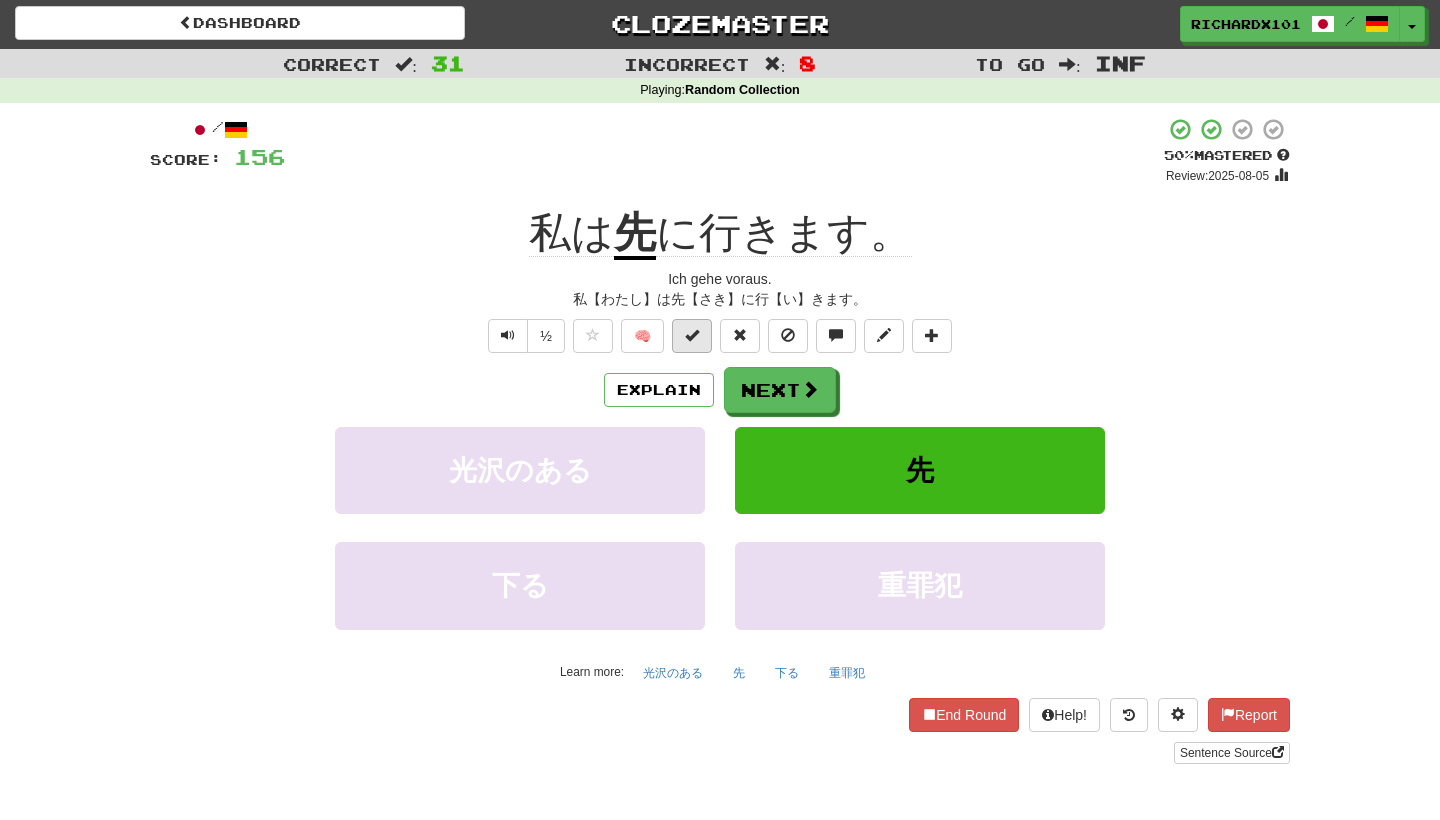 click at bounding box center [692, 336] 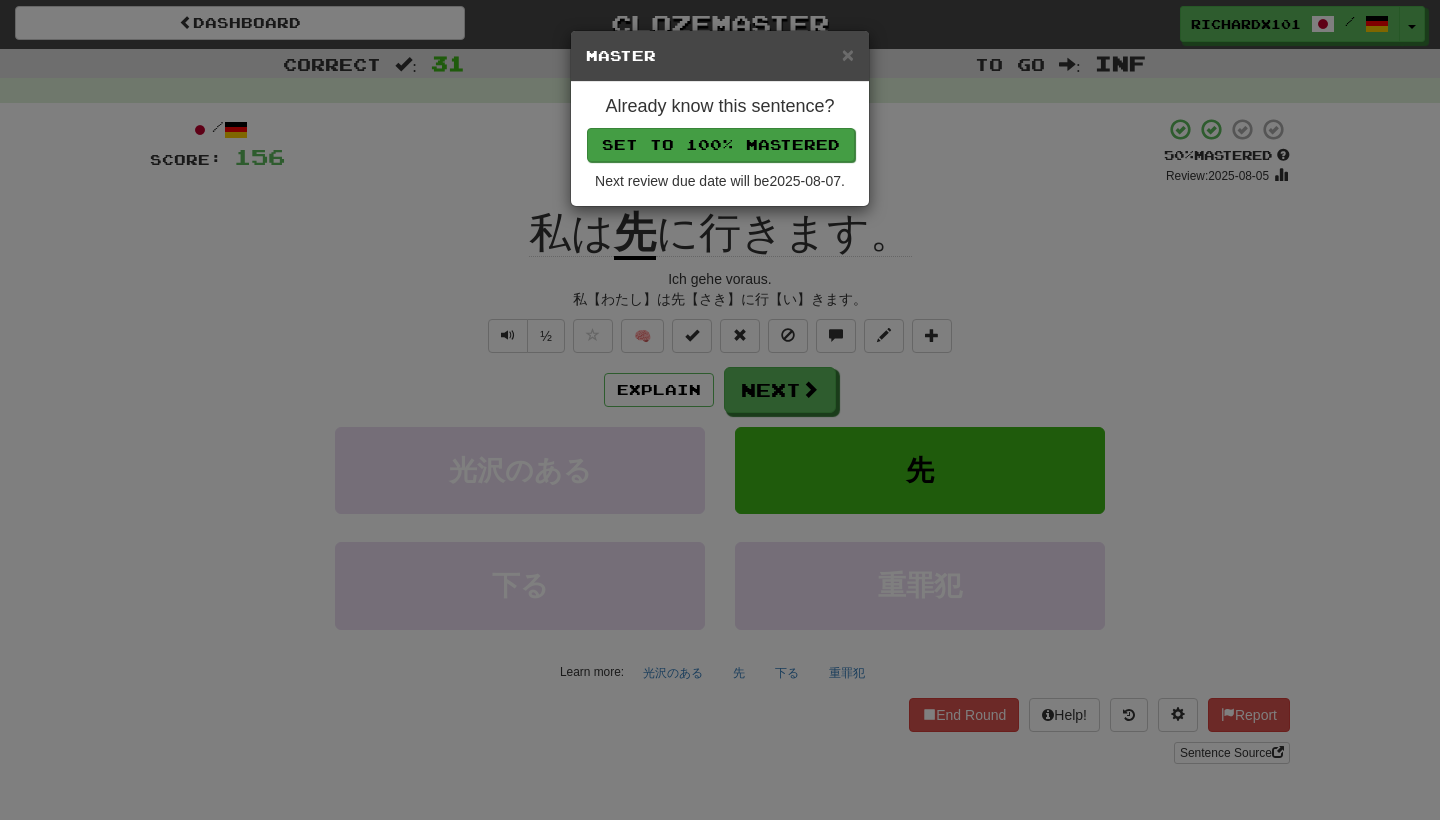 click on "Set to 100% Mastered" at bounding box center [721, 145] 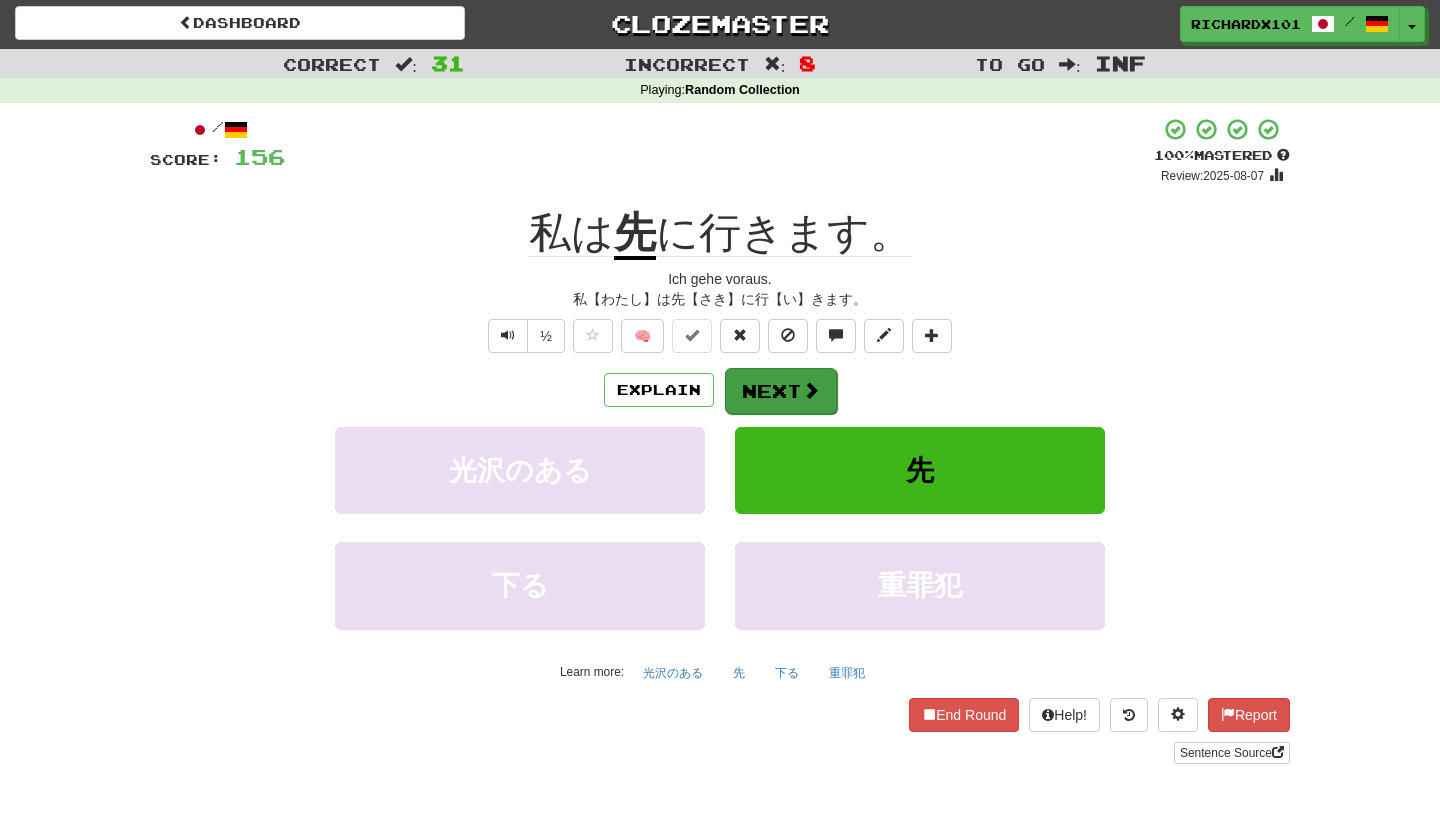 click on "Next" at bounding box center (781, 391) 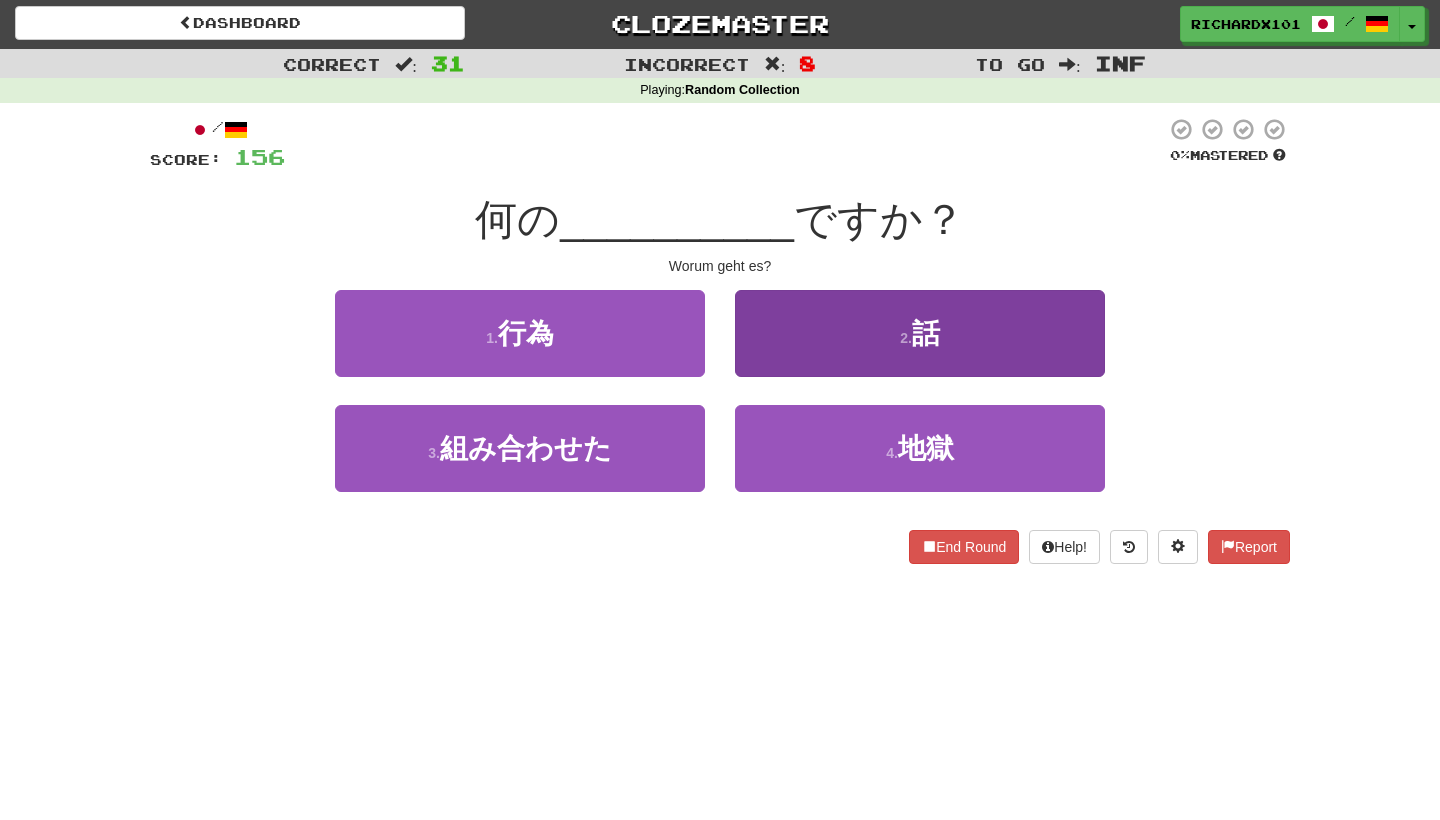 click on "2 .  話" at bounding box center [920, 333] 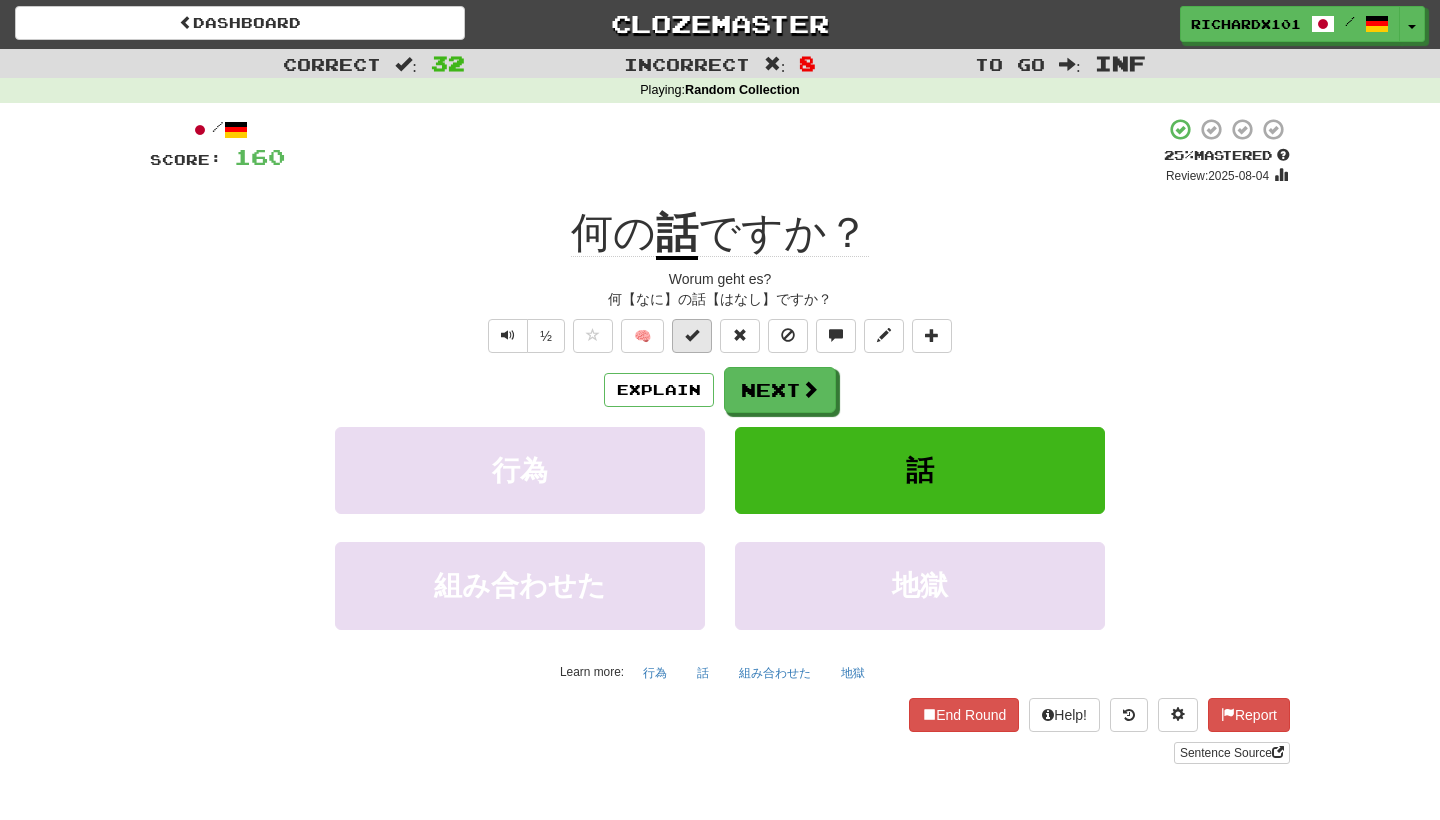 click at bounding box center (692, 335) 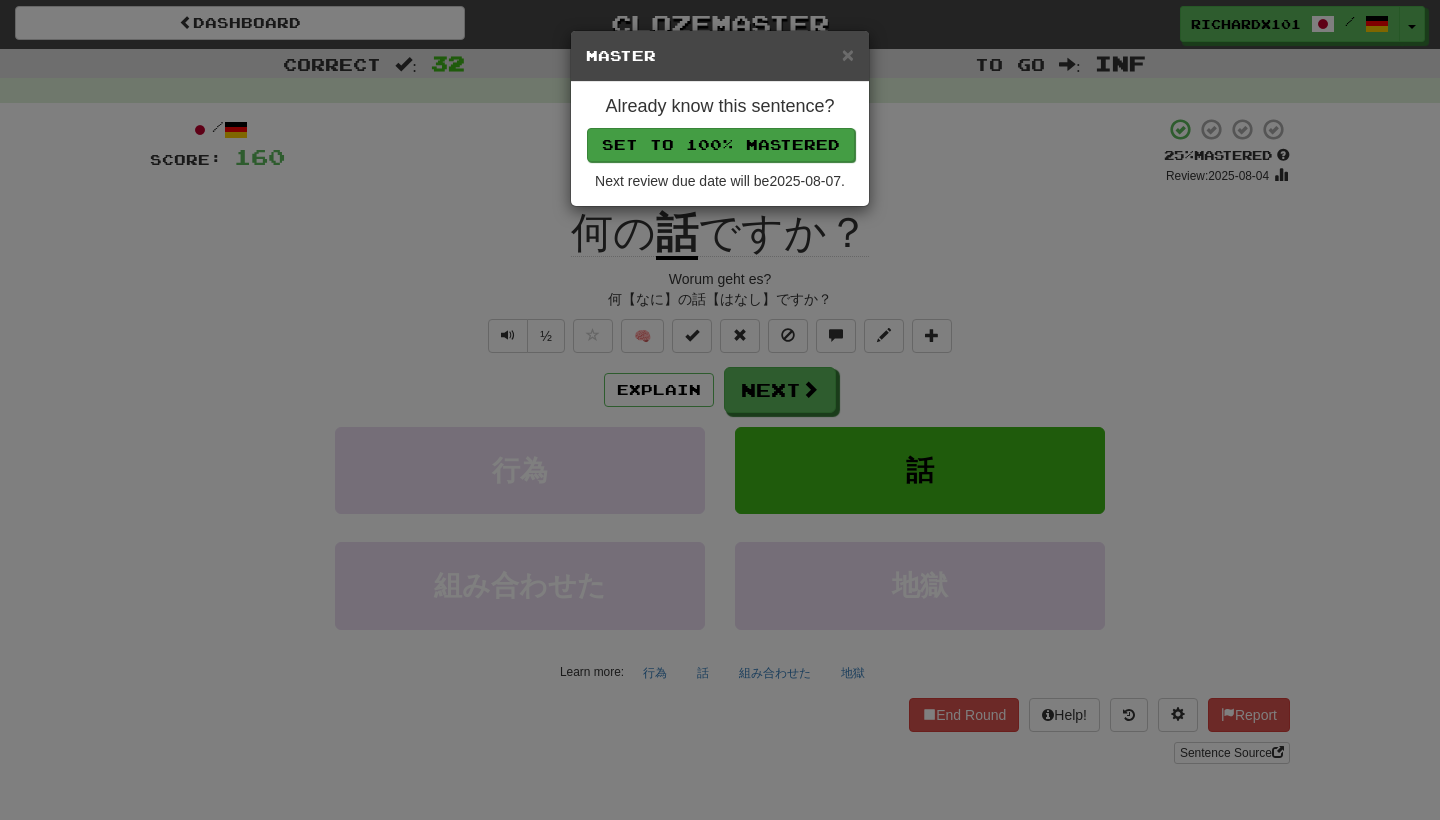 click on "Set to 100% Mastered" at bounding box center (721, 145) 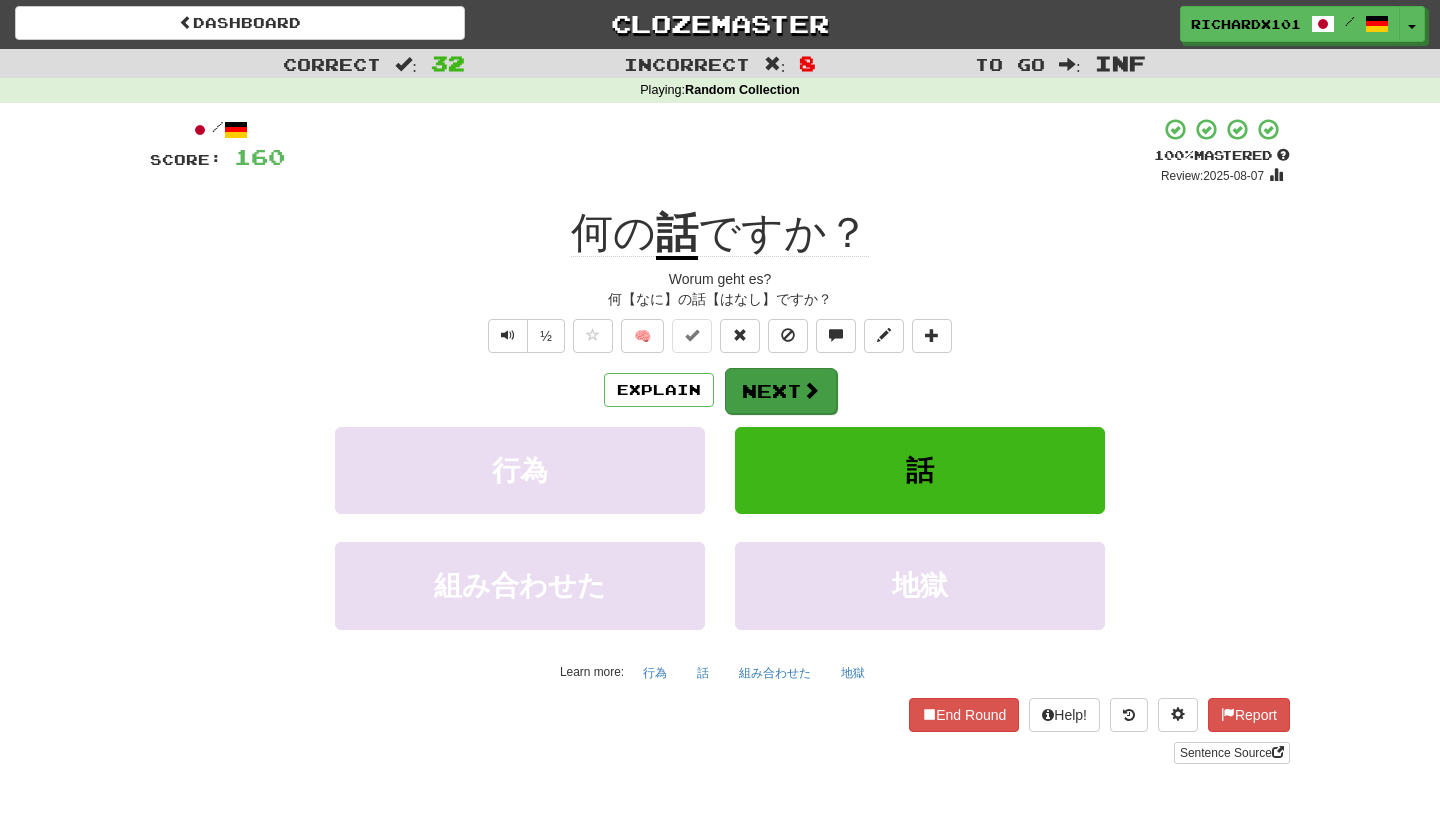 click on "Next" at bounding box center [781, 391] 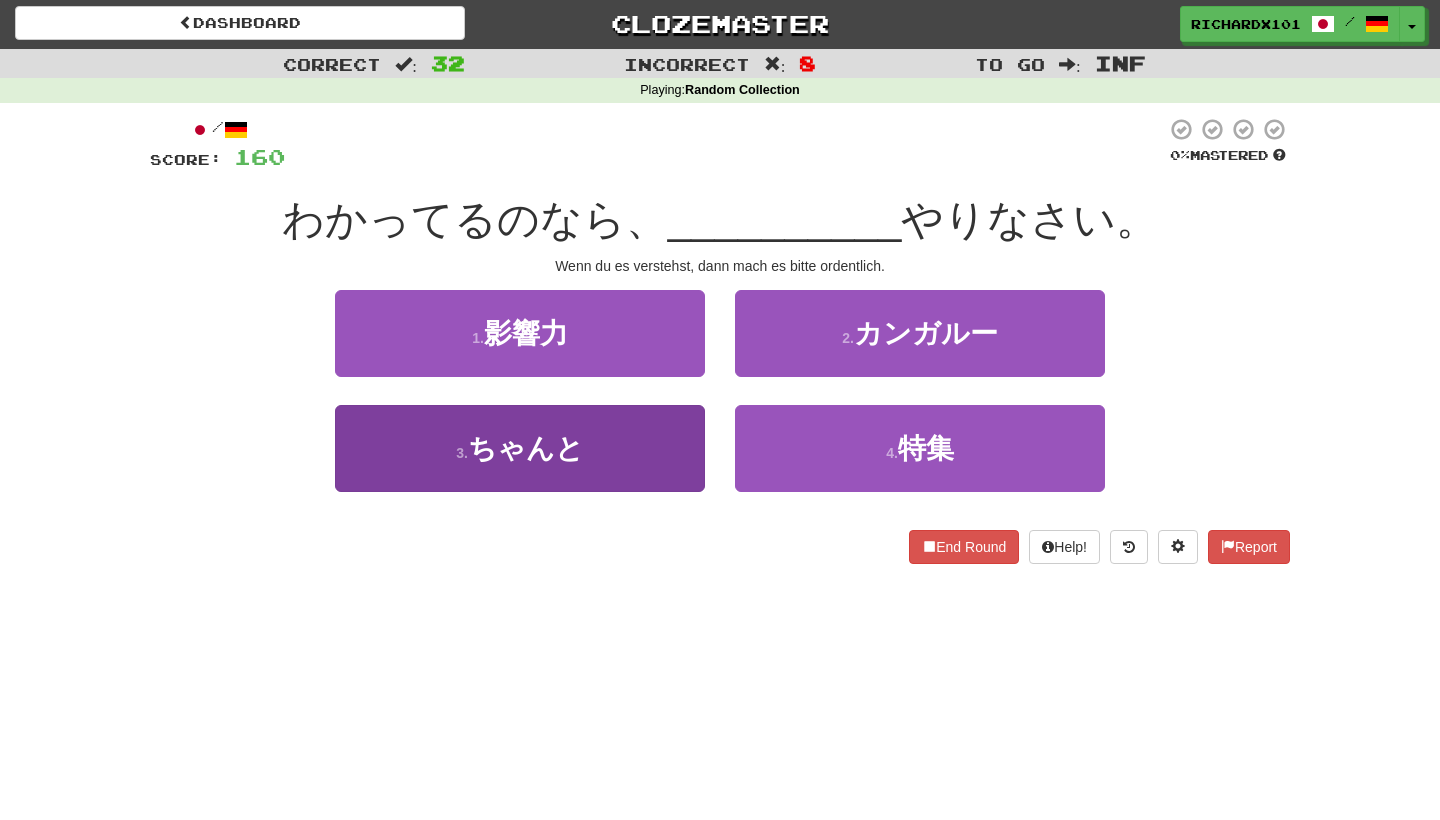 click on "3 .  ちゃんと" at bounding box center (520, 448) 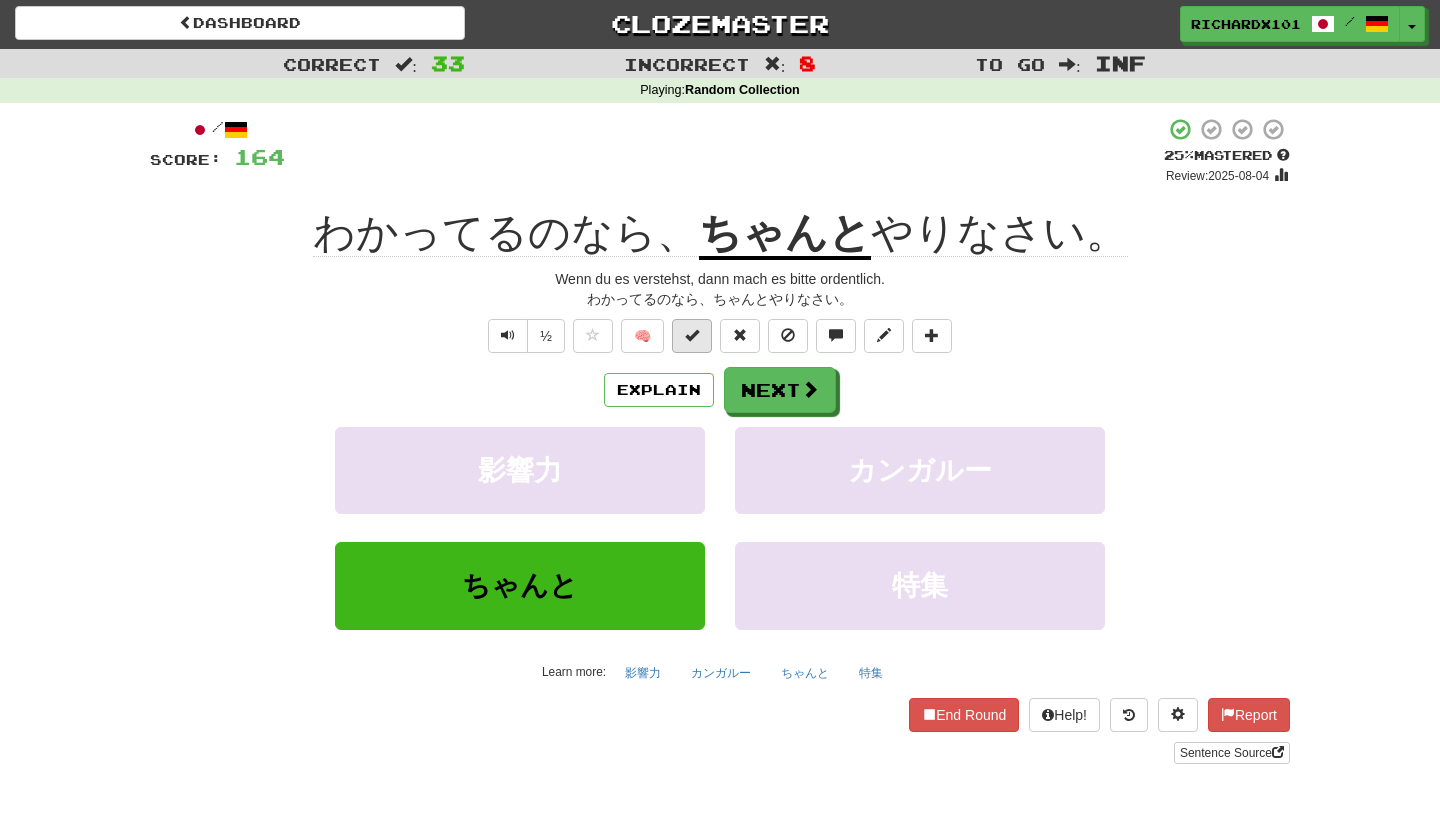 click at bounding box center (692, 335) 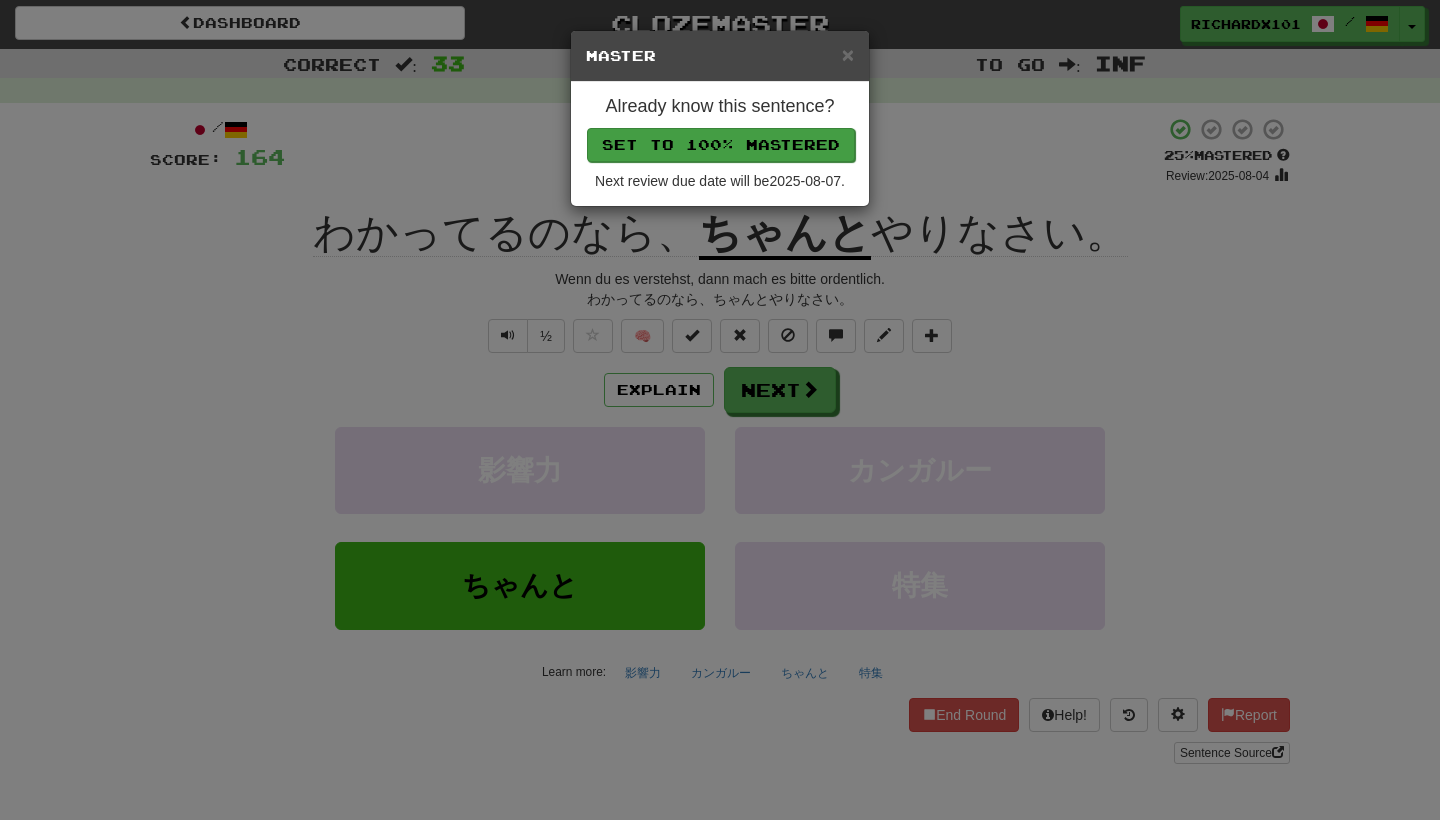click on "Set to 100% Mastered" at bounding box center (721, 145) 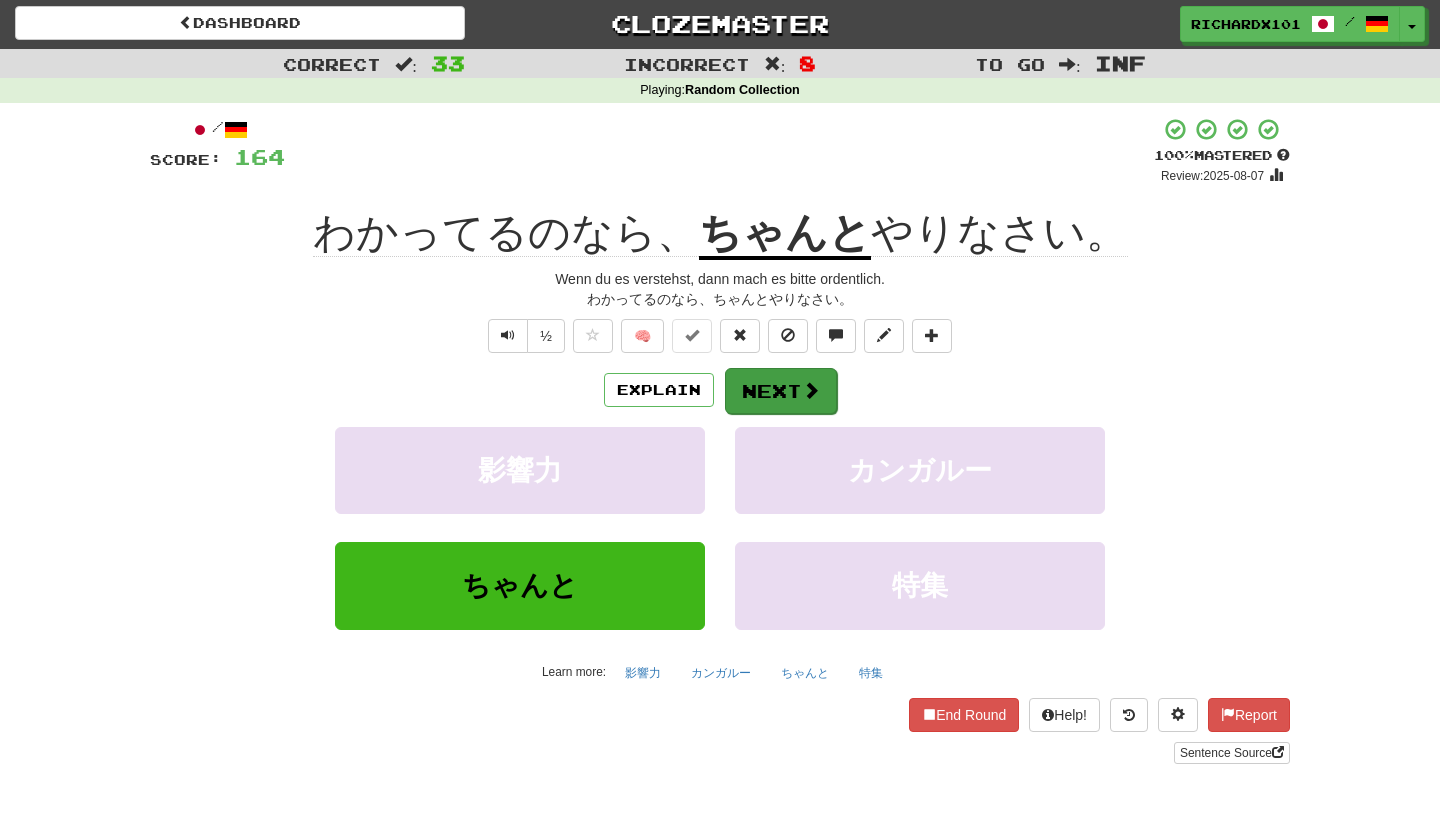 click on "Next" at bounding box center (781, 391) 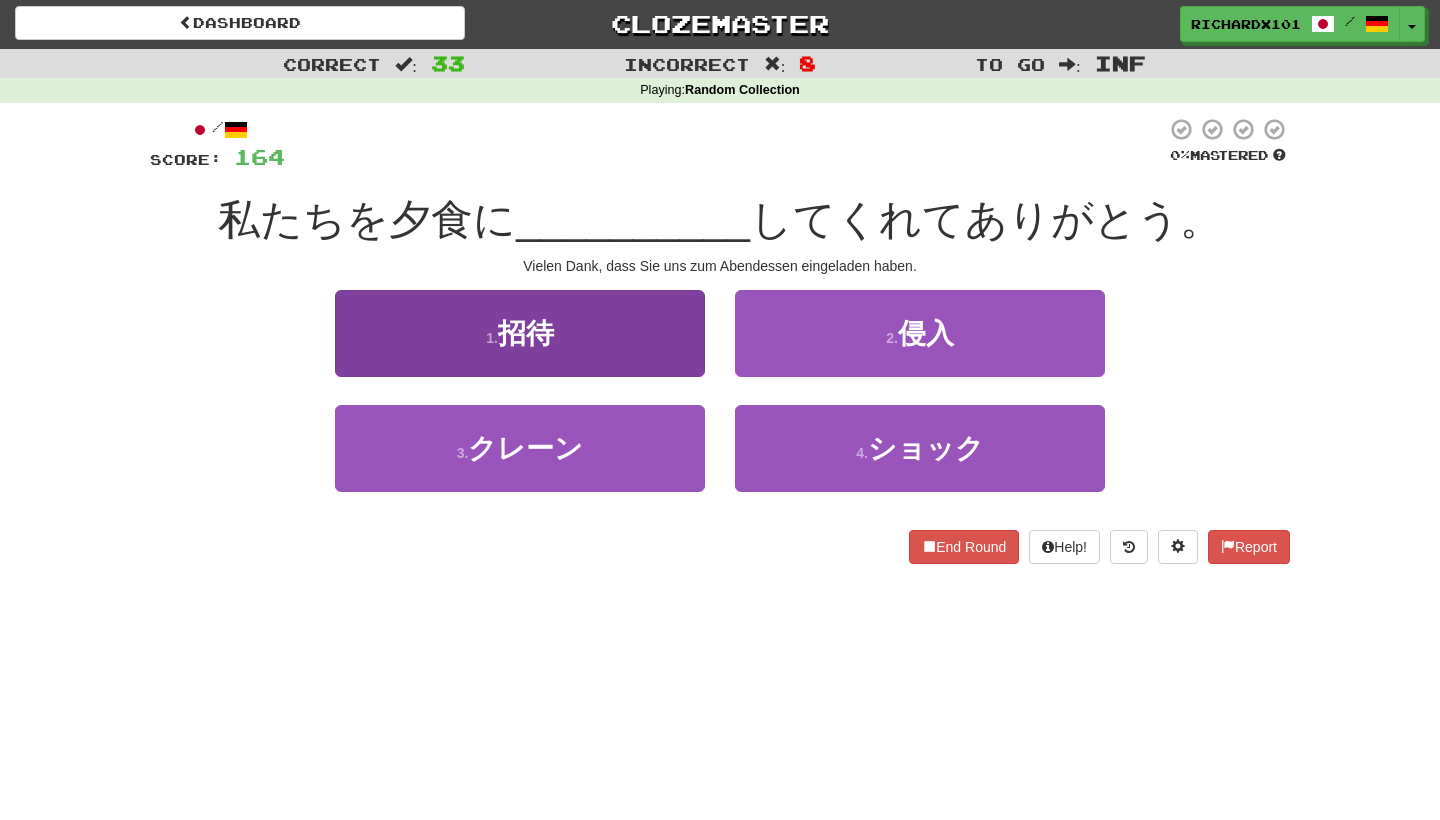 click on "1 .  招待" at bounding box center (520, 333) 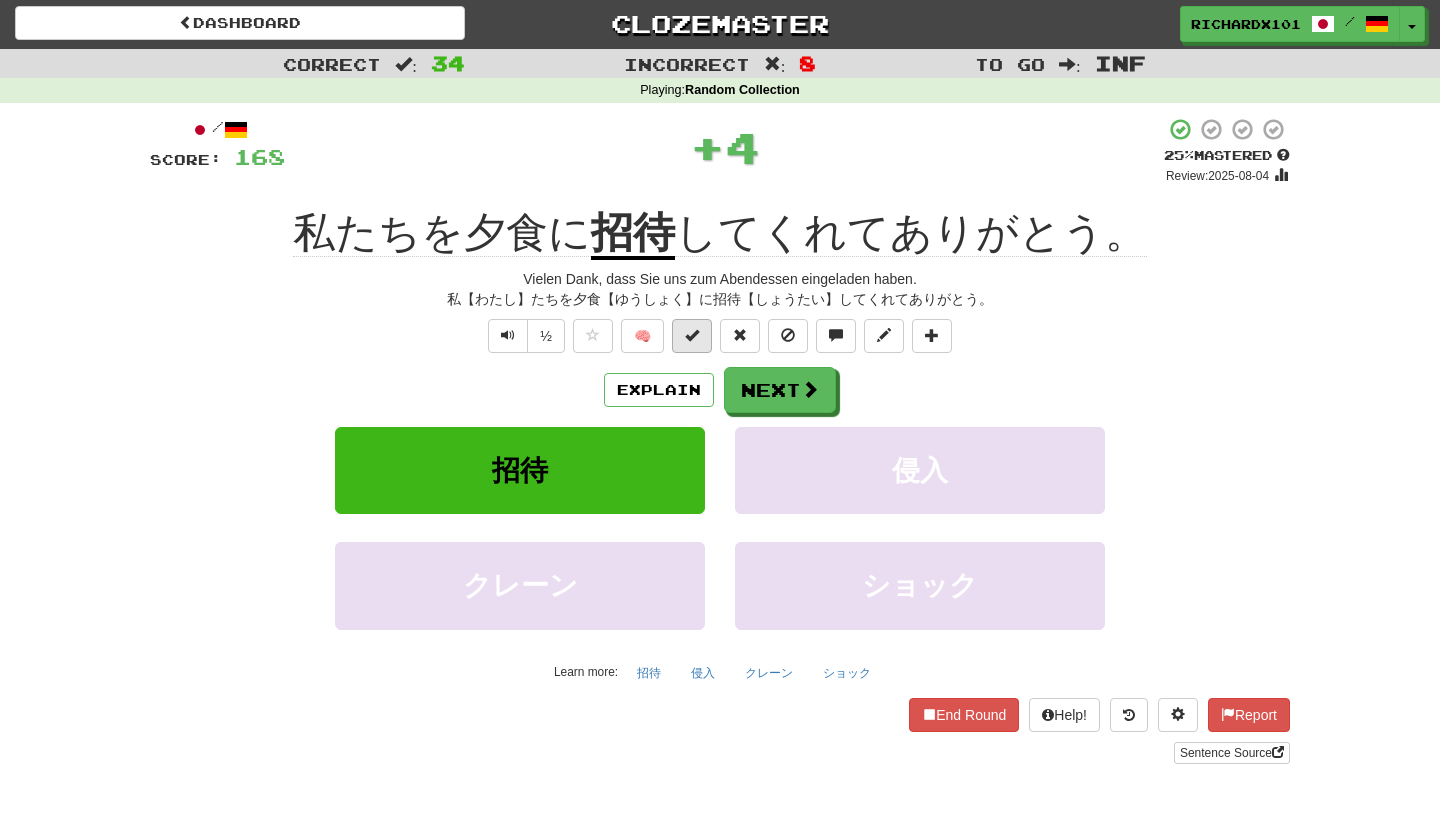 click at bounding box center [692, 336] 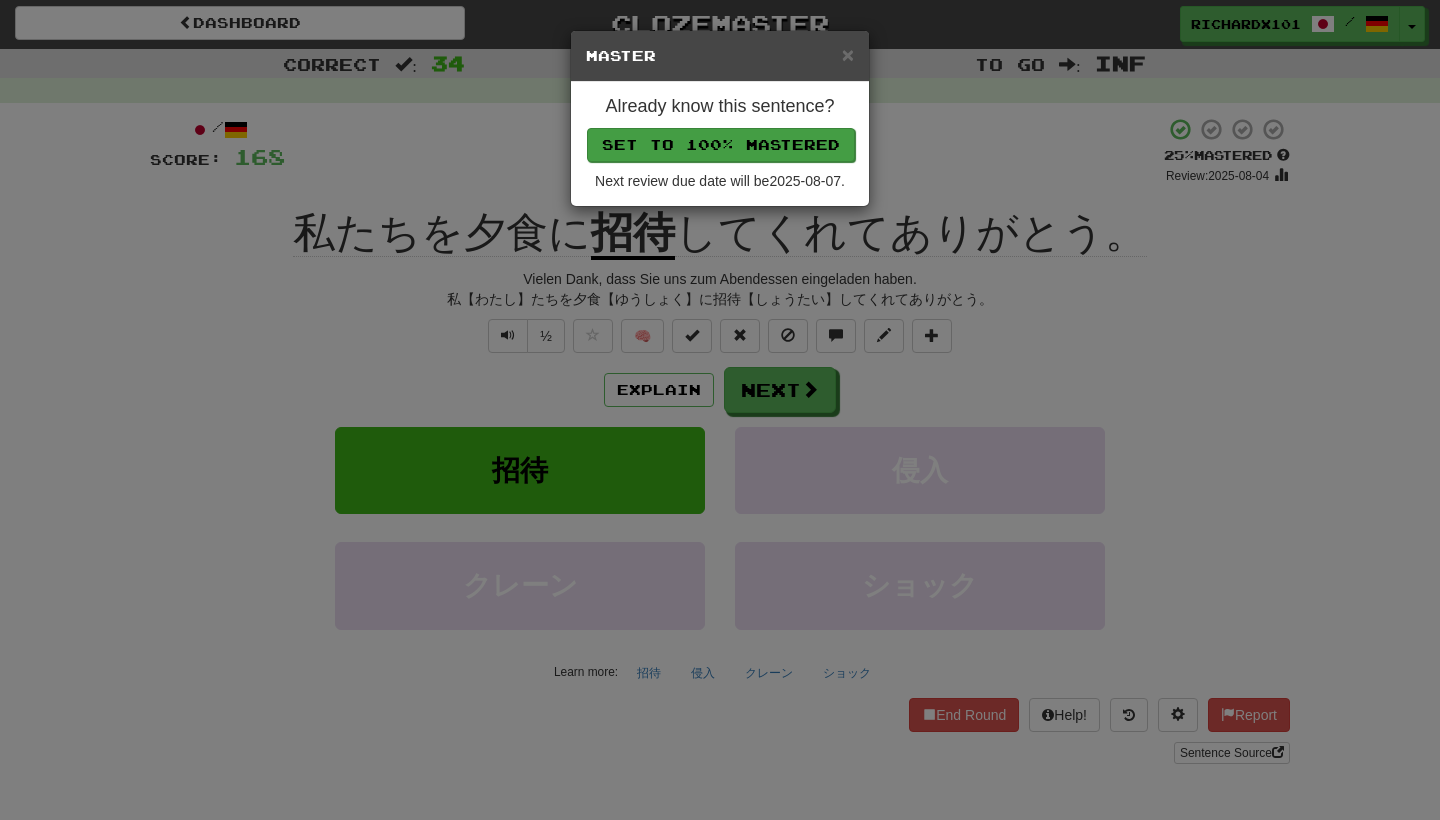 click on "Set to 100% Mastered" at bounding box center (721, 145) 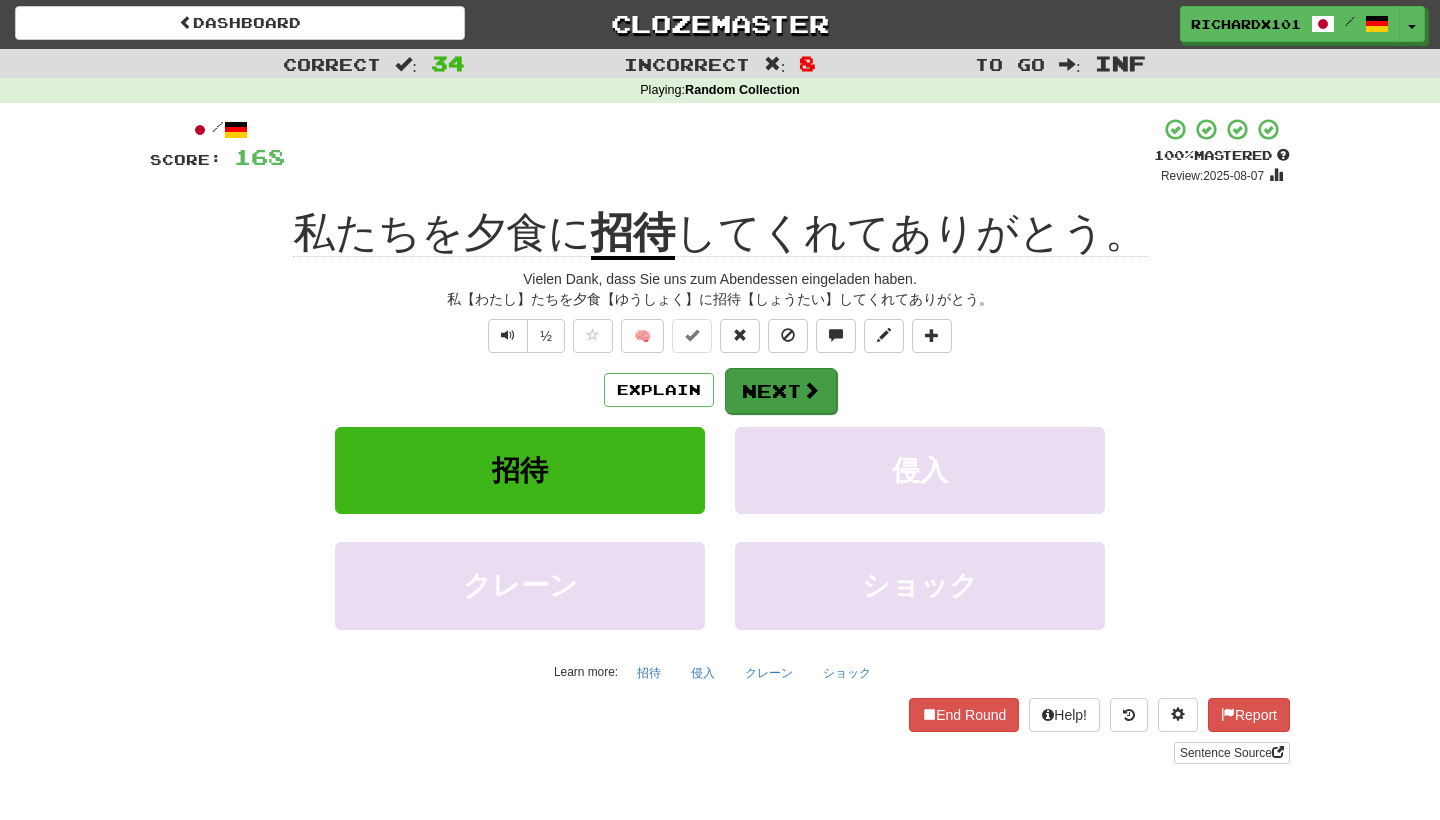 click on "Next" at bounding box center (781, 391) 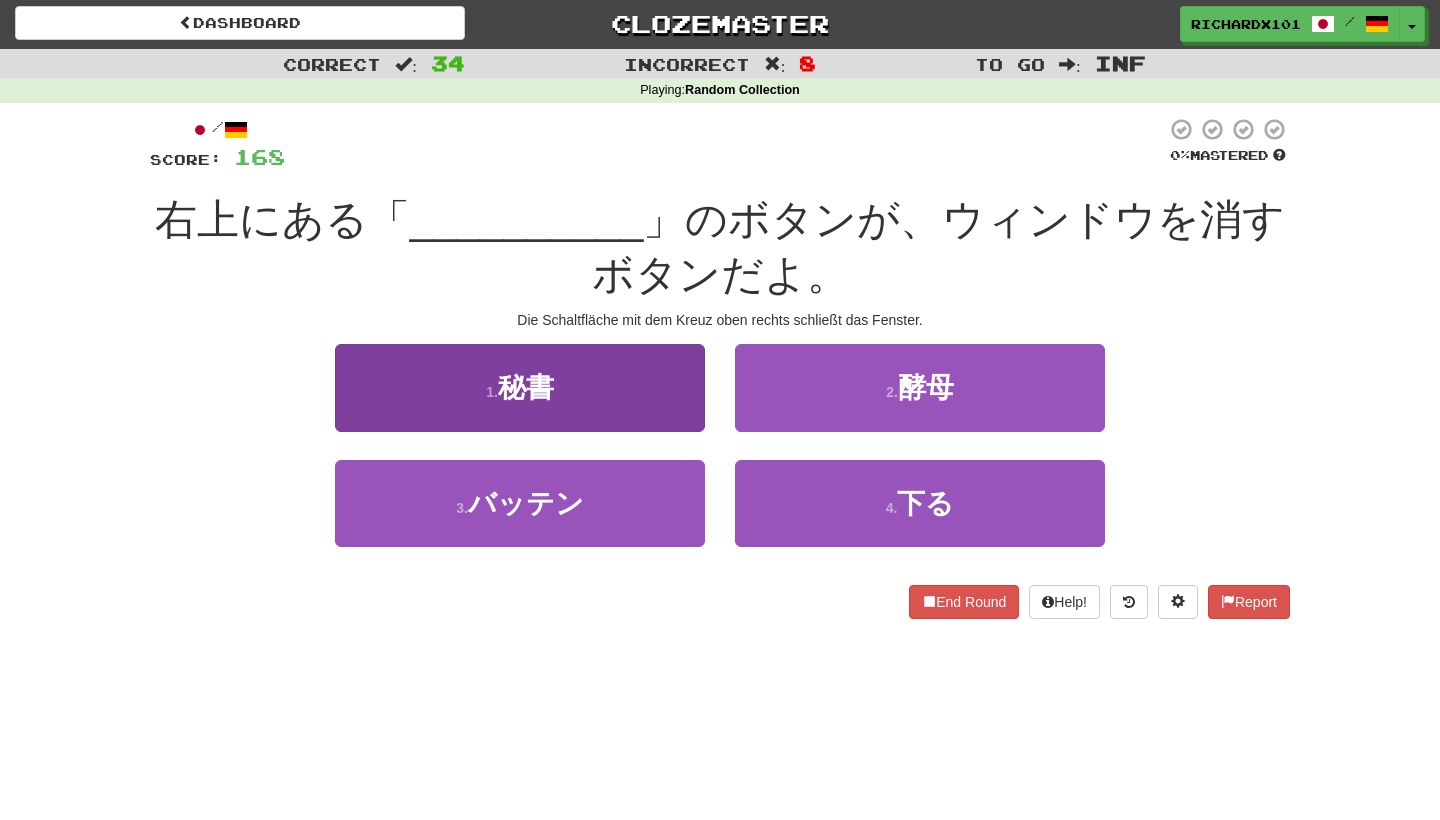 click on "1 .  秘書" at bounding box center [520, 387] 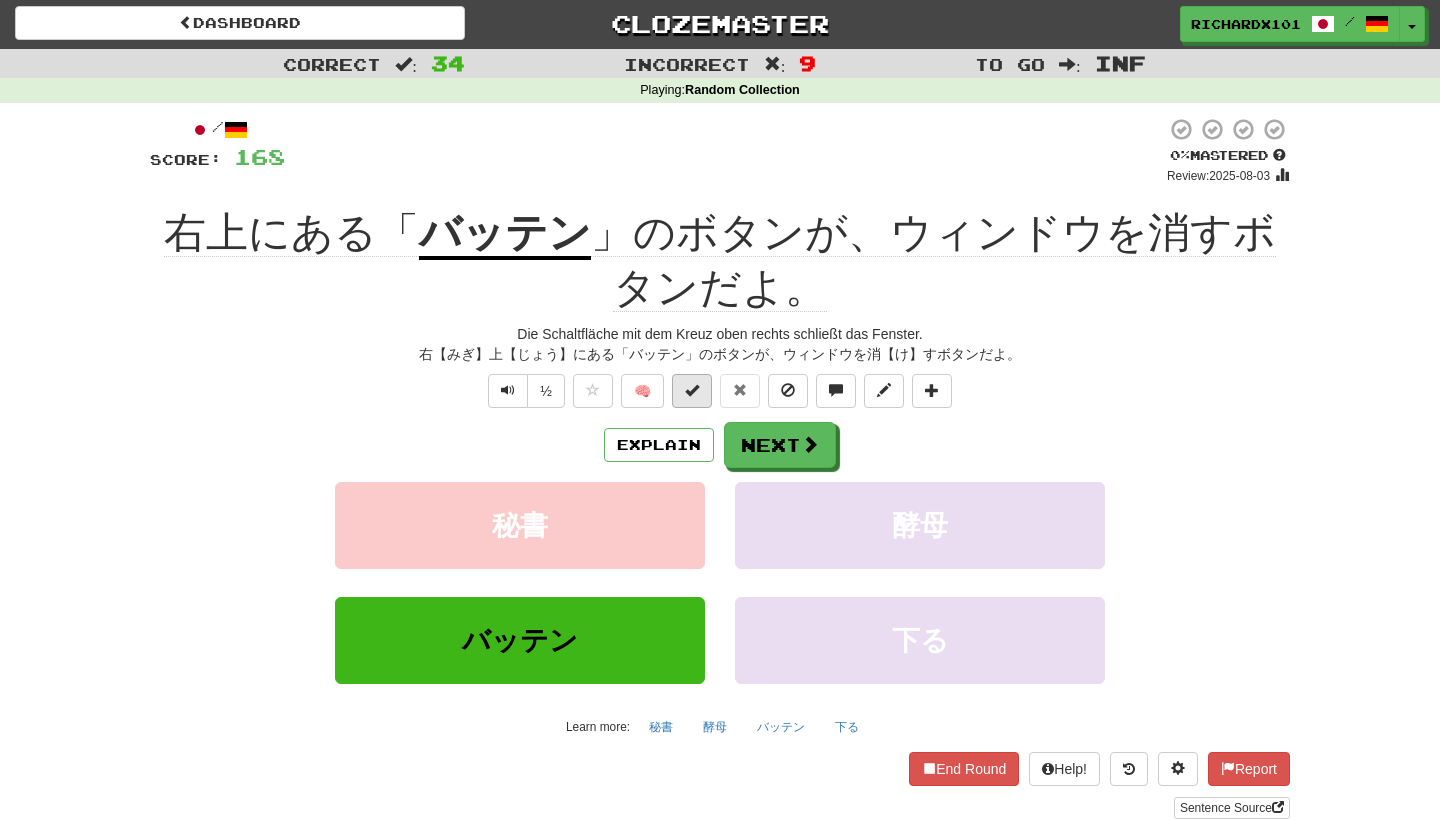 click at bounding box center (692, 390) 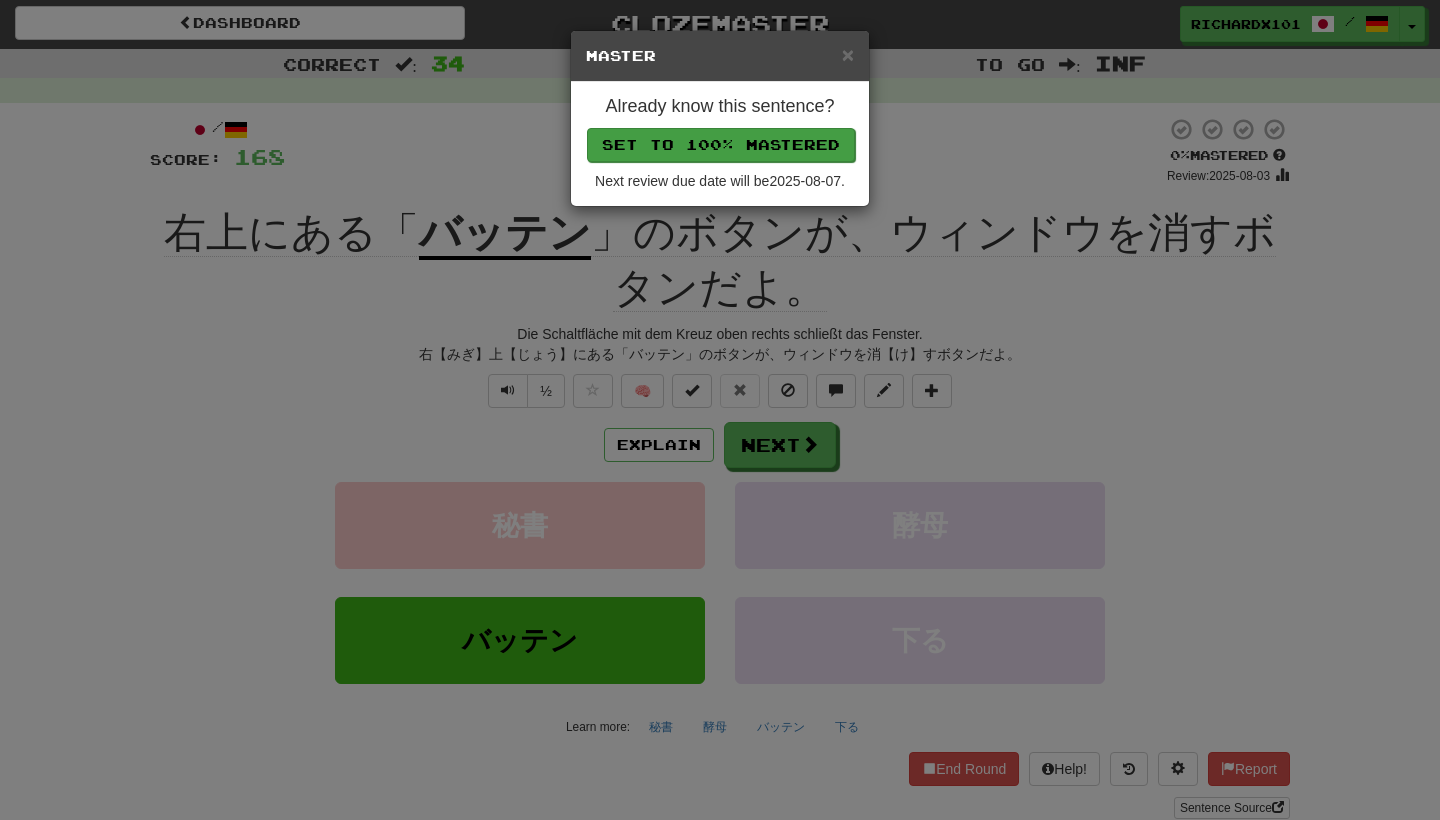 click on "Set to 100% Mastered" at bounding box center (721, 145) 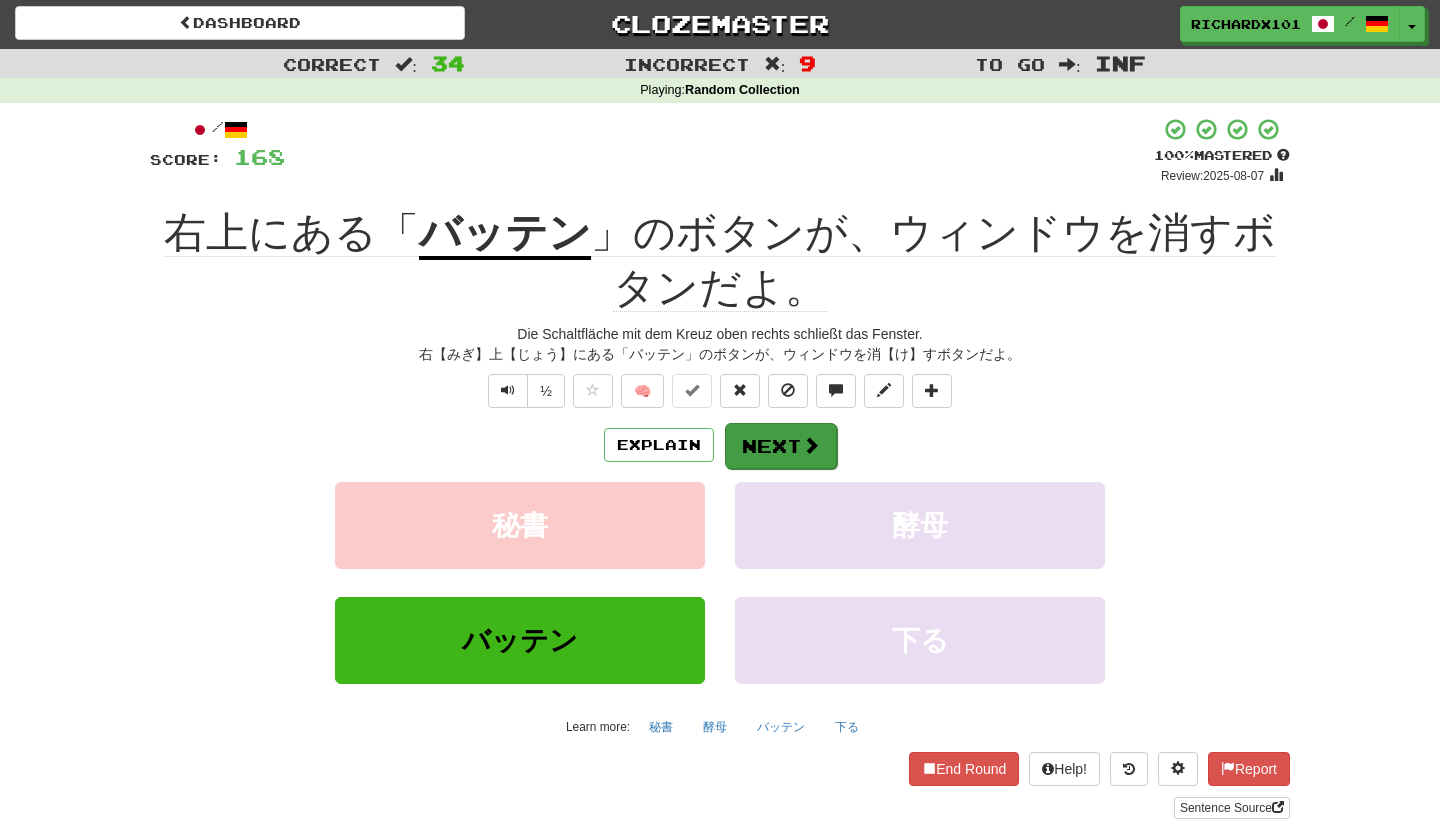 click on "Next" at bounding box center [781, 446] 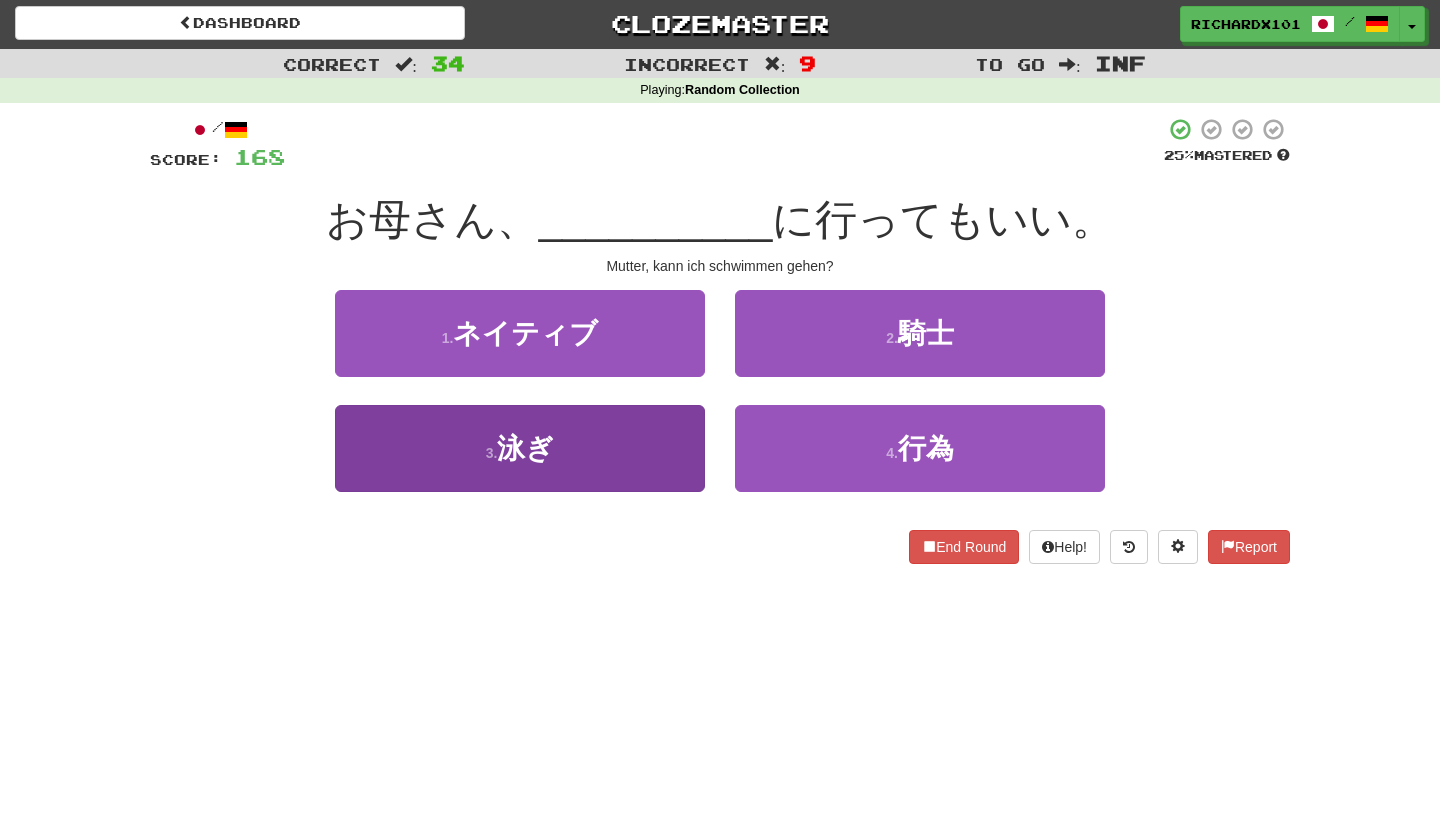 click on "3 .  泳ぎ" at bounding box center [520, 448] 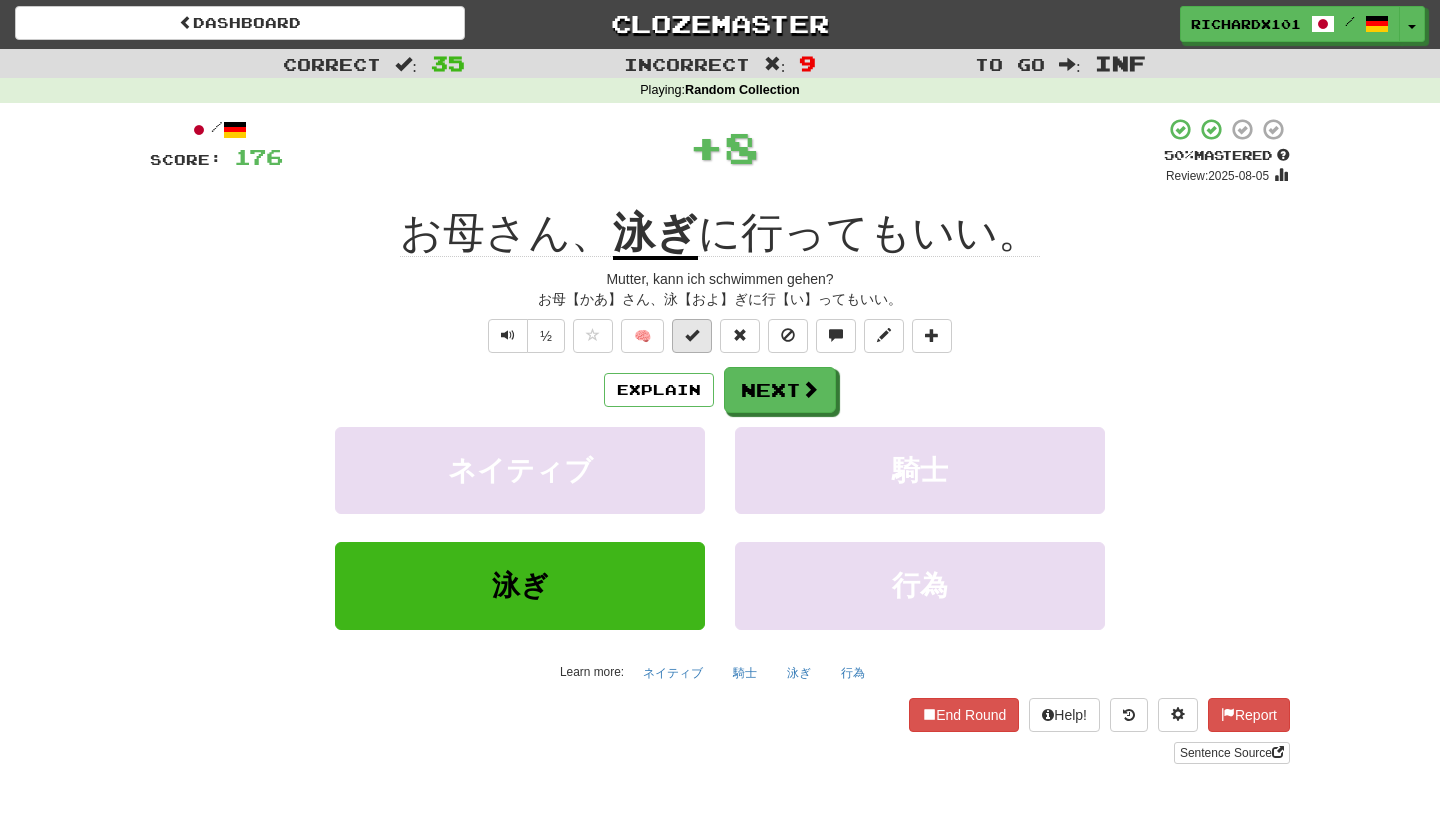 click at bounding box center [692, 336] 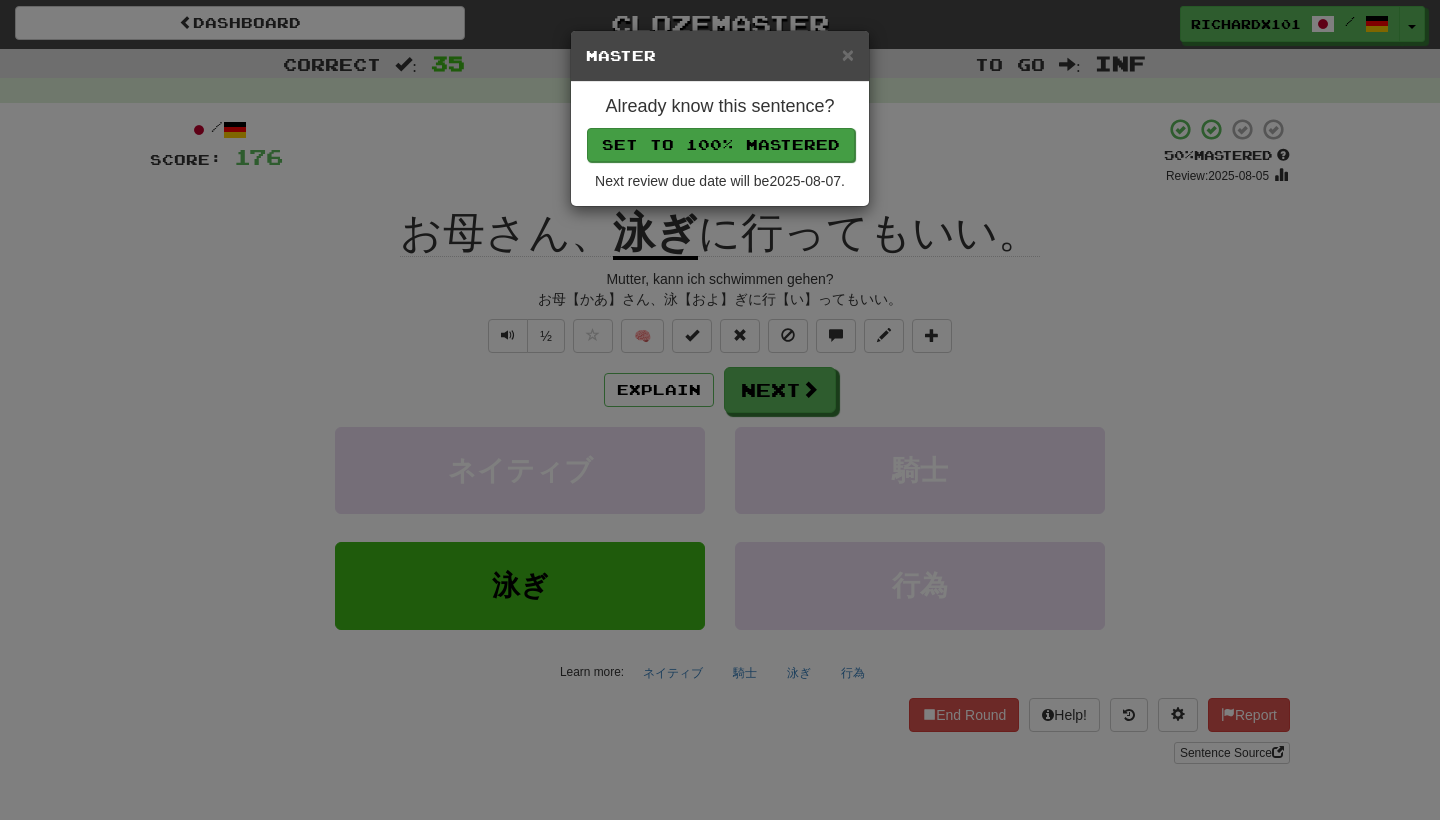 click on "Set to 100% Mastered" at bounding box center [721, 145] 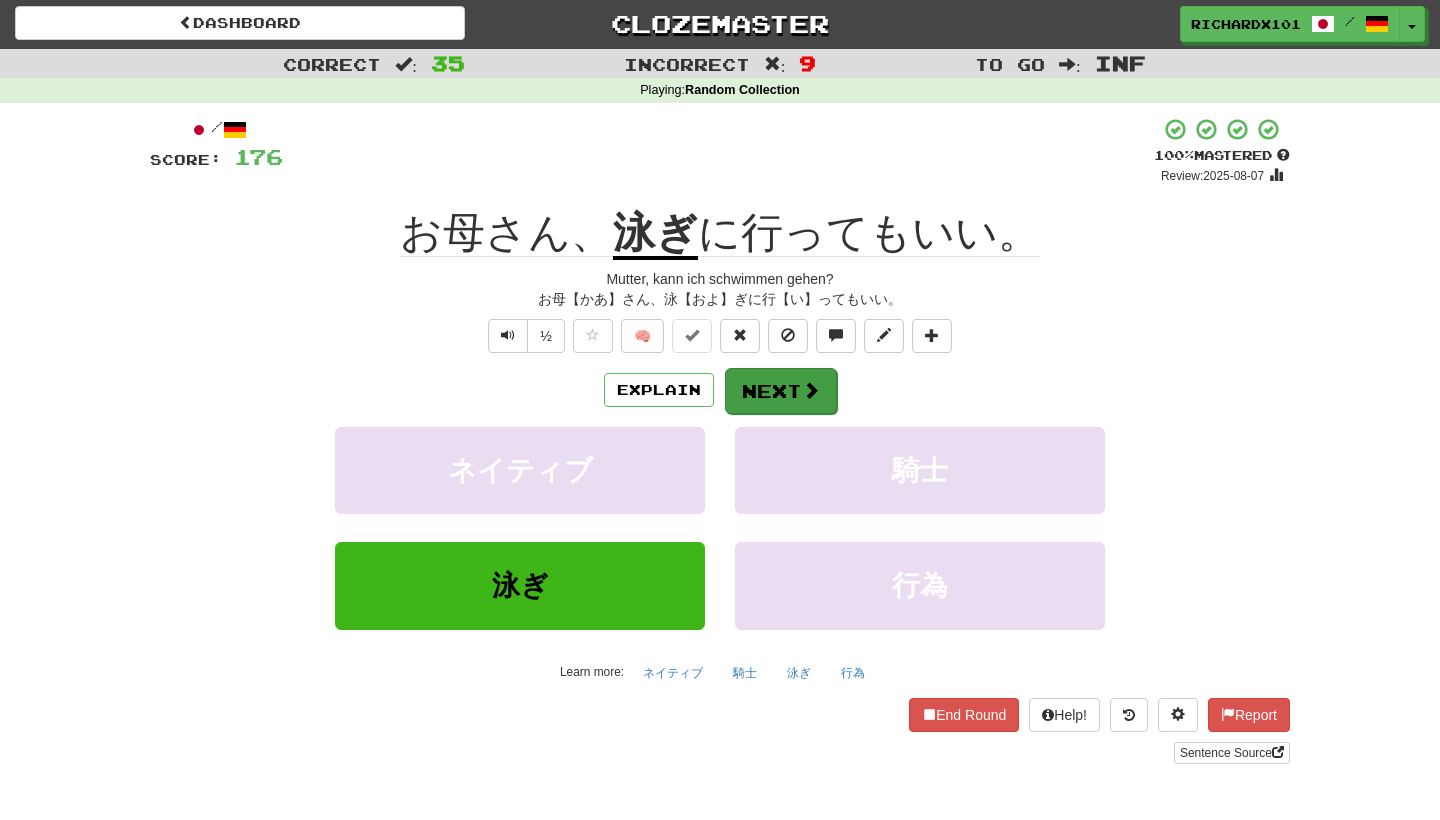 click on "Next" at bounding box center [781, 391] 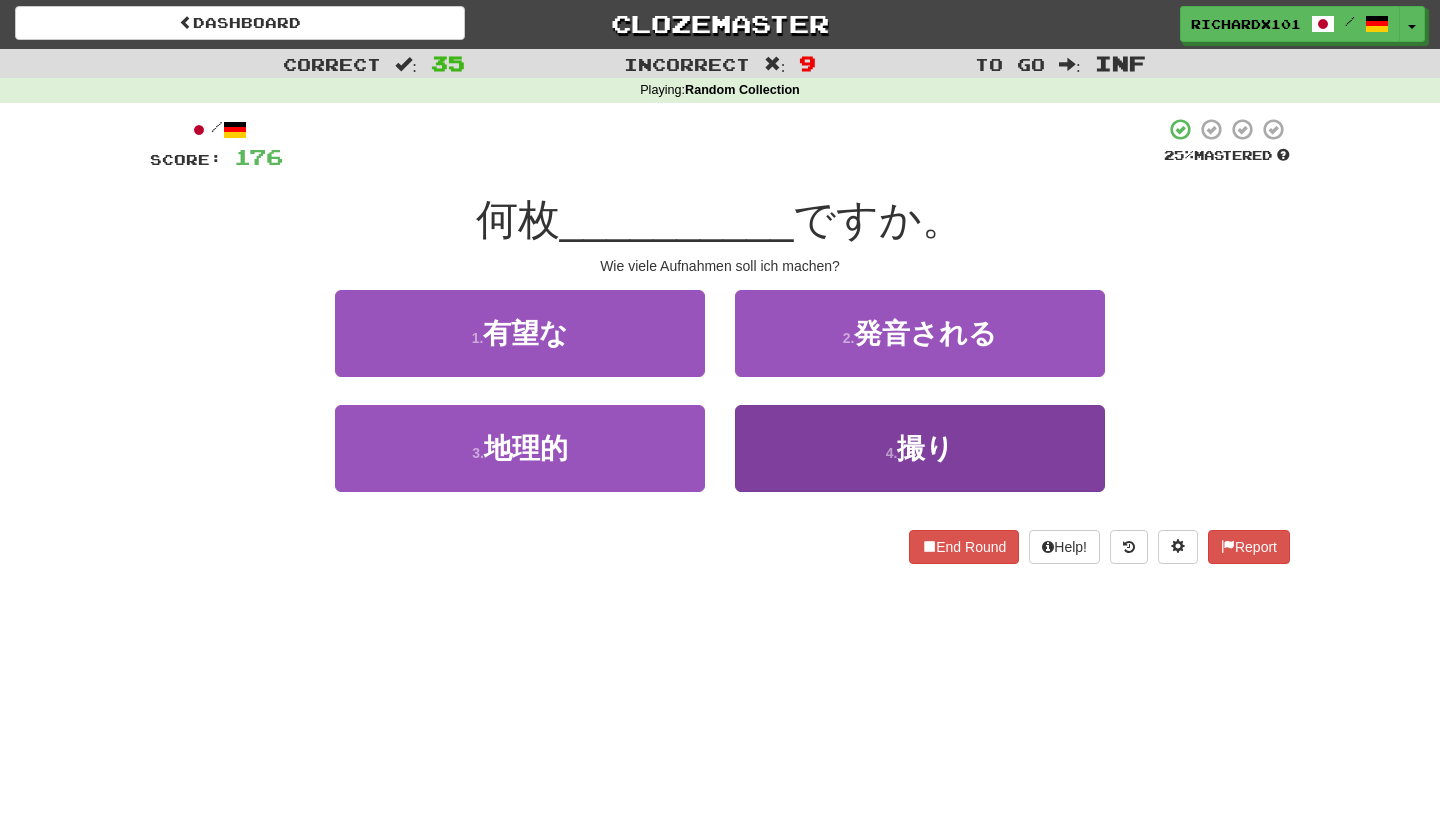 click on "4 .  撮り" at bounding box center [920, 448] 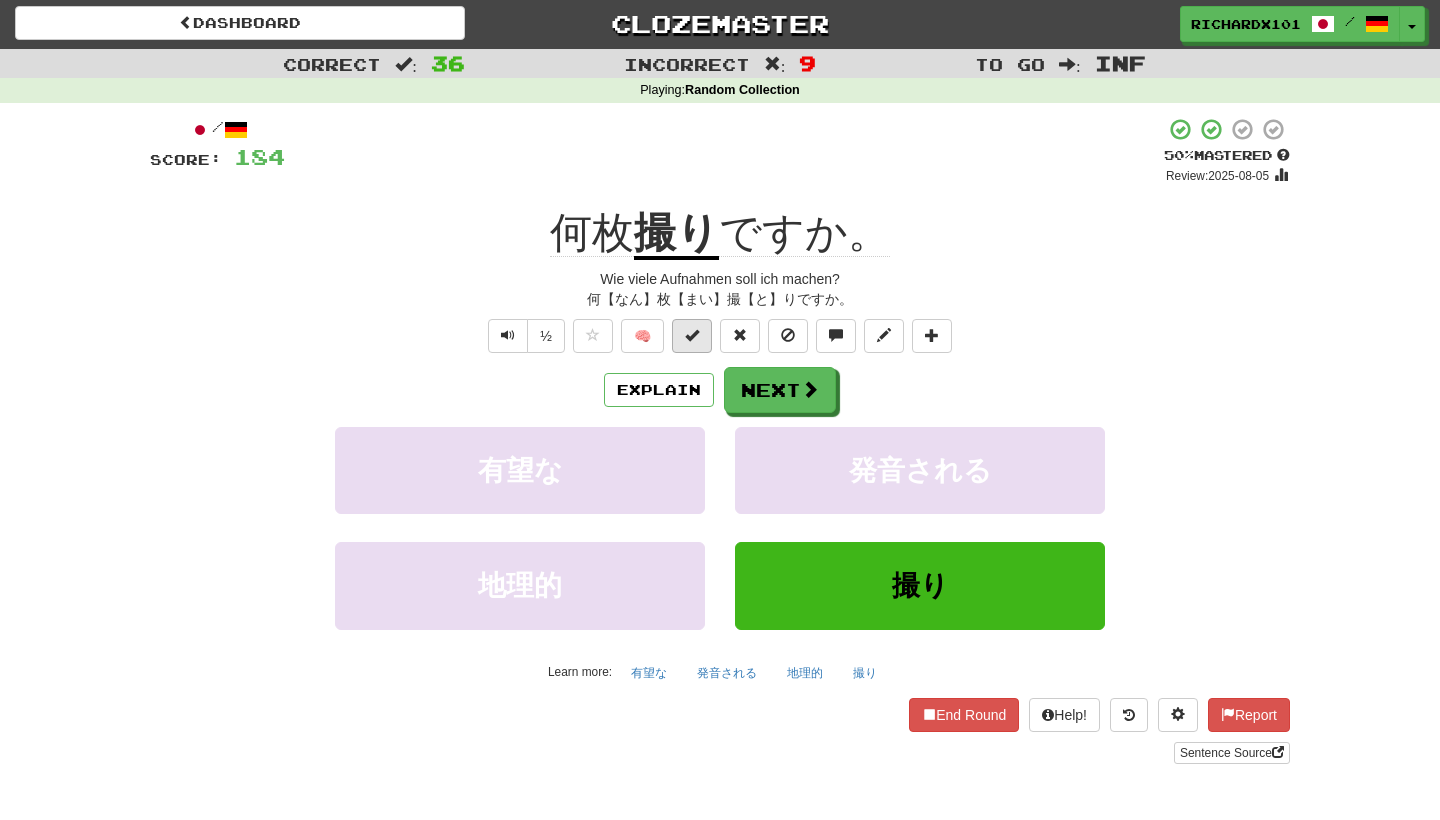 click at bounding box center [692, 336] 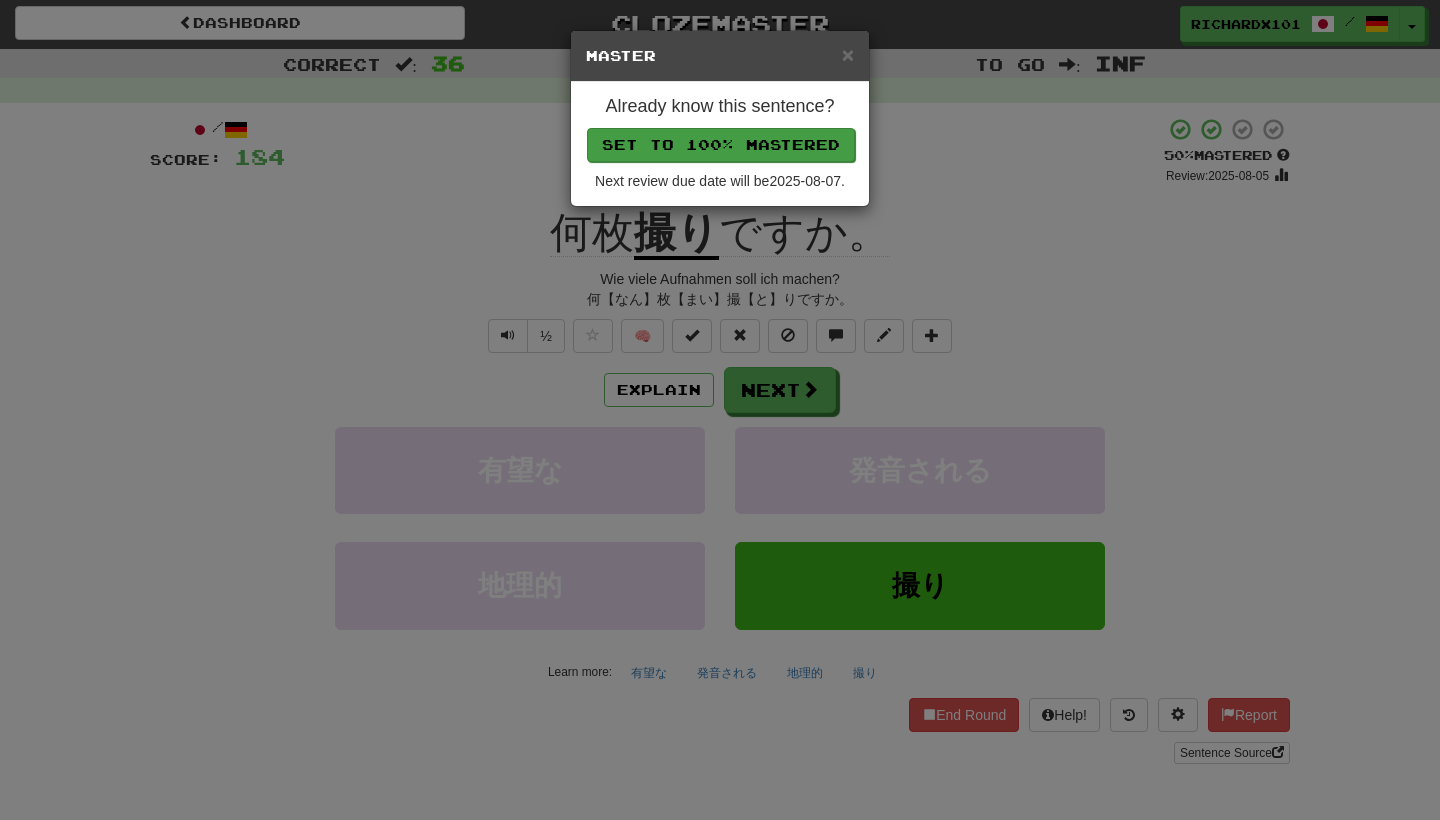 click on "Set to 100% Mastered" at bounding box center [721, 145] 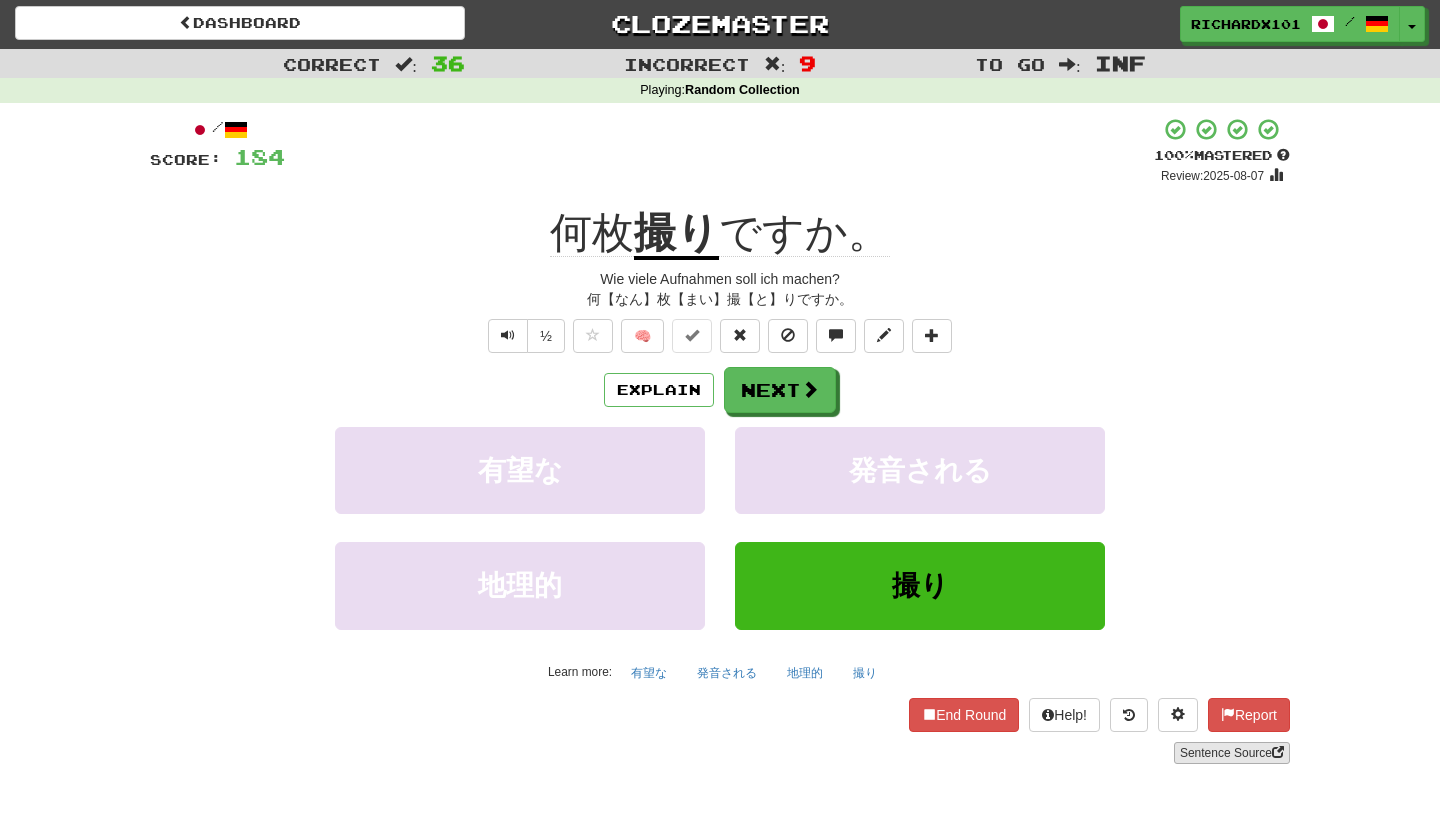 click on "Sentence Source" at bounding box center [1232, 753] 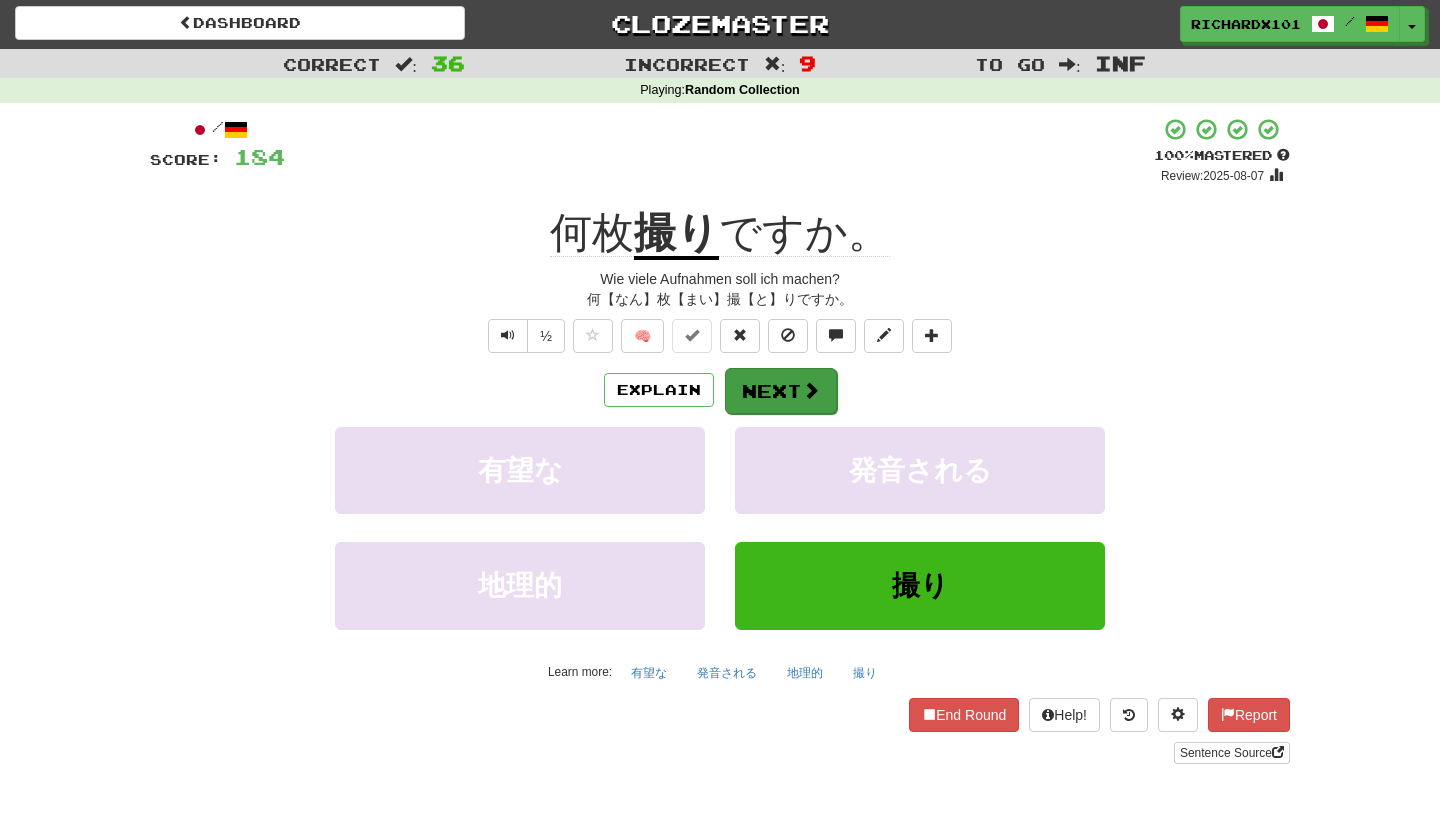 click on "Next" at bounding box center [781, 391] 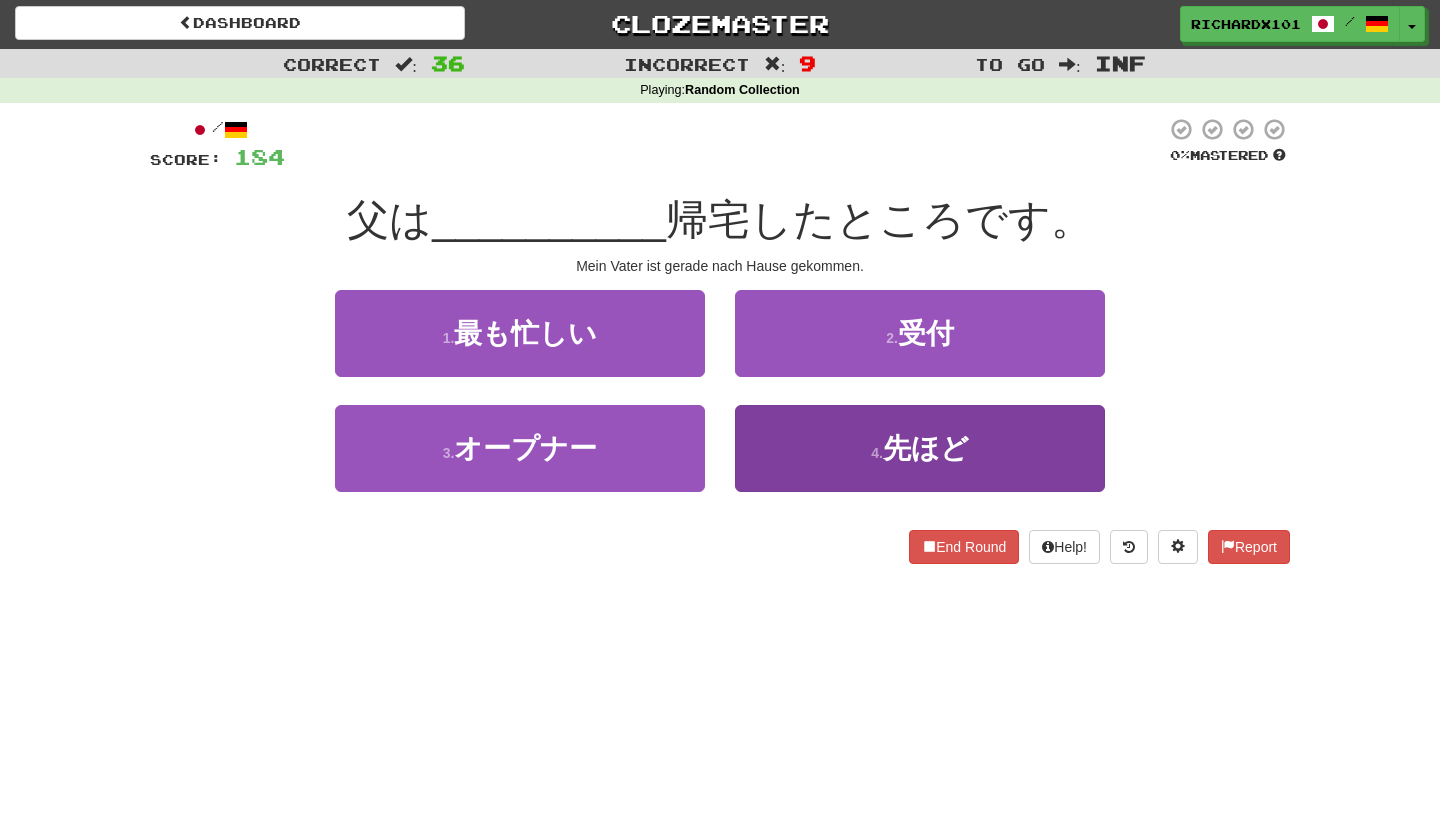 click on "4 .  先ほど" at bounding box center (920, 448) 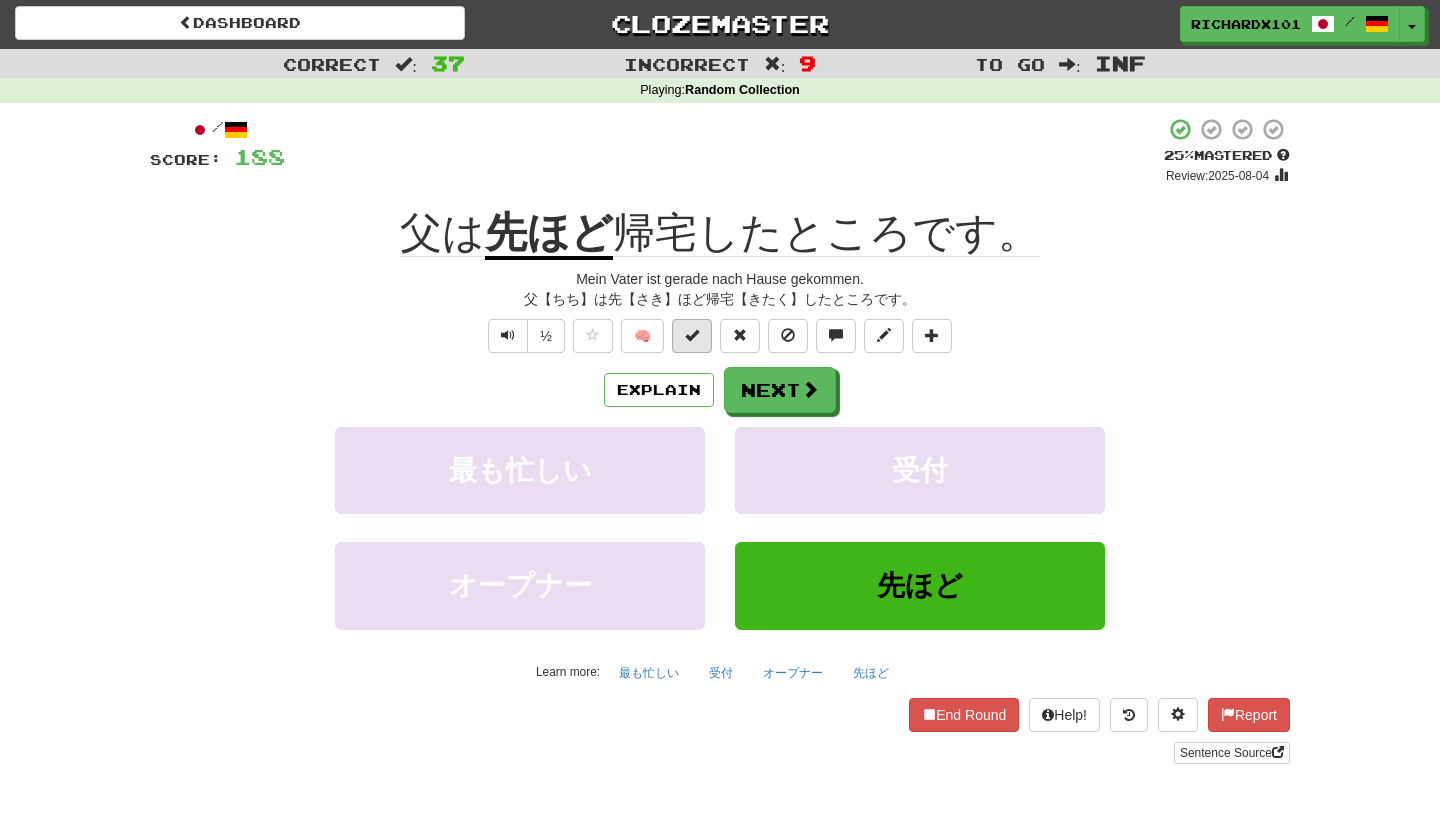 click at bounding box center (692, 335) 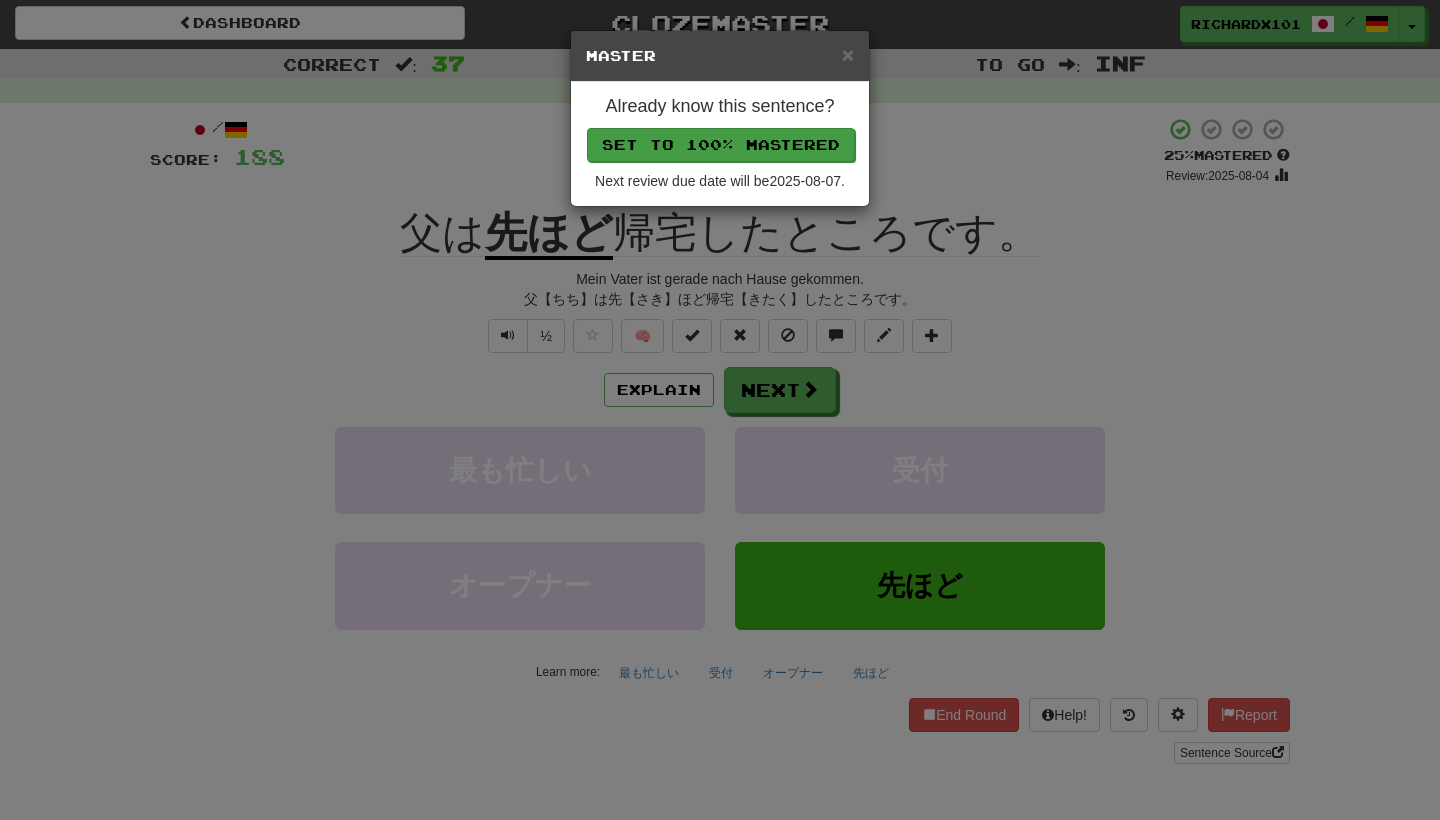 click on "Set to 100% Mastered" at bounding box center [721, 145] 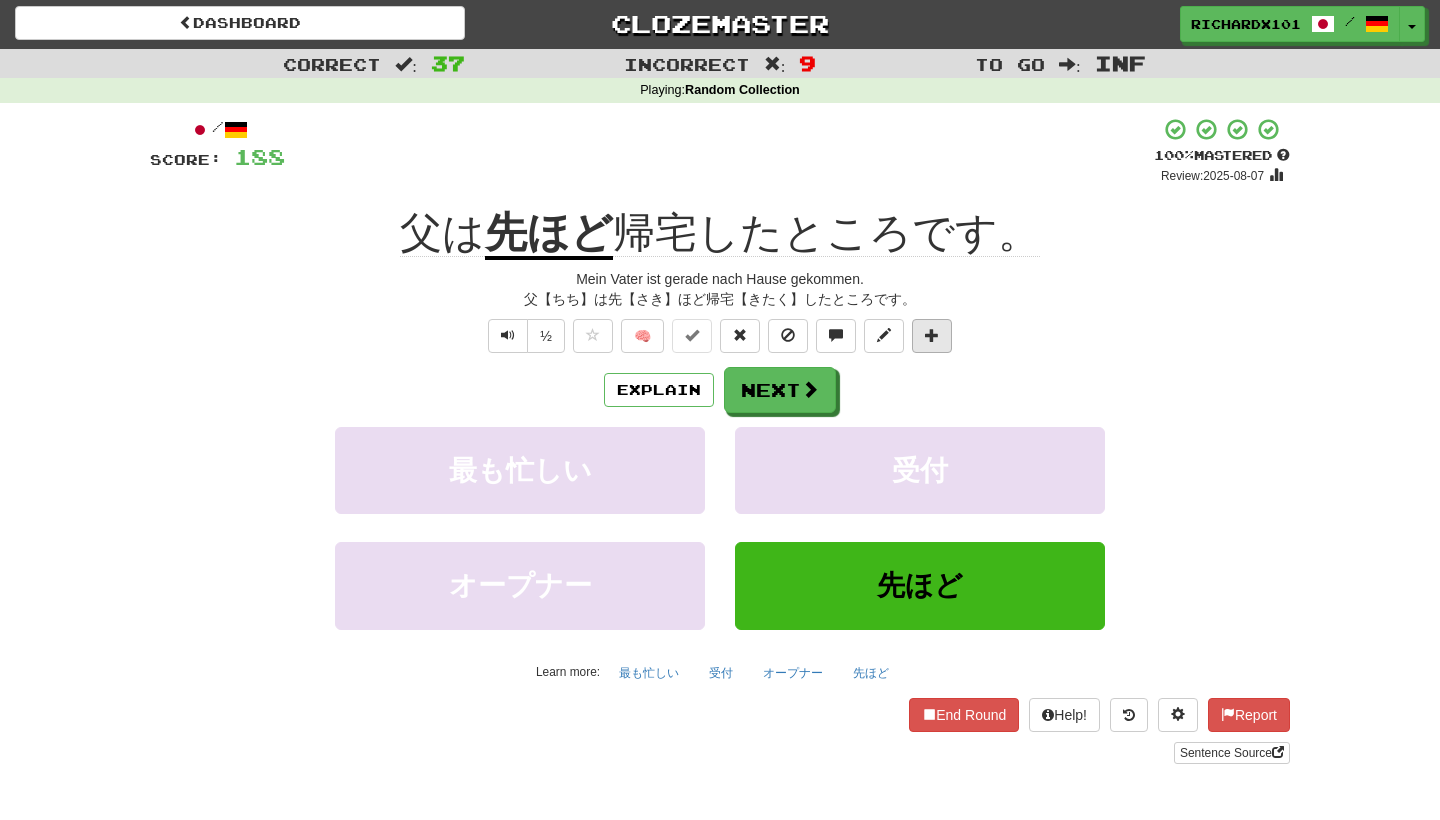 click at bounding box center (932, 335) 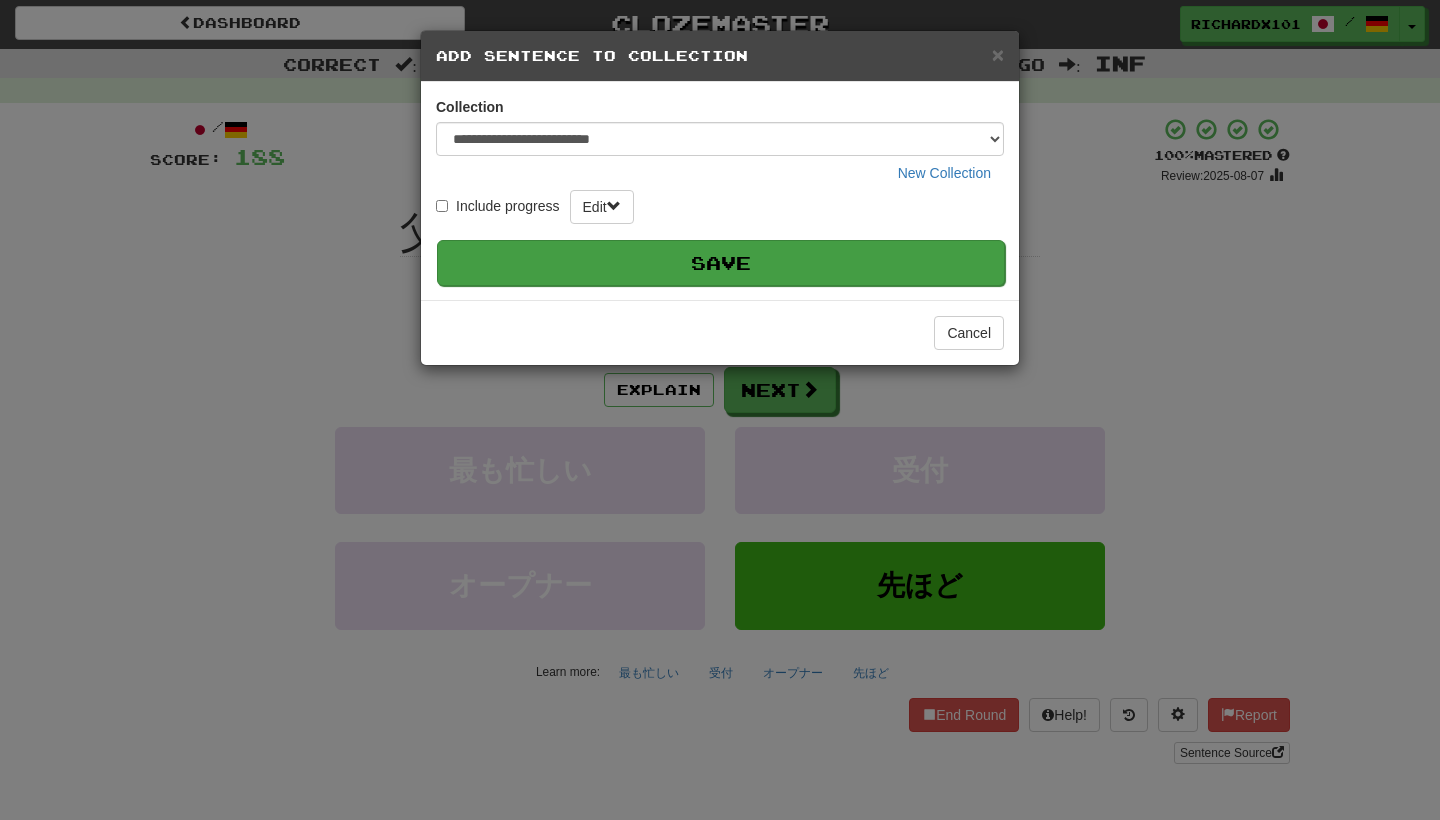 click on "Save" at bounding box center [721, 263] 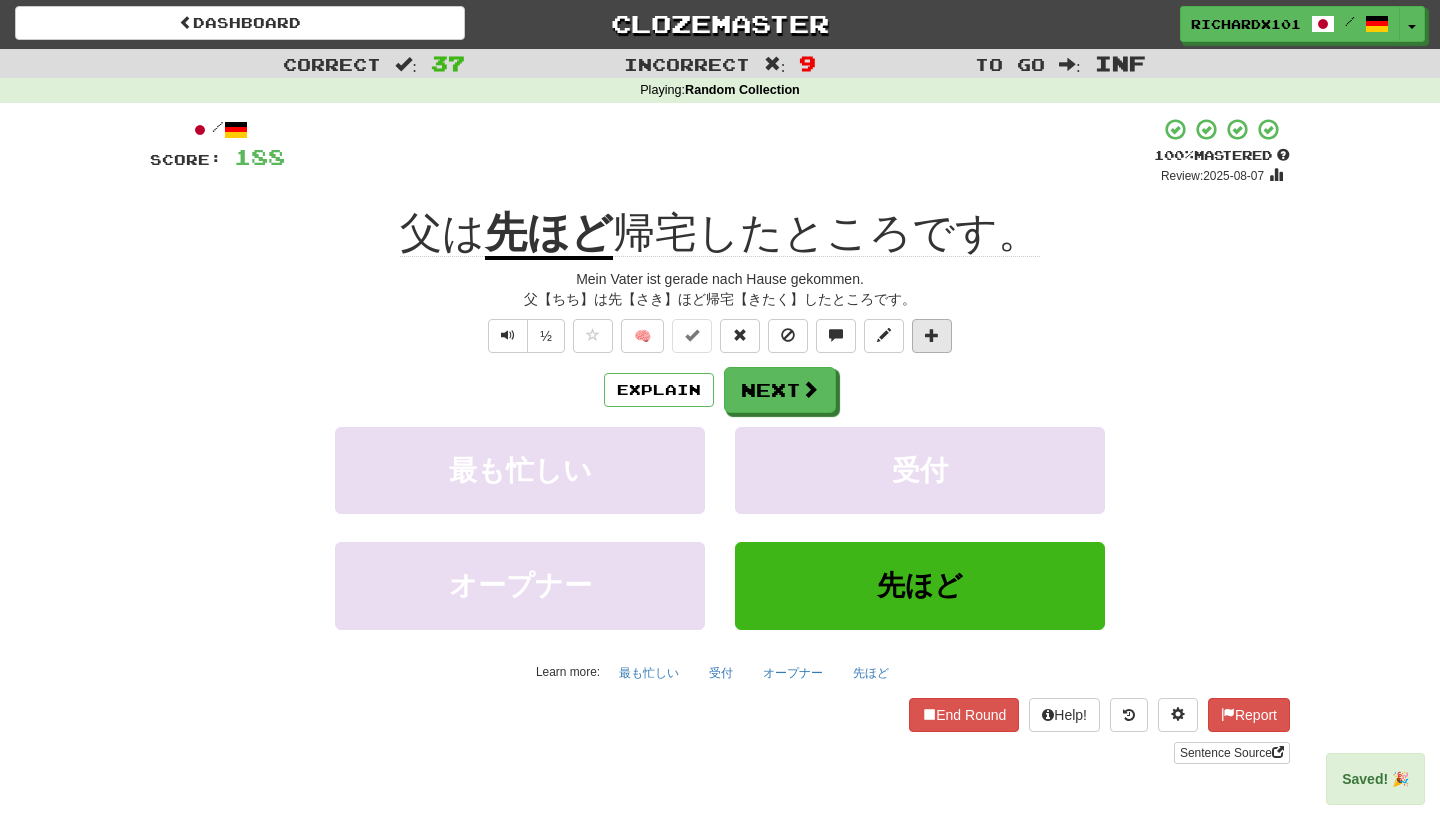 click at bounding box center [932, 335] 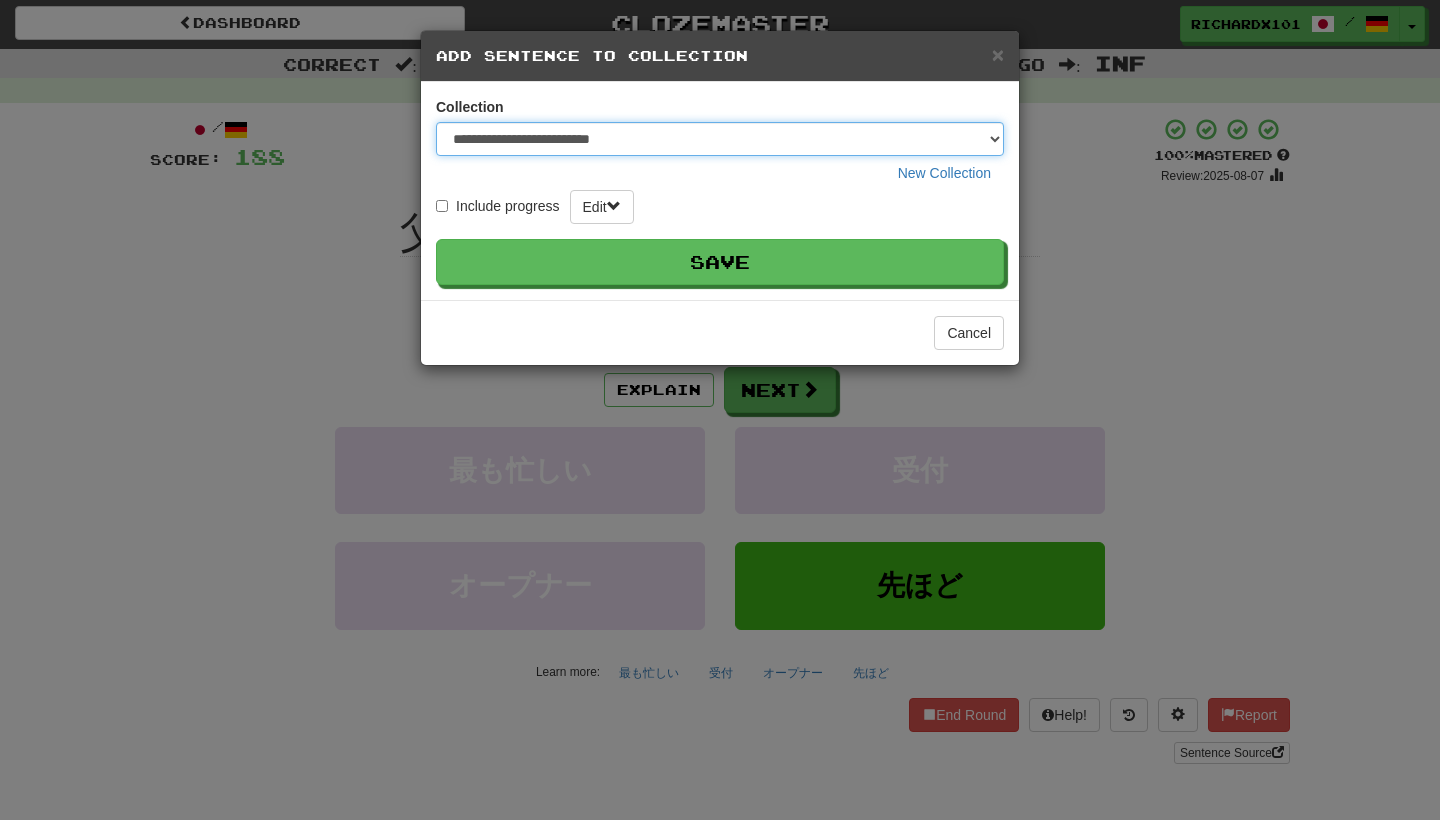 select on "*****" 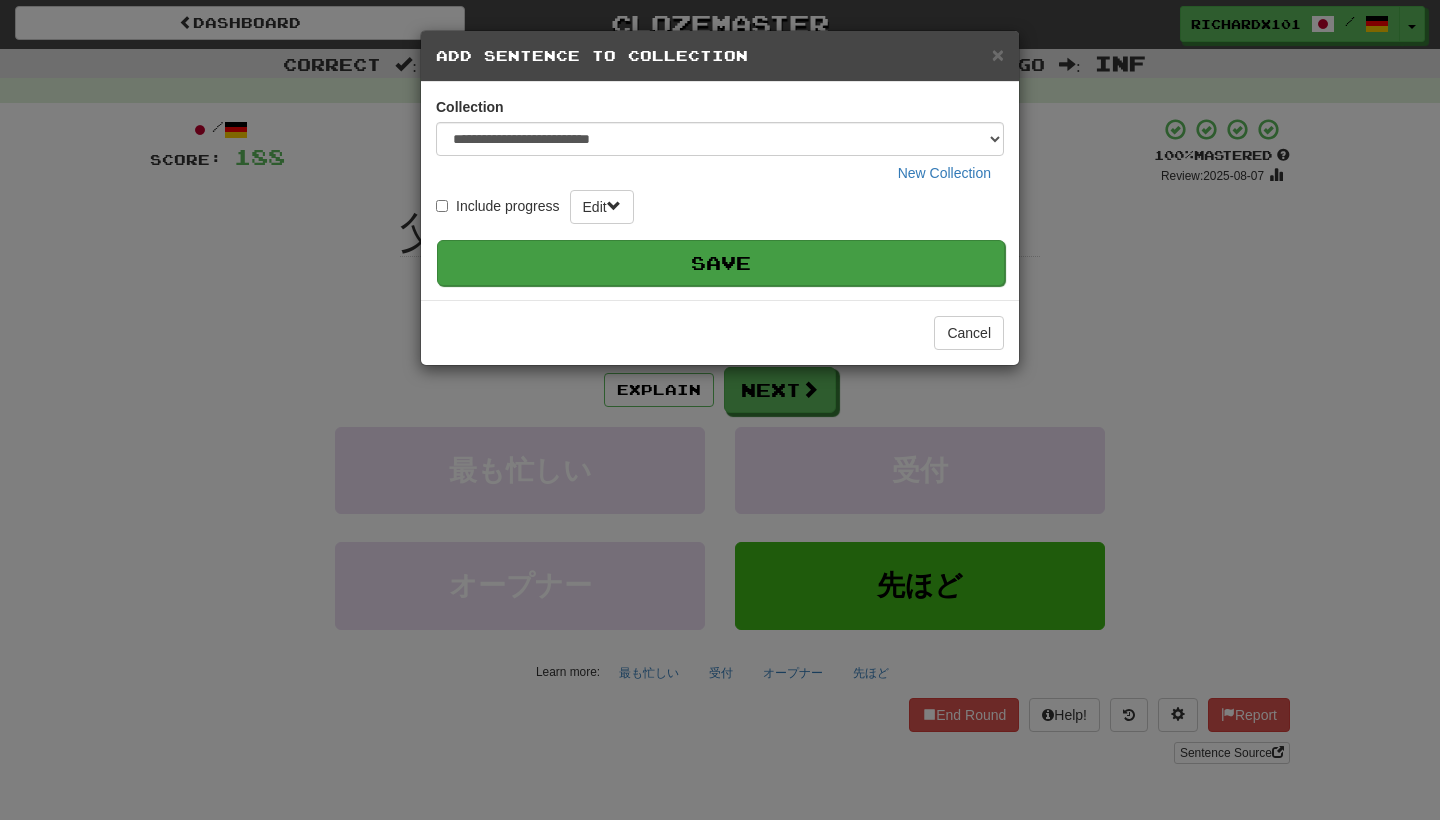 click on "Save" at bounding box center [721, 263] 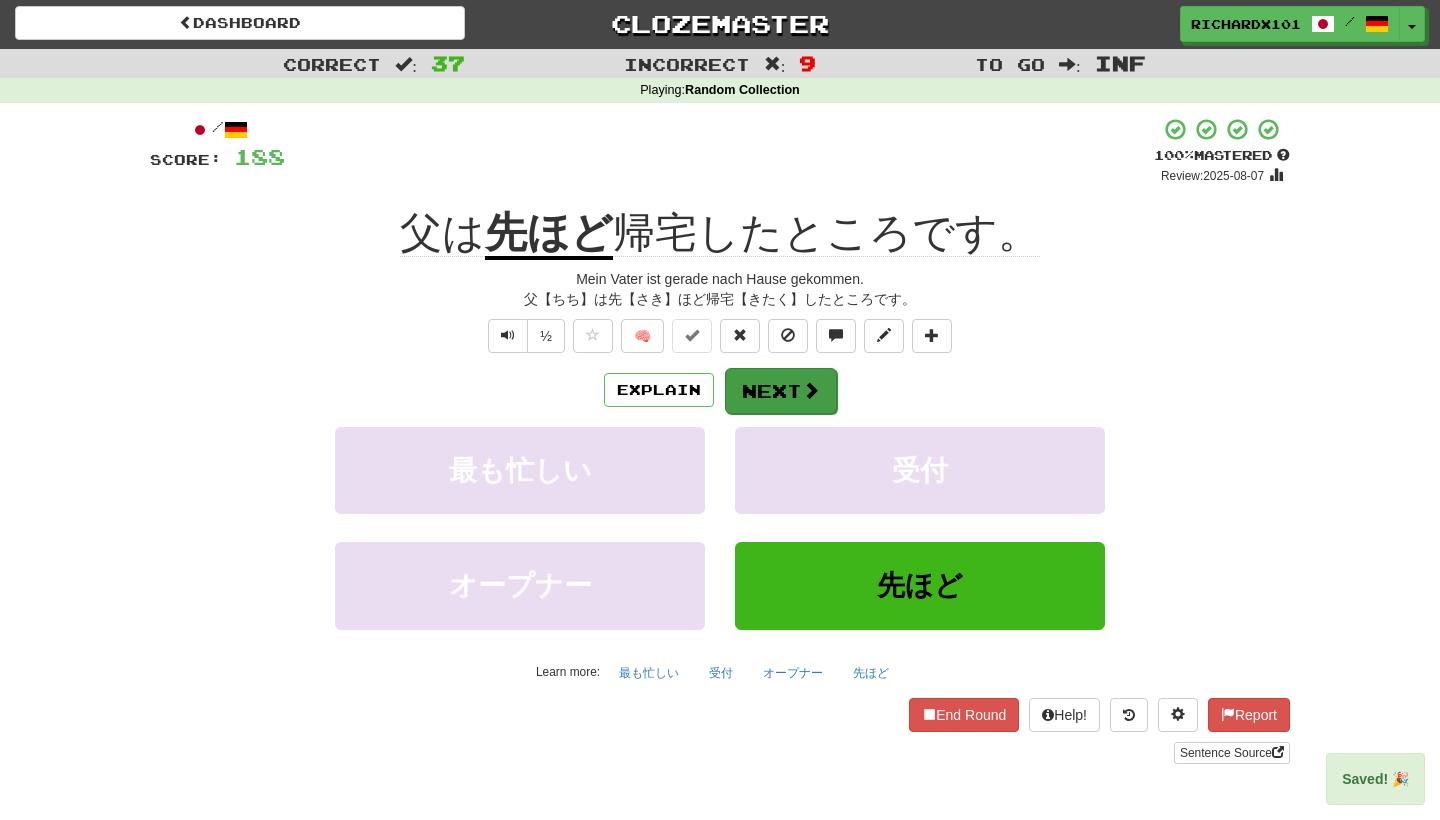 click on "Next" at bounding box center [781, 391] 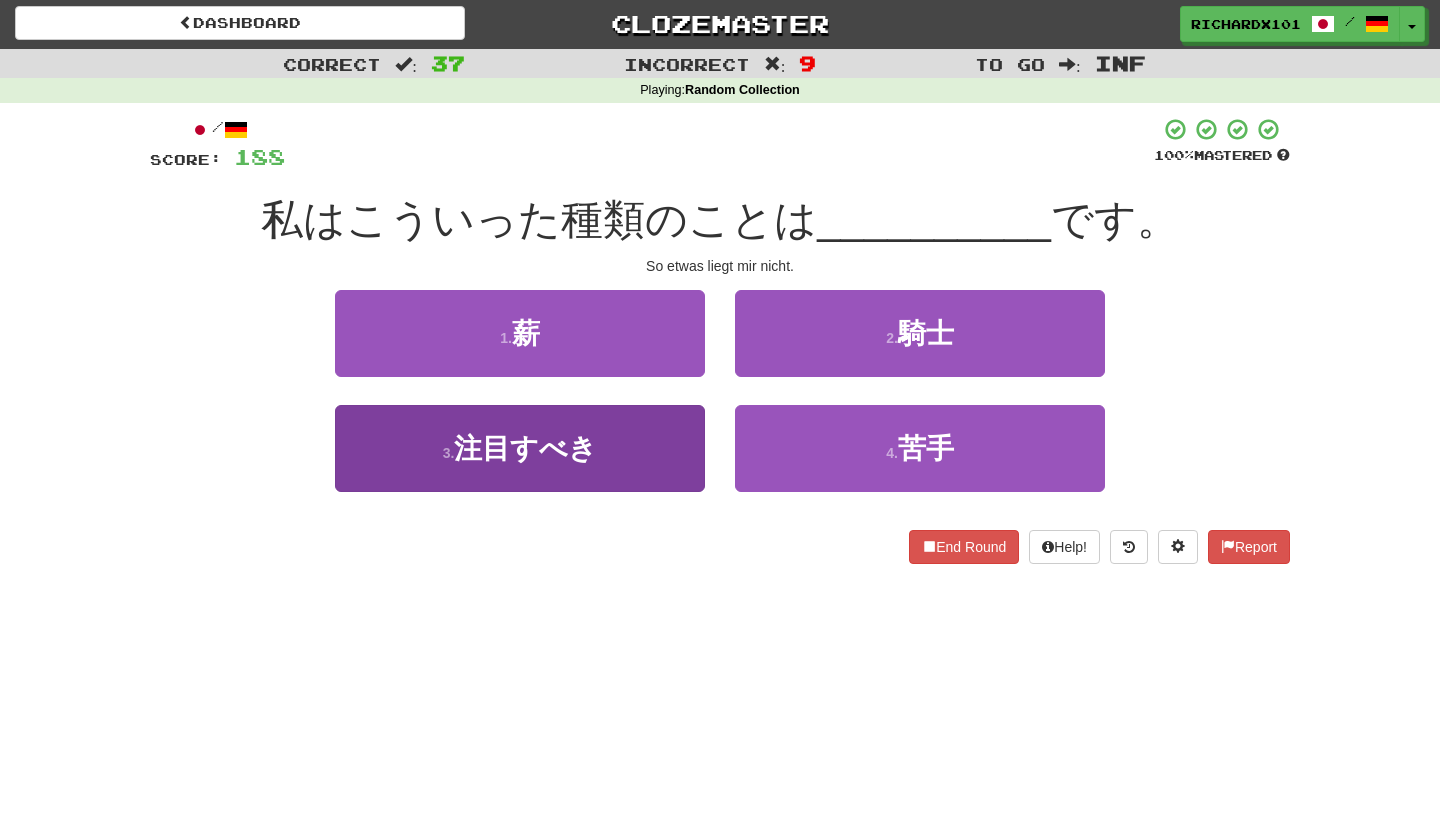 click on "3 .  注目すべき" at bounding box center [520, 448] 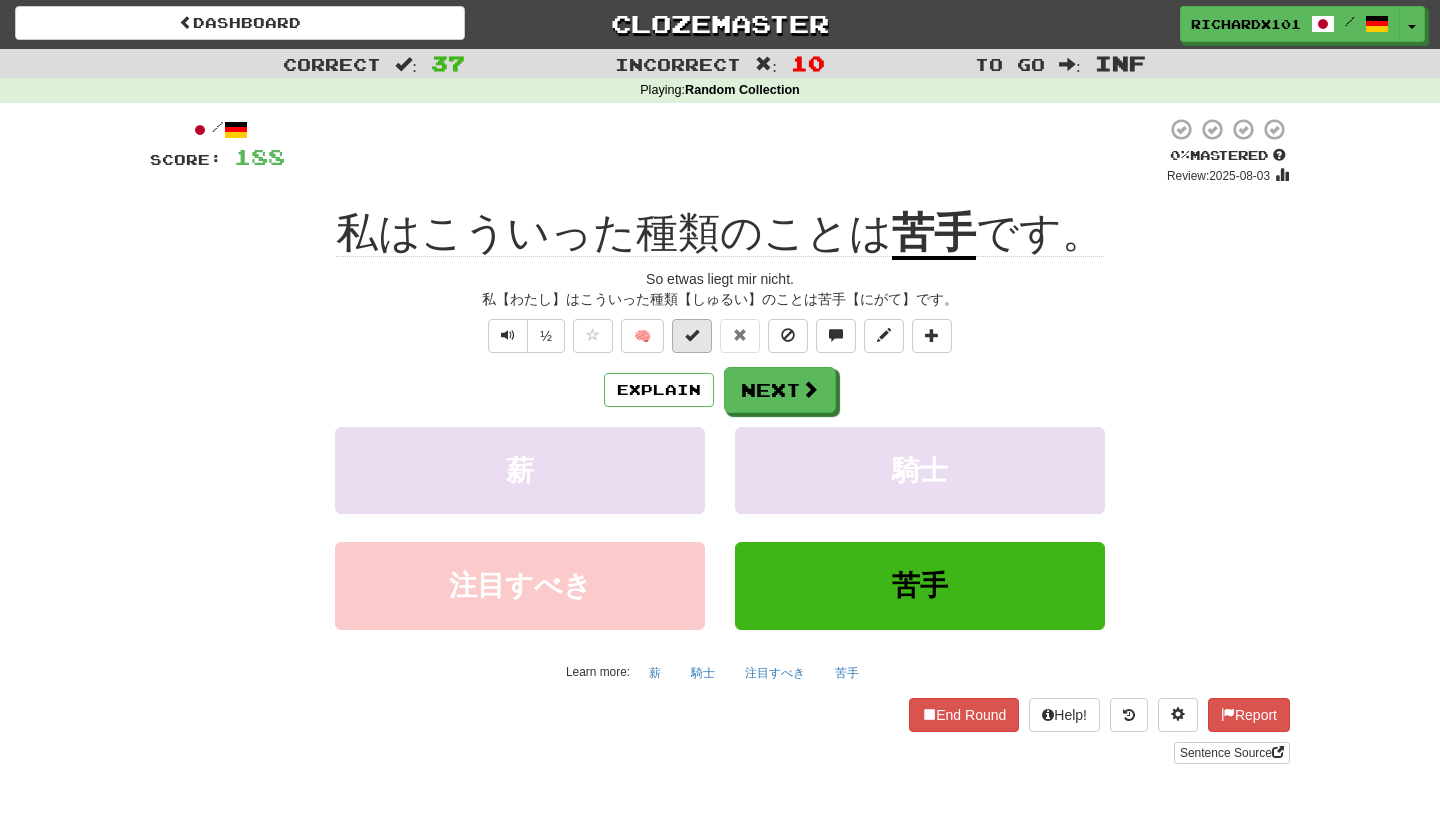 click at bounding box center (692, 336) 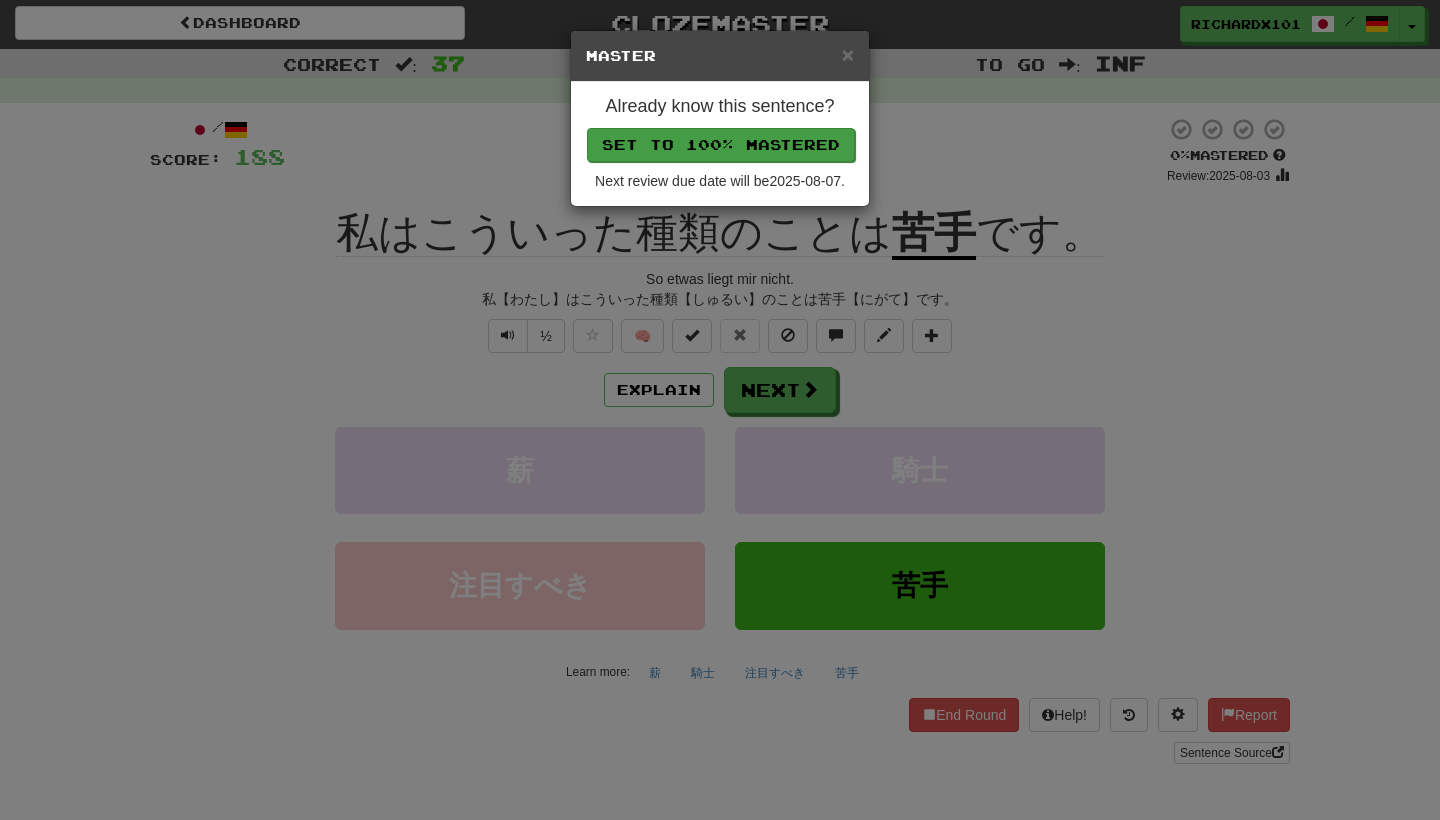 click on "Set to 100% Mastered" at bounding box center (721, 145) 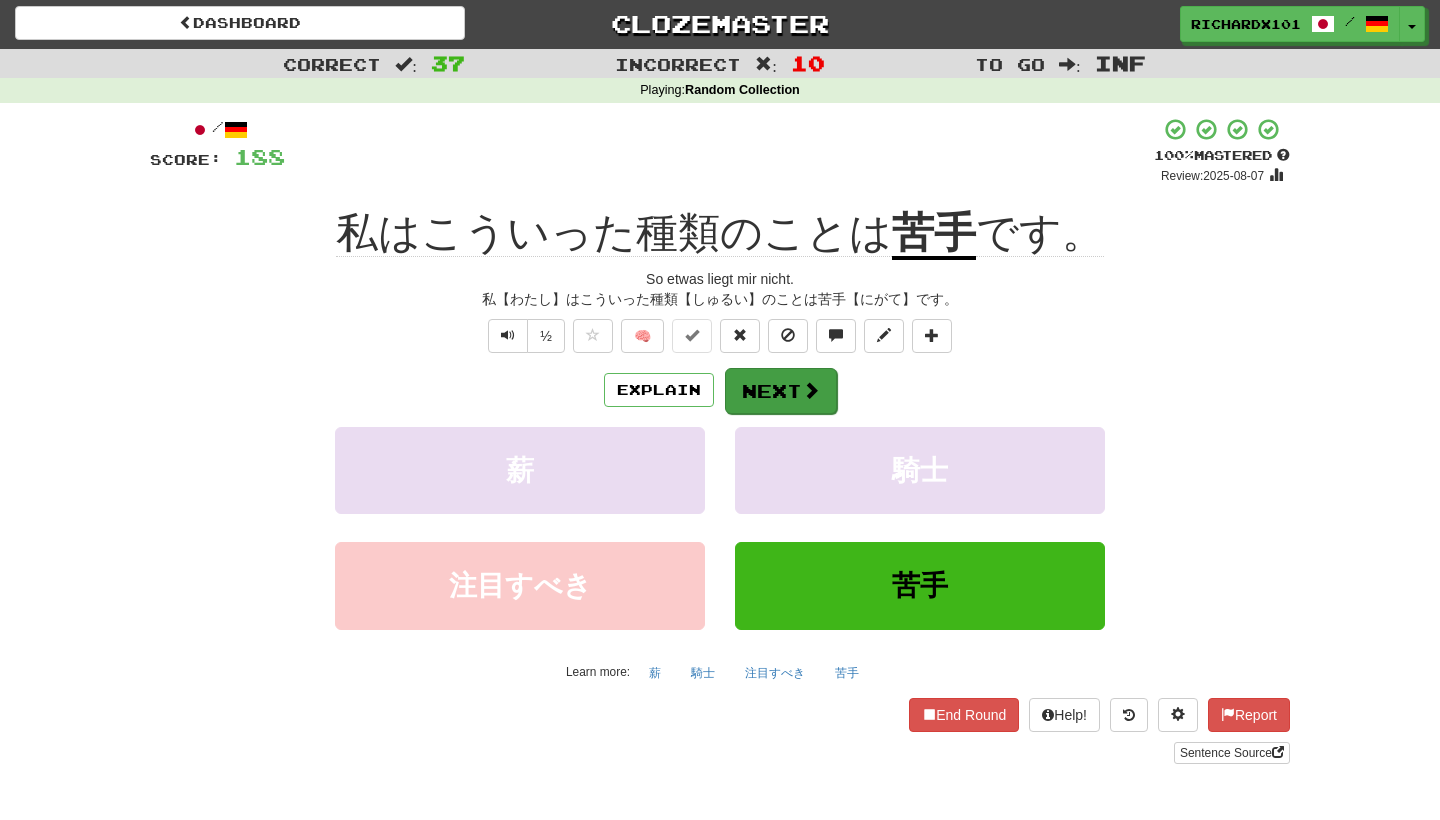 click at bounding box center (811, 390) 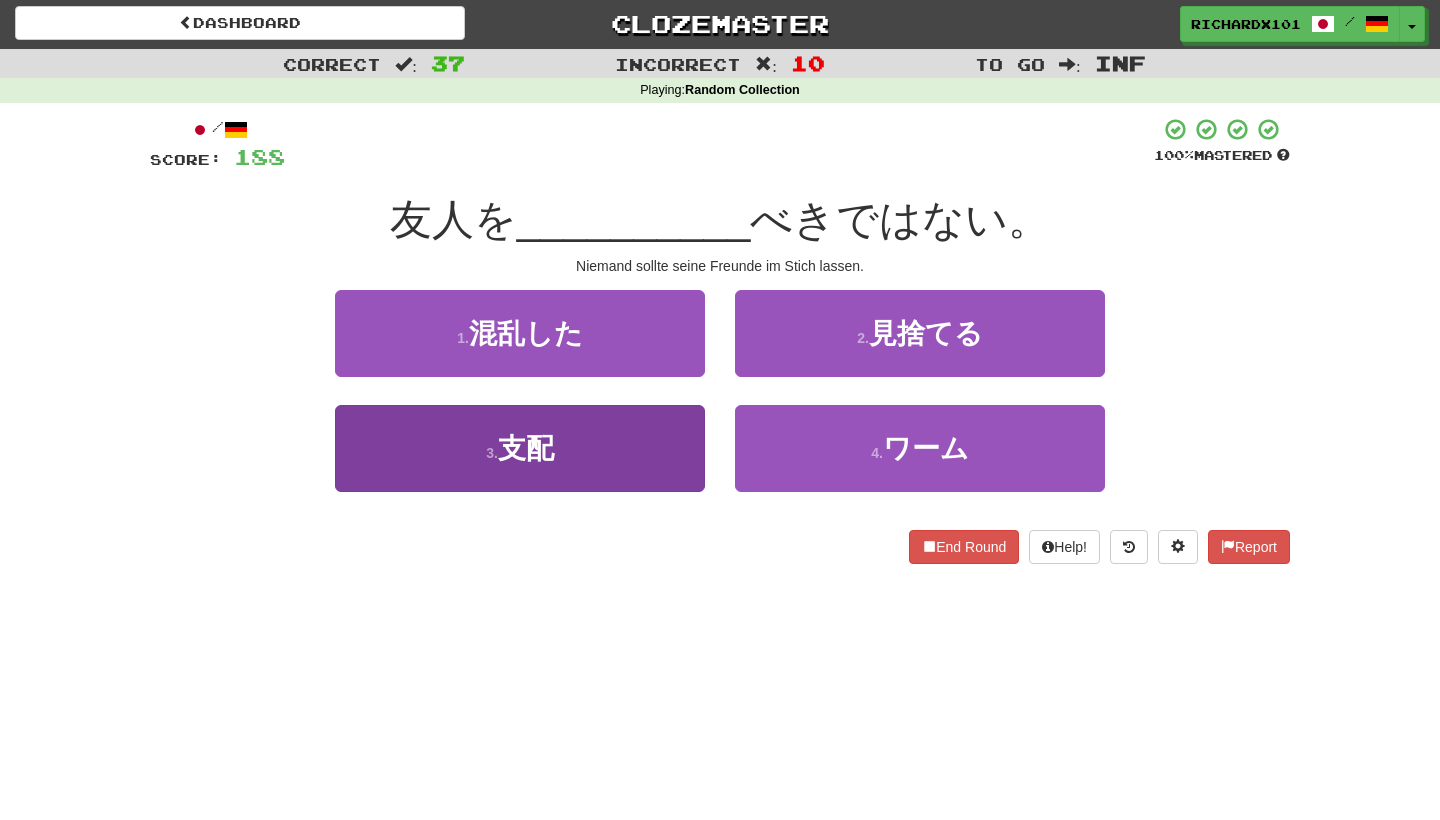 click on "3 .  支配" at bounding box center (520, 448) 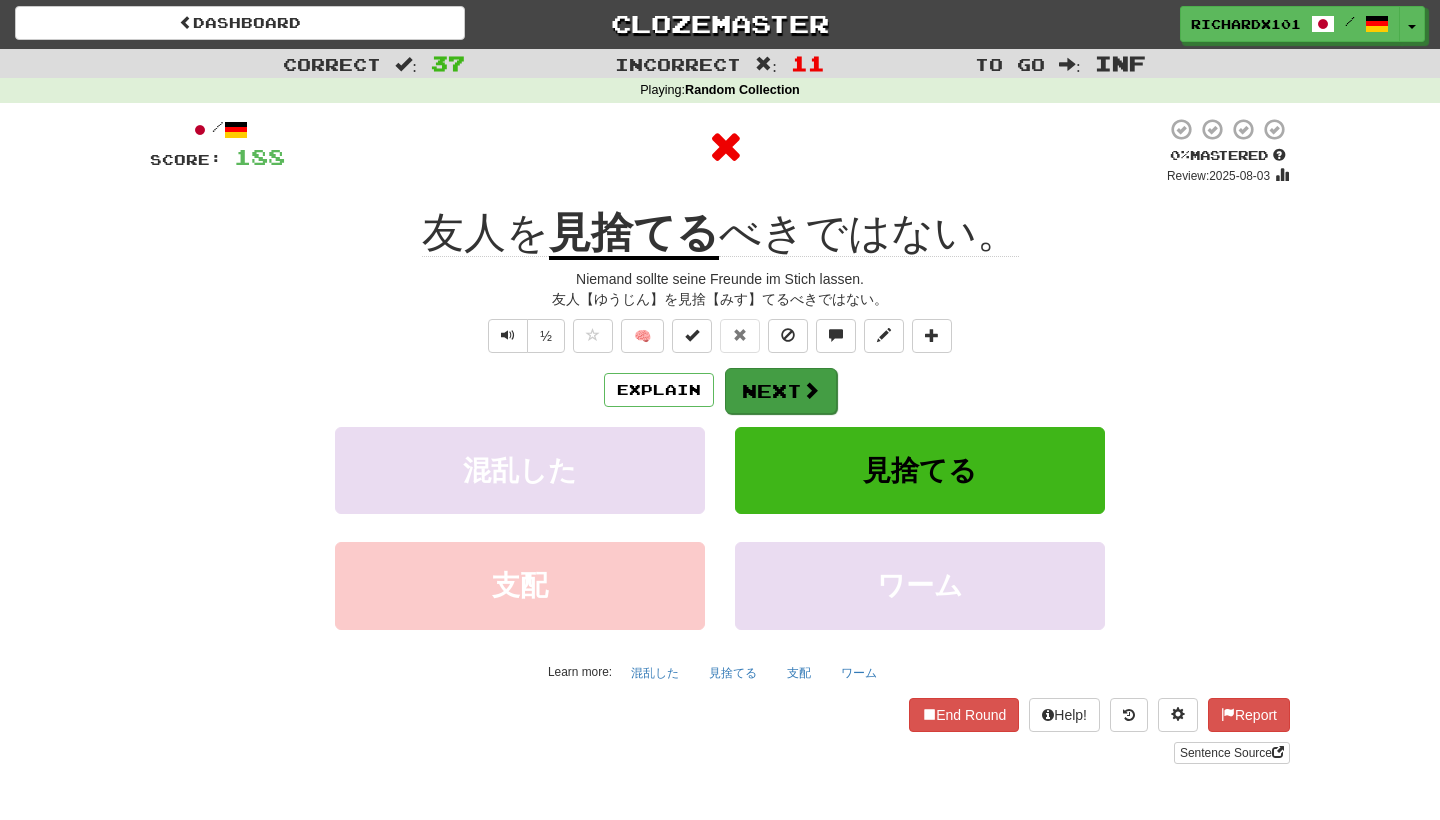 click on "Next" at bounding box center (781, 391) 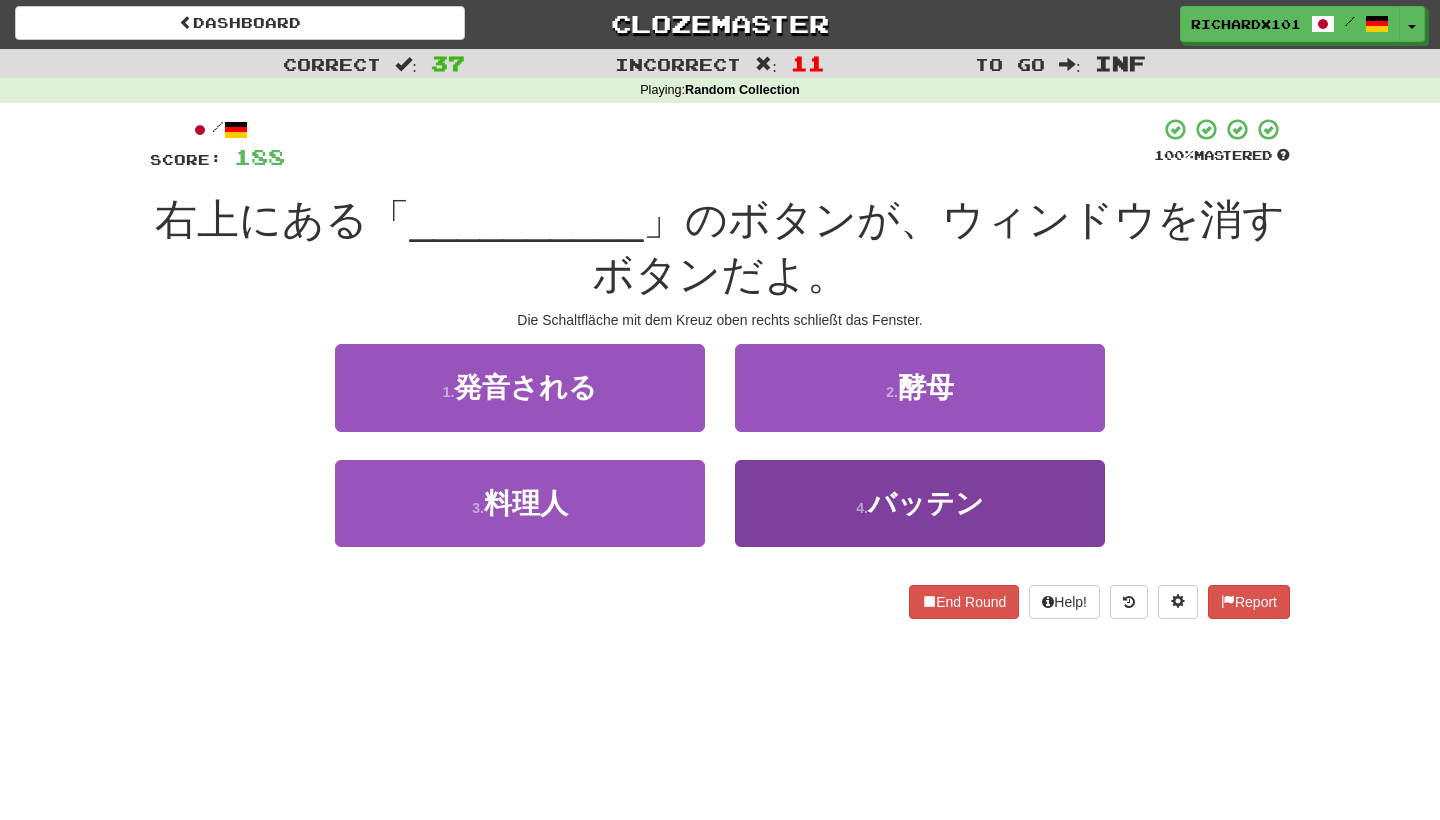 click on "4 .  バッテン" at bounding box center [920, 503] 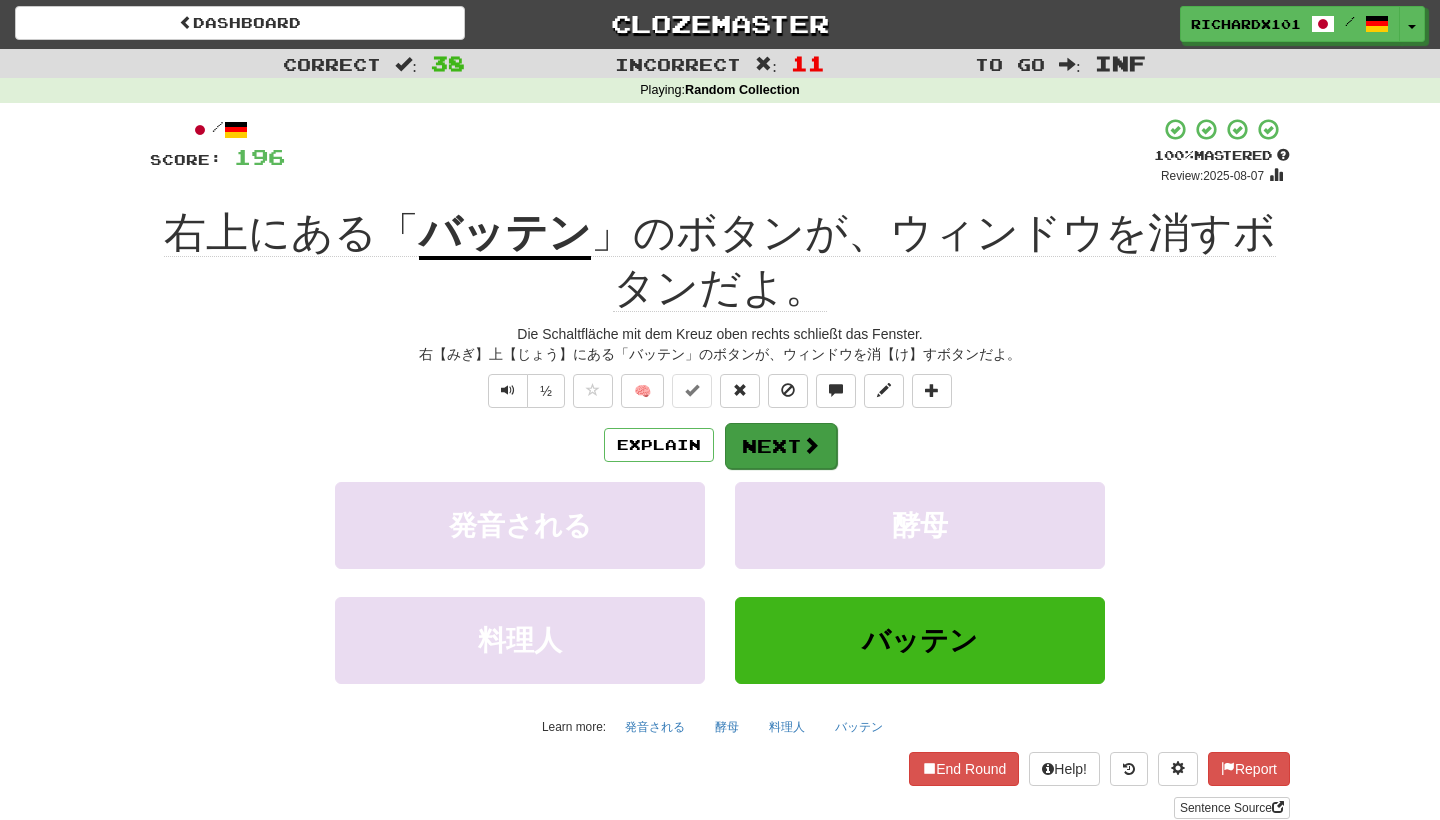click on "Next" at bounding box center [781, 446] 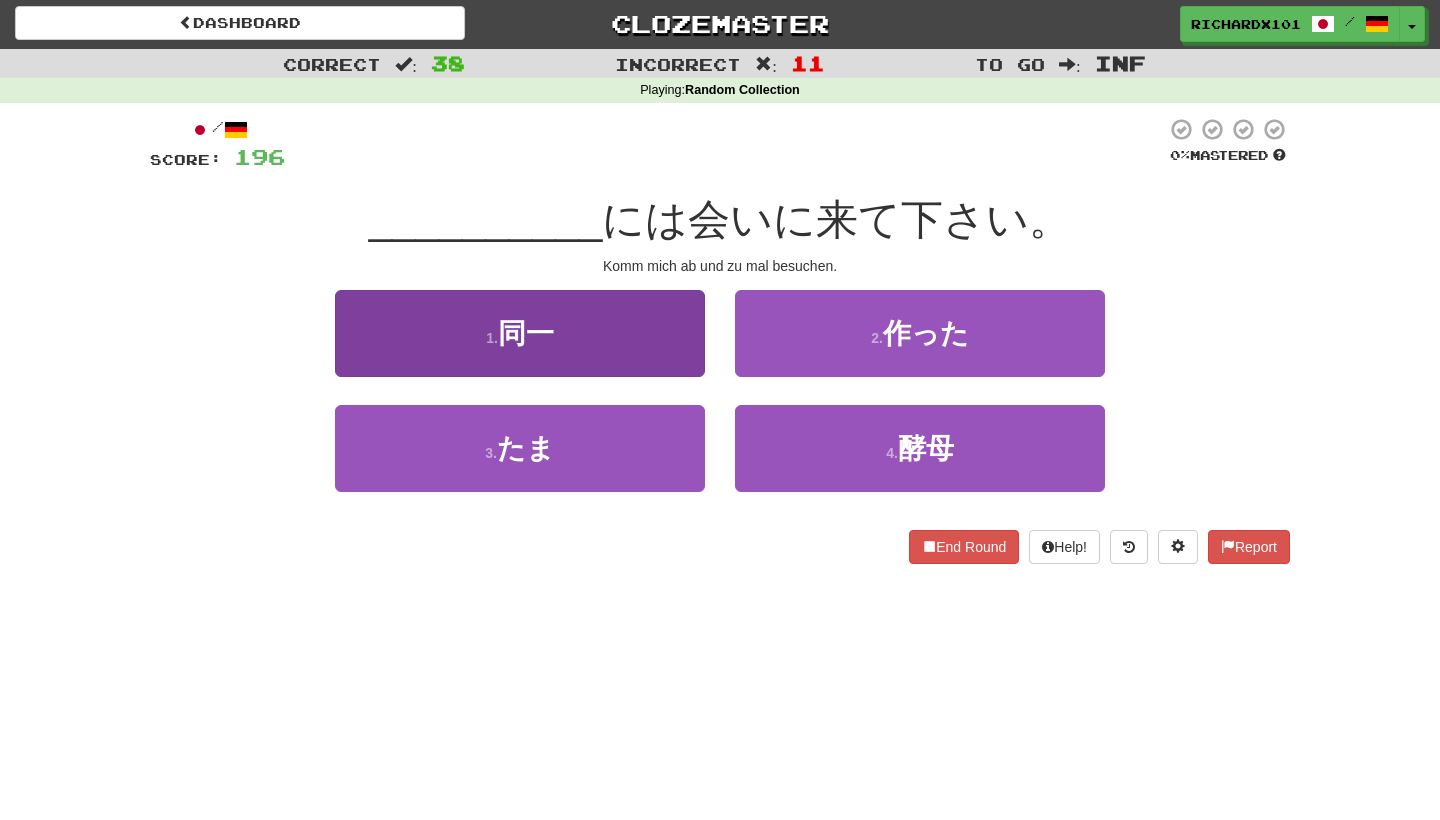 click on "1 .  同一" at bounding box center (520, 333) 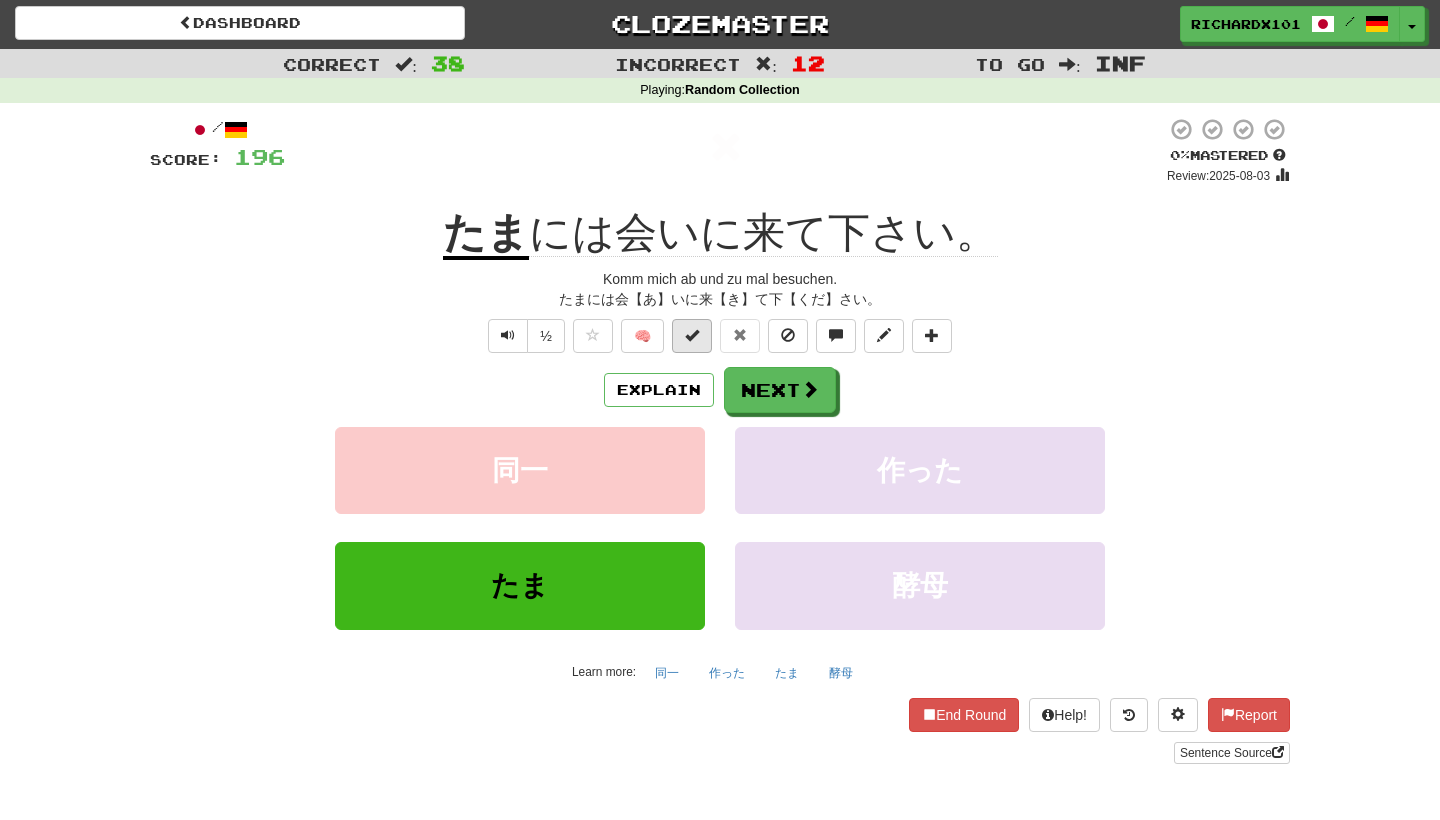 click at bounding box center [692, 336] 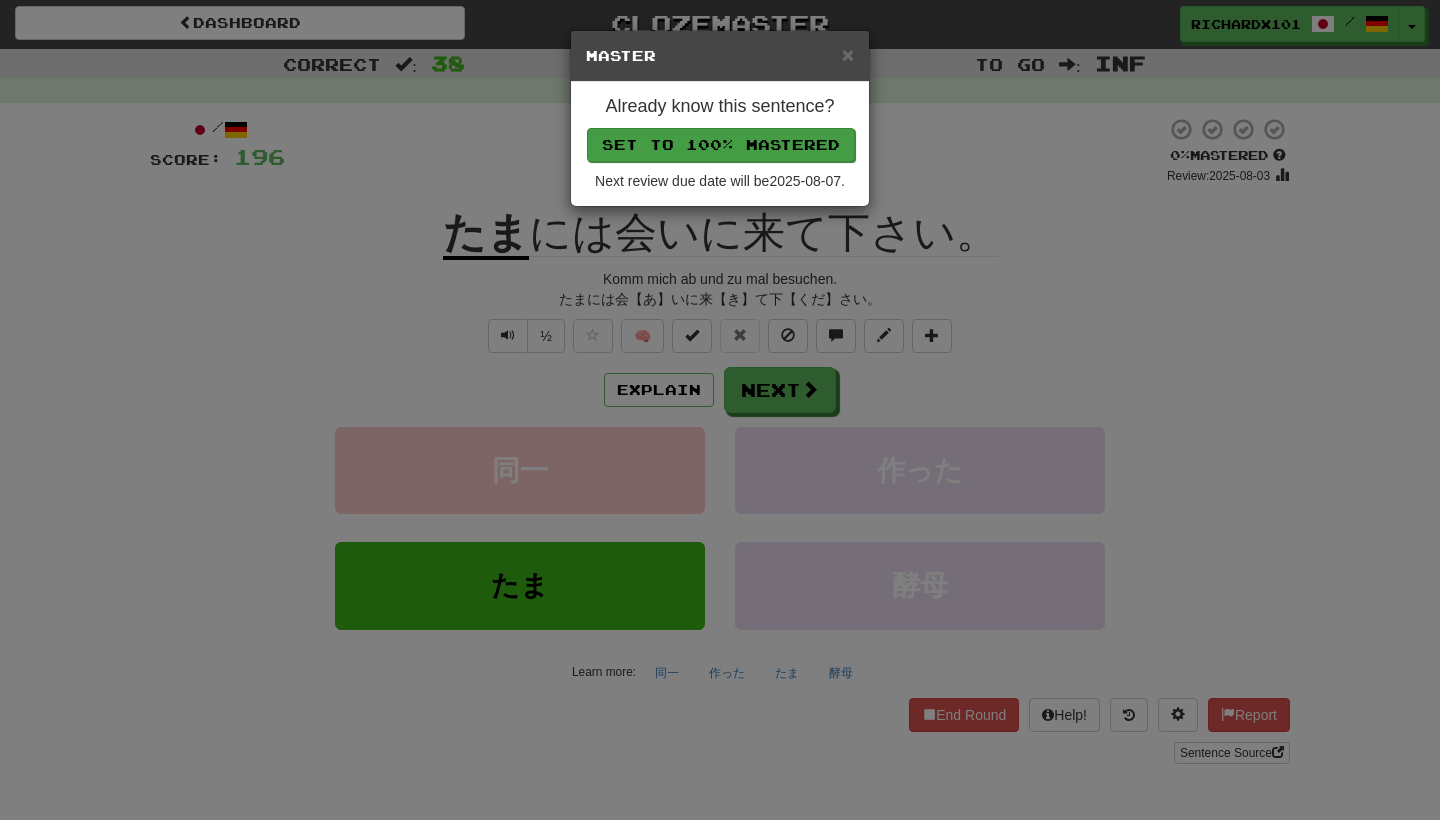 click on "Set to 100% Mastered" at bounding box center (721, 145) 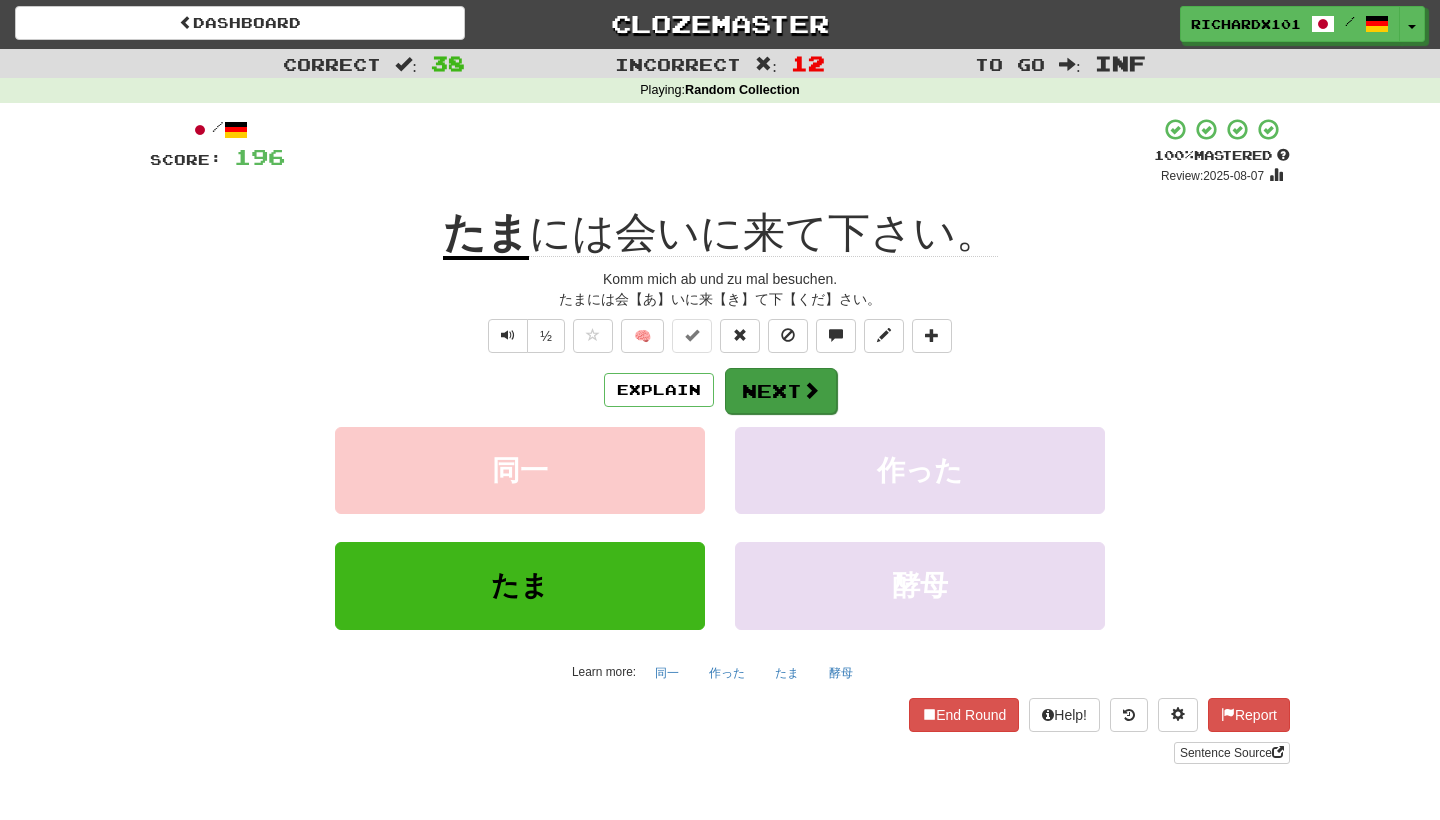 click on "Next" at bounding box center (781, 391) 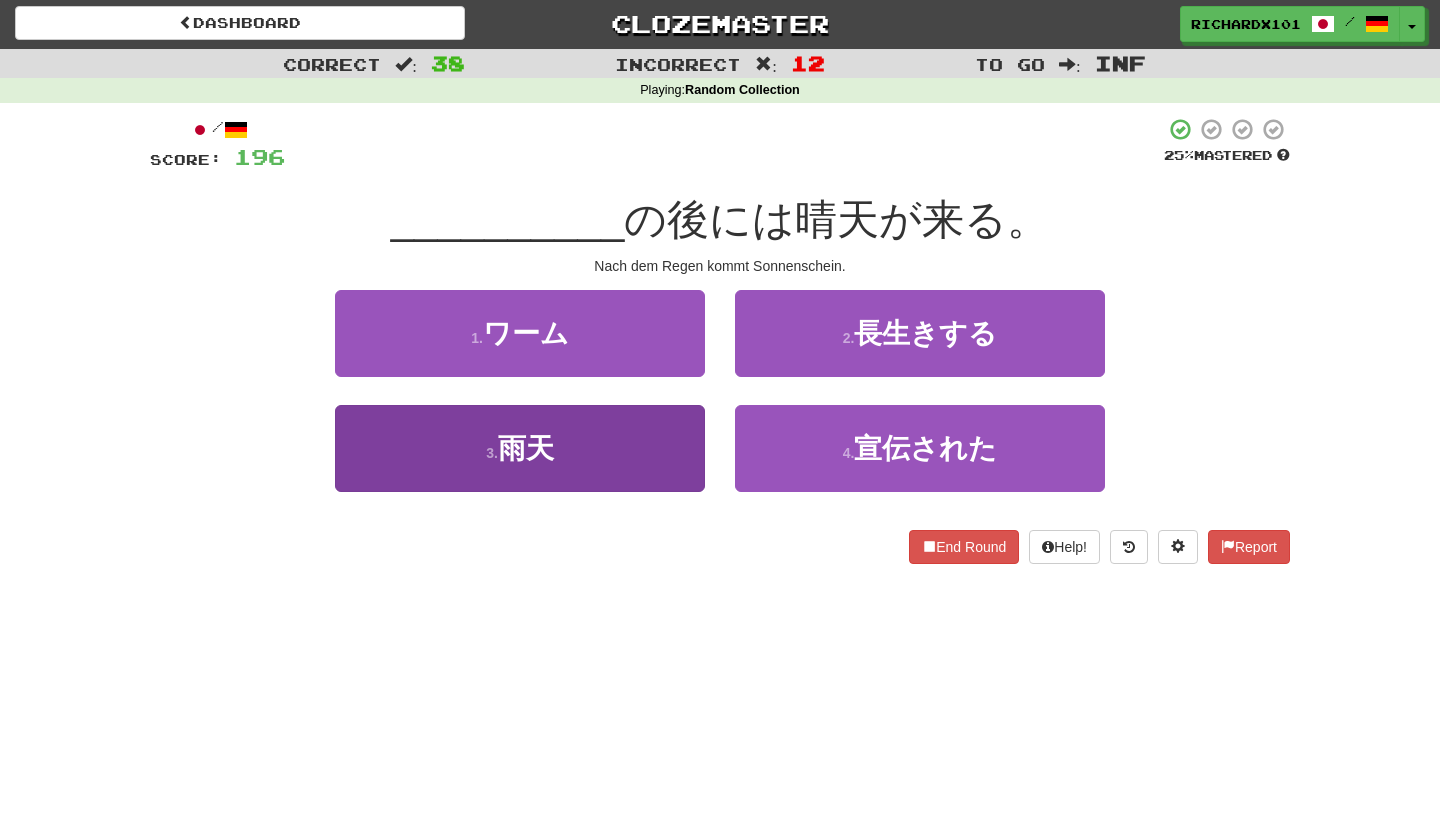 click on "3 .  雨天" at bounding box center [520, 448] 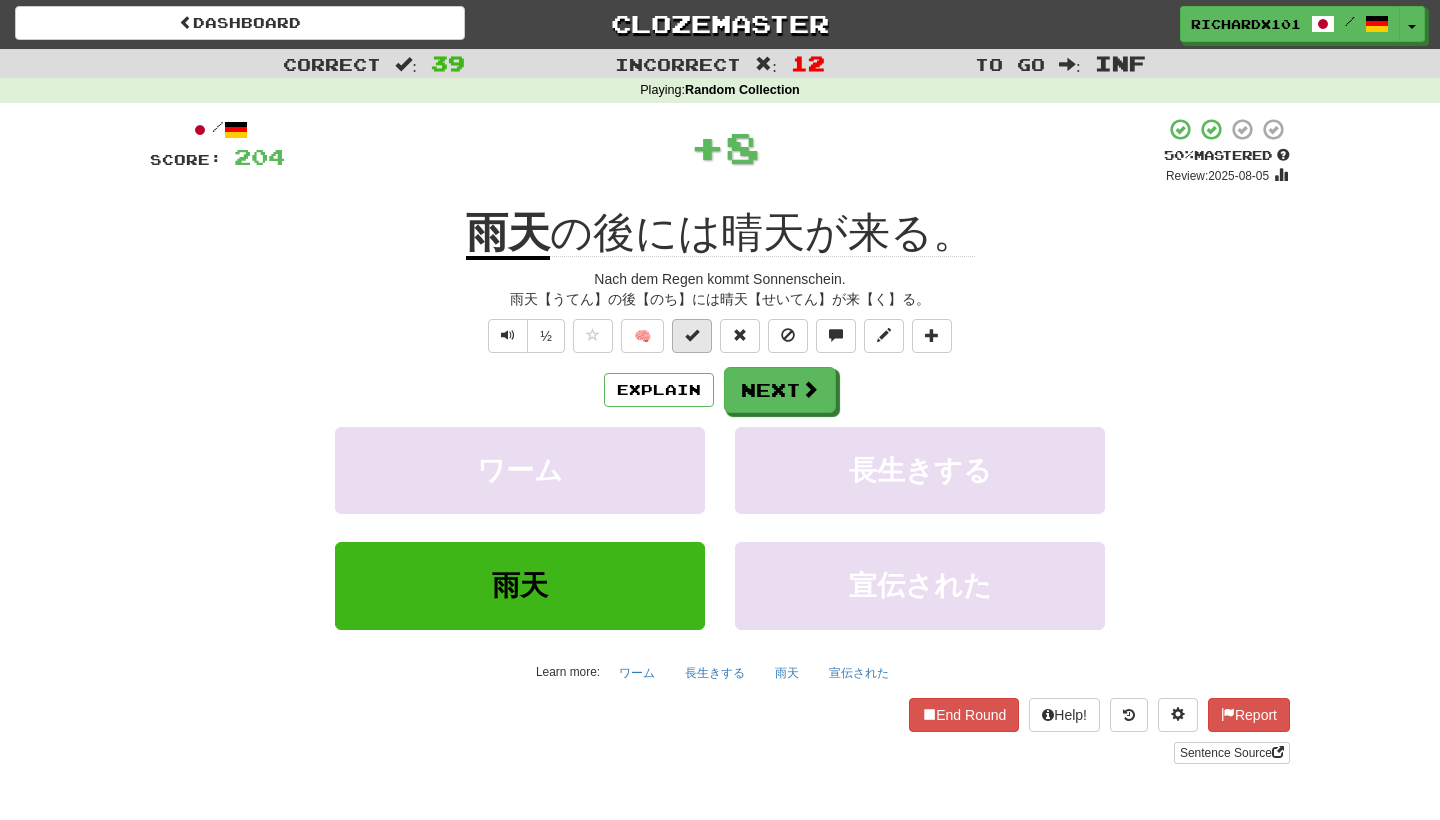 click at bounding box center (692, 336) 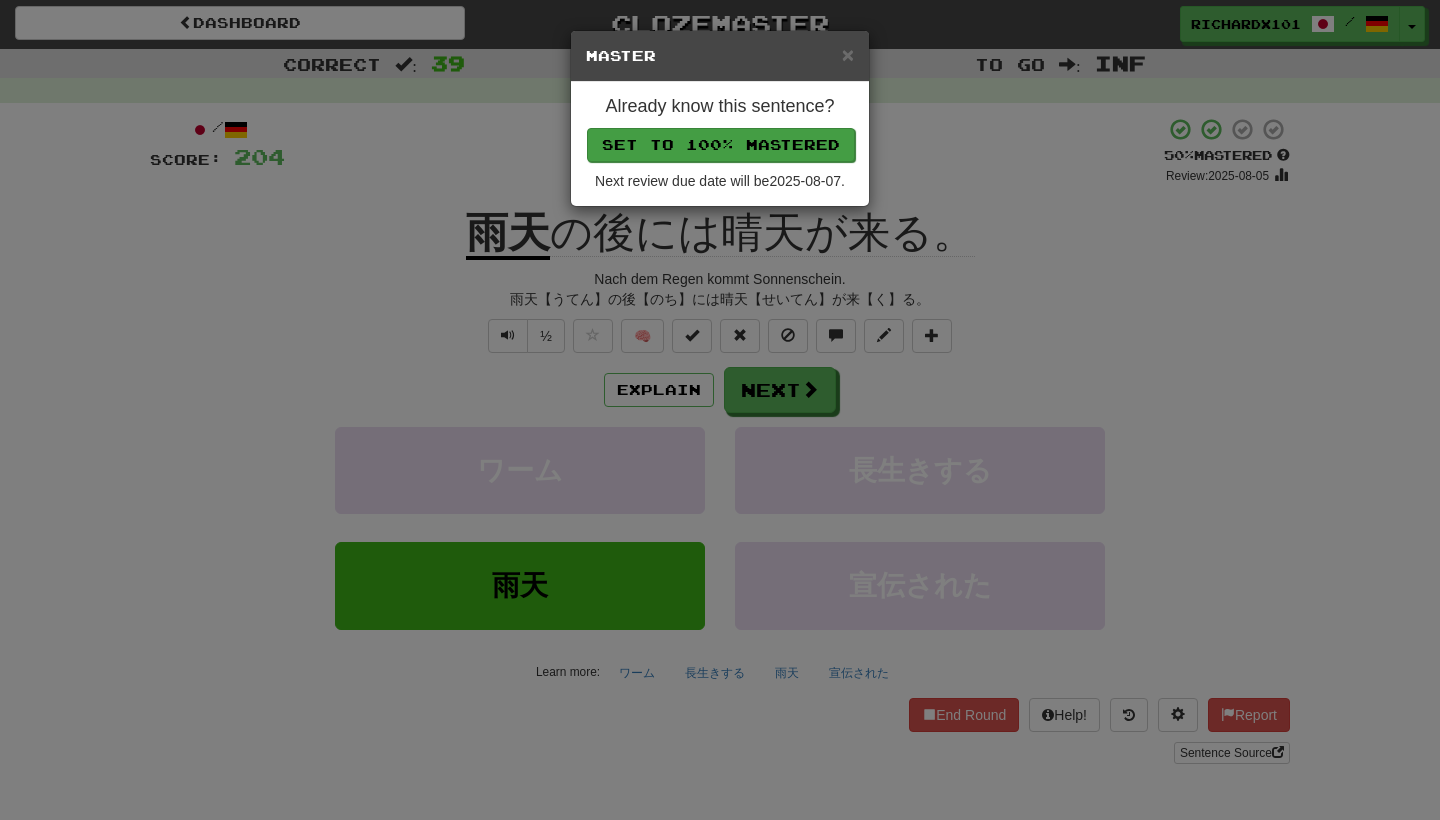 click on "Set to 100% Mastered" at bounding box center [721, 145] 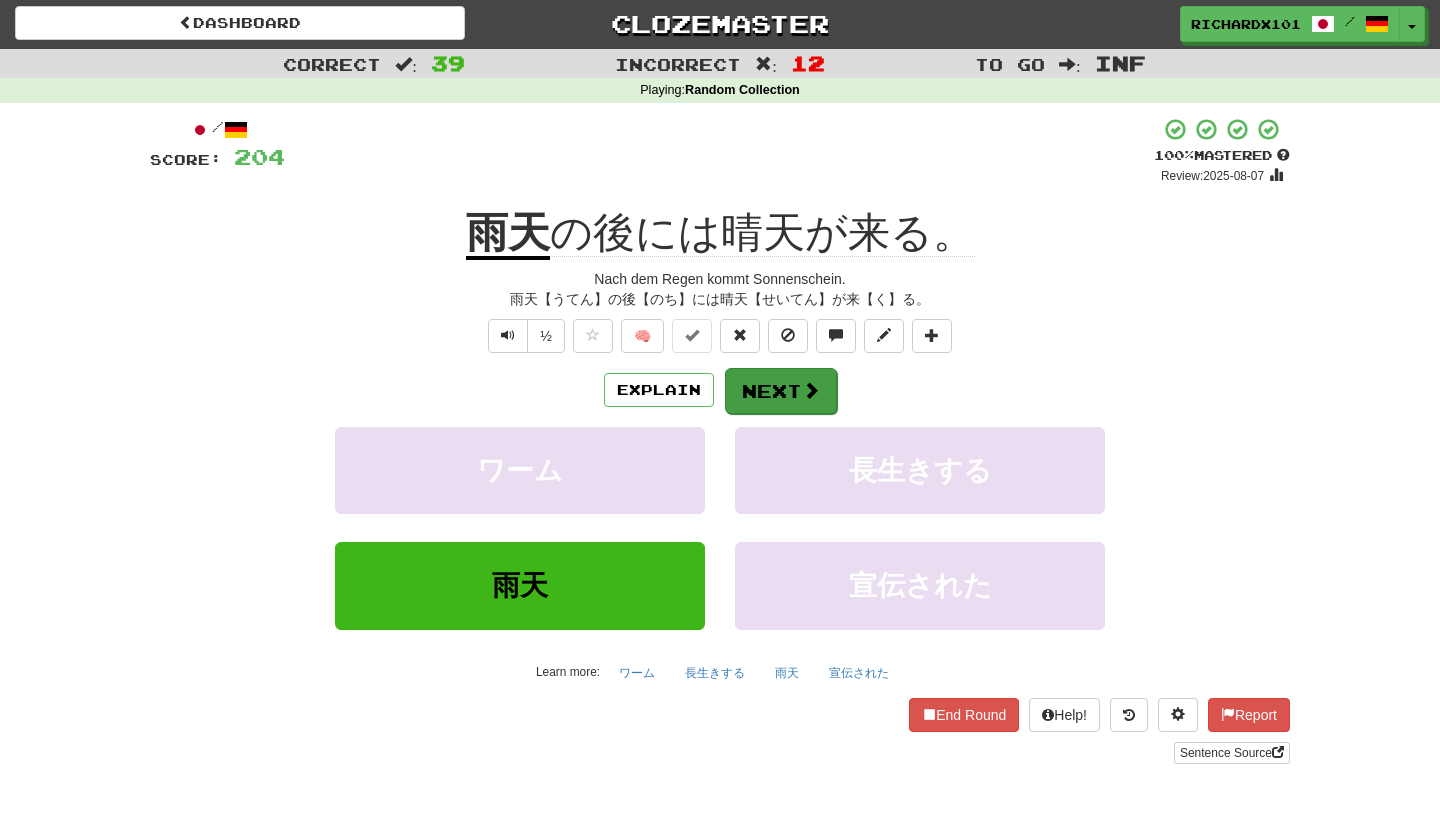click on "Next" at bounding box center (781, 391) 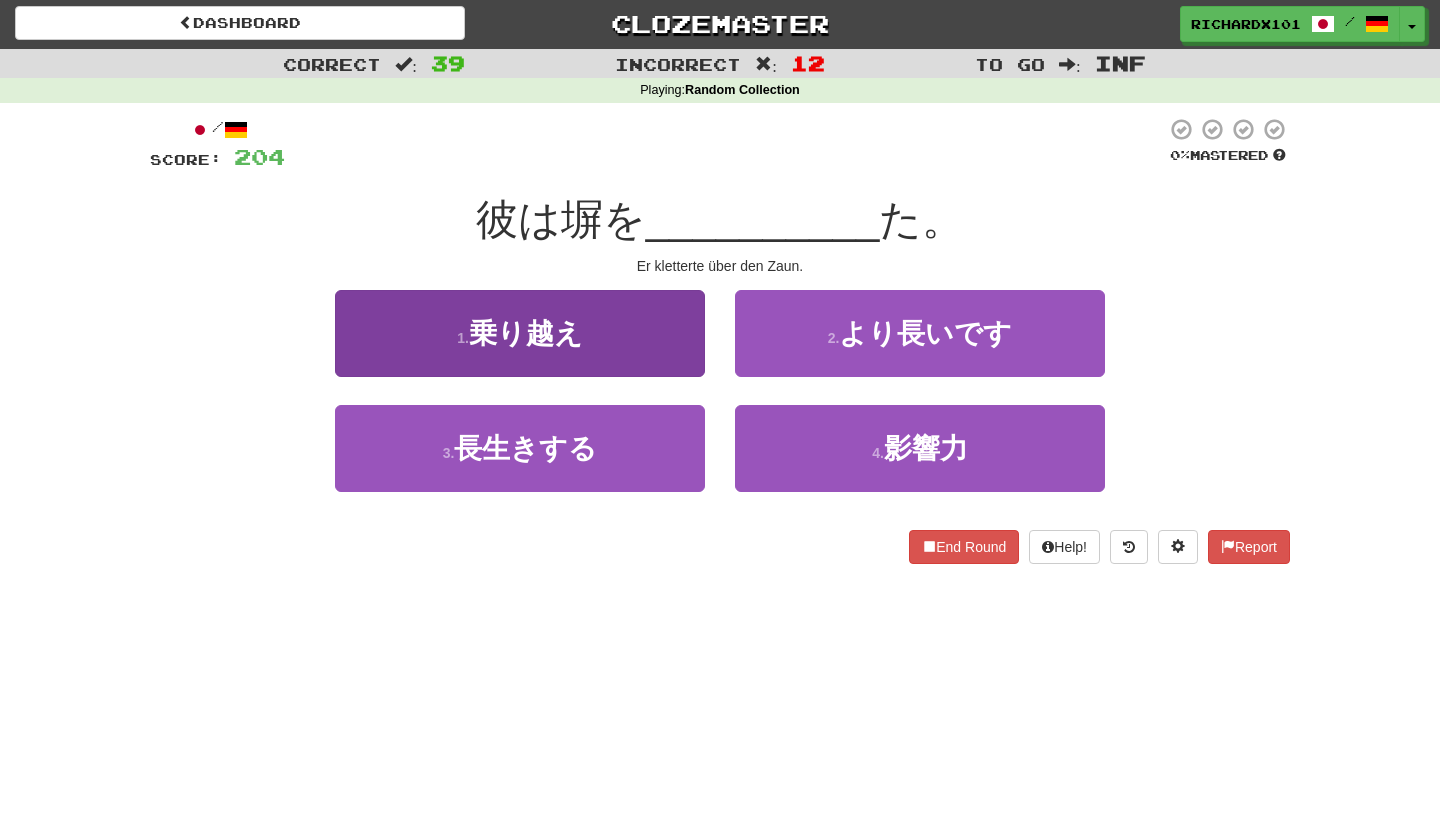 click on "1 .  乗り越え" at bounding box center [520, 333] 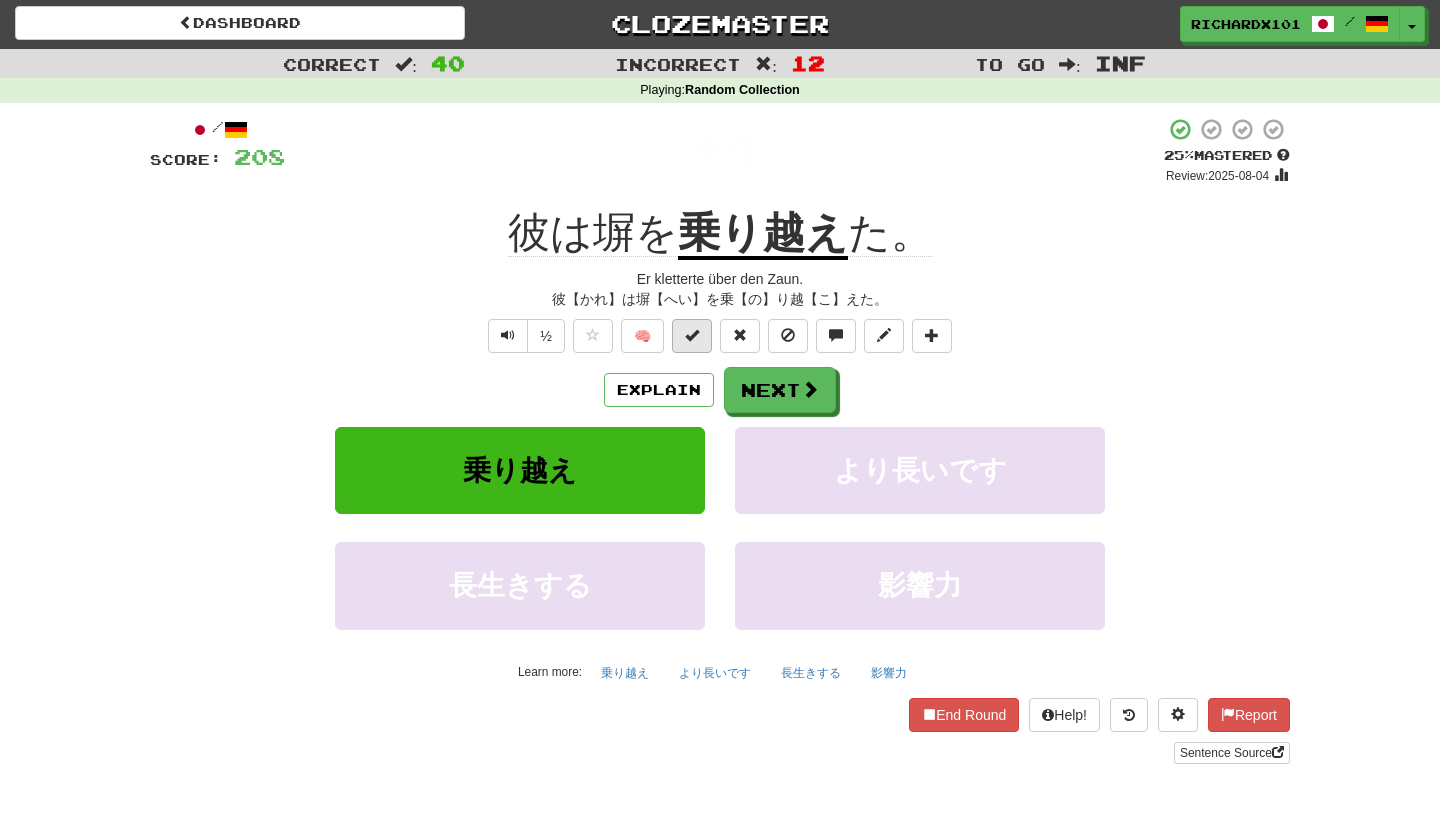 click at bounding box center (692, 335) 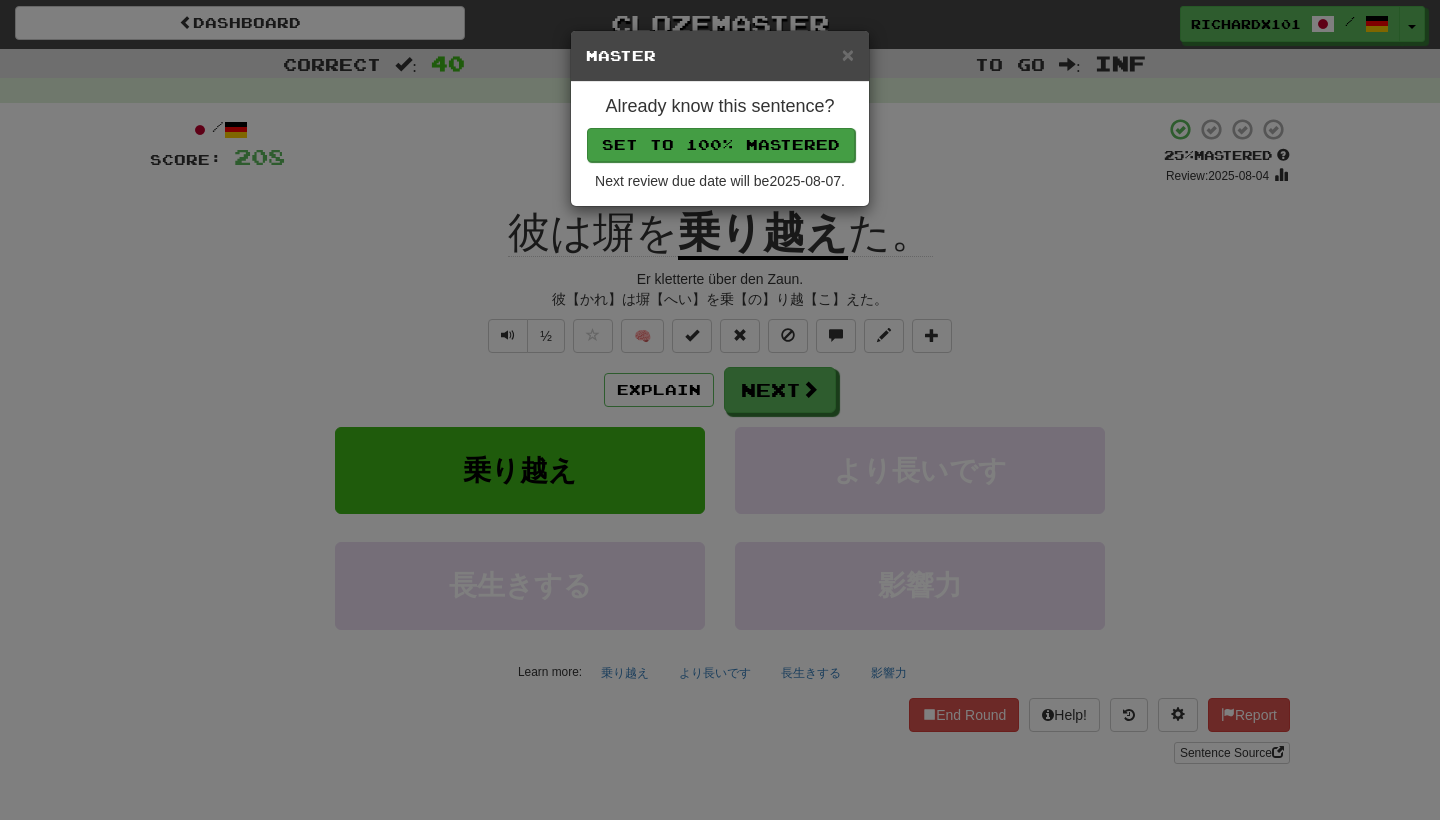click on "Set to 100% Mastered" at bounding box center [721, 145] 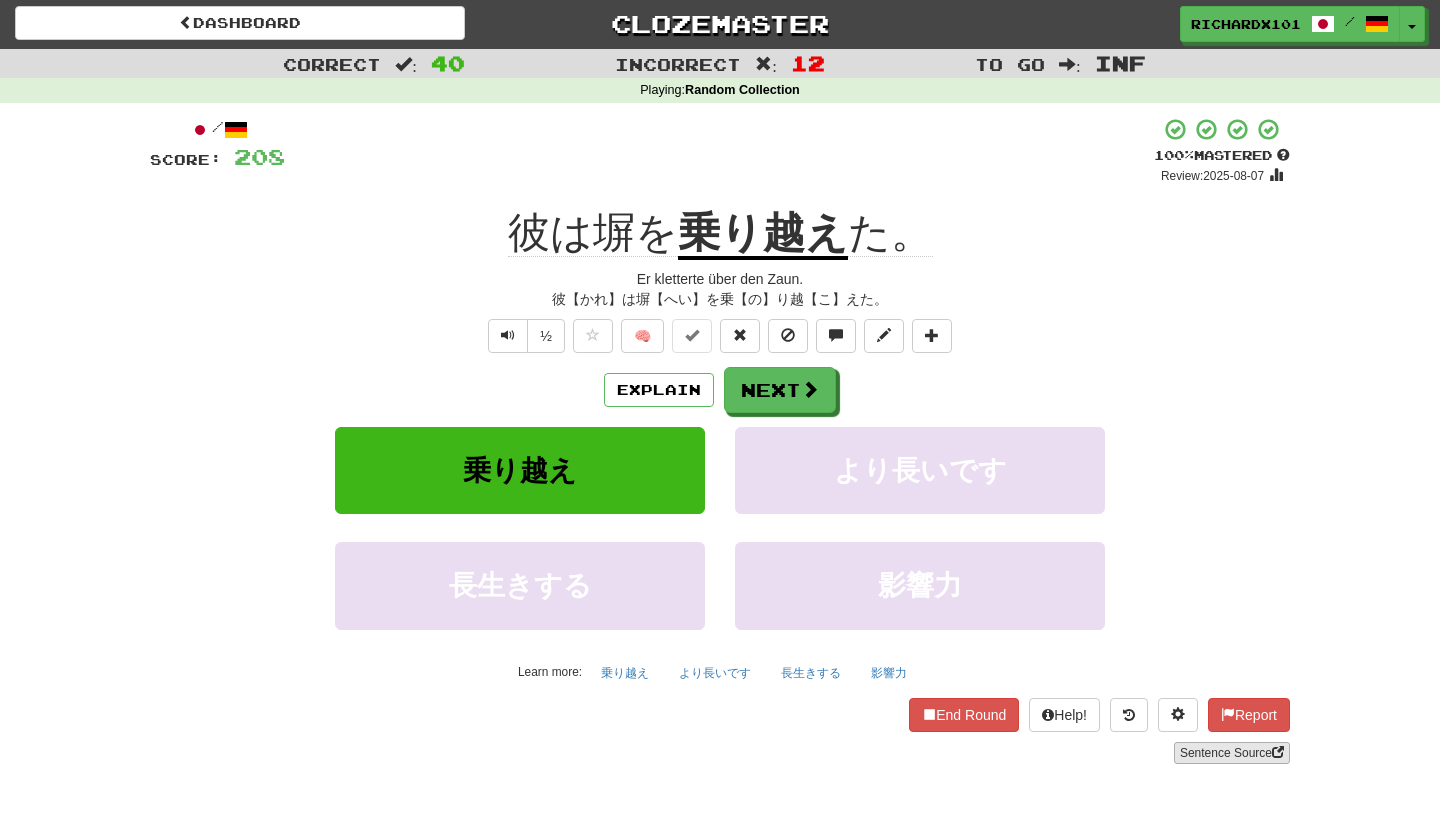 click on "Sentence Source" at bounding box center [1232, 753] 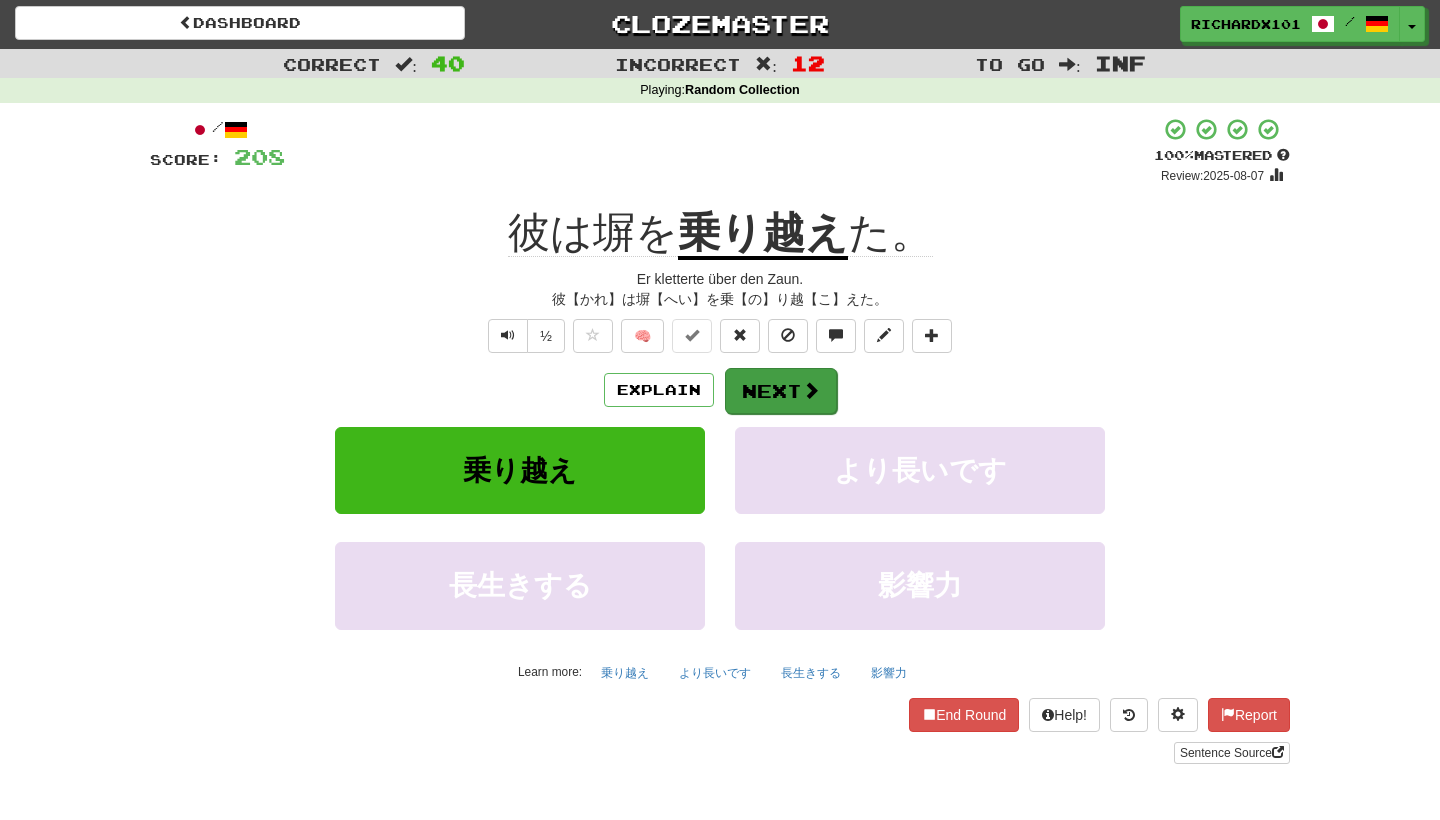 click on "Next" at bounding box center (781, 391) 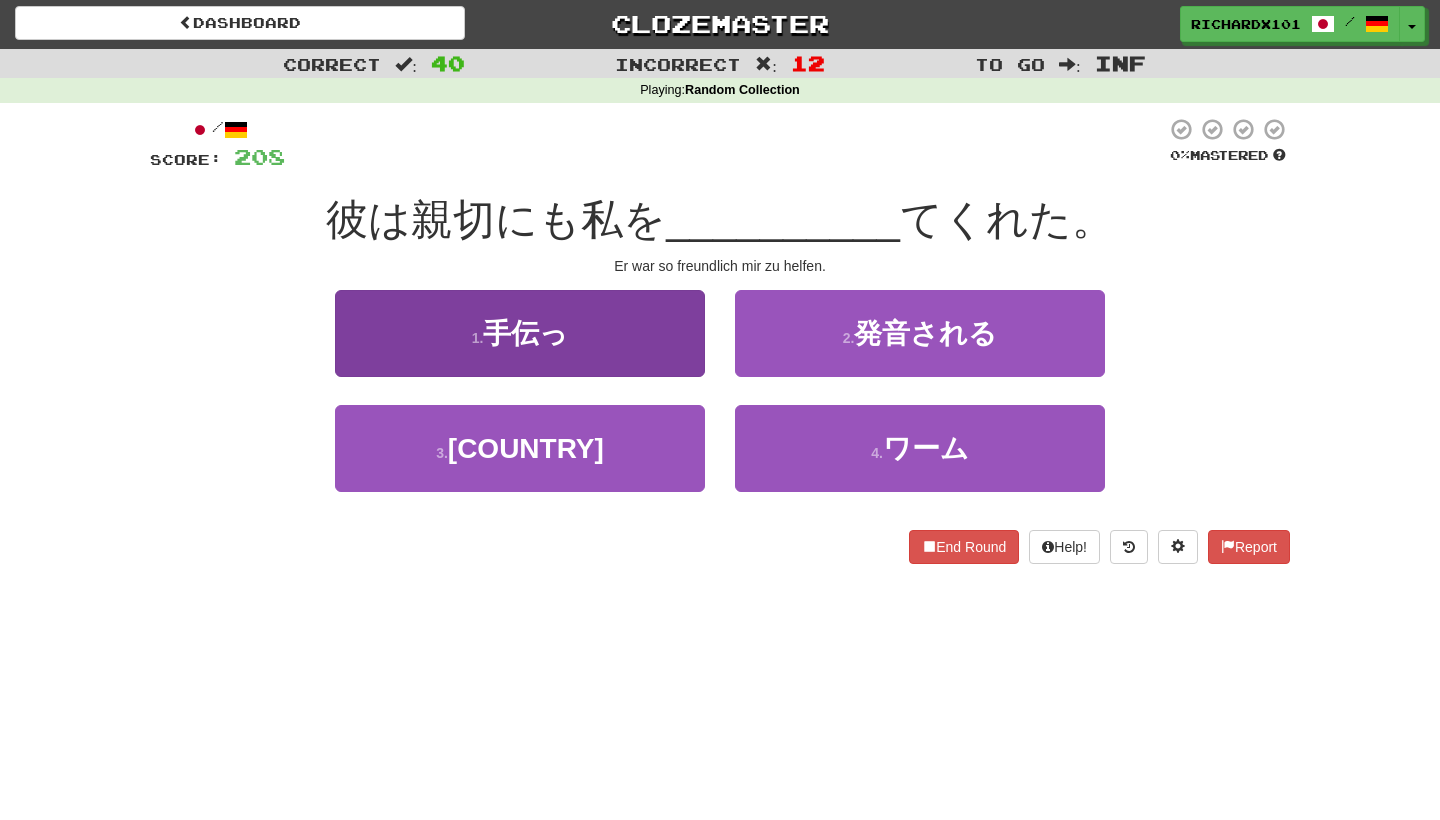 click on "1 .  手伝っ" at bounding box center [520, 333] 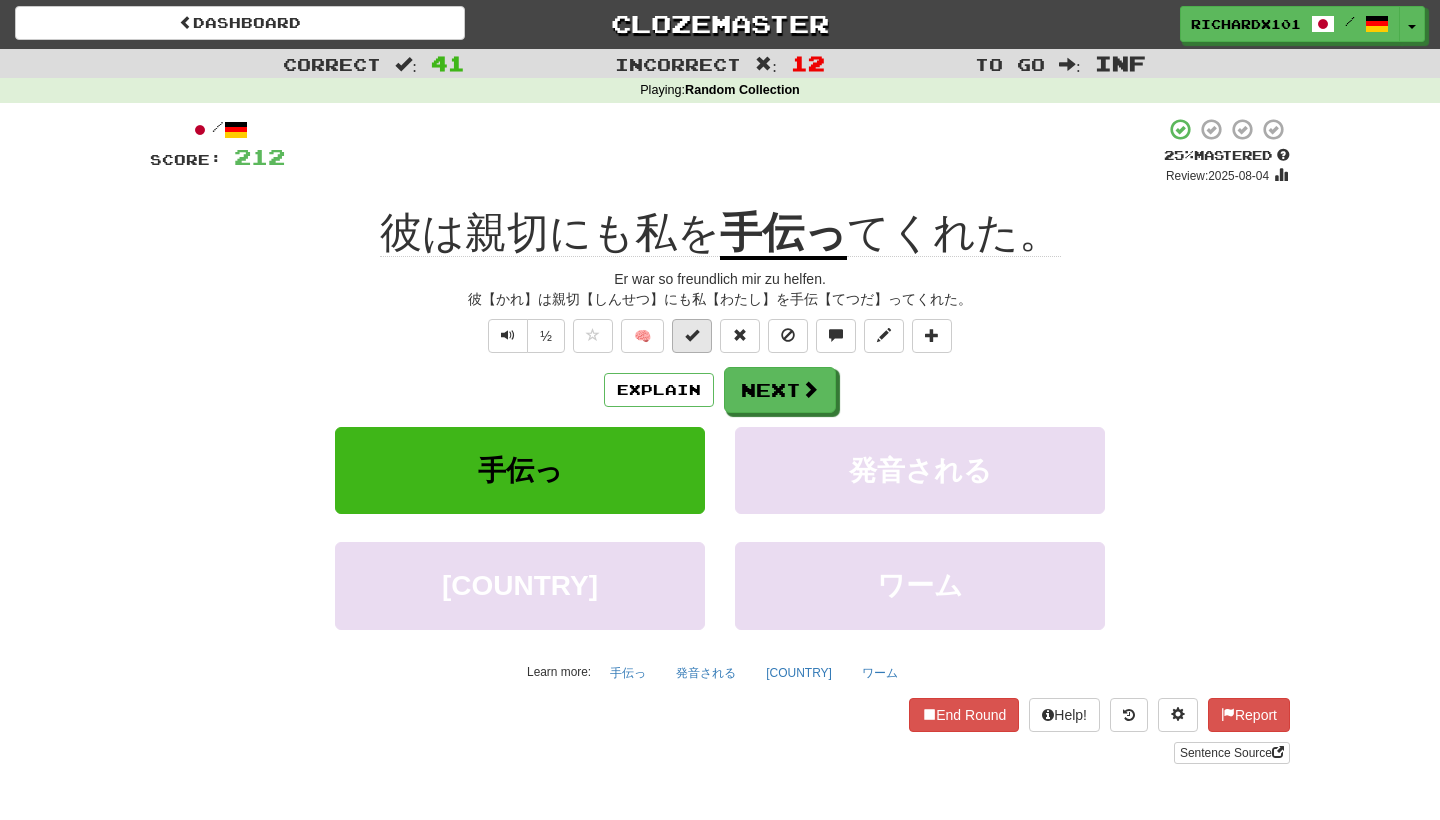 click at bounding box center (692, 335) 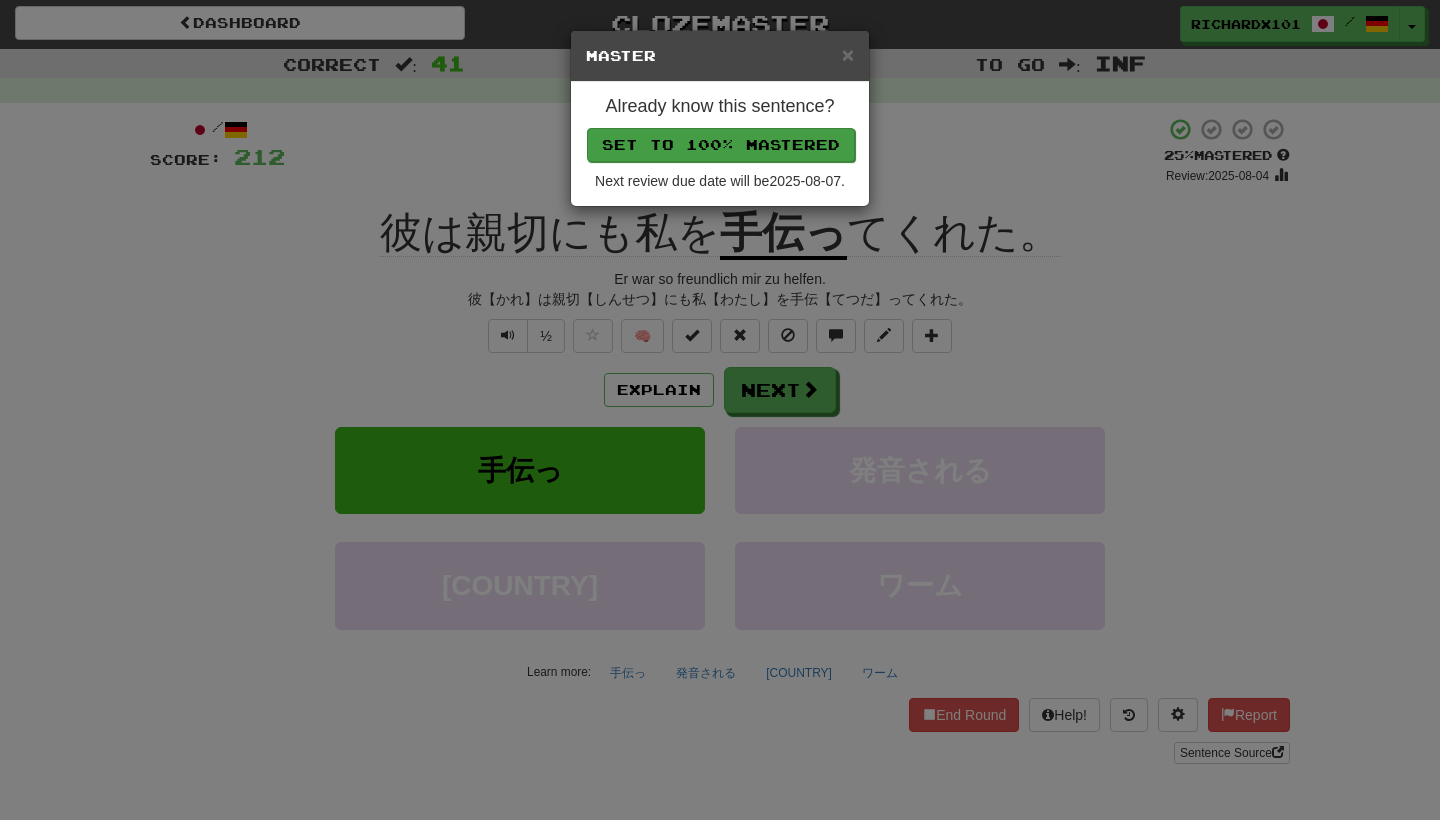 click on "Set to 100% Mastered" at bounding box center [721, 145] 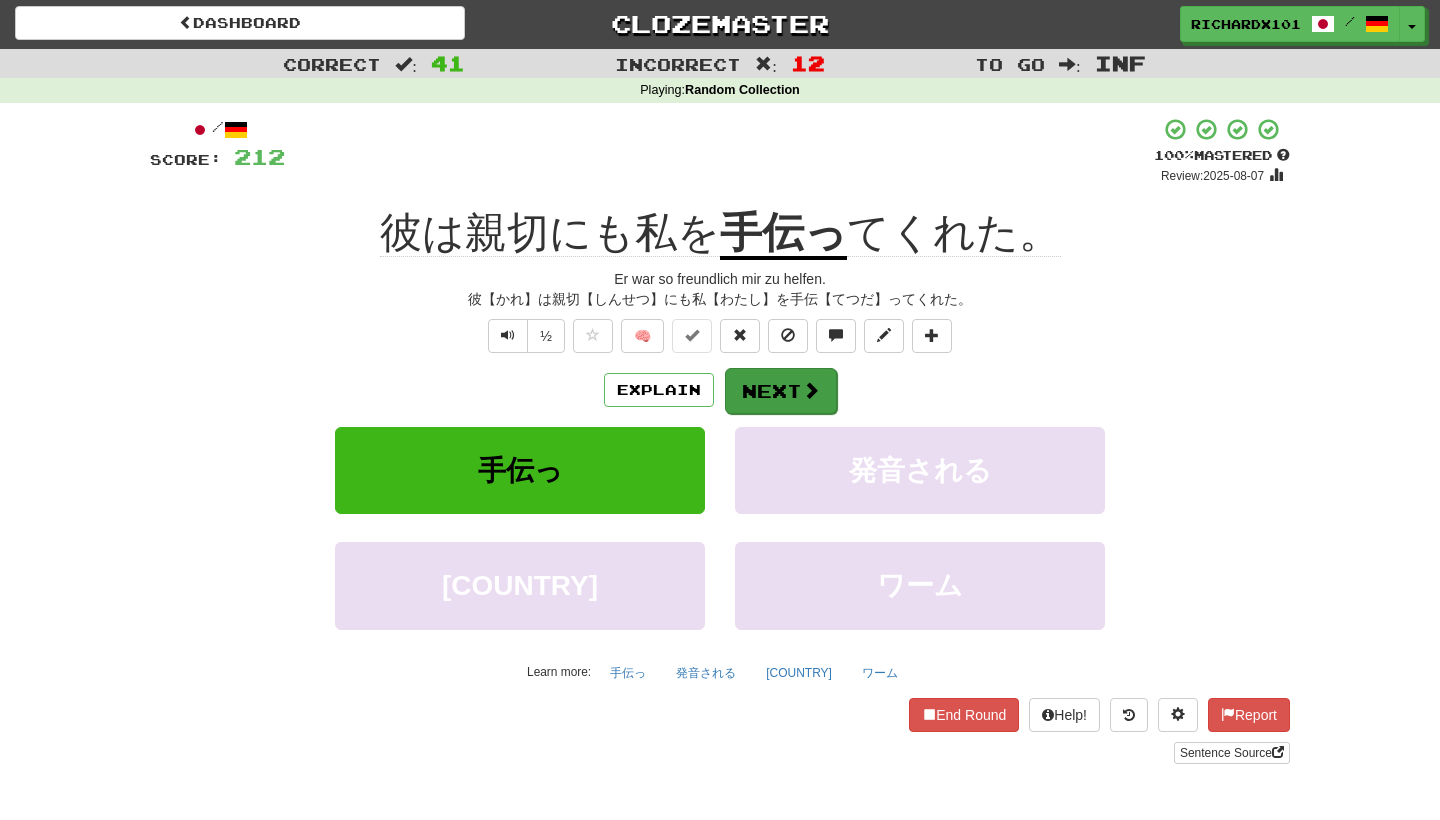 click on "Next" at bounding box center [781, 391] 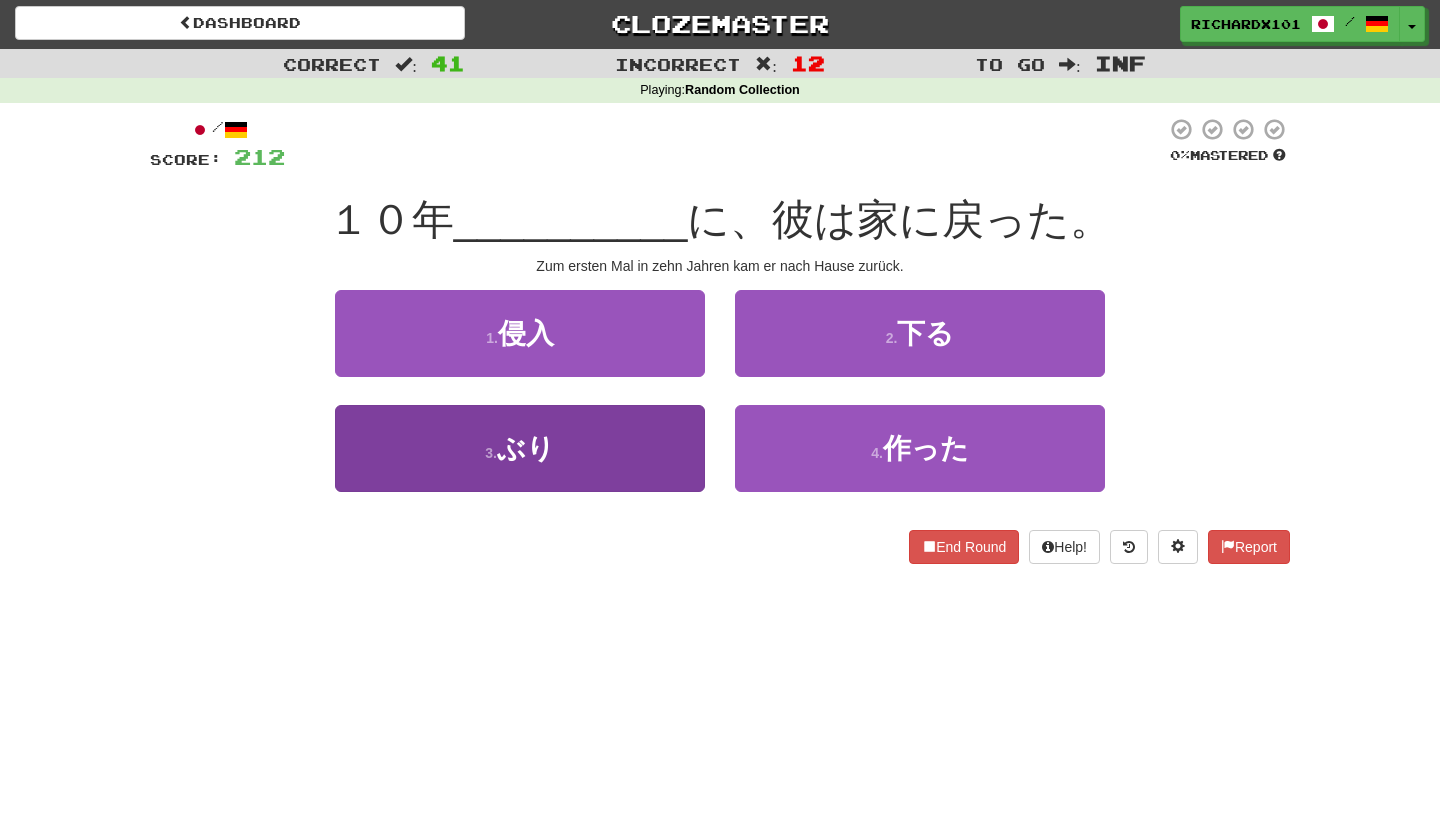 click on "3 .  ぶり" at bounding box center [520, 448] 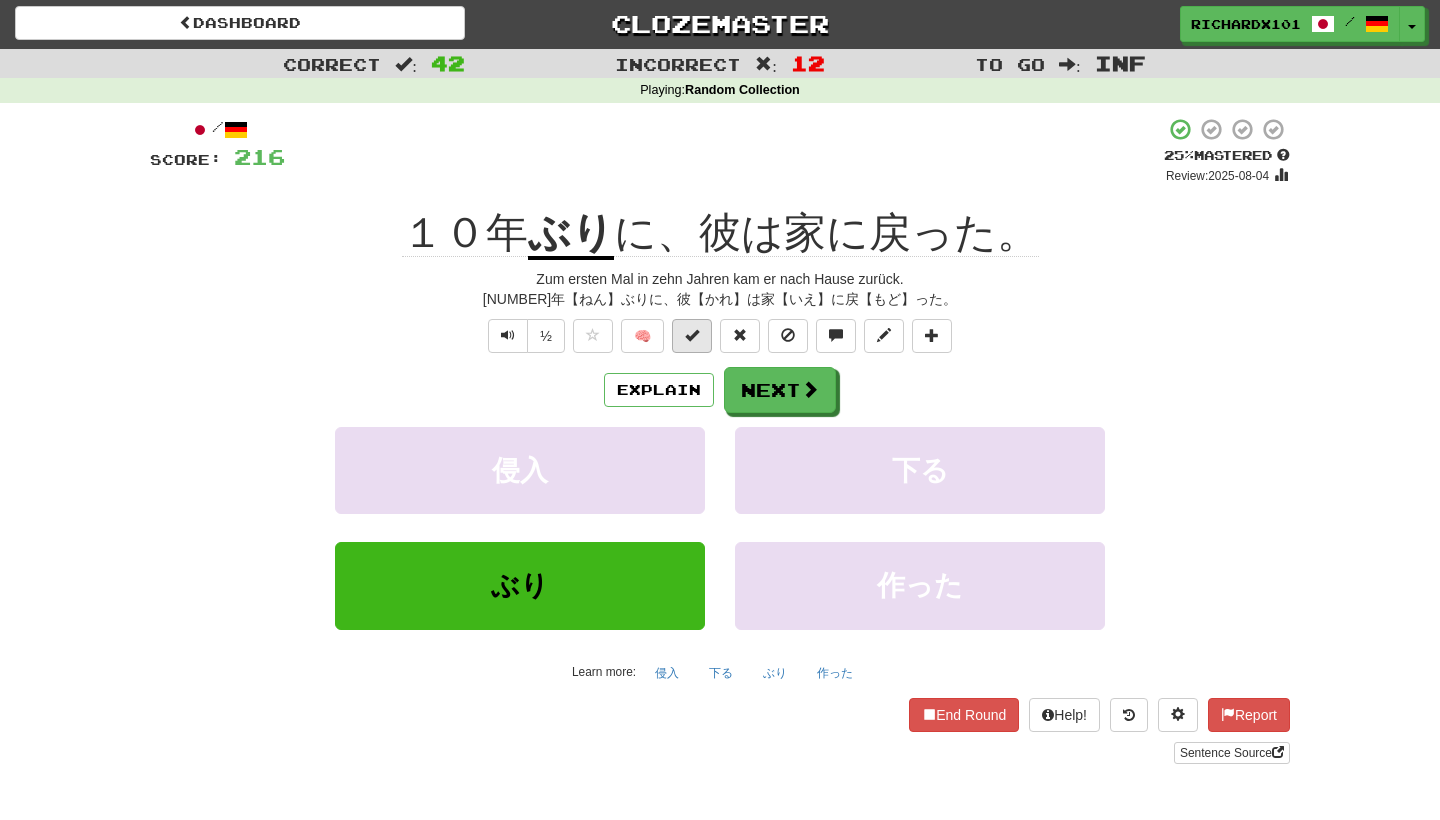 click at bounding box center [692, 335] 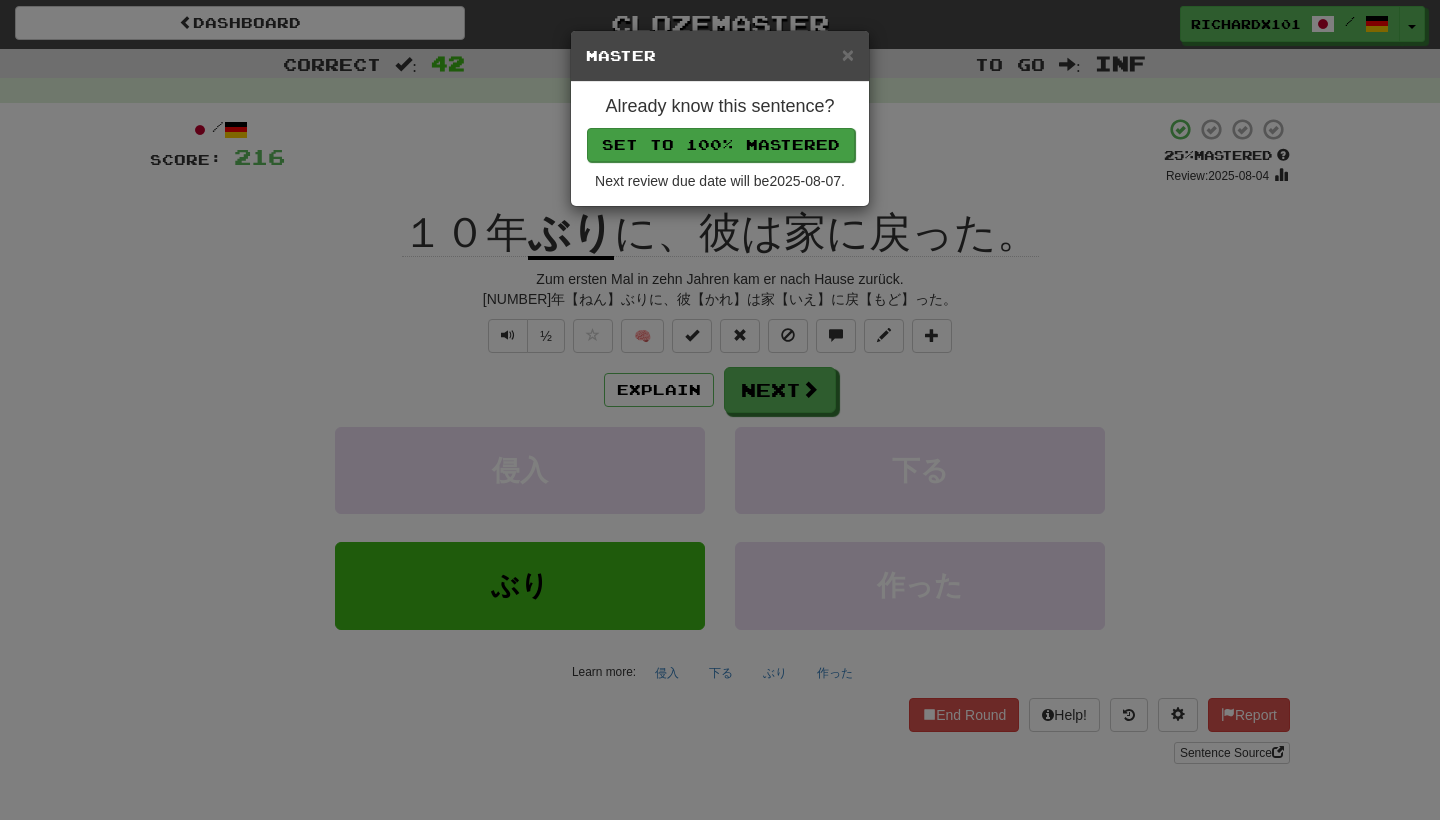 click on "Set to 100% Mastered" at bounding box center (721, 145) 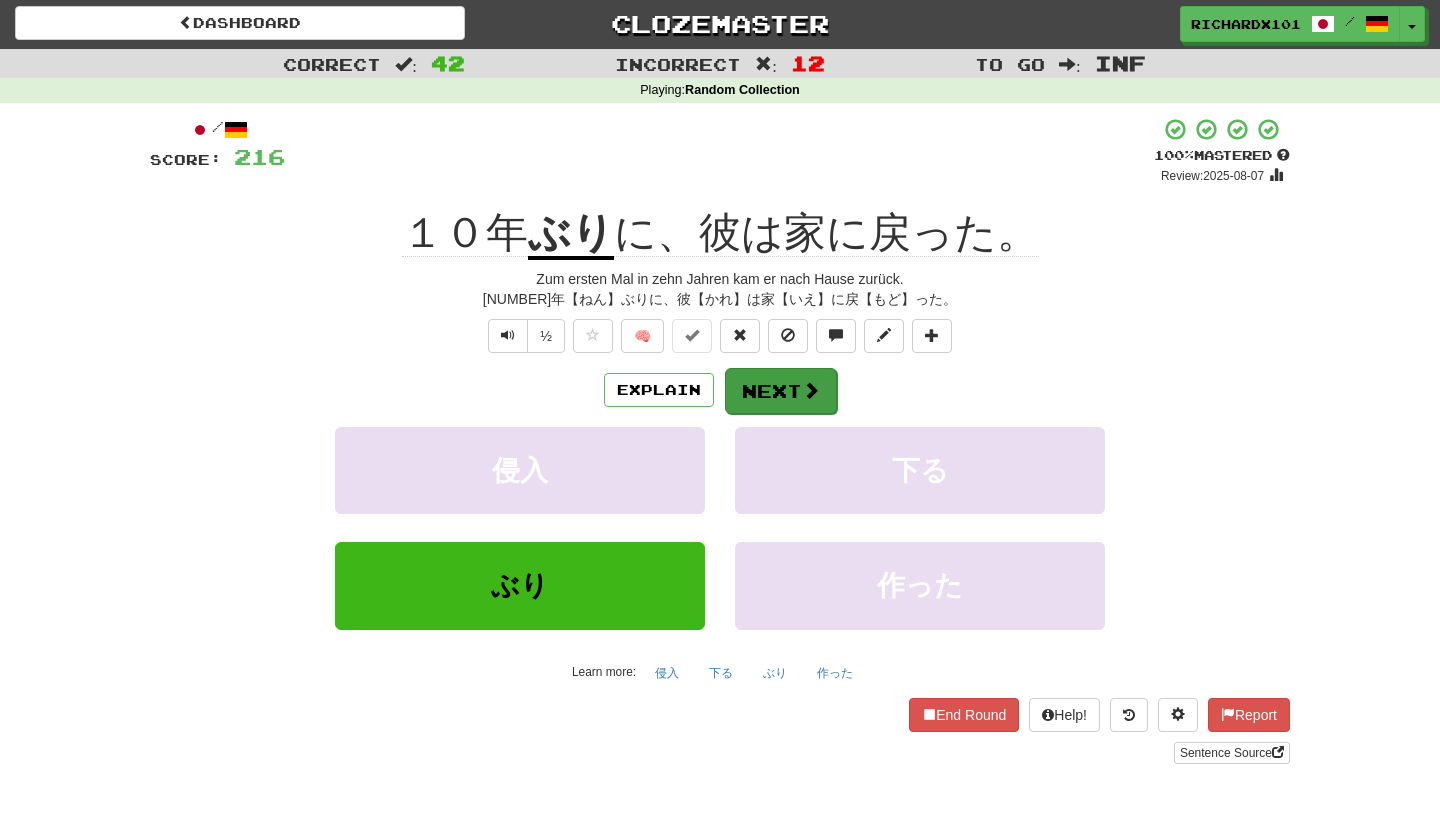 click on "Next" at bounding box center (781, 391) 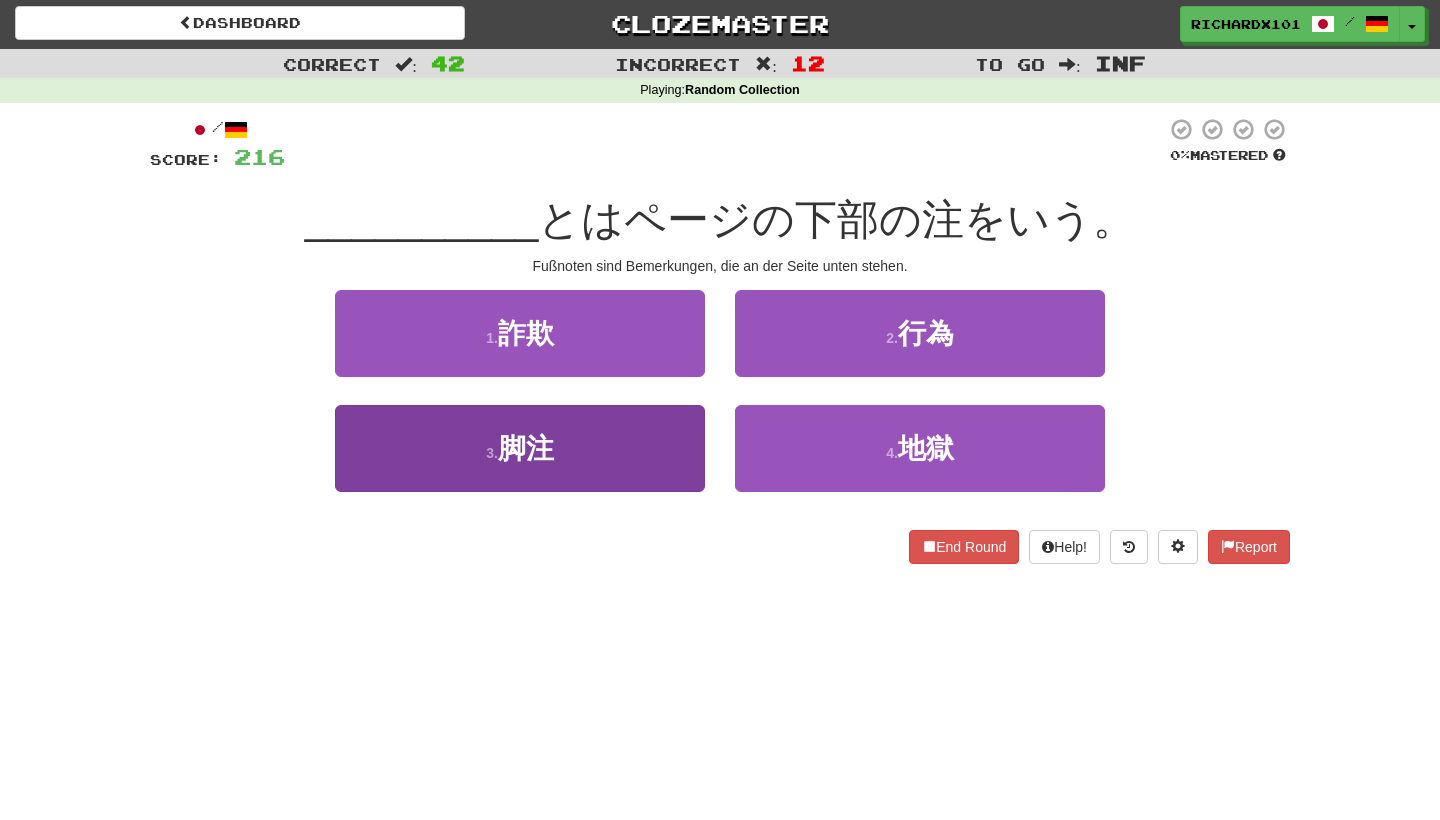 click on "3 .  脚注" at bounding box center [520, 448] 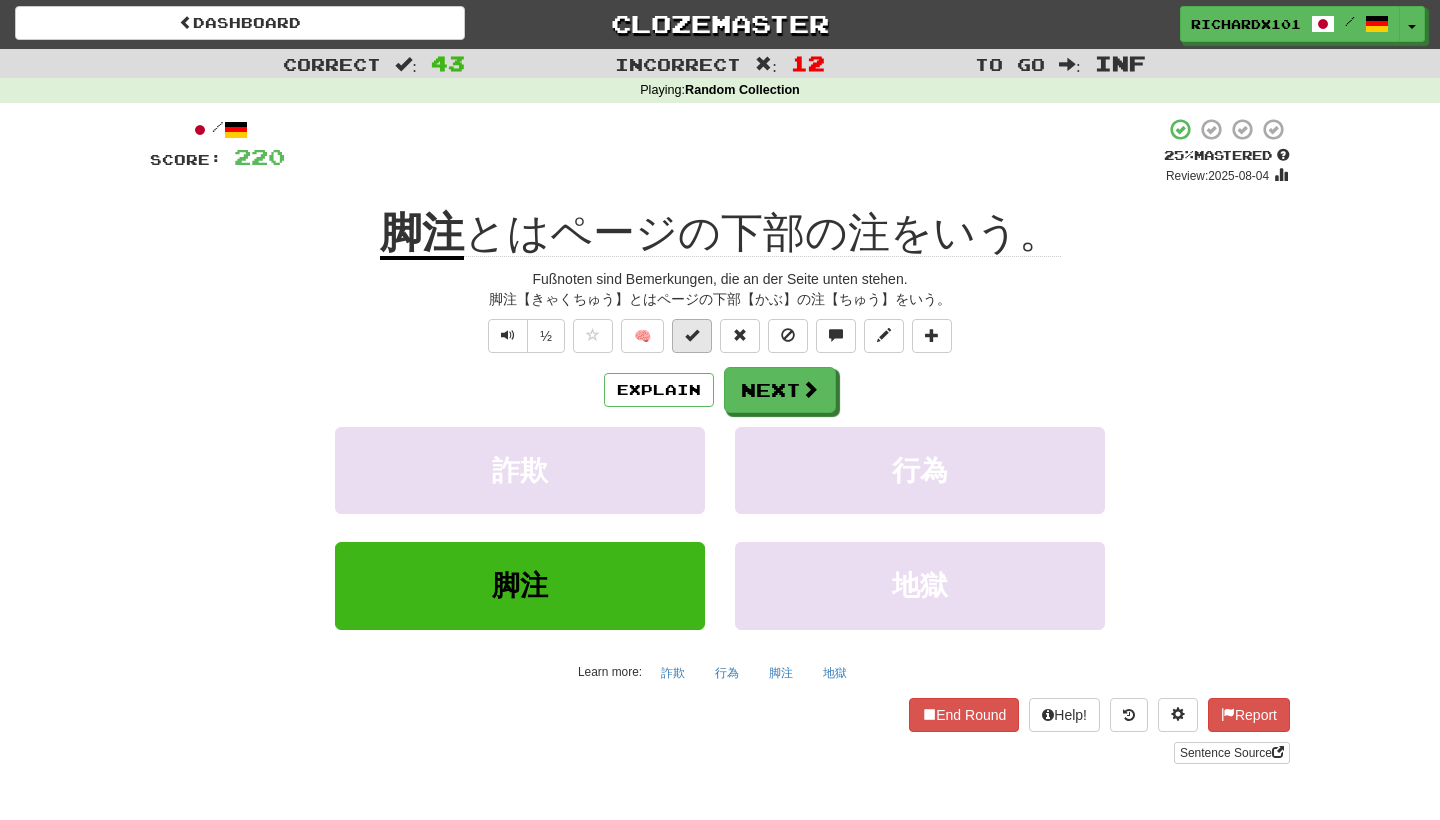 click at bounding box center (692, 335) 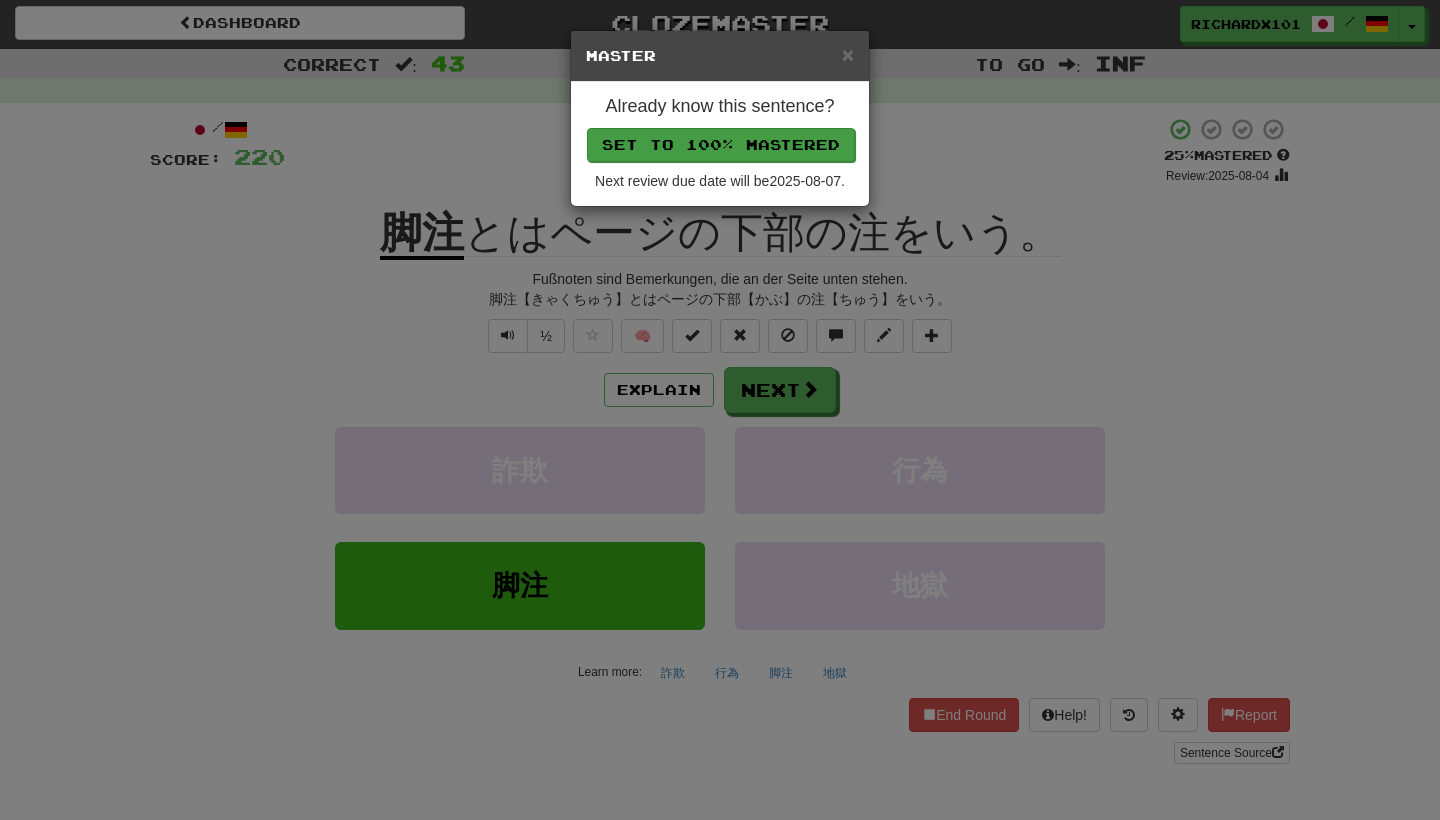 click on "Set to 100% Mastered" at bounding box center [721, 145] 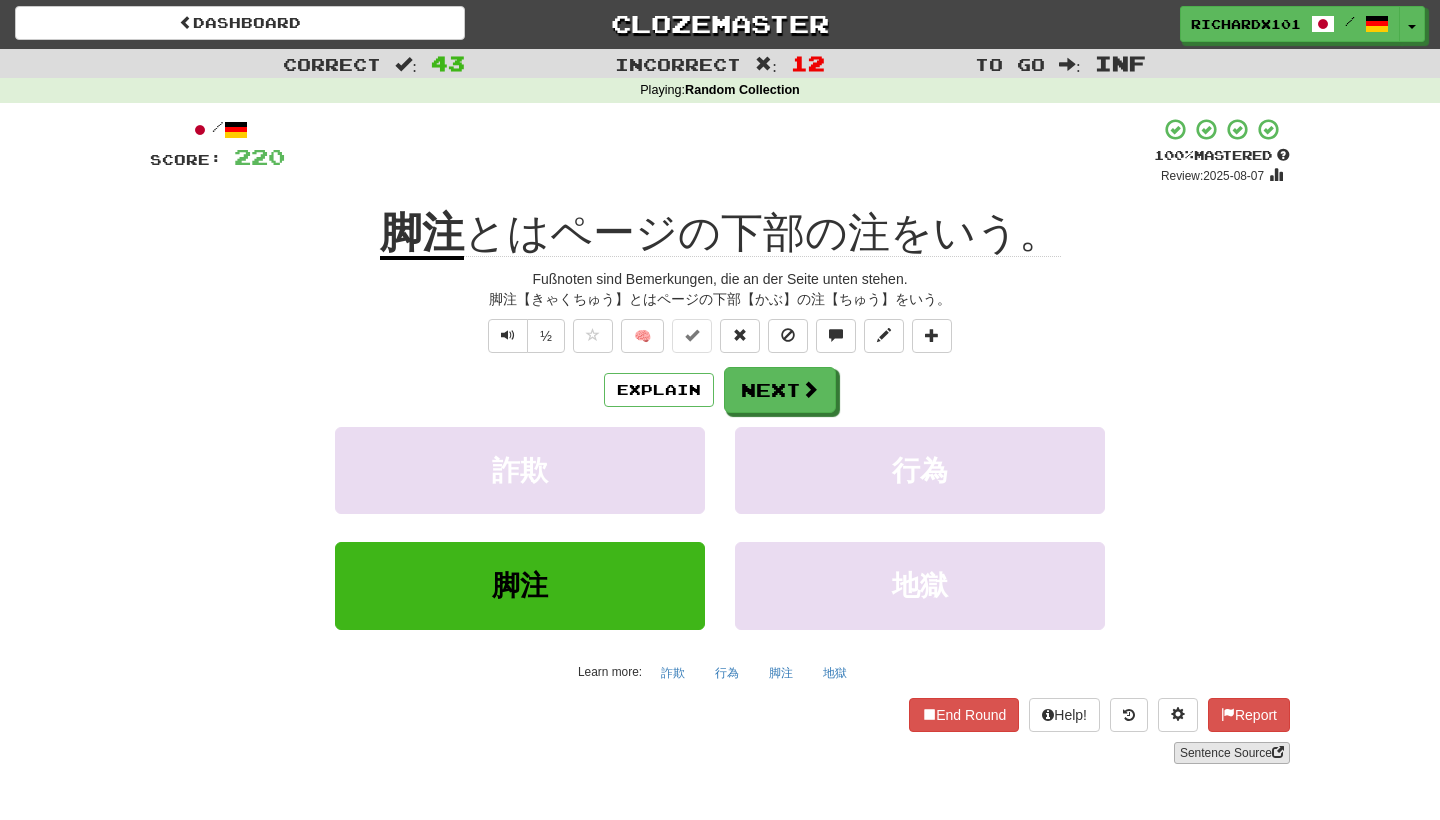 click on "Sentence Source" at bounding box center [1232, 753] 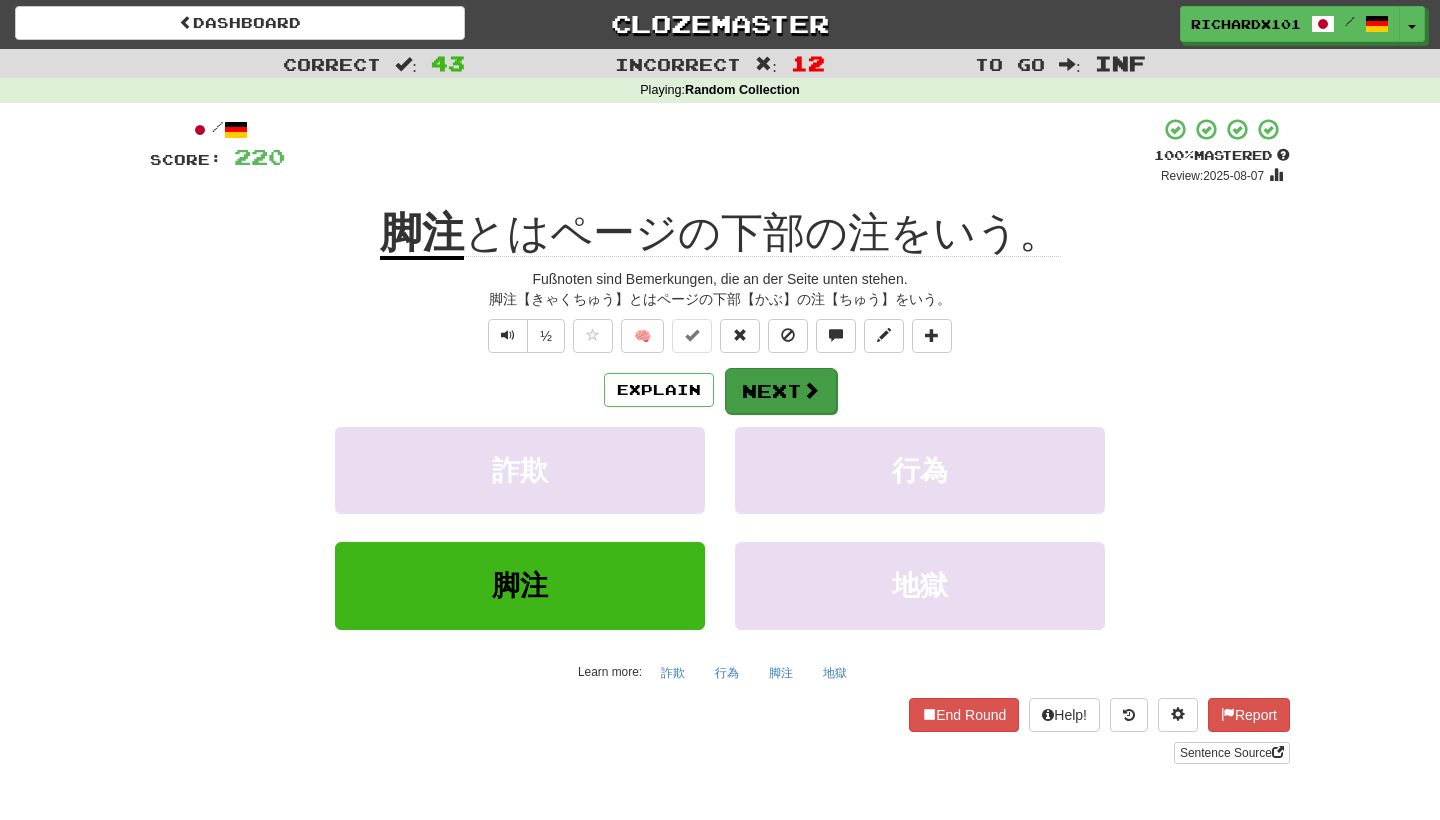 click on "Next" at bounding box center (781, 391) 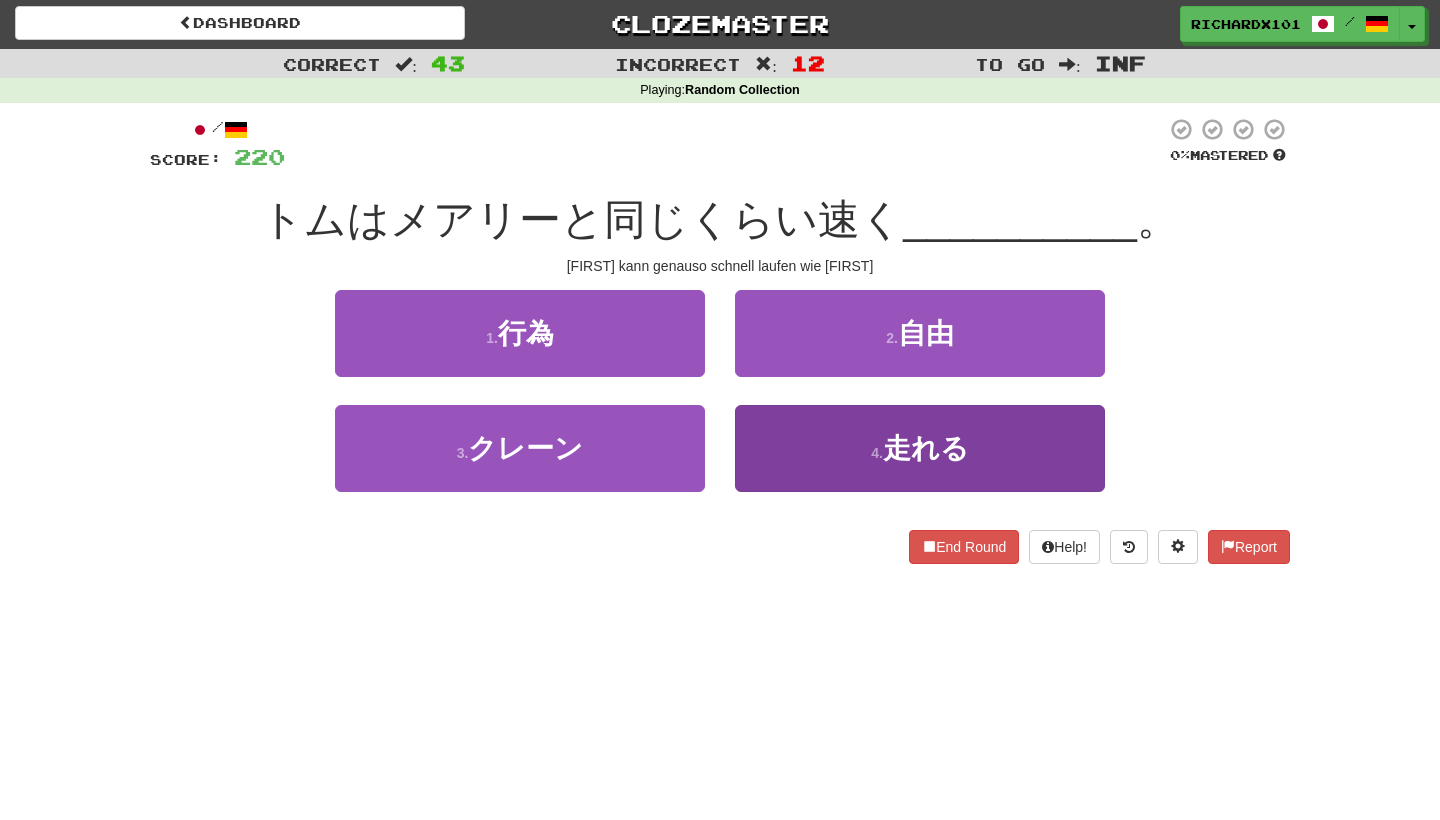 click on "4 .  走れる" at bounding box center (920, 448) 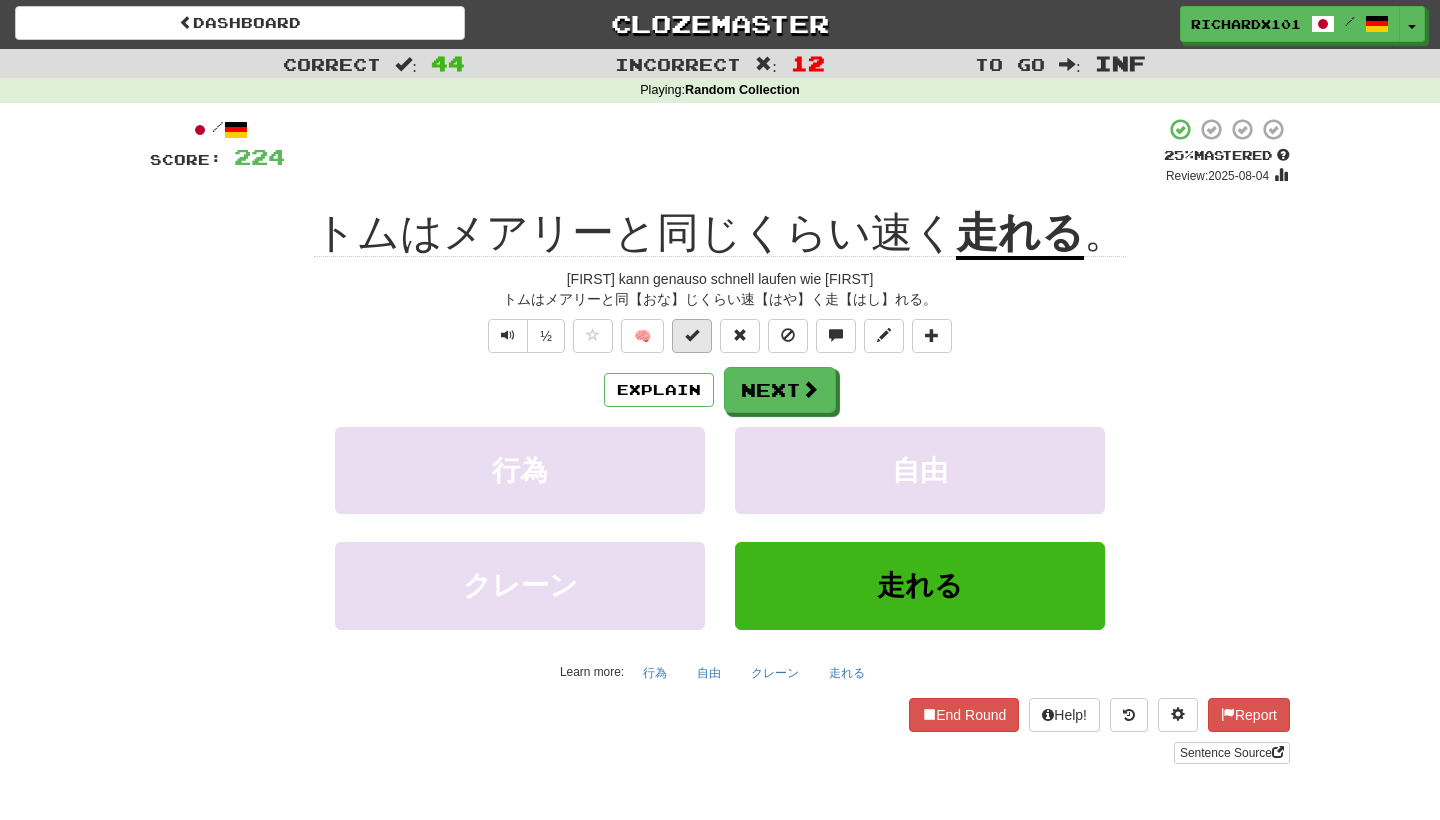 click at bounding box center (692, 336) 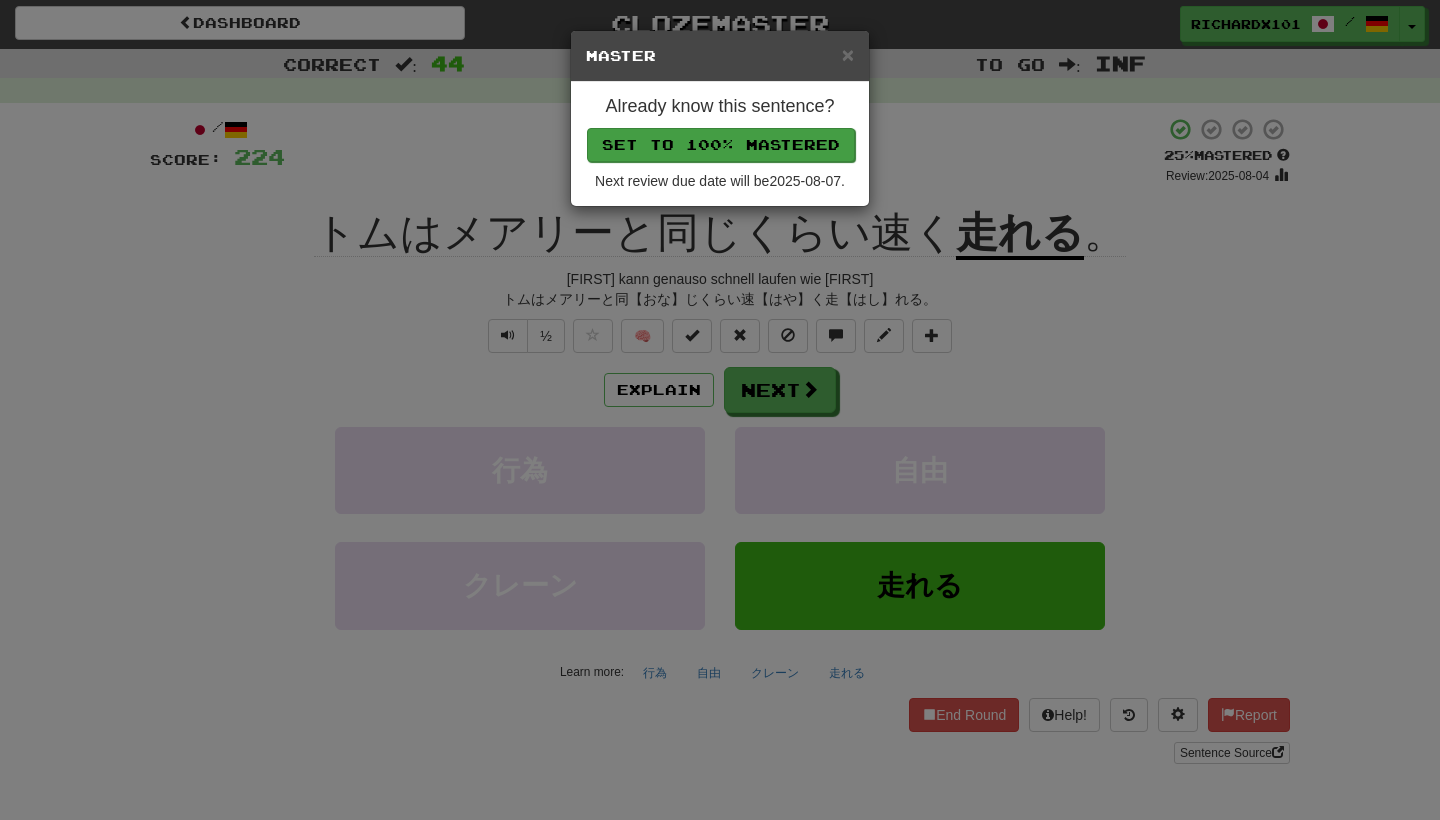 click on "Set to 100% Mastered" at bounding box center [721, 145] 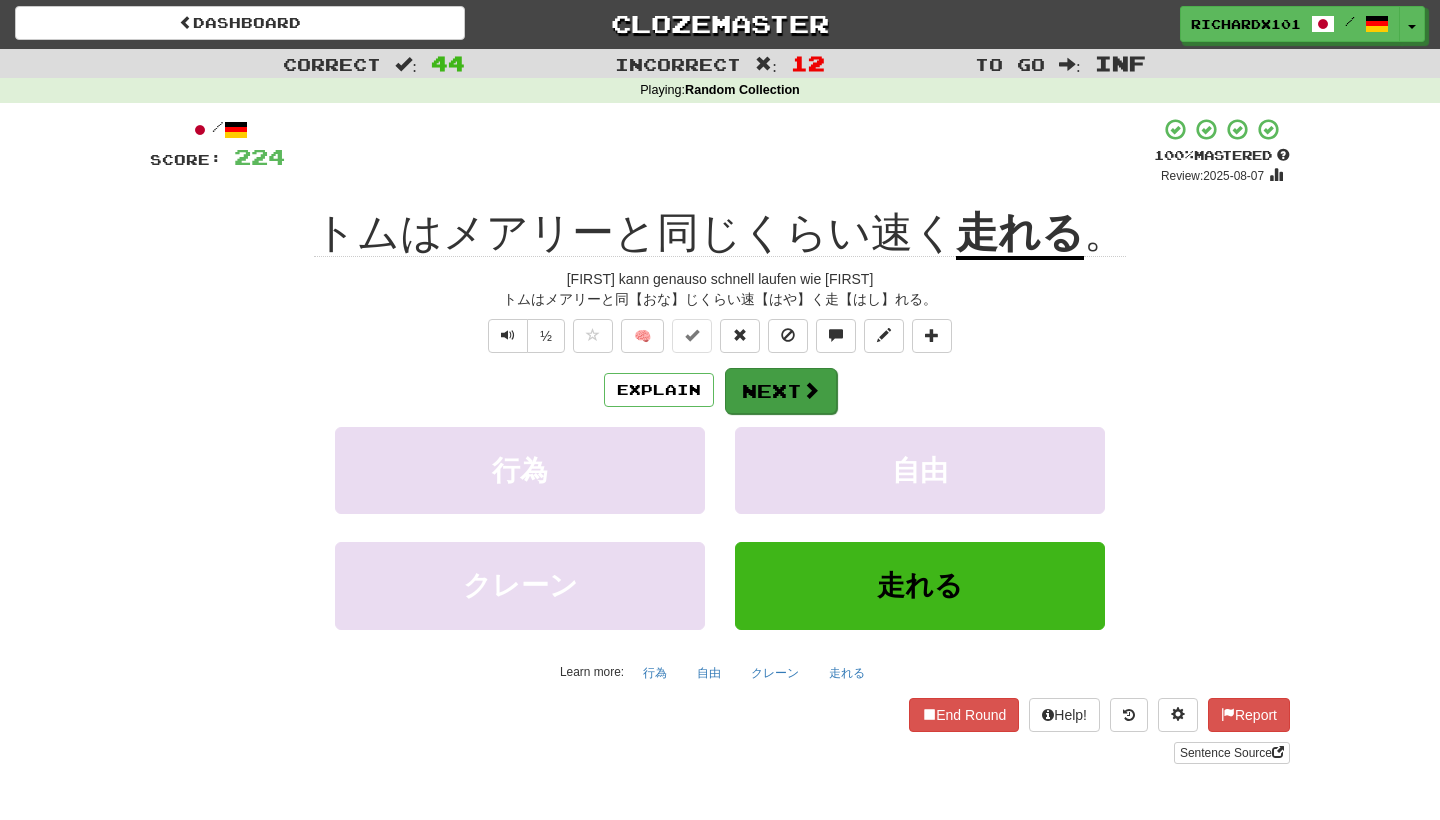 click on "Next" at bounding box center [781, 391] 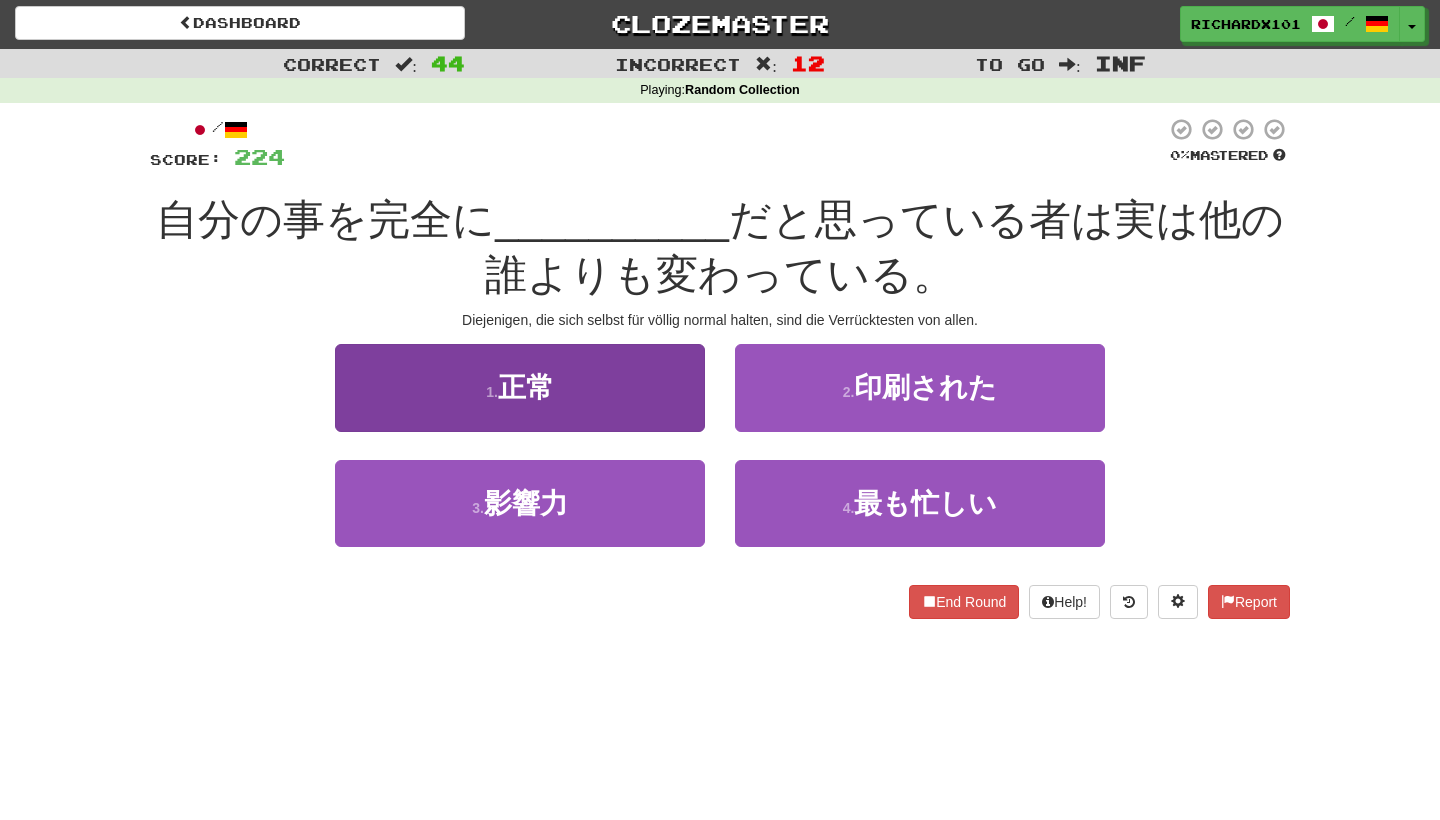 click on "1 .  正常" at bounding box center (520, 387) 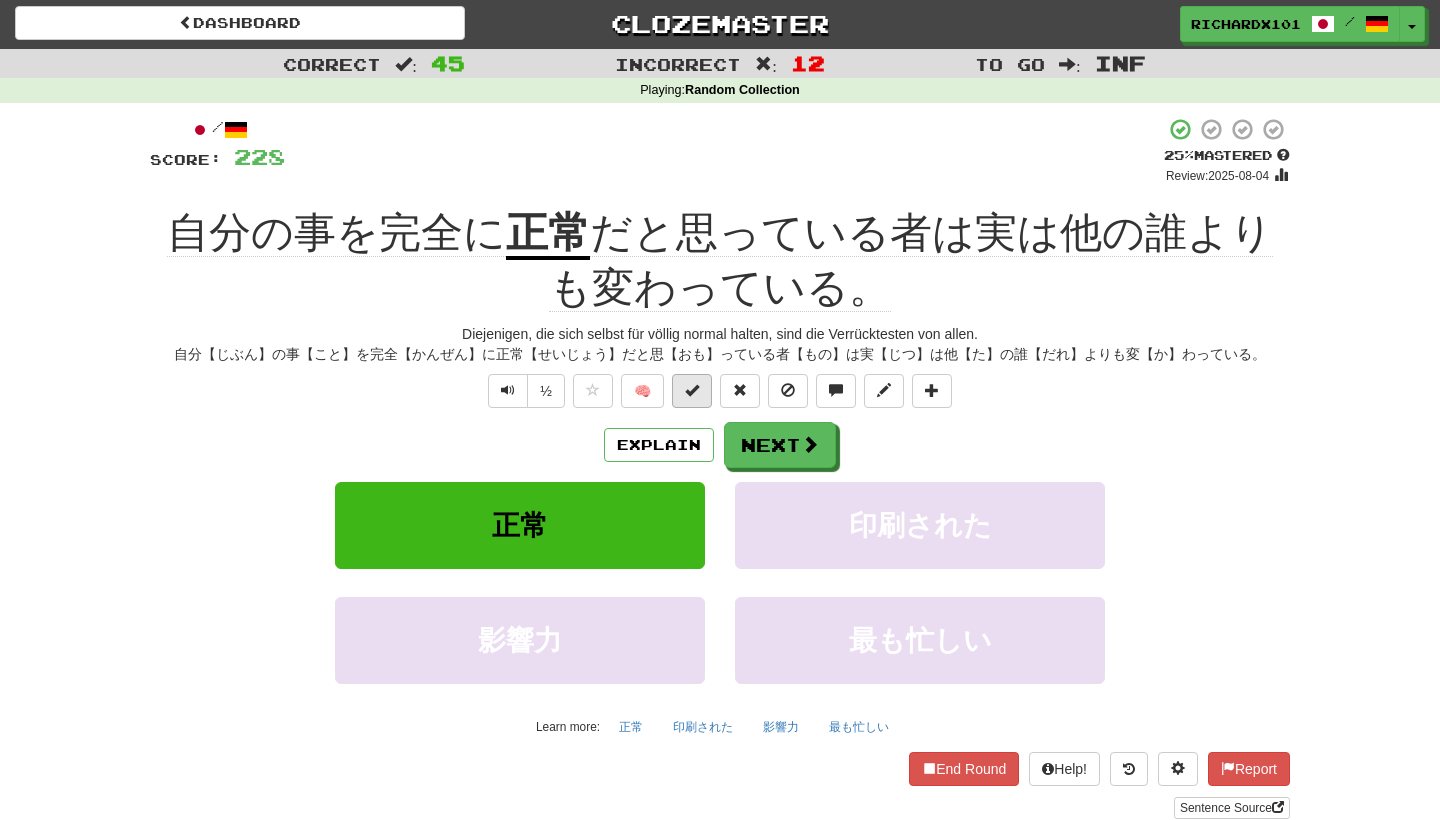 click at bounding box center (692, 391) 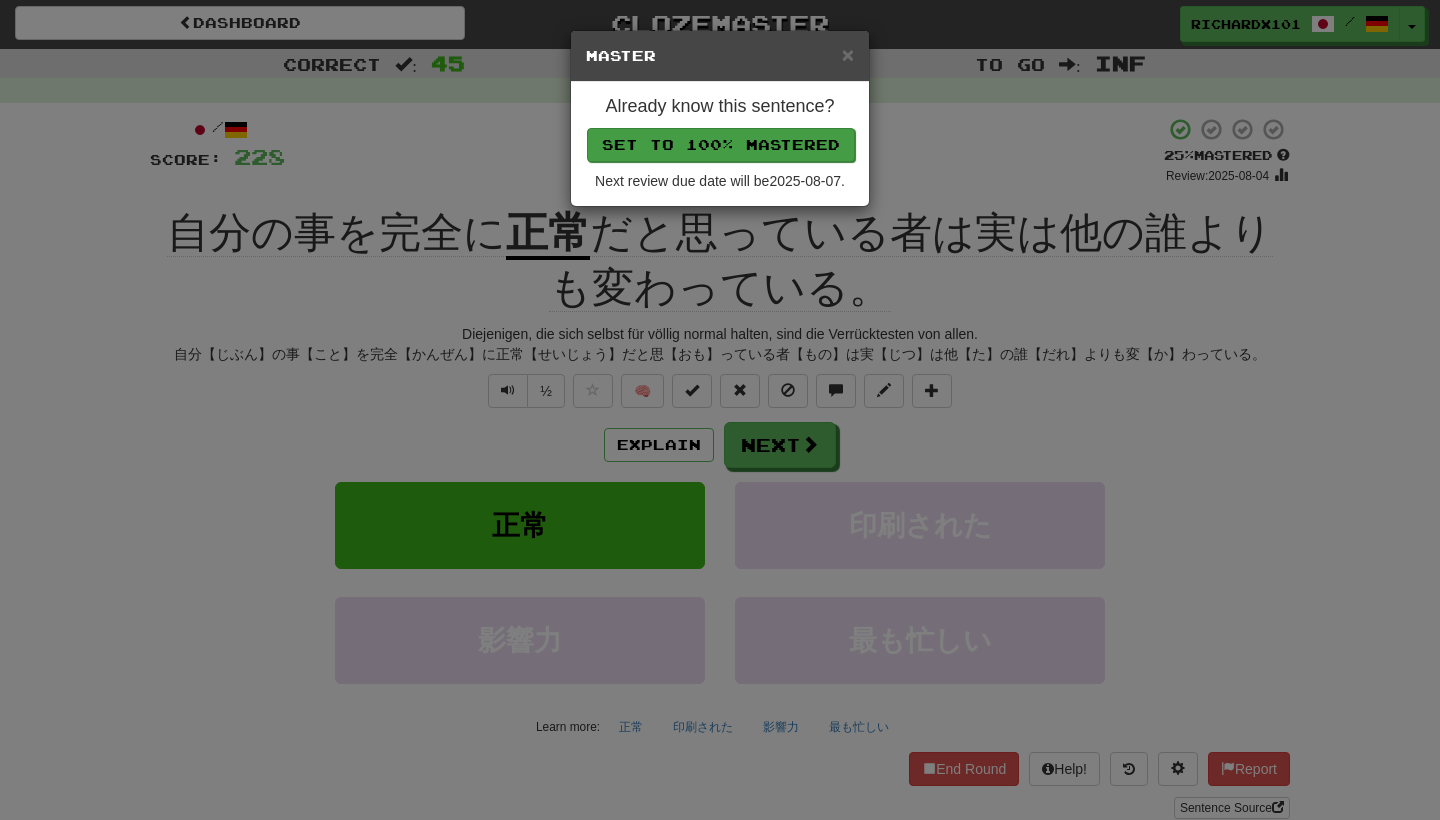 click on "Set to 100% Mastered" at bounding box center [721, 145] 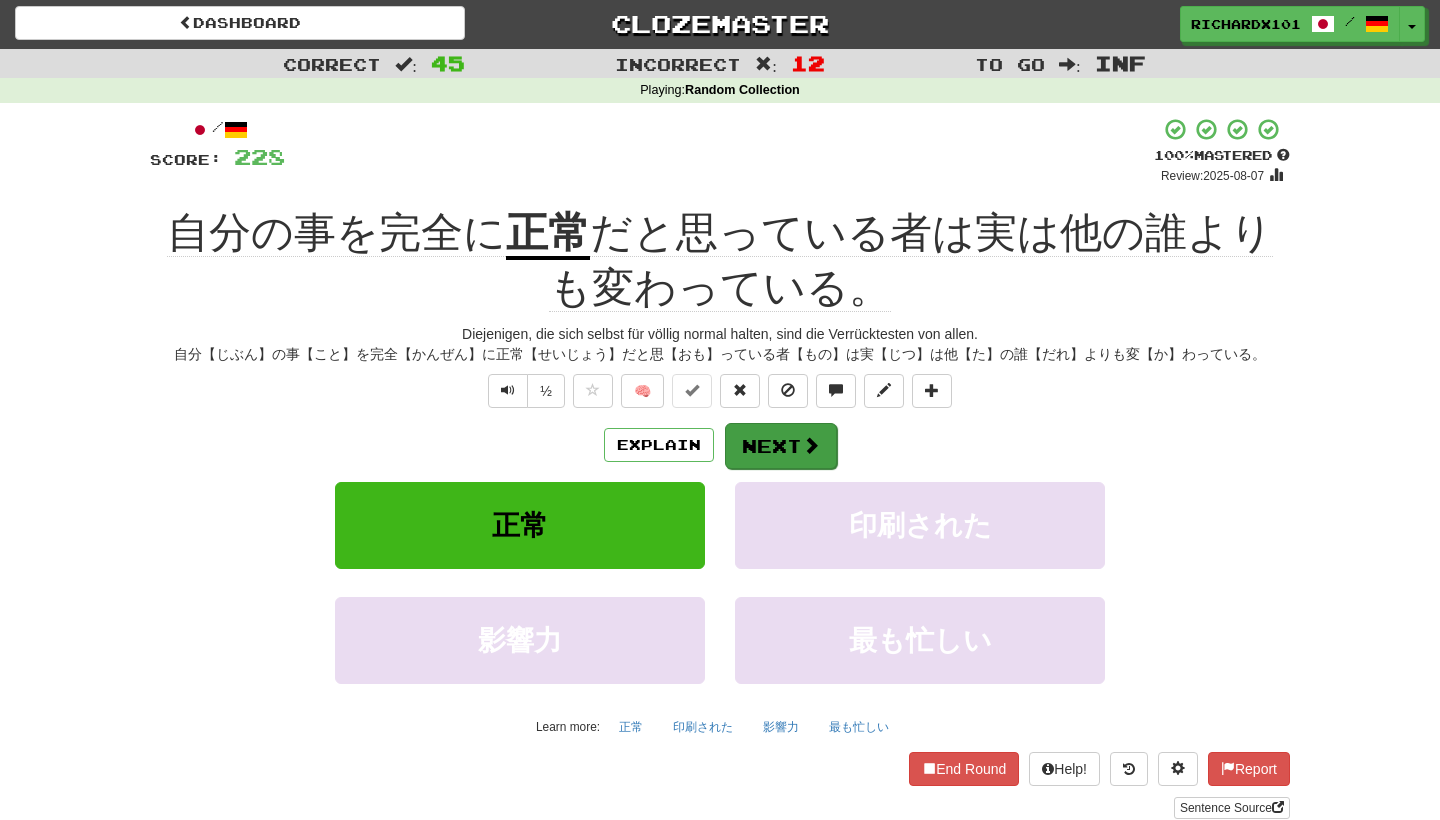 click on "Next" at bounding box center (781, 446) 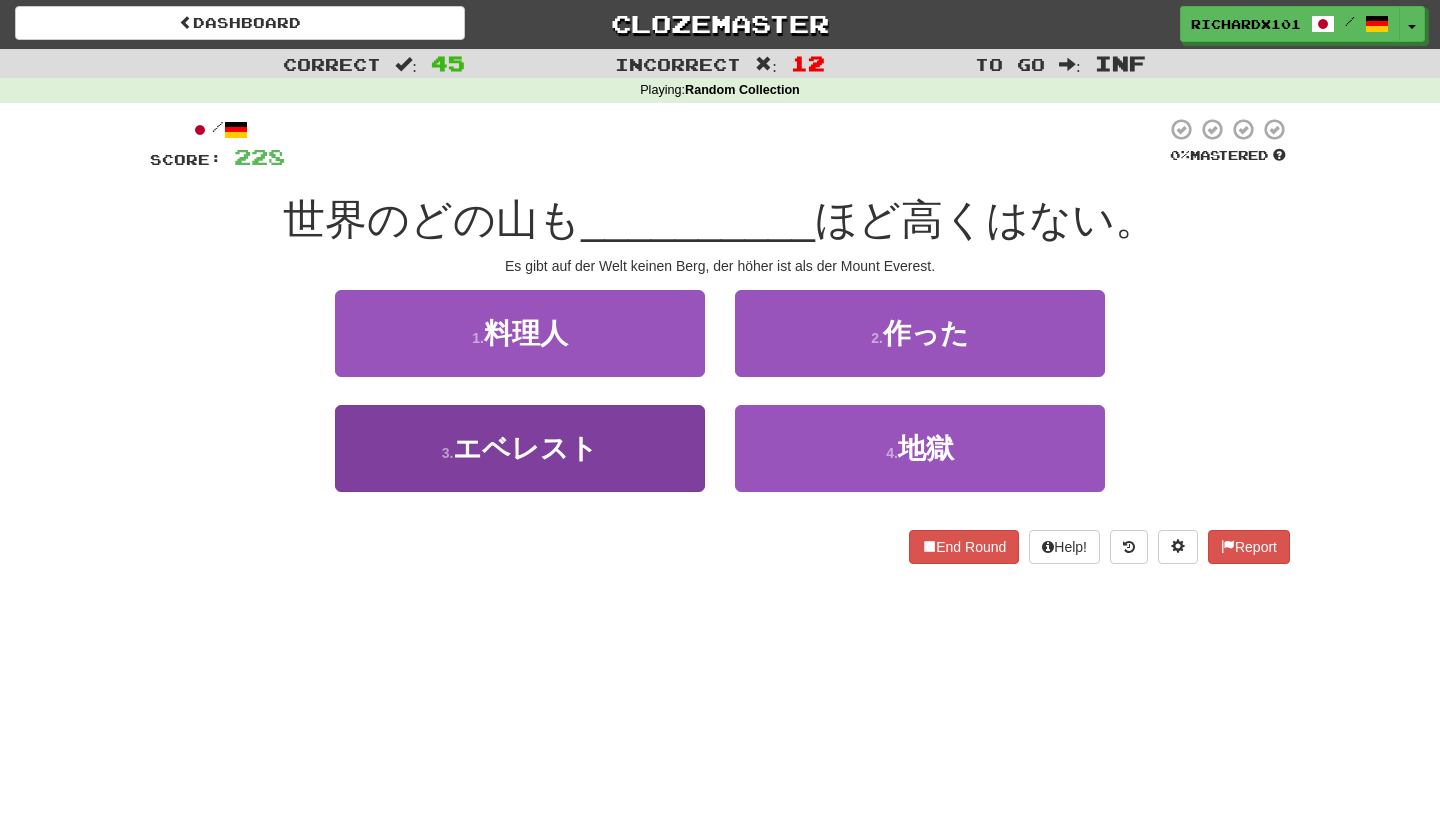 click on "3 .  エベレスト" at bounding box center [520, 448] 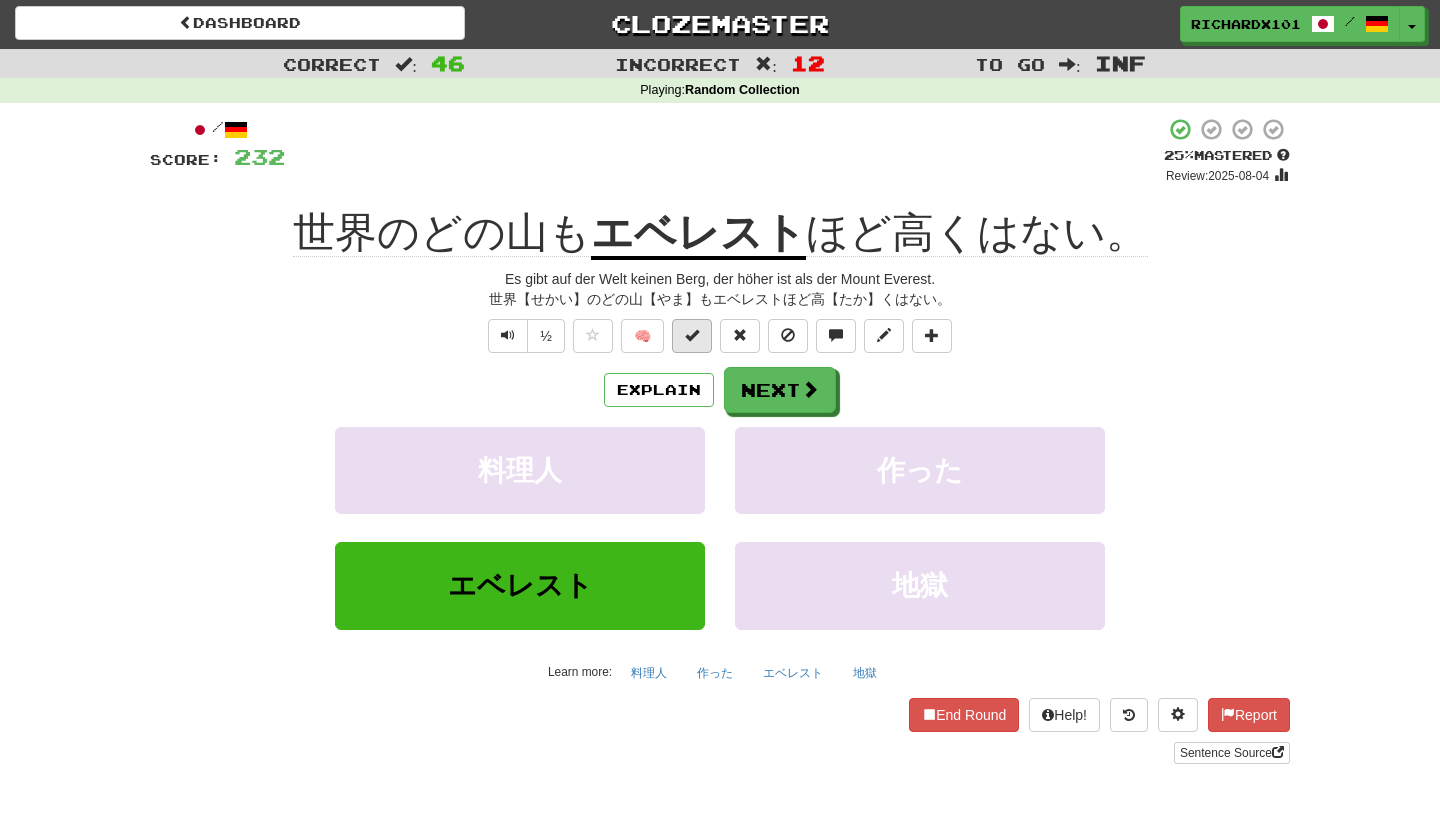 click at bounding box center [692, 335] 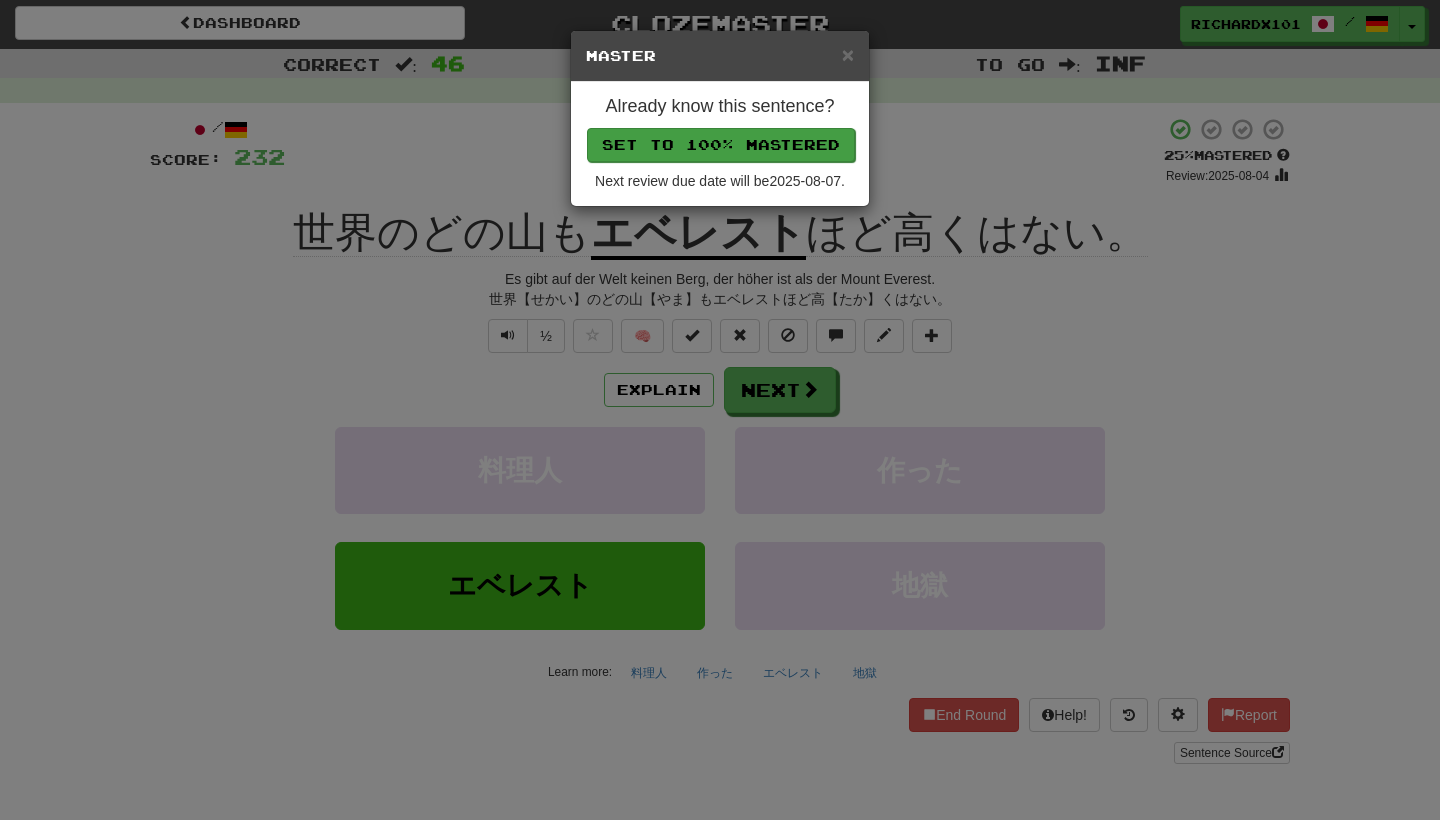click on "Set to 100% Mastered" at bounding box center [721, 145] 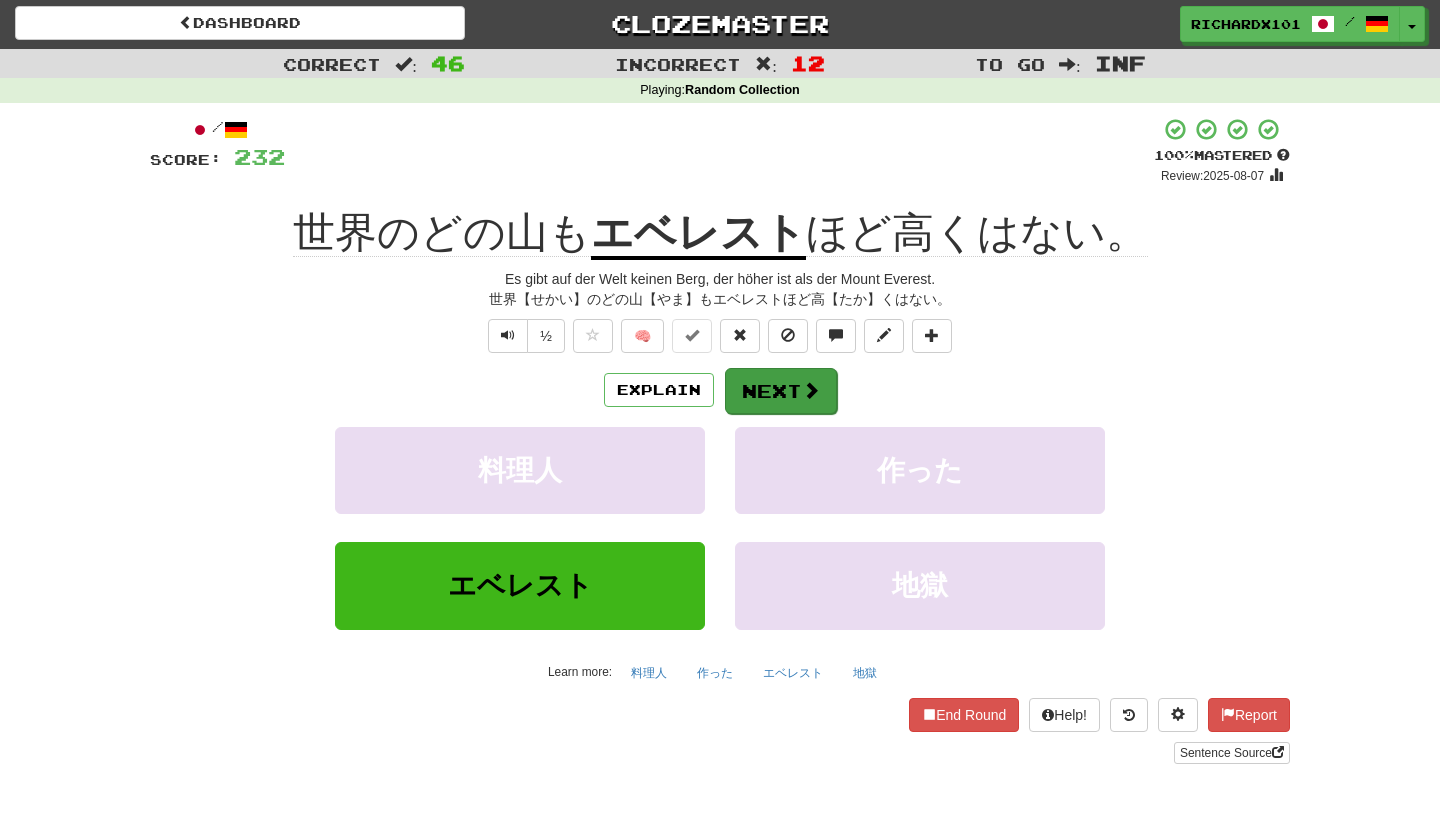 click on "Next" at bounding box center (781, 391) 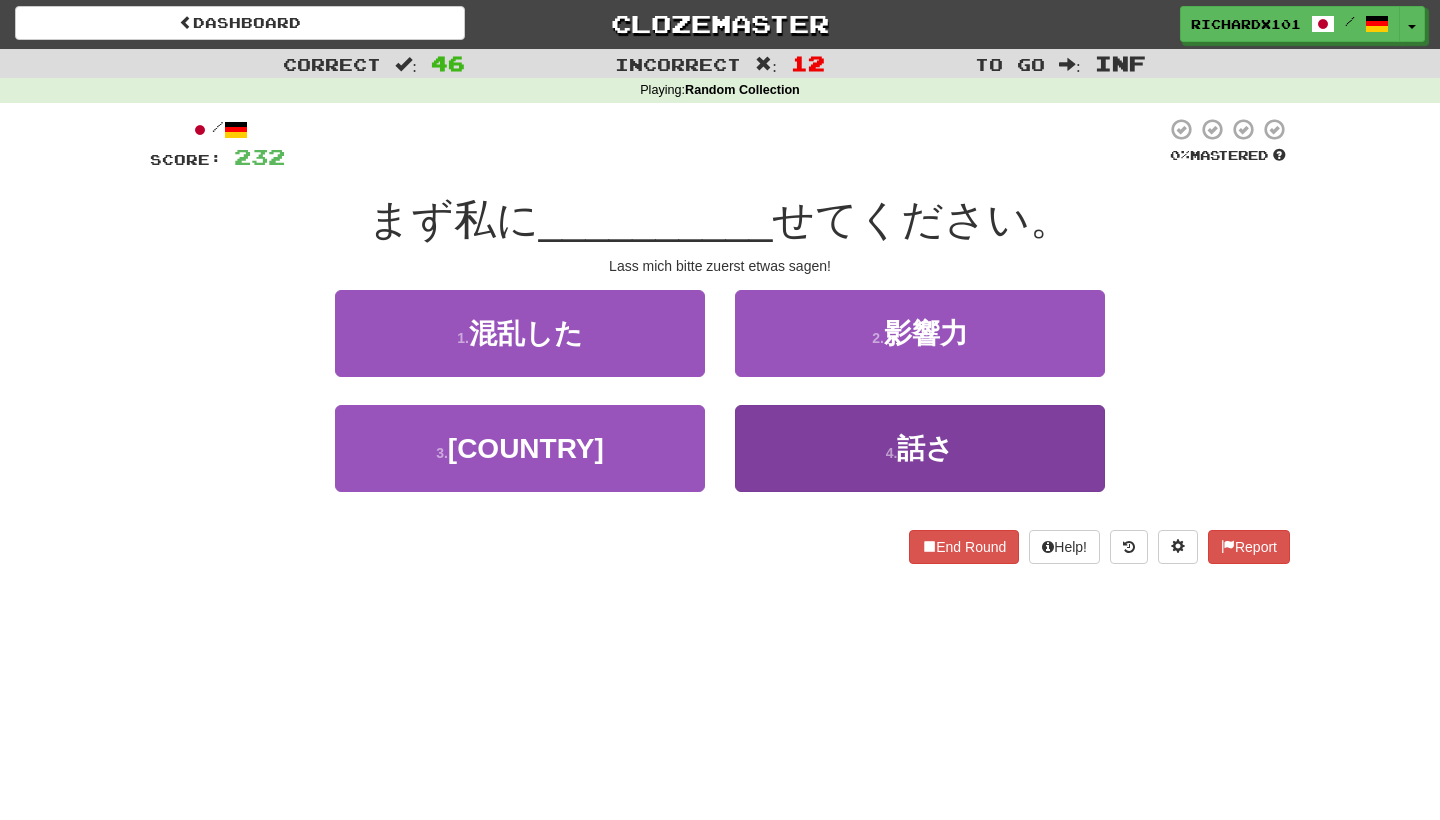 click on "4 .  話さ" at bounding box center [920, 448] 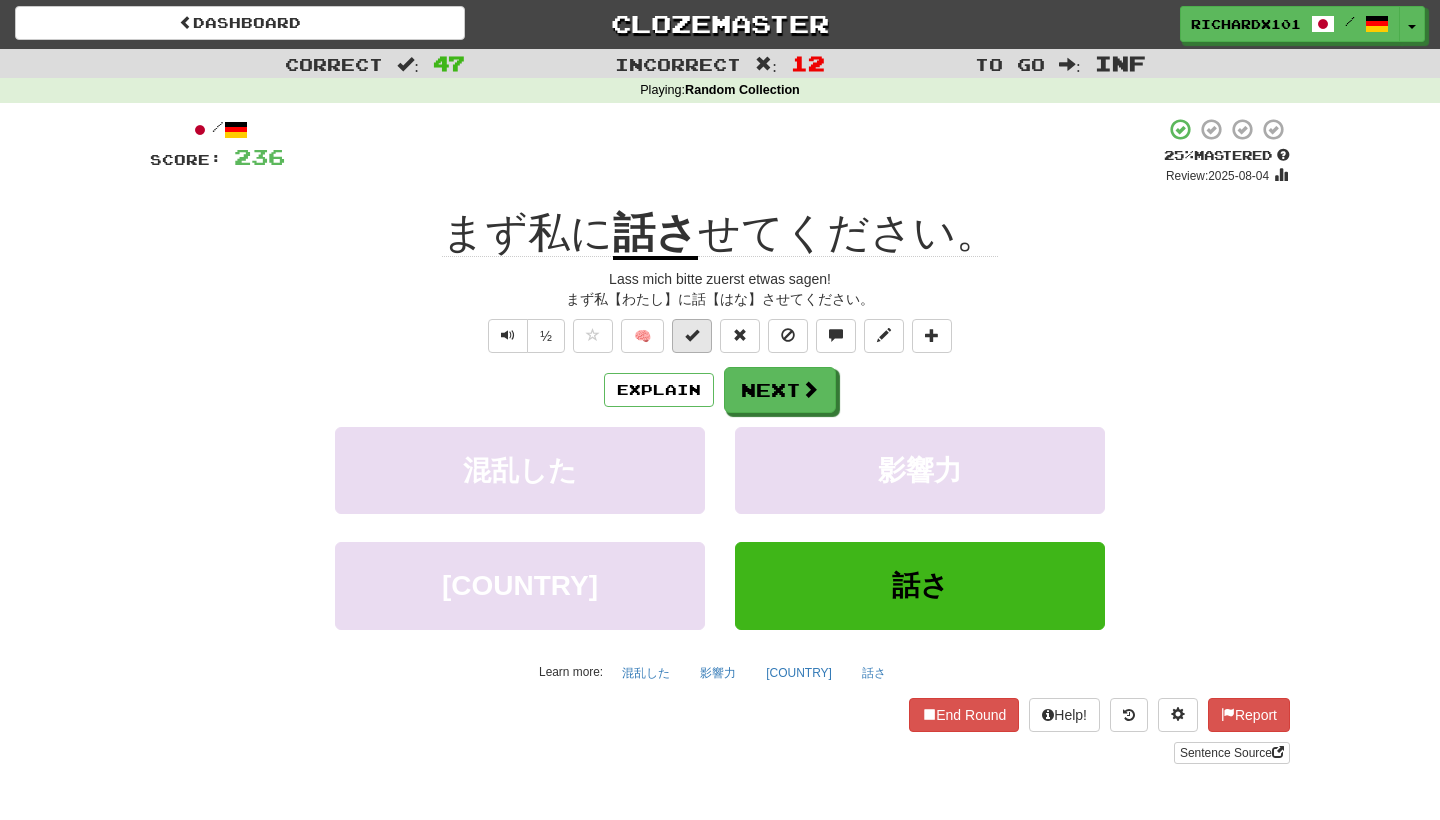 click at bounding box center (692, 336) 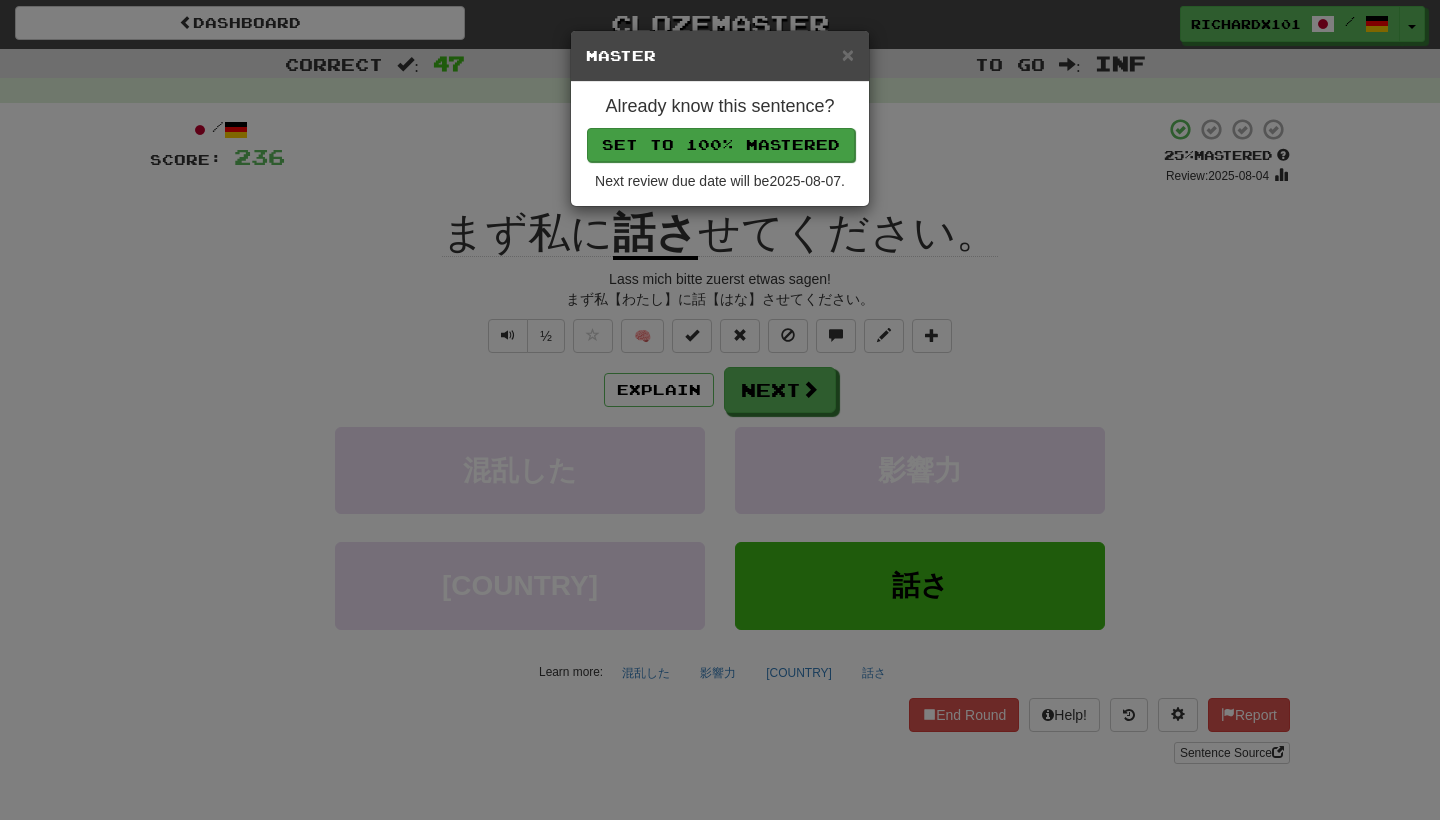 click on "Set to 100% Mastered" at bounding box center (721, 145) 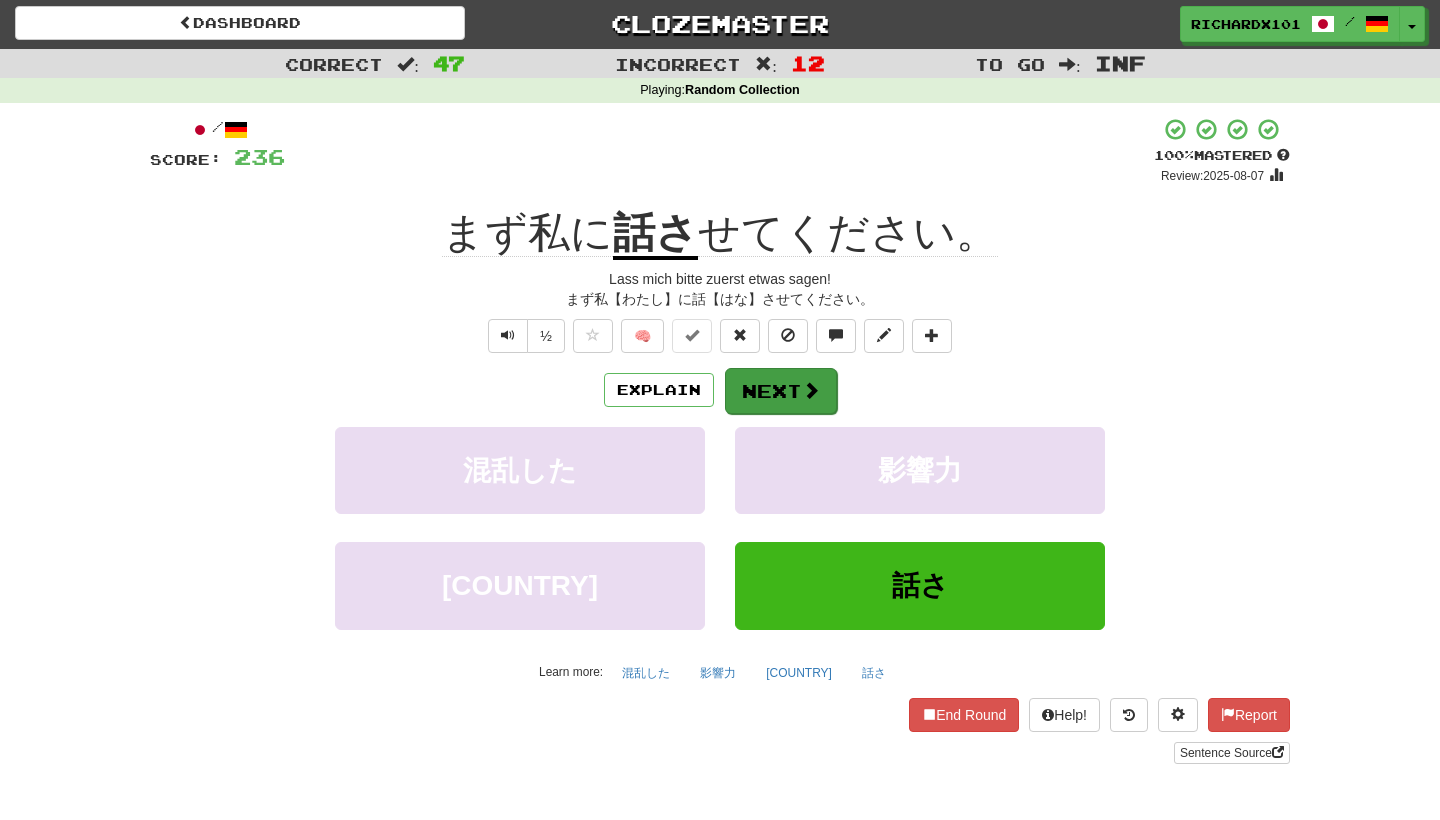 click on "Next" at bounding box center [781, 391] 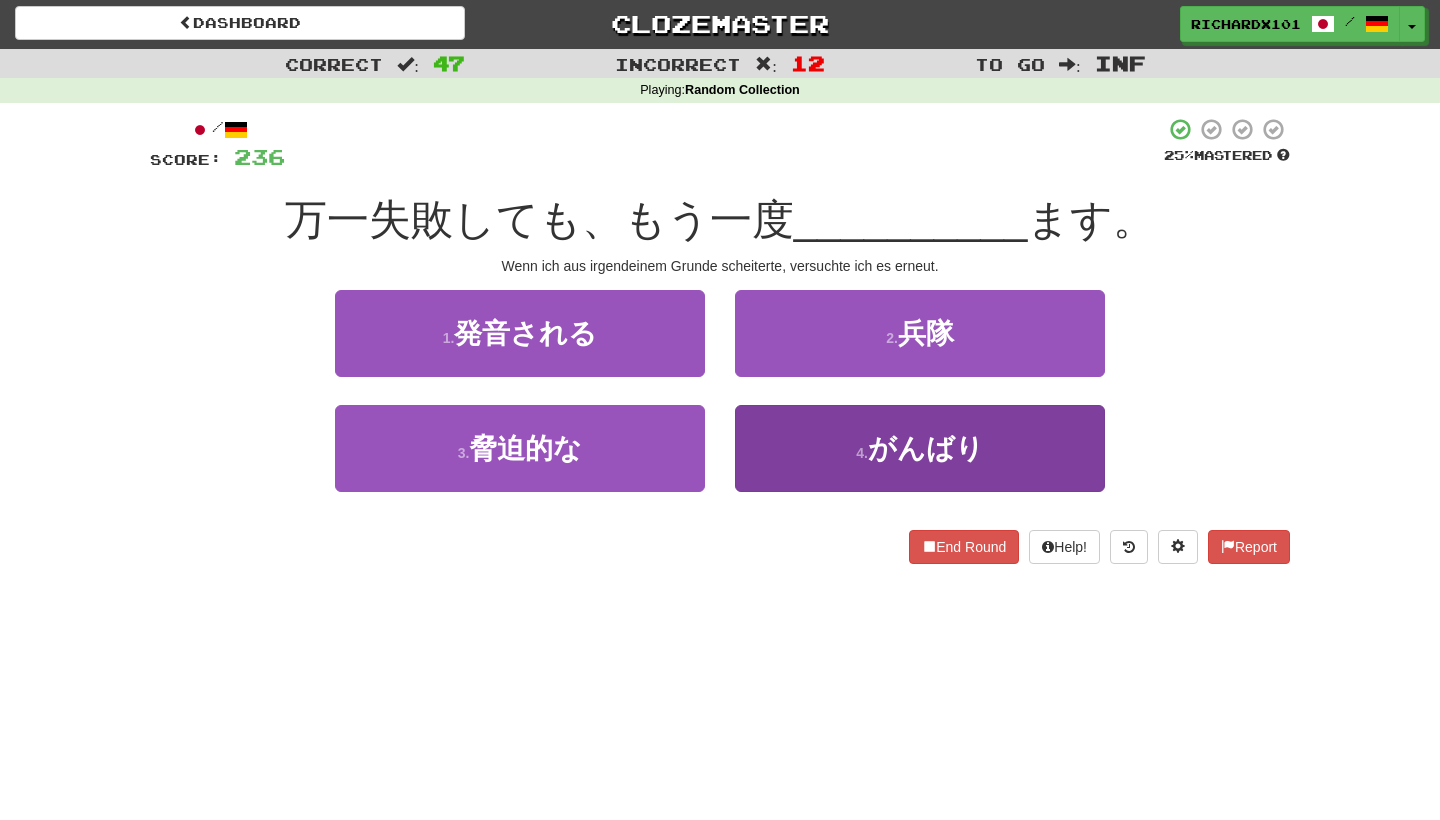 click on "4 .  がんばり" at bounding box center [920, 448] 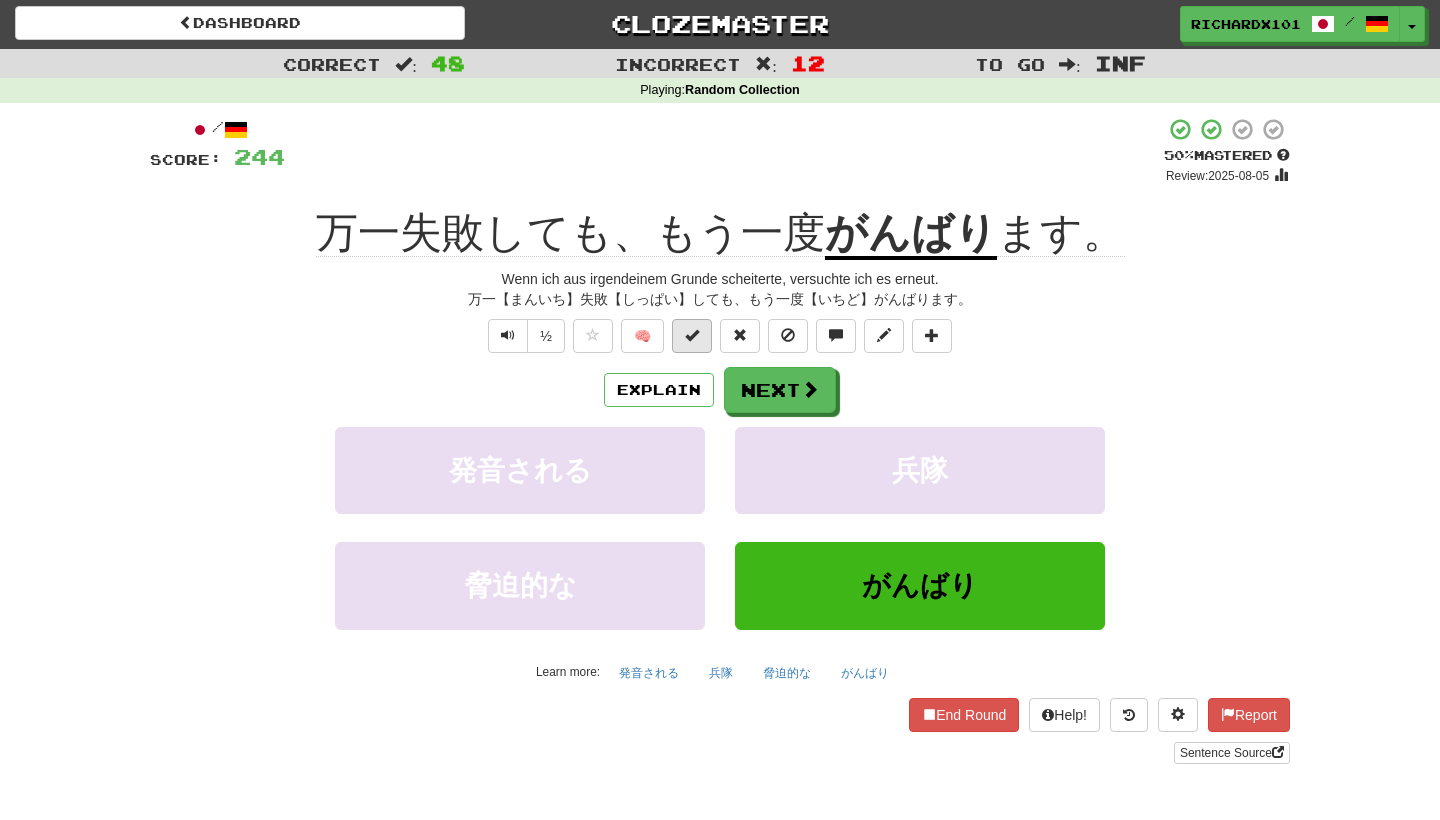click at bounding box center (692, 336) 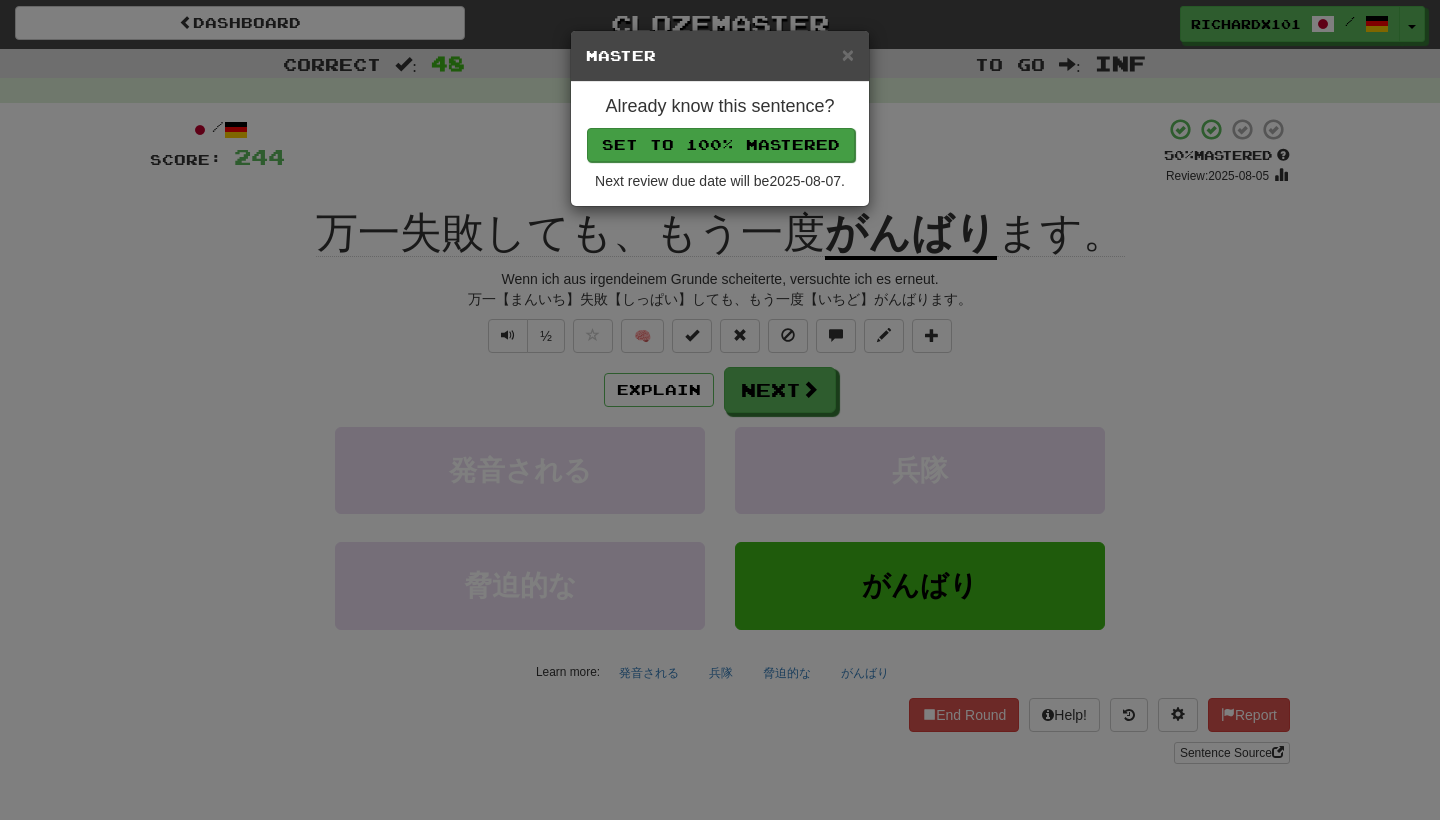 click on "Set to 100% Mastered" at bounding box center (721, 145) 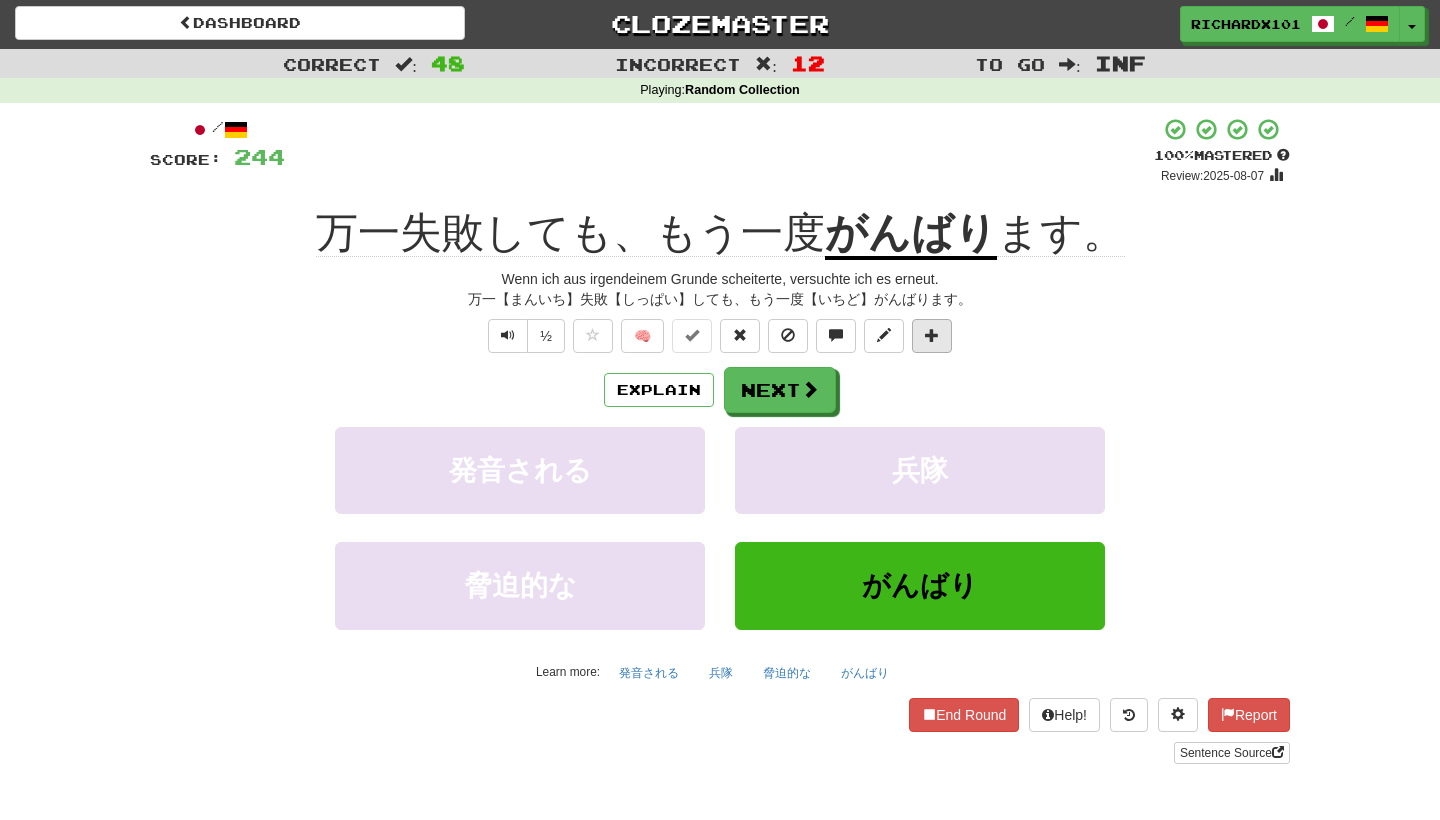 click at bounding box center (932, 336) 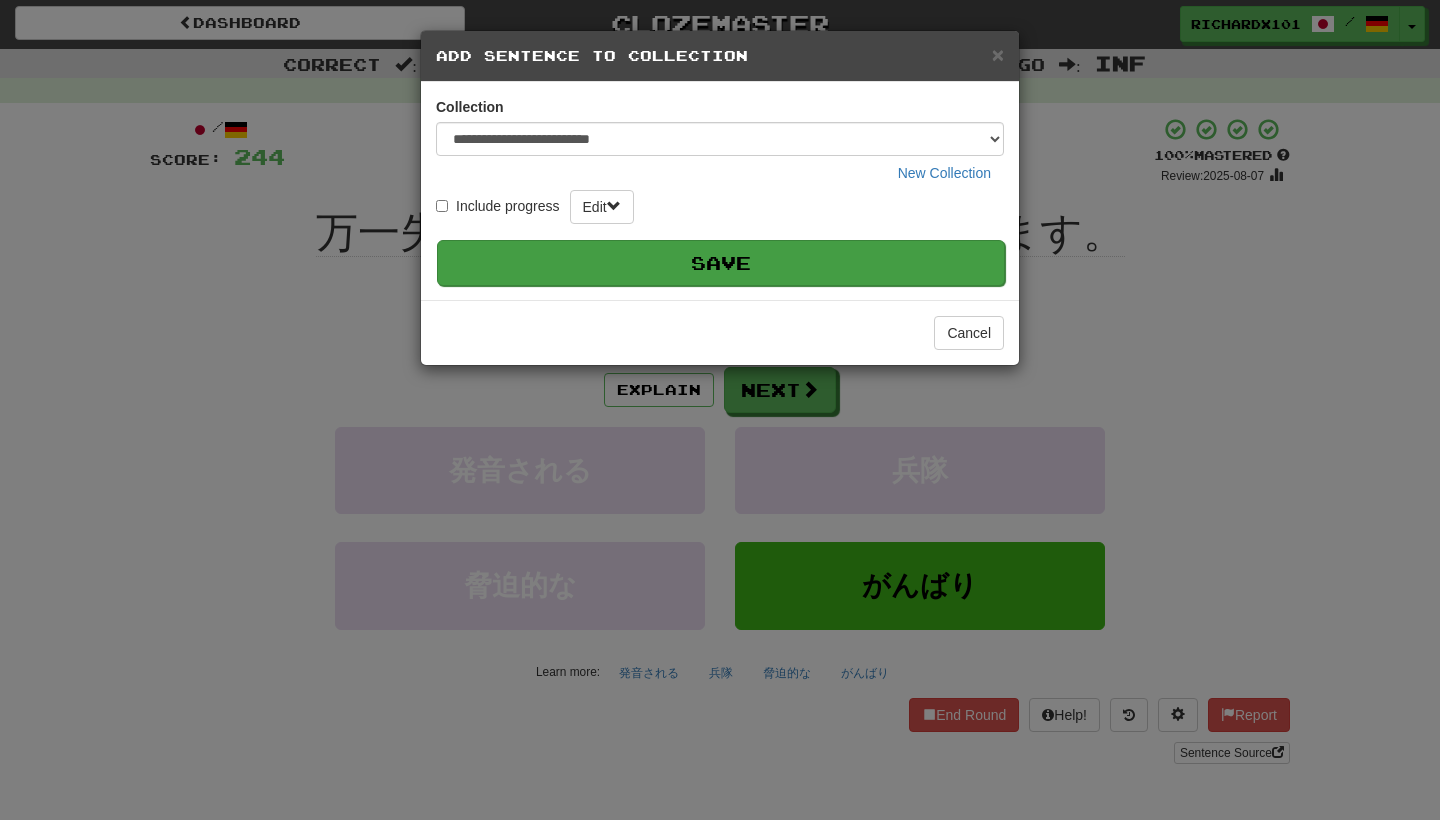 click on "Save" at bounding box center (721, 263) 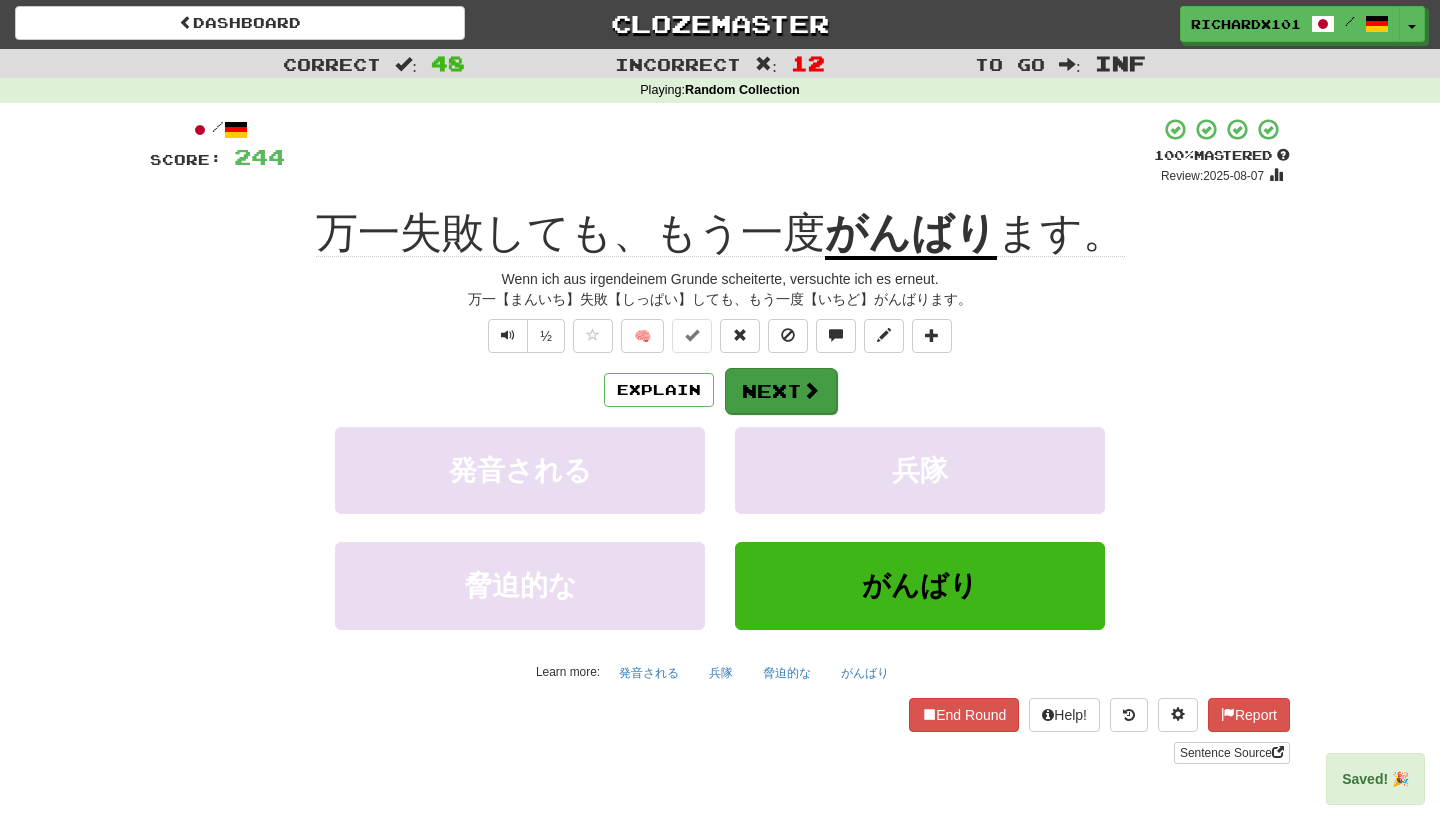 click at bounding box center (811, 390) 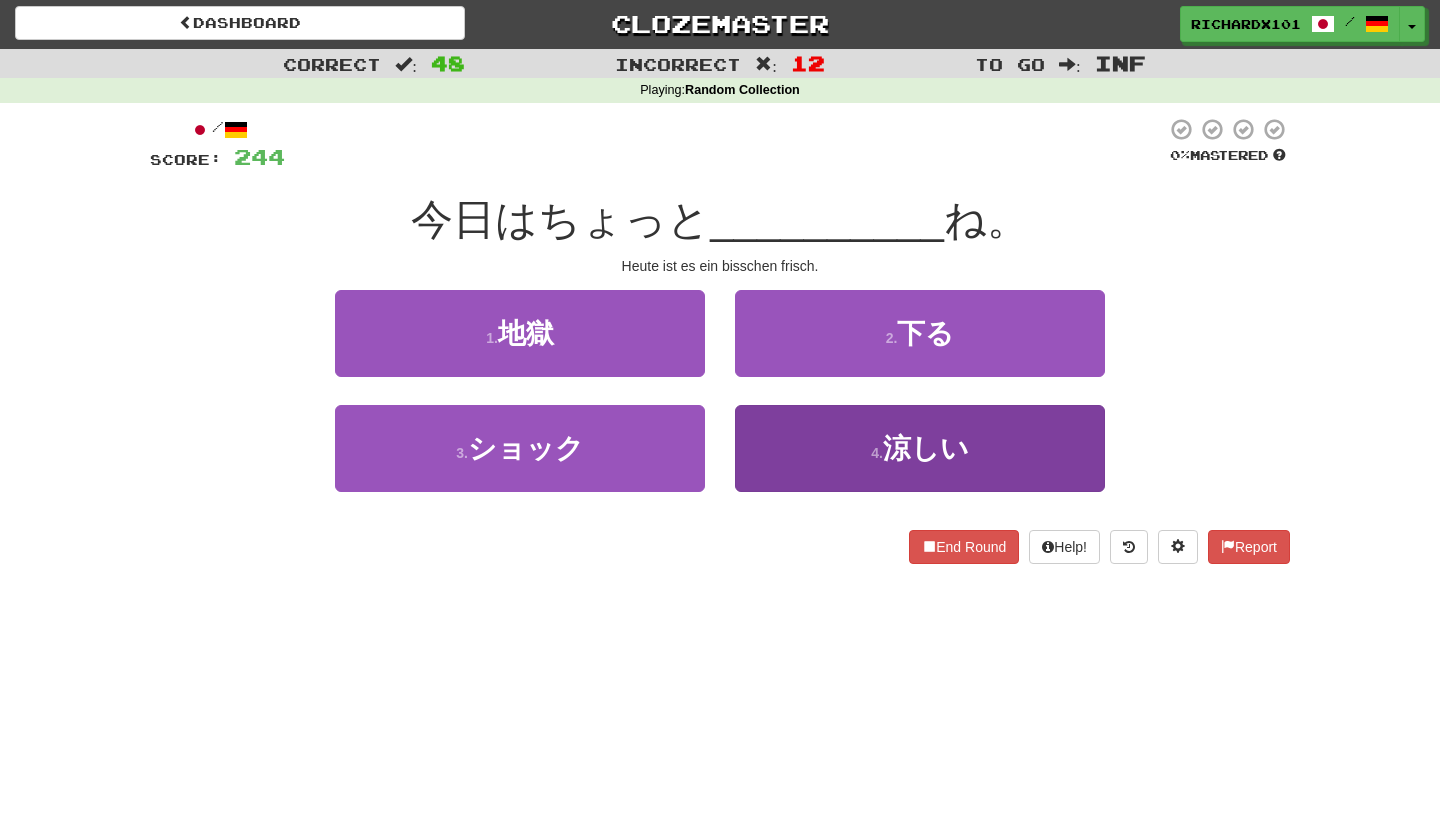 click on "4 .  涼しい" at bounding box center (920, 448) 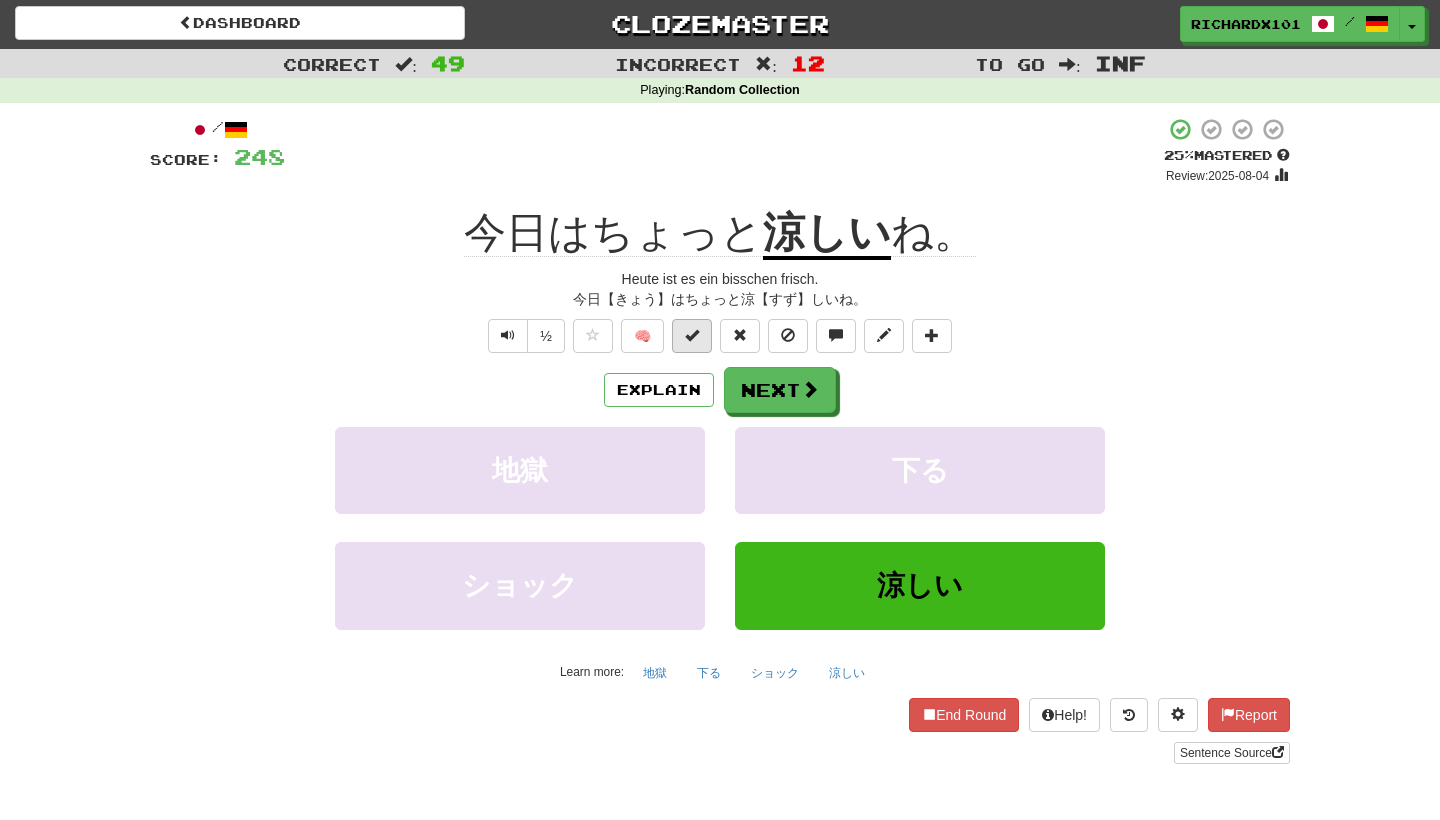 click at bounding box center (692, 336) 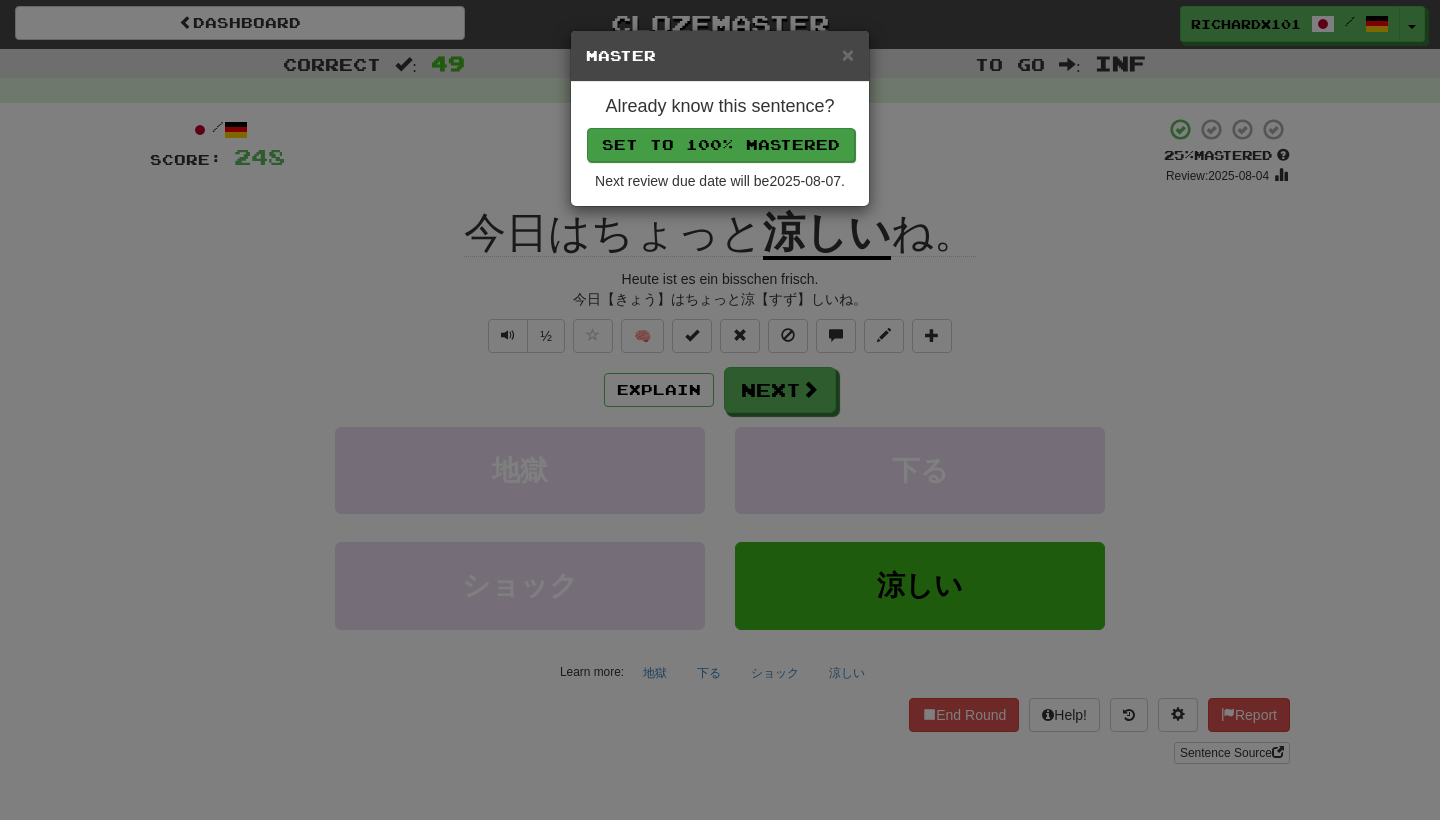click on "Set to 100% Mastered" at bounding box center [721, 145] 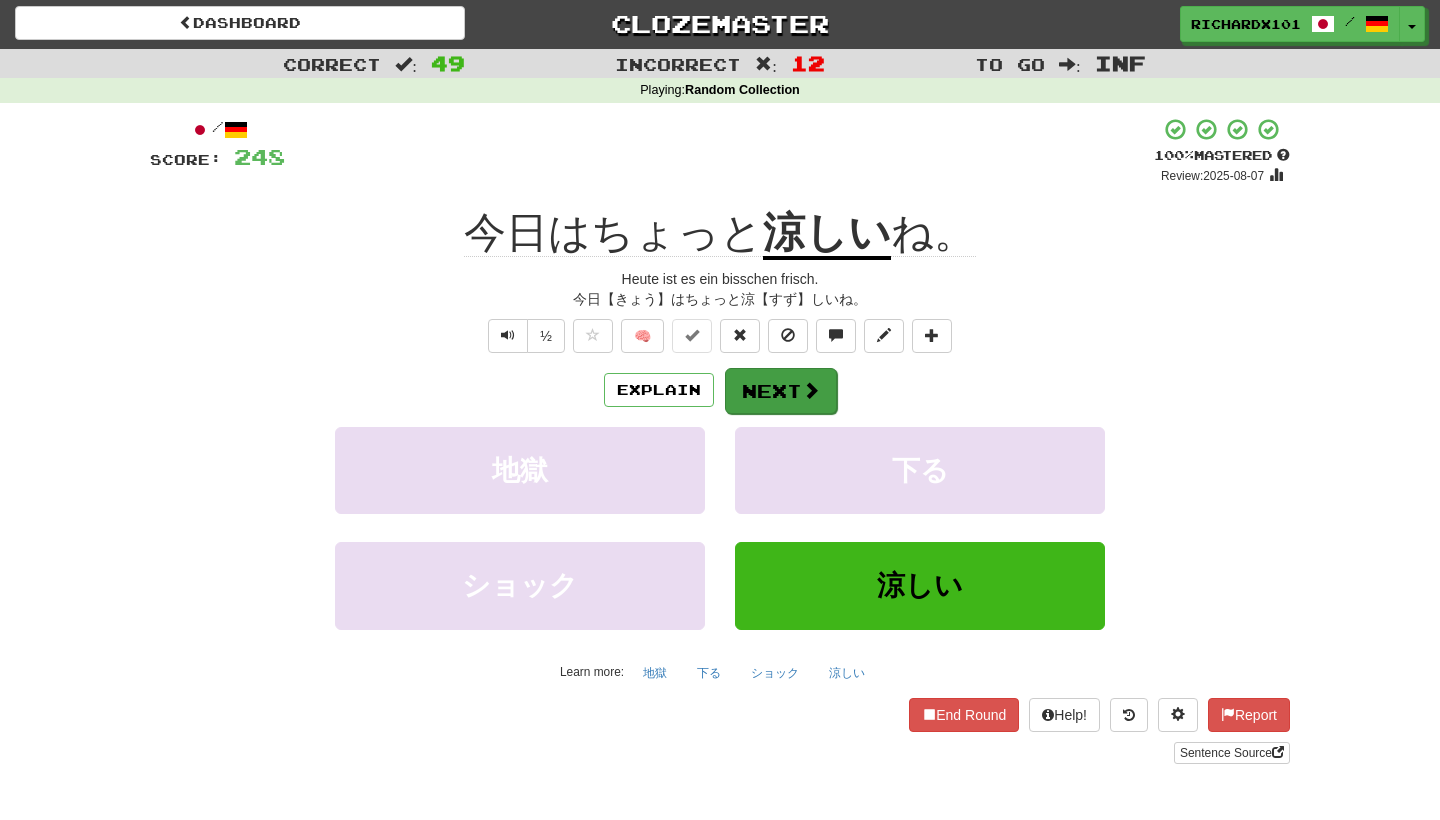 click on "Next" at bounding box center [781, 391] 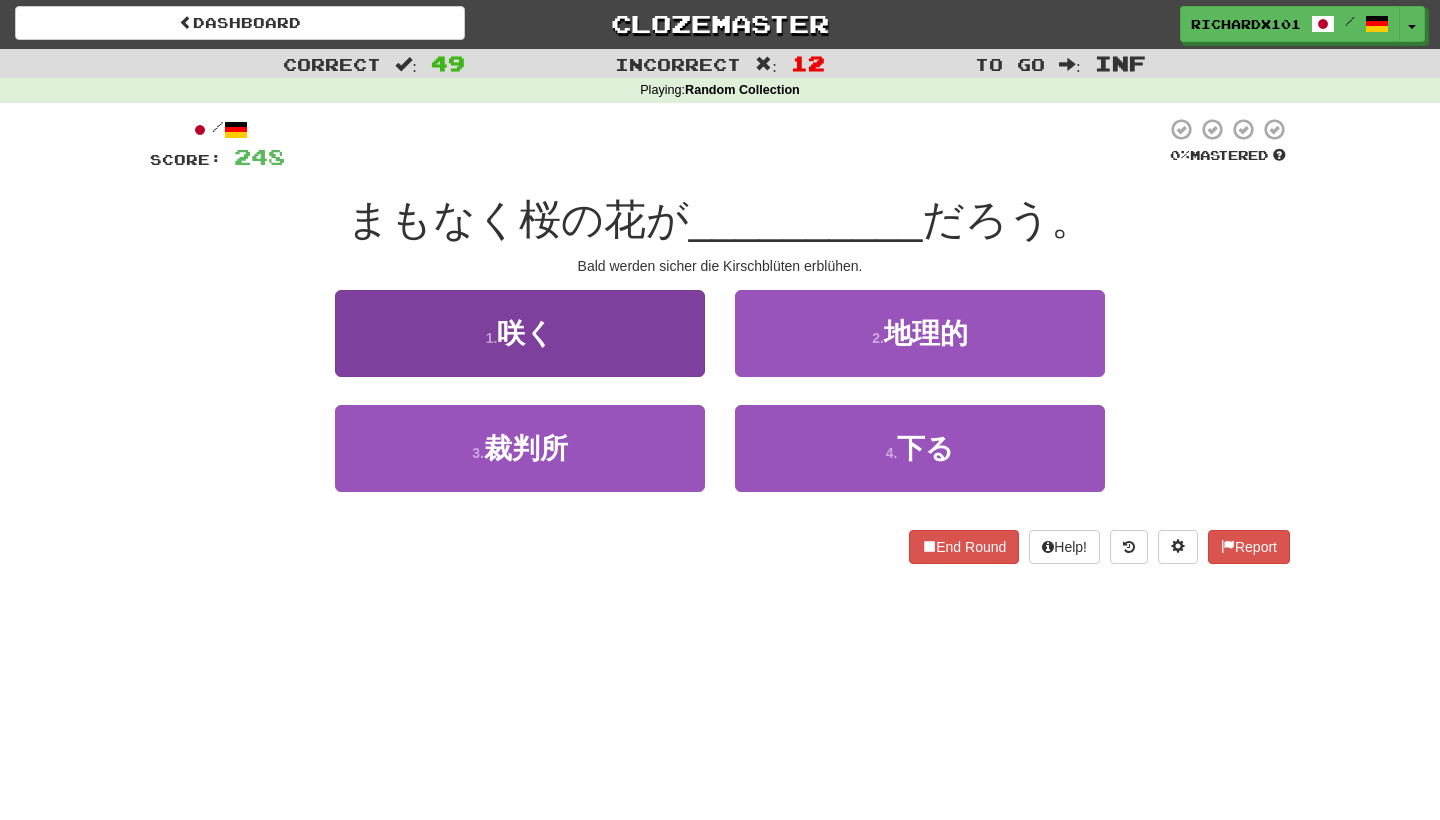 click on "1 .  咲く" at bounding box center [520, 333] 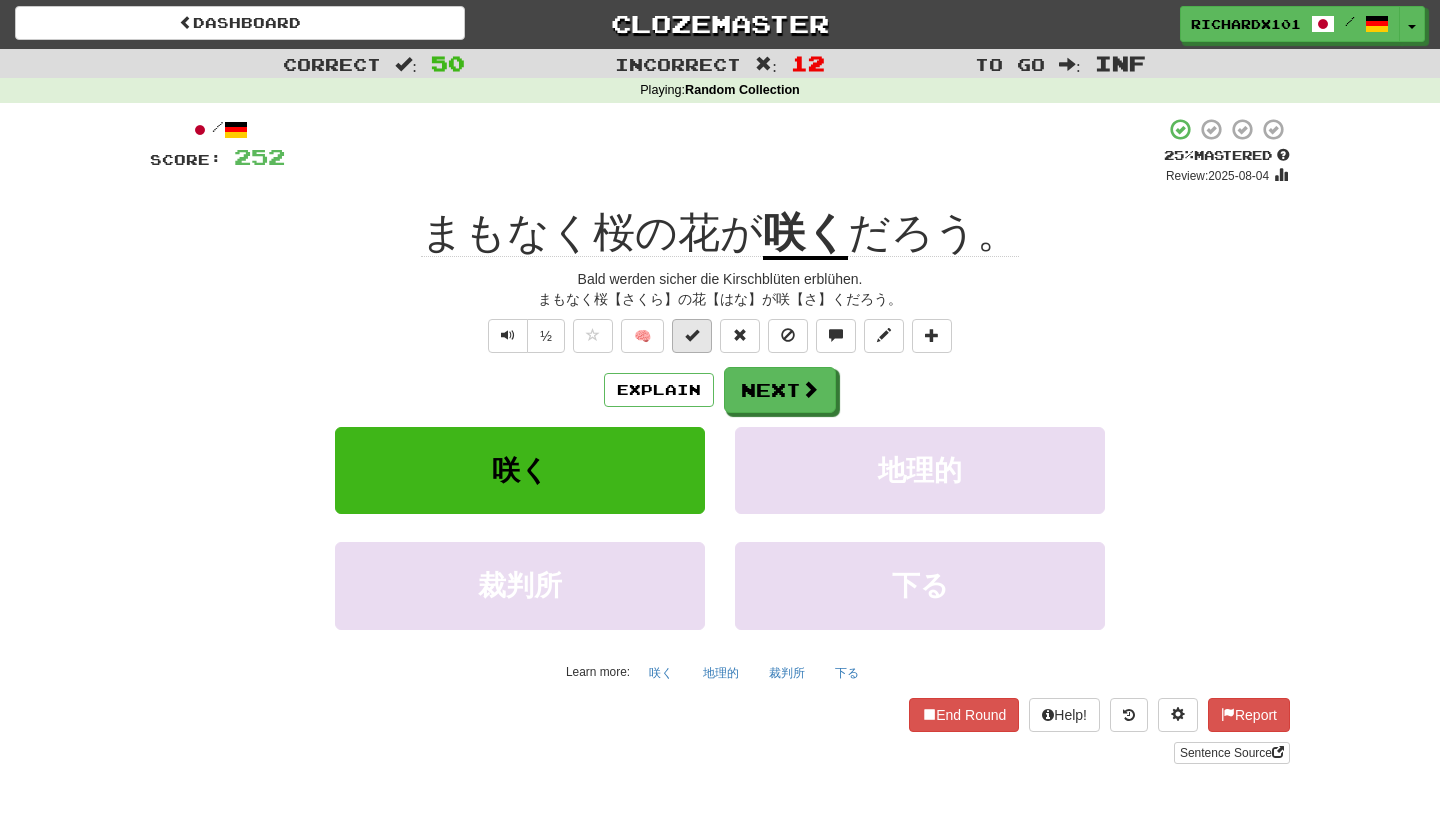 click at bounding box center (692, 335) 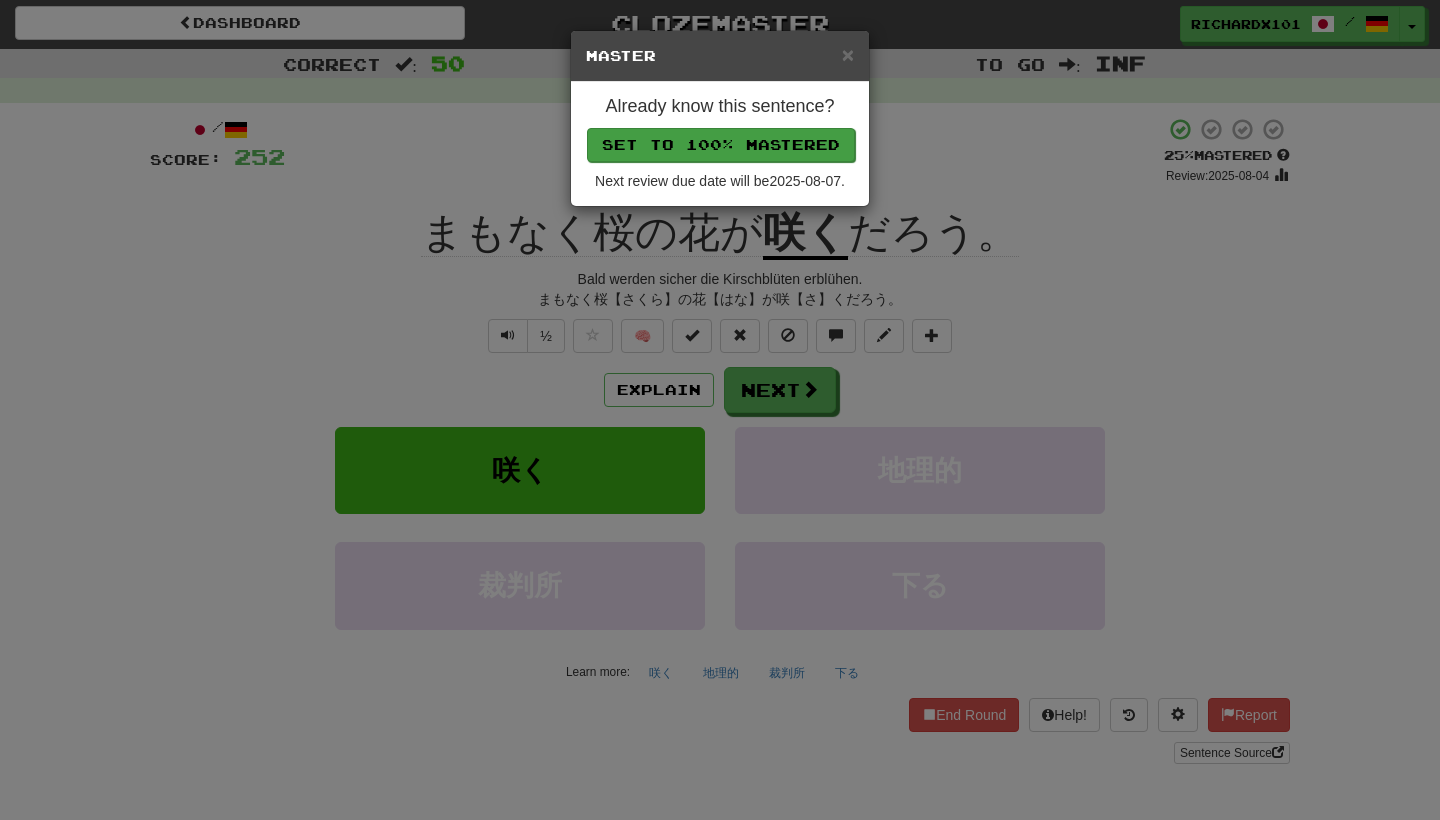 click on "Set to 100% Mastered" at bounding box center (721, 145) 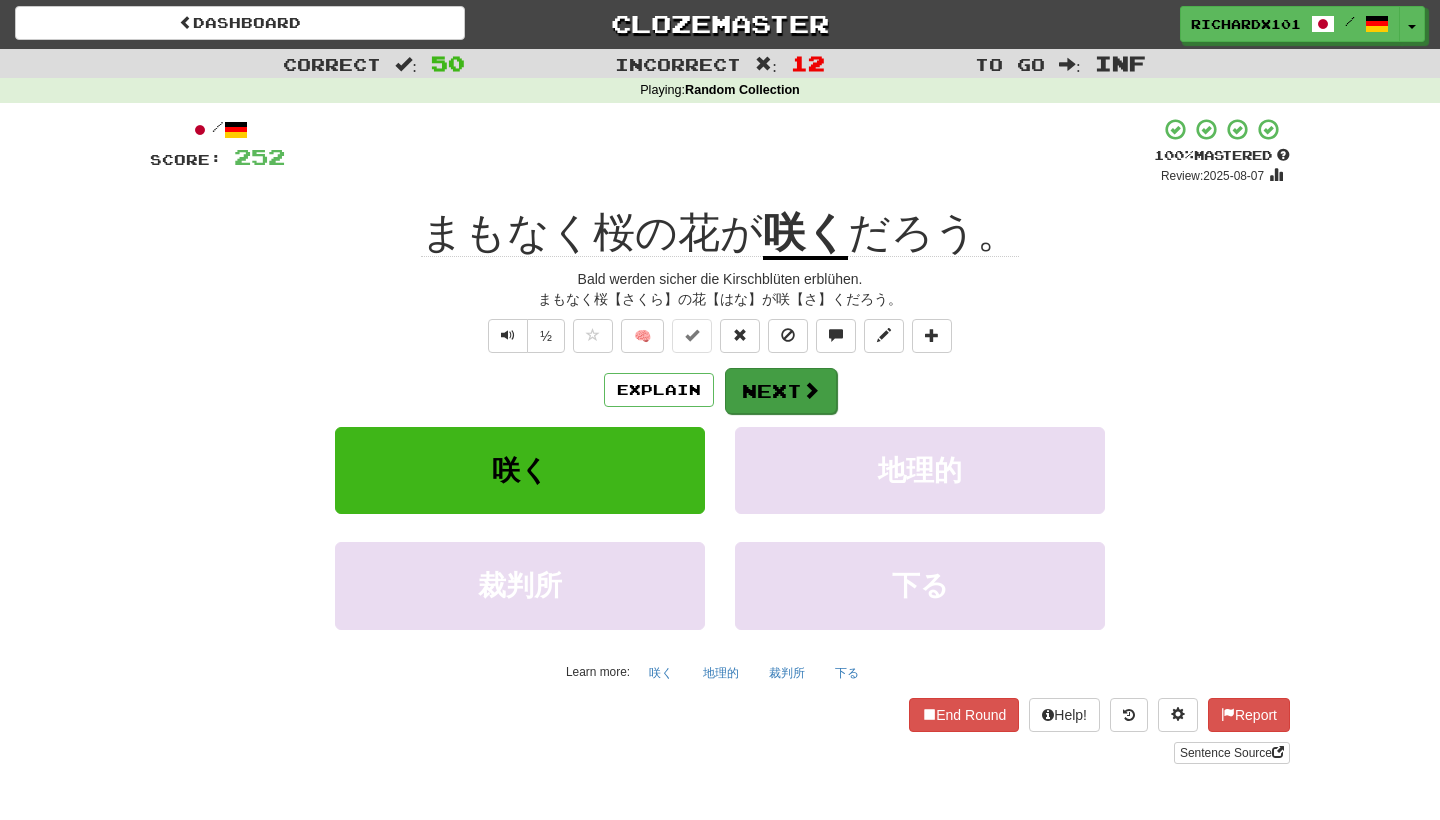 click at bounding box center [811, 390] 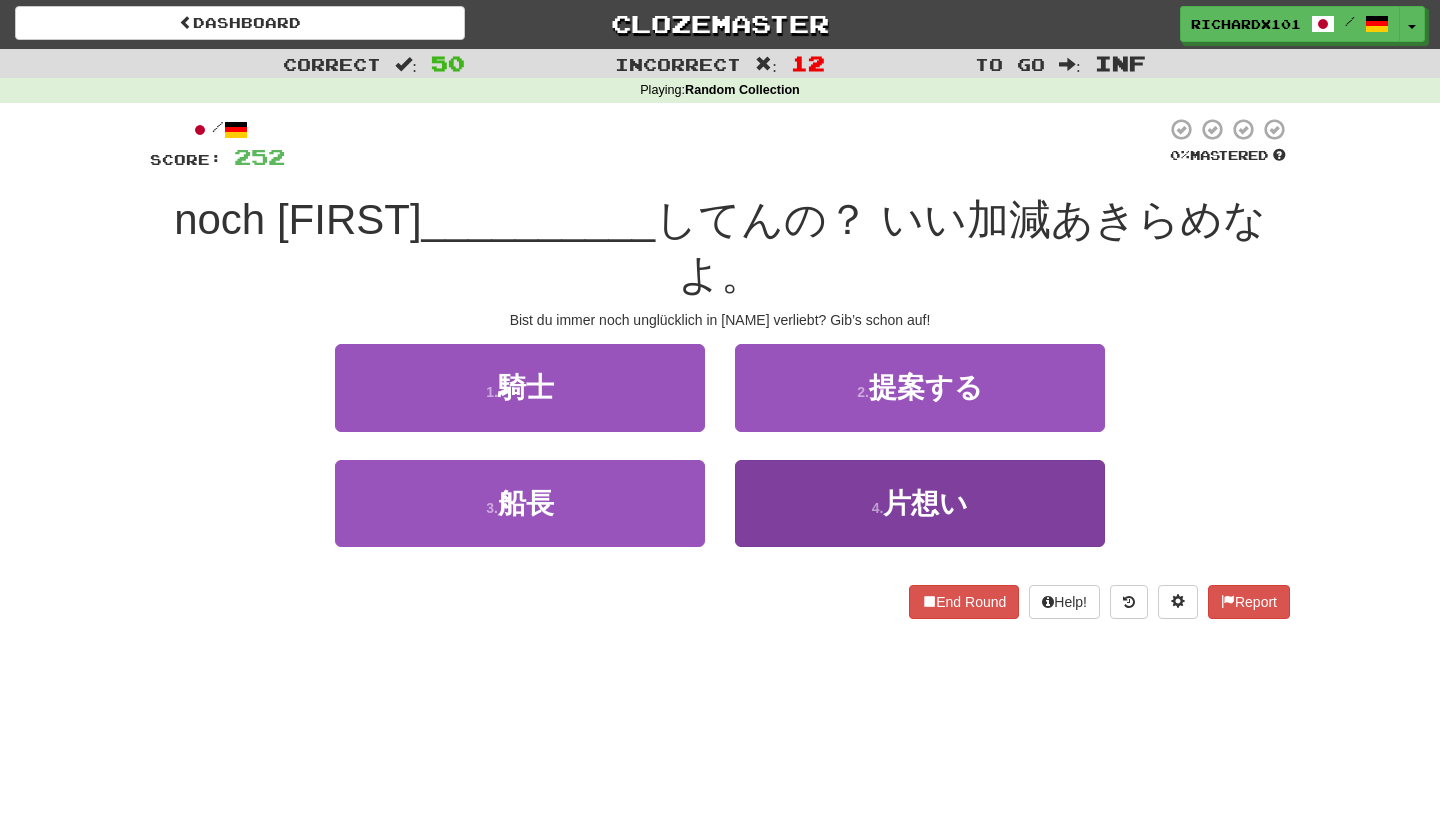 click on "4 .  片想い" at bounding box center (920, 503) 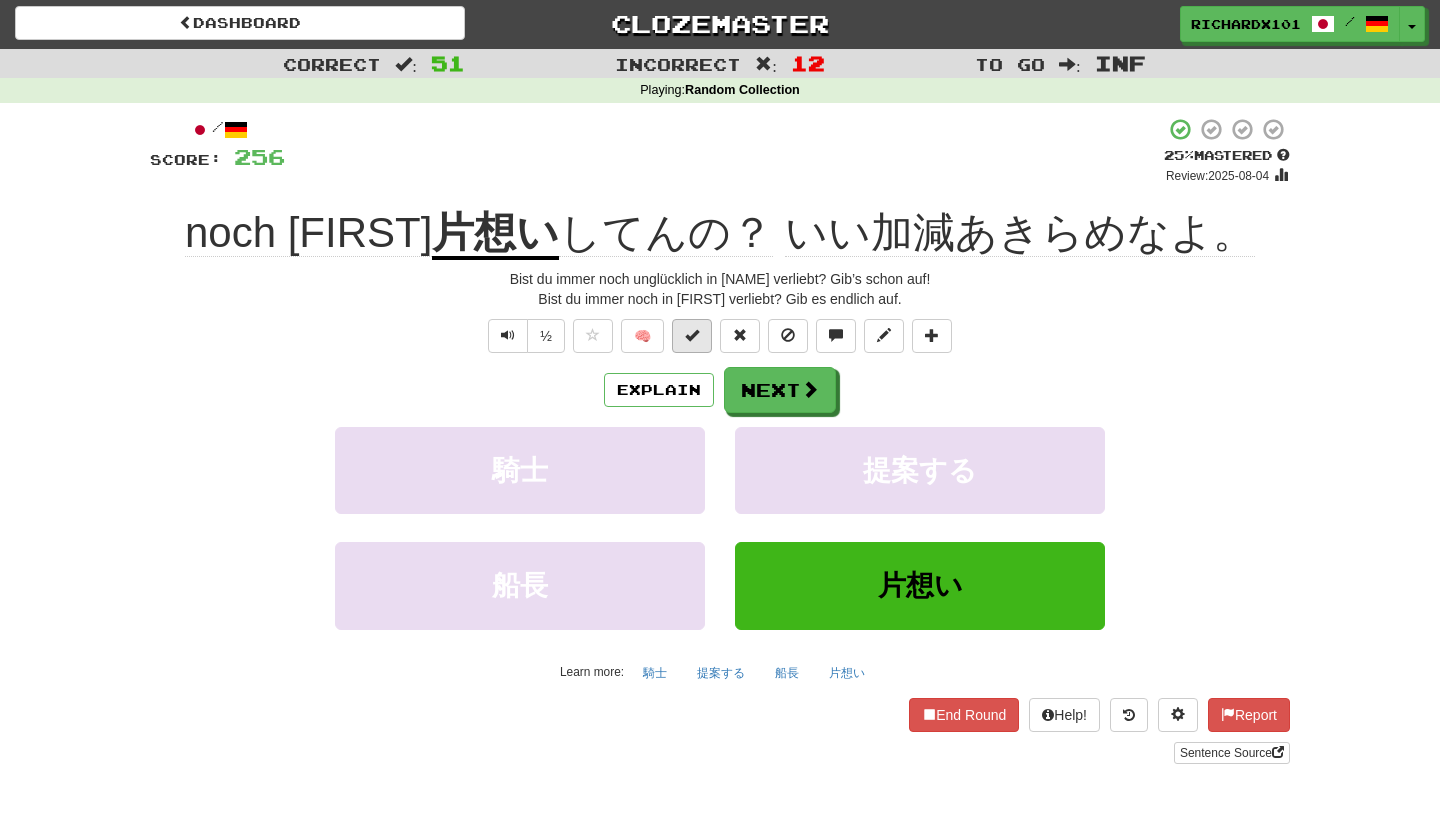 click at bounding box center (692, 335) 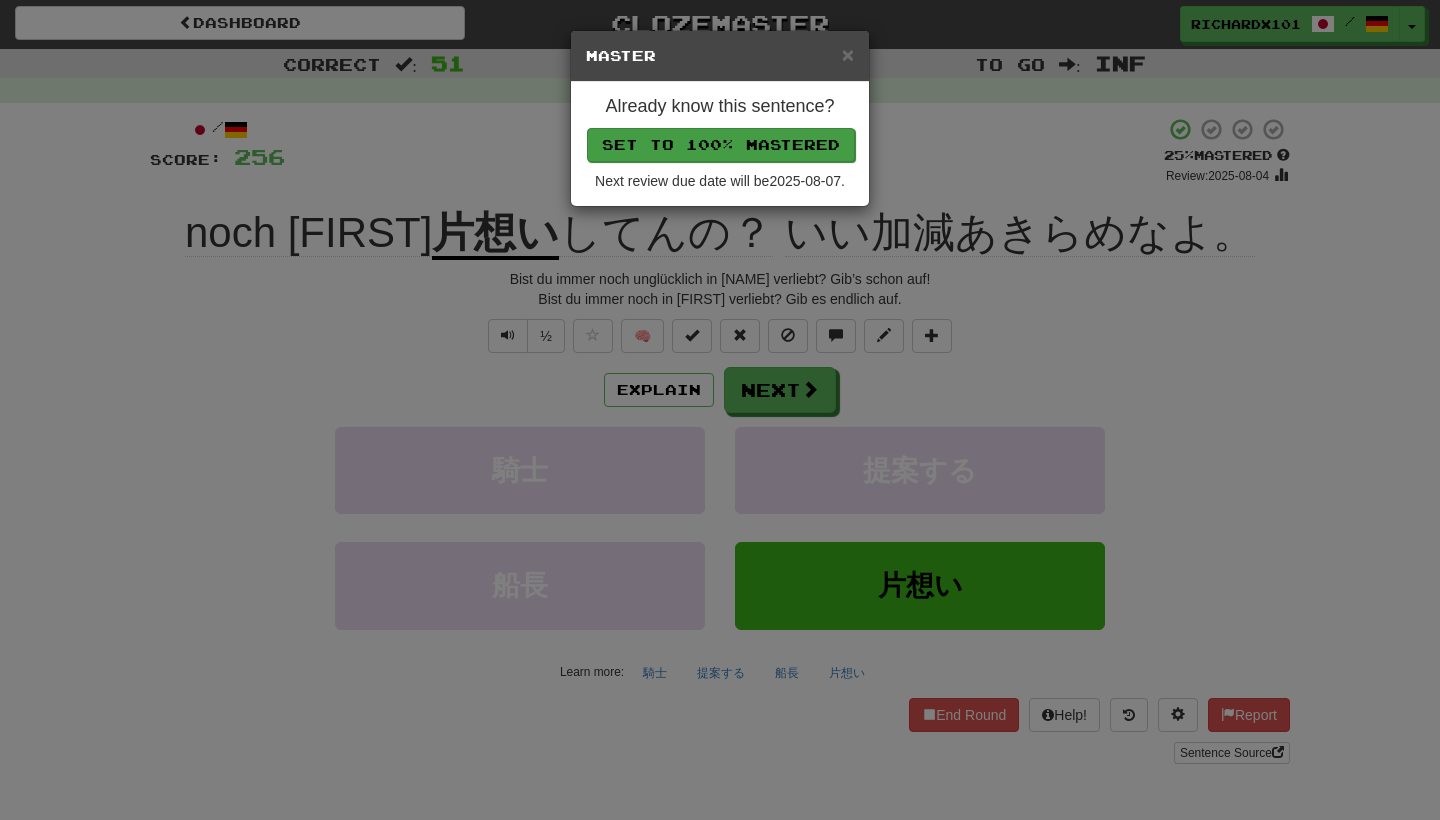 click on "Set to 100% Mastered" at bounding box center [721, 145] 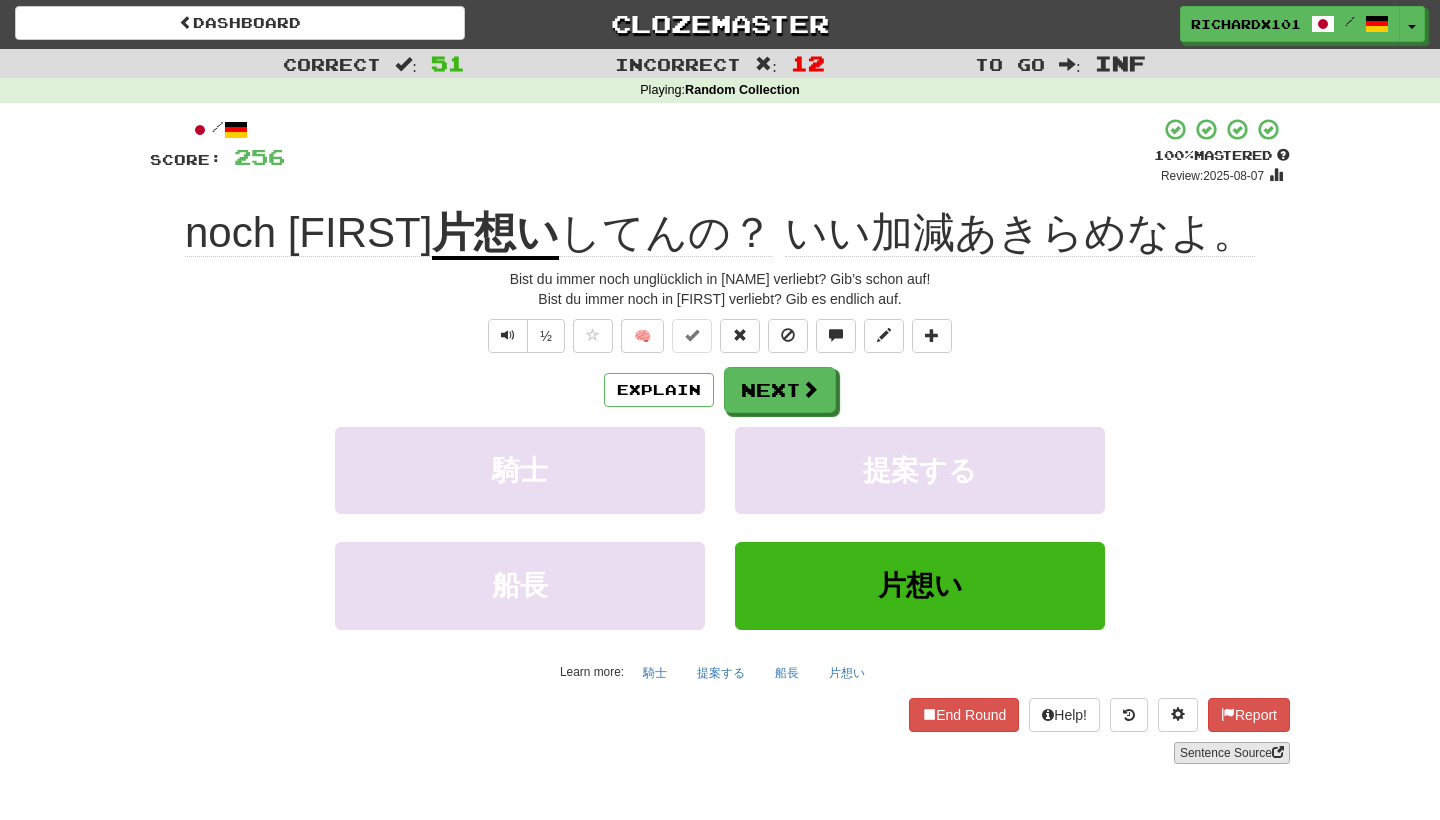 click on "Sentence Source" at bounding box center [1232, 753] 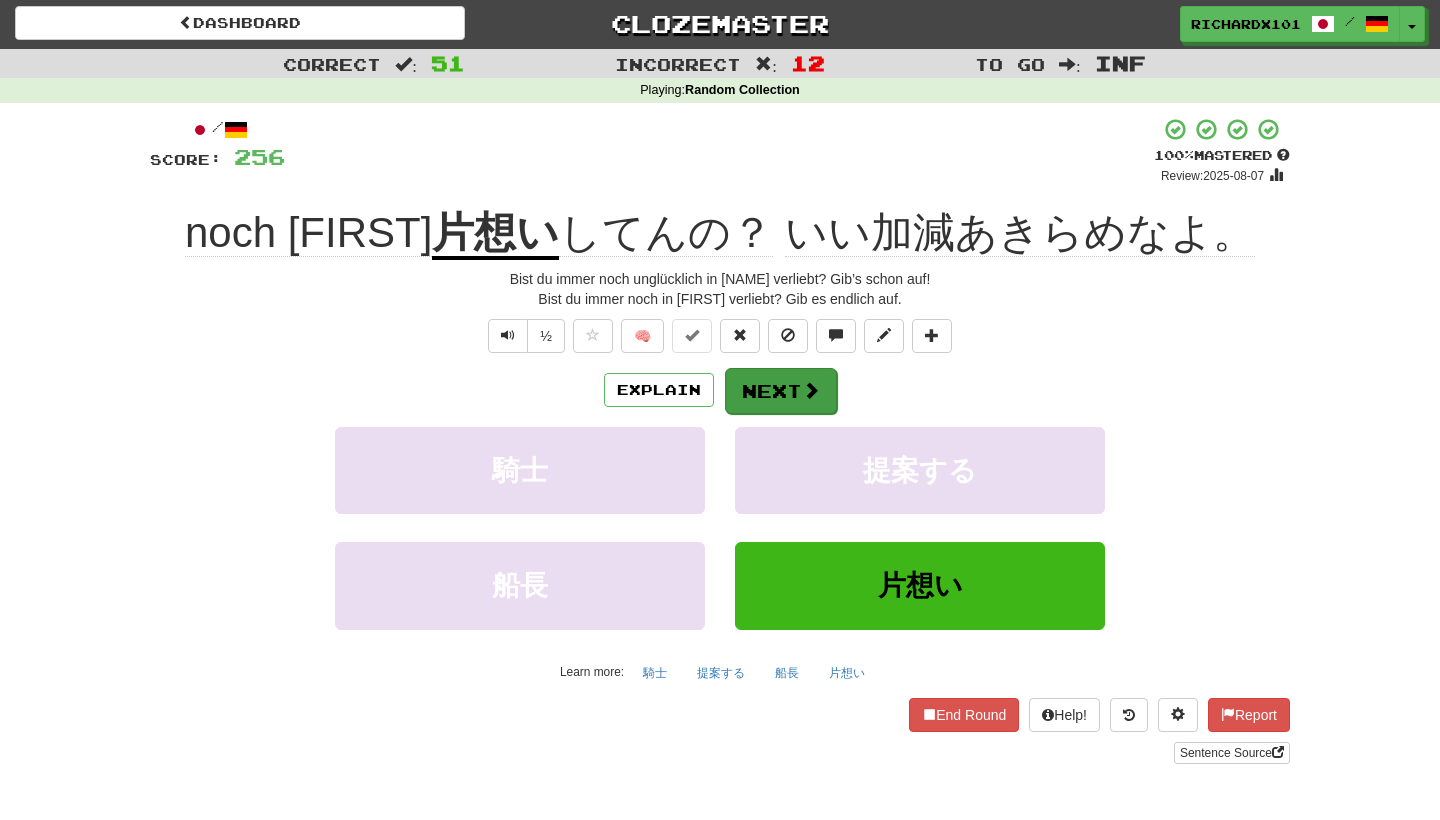 click at bounding box center (811, 390) 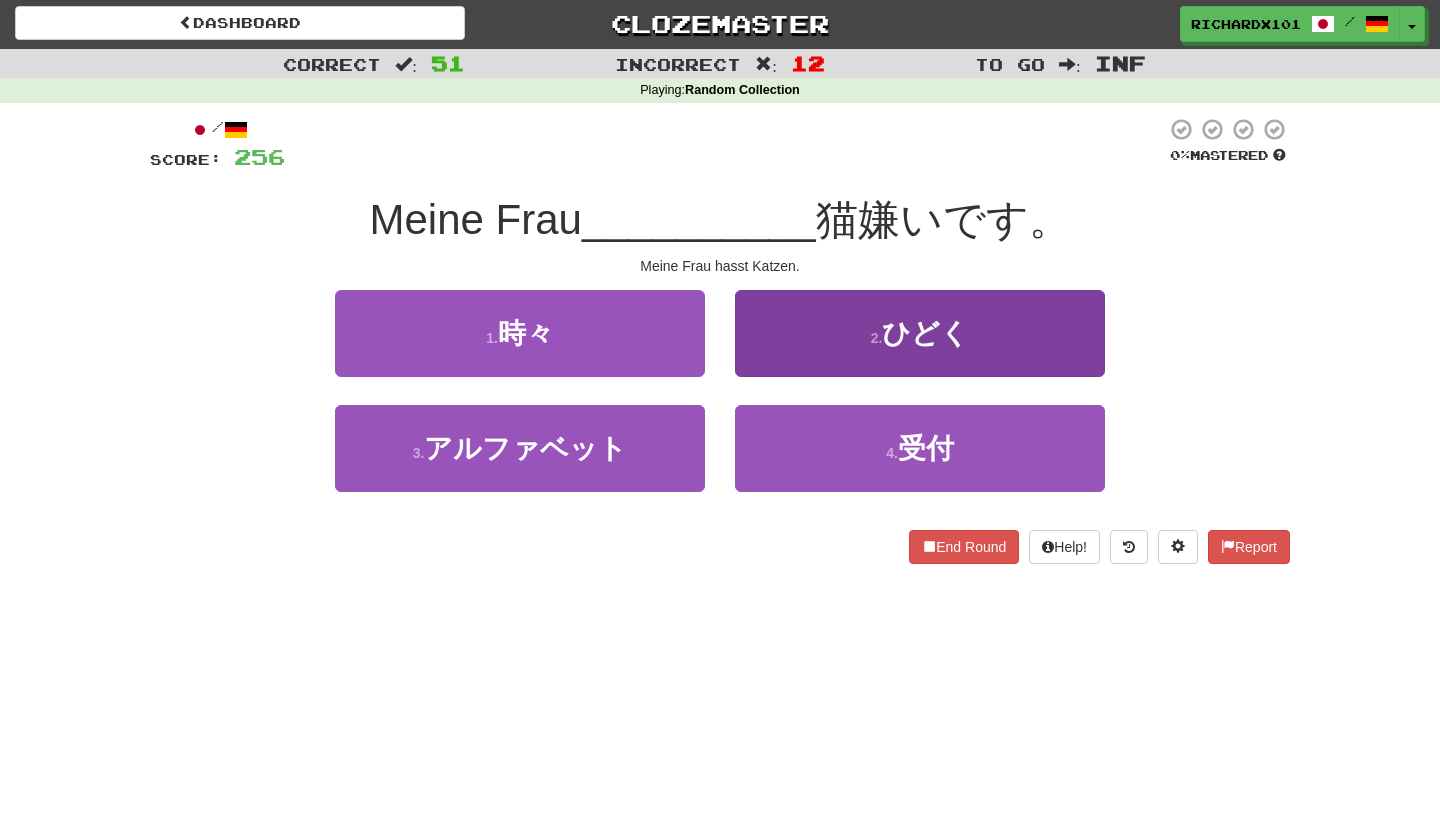 click on "2 .  ひどく" at bounding box center [920, 333] 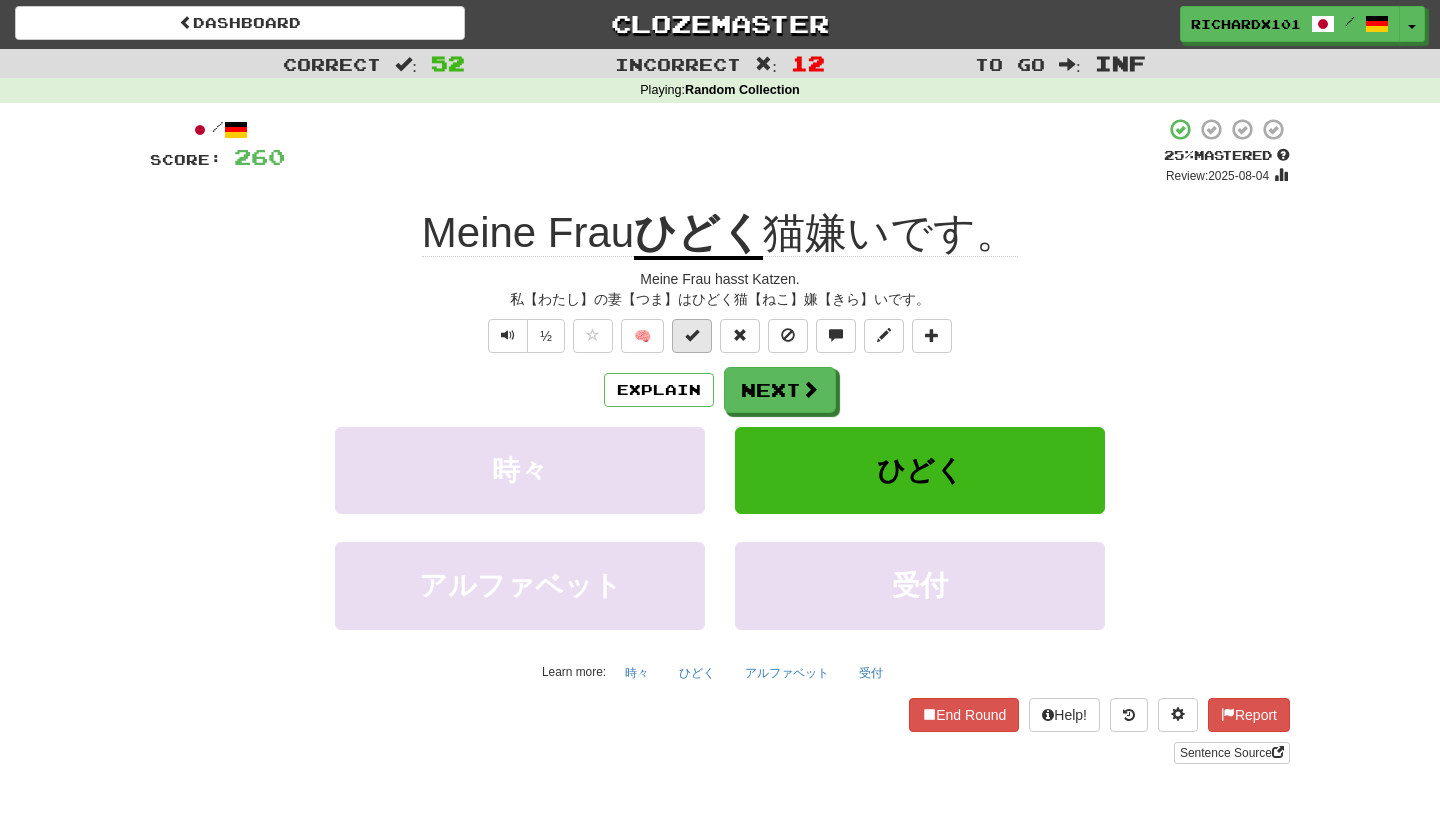 click at bounding box center (692, 335) 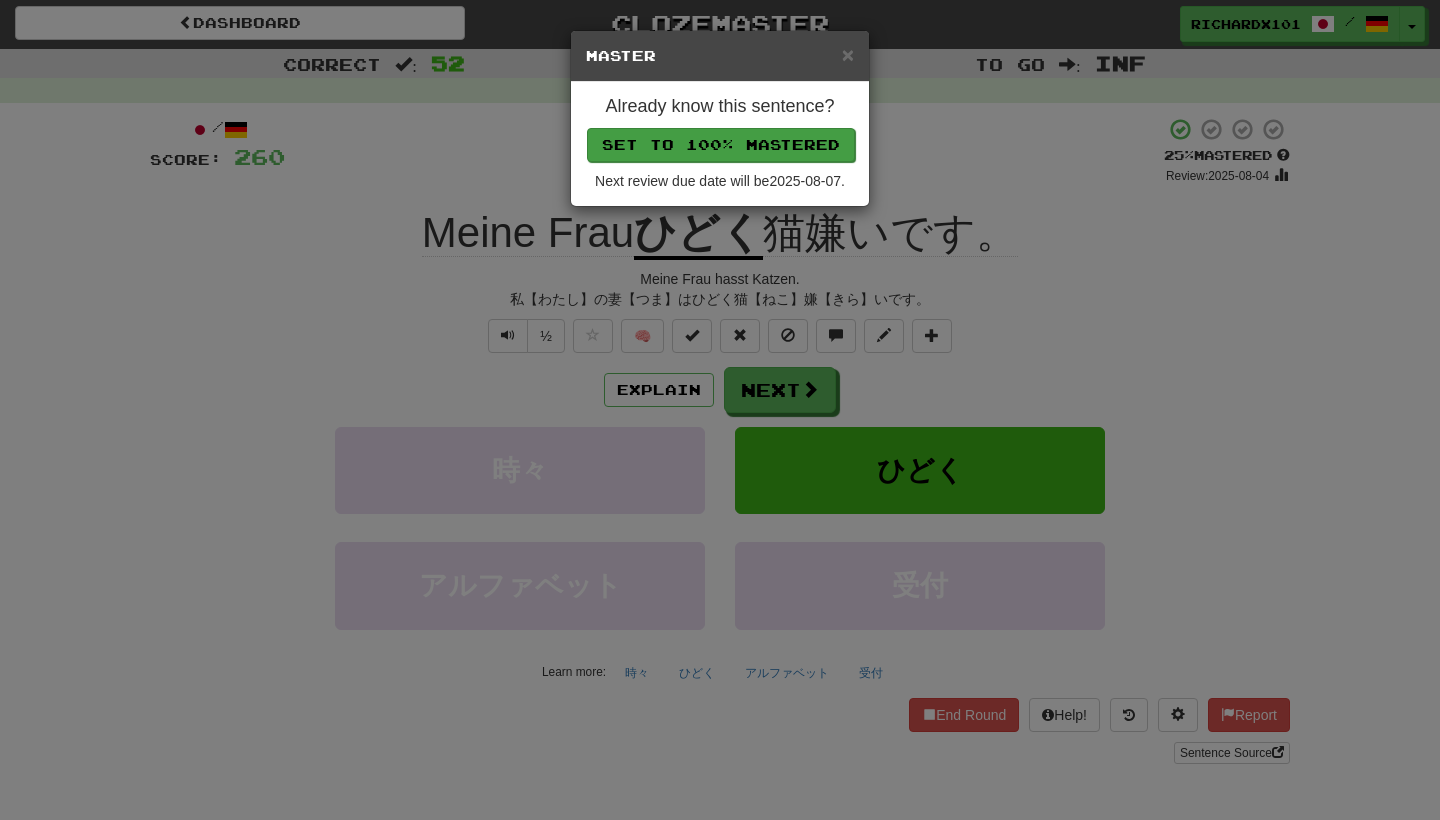 click on "Set to 100% Mastered" at bounding box center [721, 145] 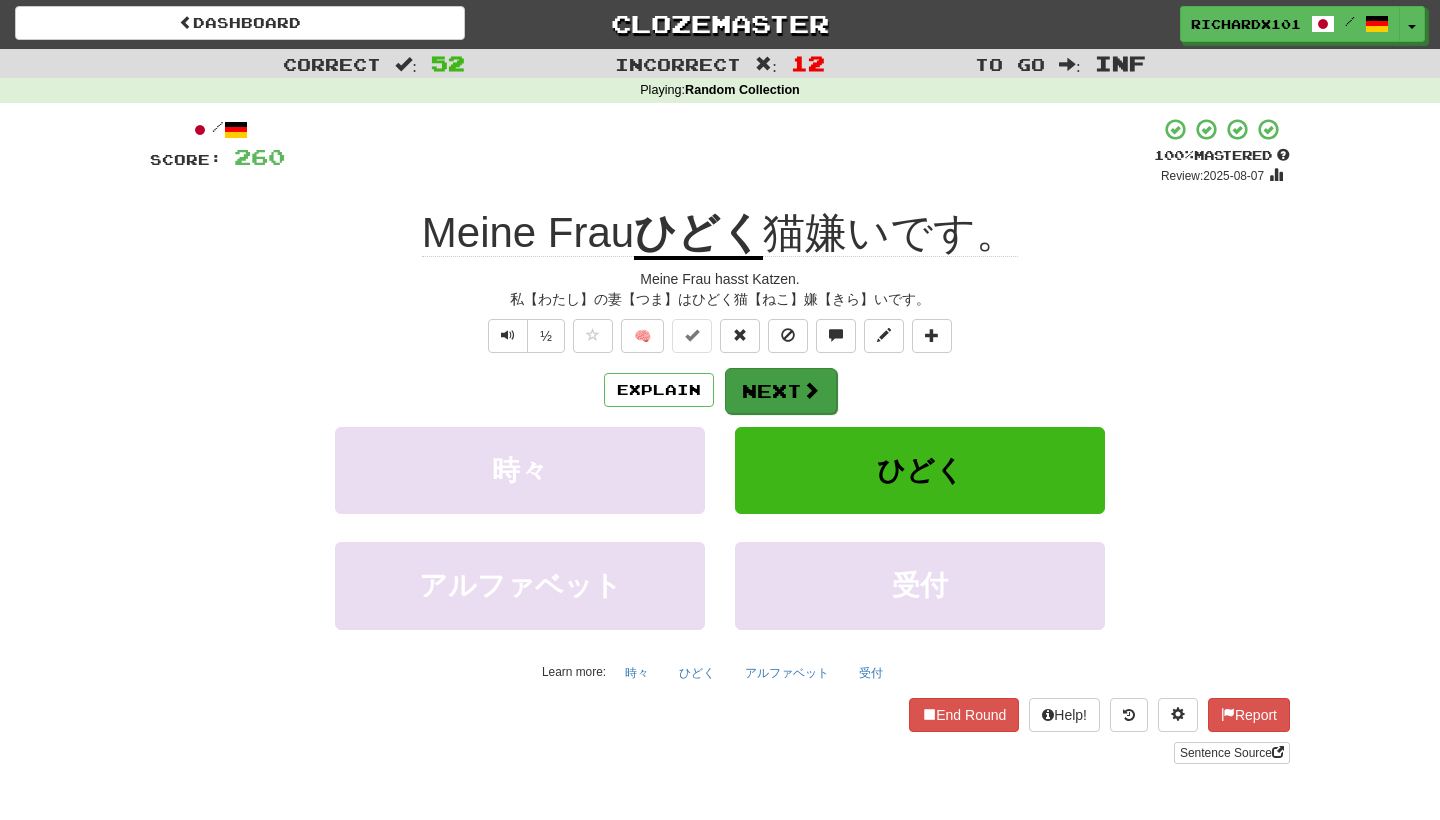 click on "Next" at bounding box center (781, 391) 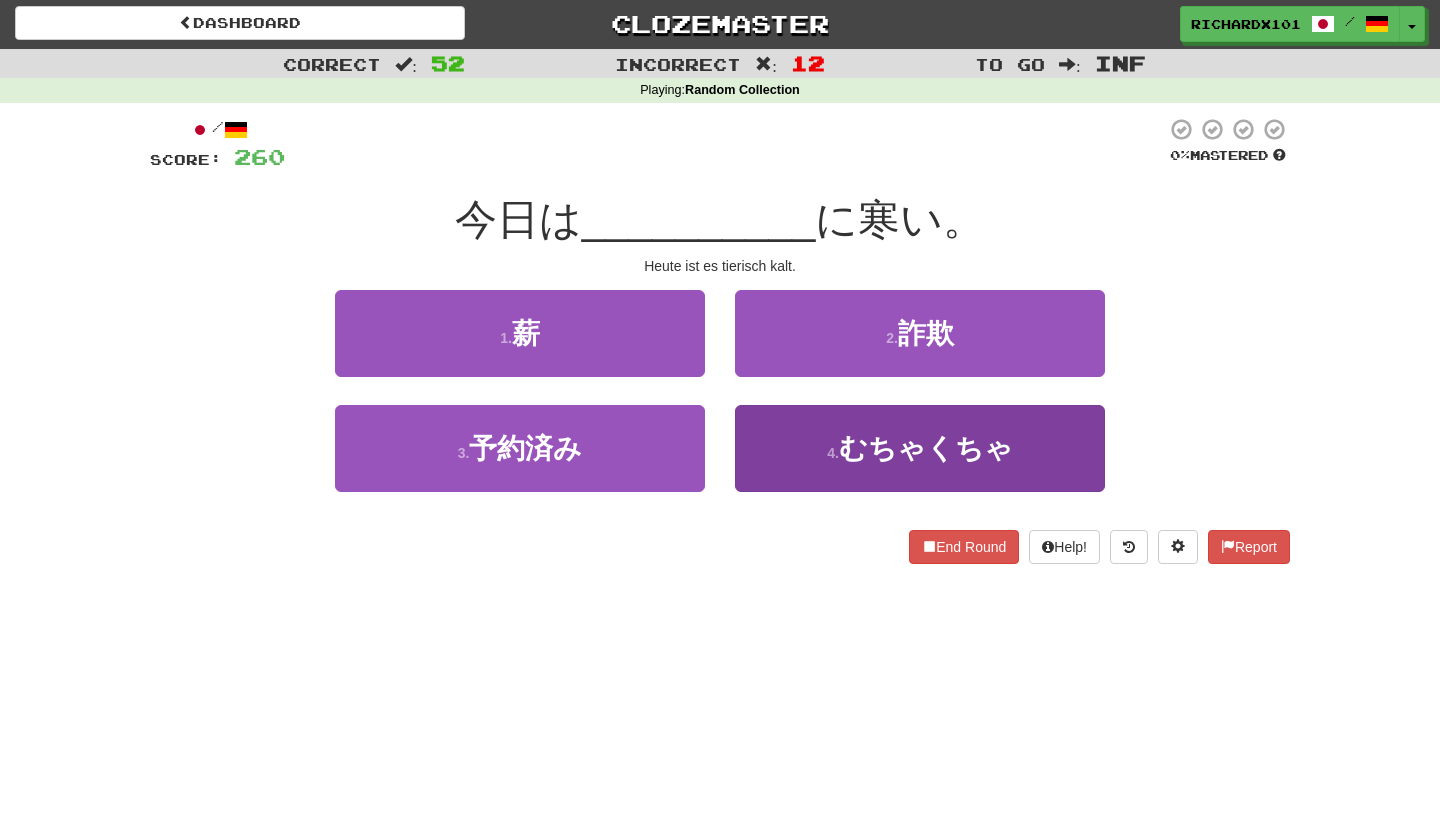 click on "4 .  むちゃくちゃ" at bounding box center [920, 448] 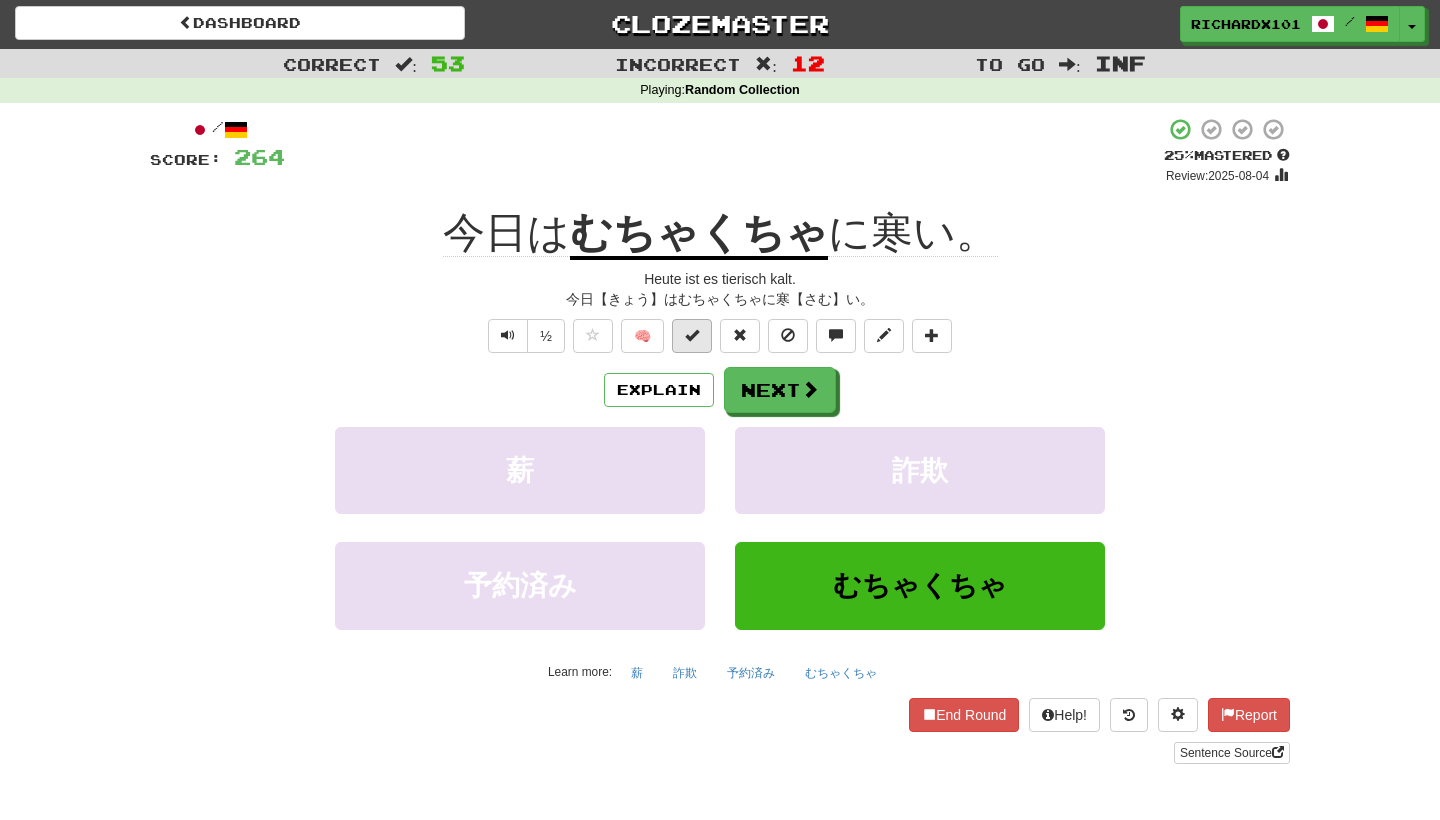 click at bounding box center [692, 336] 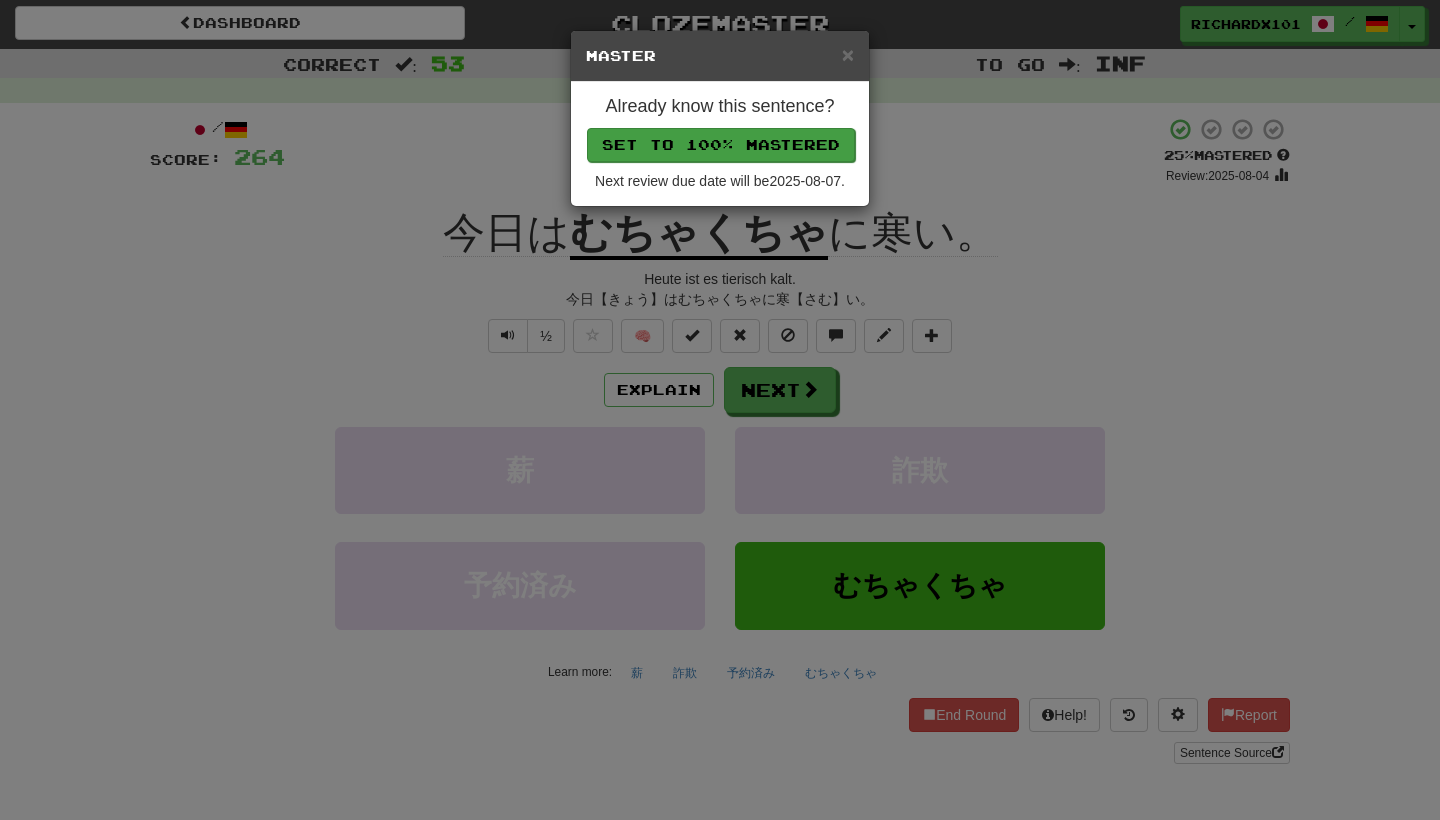 click on "Set to 100% Mastered" at bounding box center (721, 145) 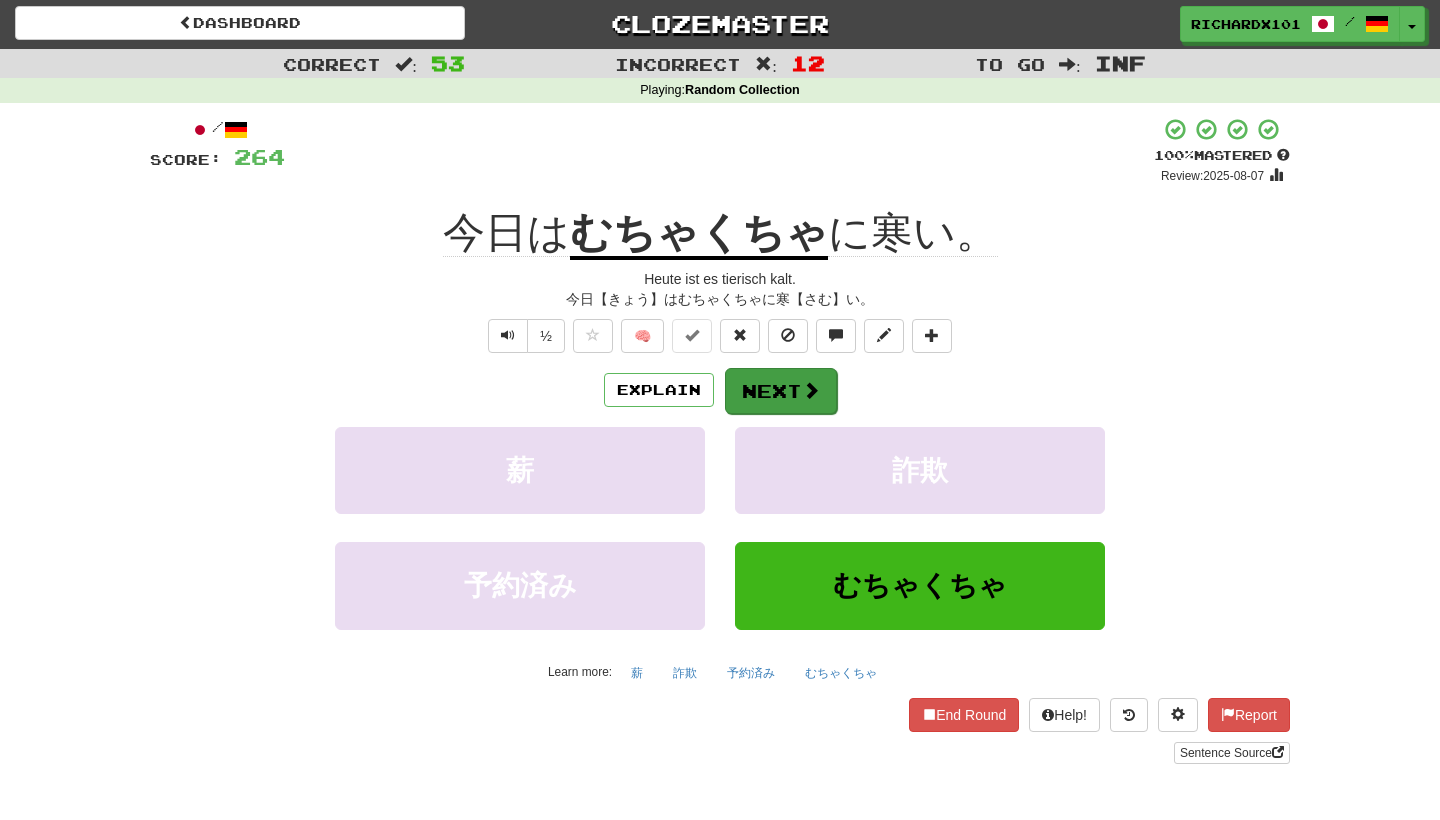 click on "Next" at bounding box center (781, 391) 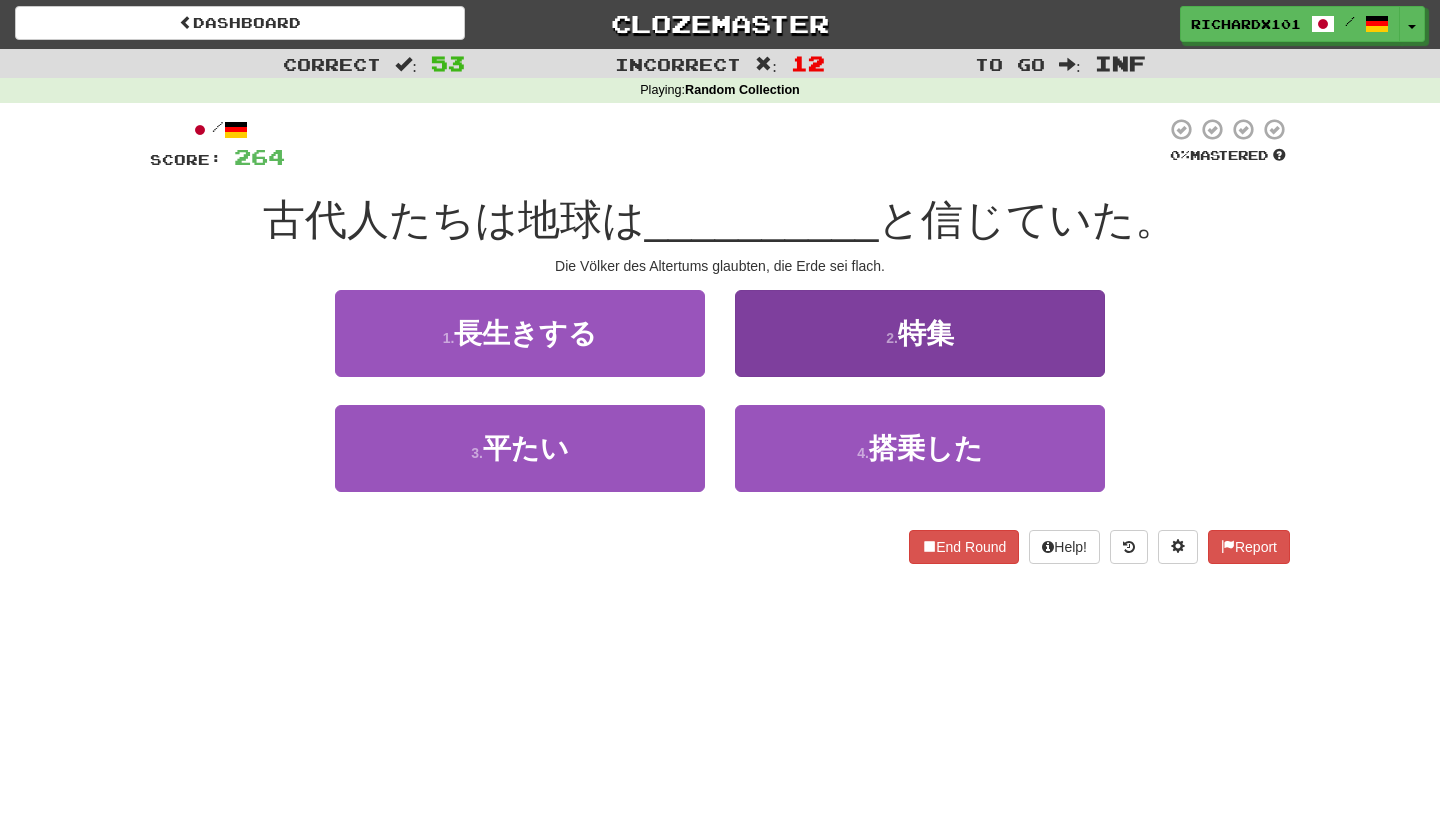 click on "2 .  特集" at bounding box center (920, 333) 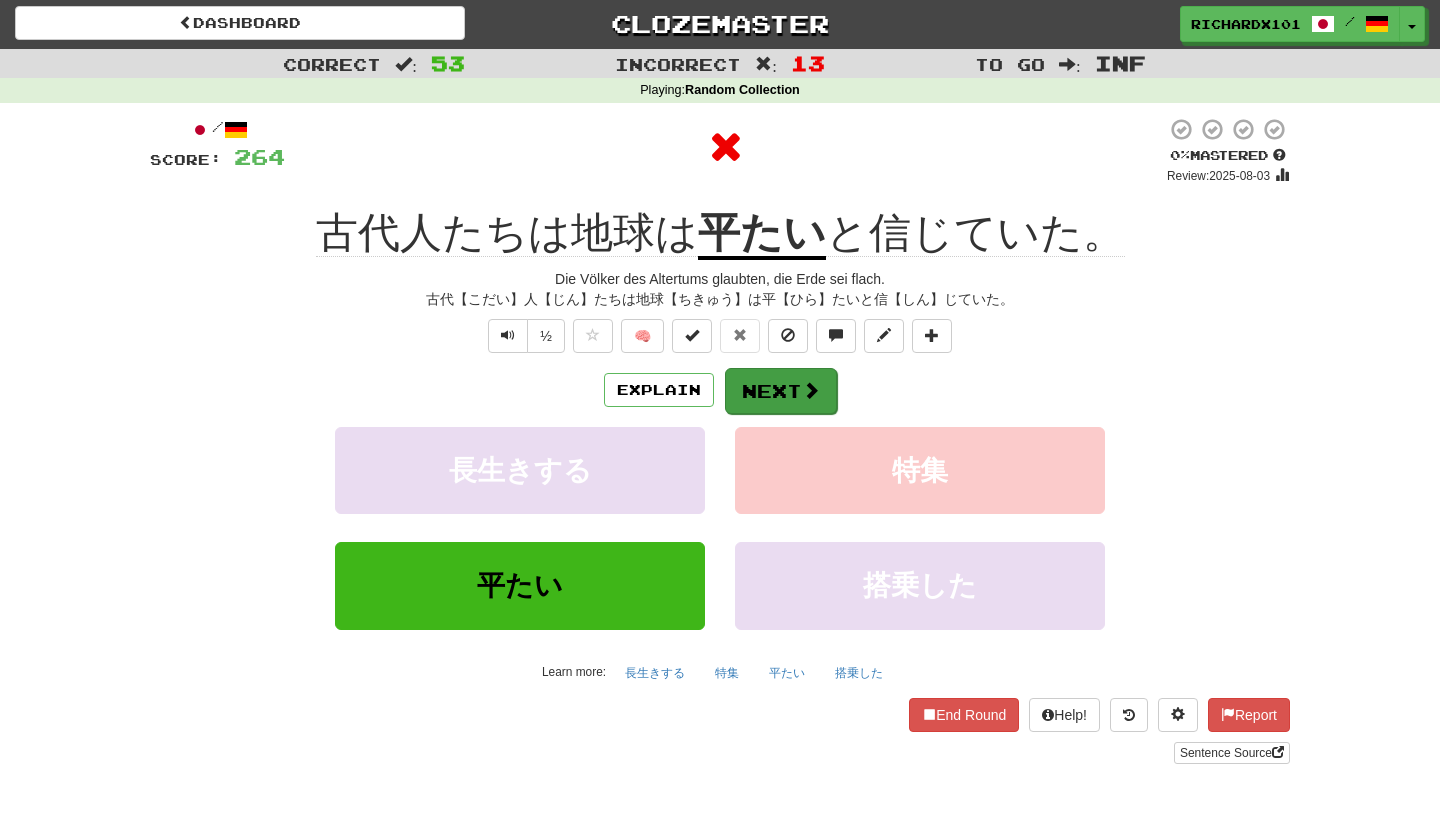 click on "Next" at bounding box center (781, 391) 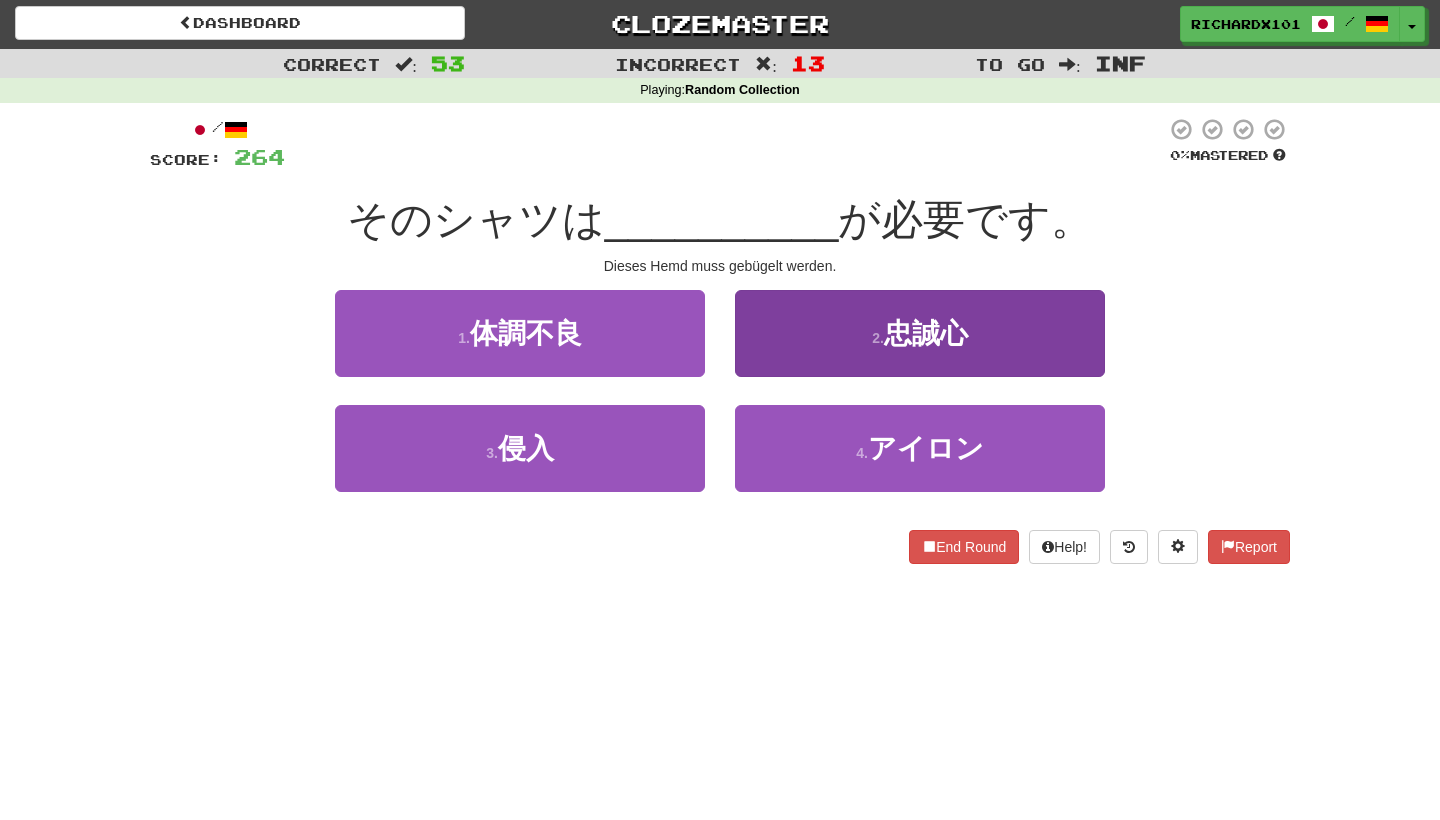 click on "2 .  忠誠心" at bounding box center [920, 333] 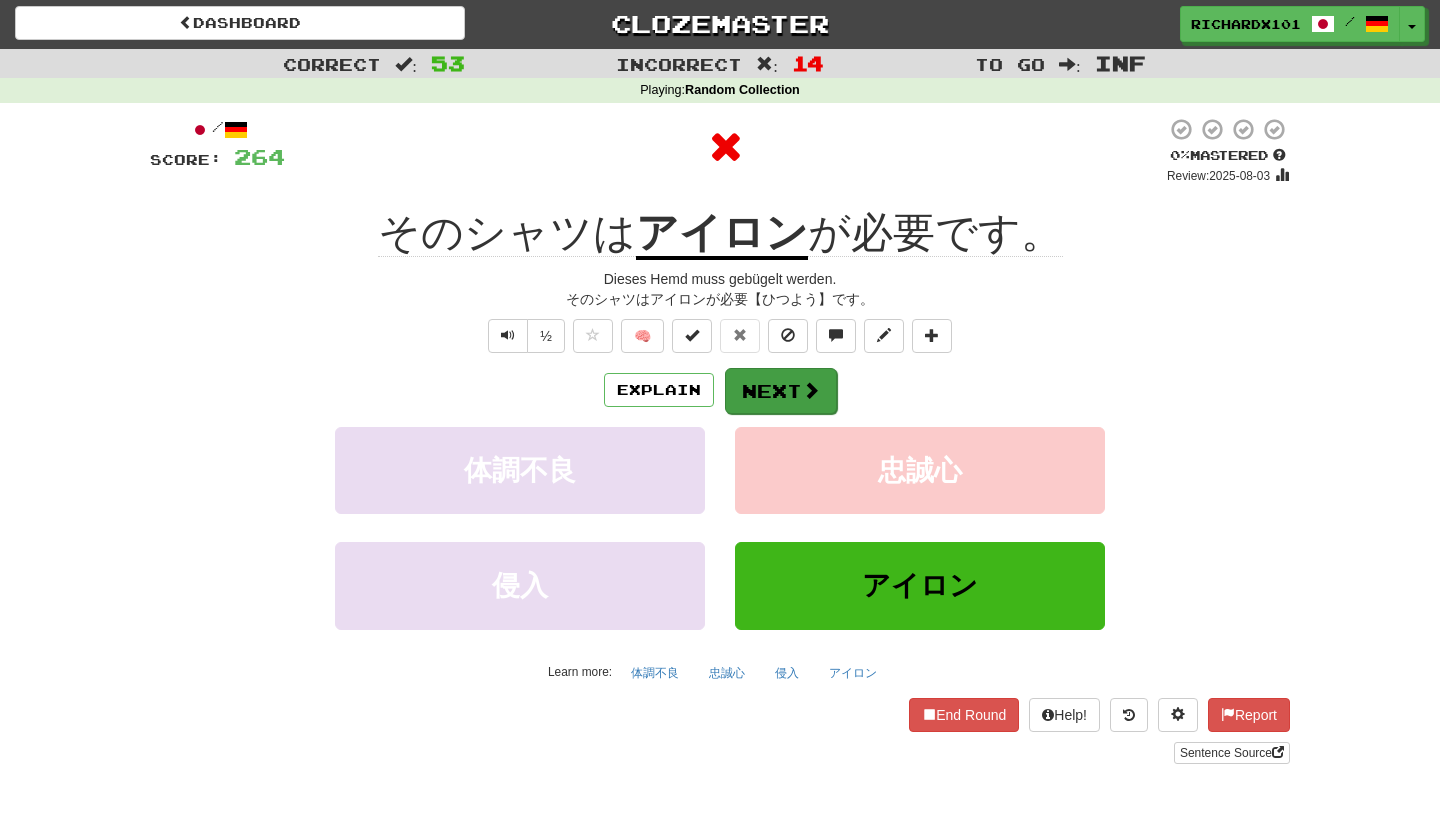 click on "Next" at bounding box center [781, 391] 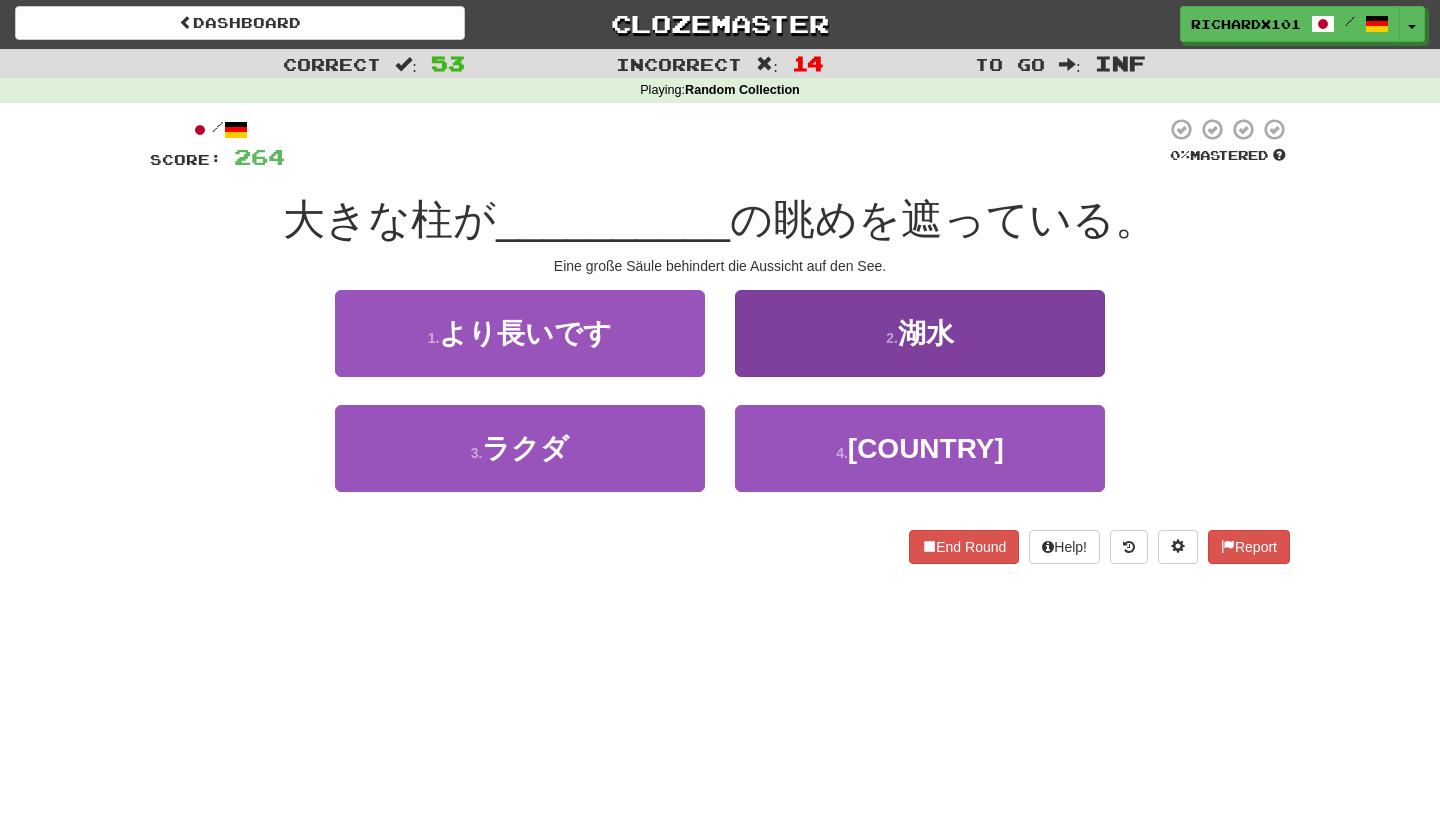 click on "2 .  湖水" at bounding box center [920, 333] 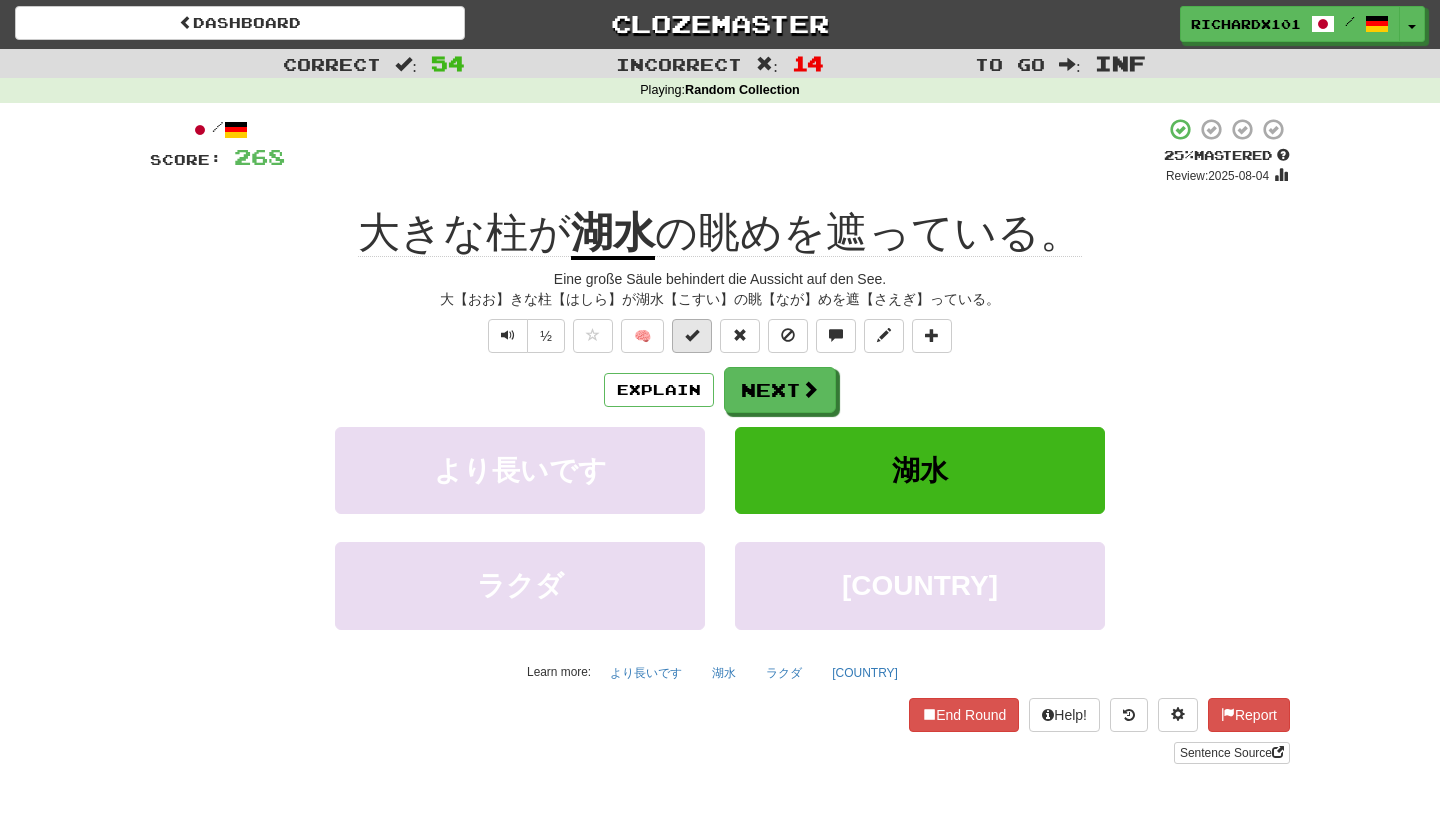 click at bounding box center [692, 336] 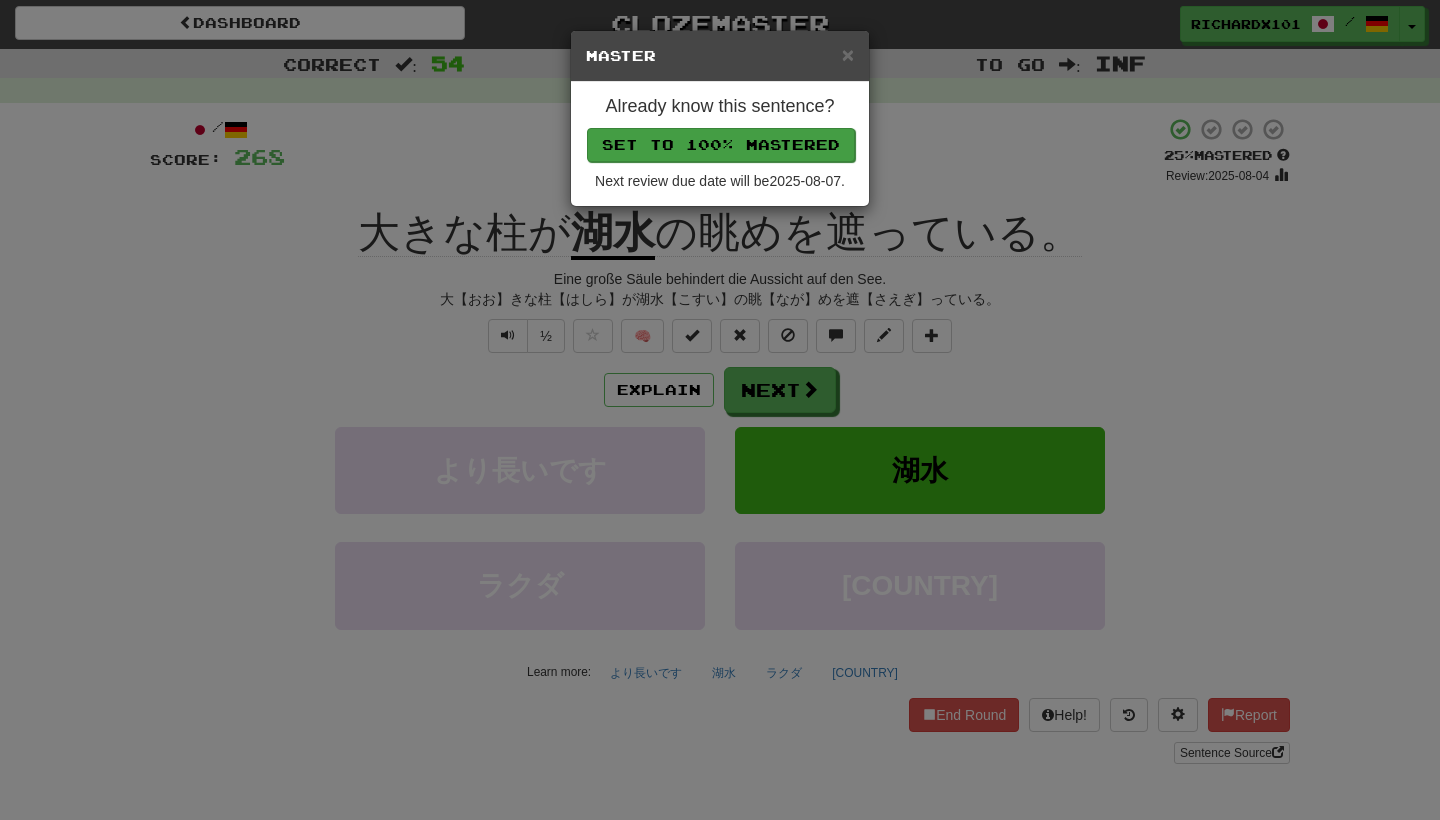 click on "Set to 100% Mastered" at bounding box center (721, 145) 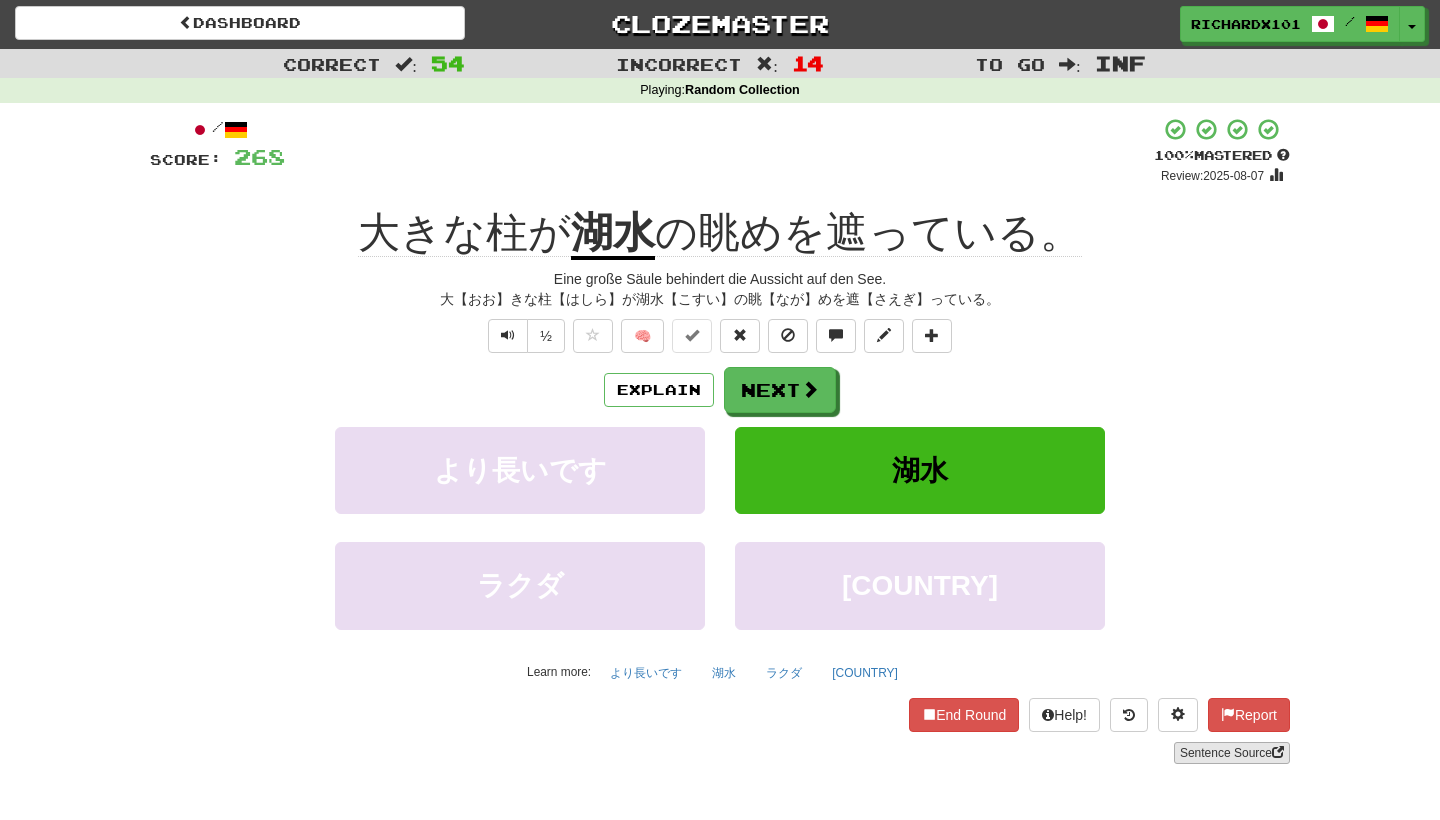 click on "Sentence Source" at bounding box center [1232, 753] 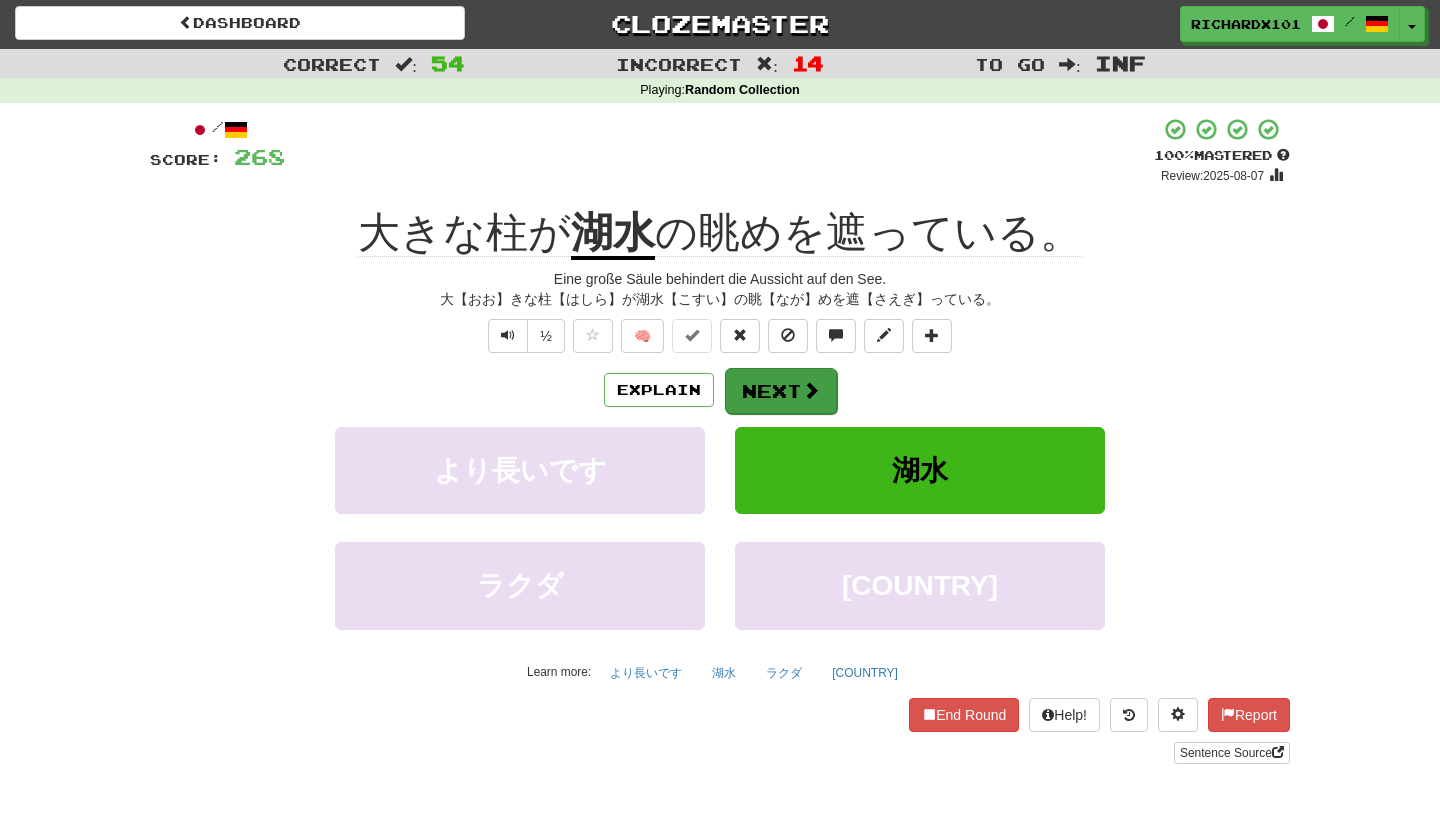 click on "Next" at bounding box center [781, 391] 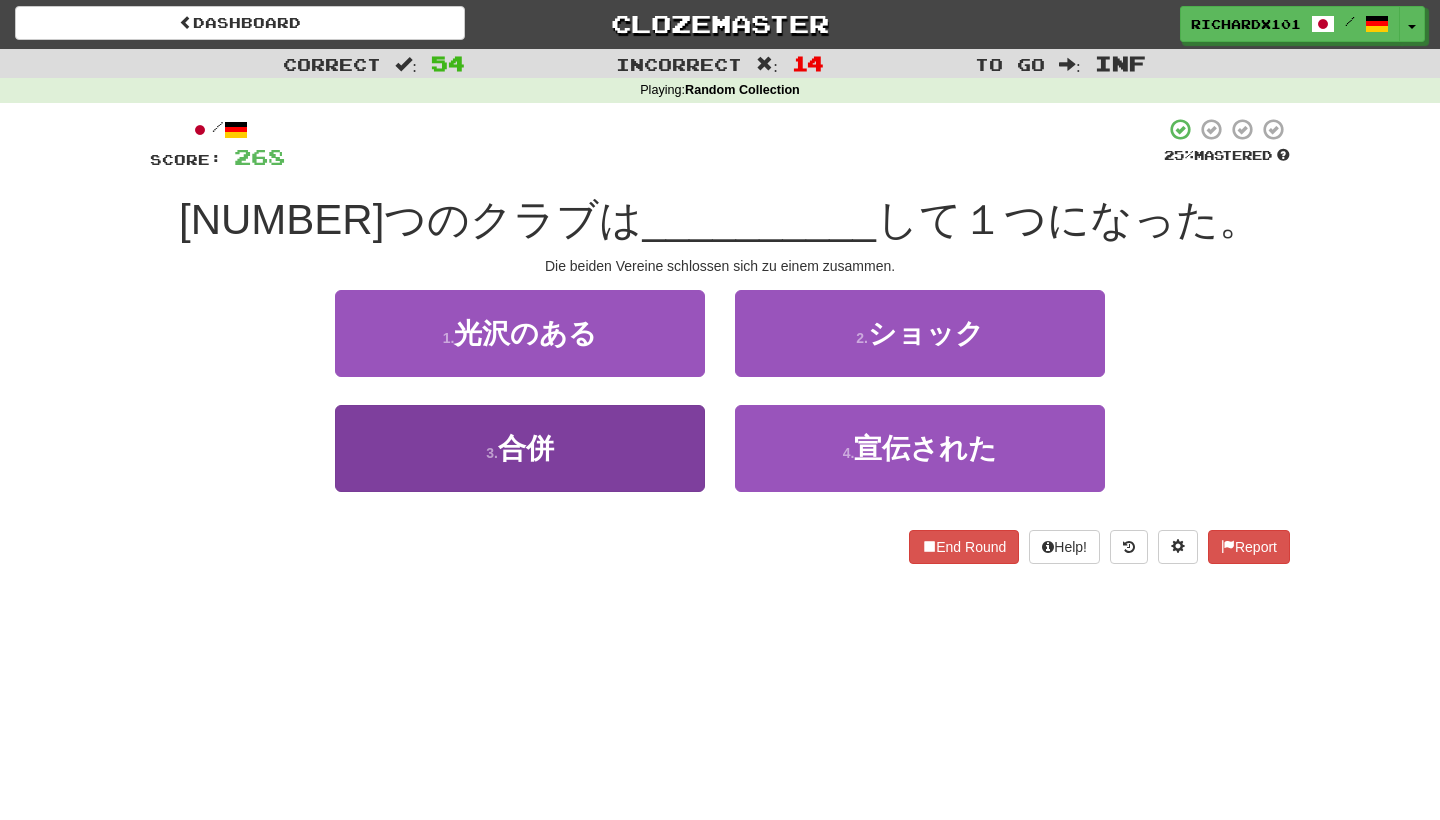 click on "3 .  合併" at bounding box center [520, 448] 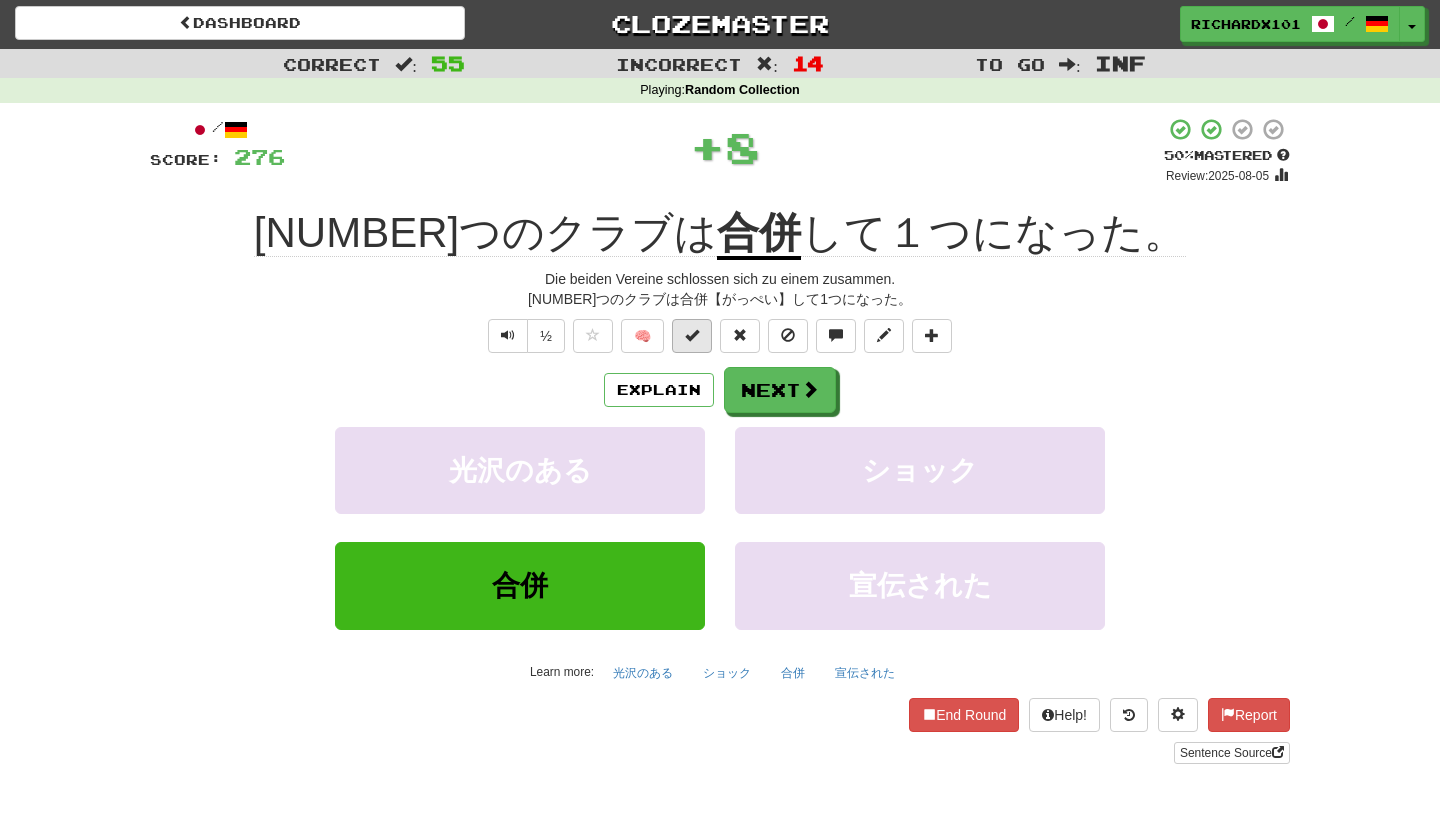 click at bounding box center [692, 335] 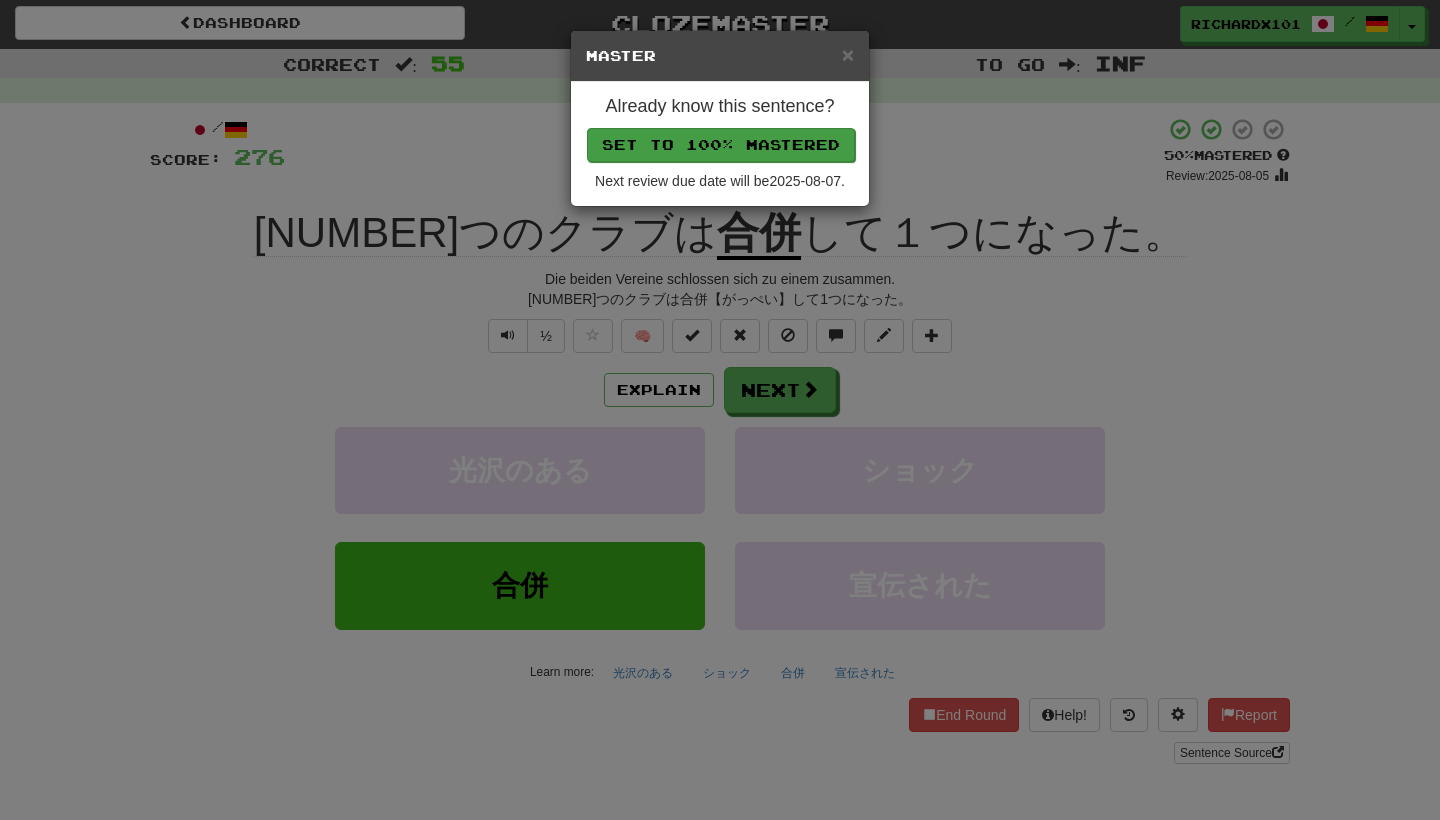 click on "Set to 100% Mastered" at bounding box center [721, 145] 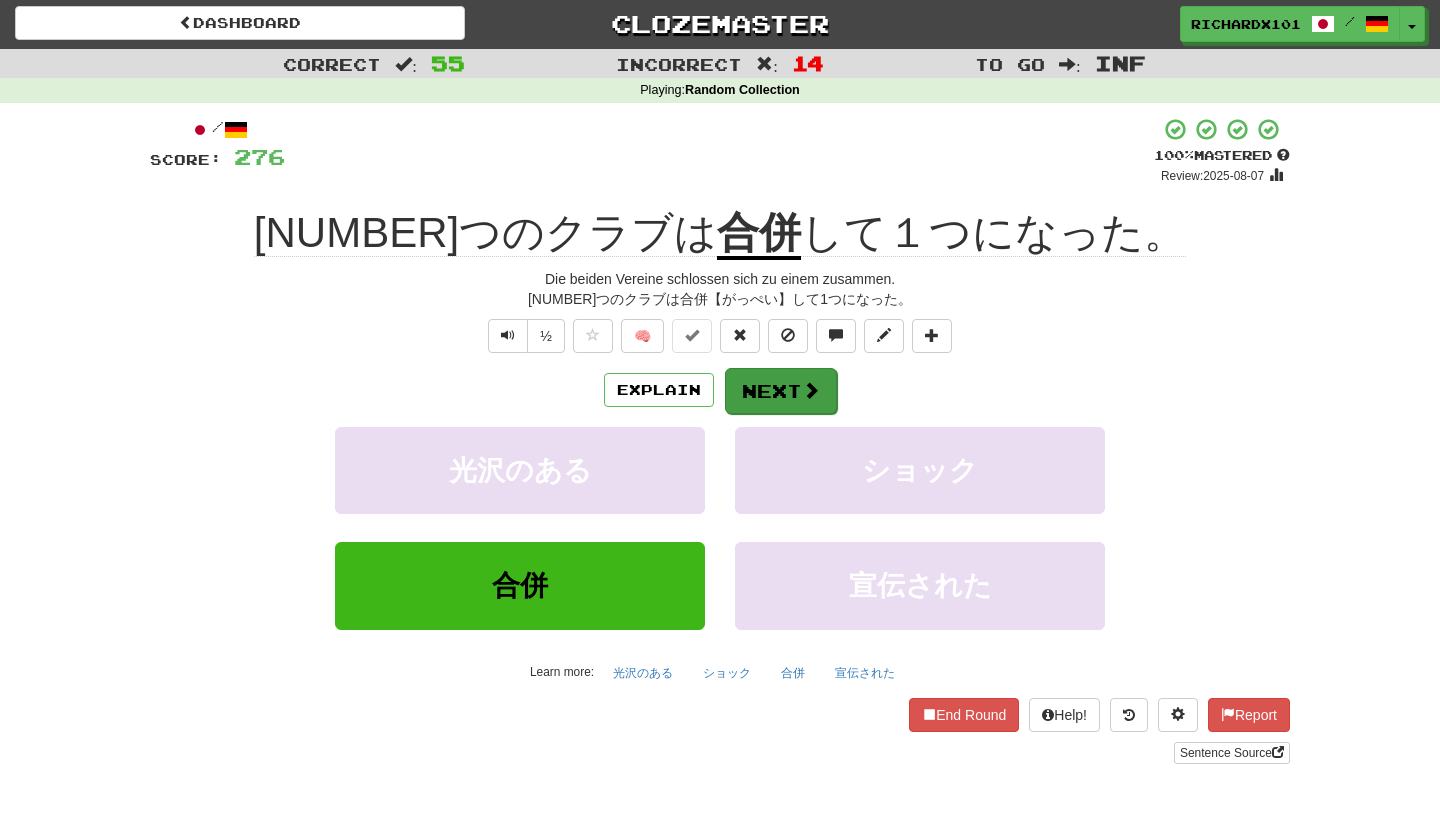 click on "Next" at bounding box center [781, 391] 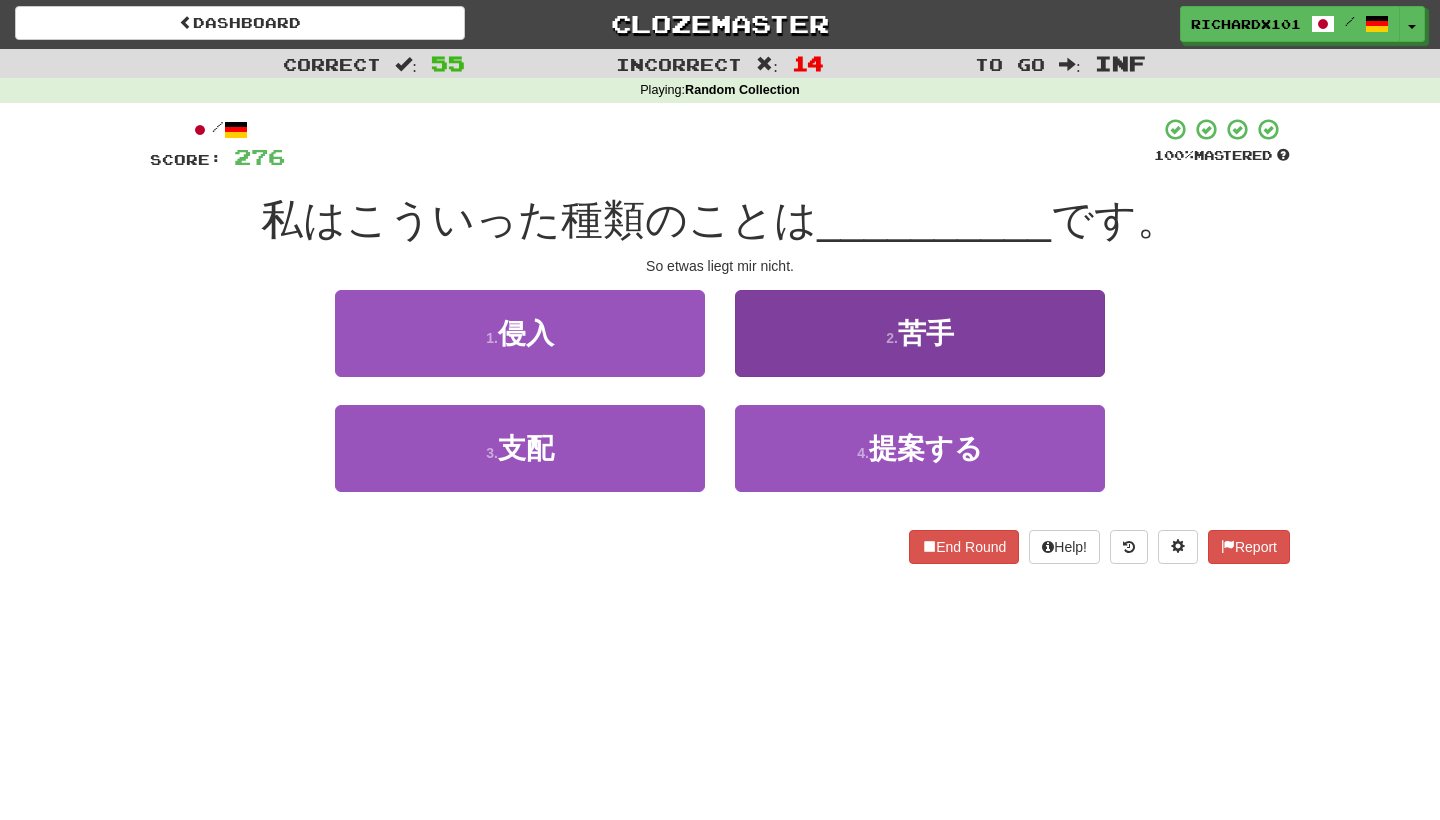 click on "2 .  苦手" at bounding box center (920, 333) 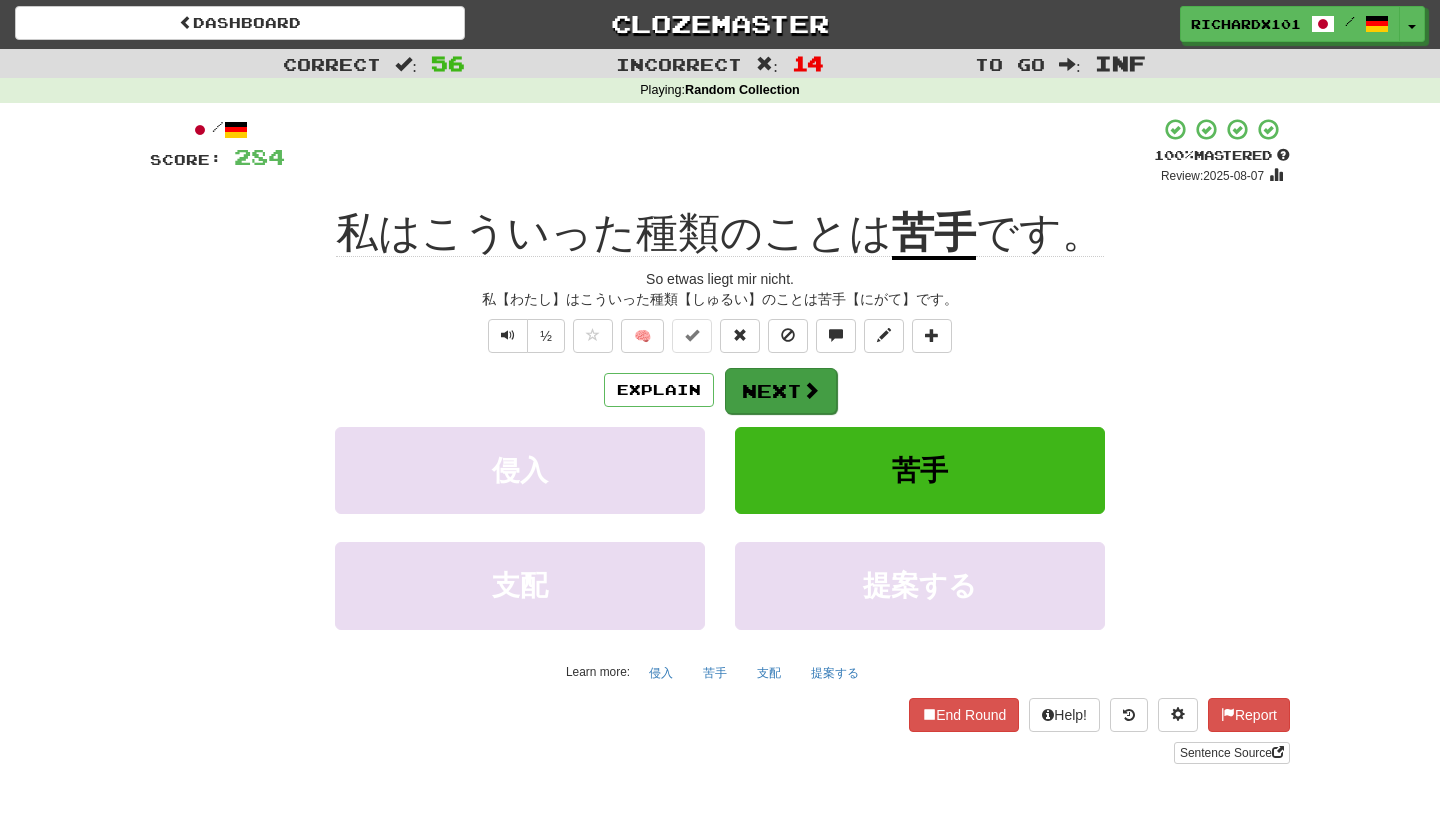 click on "Next" at bounding box center [781, 391] 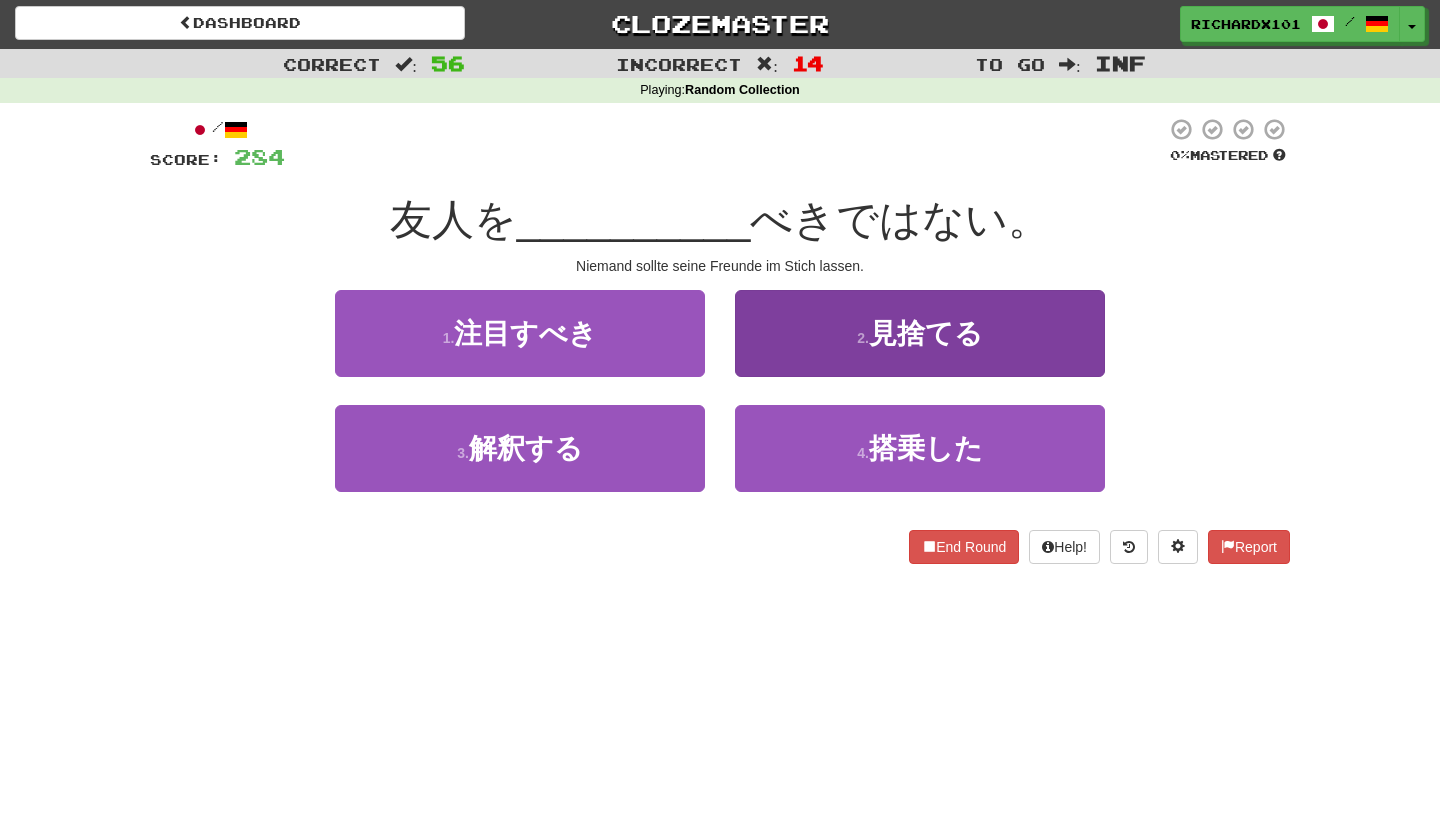 click on "2 .  見捨てる" at bounding box center (920, 333) 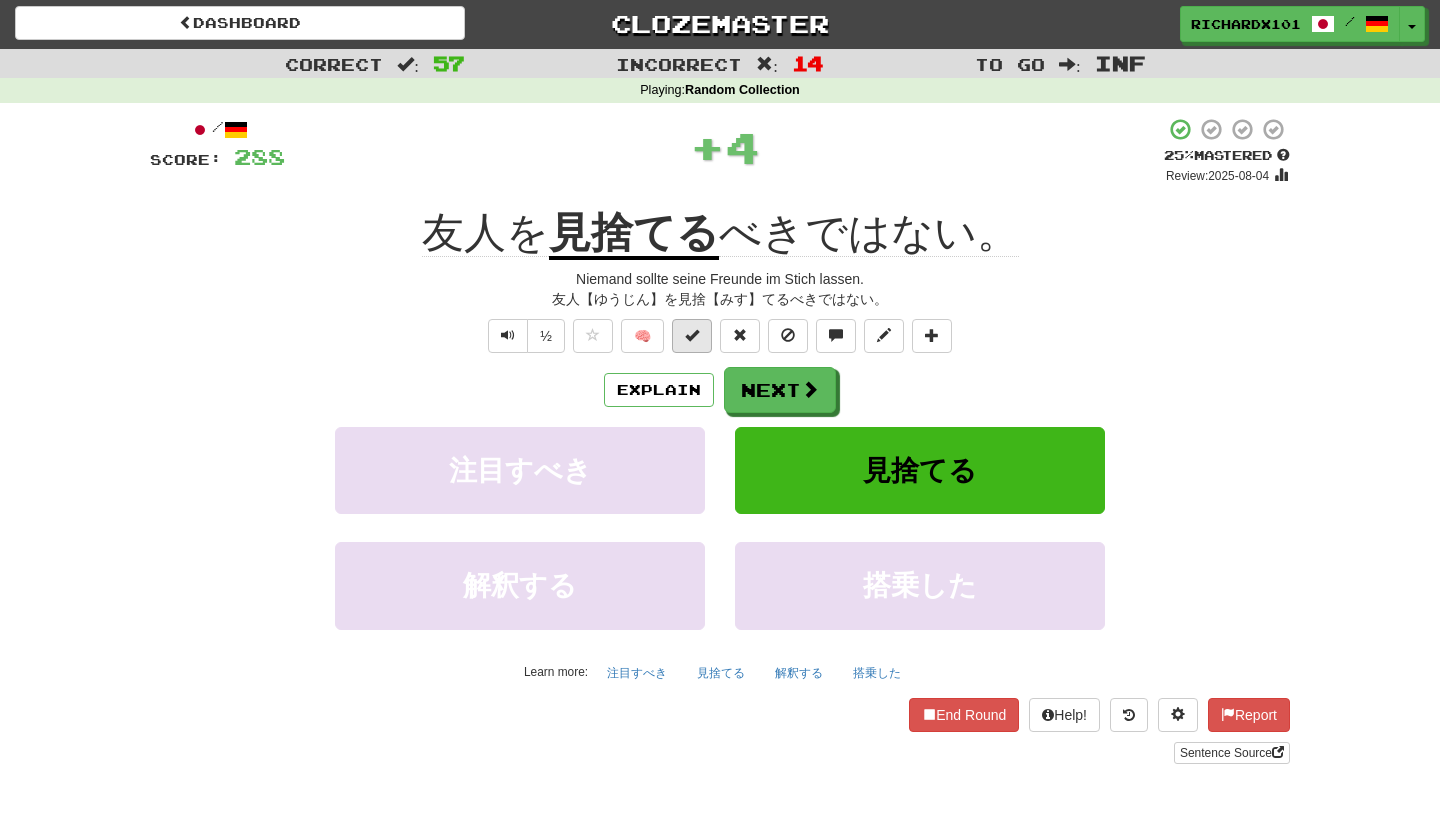 click at bounding box center (692, 336) 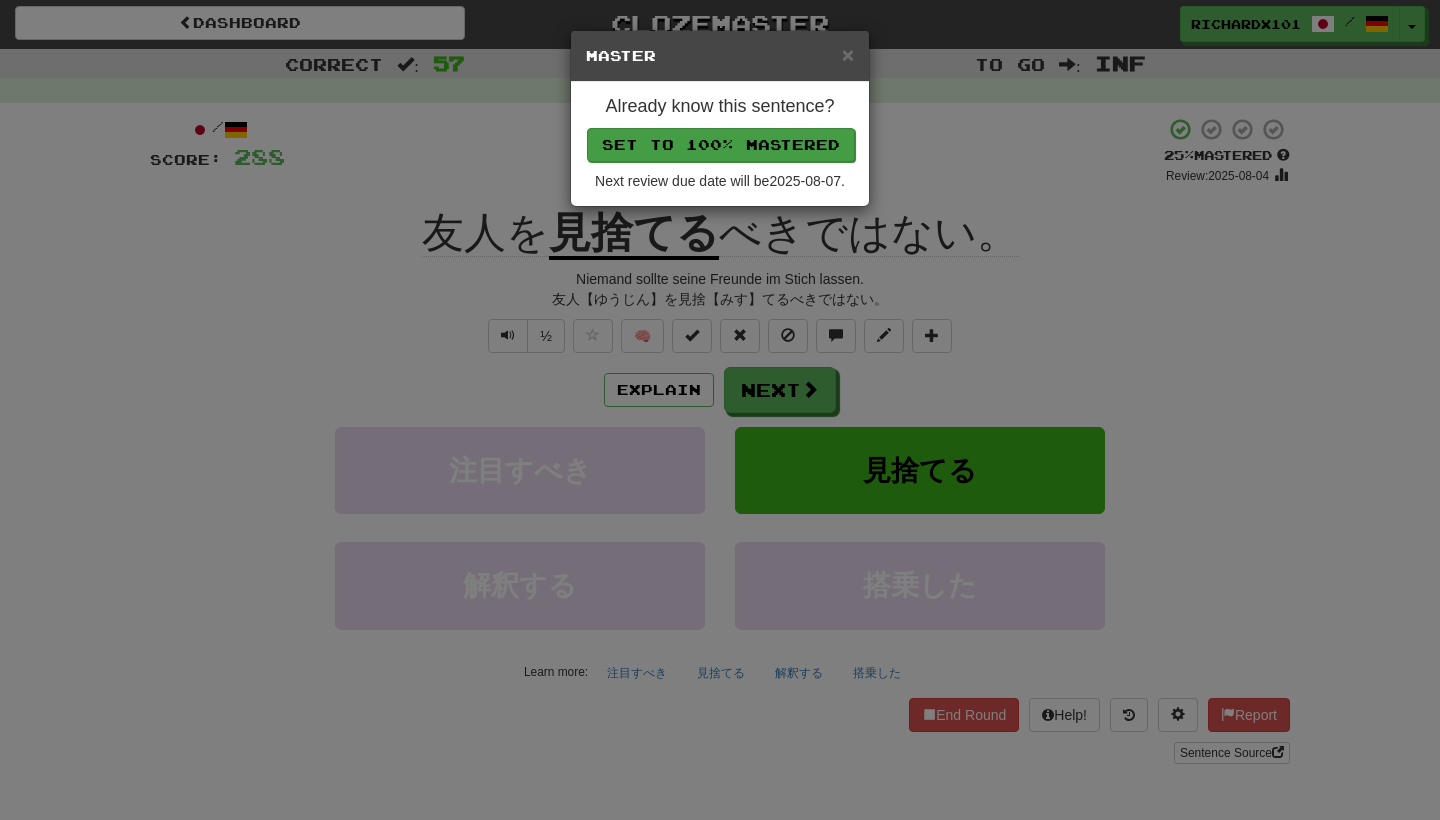 click on "Set to 100% Mastered" at bounding box center [721, 145] 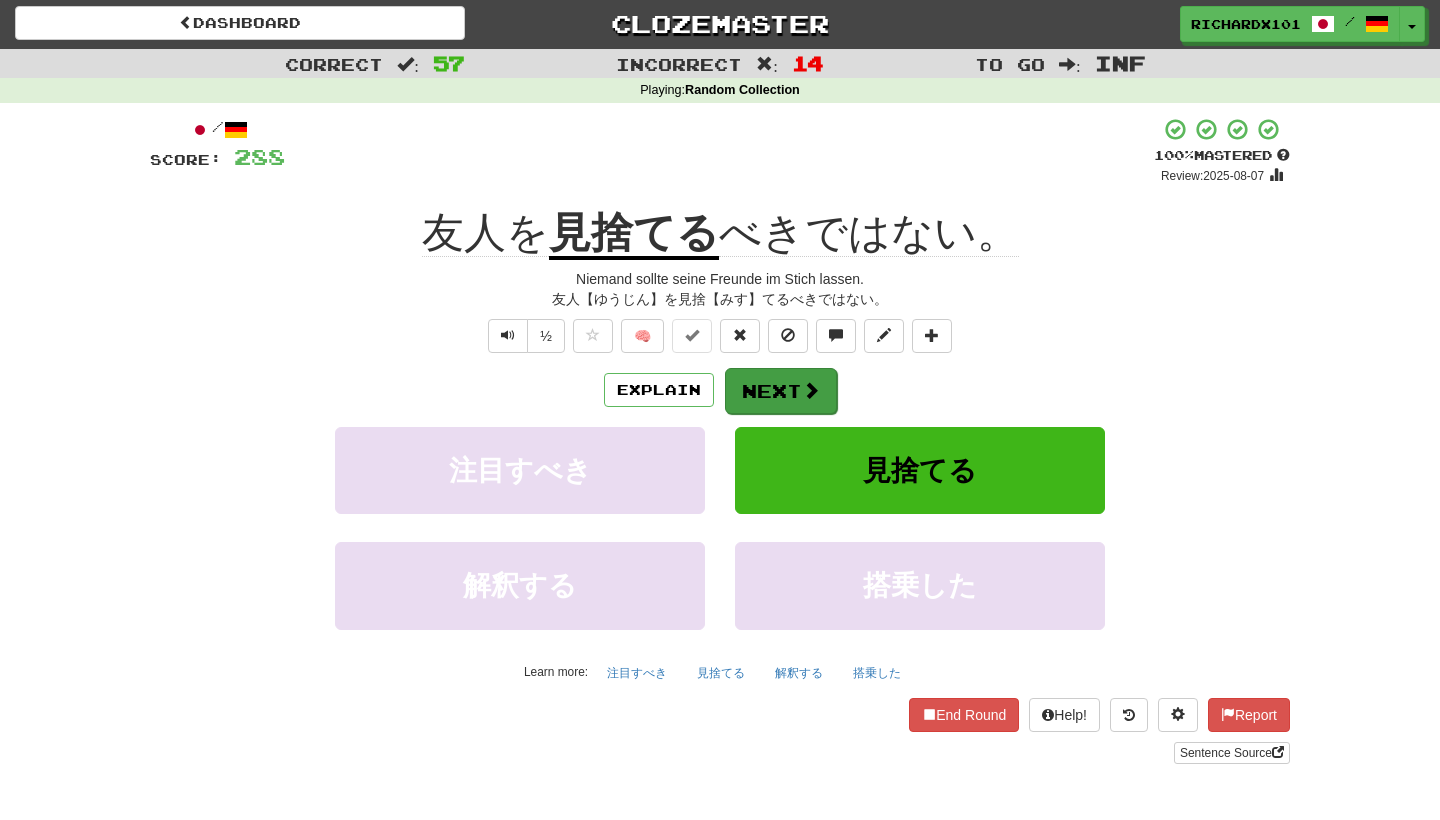 click on "Next" at bounding box center [781, 391] 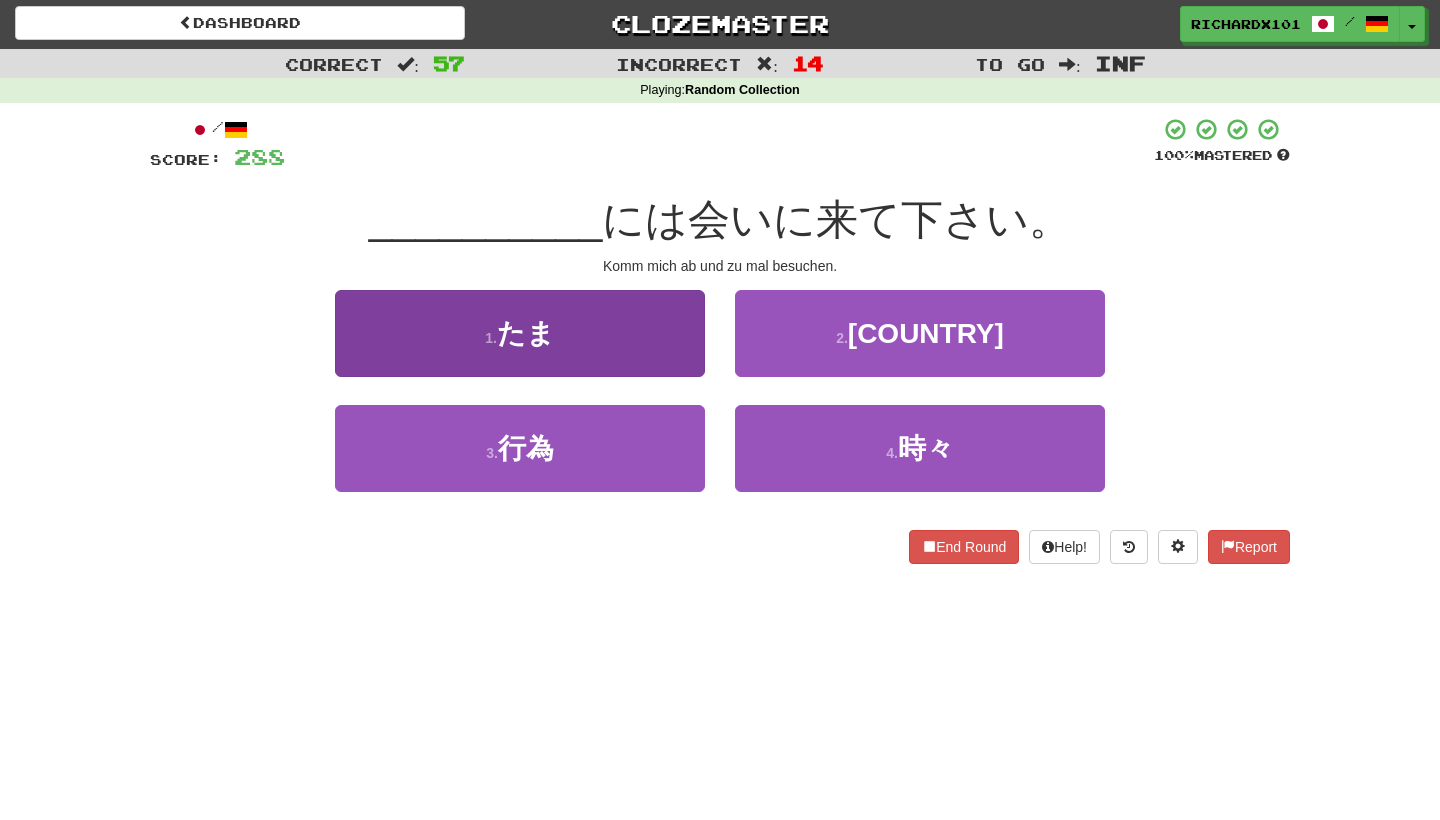 click on "1 .  たま" at bounding box center (520, 333) 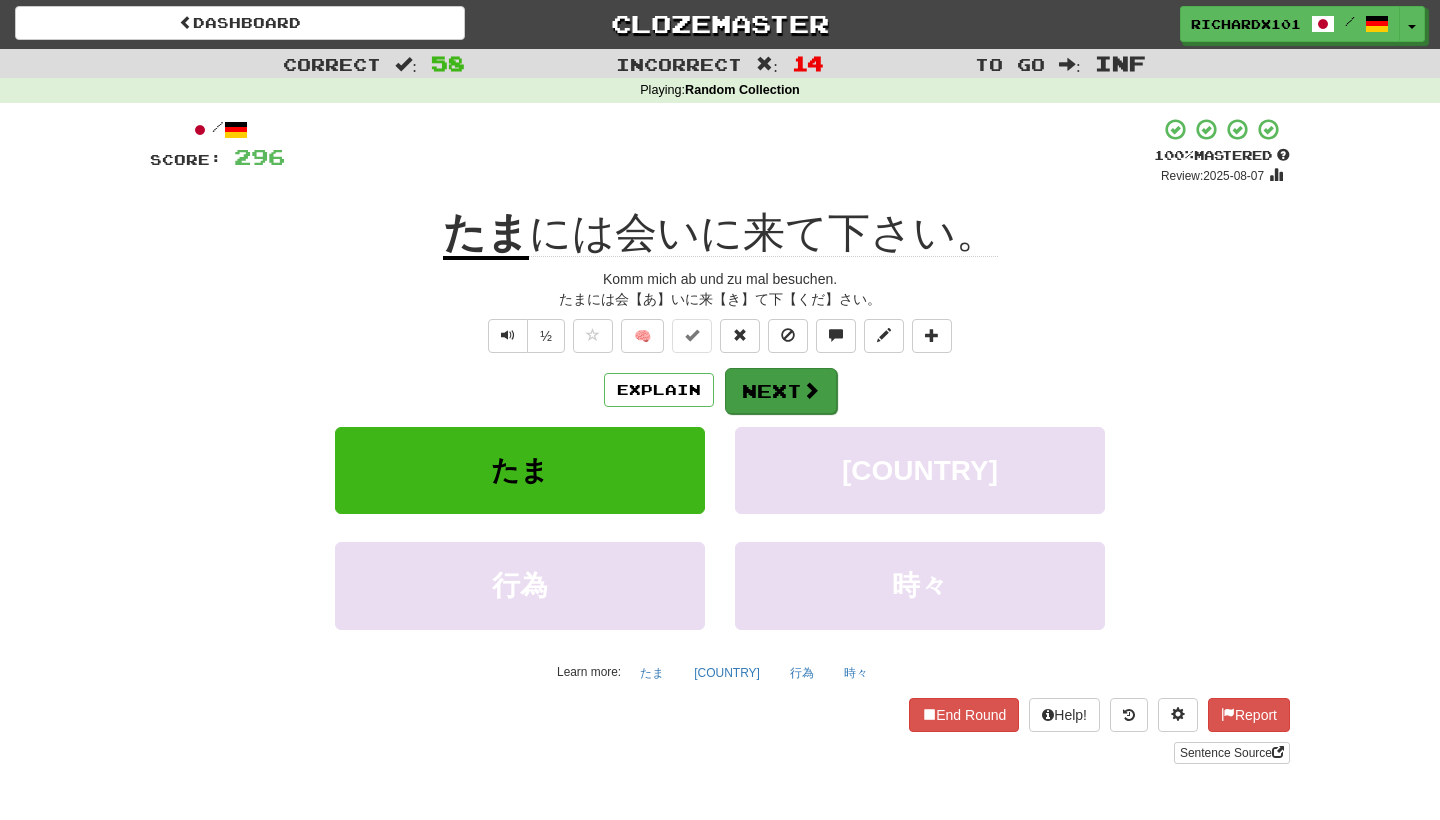 click on "Next" at bounding box center (781, 391) 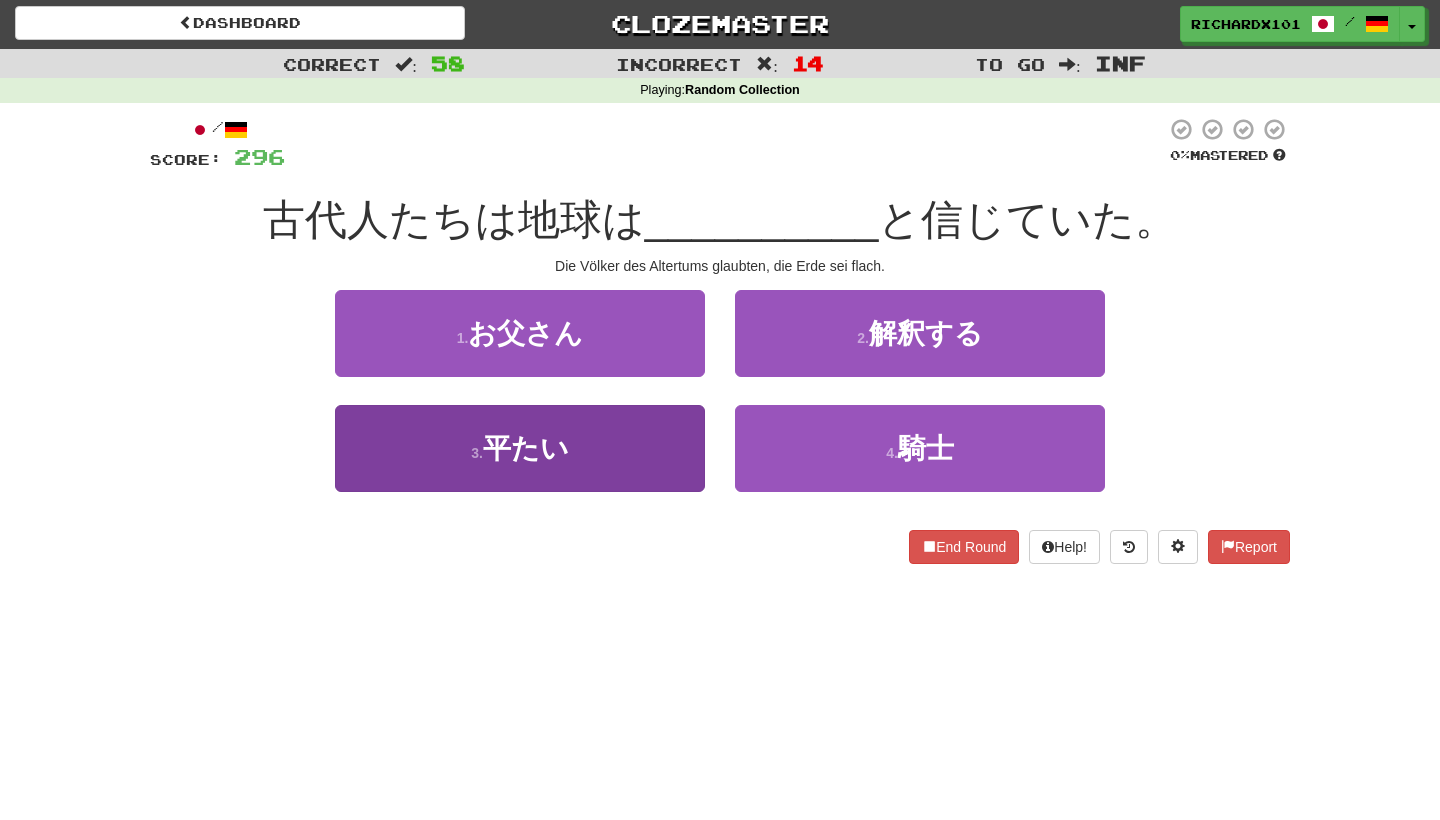 click on "3 .  平たい" at bounding box center (520, 448) 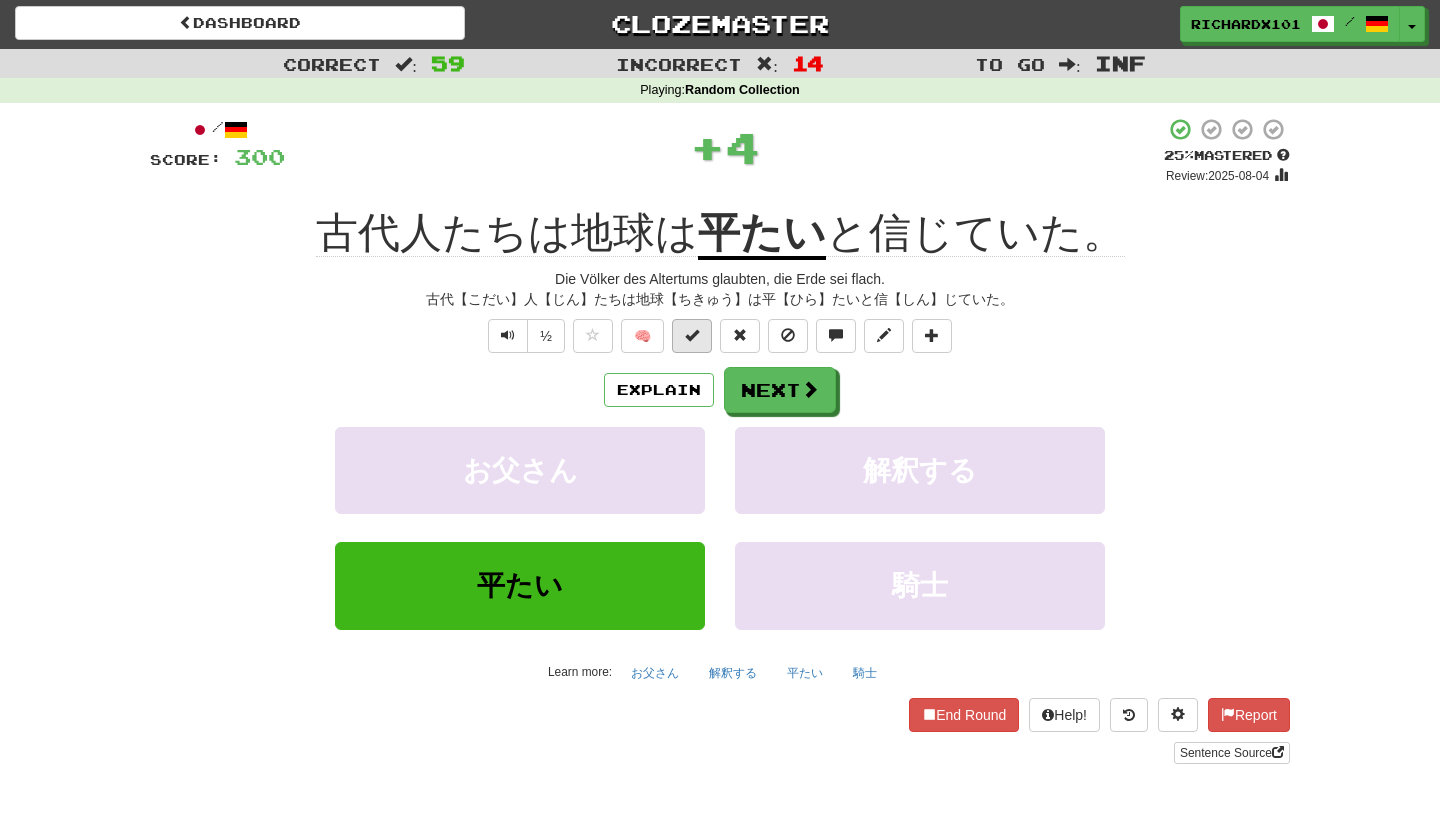 click at bounding box center (692, 335) 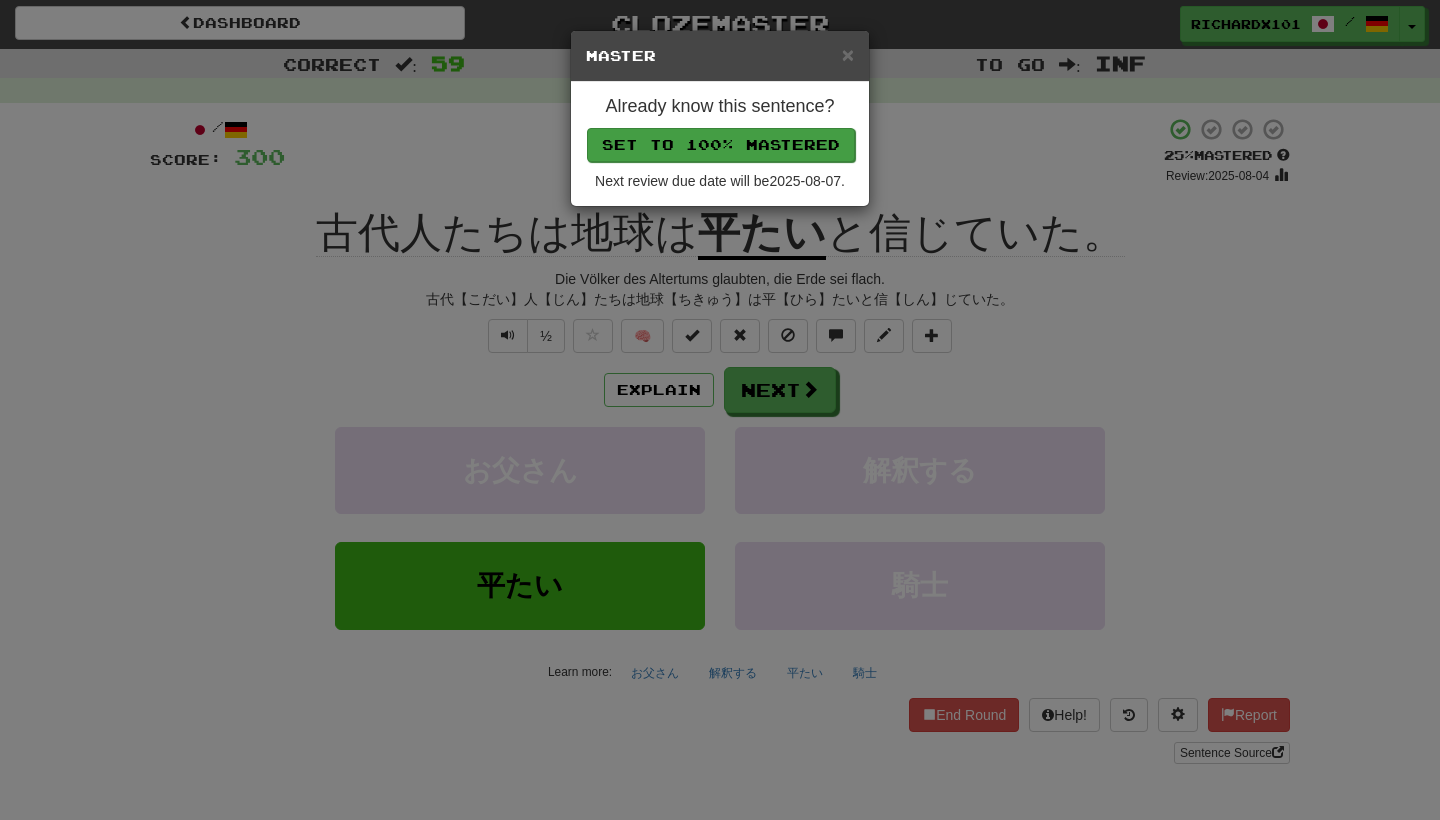 click on "Set to 100% Mastered" at bounding box center (721, 145) 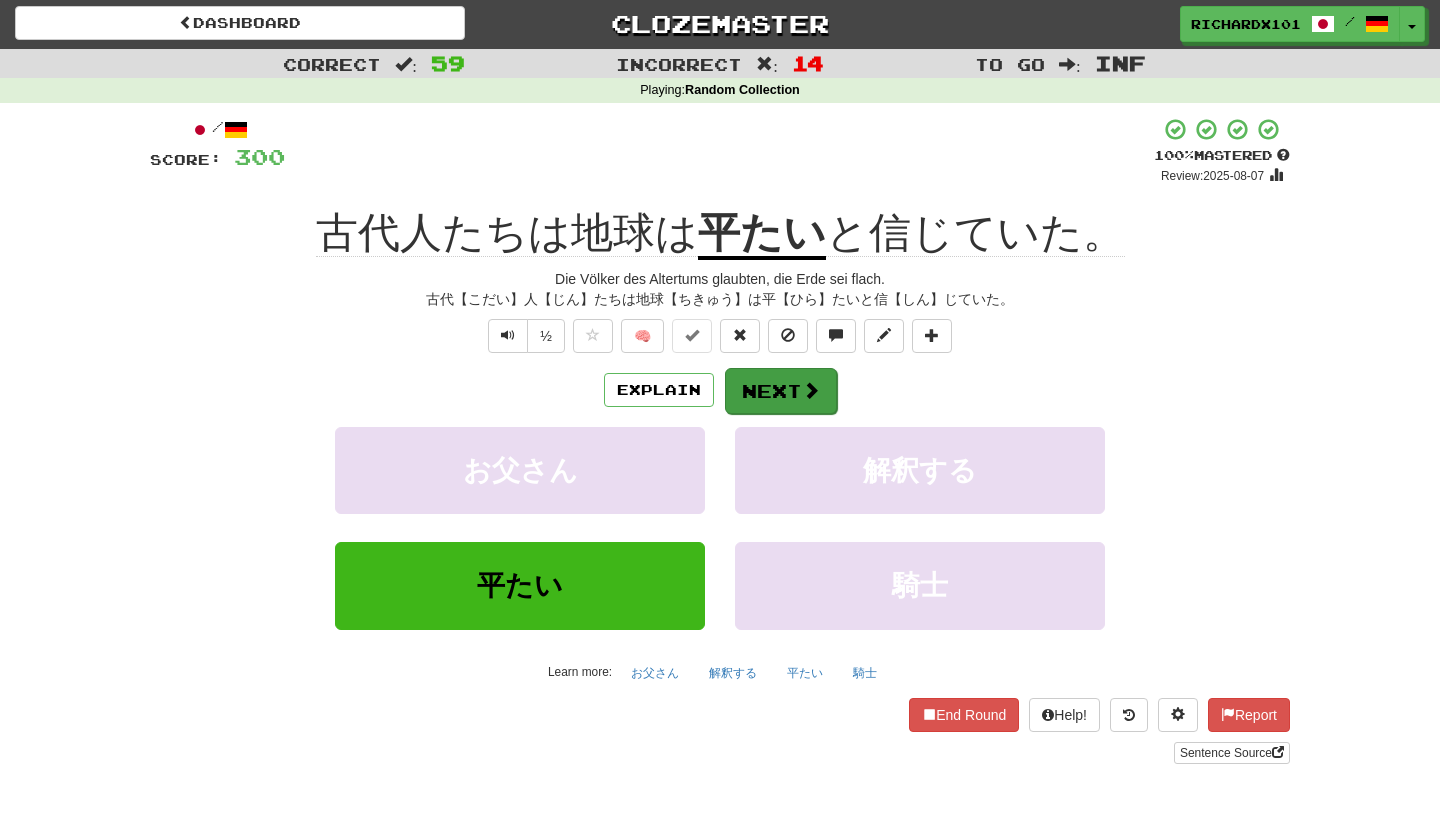 click on "Next" at bounding box center [781, 391] 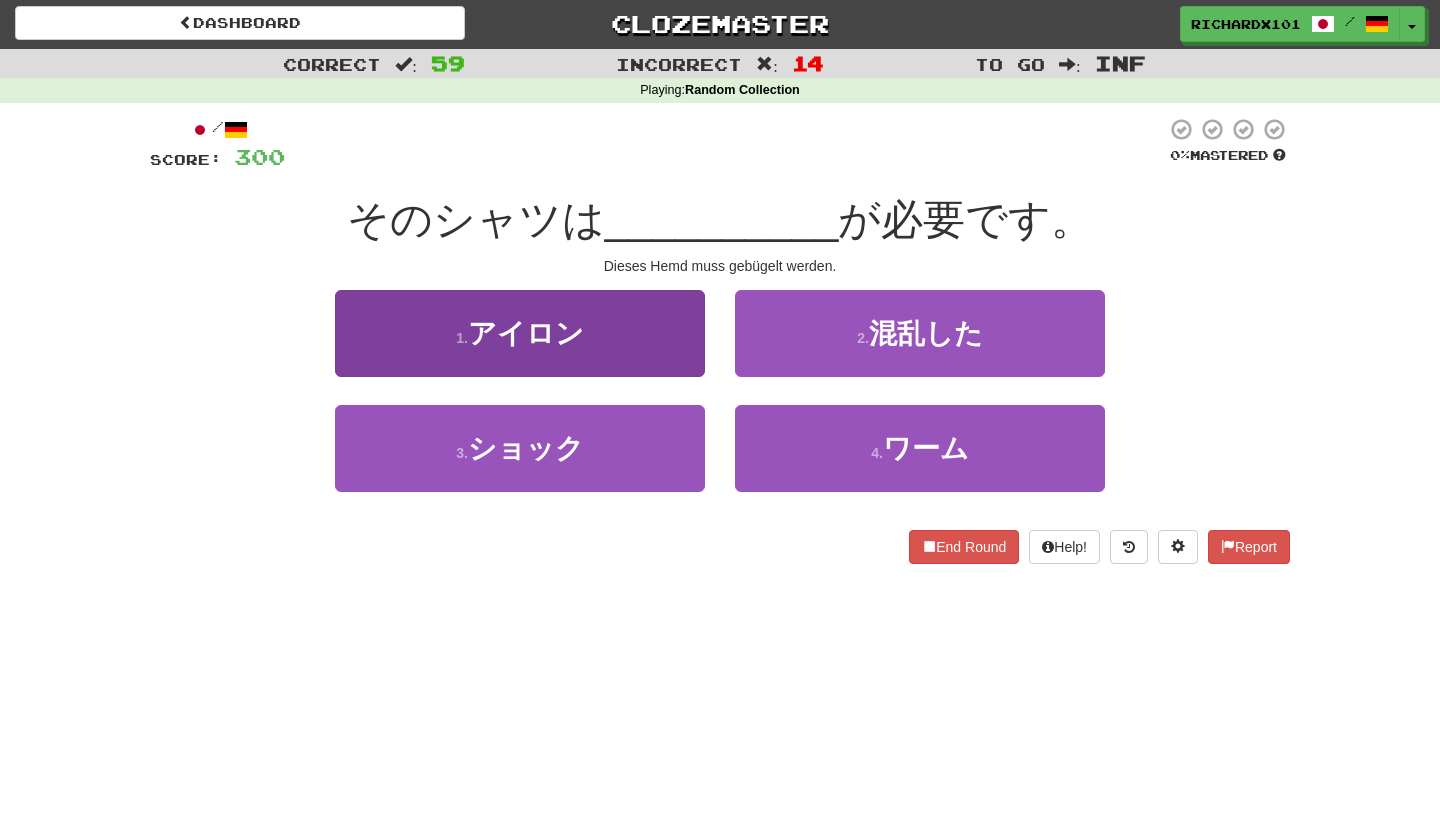 click on "1 .  アイロン" at bounding box center (520, 333) 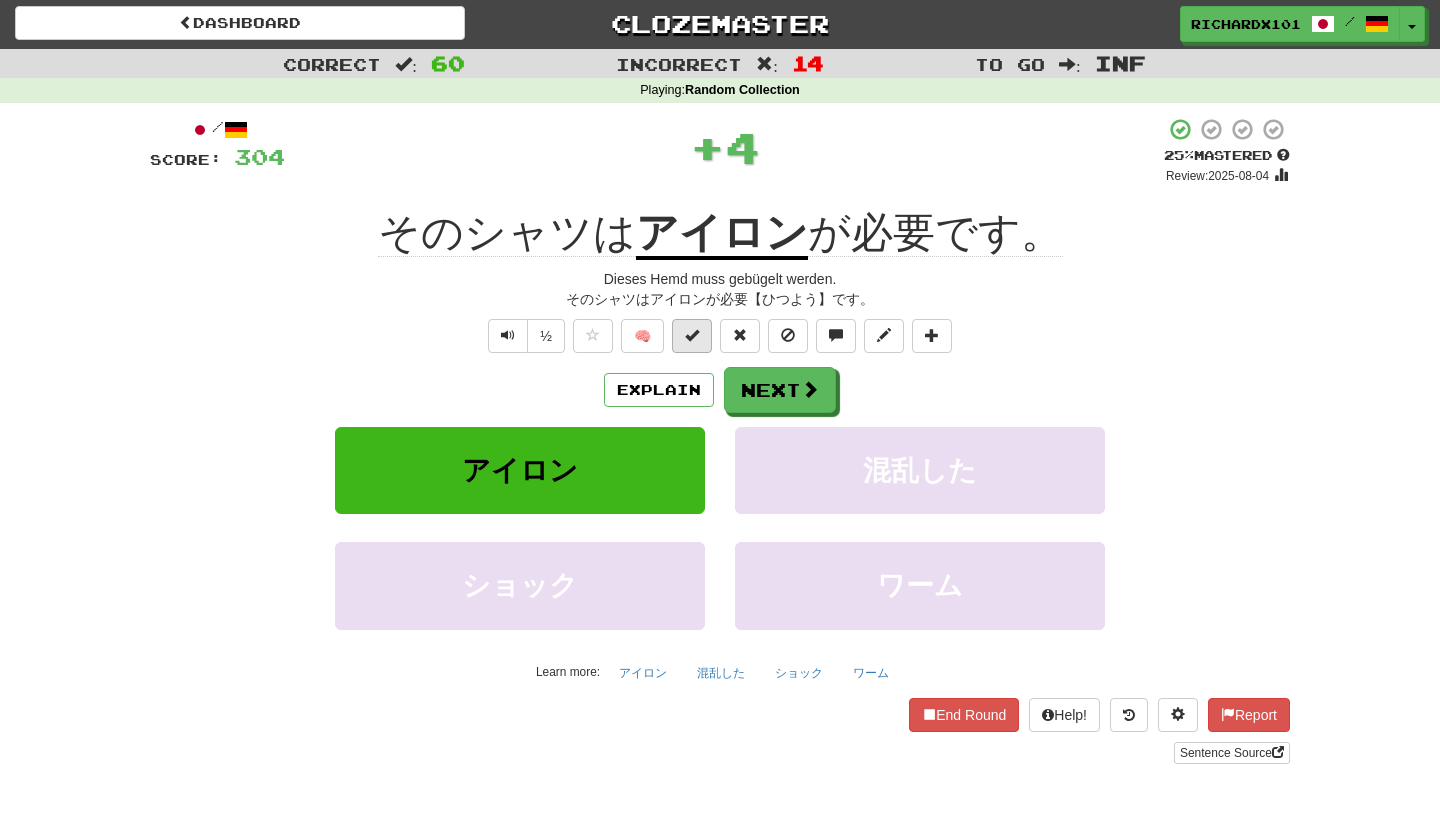 click at bounding box center (692, 335) 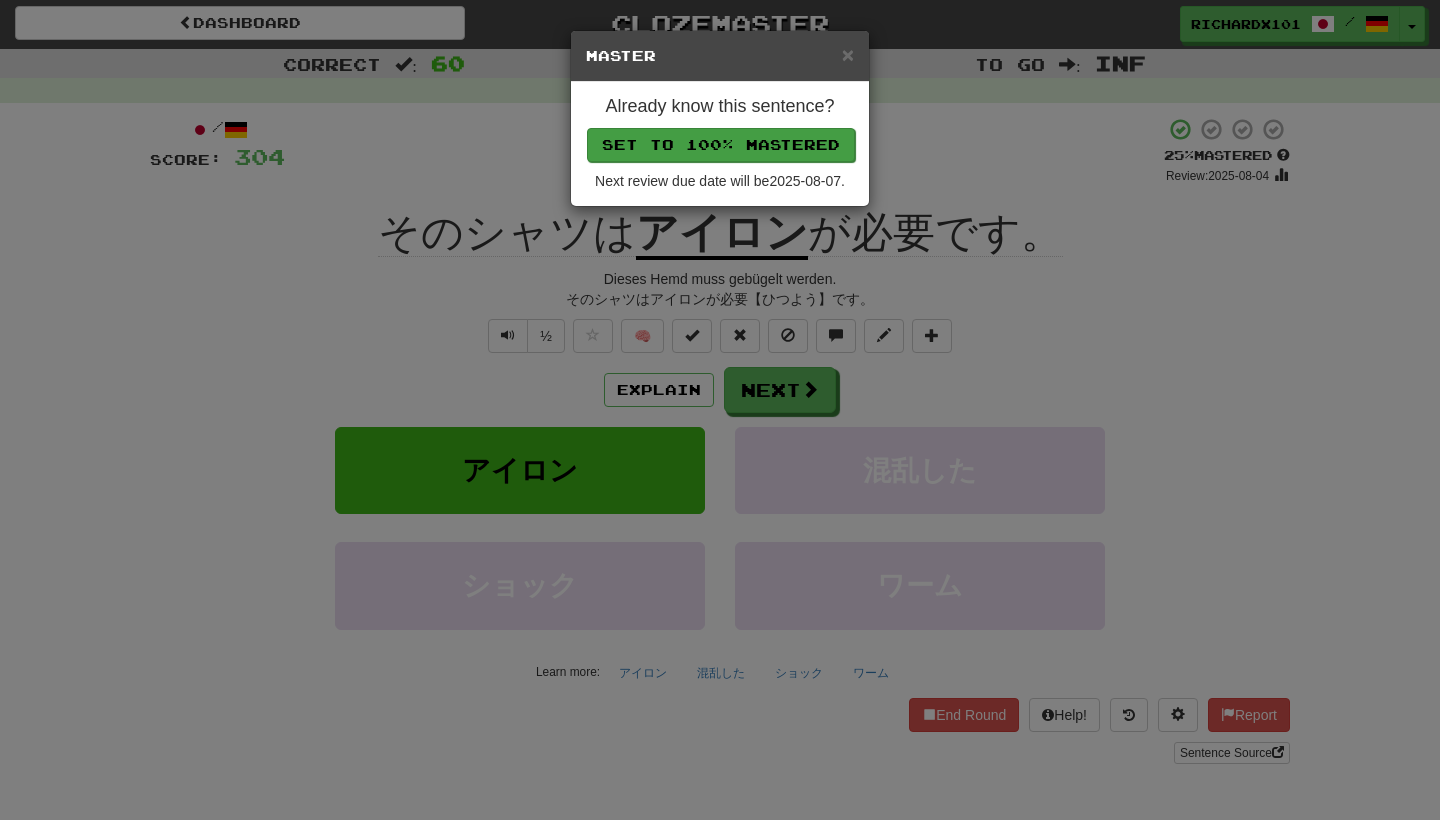 click on "Set to 100% Mastered" at bounding box center (721, 145) 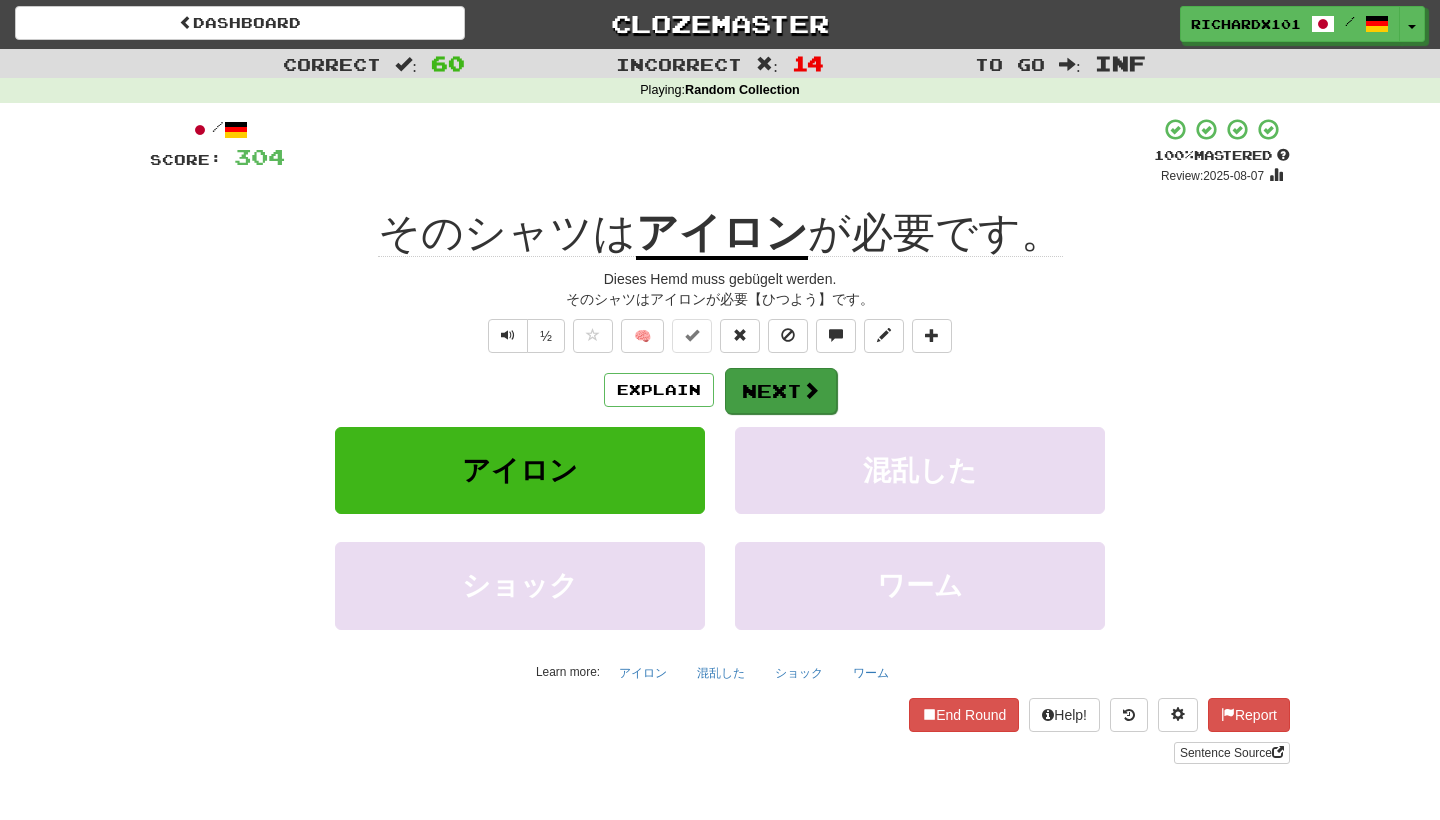 click on "Next" at bounding box center [781, 391] 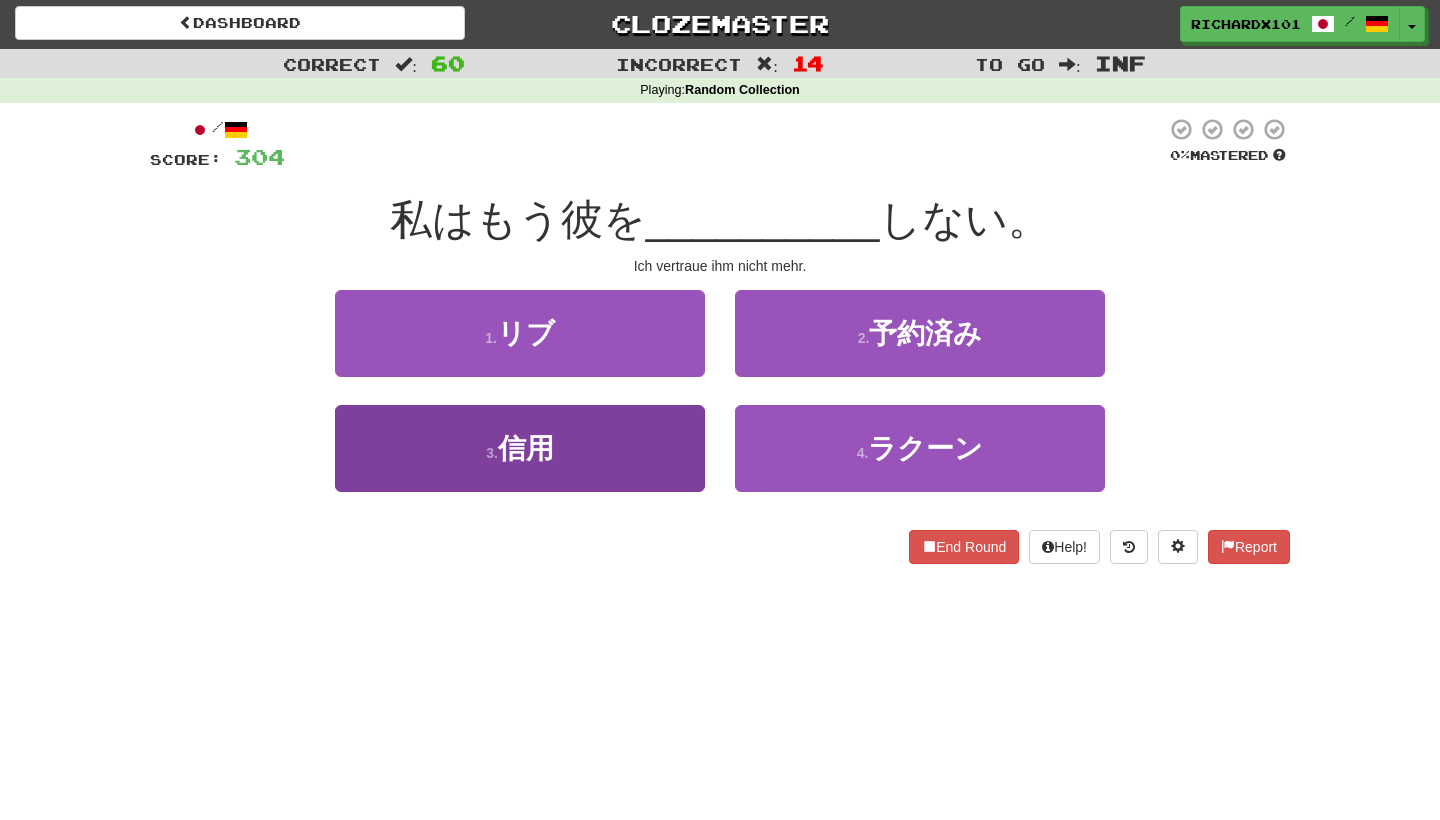 click on "3 .  信用" at bounding box center [520, 448] 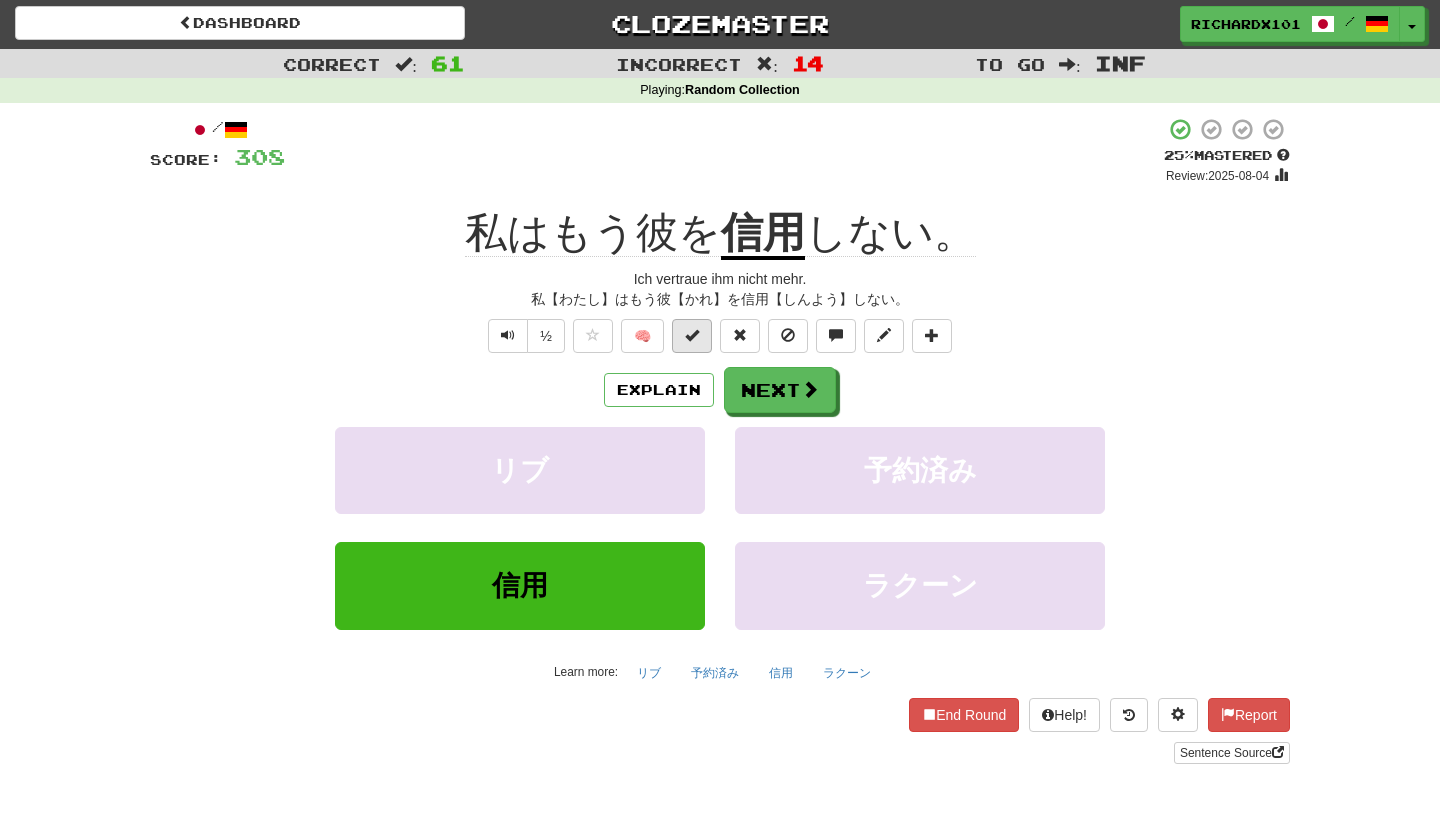 click at bounding box center (692, 335) 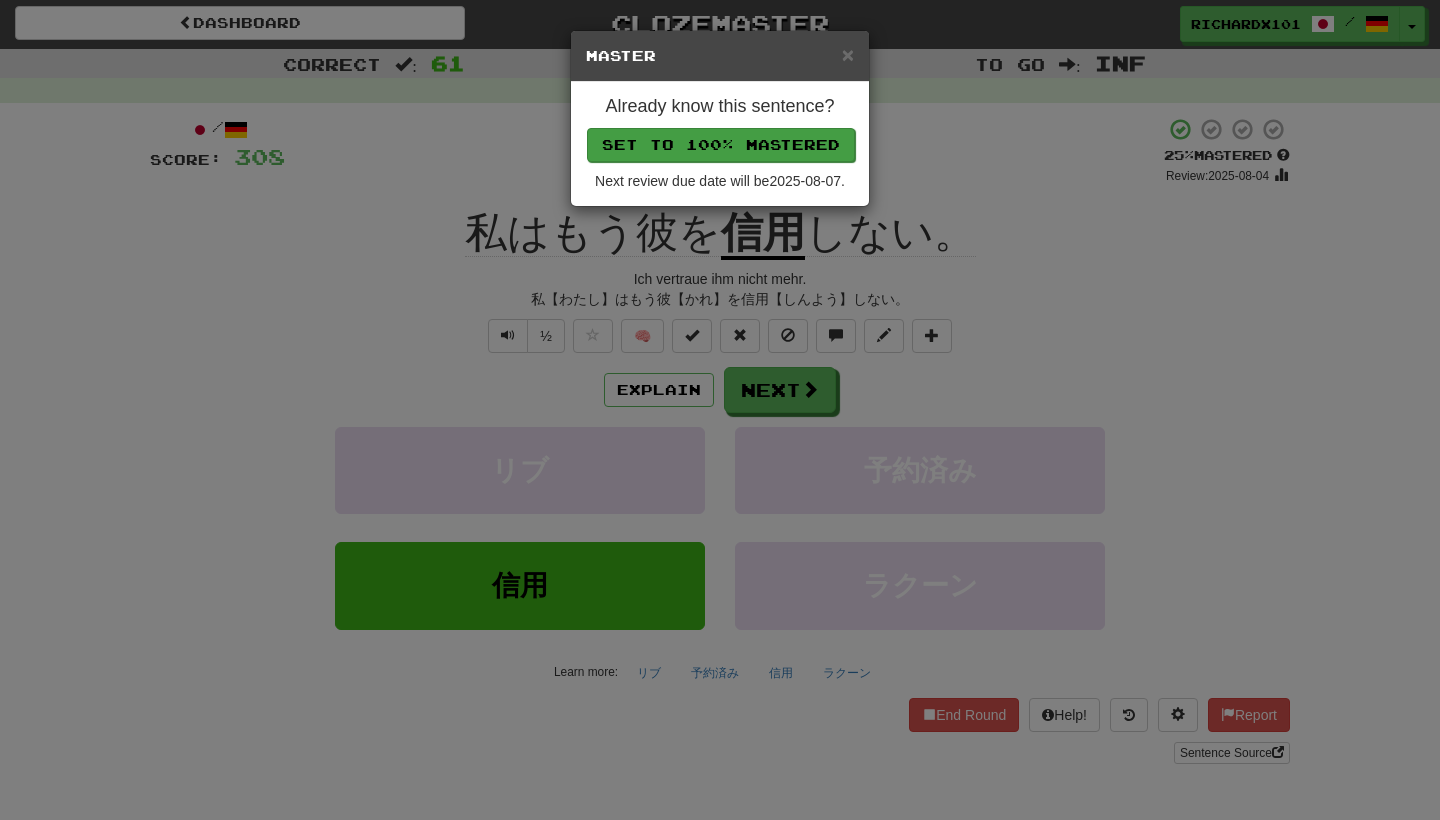 click on "Set to 100% Mastered" at bounding box center (721, 145) 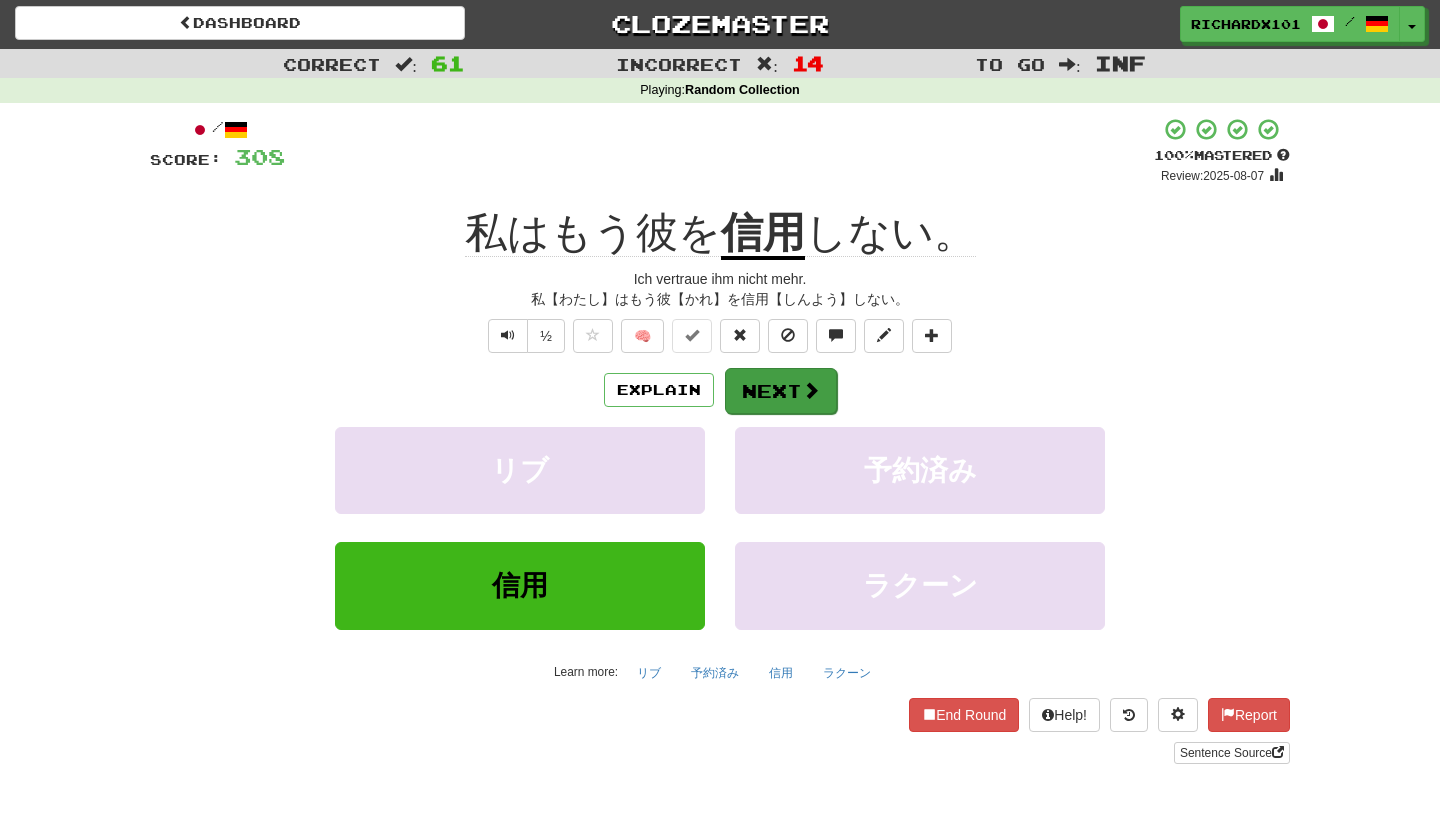 click on "Next" at bounding box center (781, 391) 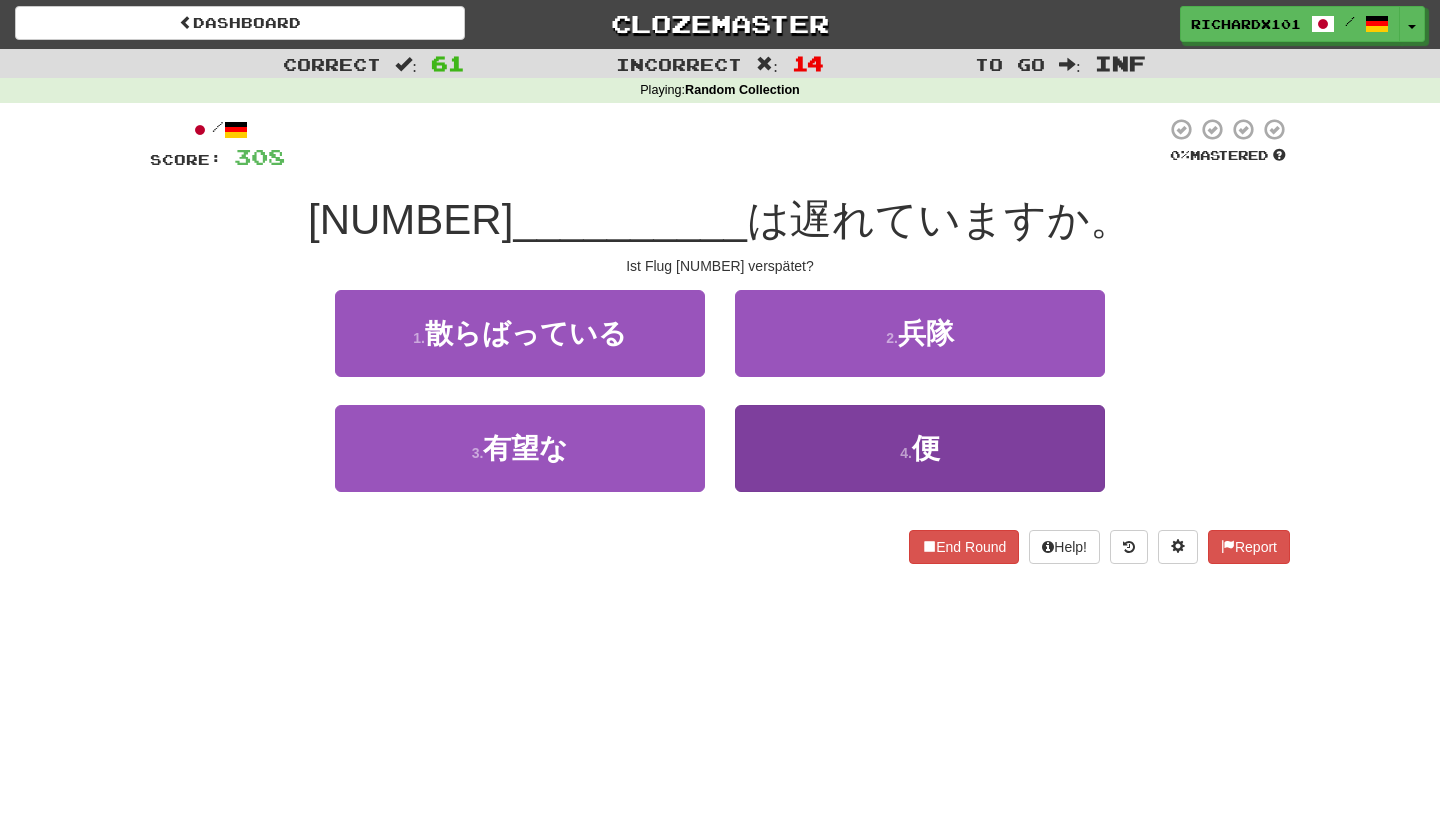 click on "4 .  便" at bounding box center [920, 448] 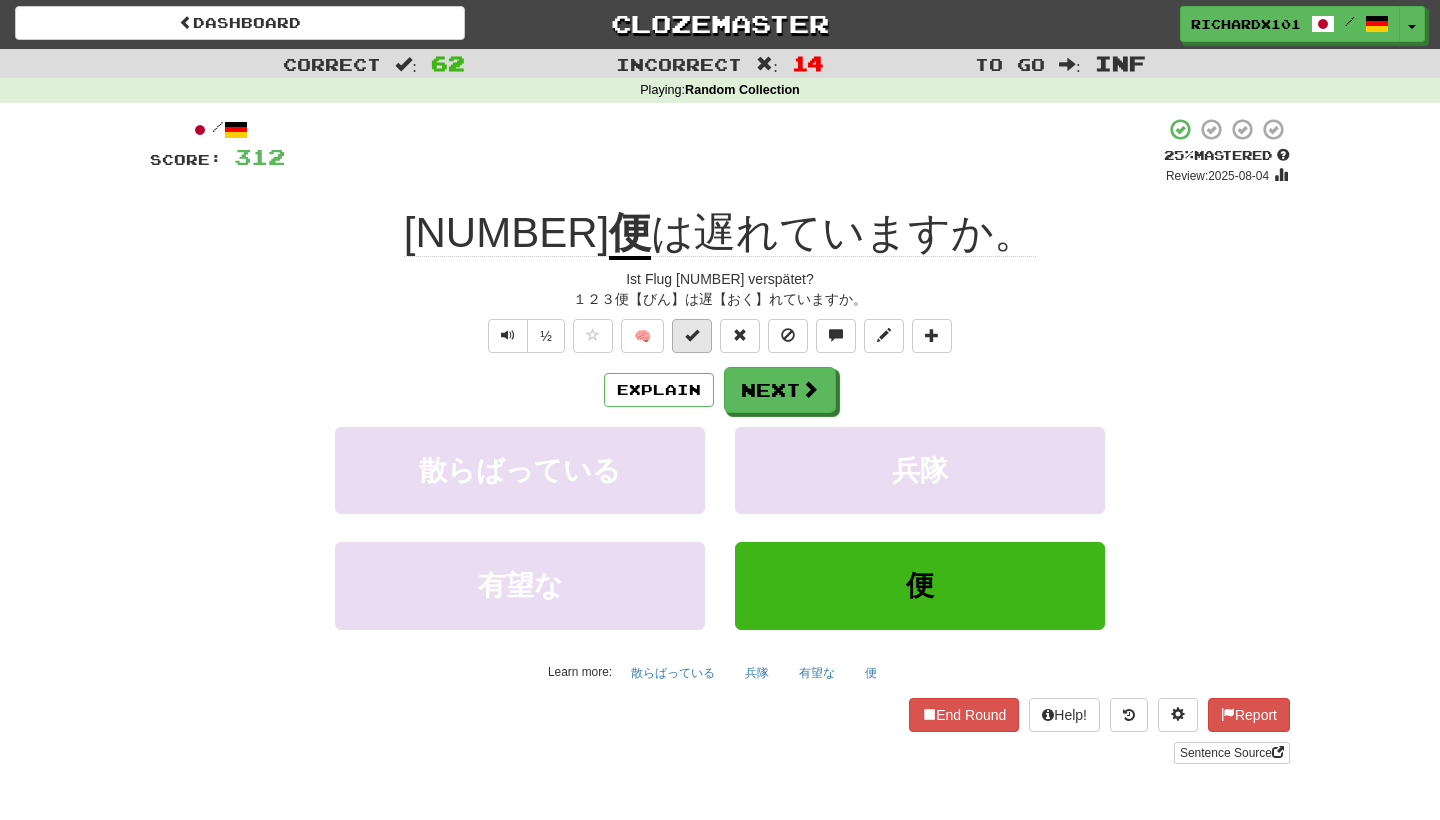click at bounding box center [692, 336] 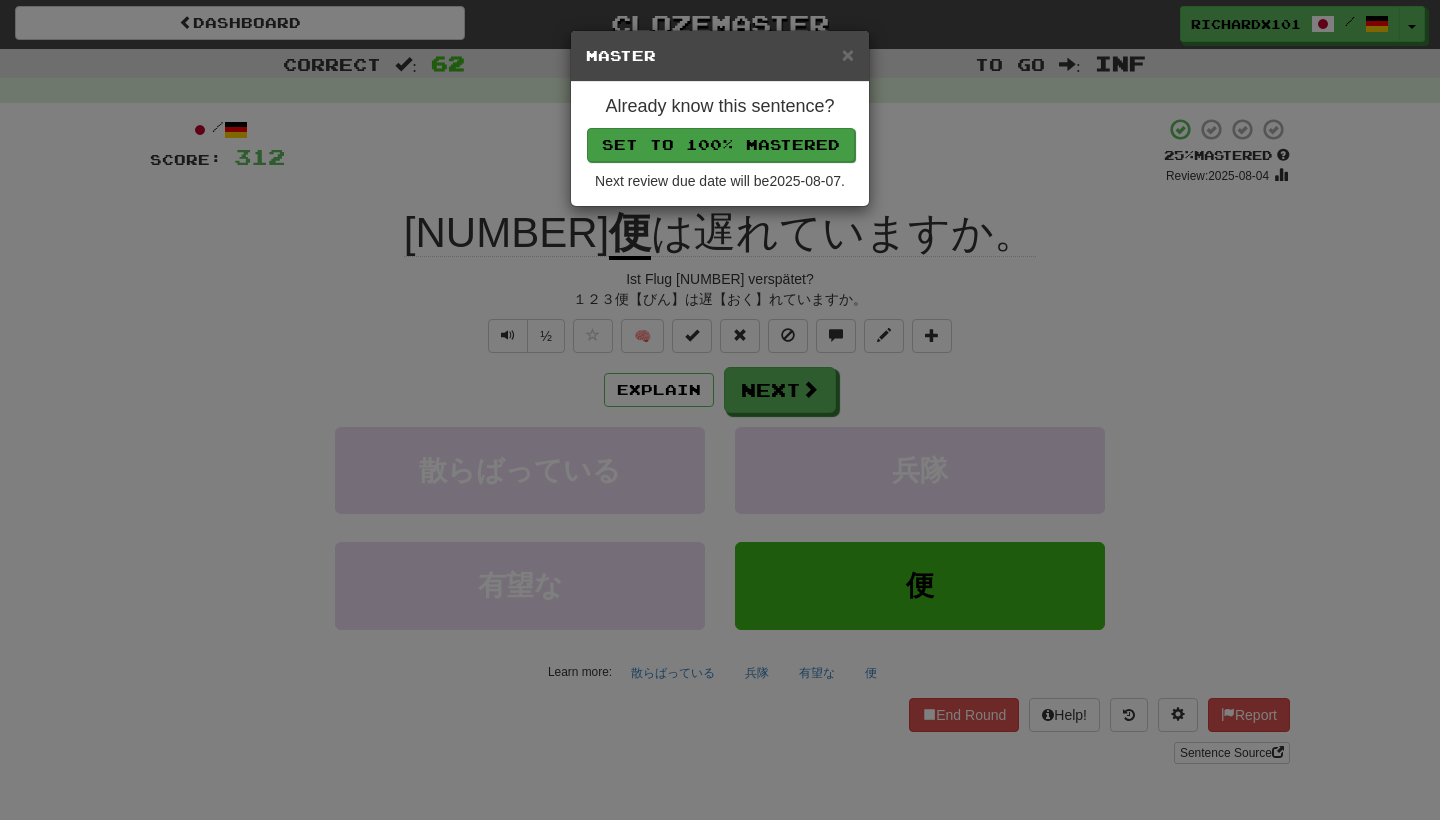 click on "Set to 100% Mastered" at bounding box center [721, 145] 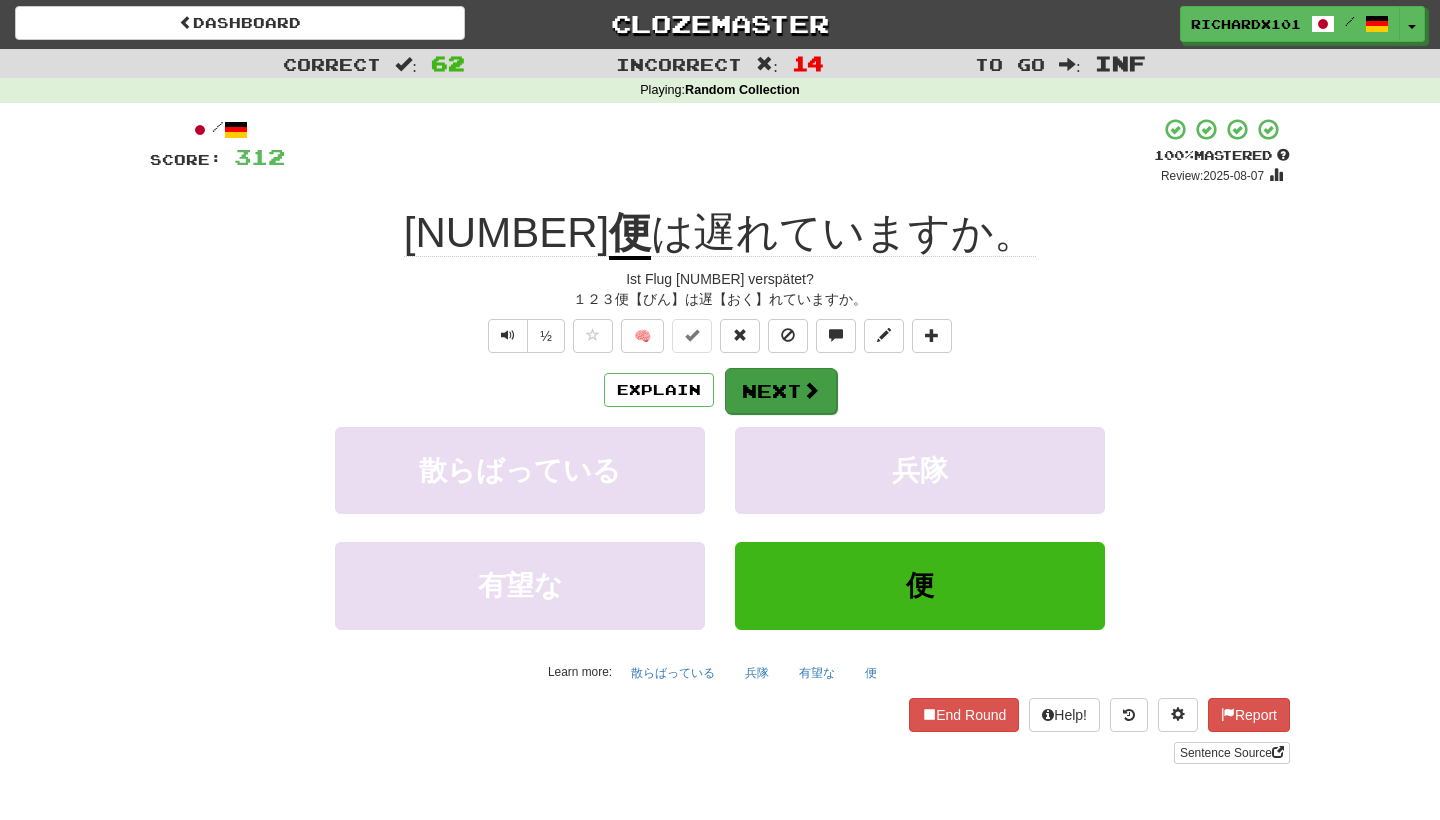 click on "Next" at bounding box center [781, 391] 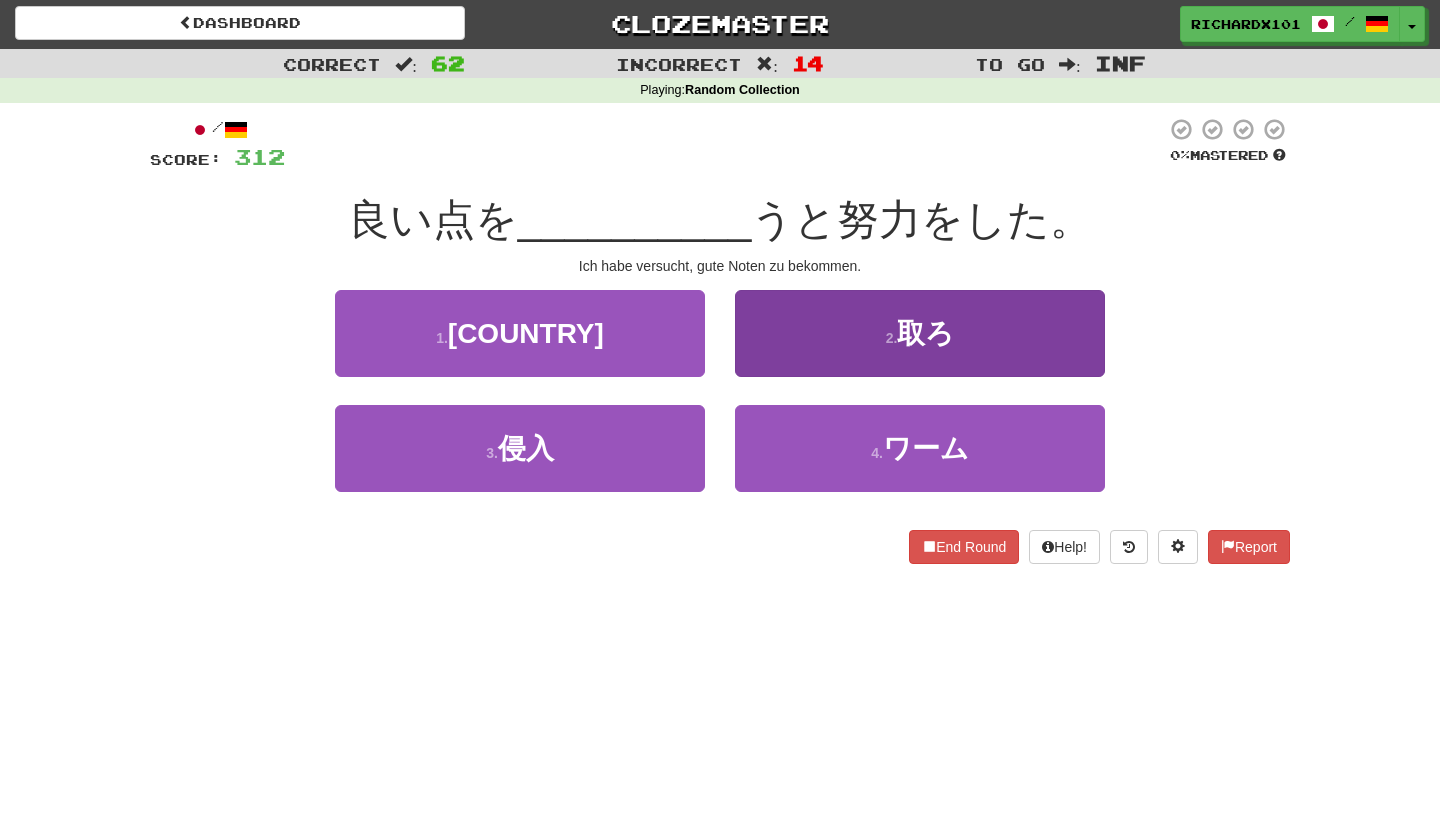 click on "2 .  取ろ" at bounding box center (920, 333) 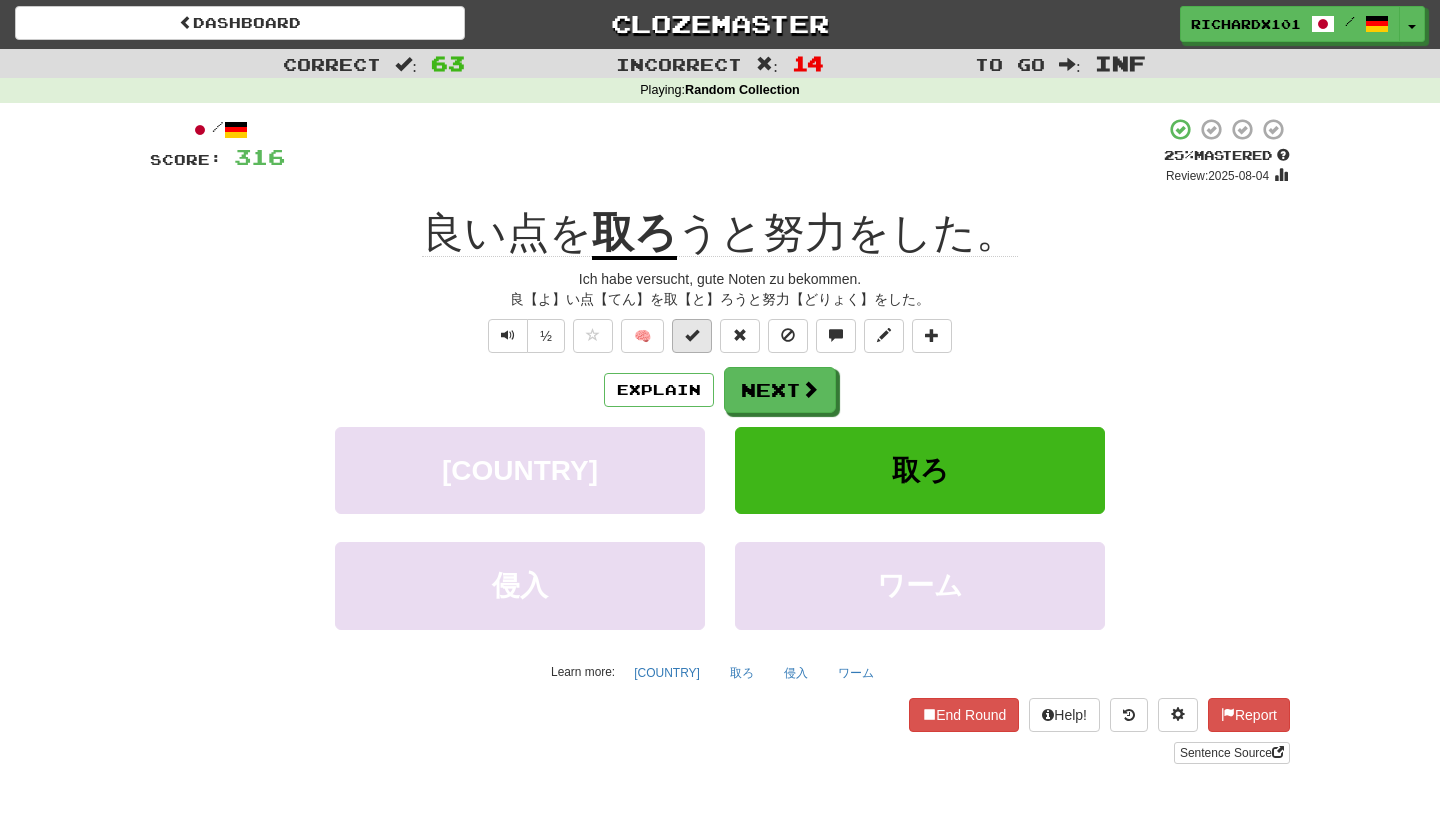 click at bounding box center (692, 336) 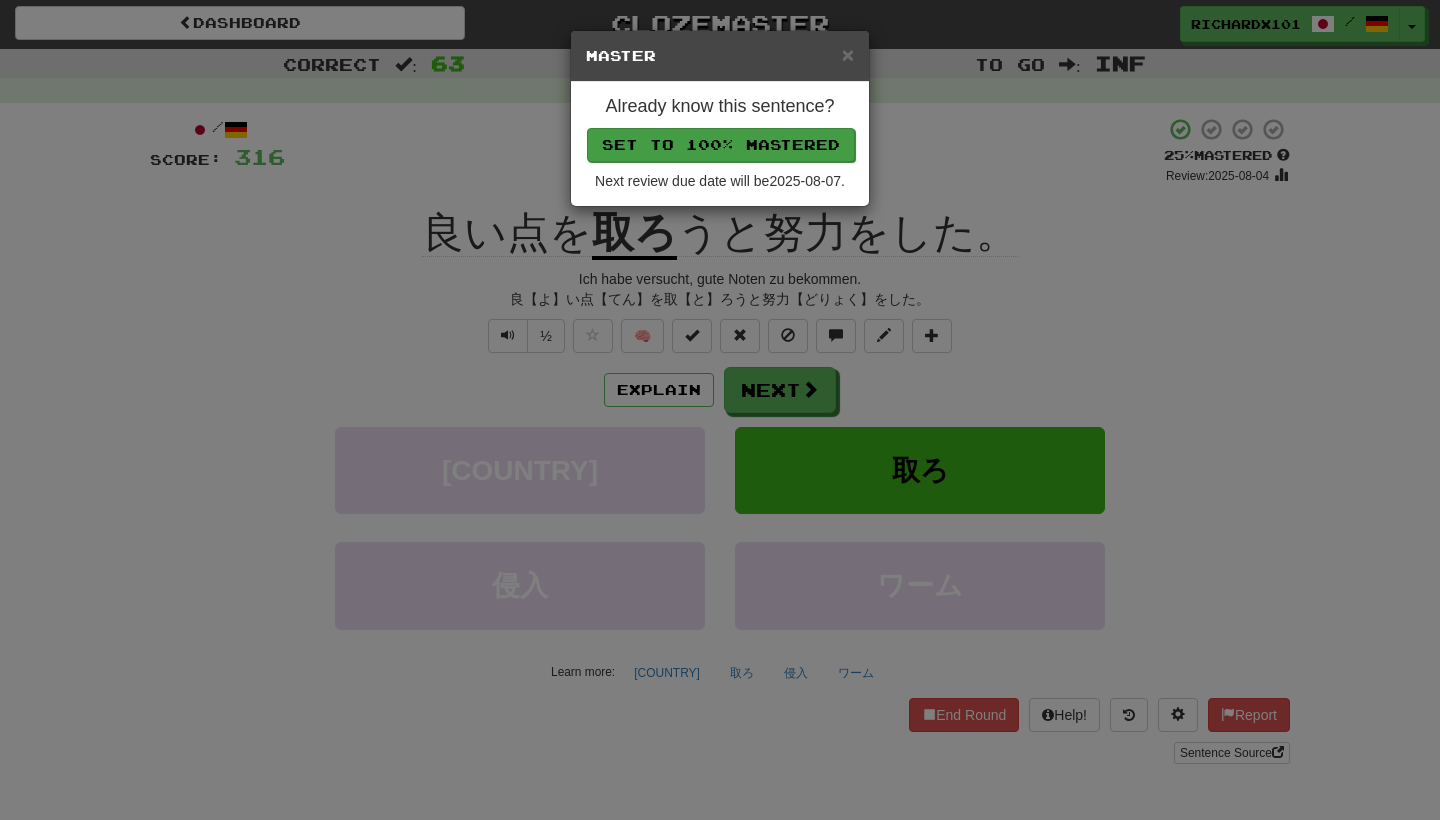 click on "Set to 100% Mastered" at bounding box center [721, 145] 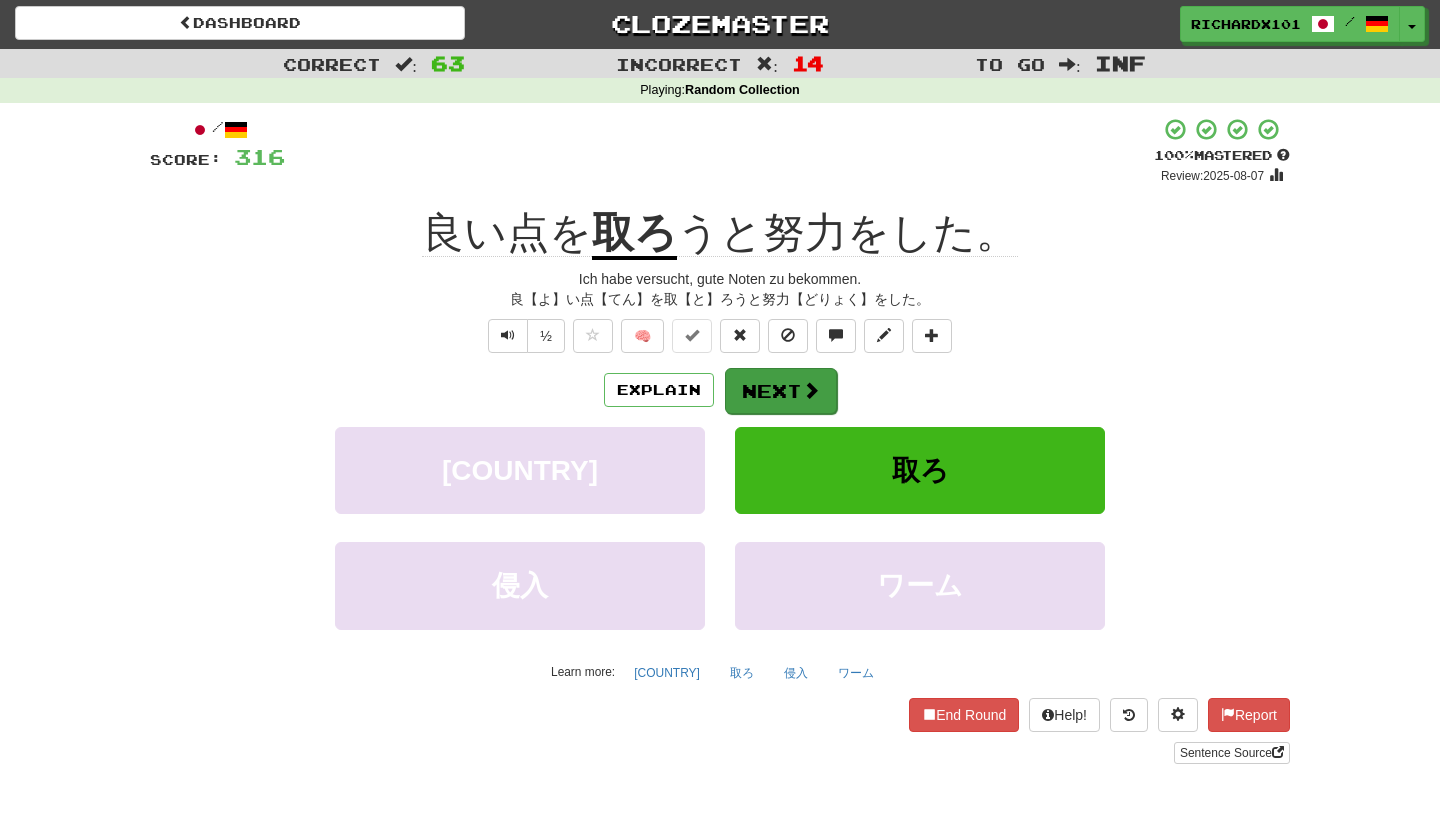 click on "Next" at bounding box center [781, 391] 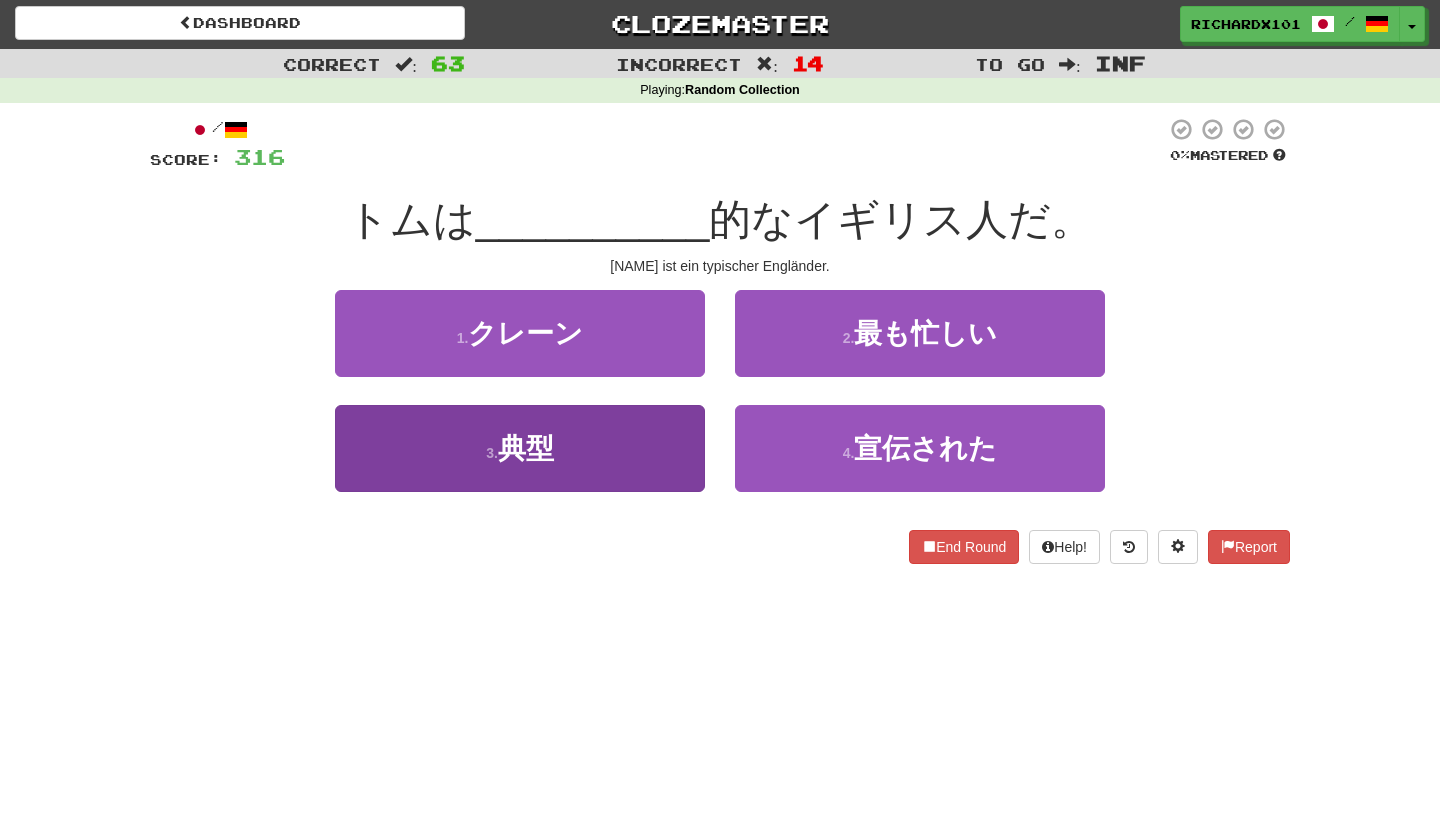 click on "3 .  典型" at bounding box center [520, 448] 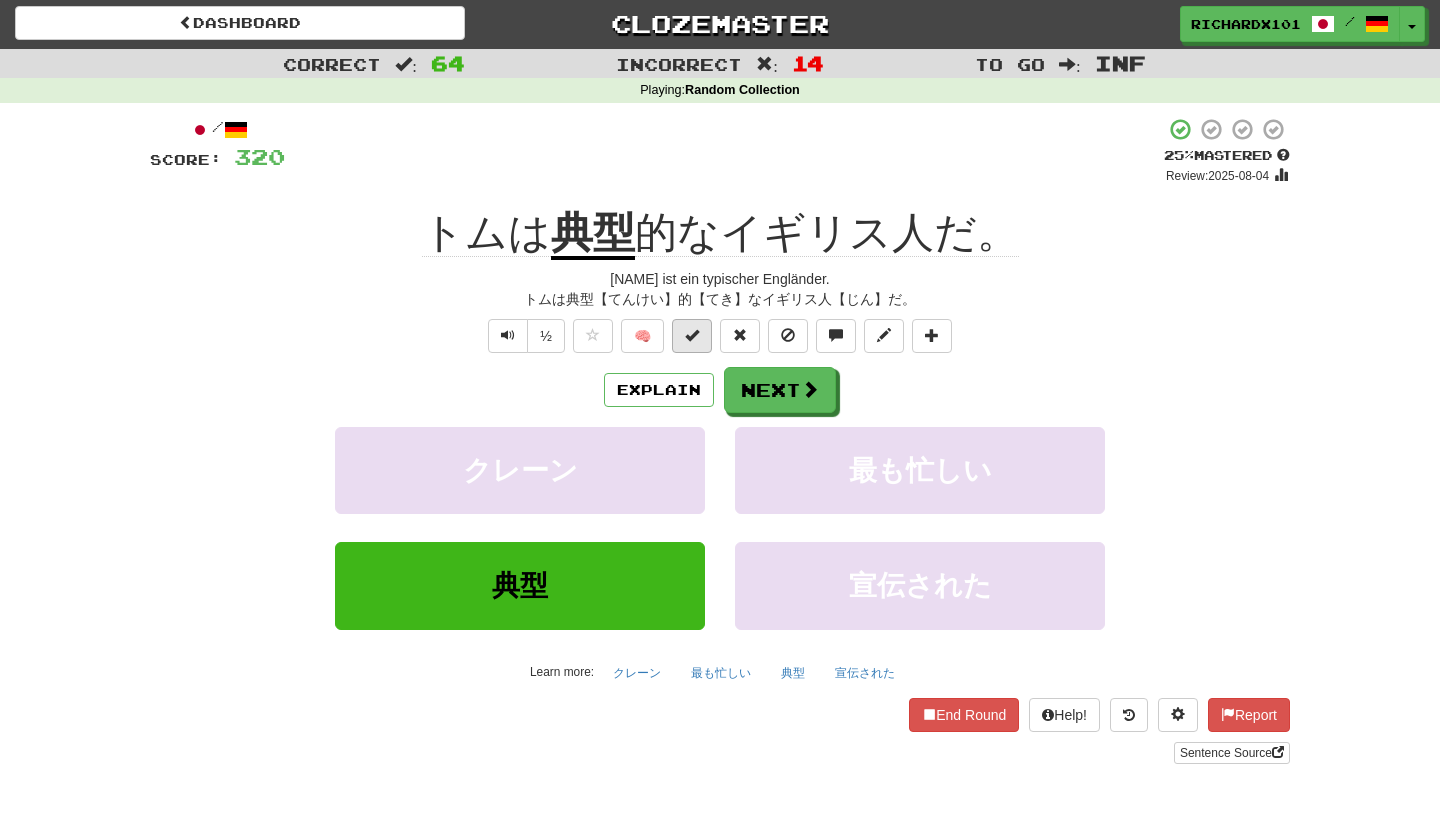 click at bounding box center [692, 336] 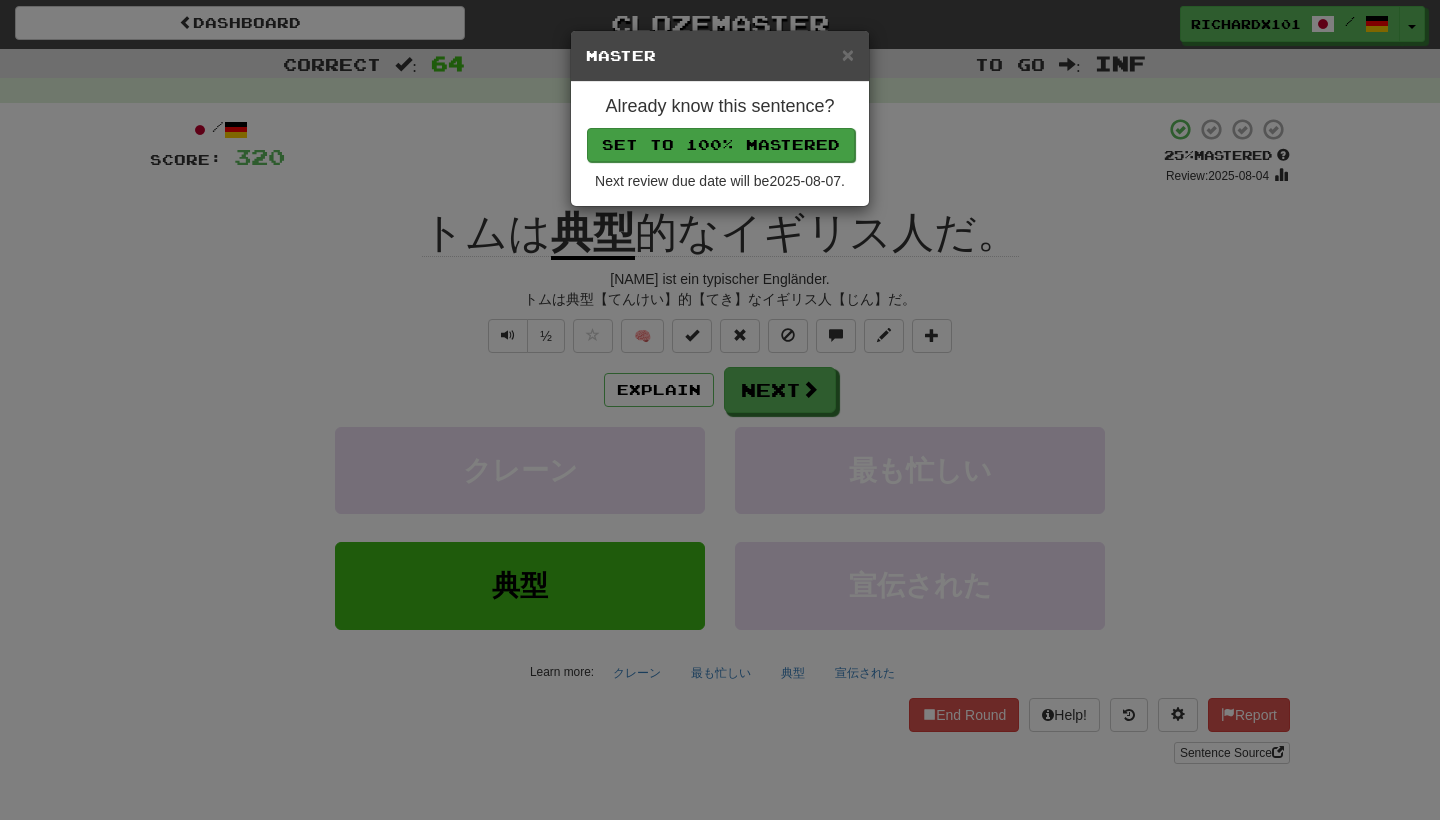 click on "Set to 100% Mastered" at bounding box center [721, 145] 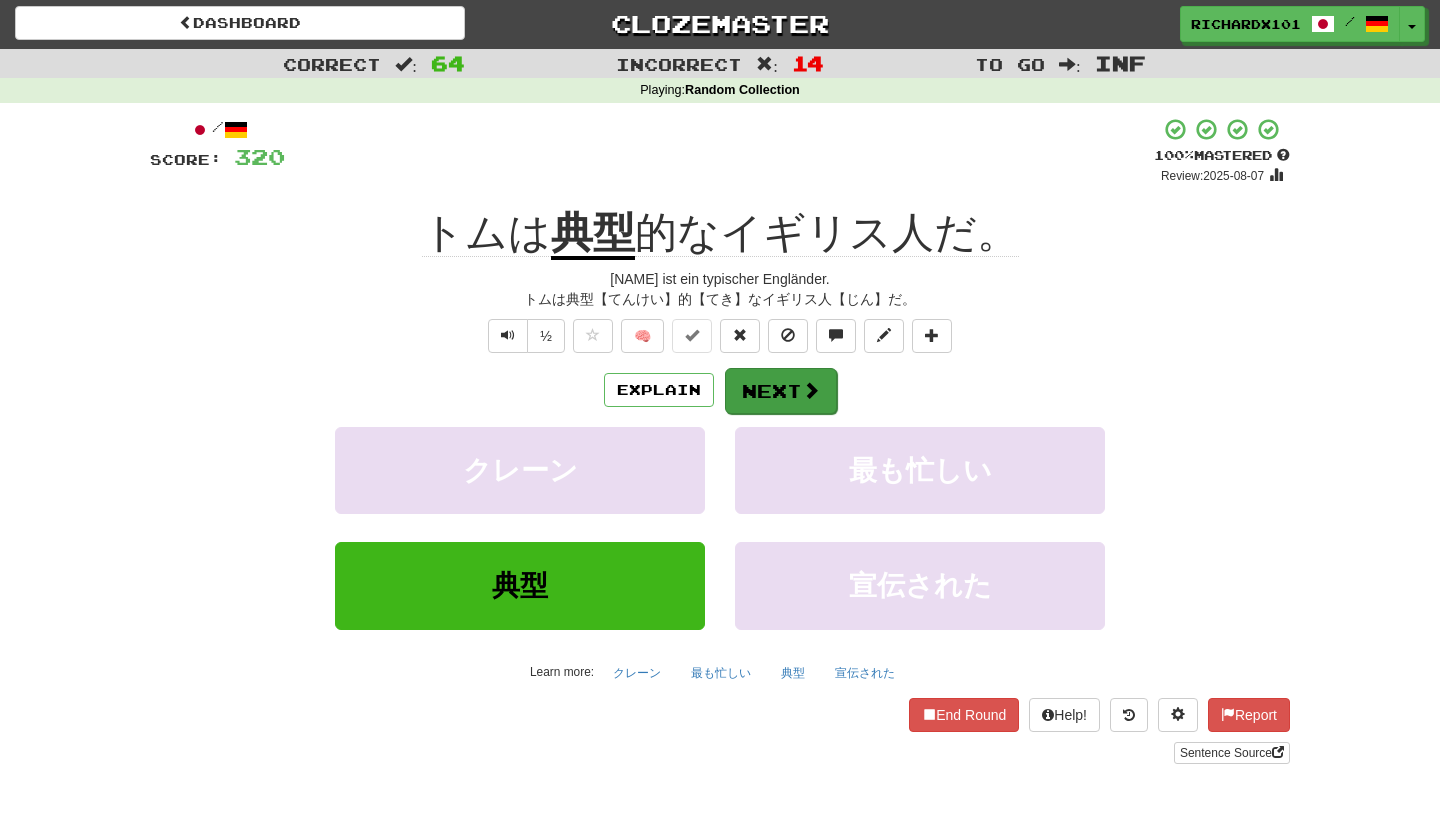 click on "Next" at bounding box center [781, 391] 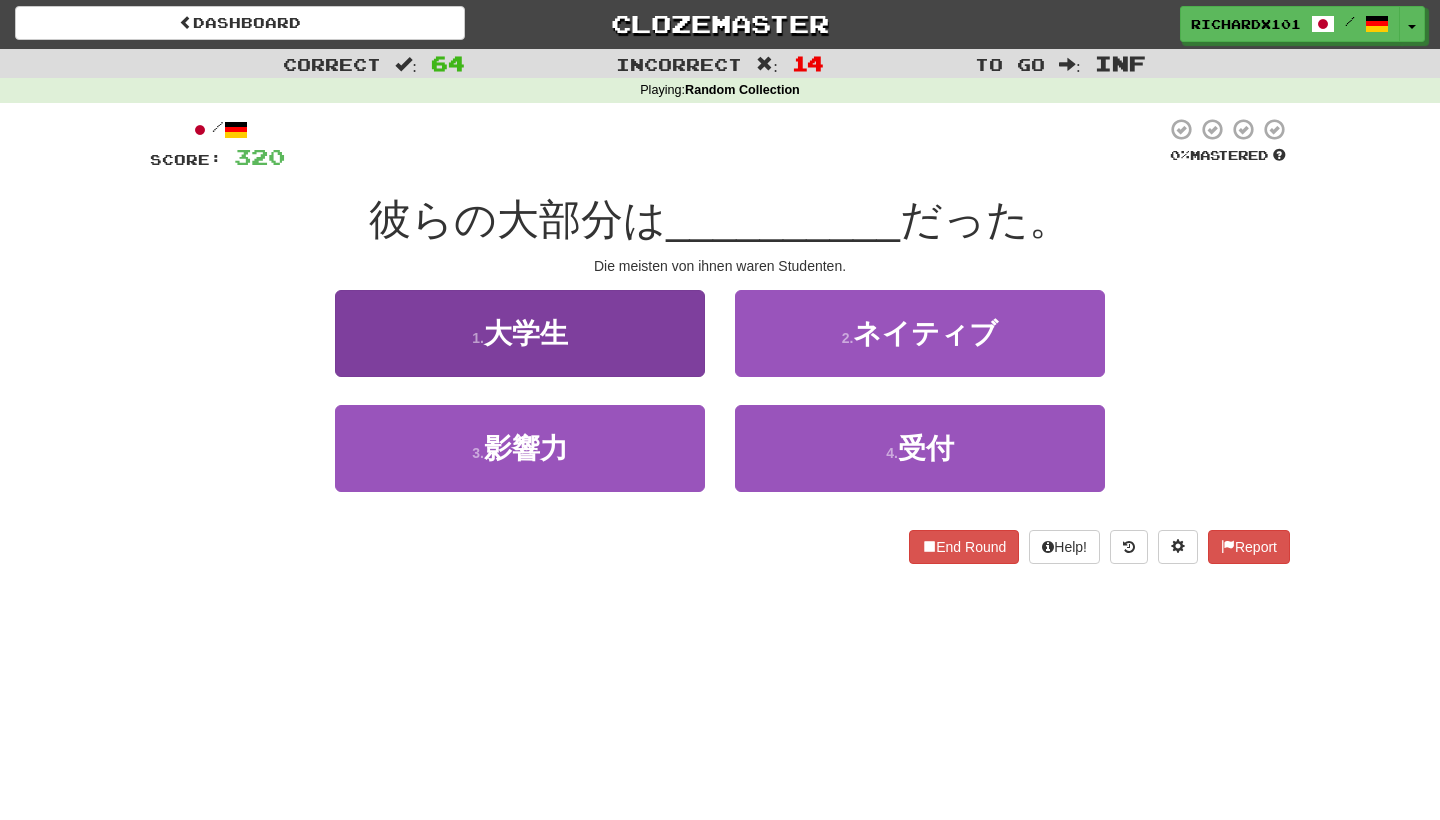 click on "1 .  大学生" at bounding box center (520, 333) 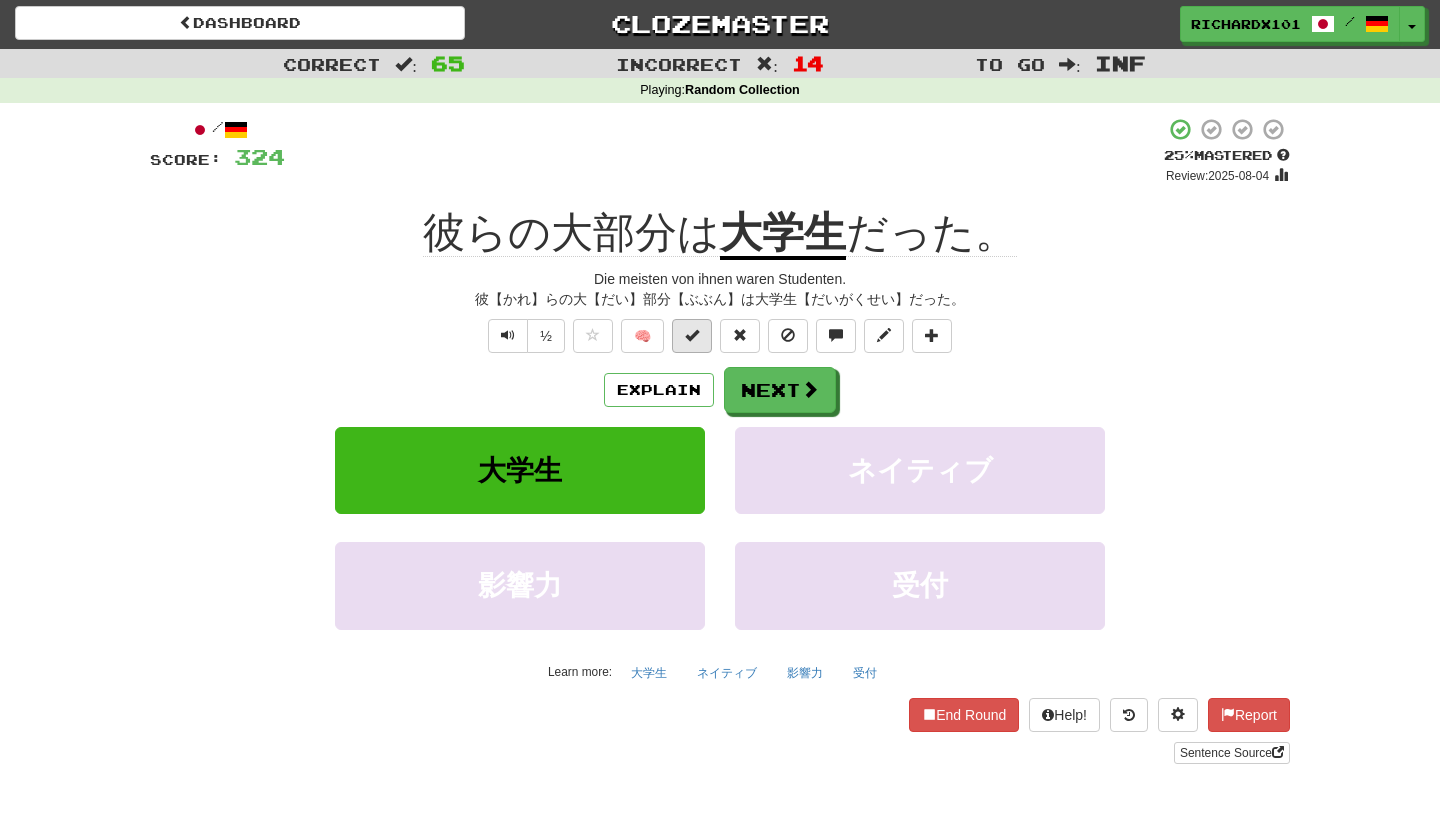 click at bounding box center [692, 336] 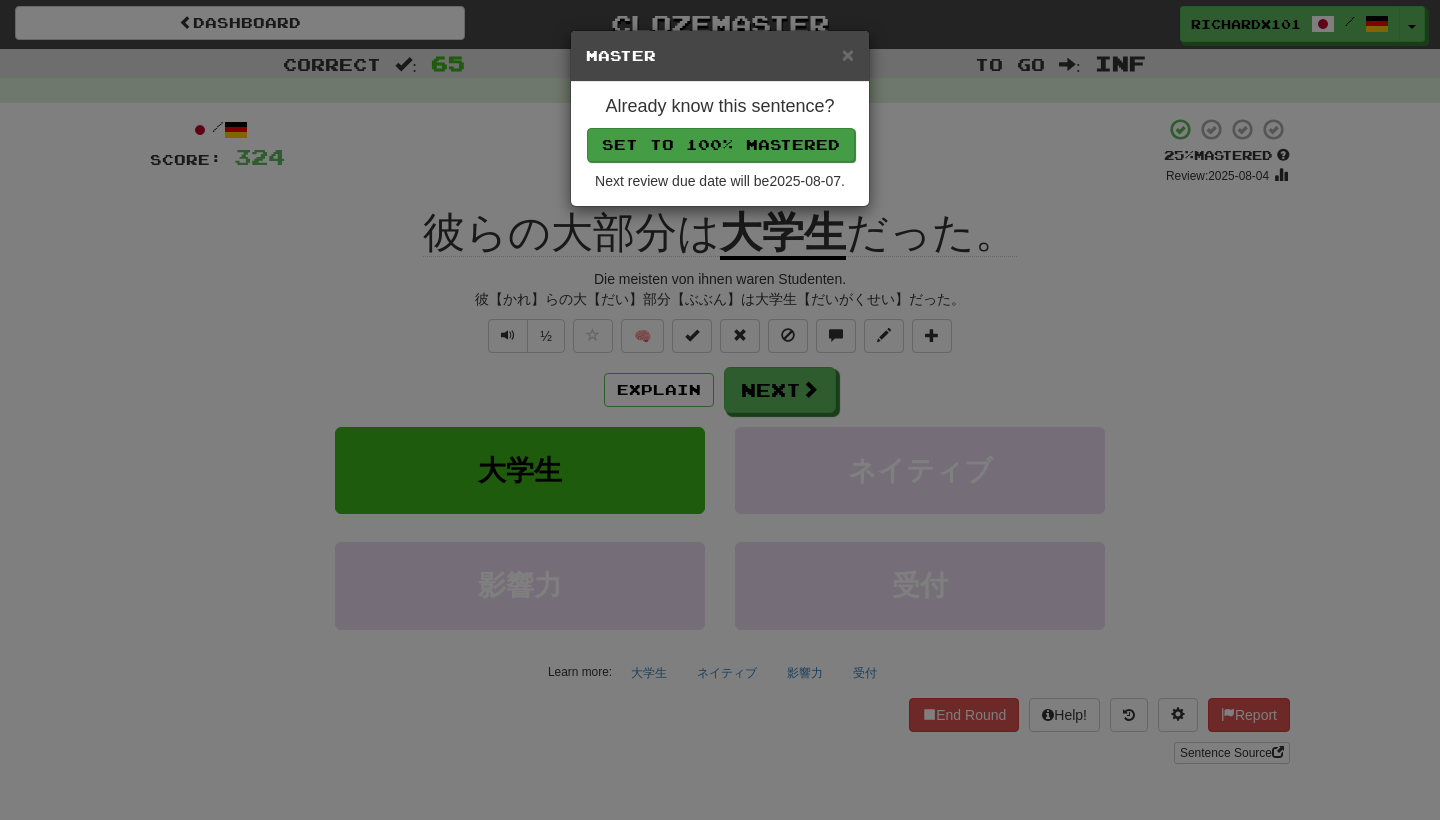 click on "Set to 100% Mastered" at bounding box center [721, 145] 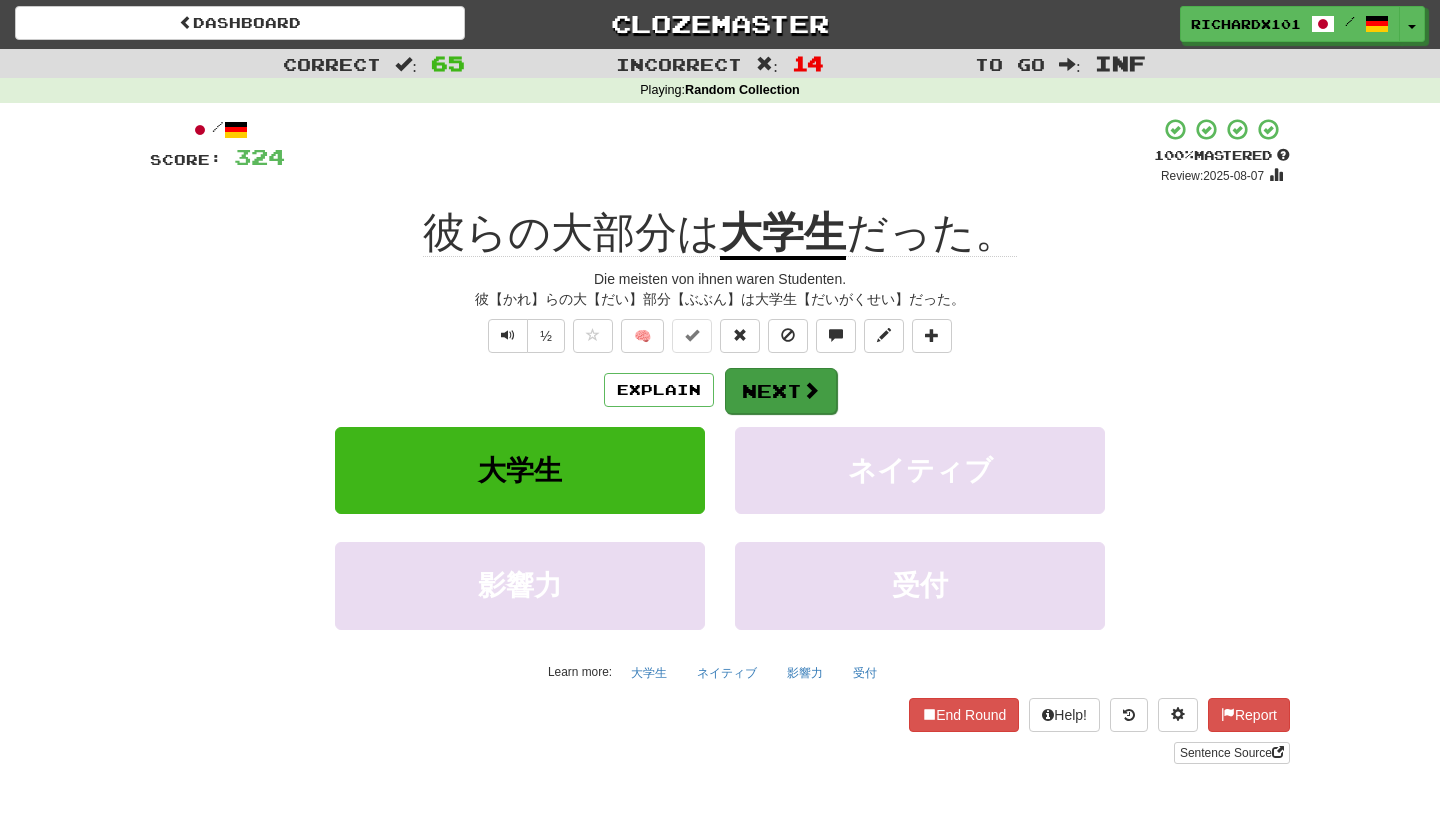 click on "Next" at bounding box center (781, 391) 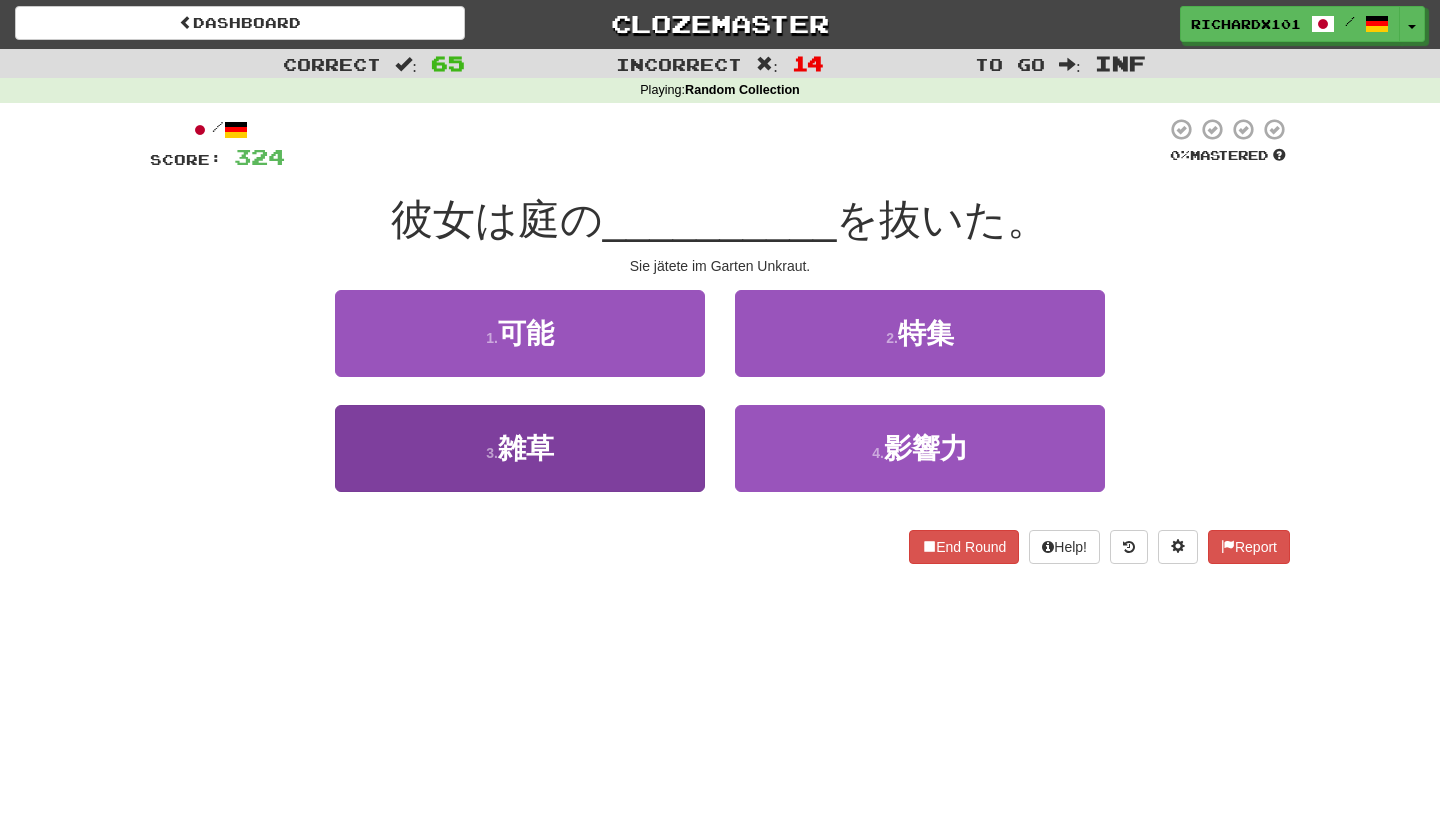 click on "3 .  雑草" at bounding box center [520, 448] 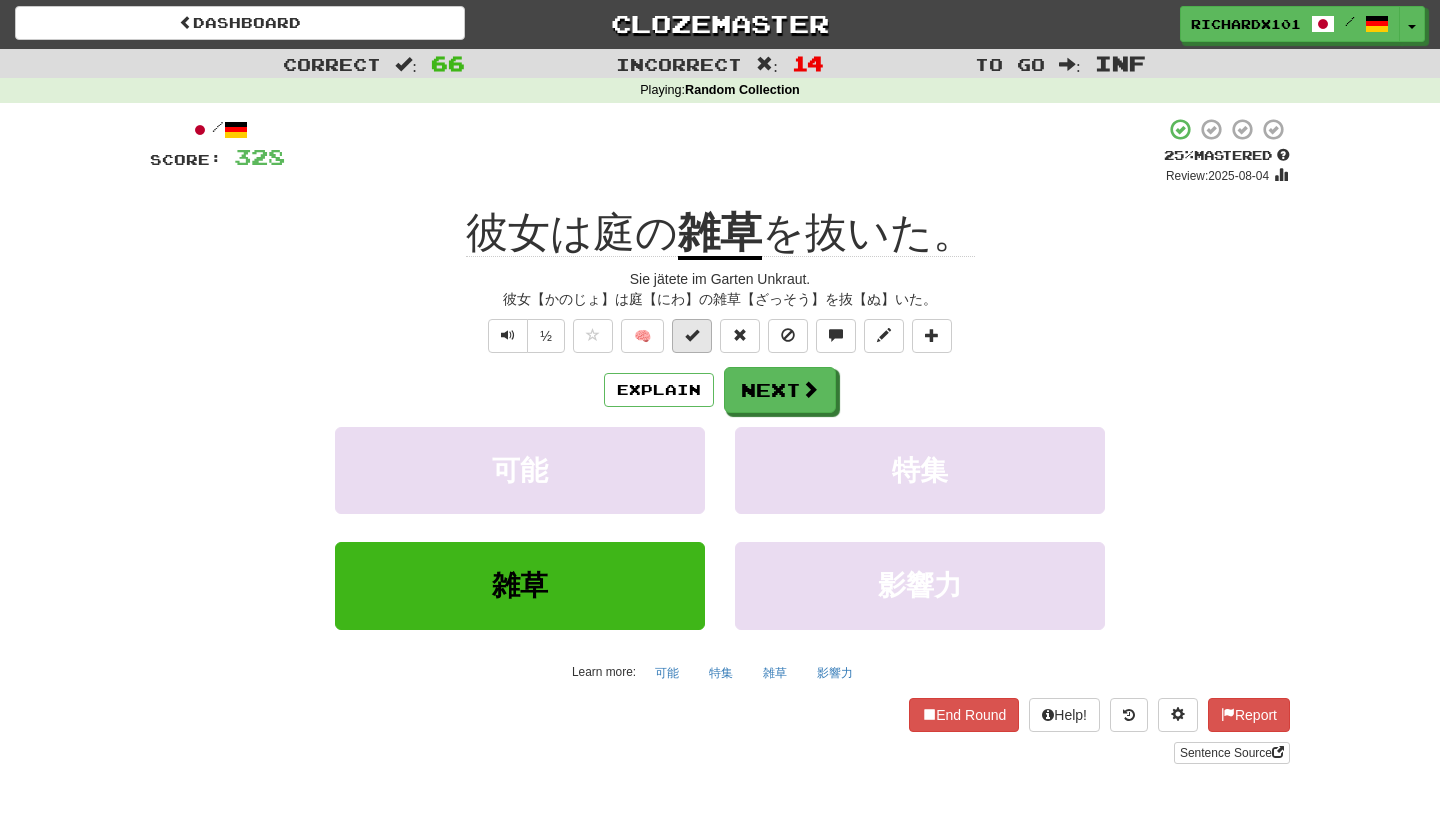 click at bounding box center [692, 336] 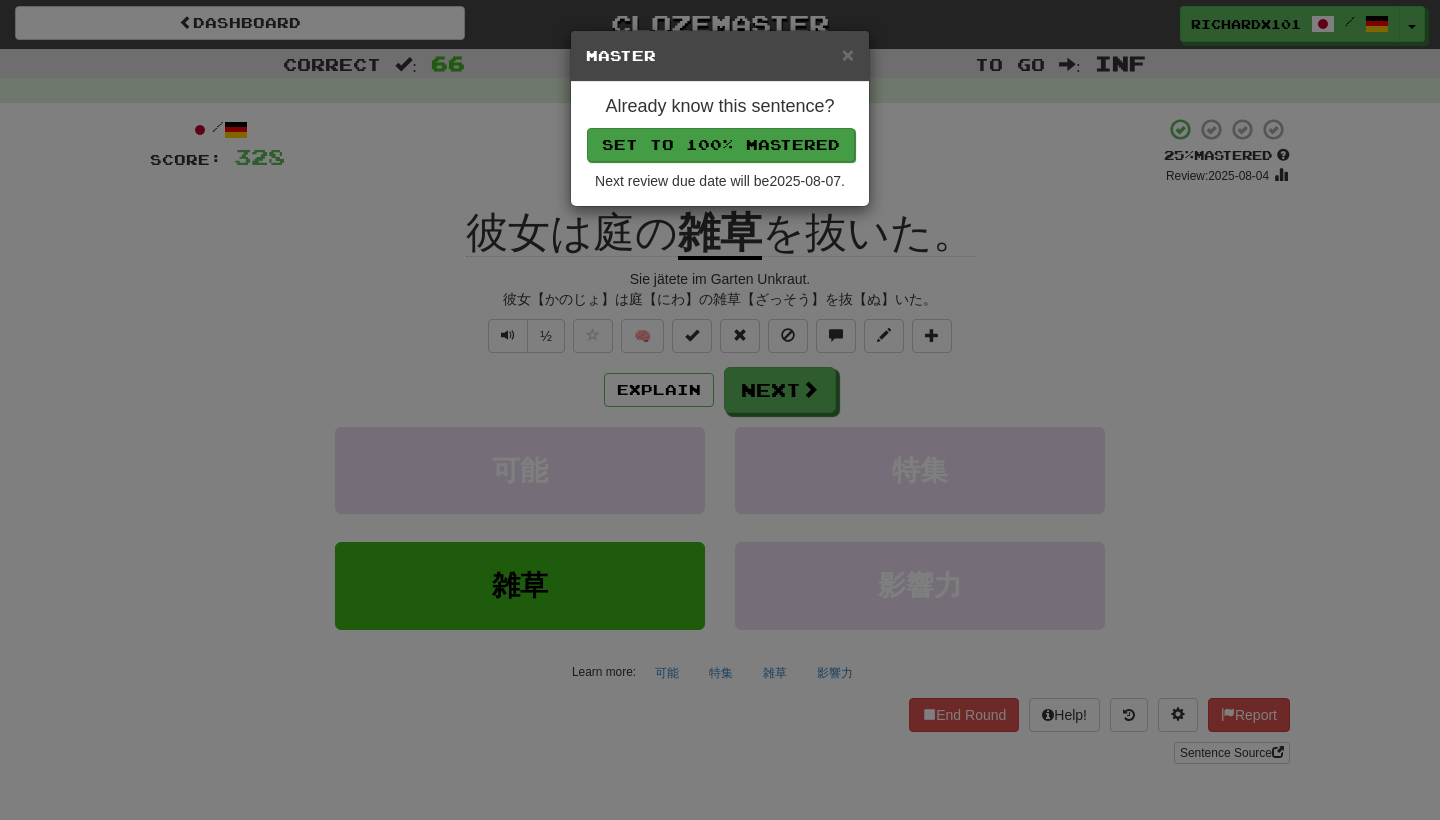 click on "Set to 100% Mastered" at bounding box center [721, 145] 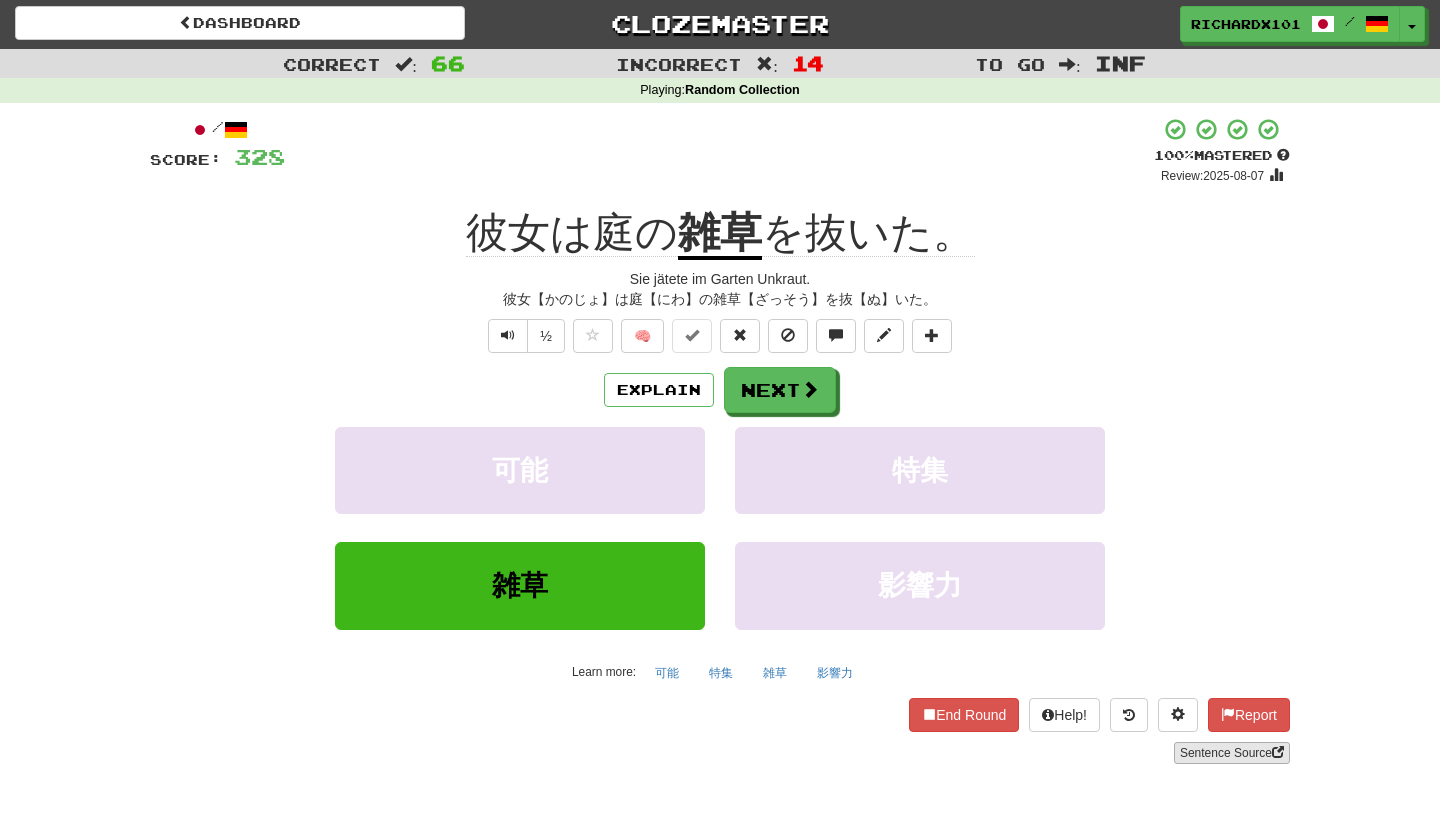 click on "Sentence Source" at bounding box center (1232, 753) 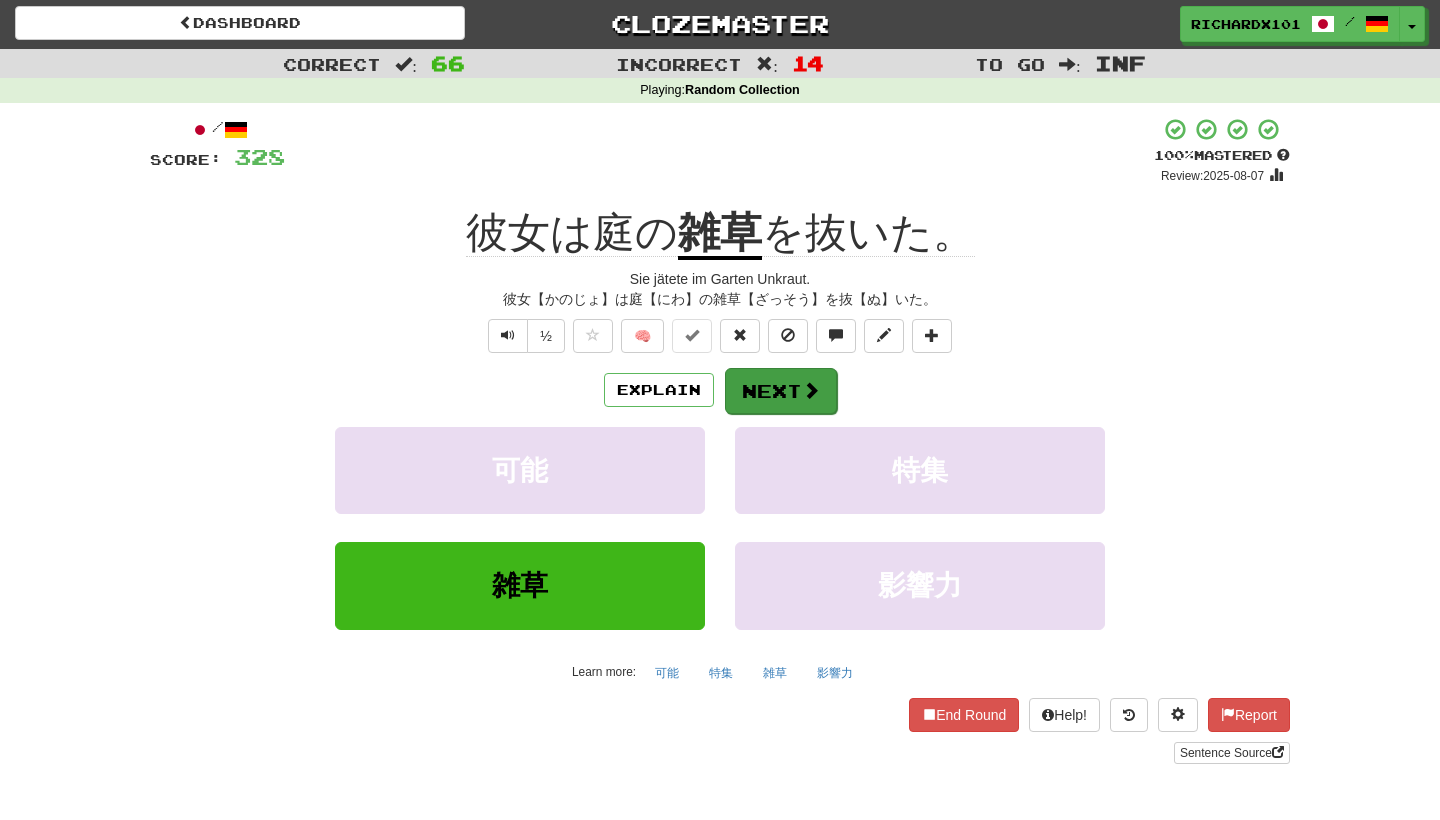 click on "Next" at bounding box center (781, 391) 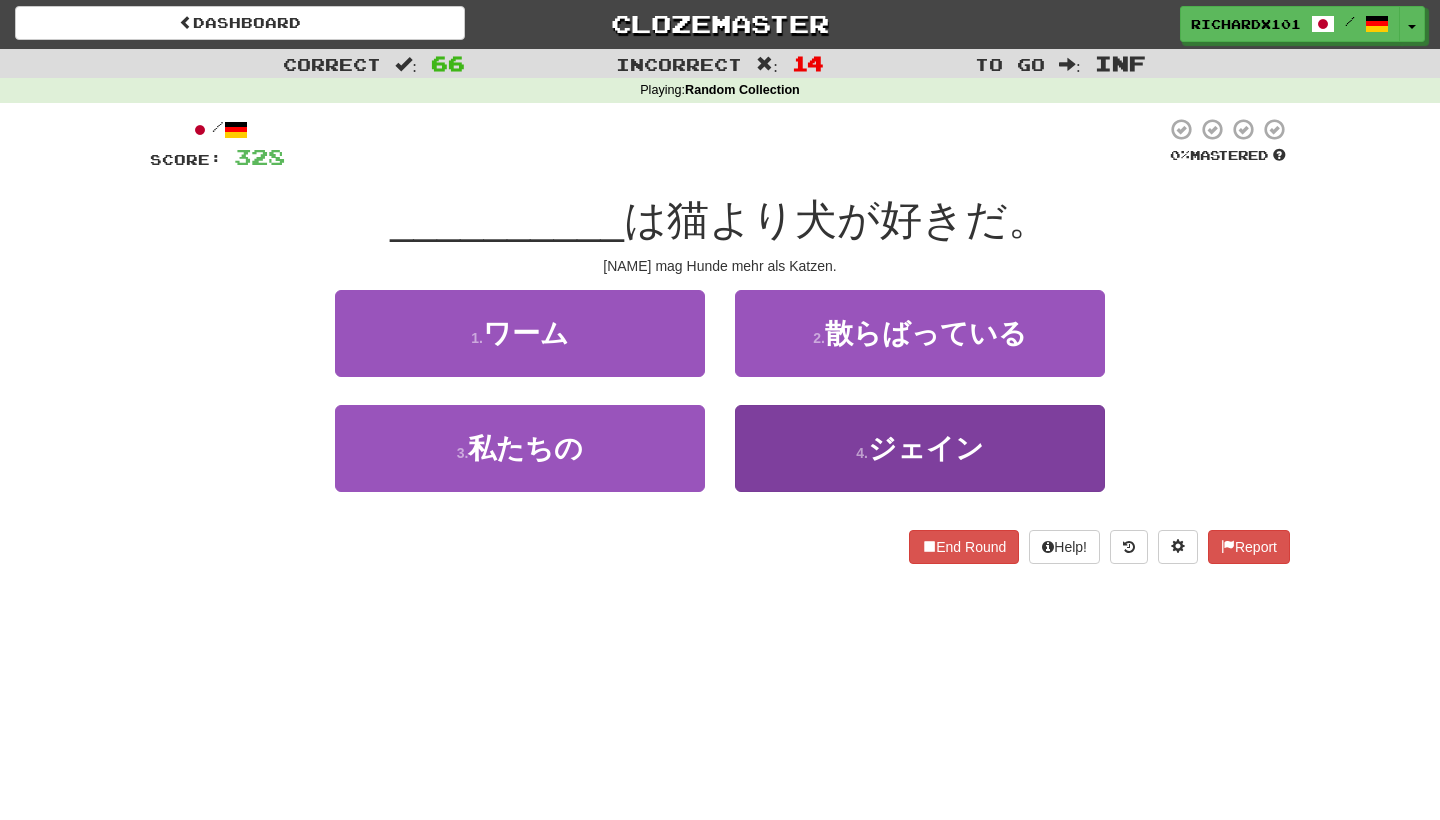 click on "4 .  ジェイン" at bounding box center (920, 448) 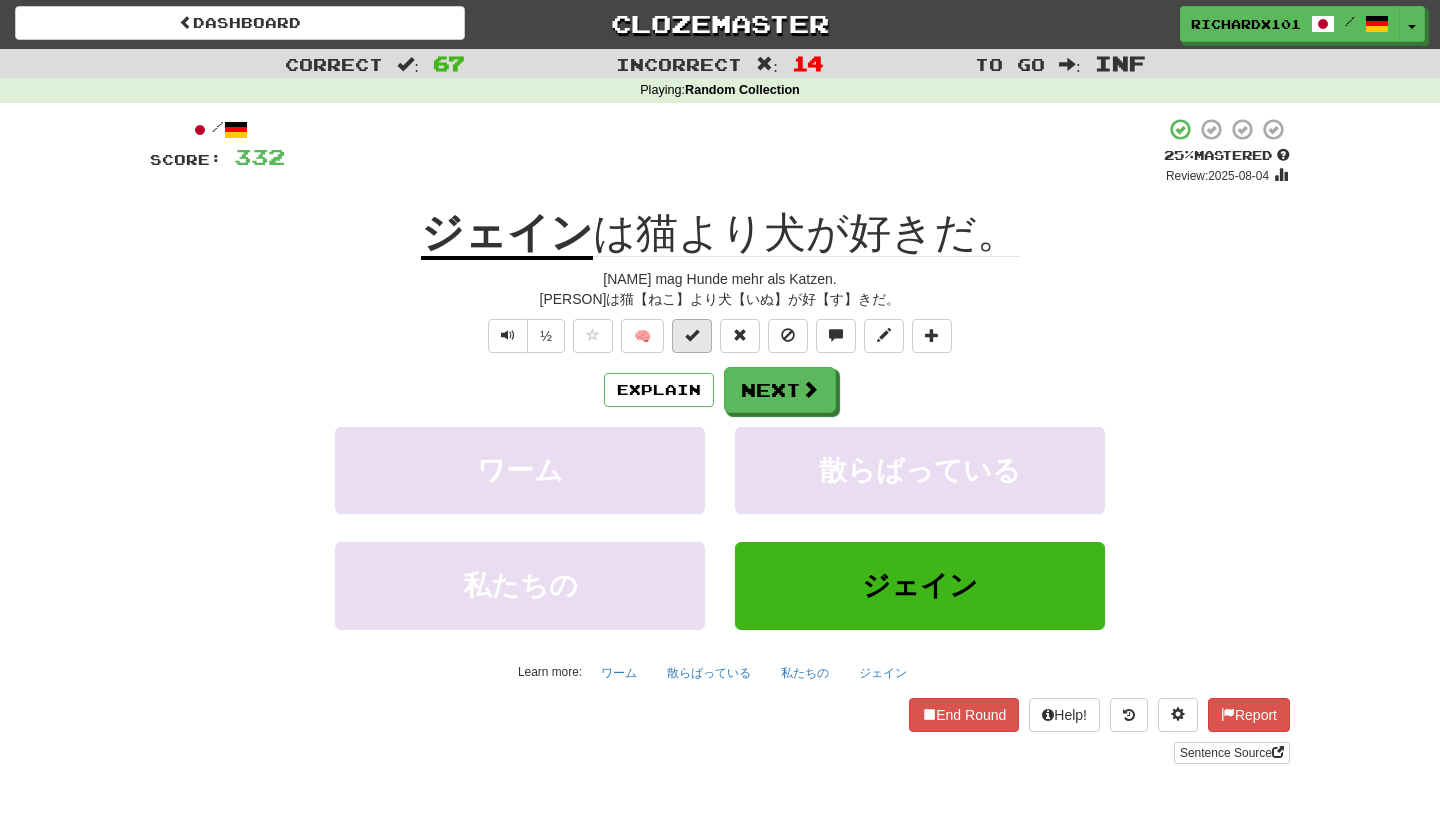 click at bounding box center (692, 335) 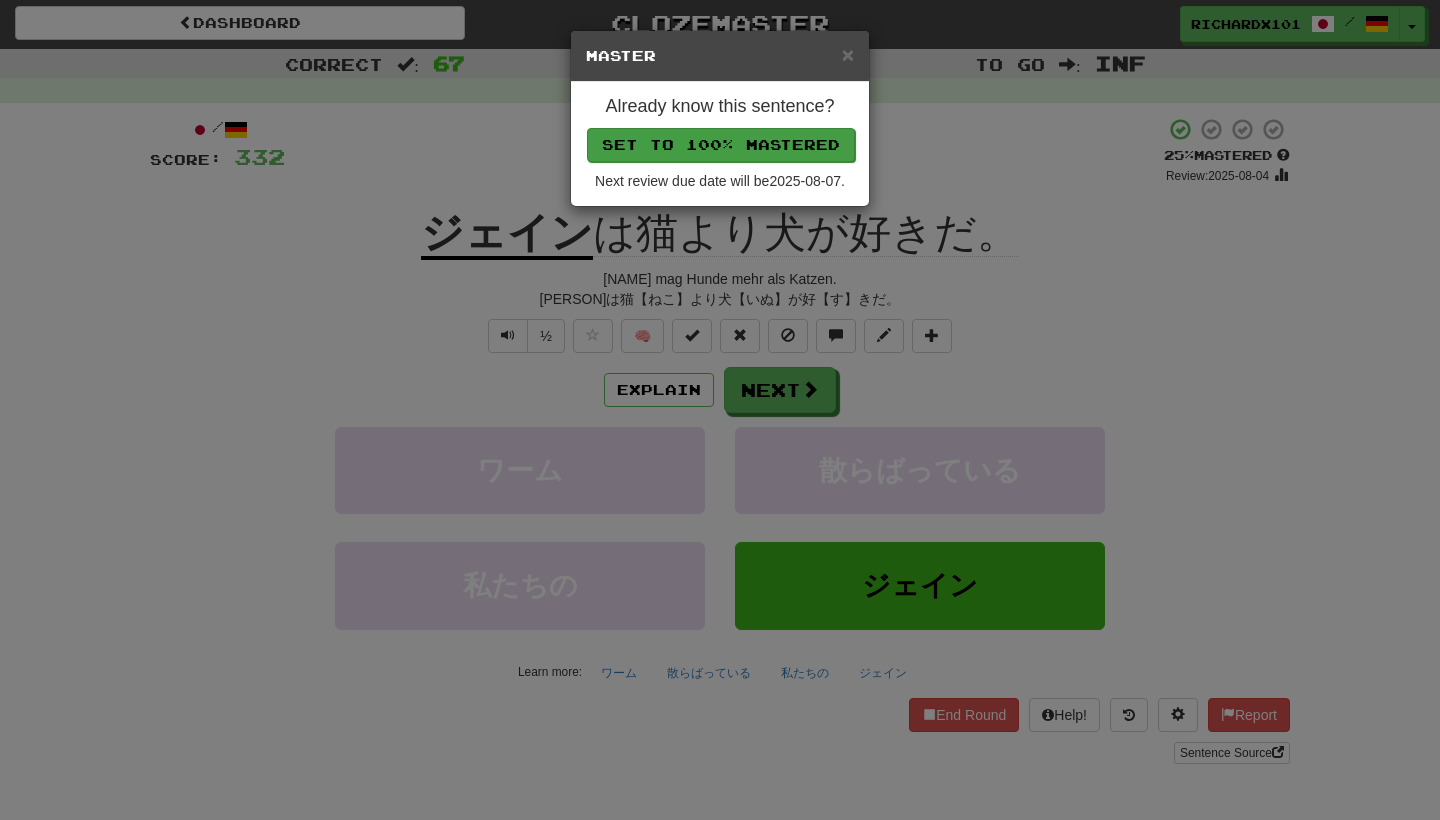 click on "Set to 100% Mastered" at bounding box center [721, 145] 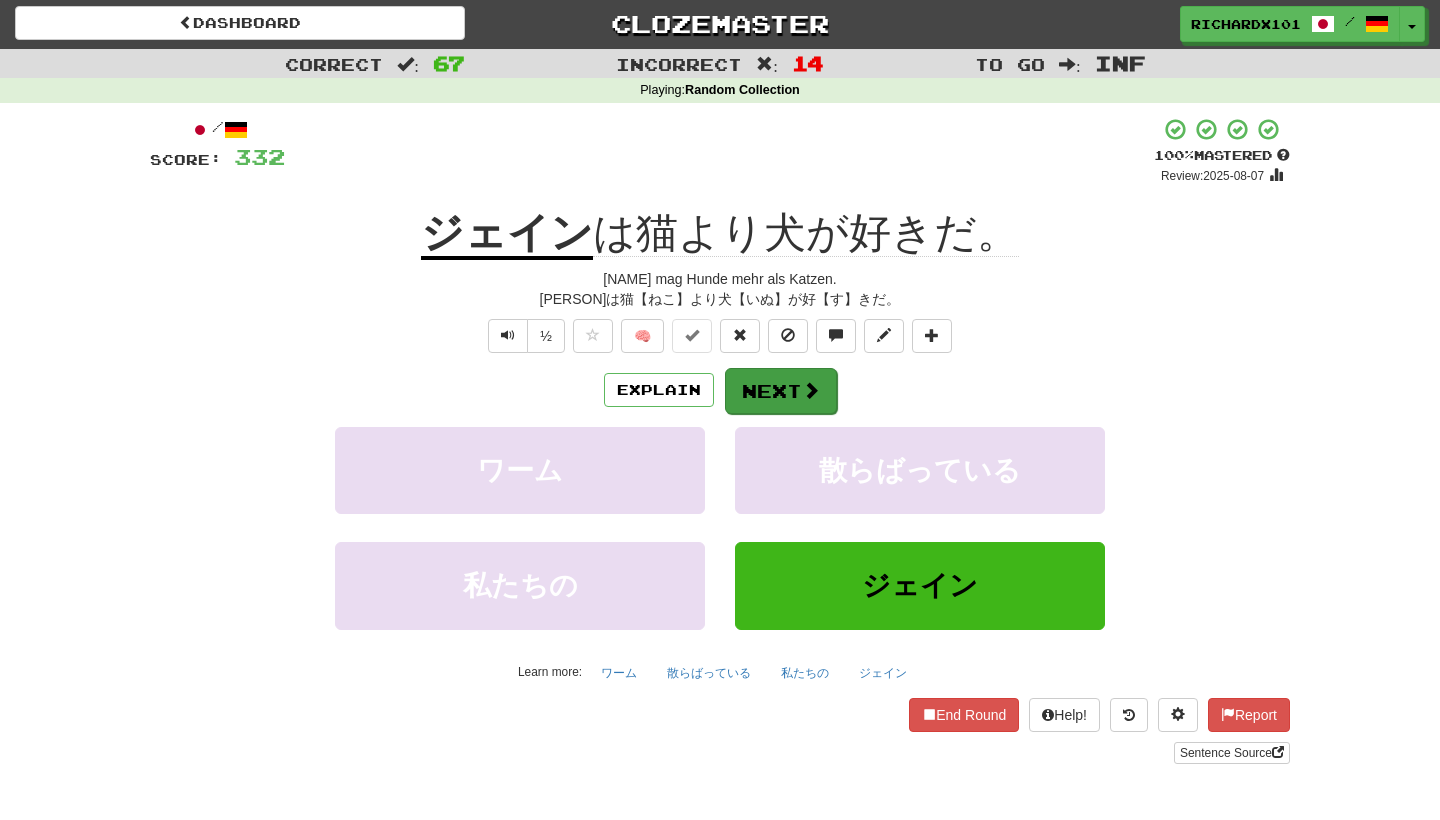 click on "Next" at bounding box center [781, 391] 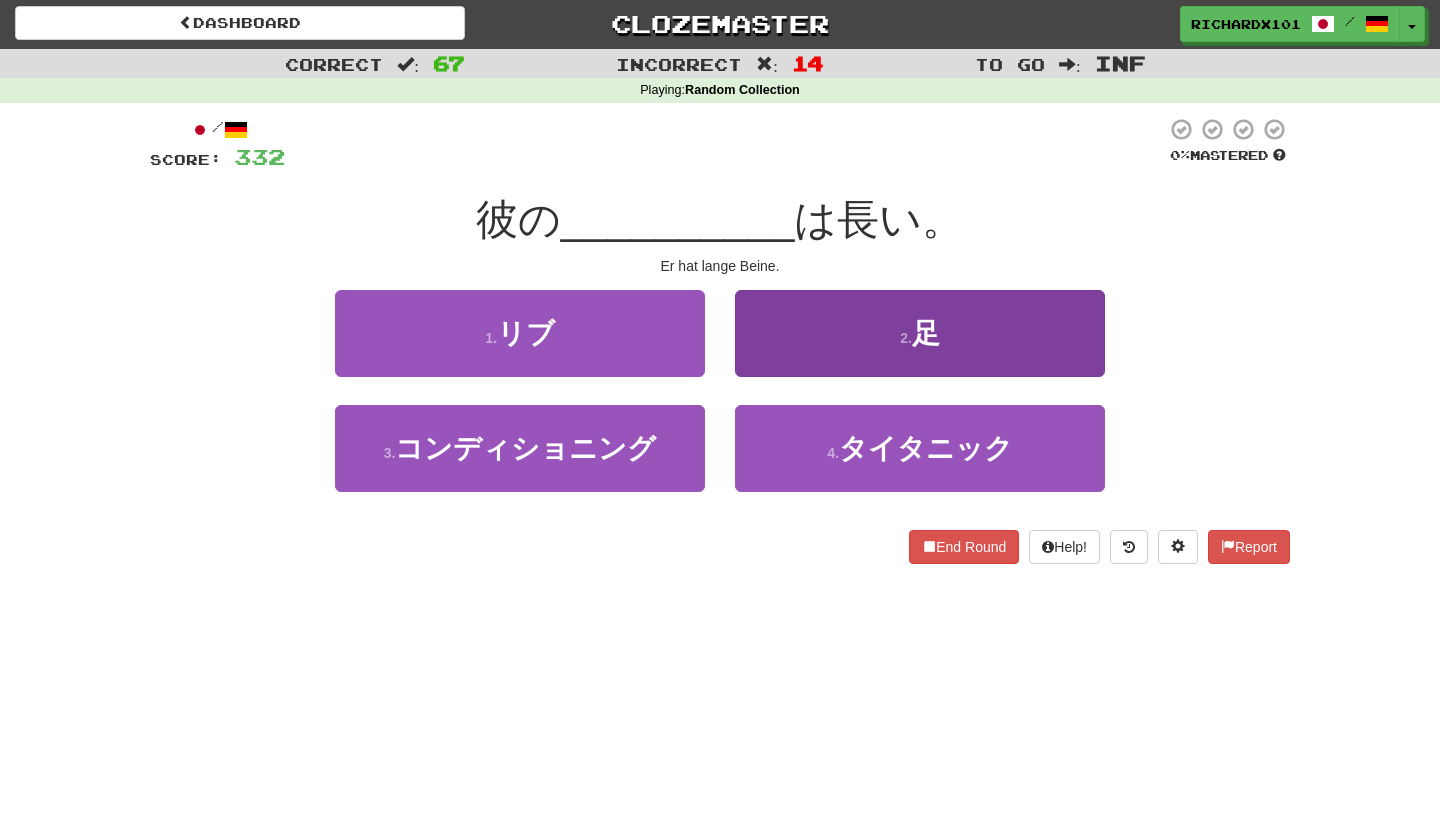 click on "2 .  足" at bounding box center [920, 333] 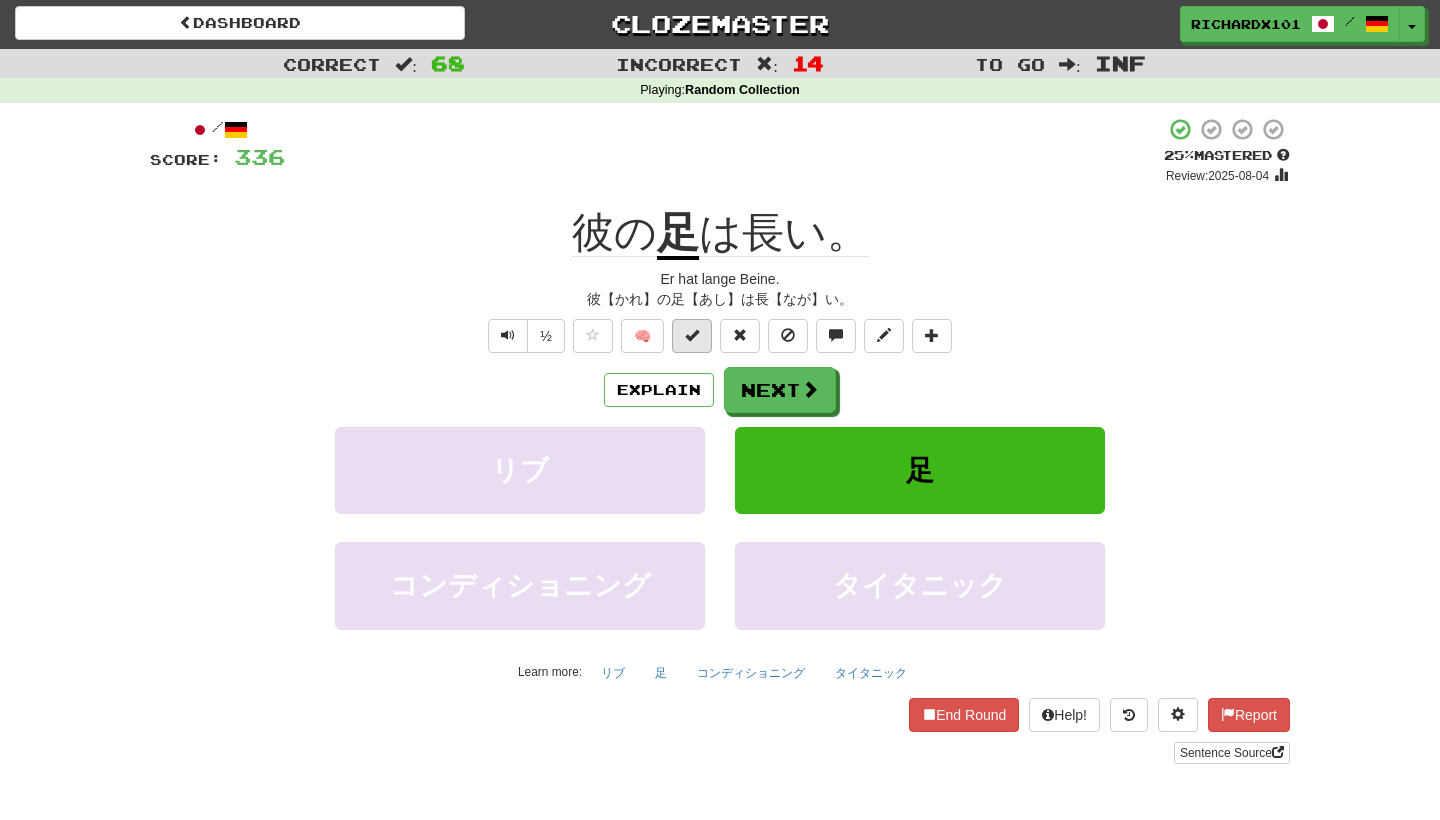 click at bounding box center [692, 335] 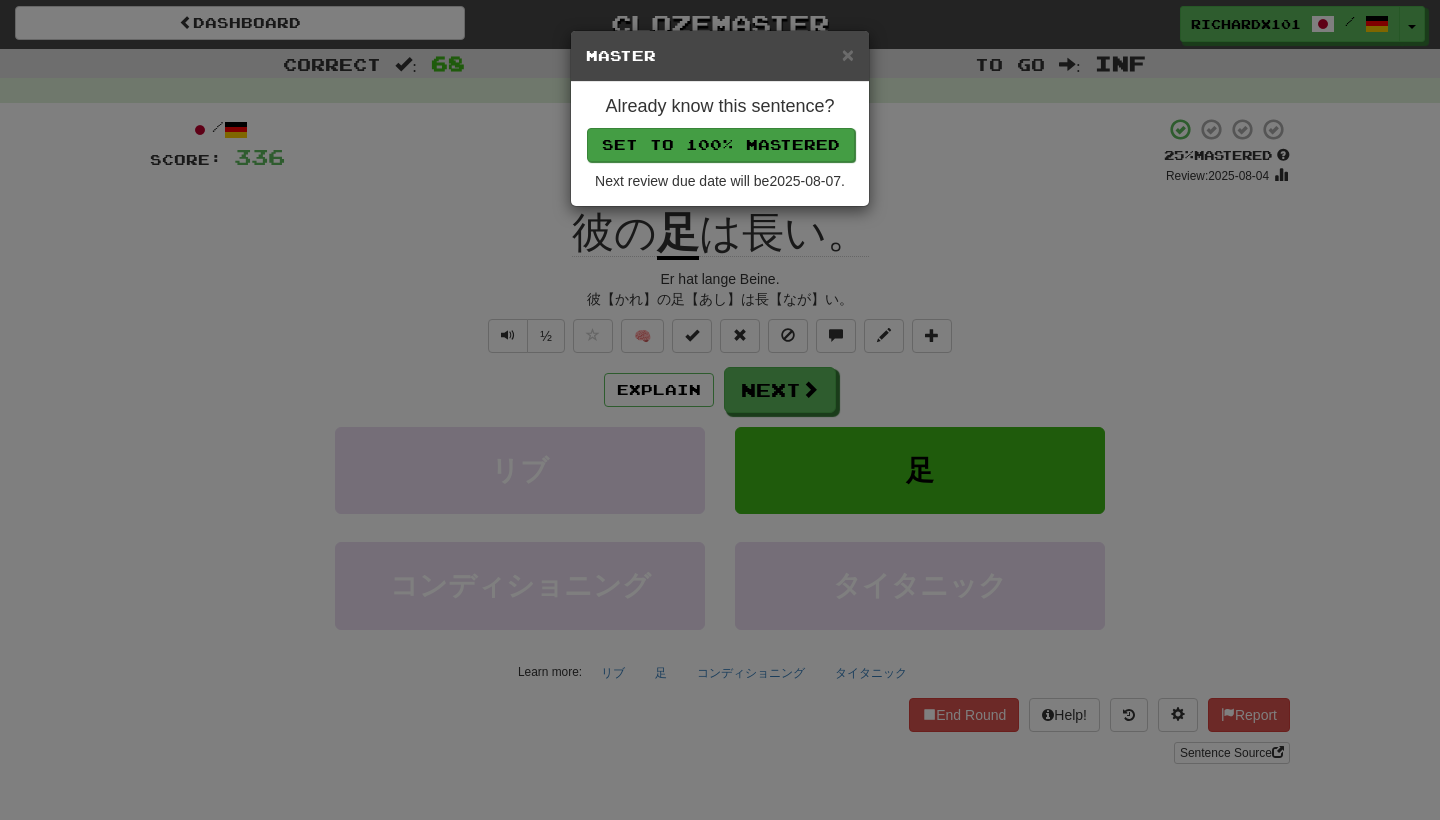click on "Set to 100% Mastered" at bounding box center [721, 145] 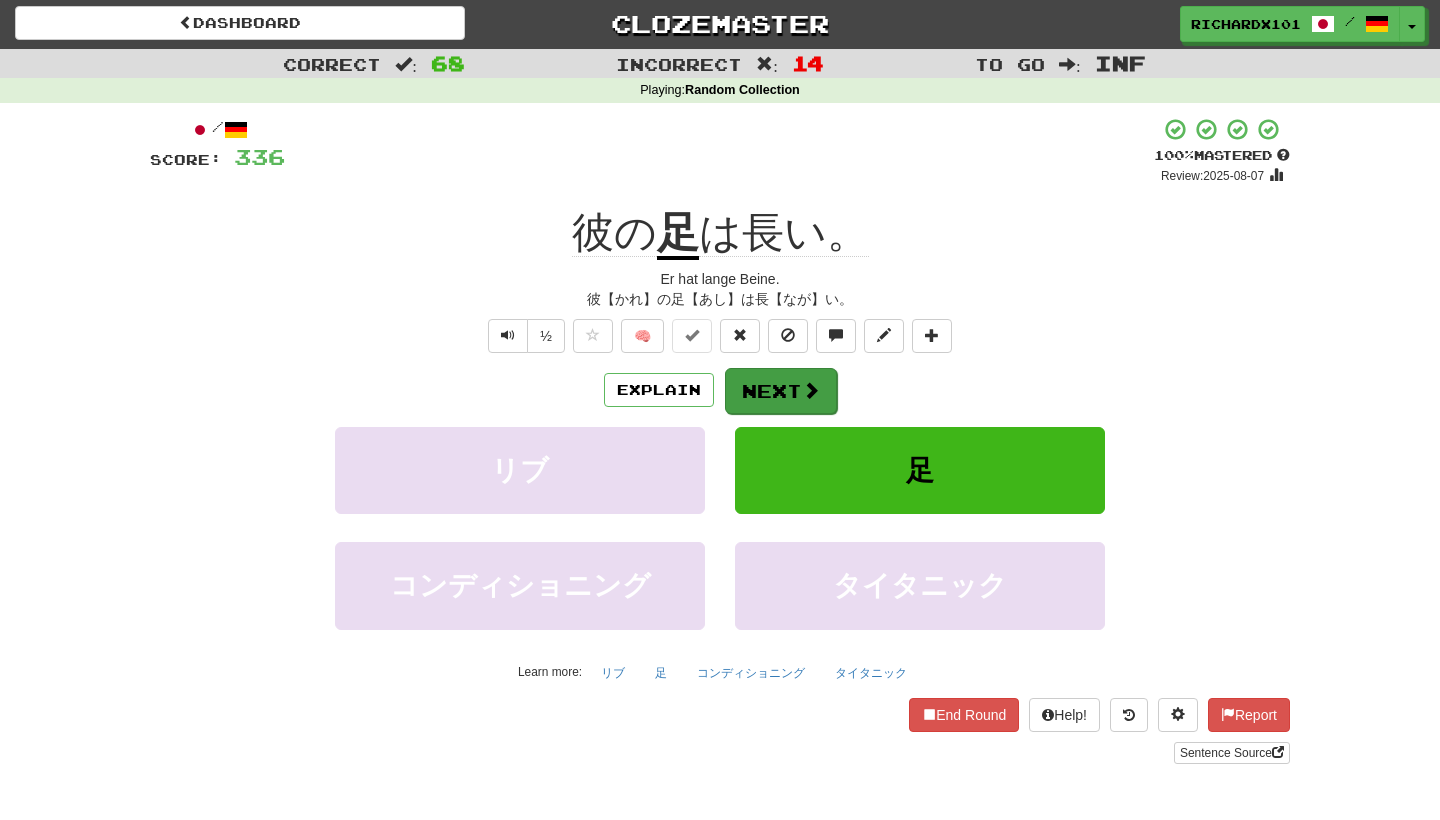 click at bounding box center [811, 390] 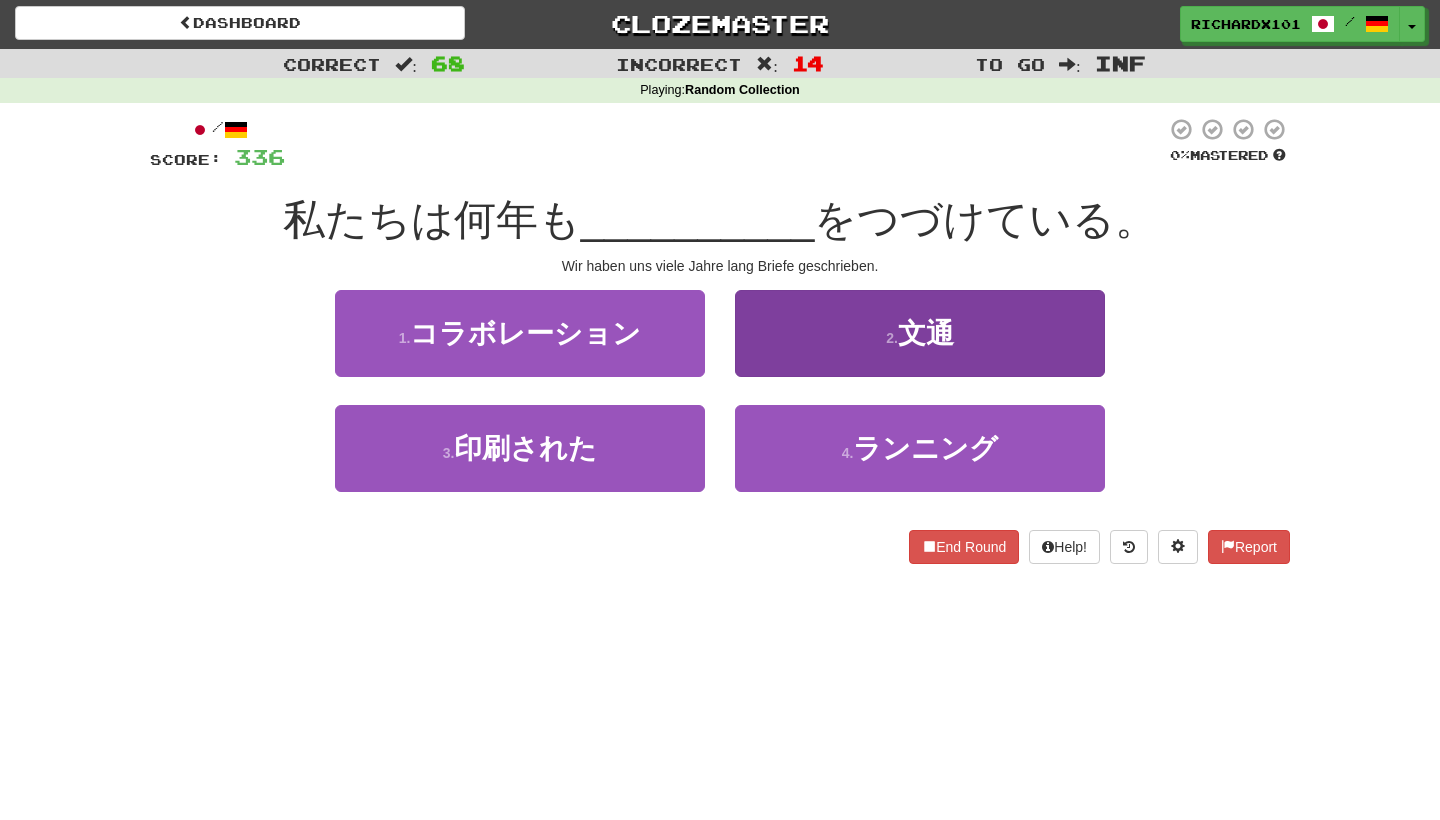 click on "2 .  文通" at bounding box center (920, 333) 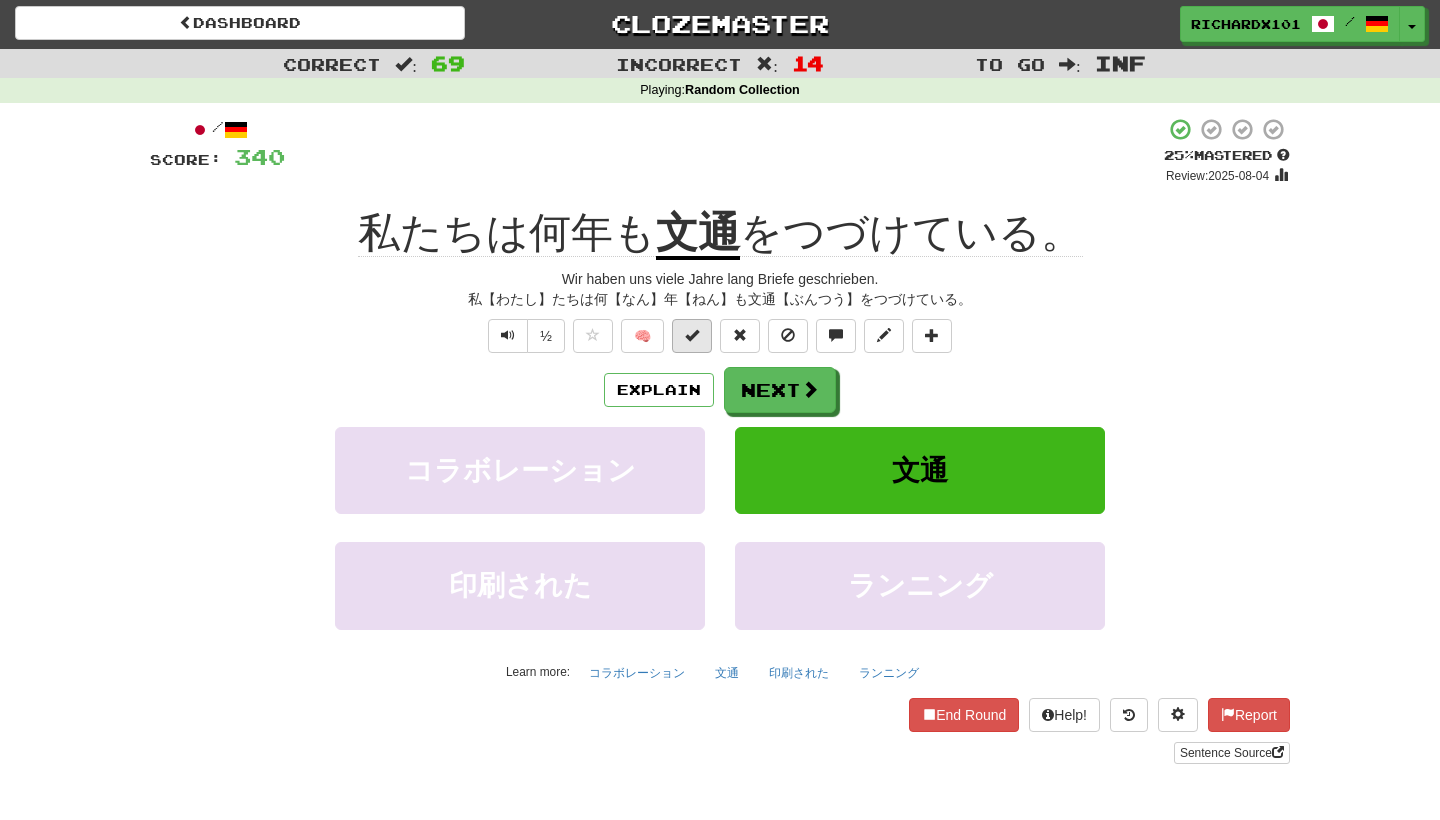 click at bounding box center (692, 336) 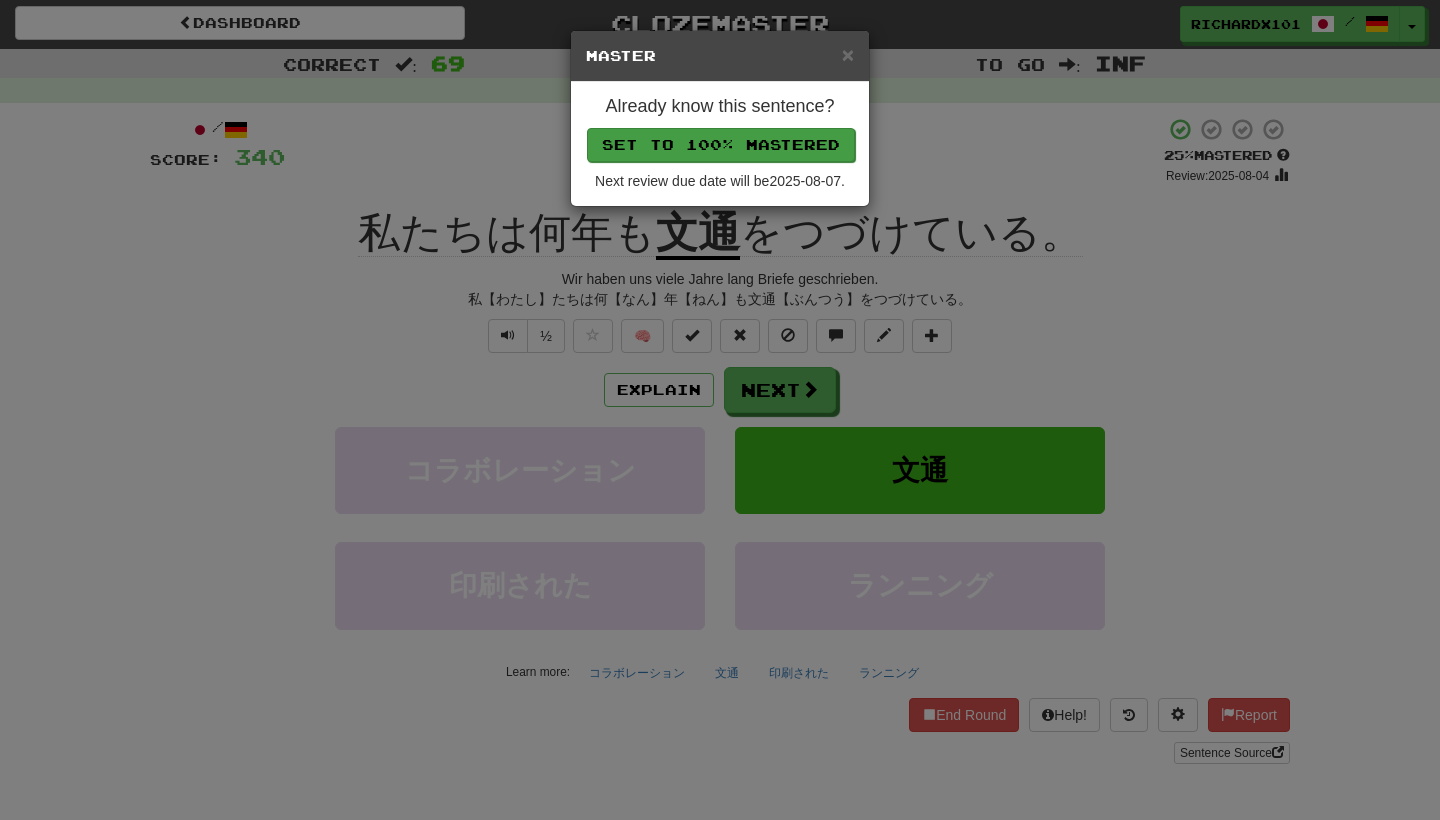 click on "Set to 100% Mastered" at bounding box center [721, 145] 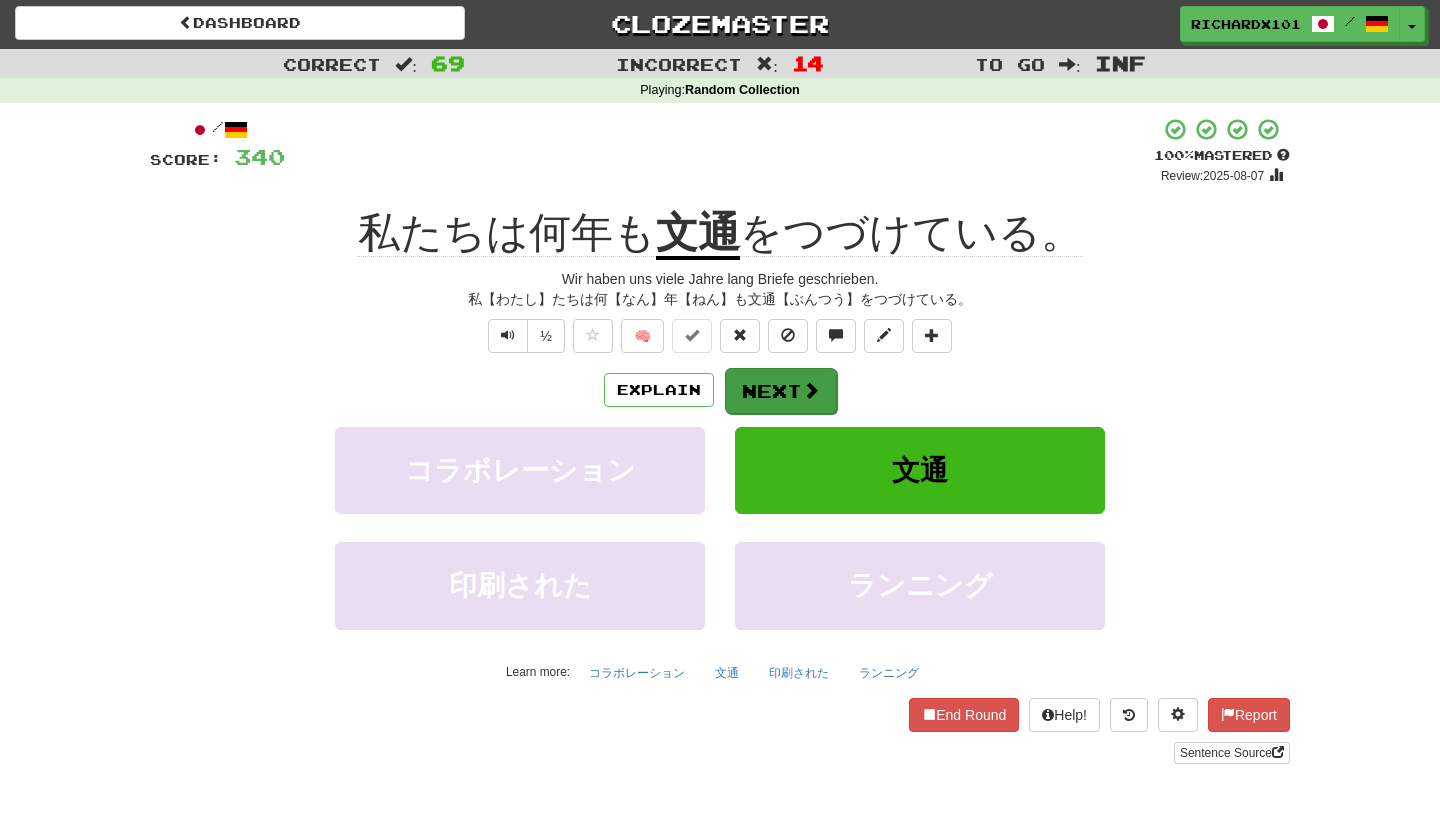 click at bounding box center [811, 390] 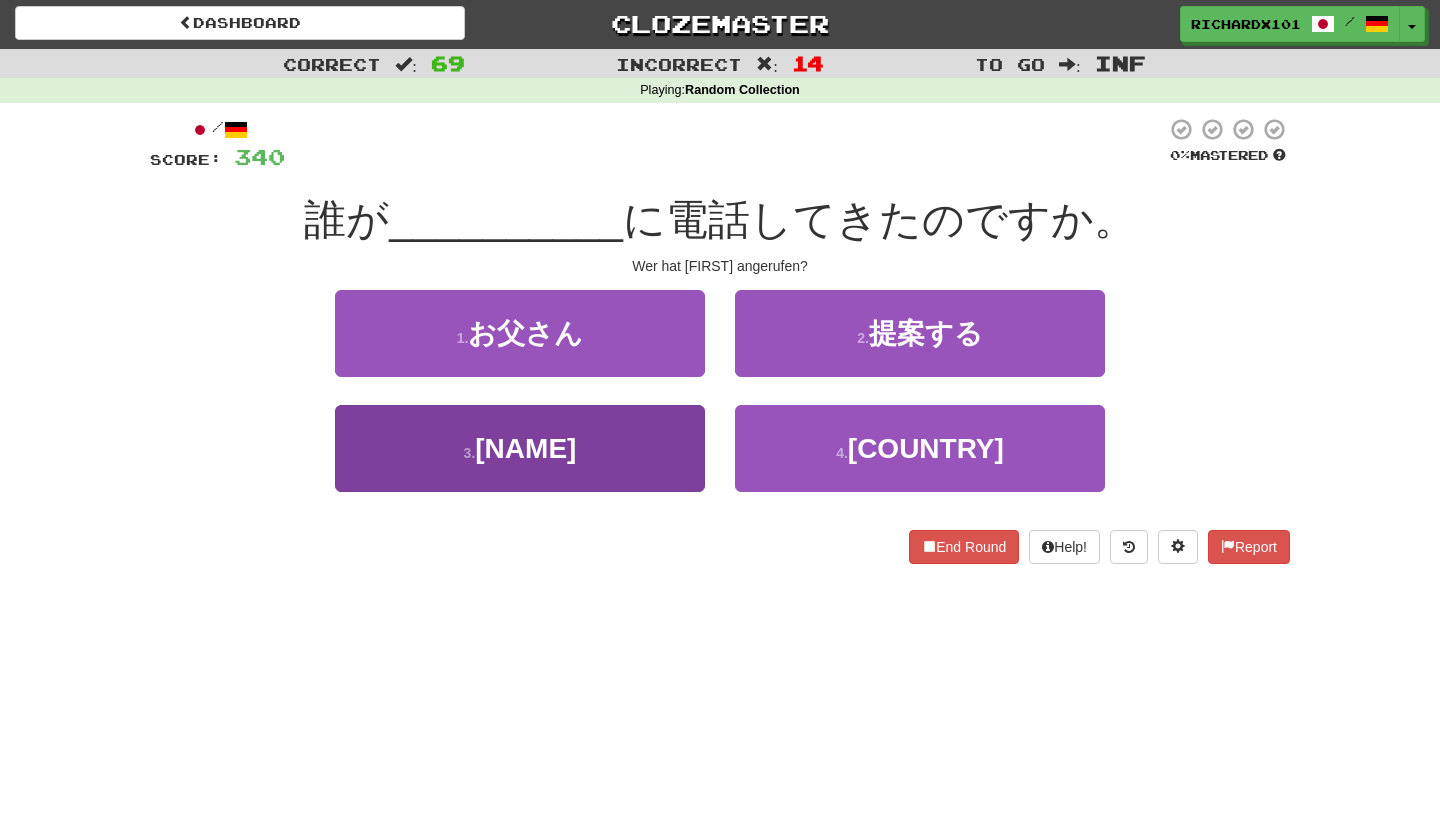 click on "3 .  アン" at bounding box center [520, 448] 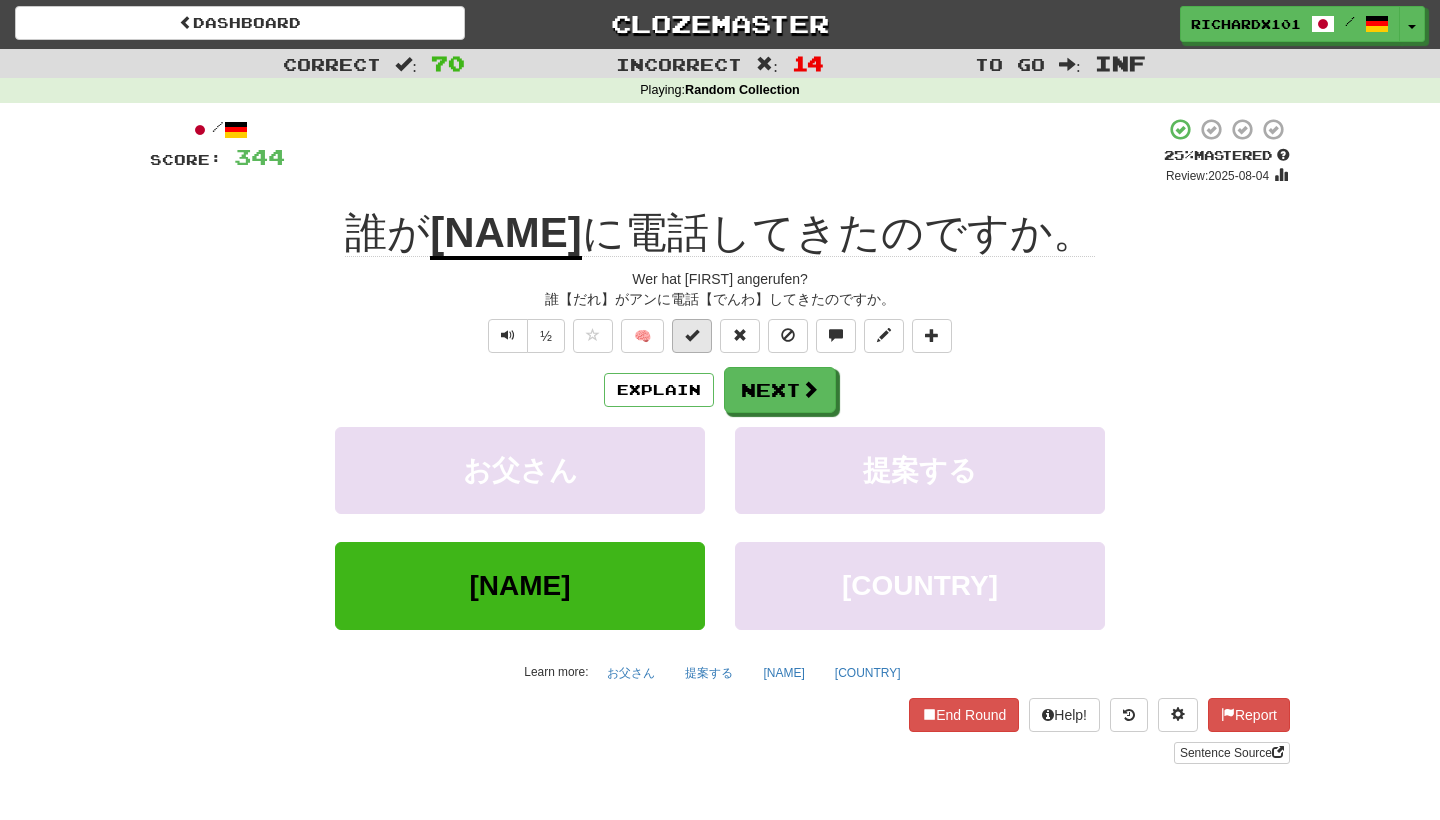 click at bounding box center [692, 335] 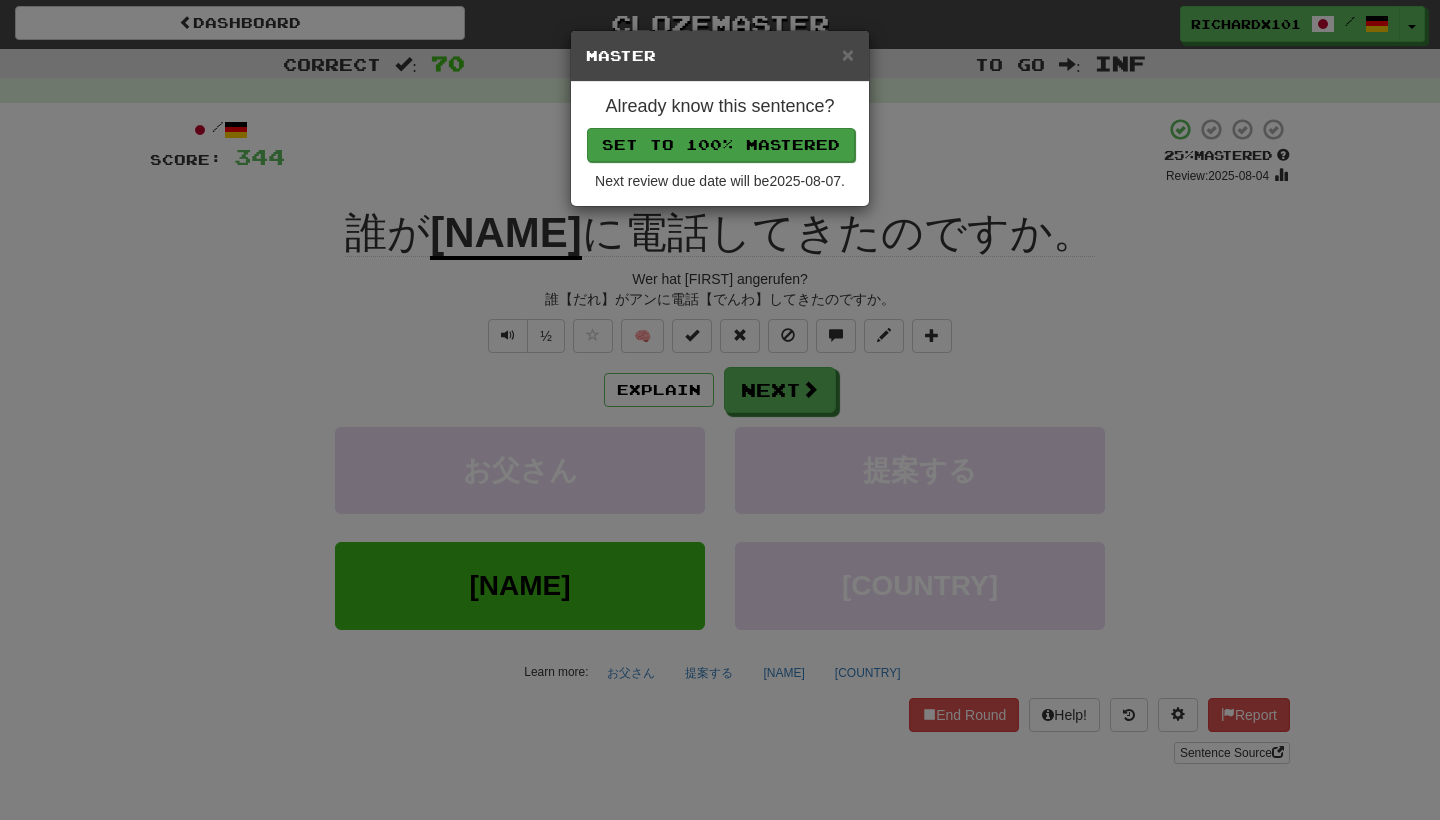 click on "Set to 100% Mastered" at bounding box center (721, 145) 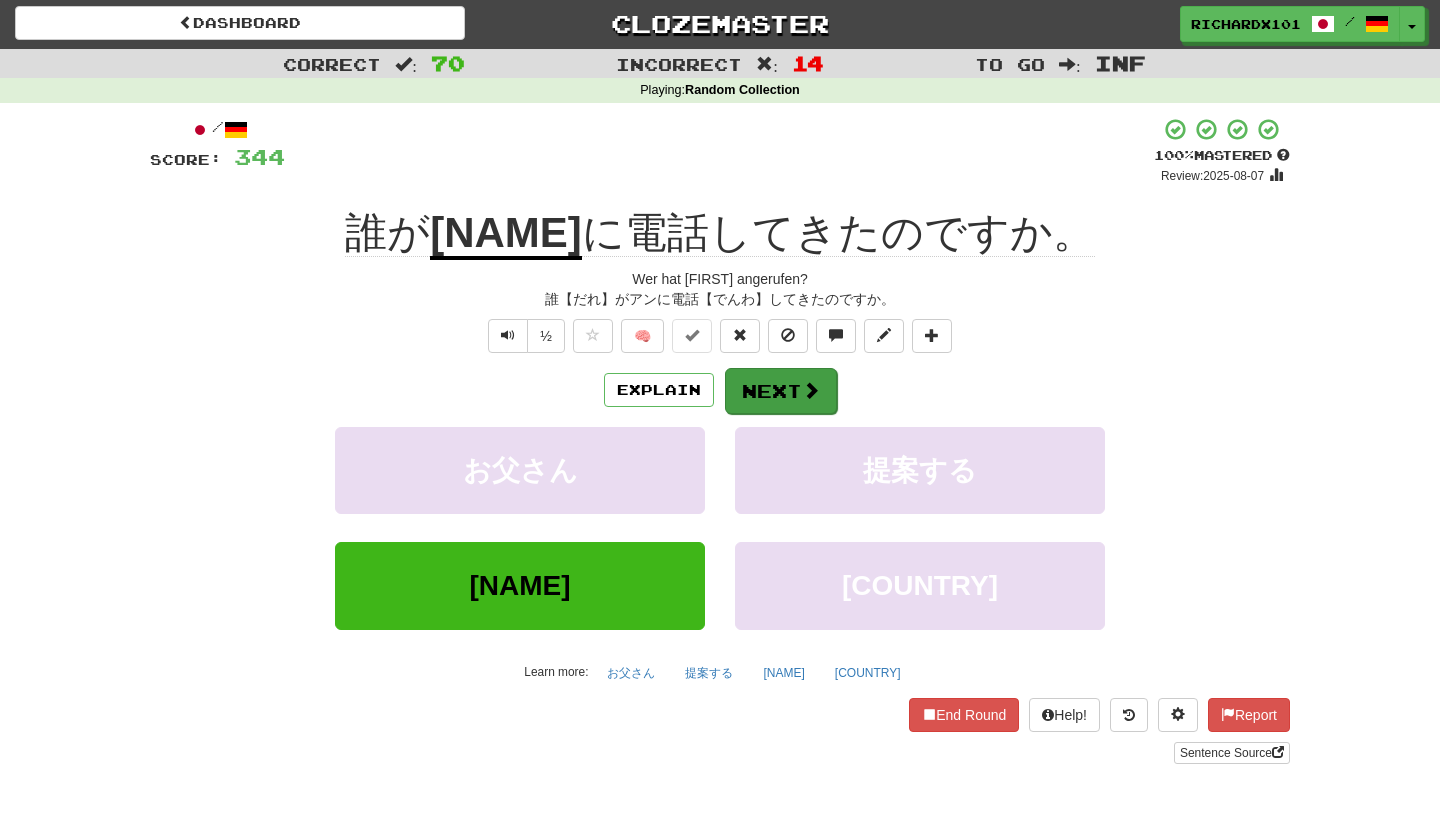 click on "Next" at bounding box center [781, 391] 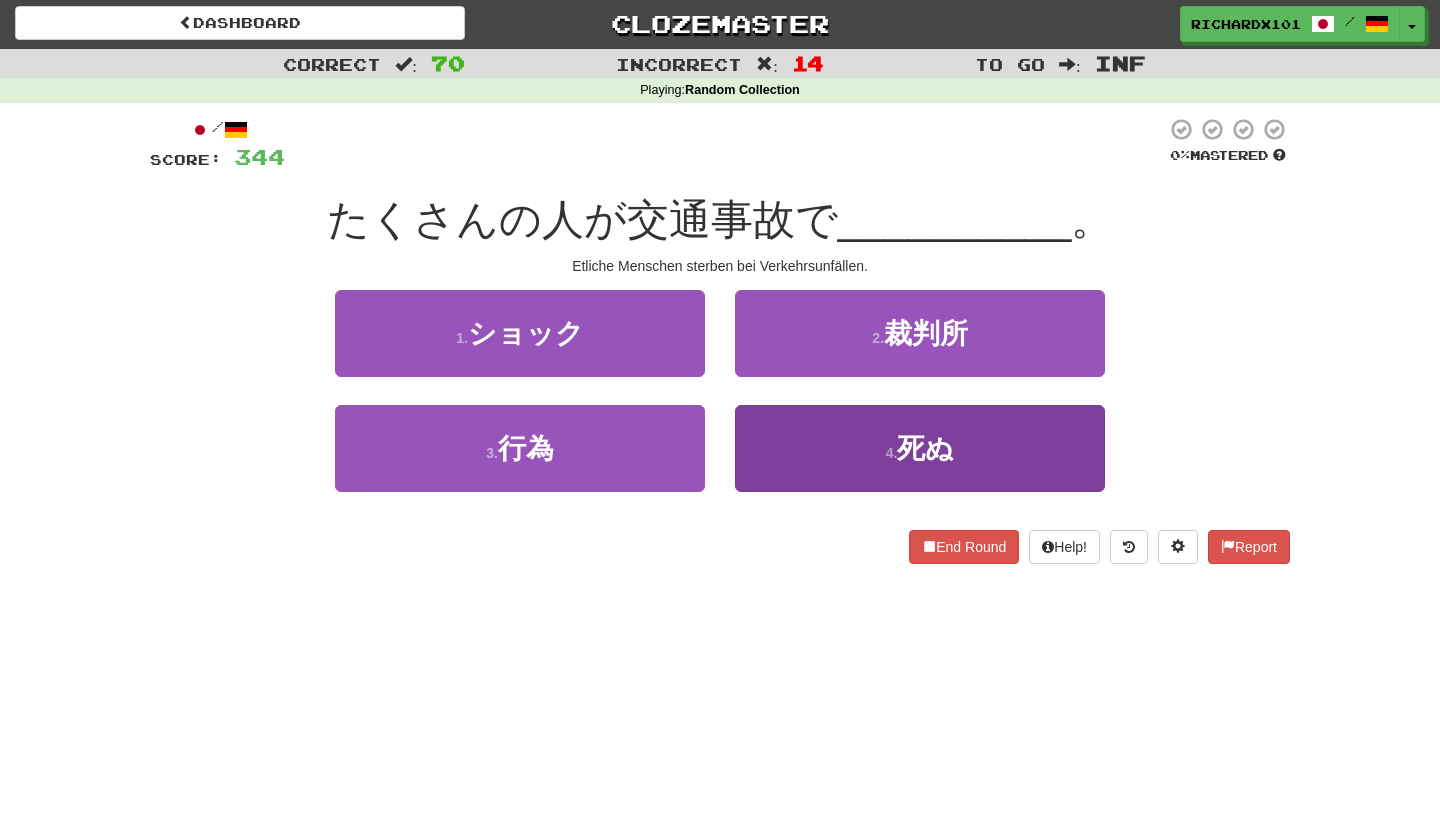 click on "4 .  死ぬ" at bounding box center (920, 448) 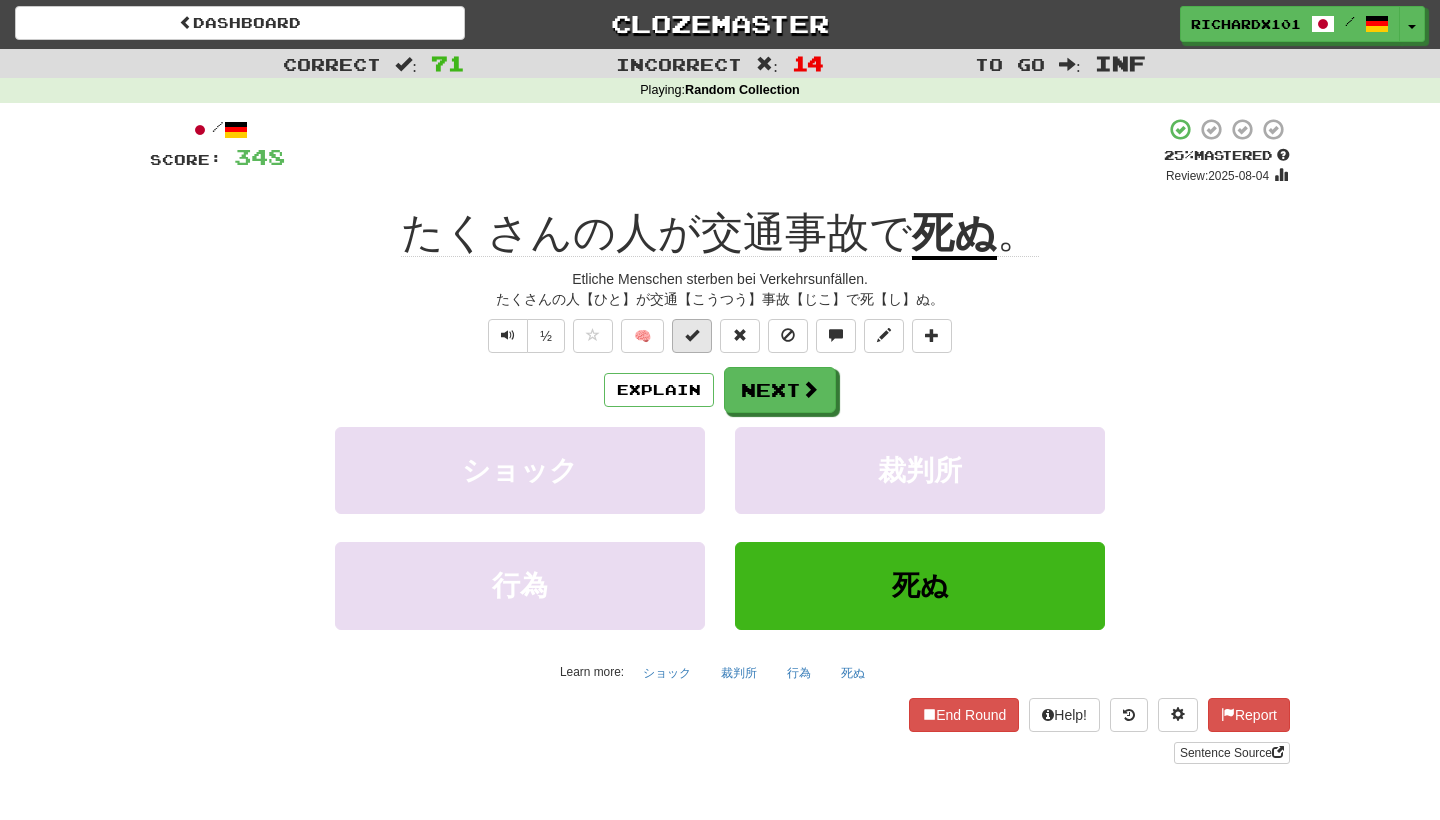 click at bounding box center [692, 335] 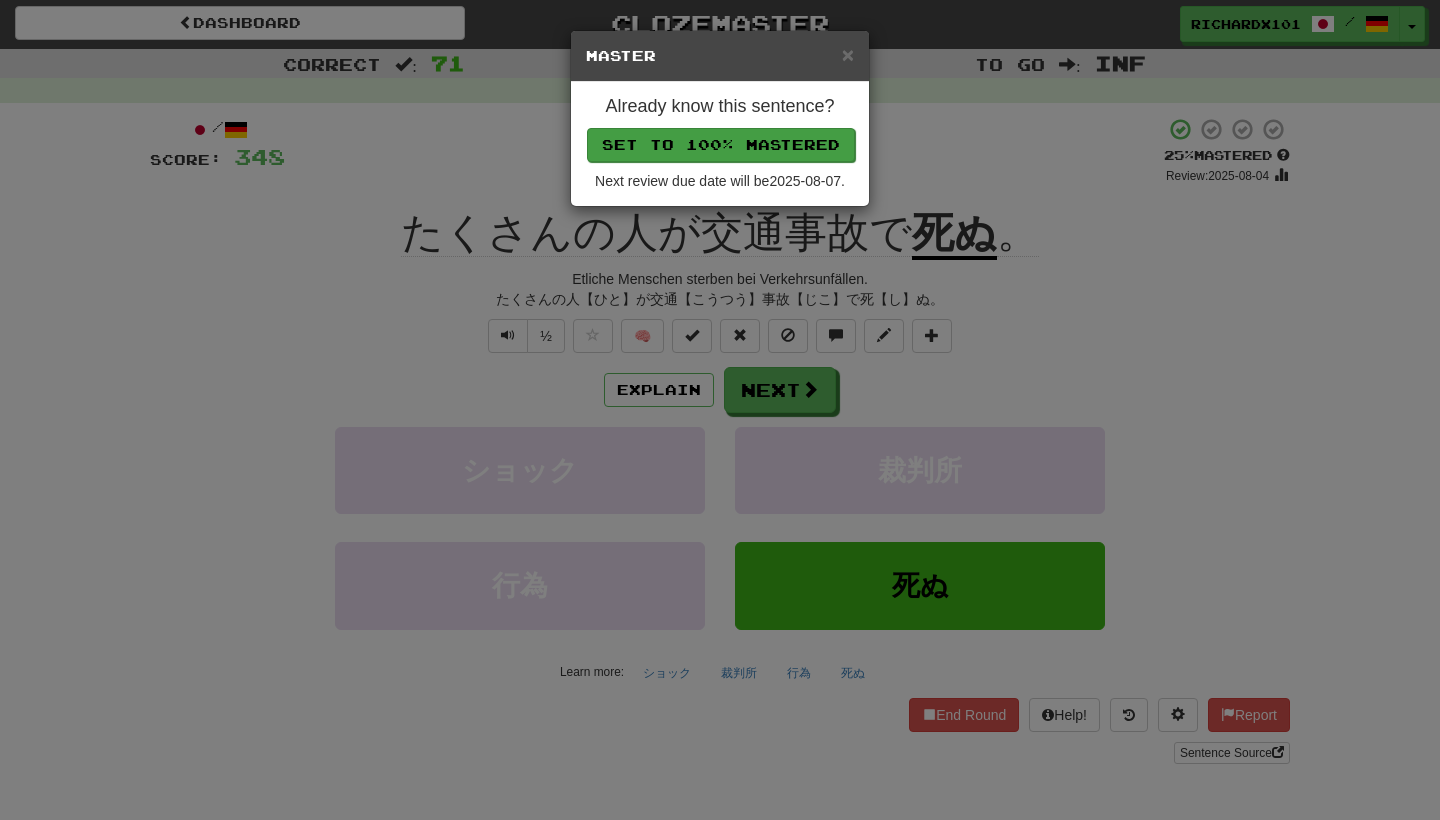 click on "Set to 100% Mastered" at bounding box center [721, 145] 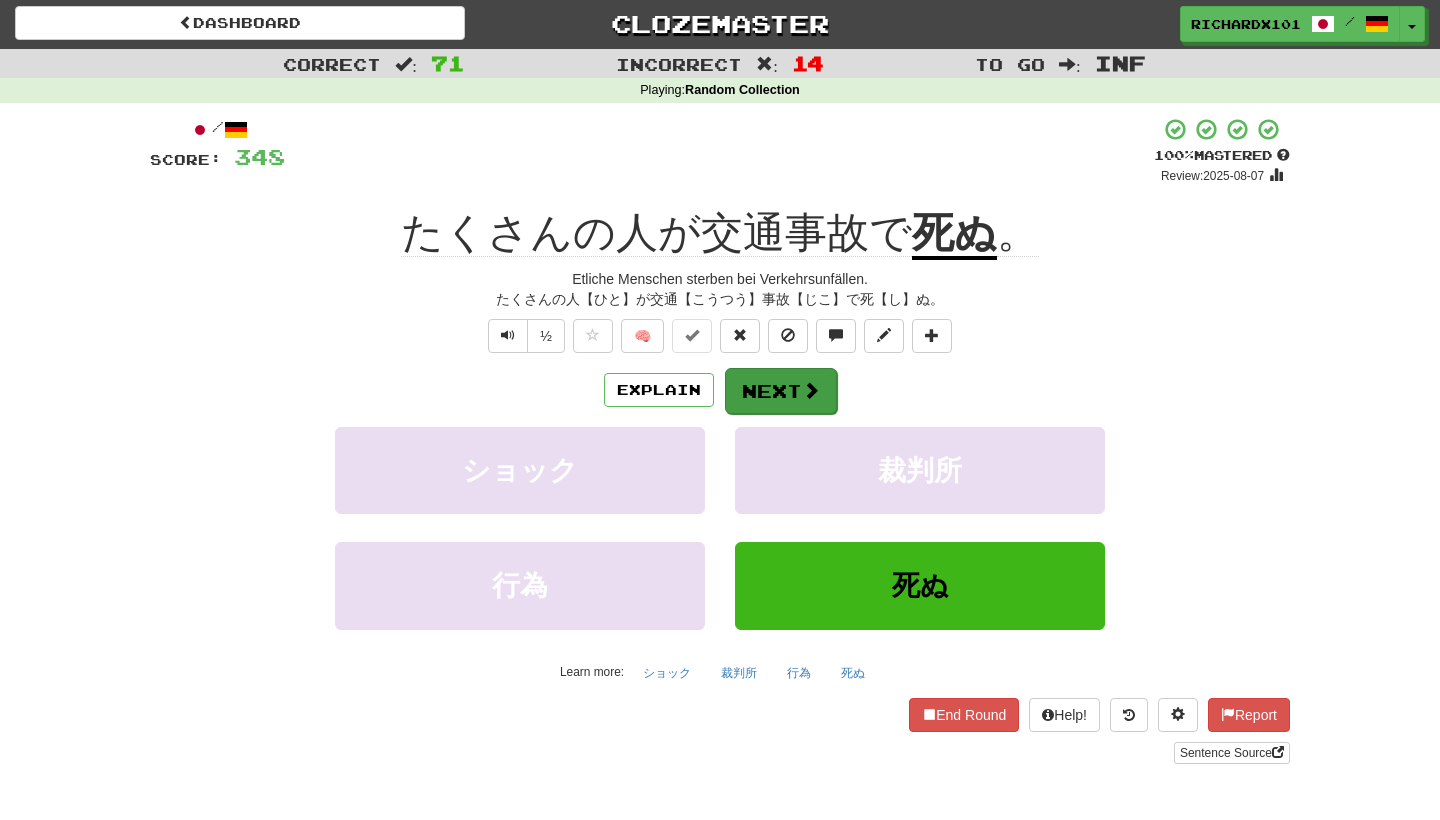 click on "Next" at bounding box center [781, 391] 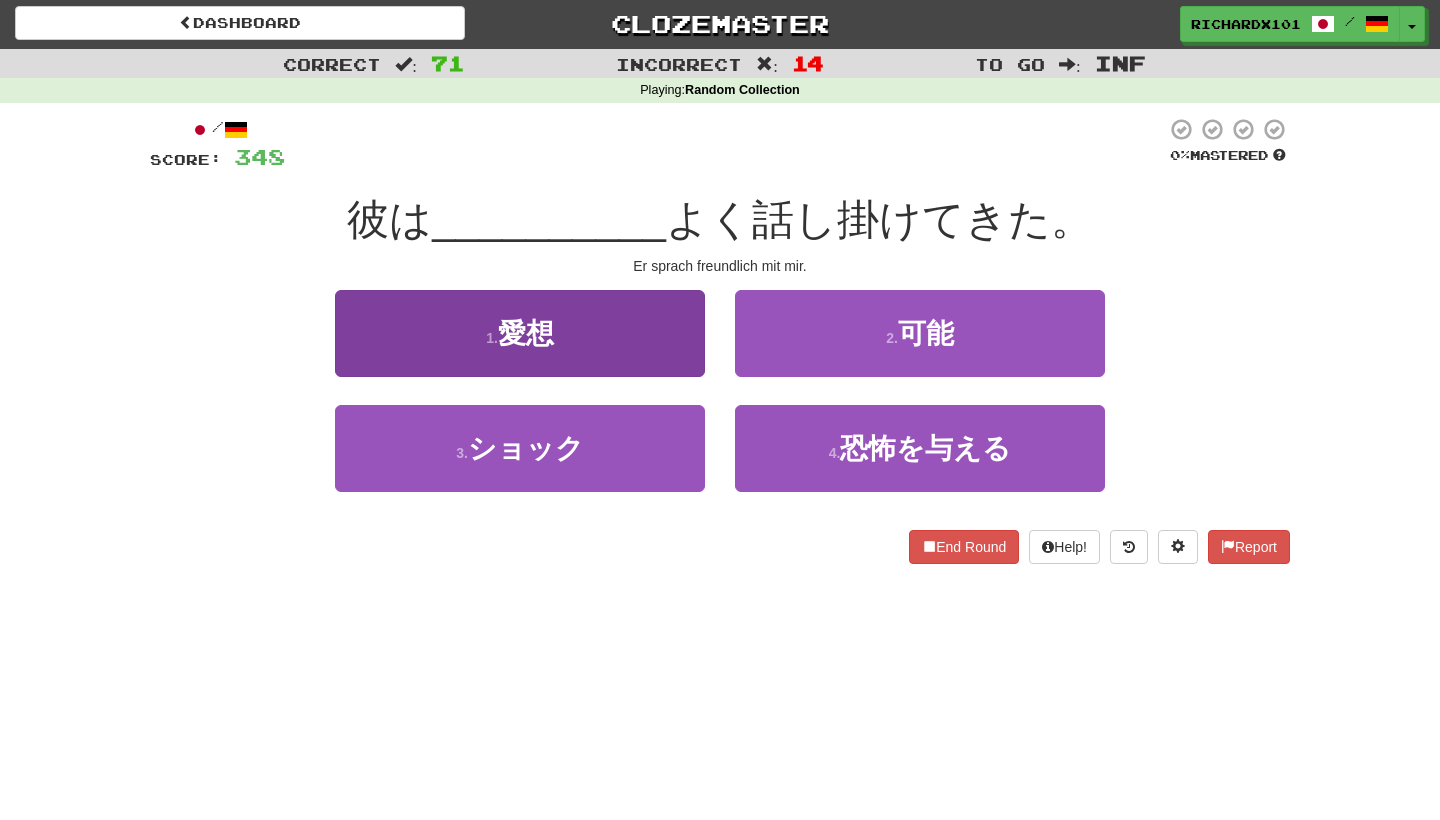 click on "1 .  愛想" at bounding box center (520, 333) 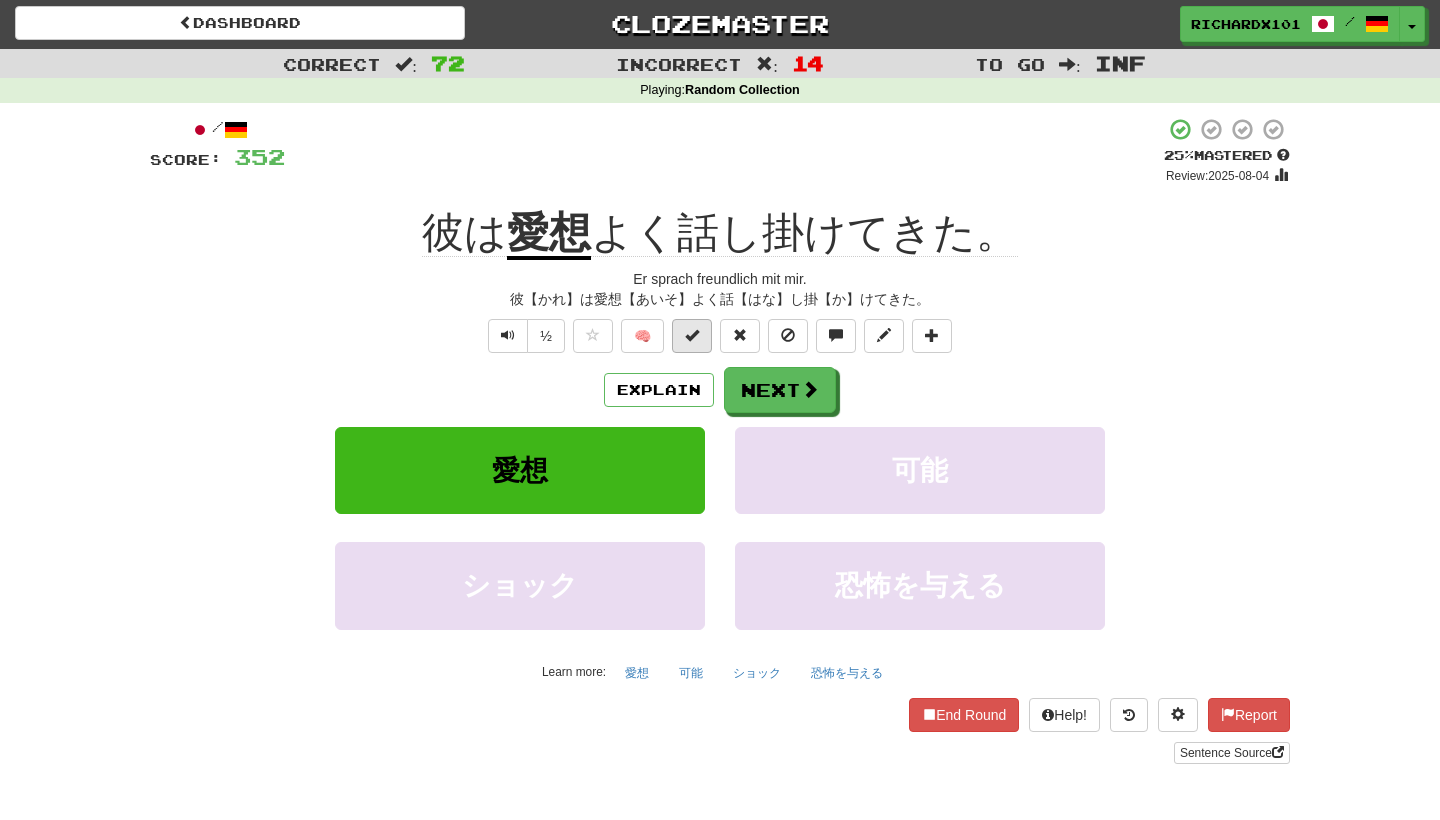 click at bounding box center (692, 335) 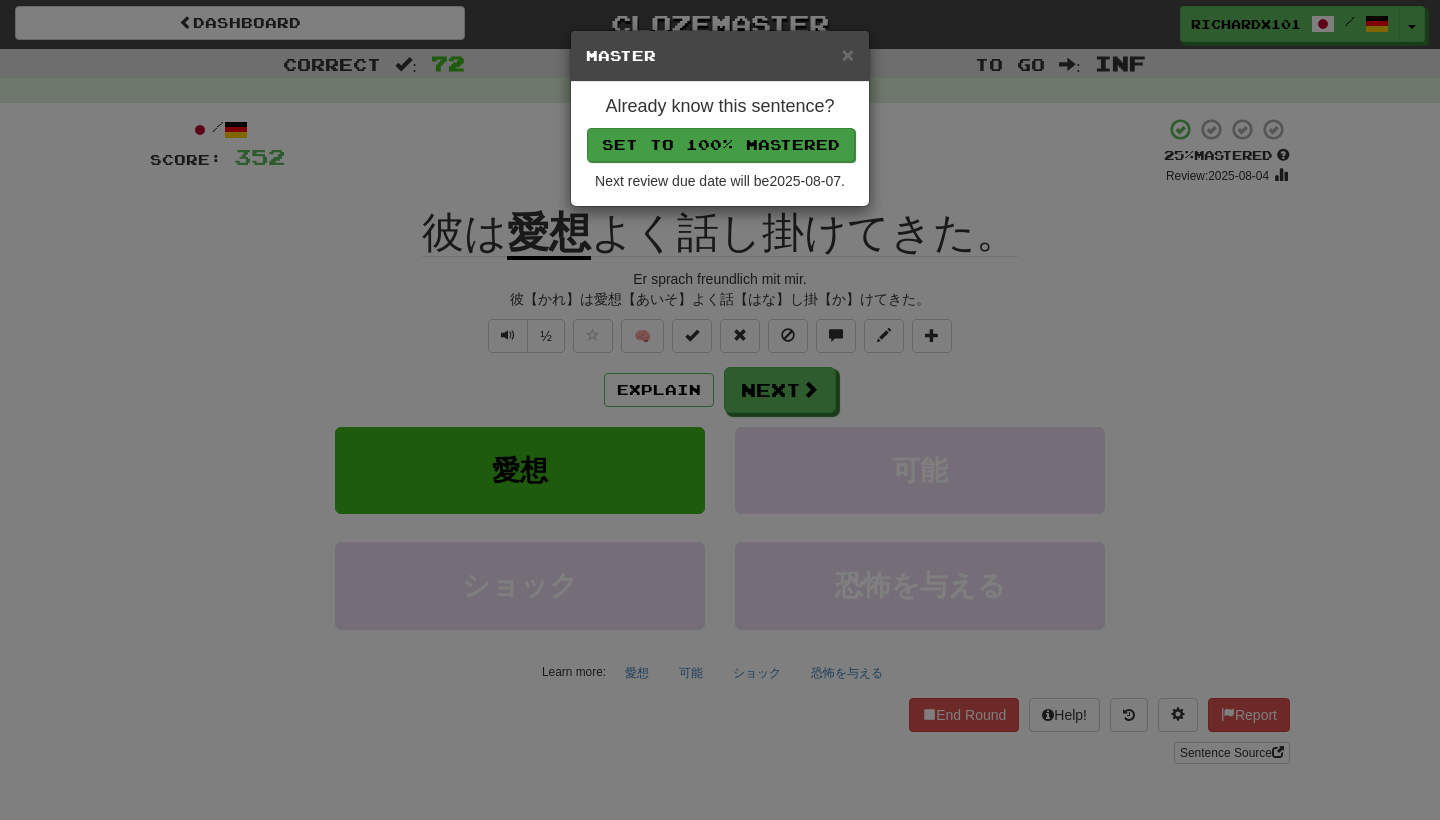 click on "Set to 100% Mastered" at bounding box center (721, 145) 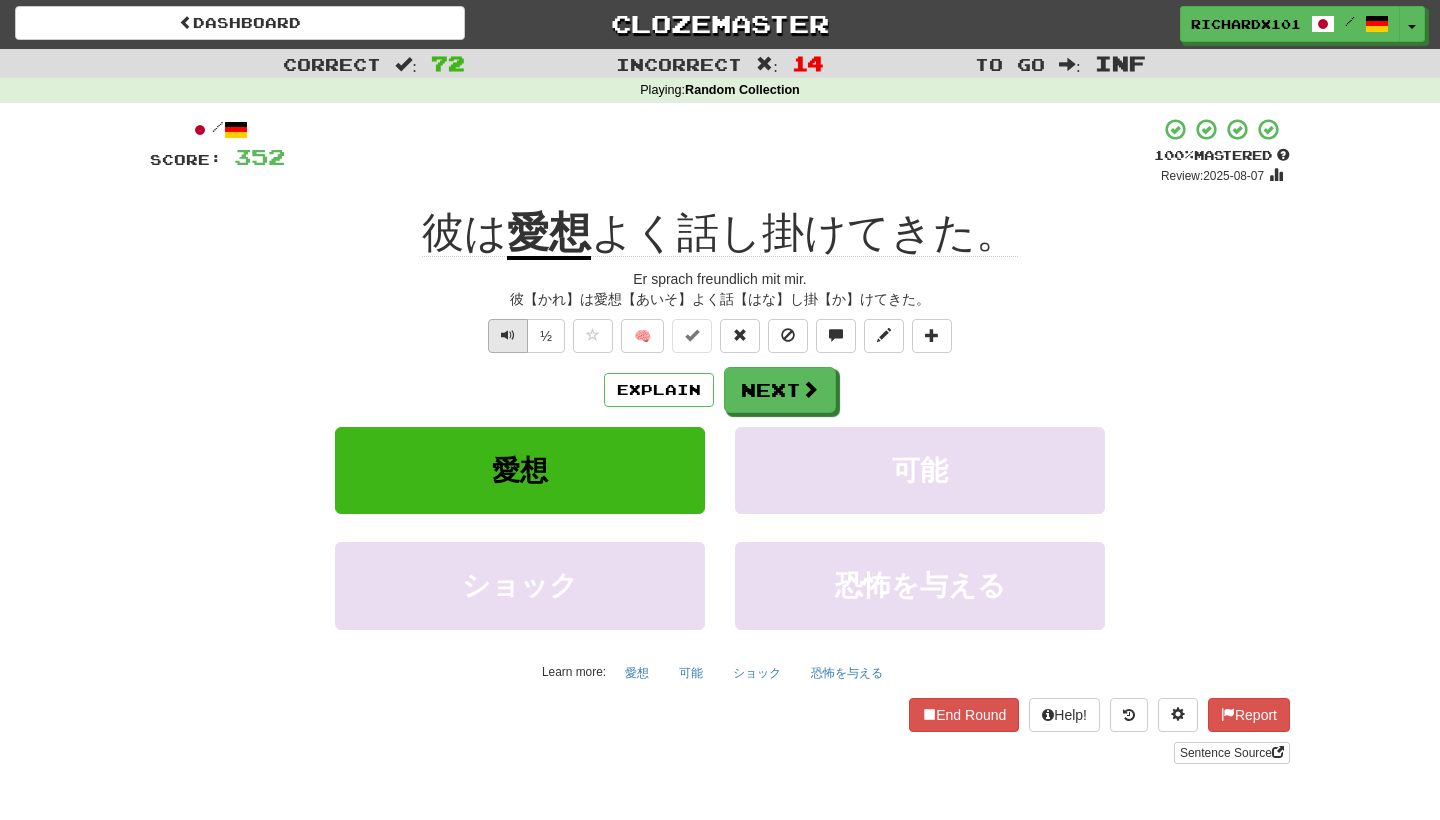 click at bounding box center (508, 335) 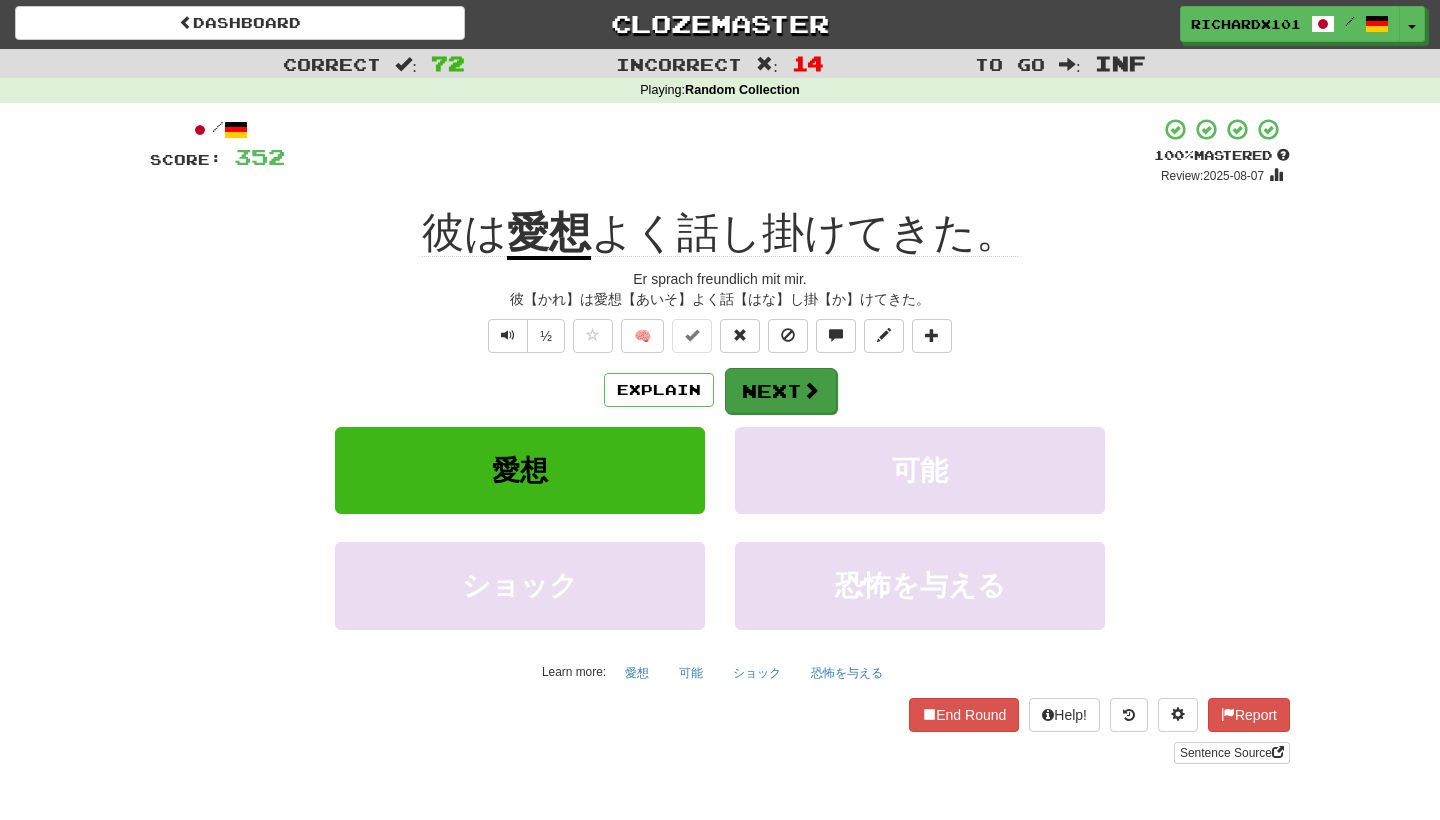 click on "Next" at bounding box center [781, 391] 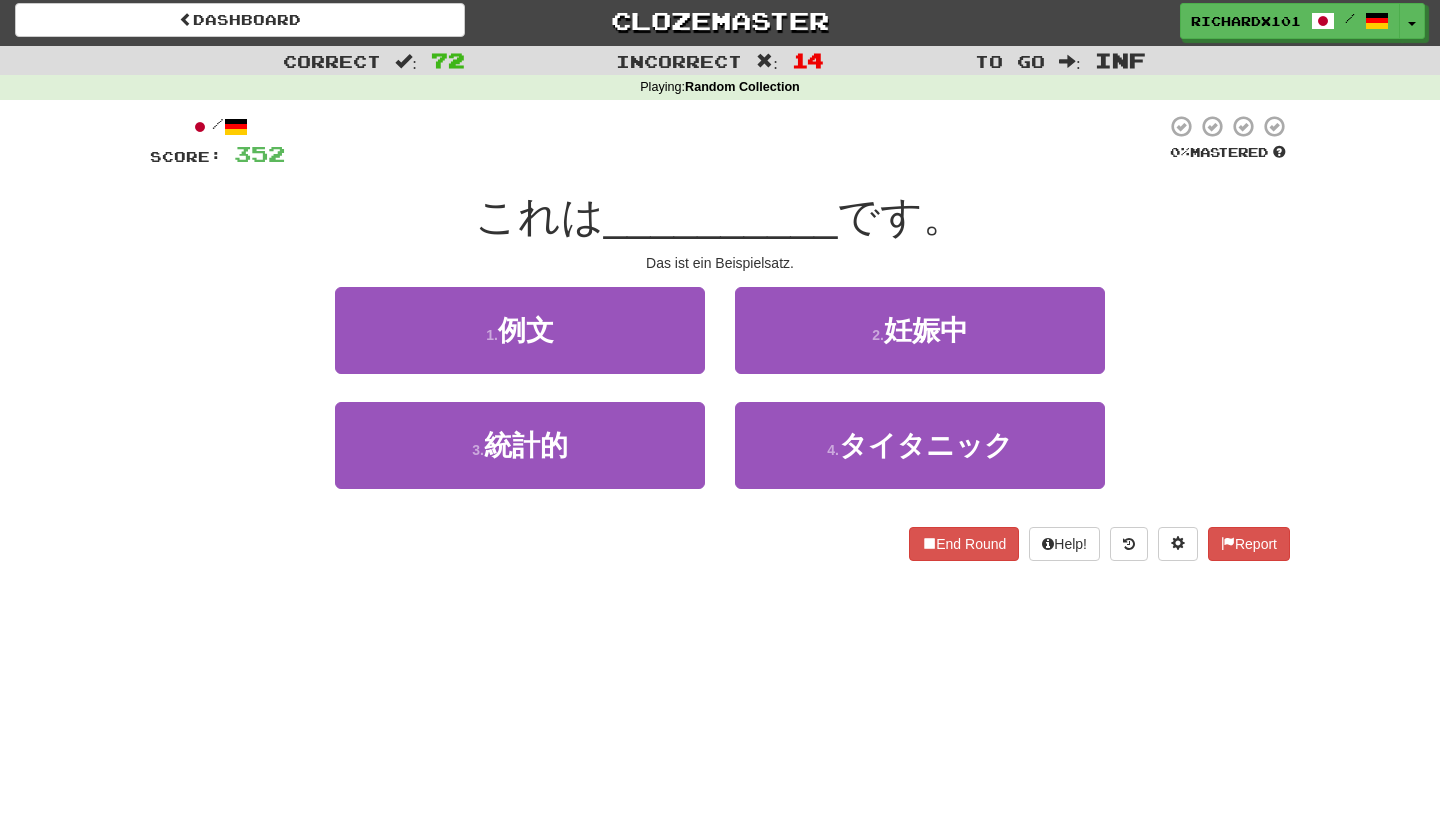 scroll, scrollTop: 11, scrollLeft: 0, axis: vertical 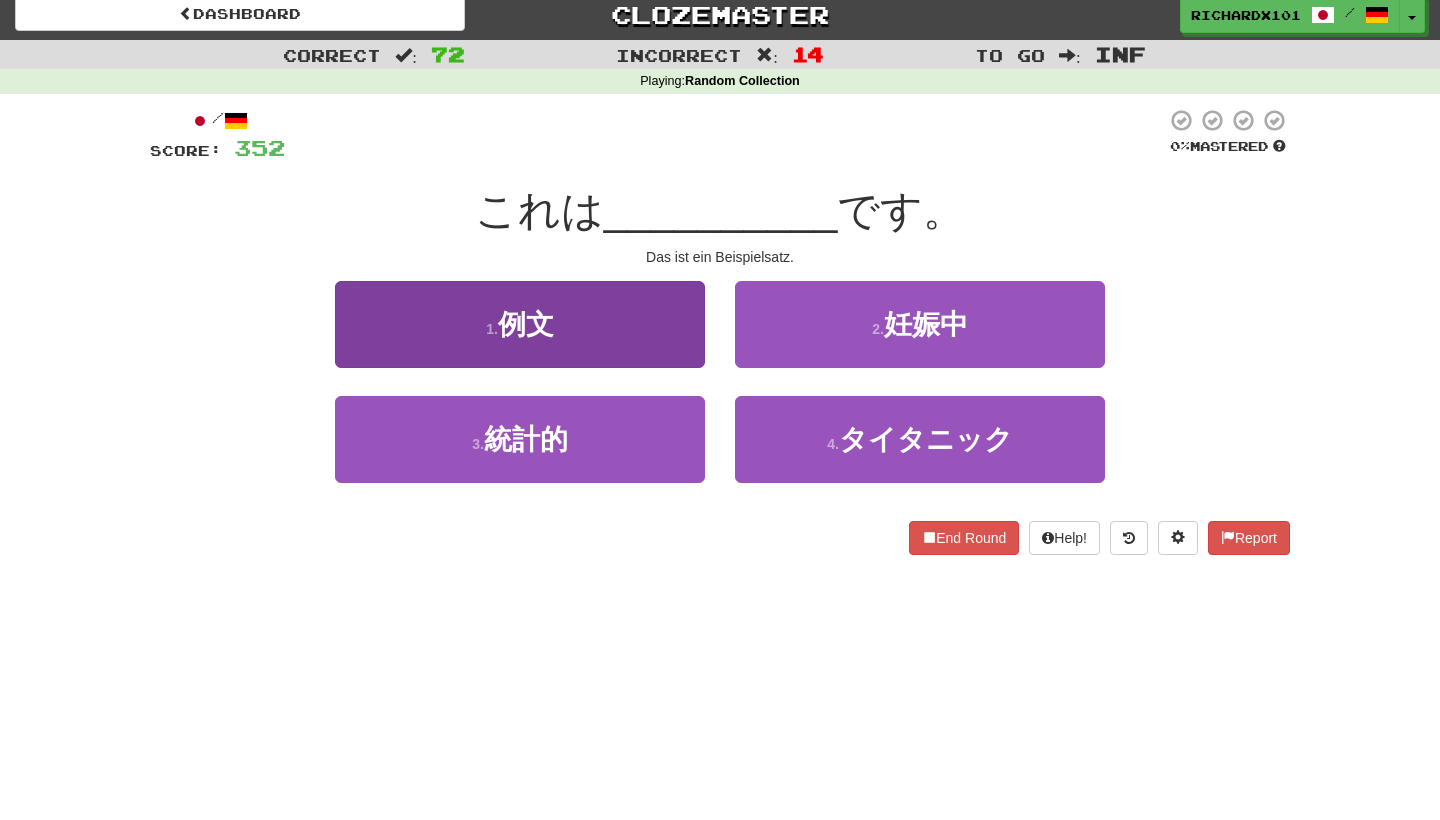 click on "1 .  例文" at bounding box center (520, 324) 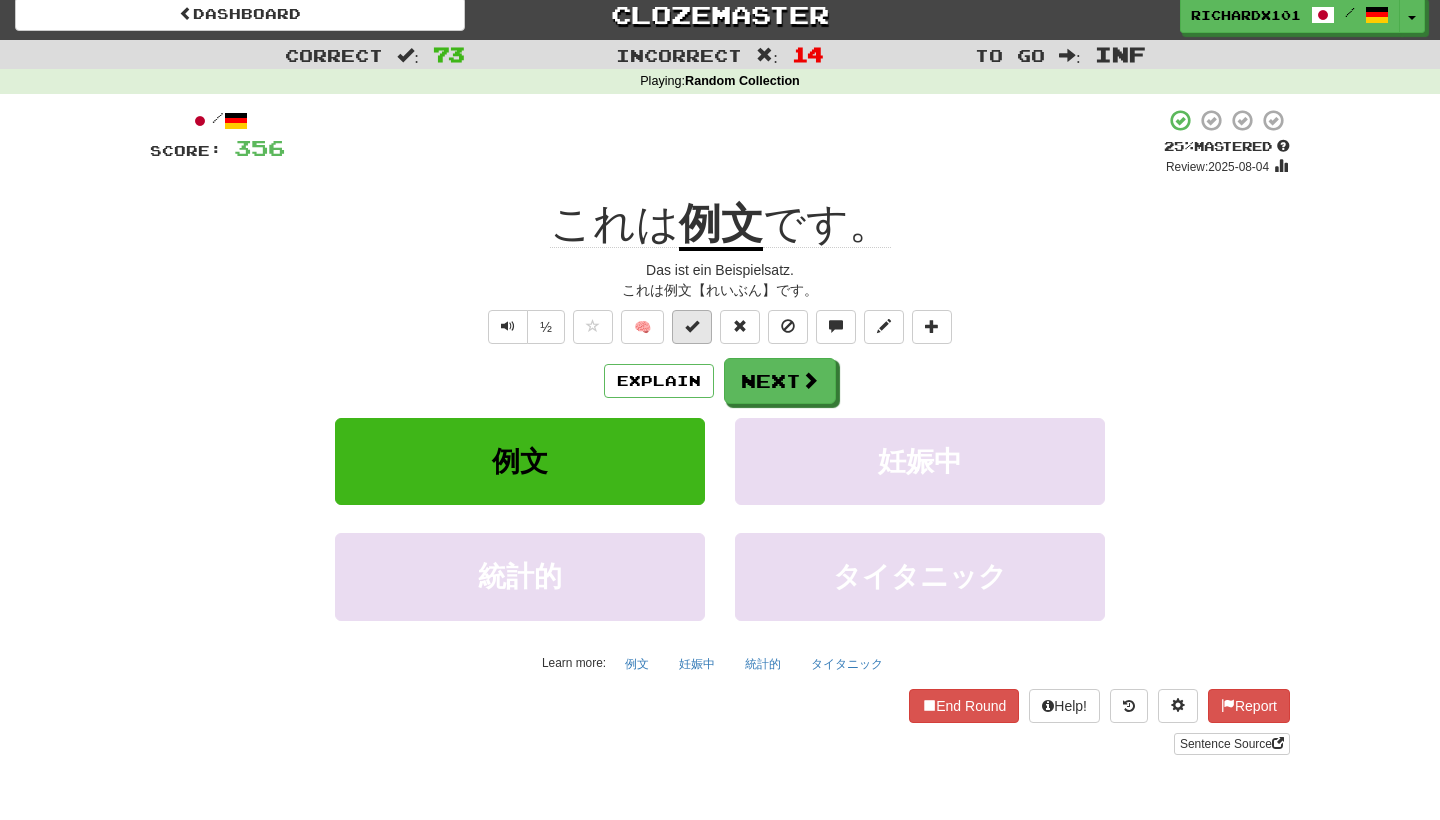 click at bounding box center [692, 327] 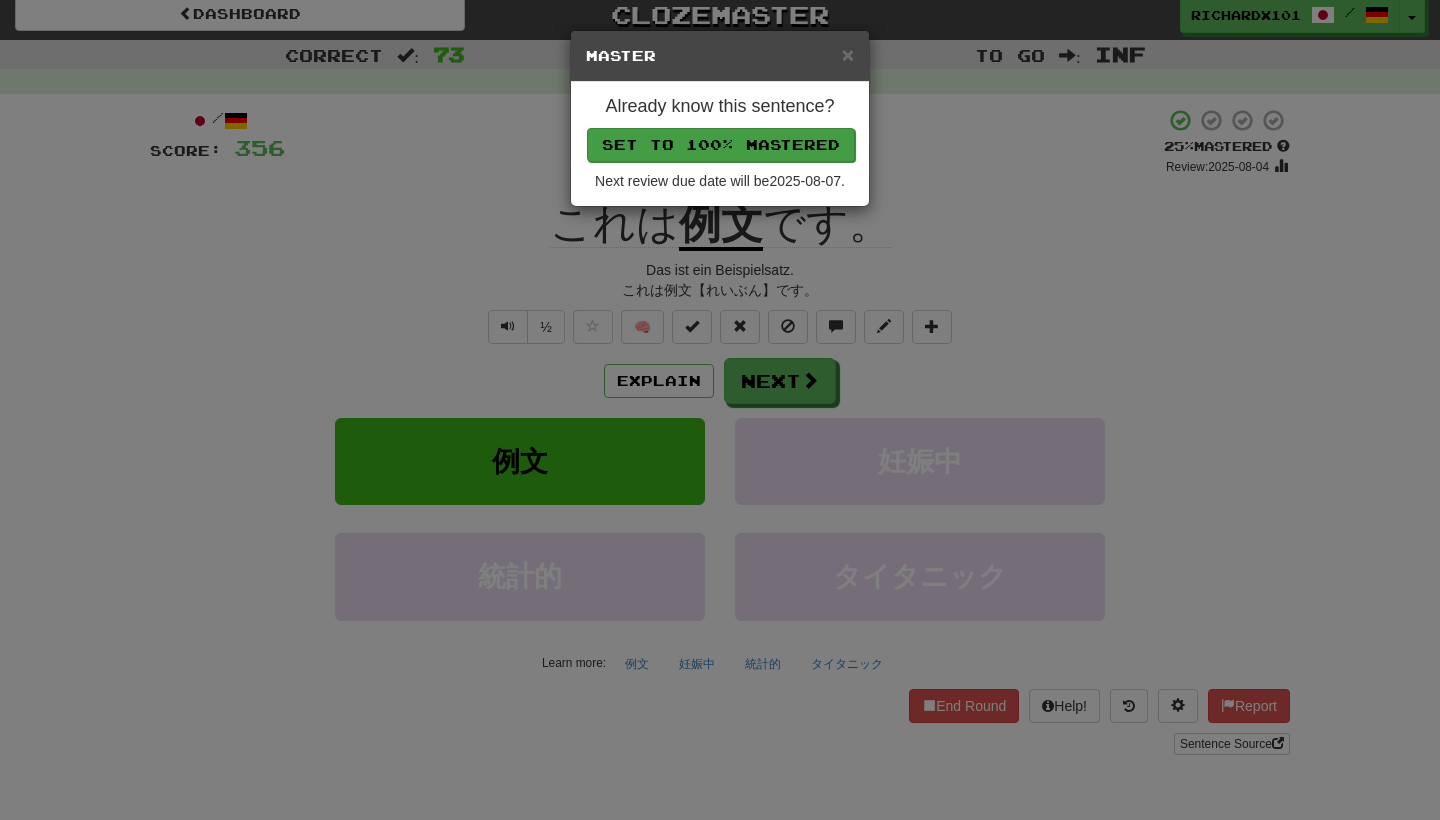 click on "Set to 100% Mastered" at bounding box center (721, 145) 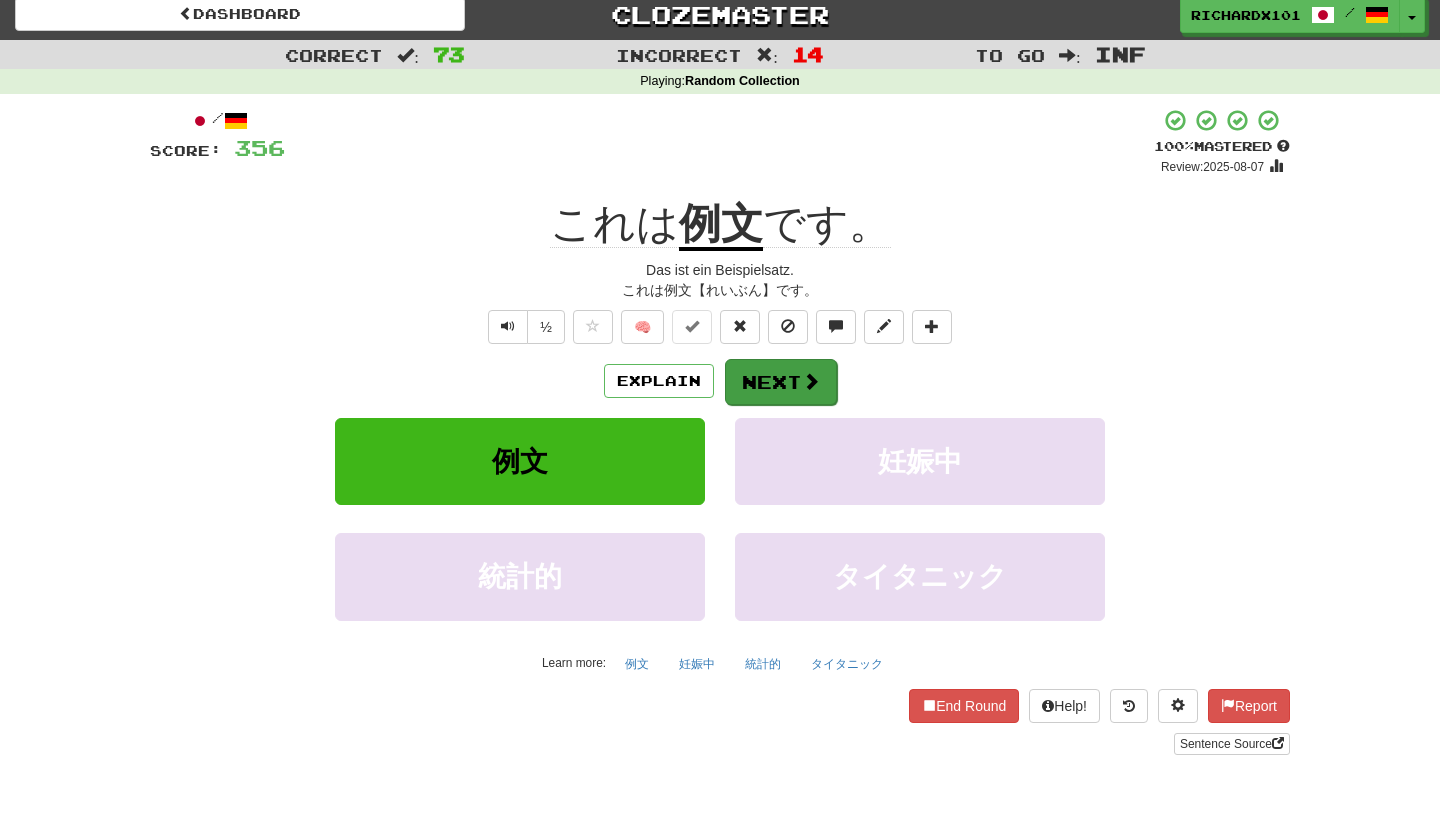 click on "Next" at bounding box center (781, 382) 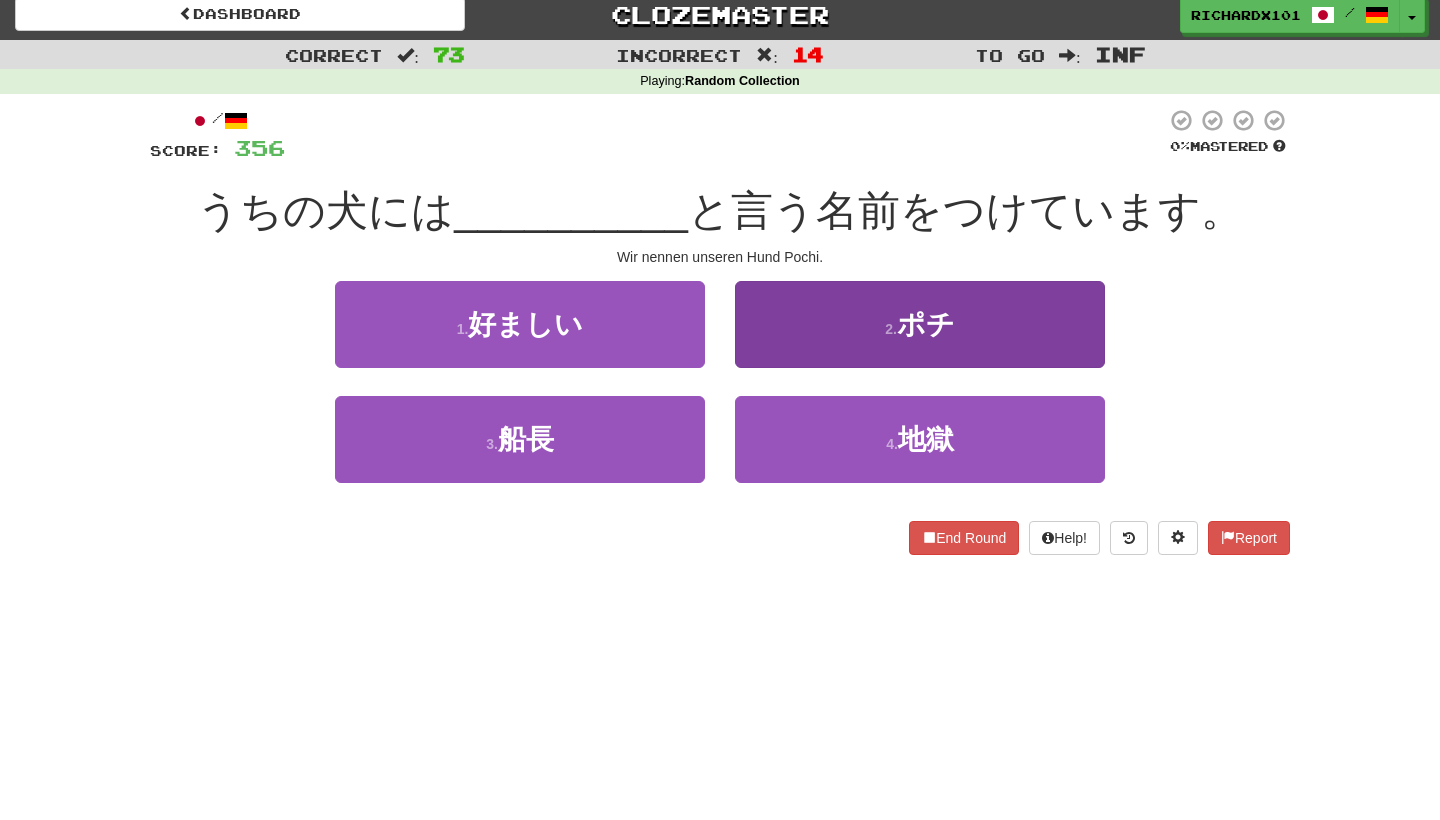 scroll, scrollTop: 14, scrollLeft: 0, axis: vertical 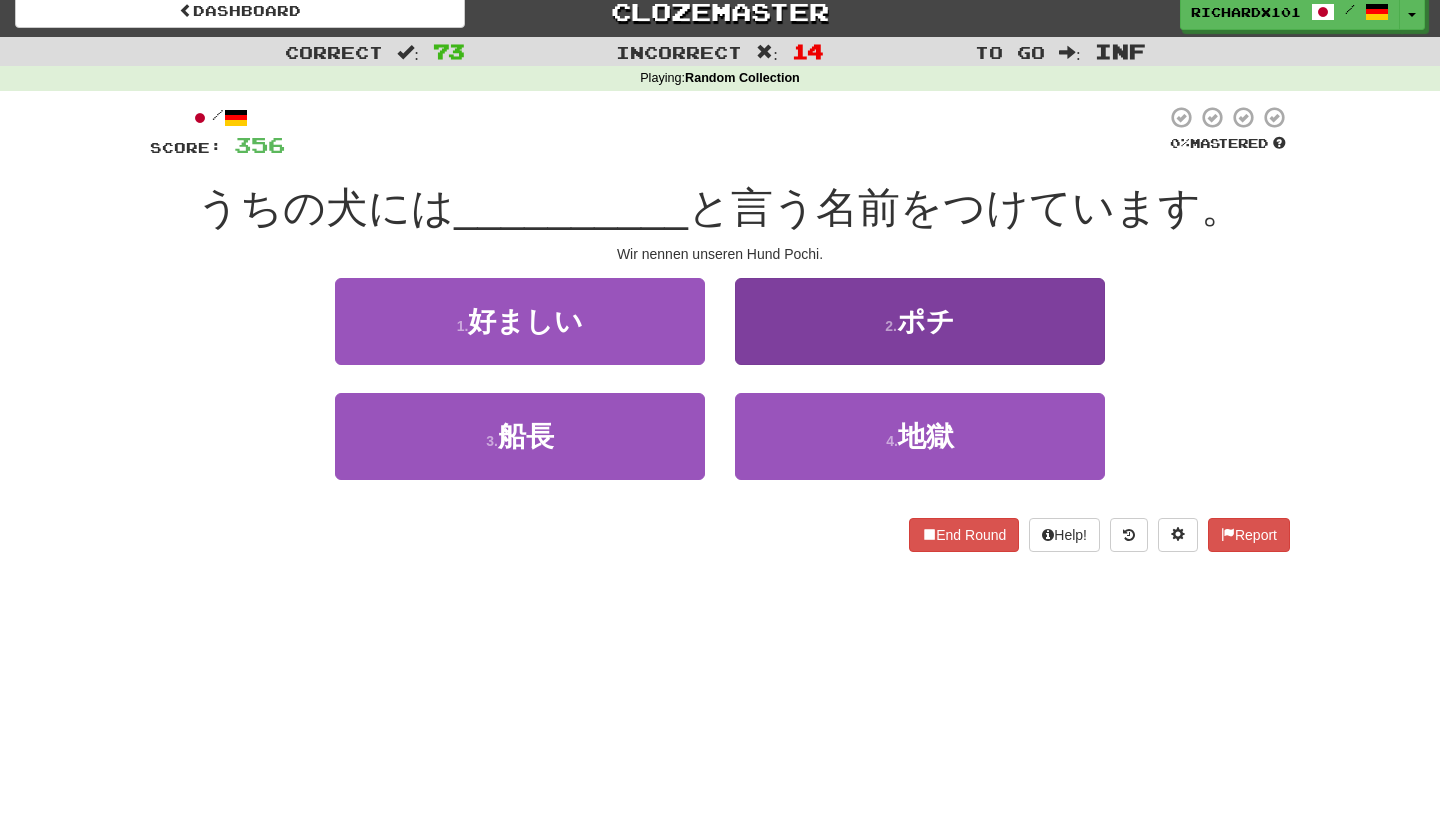 click on "2 .  ポチ" at bounding box center (920, 321) 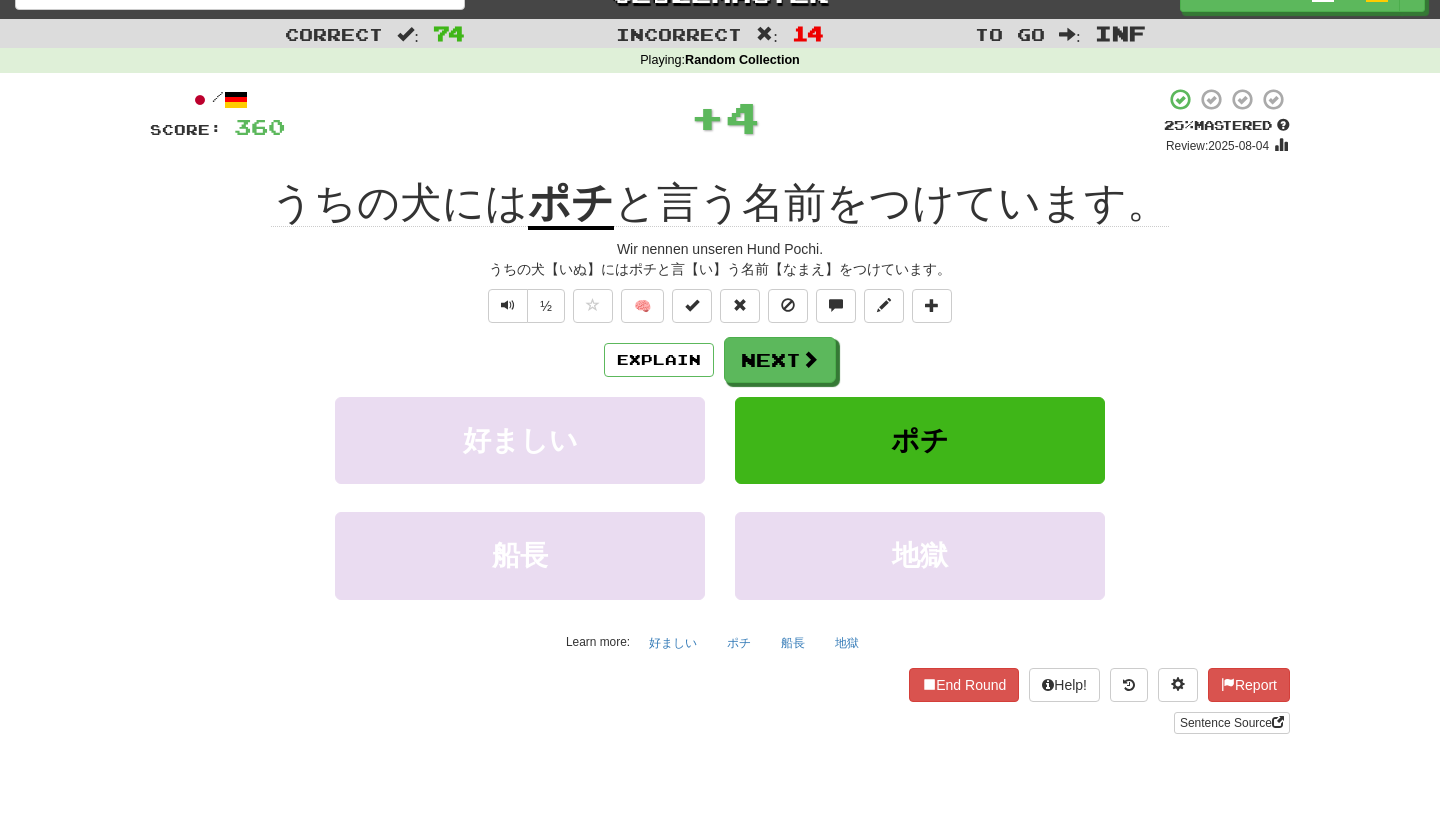 scroll, scrollTop: 37, scrollLeft: 0, axis: vertical 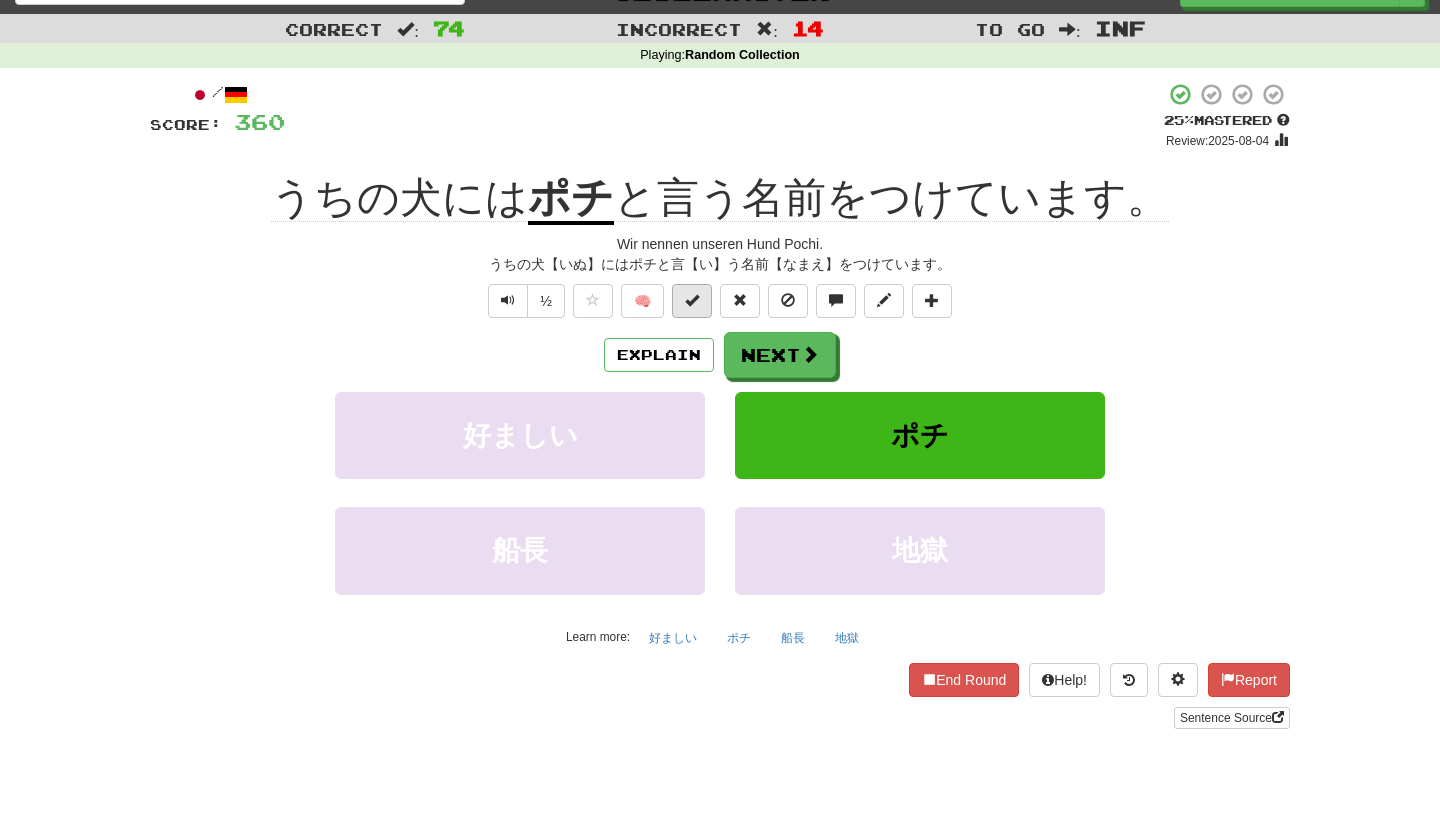 click at bounding box center [692, 300] 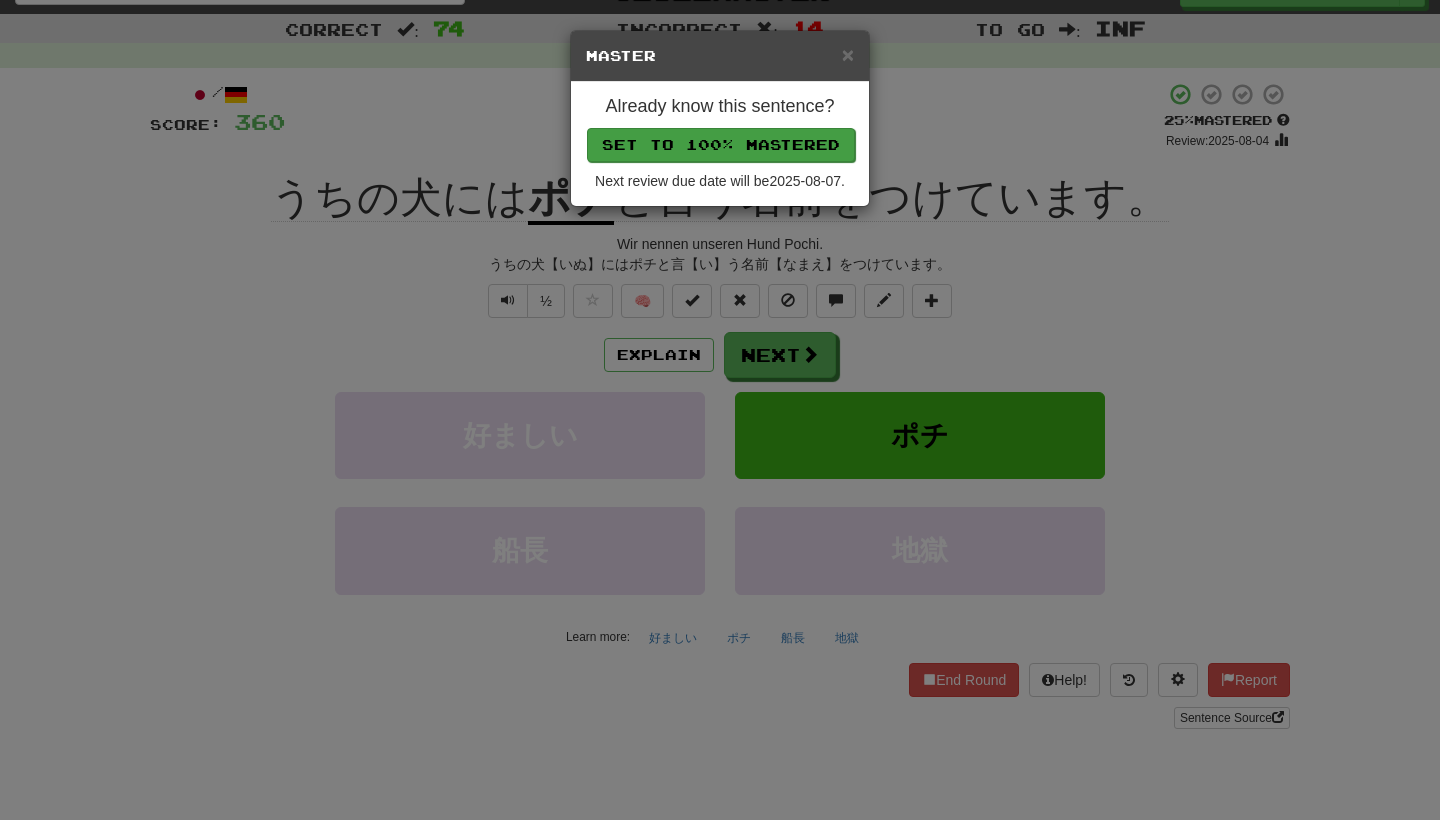 click on "Set to 100% Mastered" at bounding box center [721, 145] 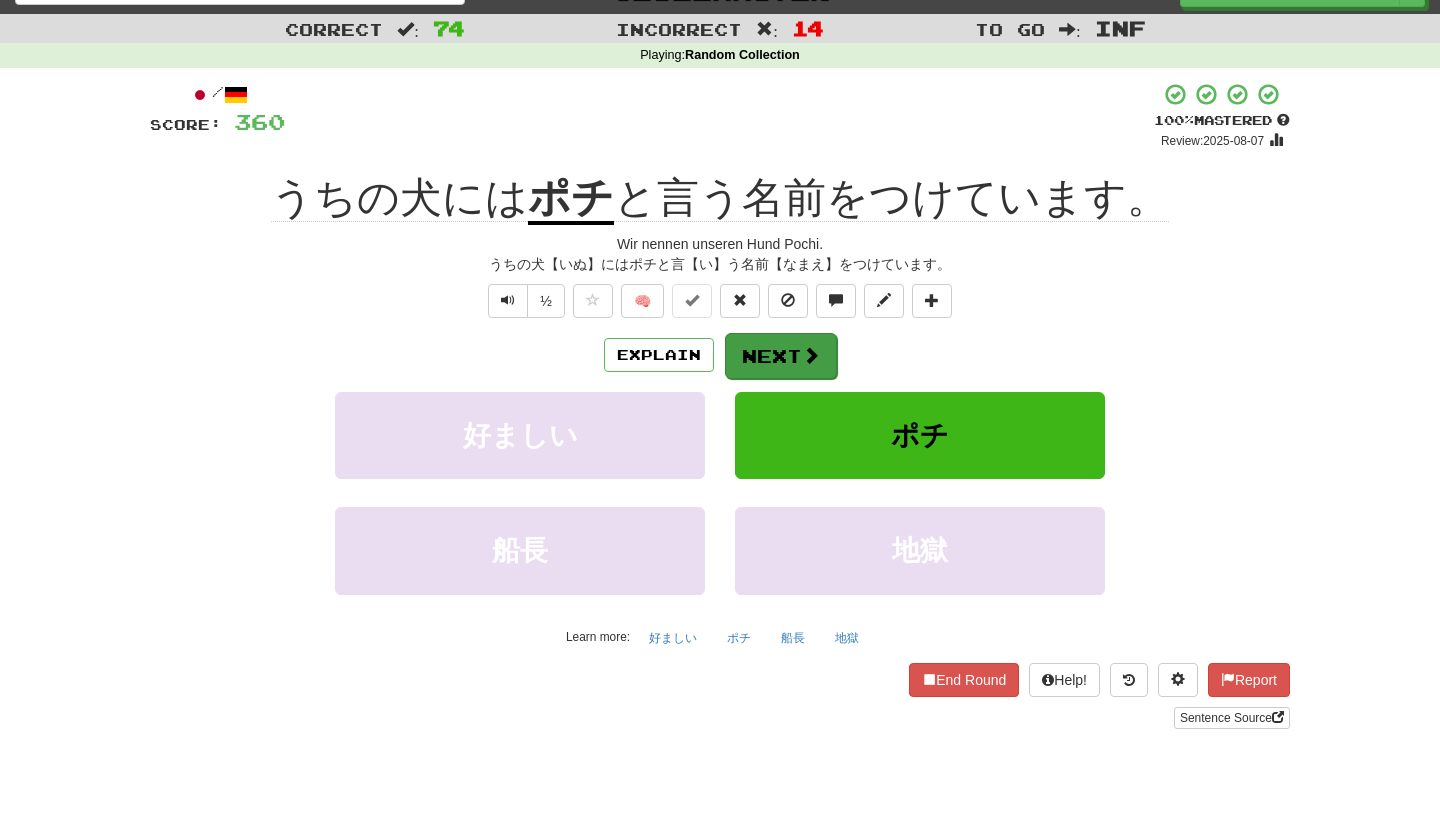 click at bounding box center [811, 355] 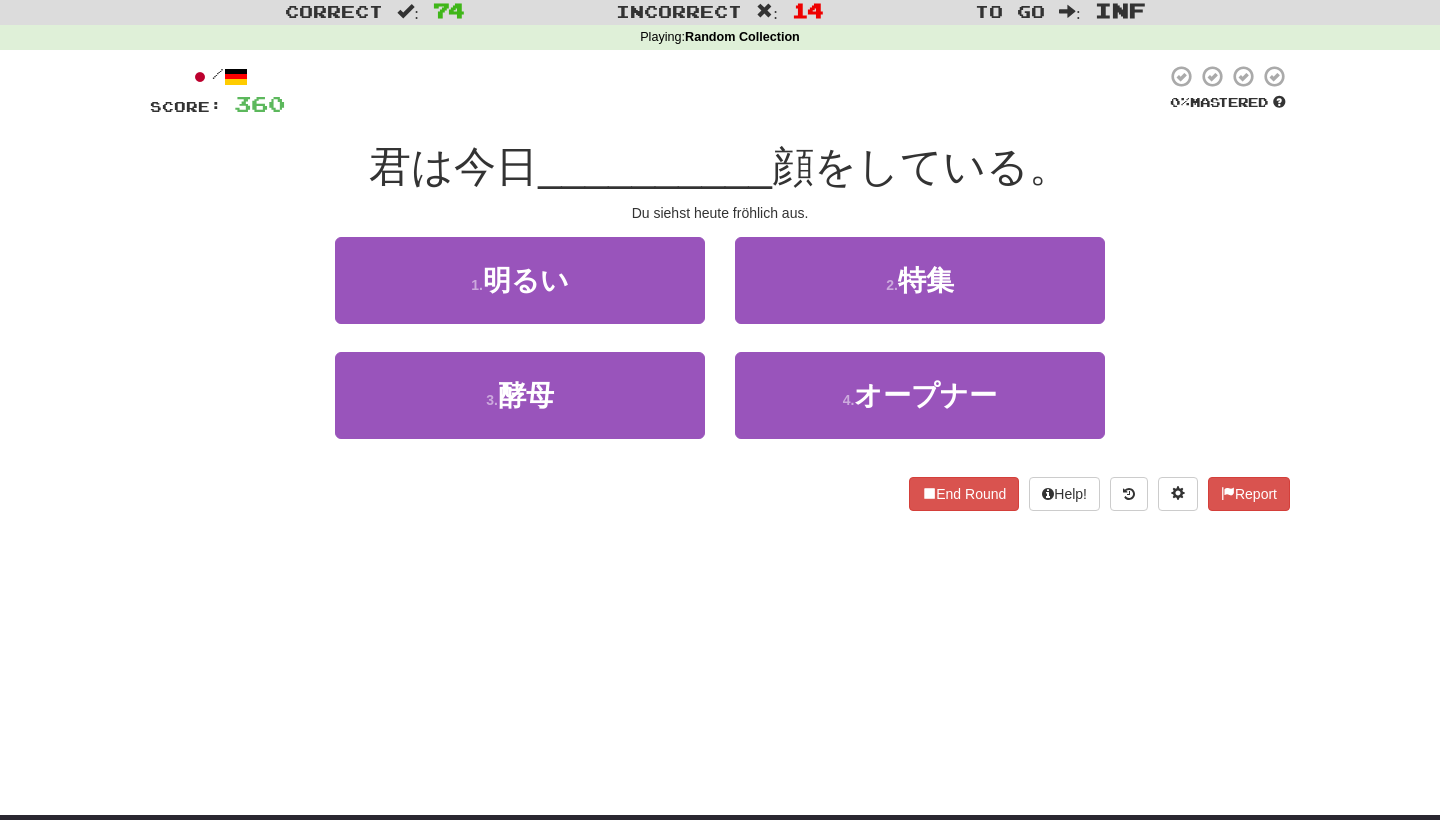 scroll, scrollTop: 55, scrollLeft: 0, axis: vertical 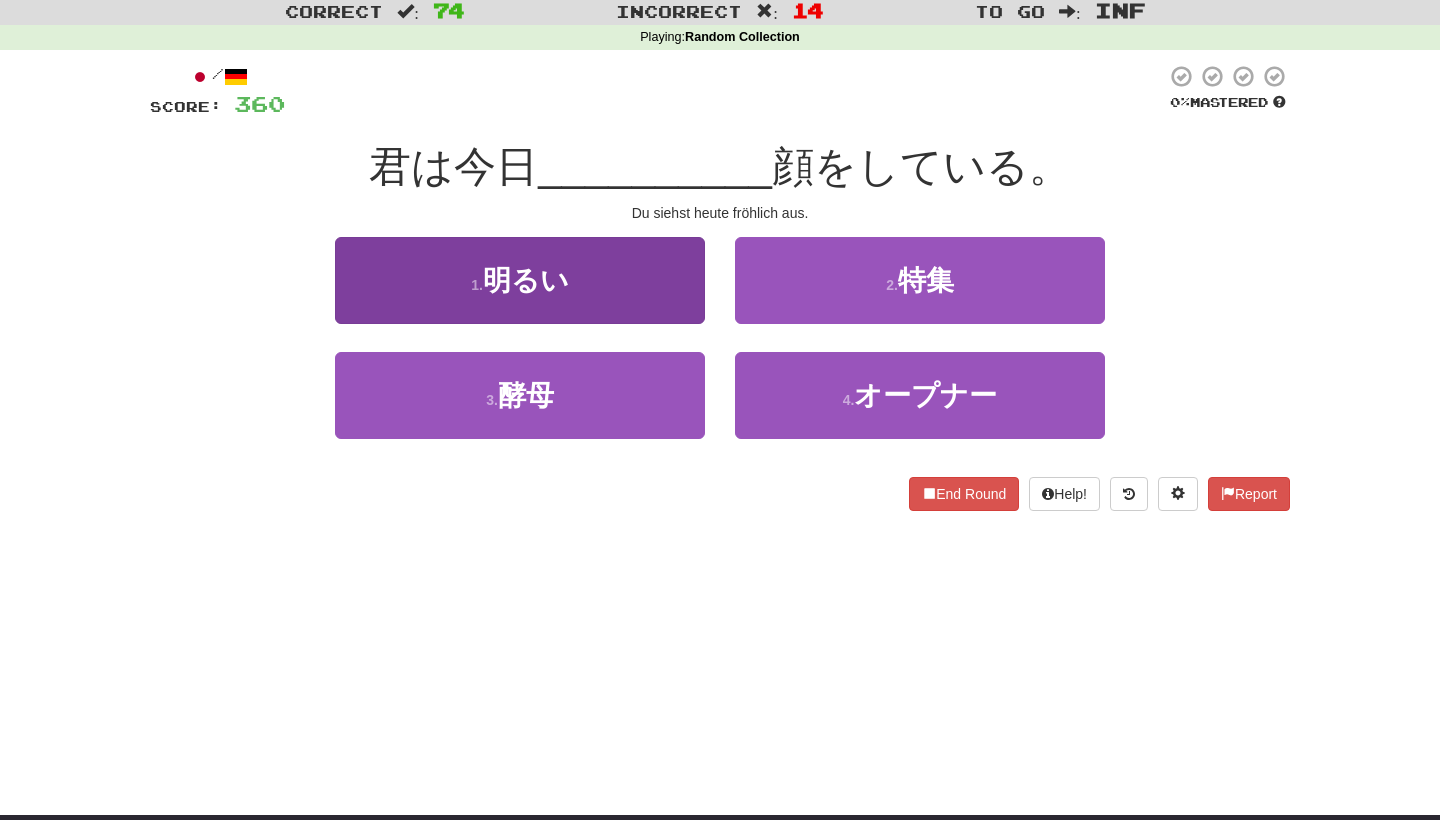 click on "1 .  明るい" at bounding box center [520, 280] 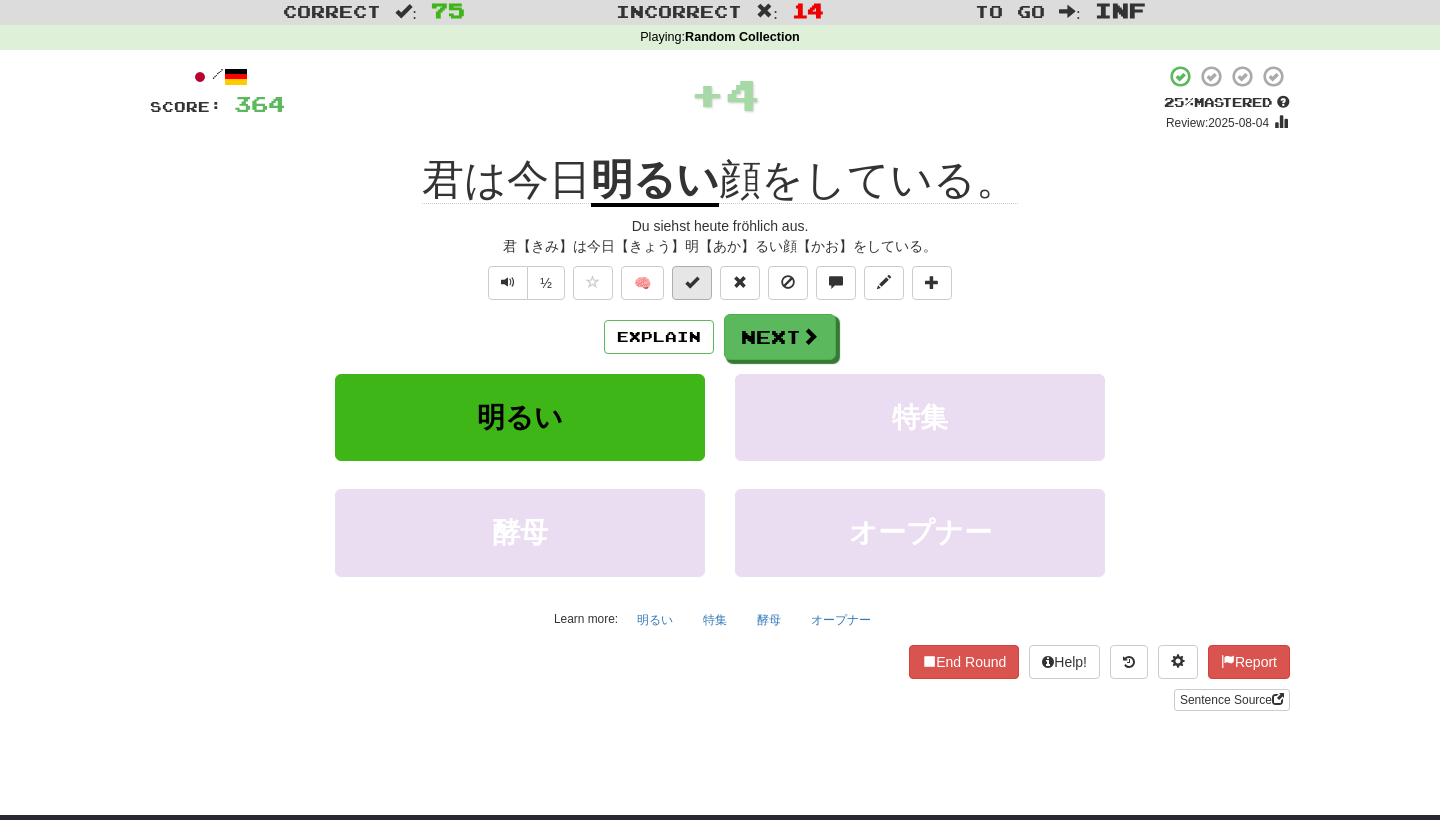 click at bounding box center [692, 282] 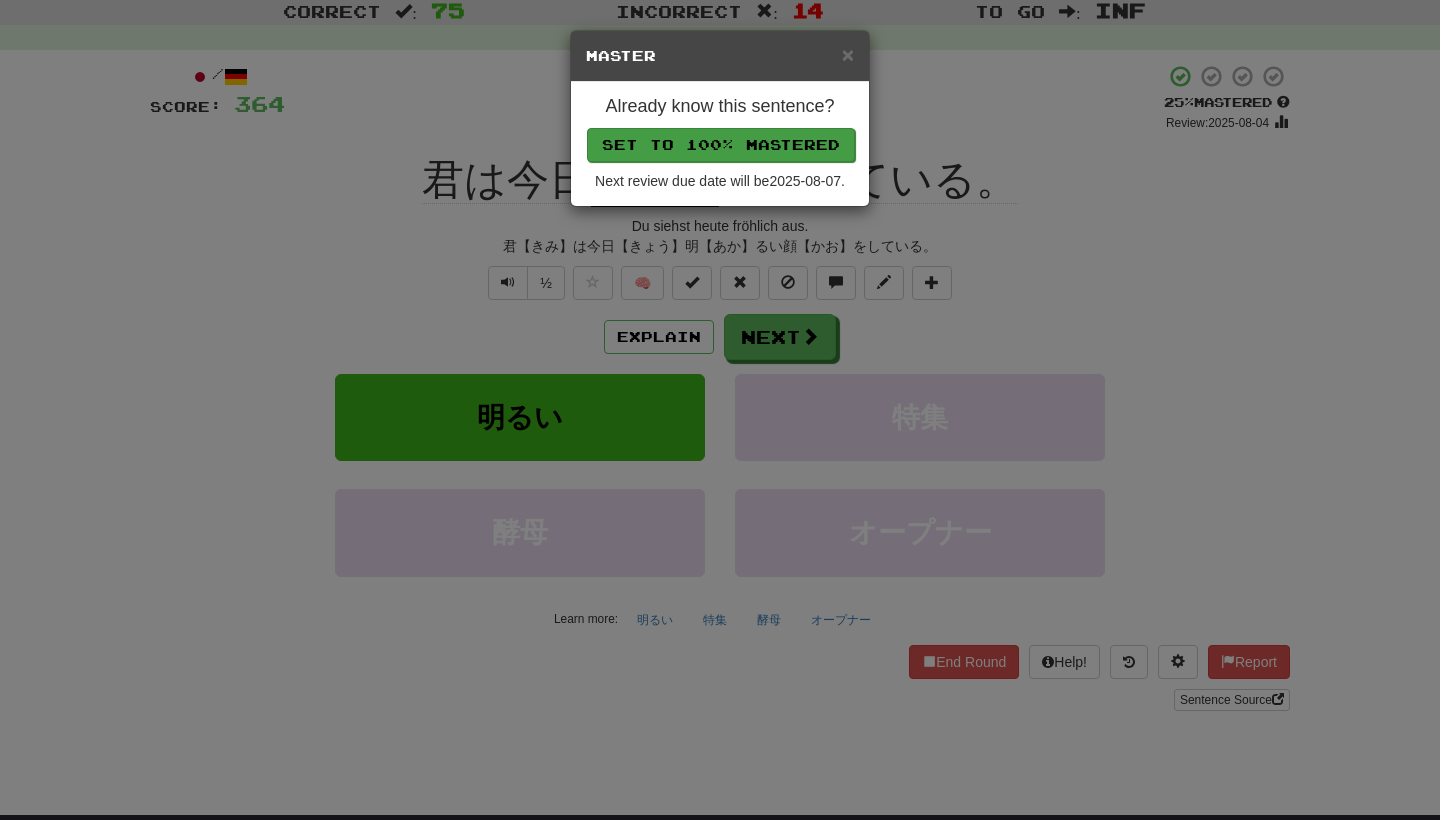 click on "Set to 100% Mastered" at bounding box center (721, 145) 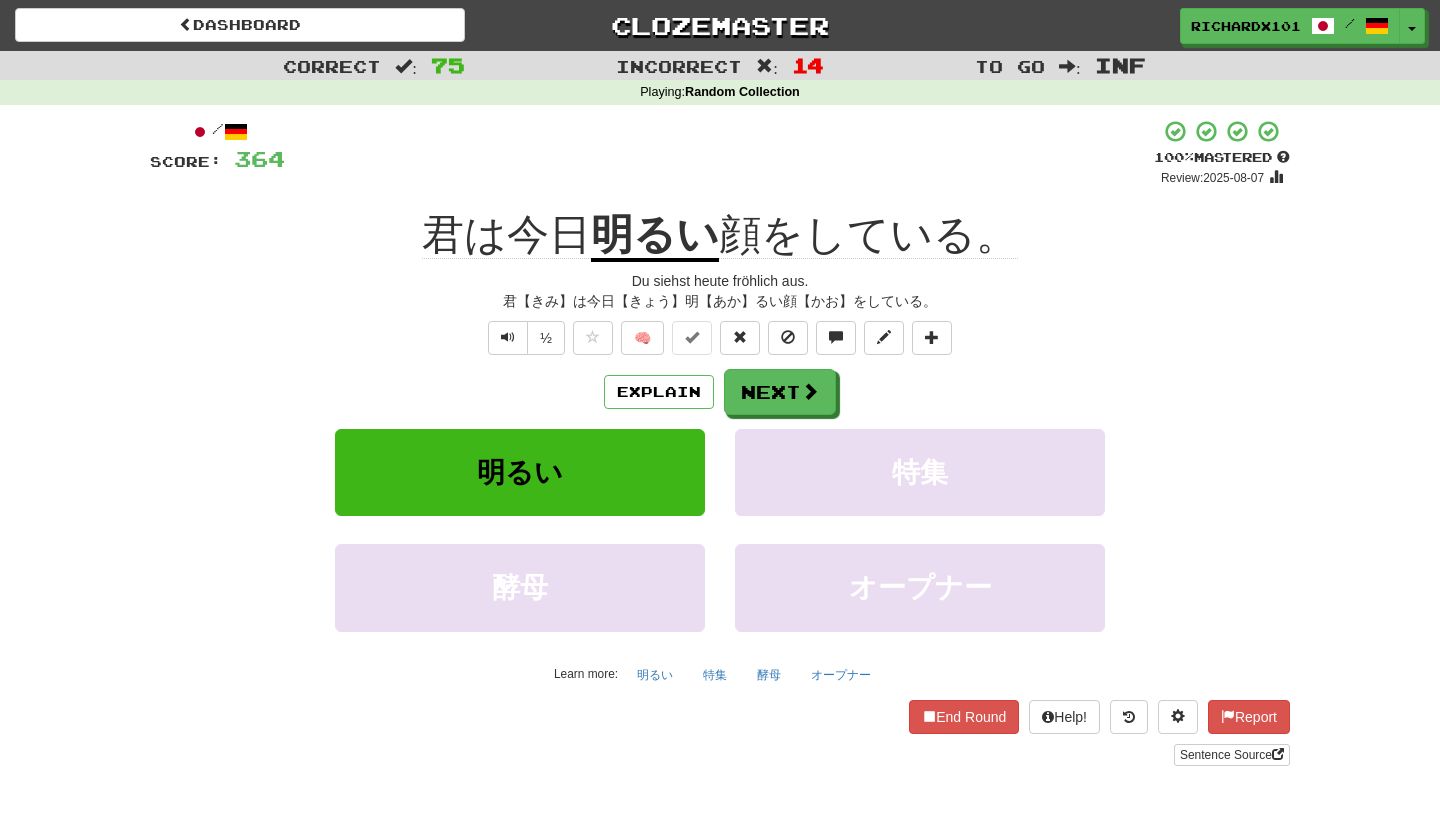 scroll, scrollTop: 0, scrollLeft: 0, axis: both 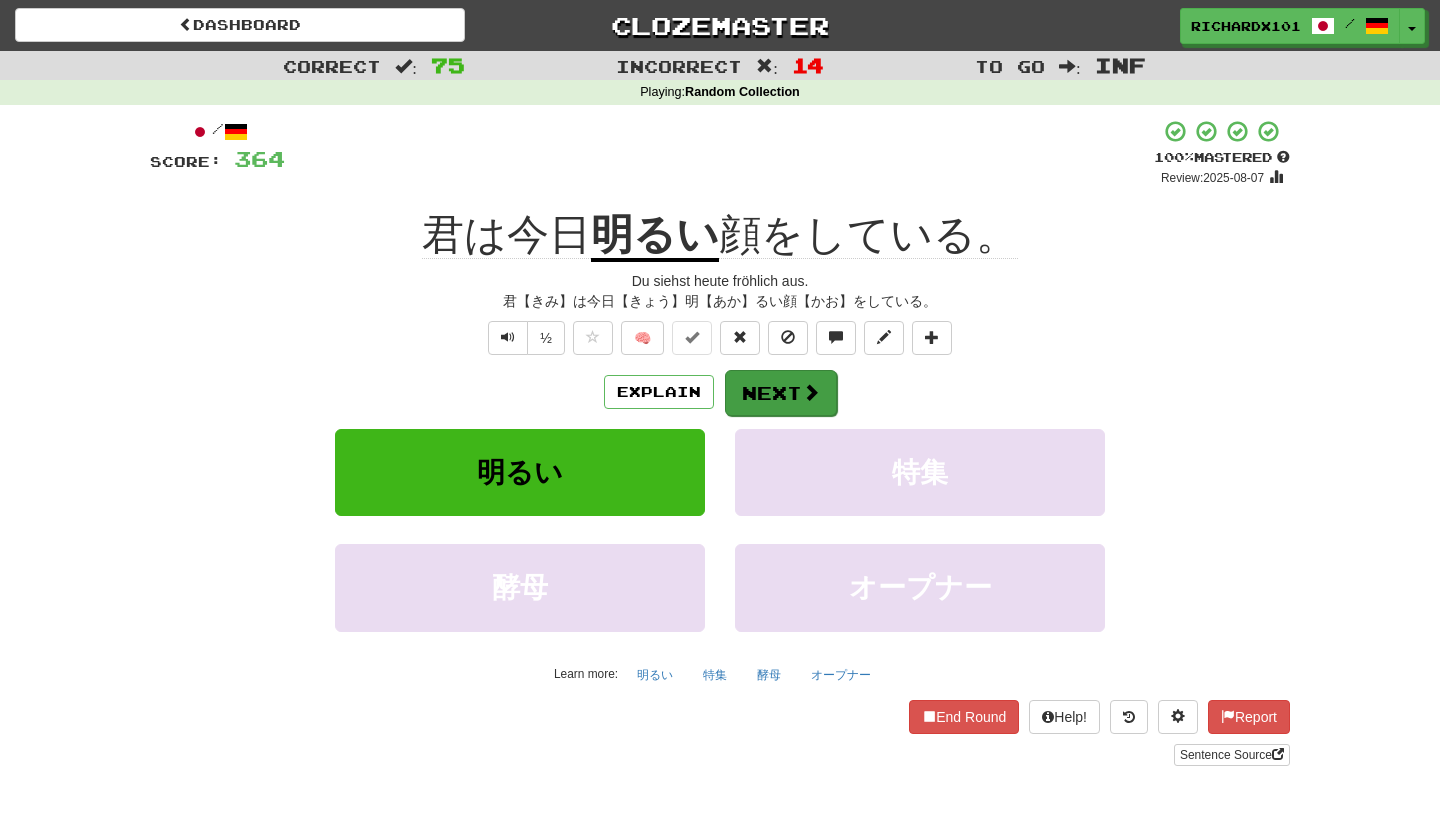 click on "Next" at bounding box center [781, 393] 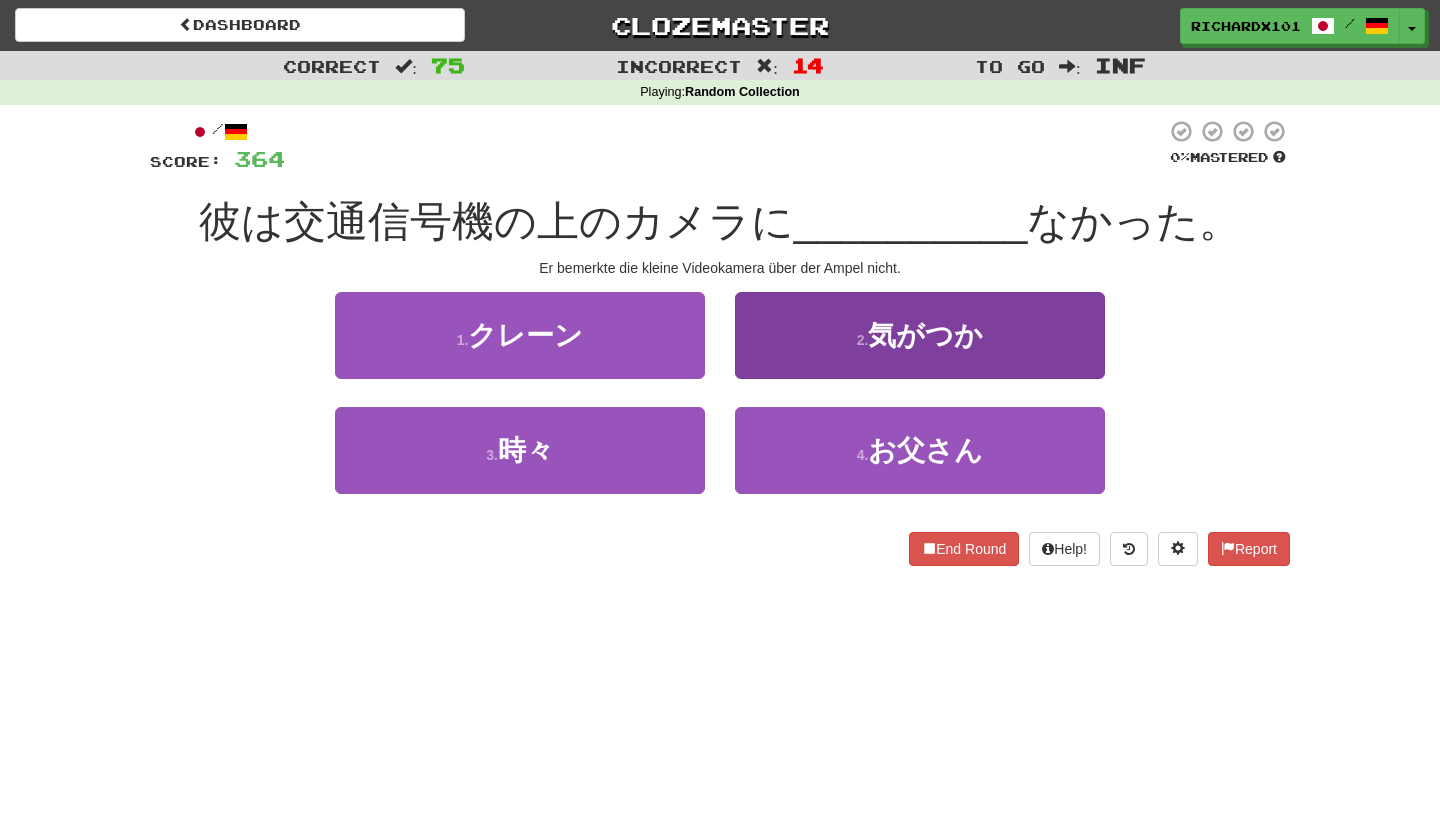 scroll, scrollTop: 5, scrollLeft: 0, axis: vertical 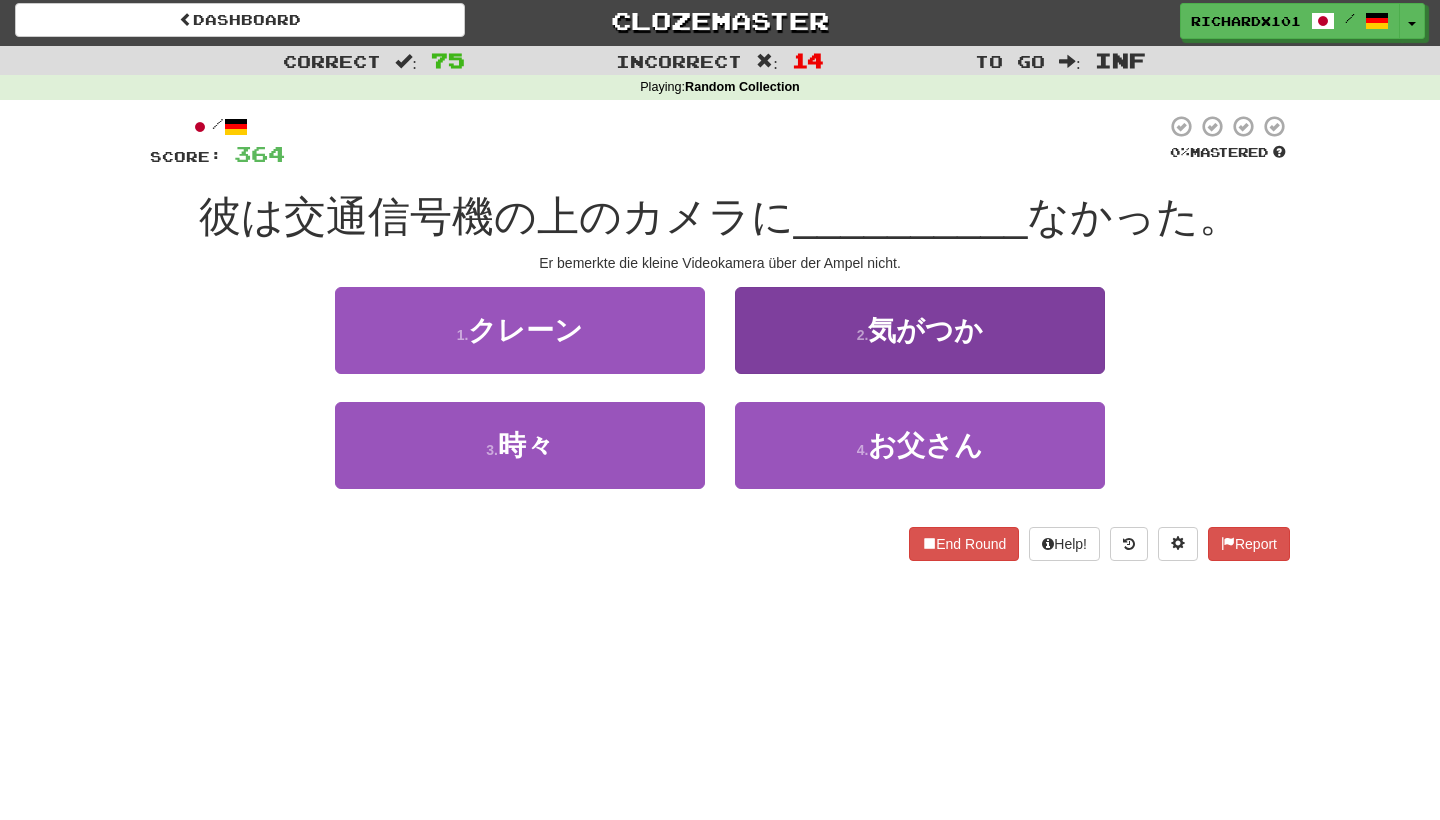 click on "2 .  気がつか" at bounding box center (920, 330) 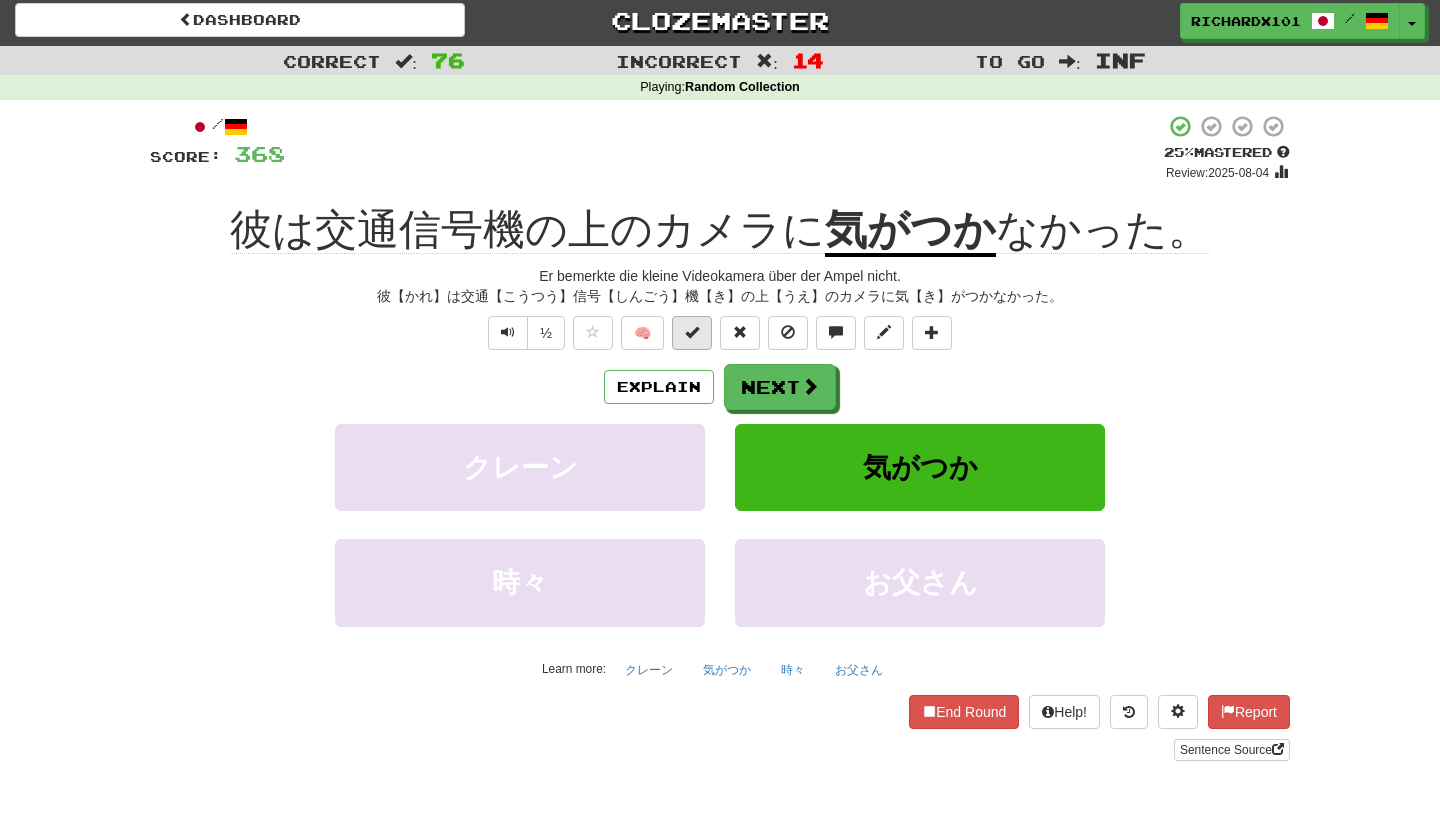 click at bounding box center [692, 332] 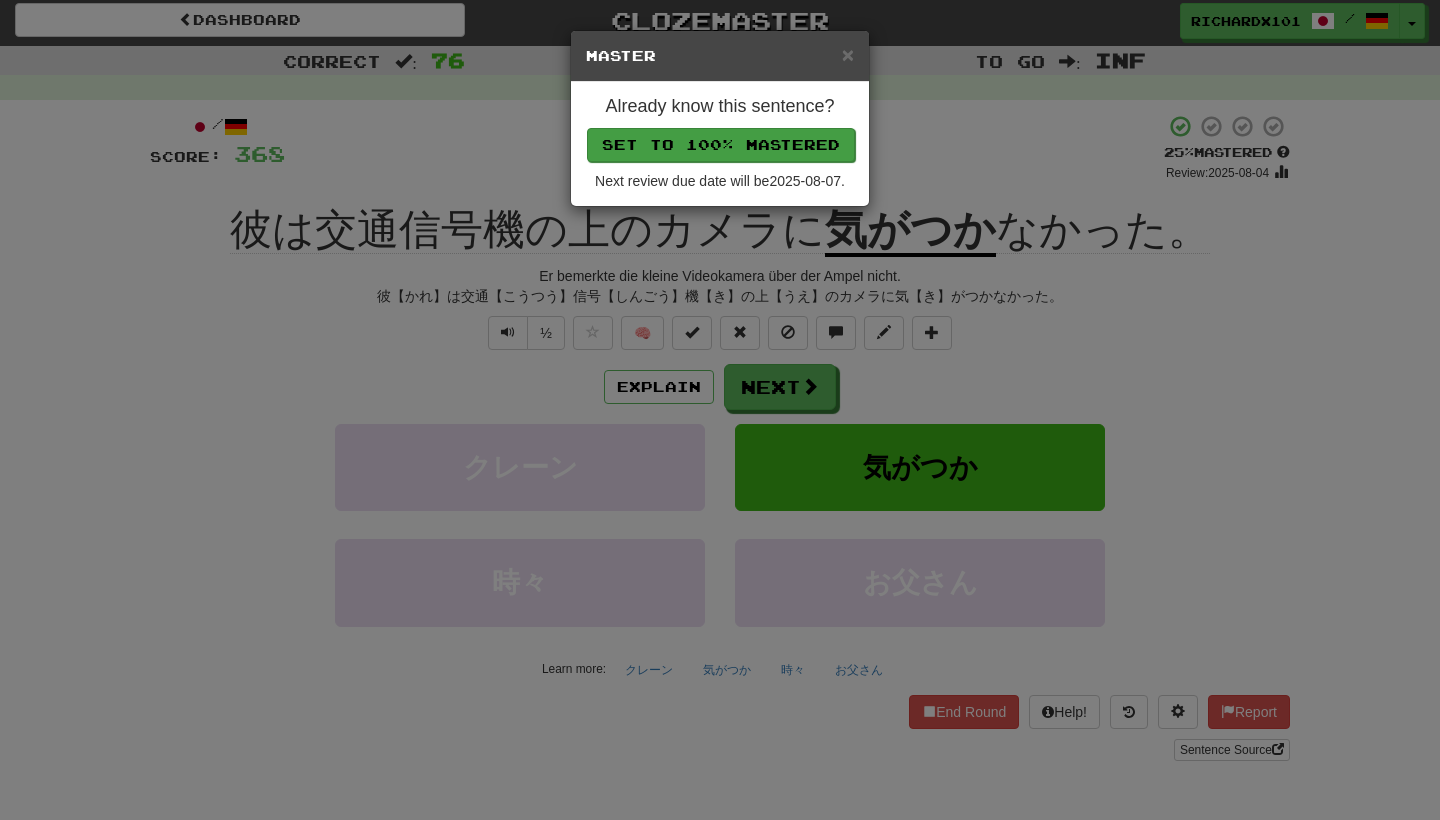 click on "Set to 100% Mastered" at bounding box center [721, 145] 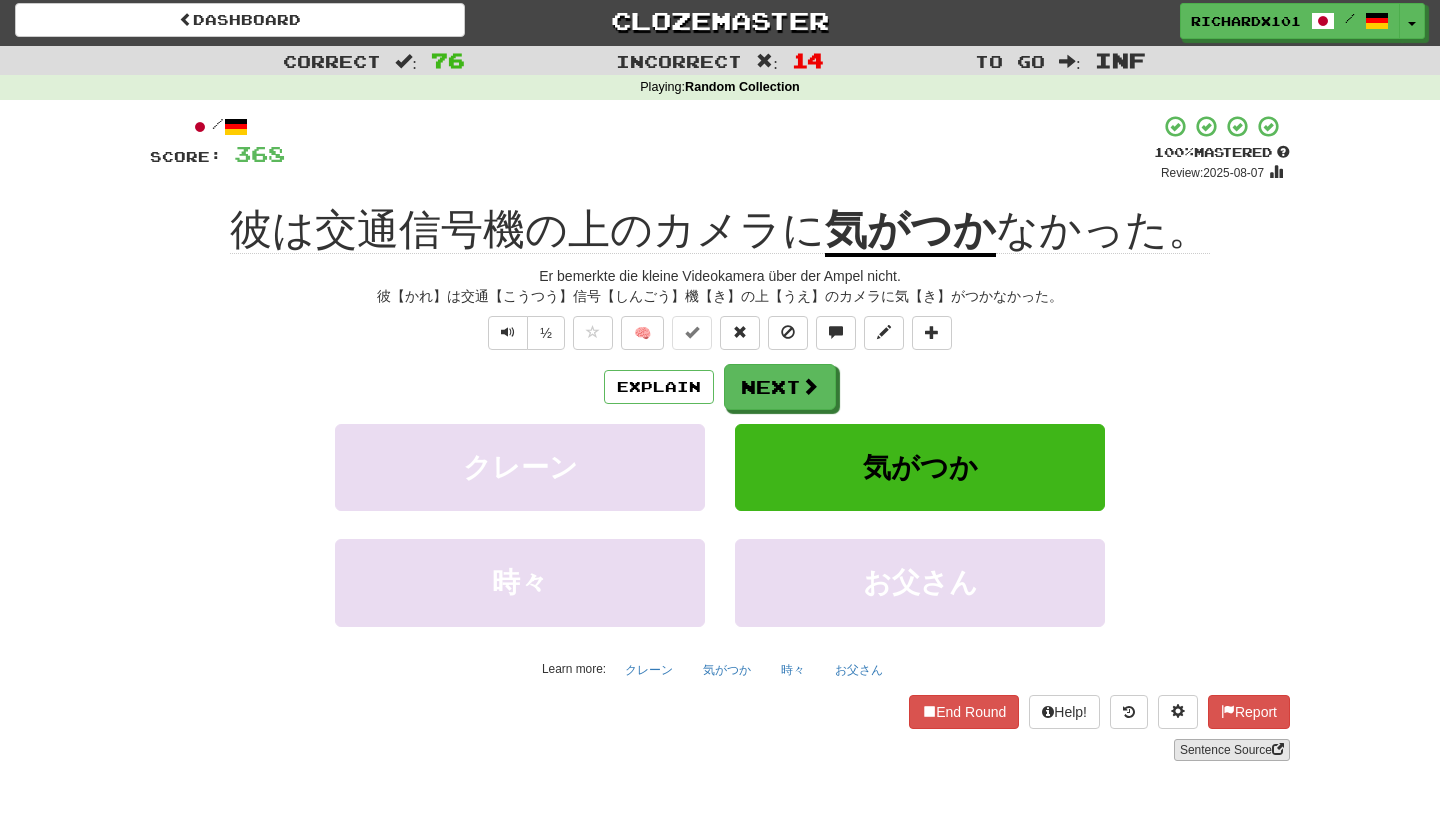 click on "Sentence Source" at bounding box center (1232, 750) 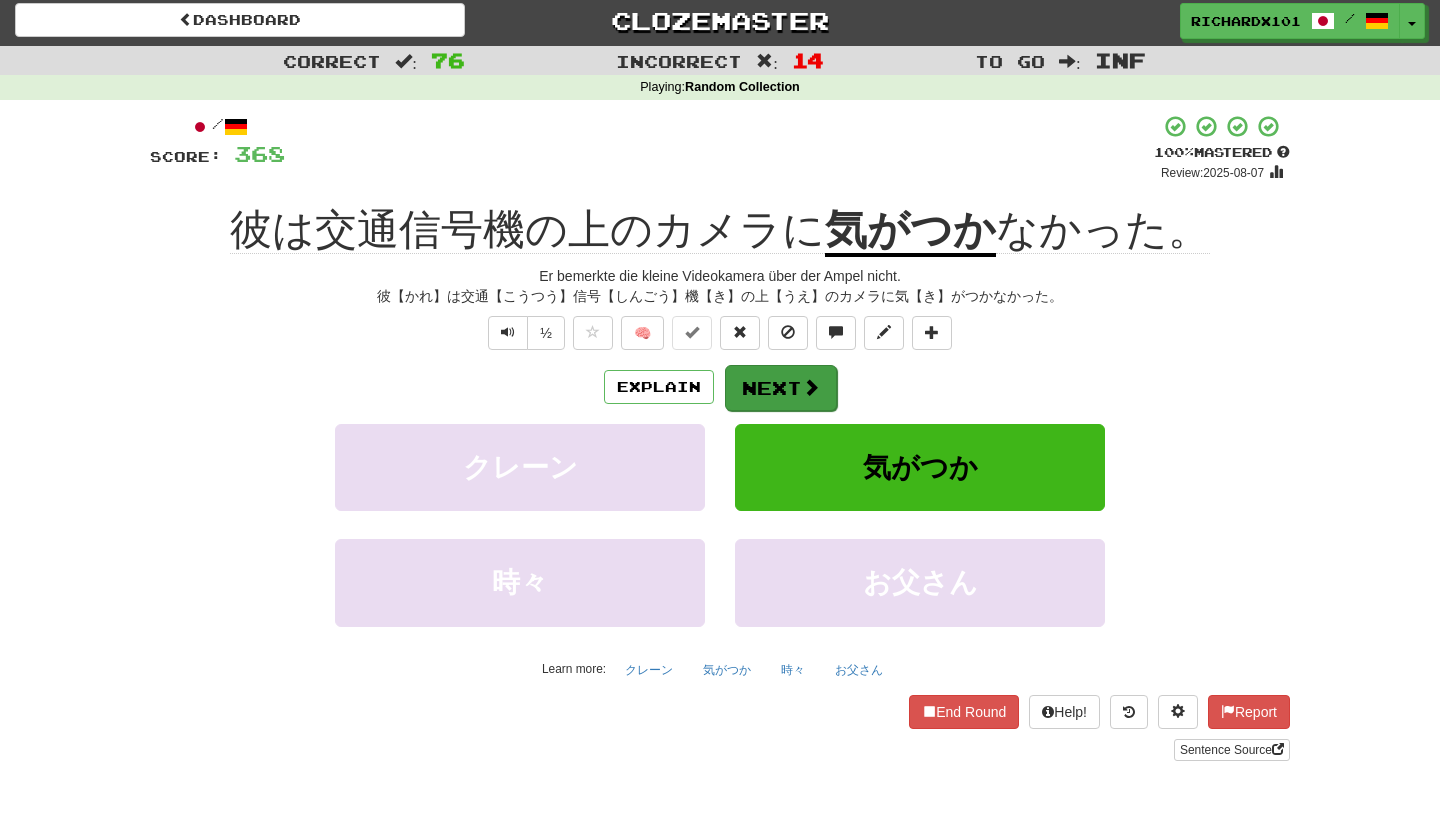 click on "Next" at bounding box center [781, 388] 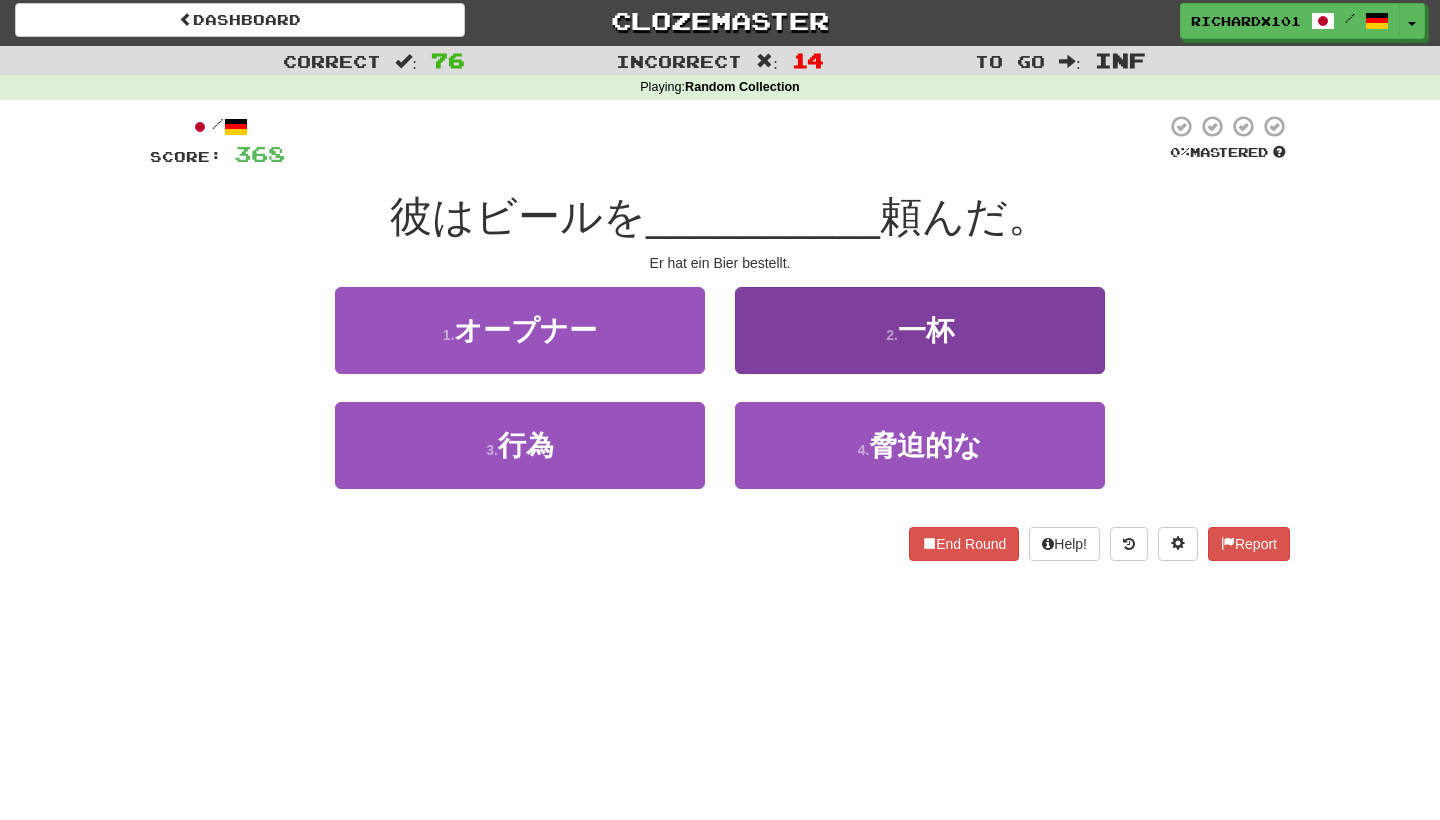 click on "2 .  一杯" at bounding box center (920, 330) 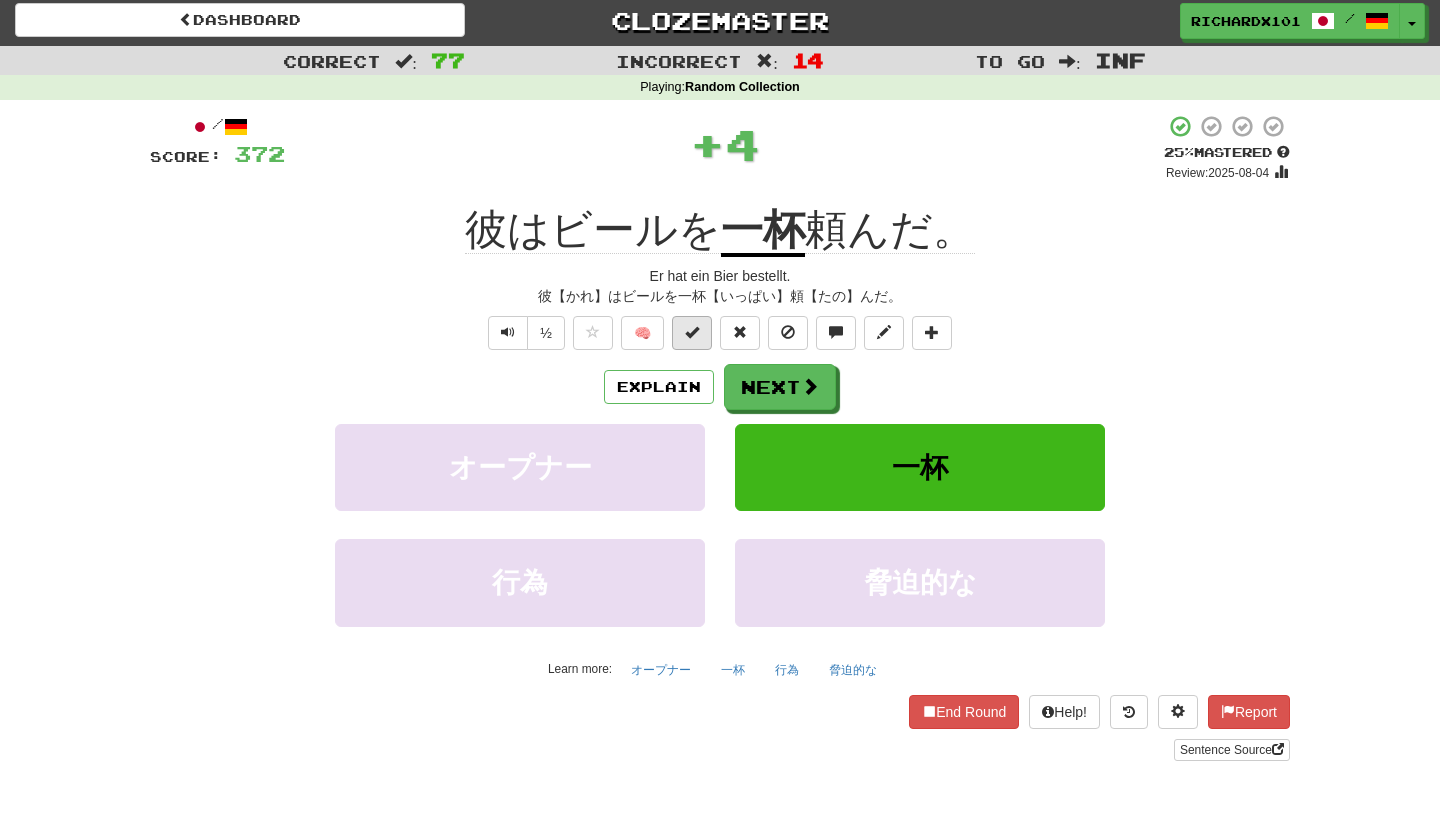 click at bounding box center [692, 332] 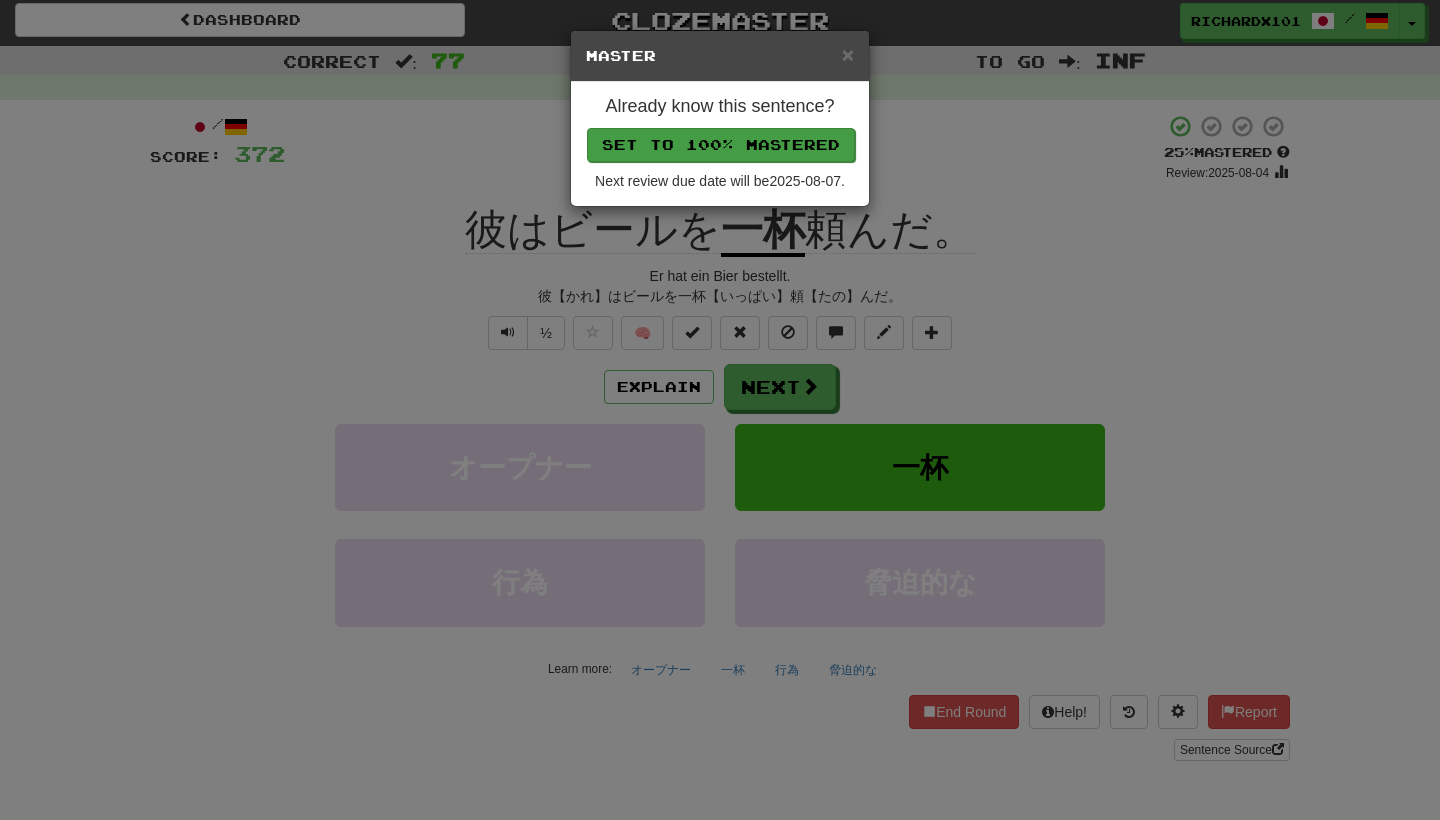 click on "Set to 100% Mastered" at bounding box center [721, 145] 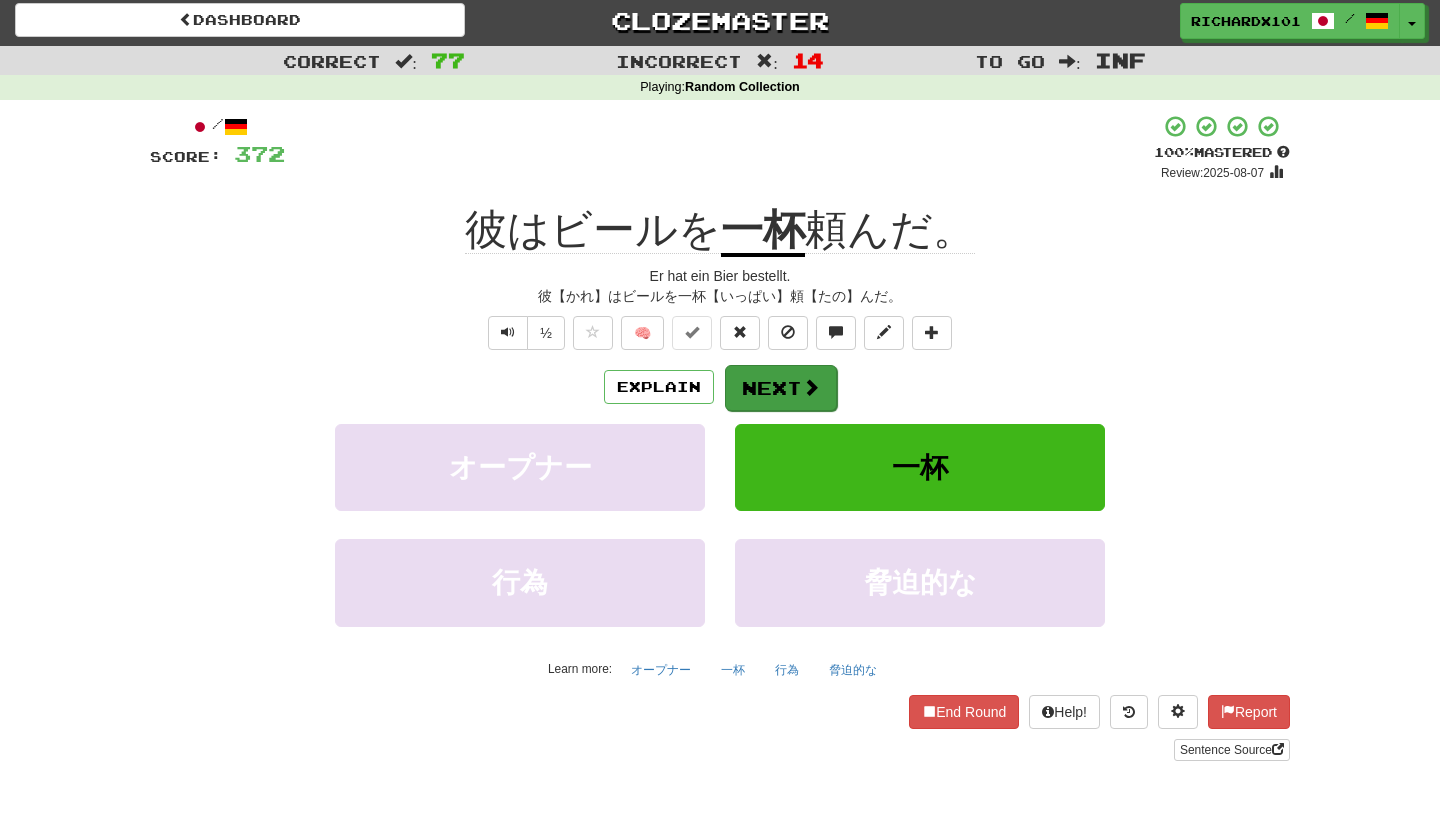 click on "Next" at bounding box center [781, 388] 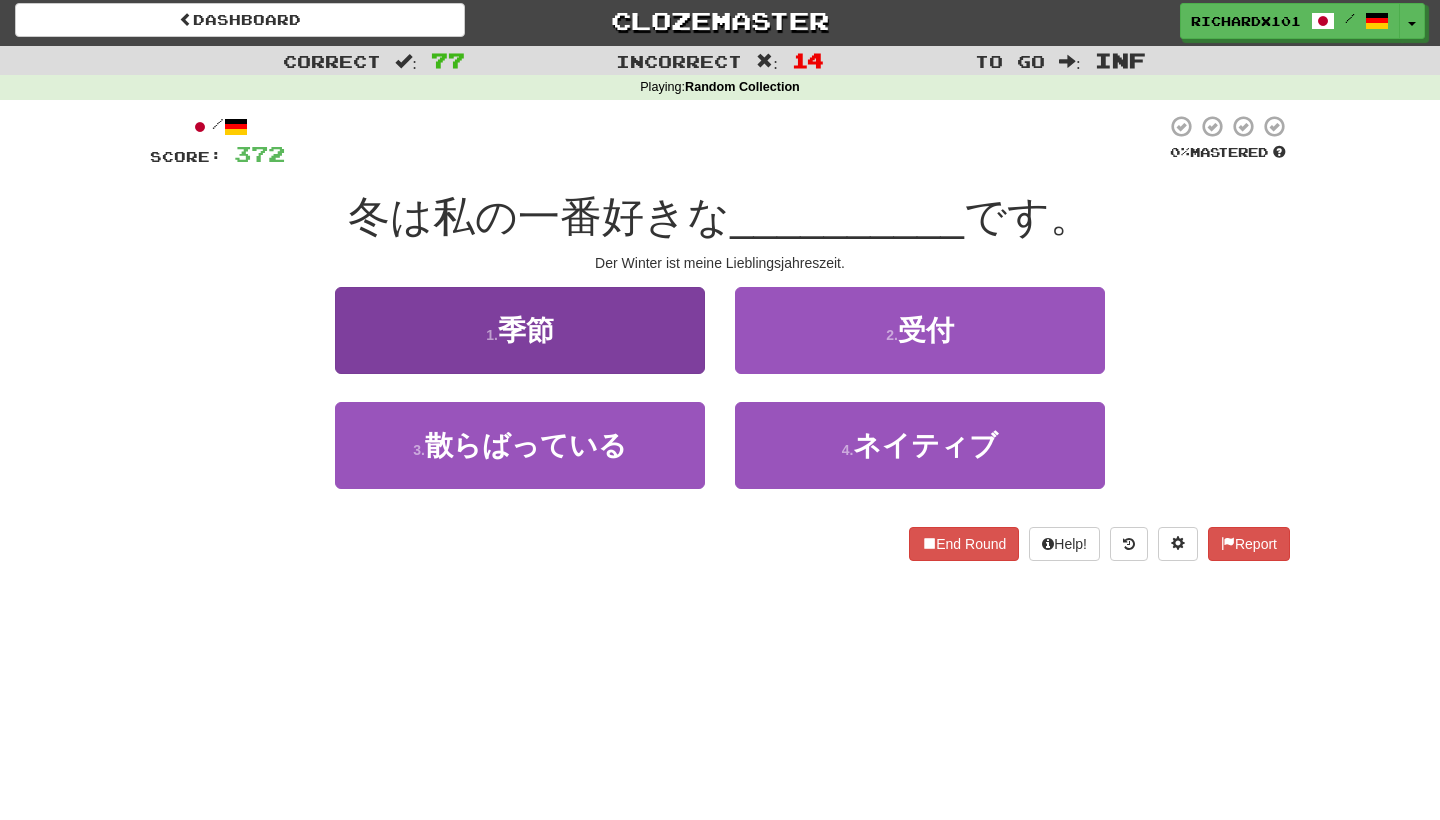 click on "1 .  季節" at bounding box center (520, 330) 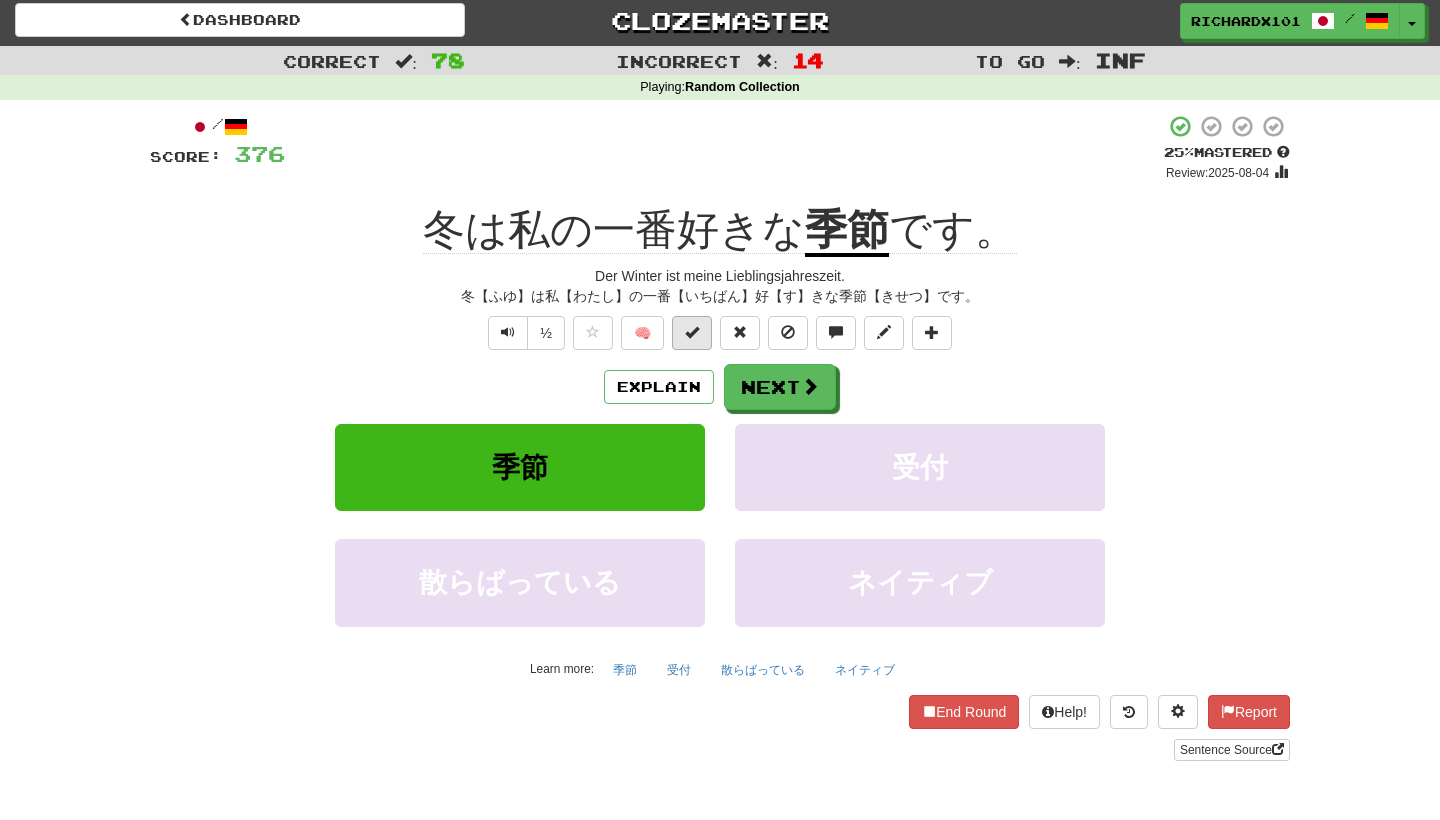 click at bounding box center (692, 332) 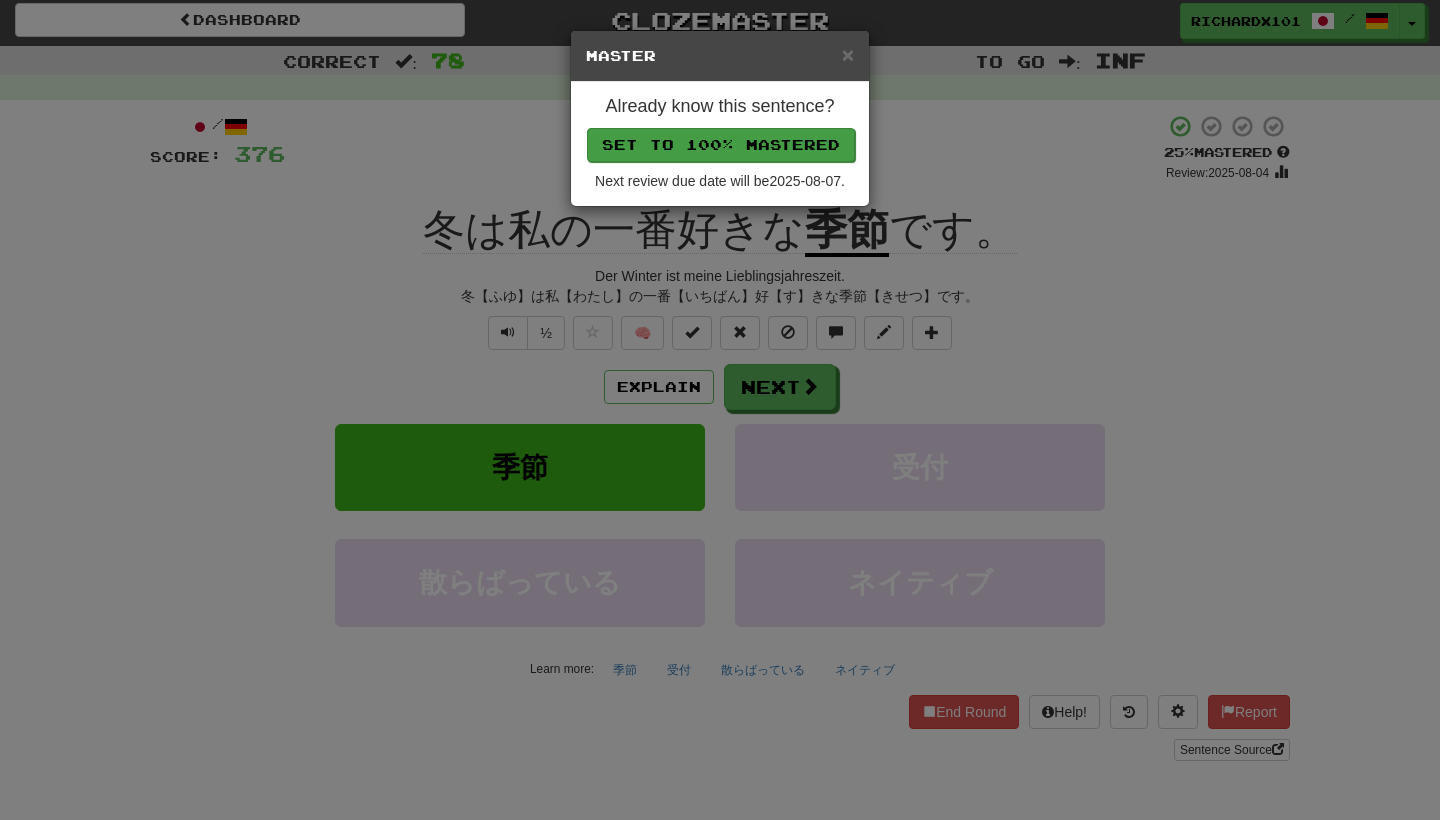 click on "Set to 100% Mastered" at bounding box center [721, 145] 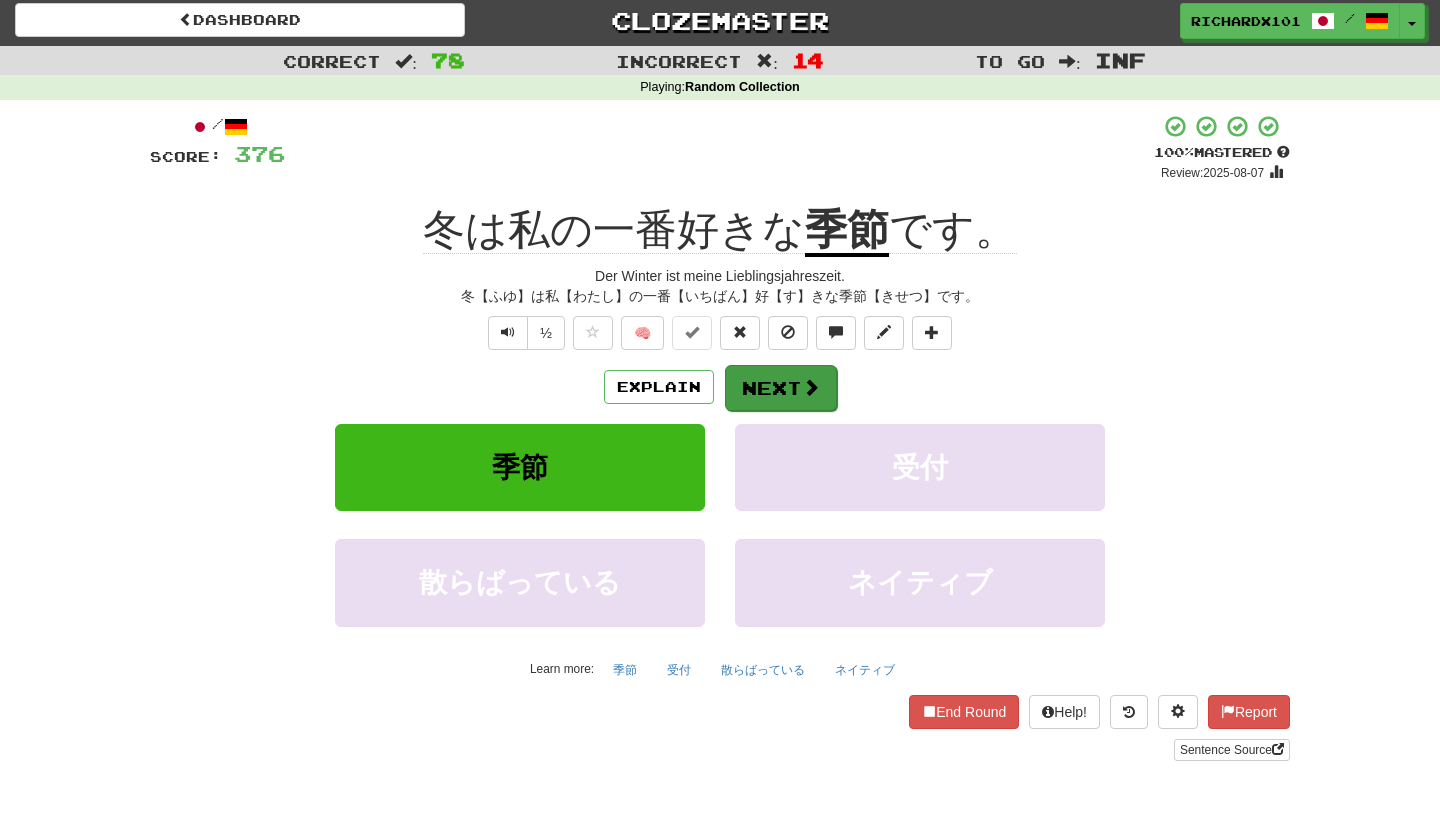 click on "Next" at bounding box center (781, 388) 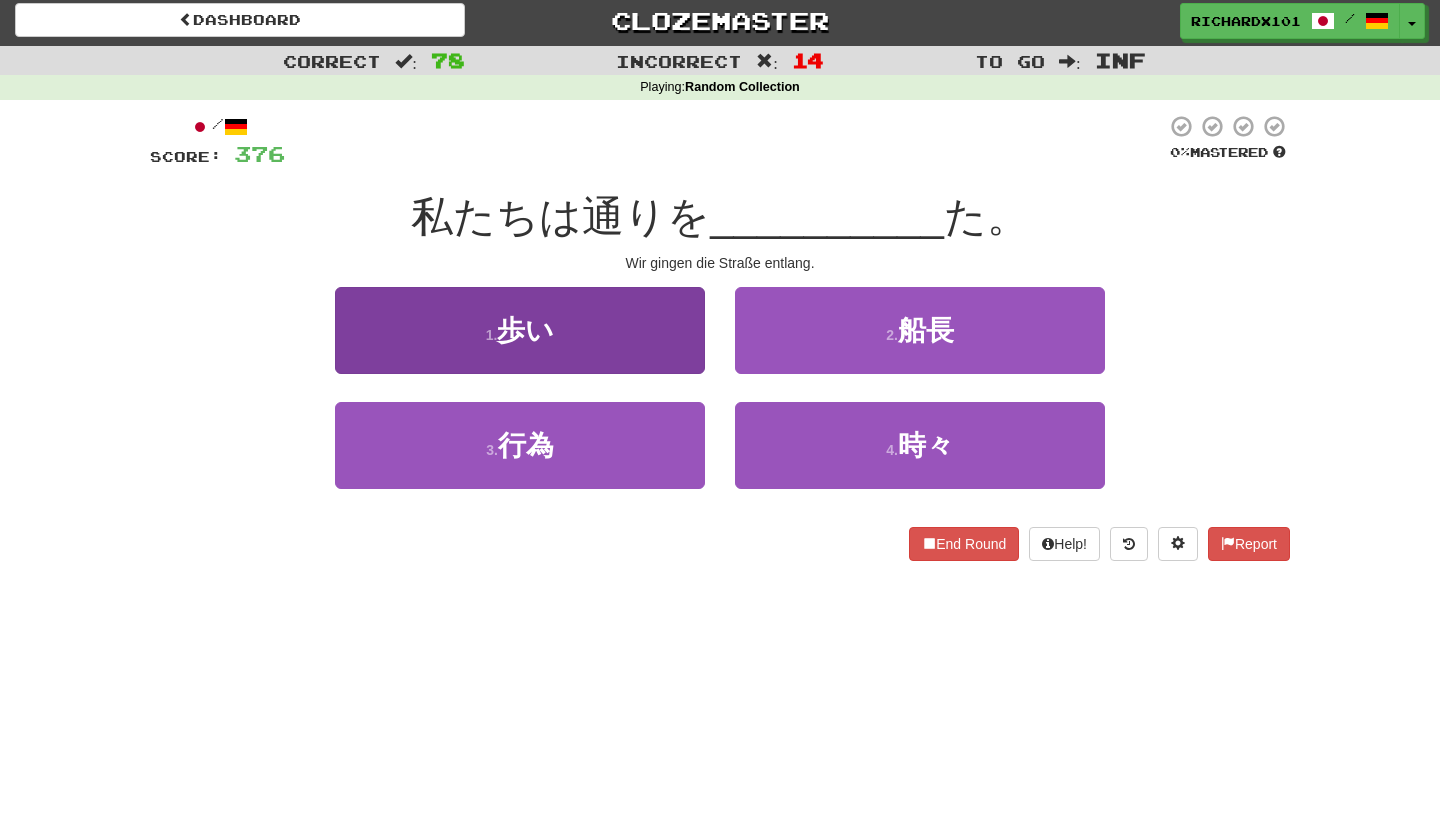 click on "1 .  歩い" at bounding box center [520, 330] 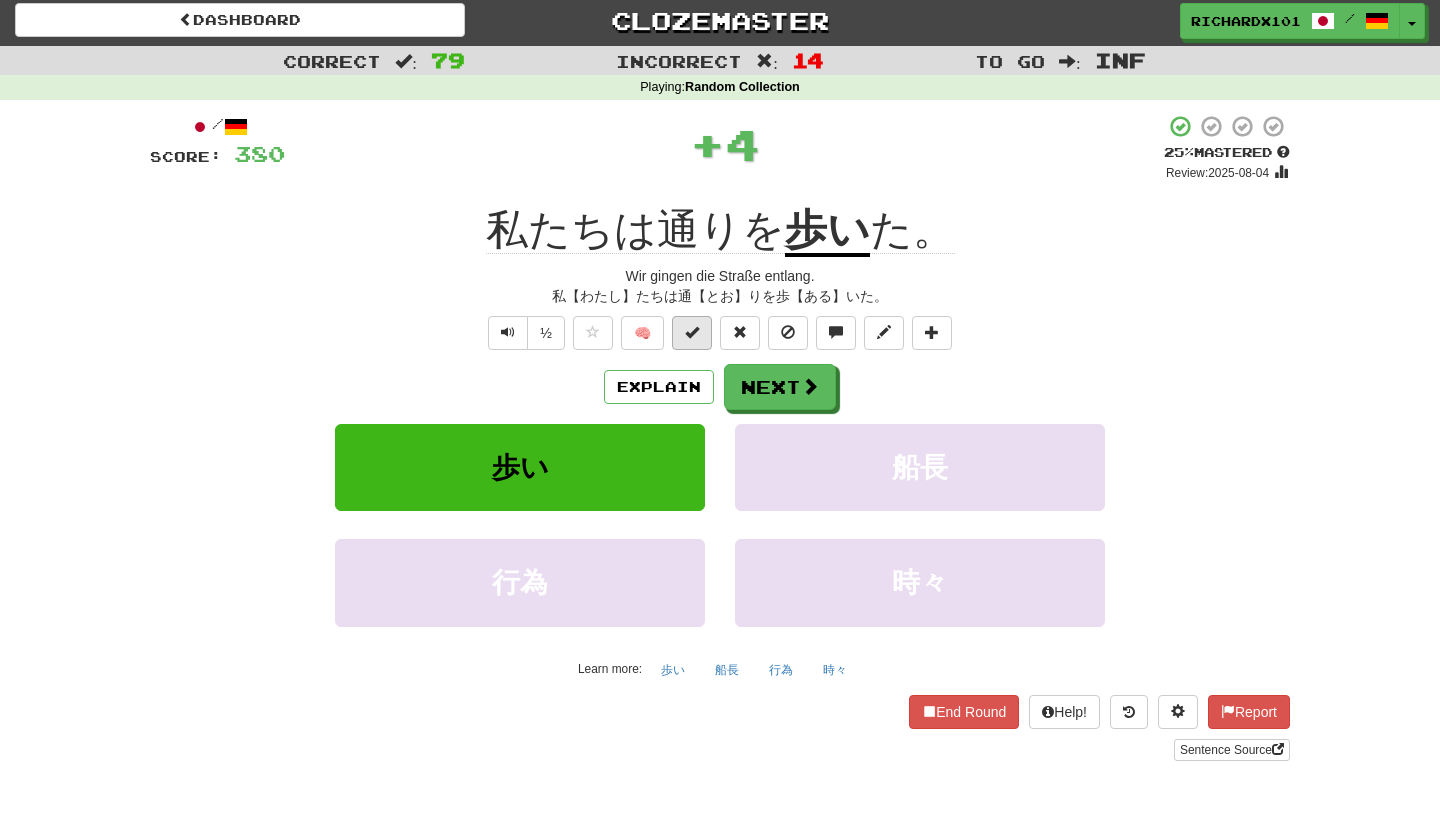 click at bounding box center [692, 333] 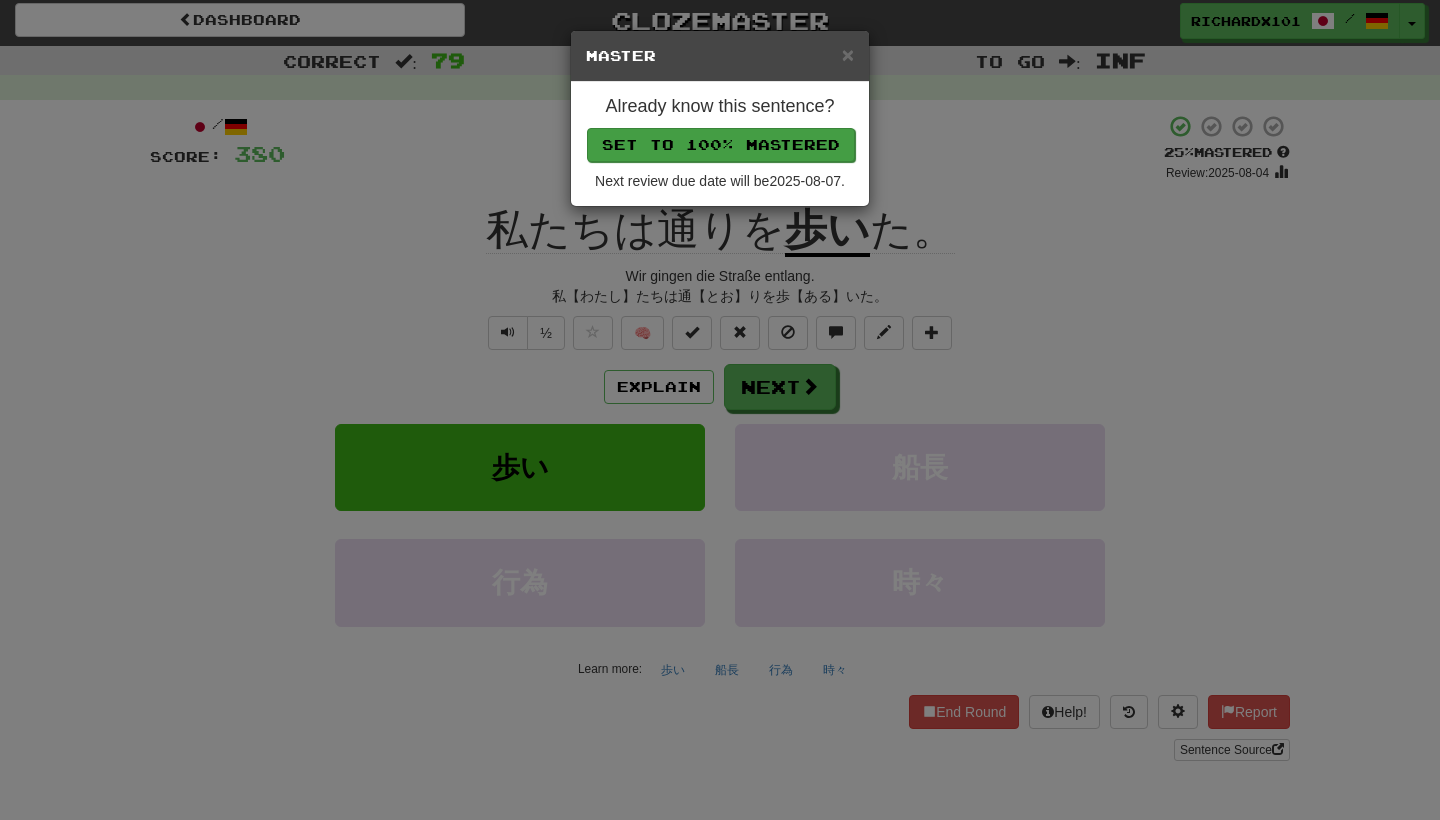 click on "Set to 100% Mastered" at bounding box center (721, 145) 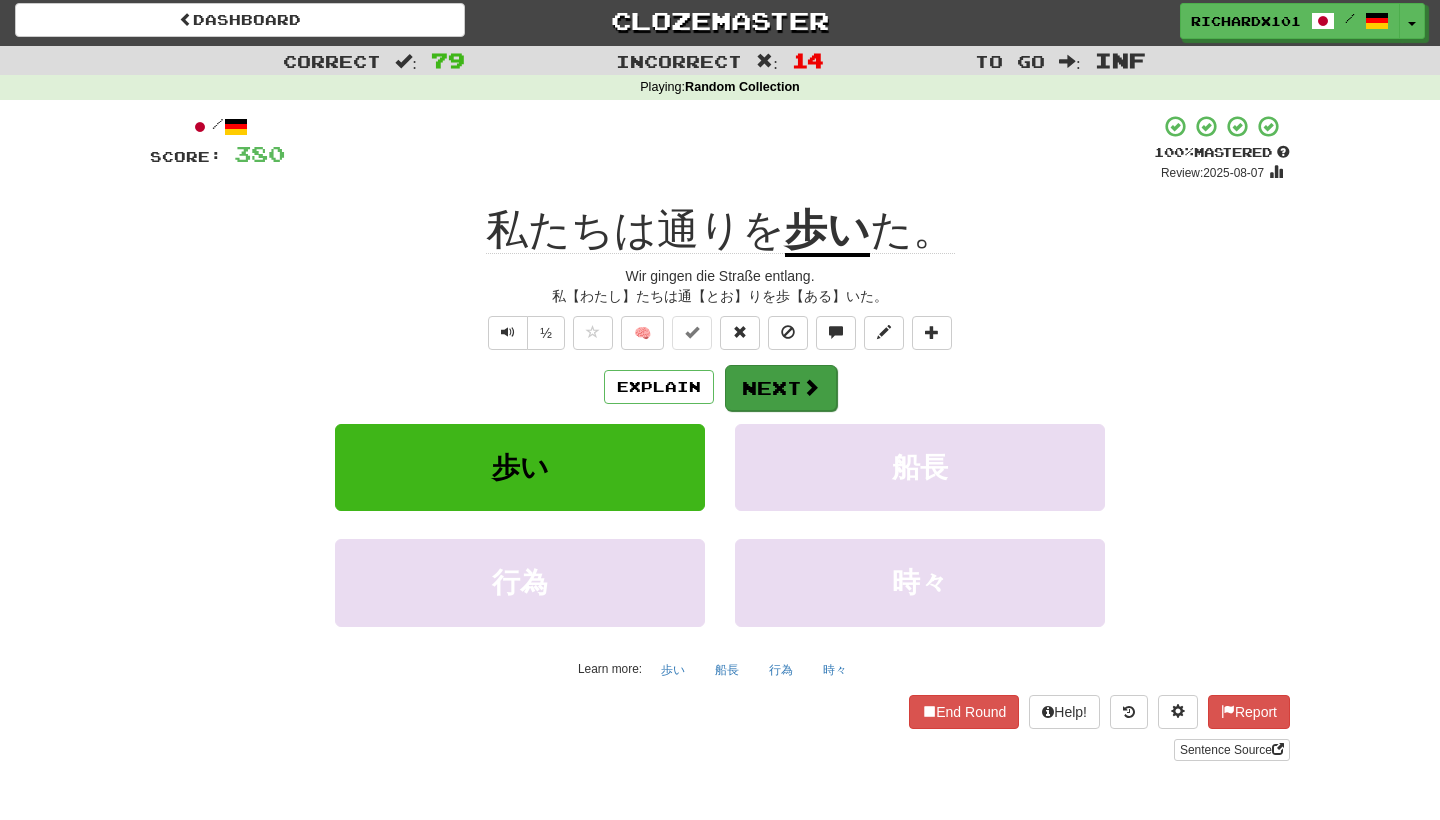 click on "Next" at bounding box center (781, 388) 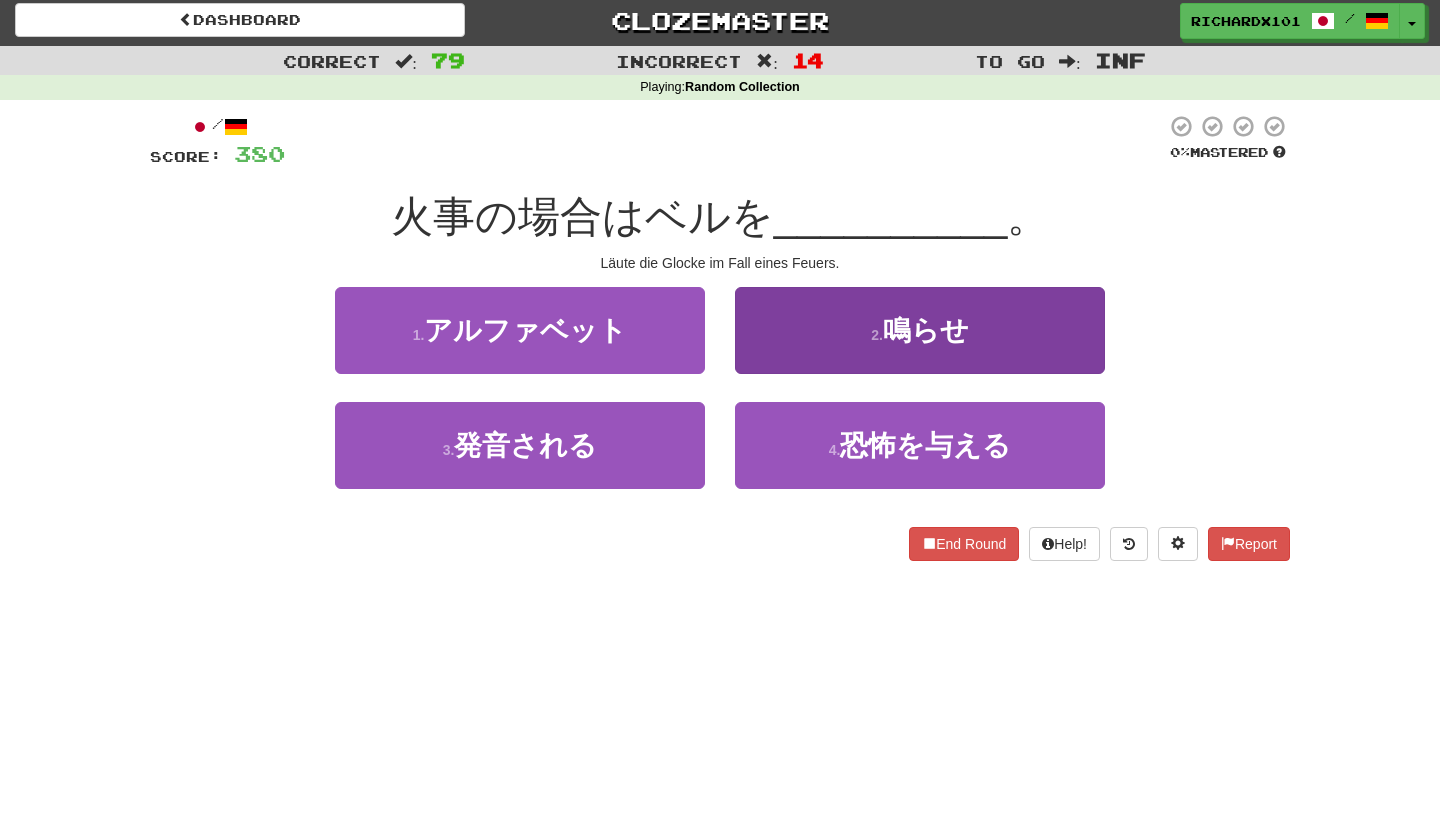 click on "2 .  鳴らせ" at bounding box center (920, 330) 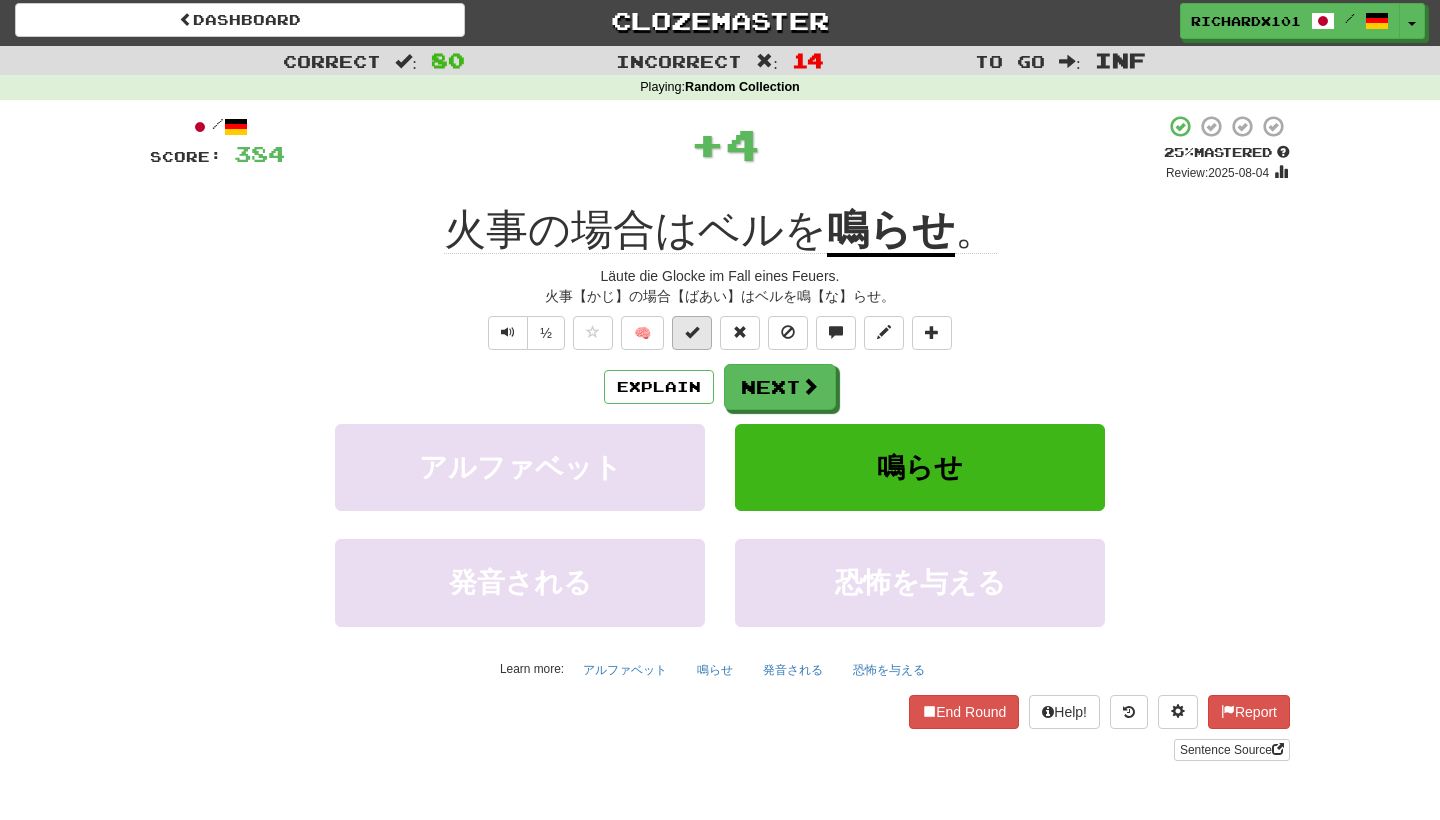 click at bounding box center (692, 333) 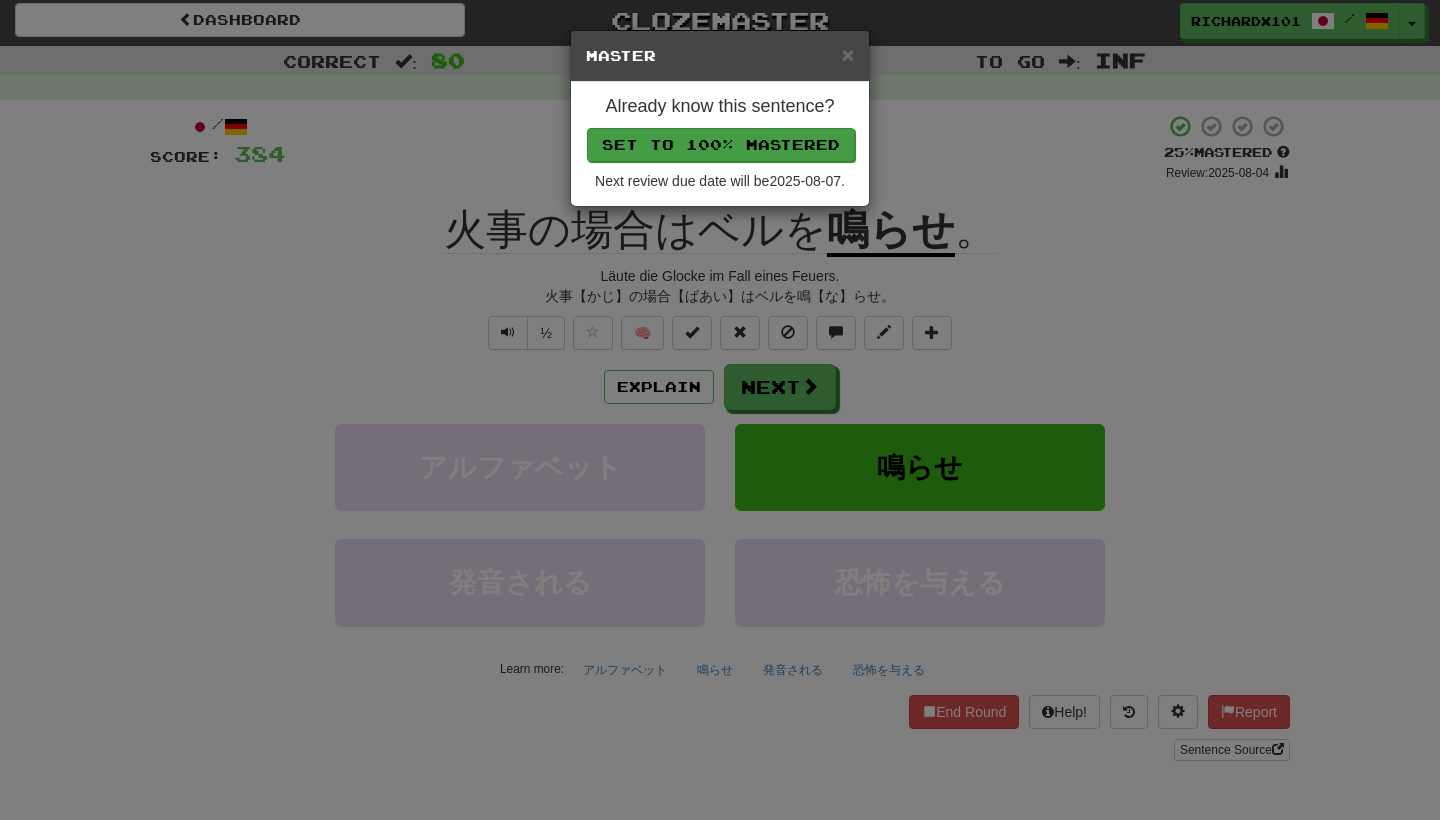 click on "Set to 100% Mastered" at bounding box center (721, 145) 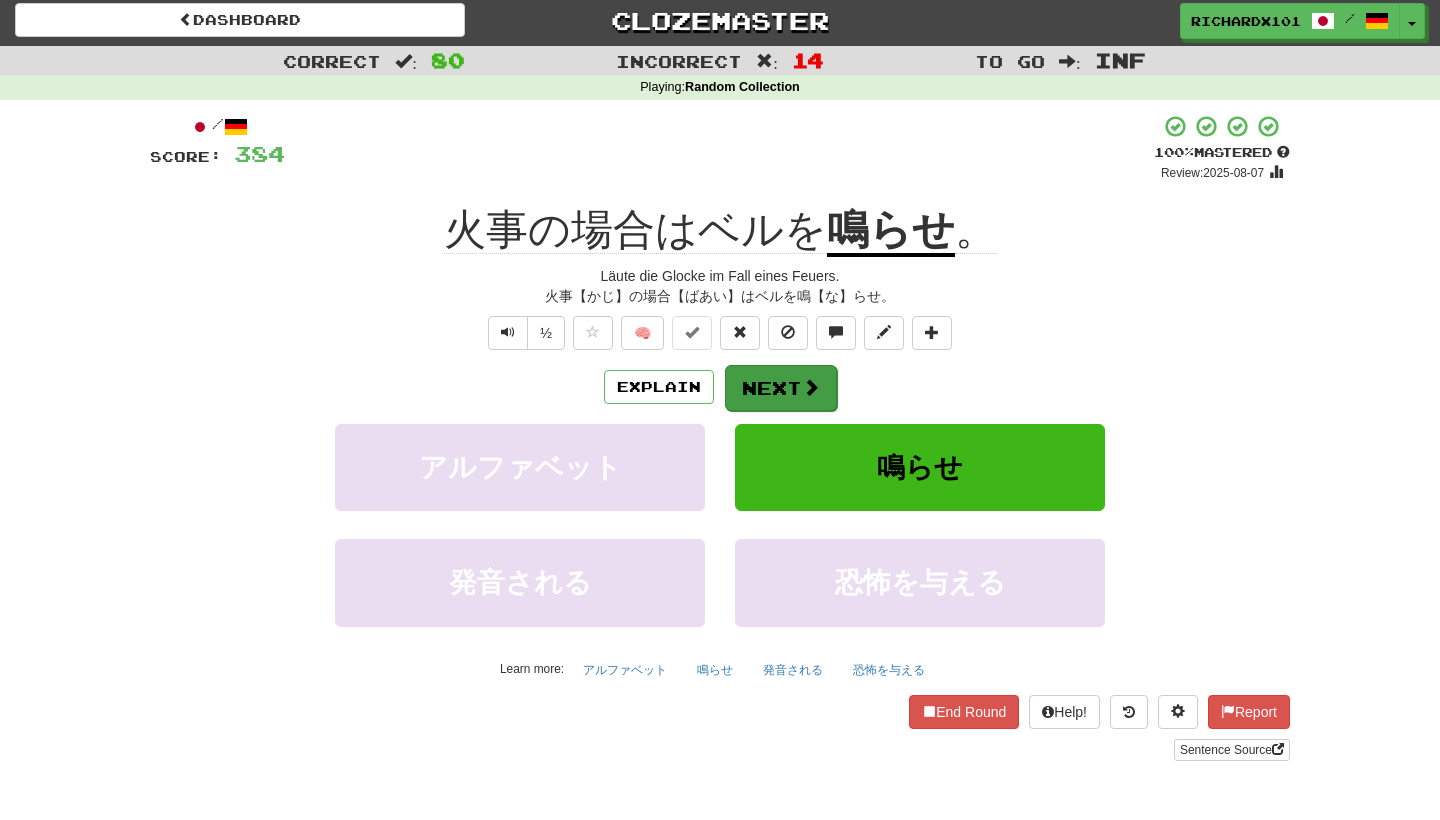 click on "Next" at bounding box center (781, 388) 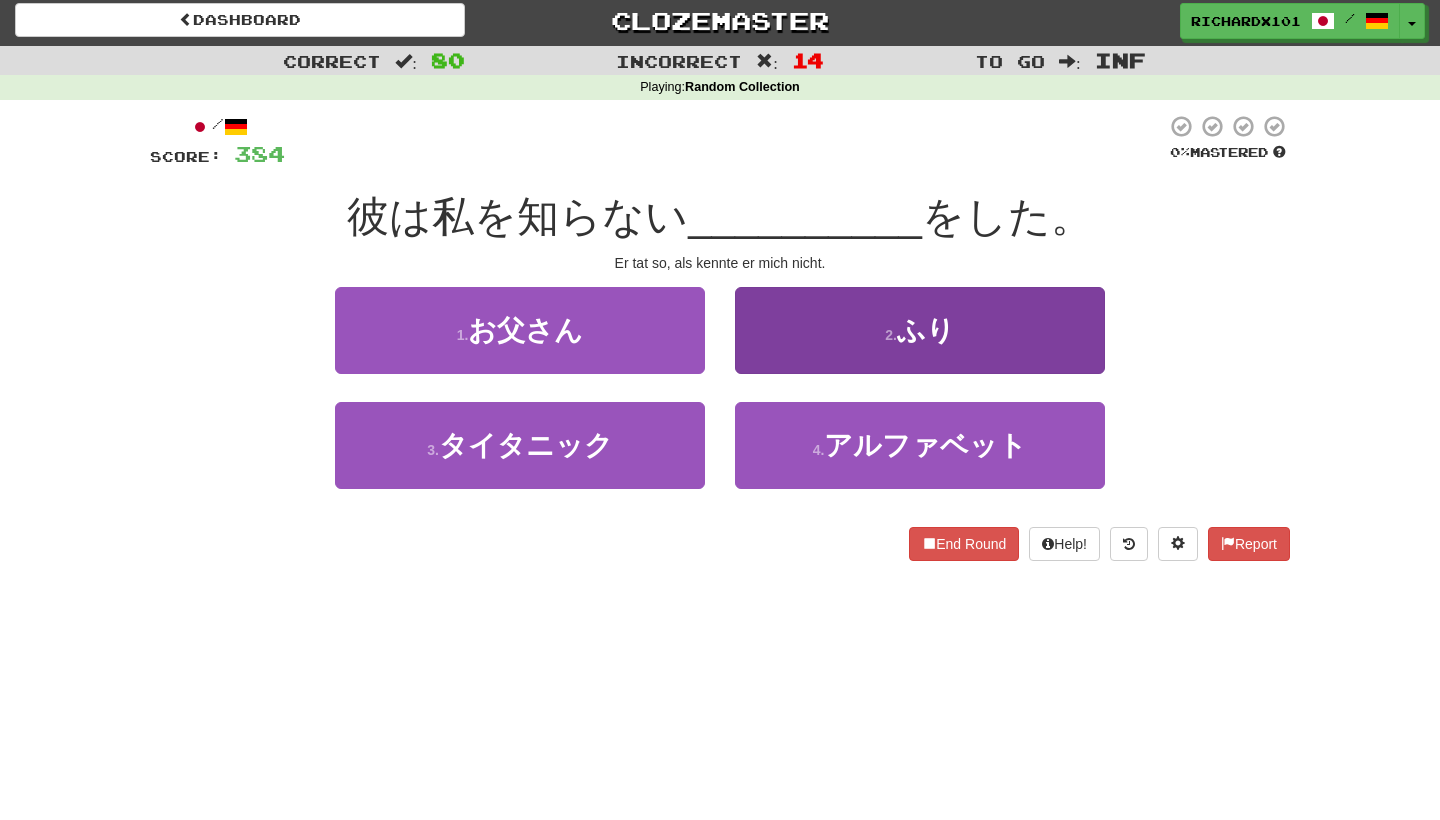 click on "2 .  ふり" at bounding box center (920, 330) 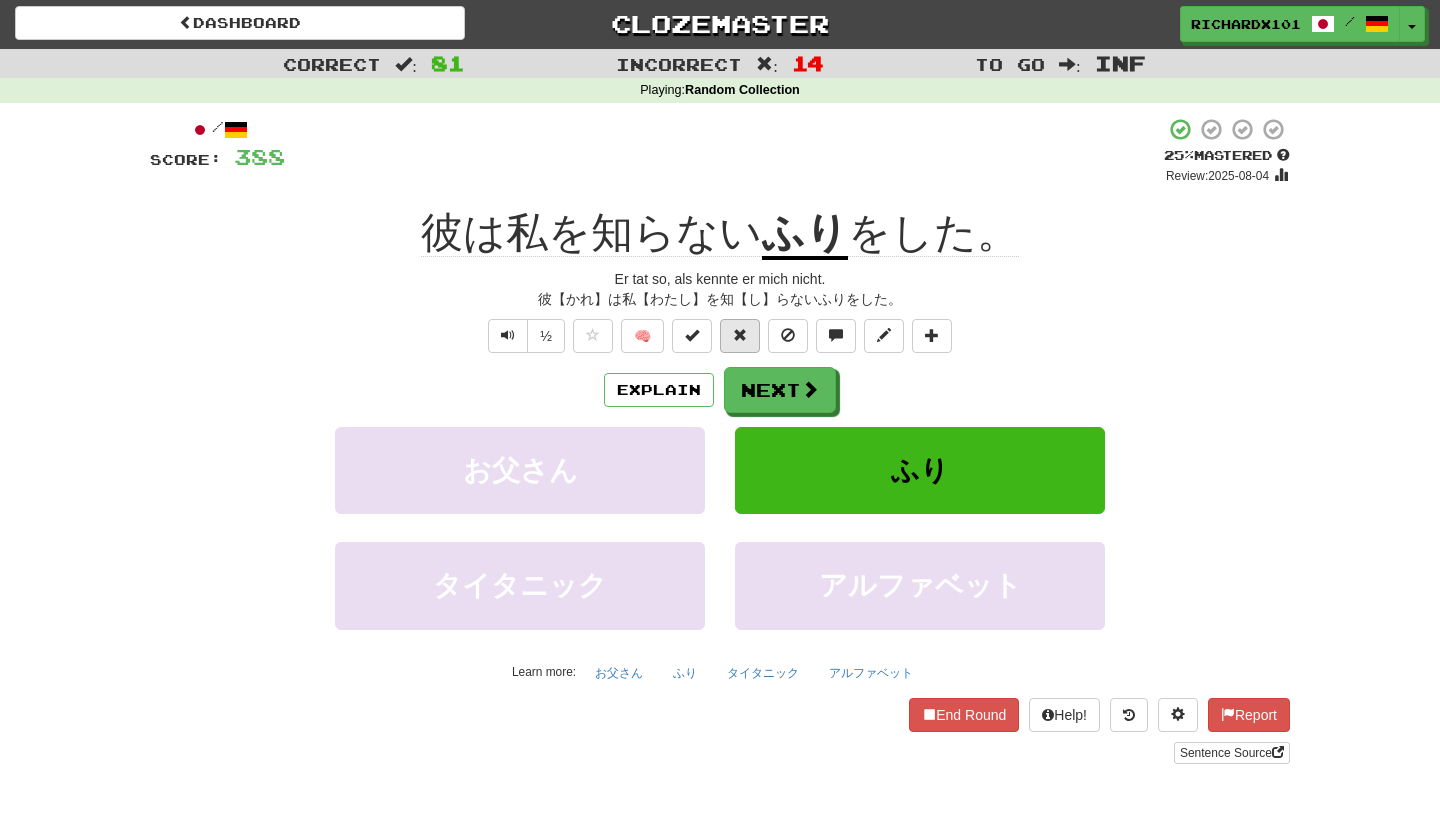 scroll, scrollTop: 1, scrollLeft: 0, axis: vertical 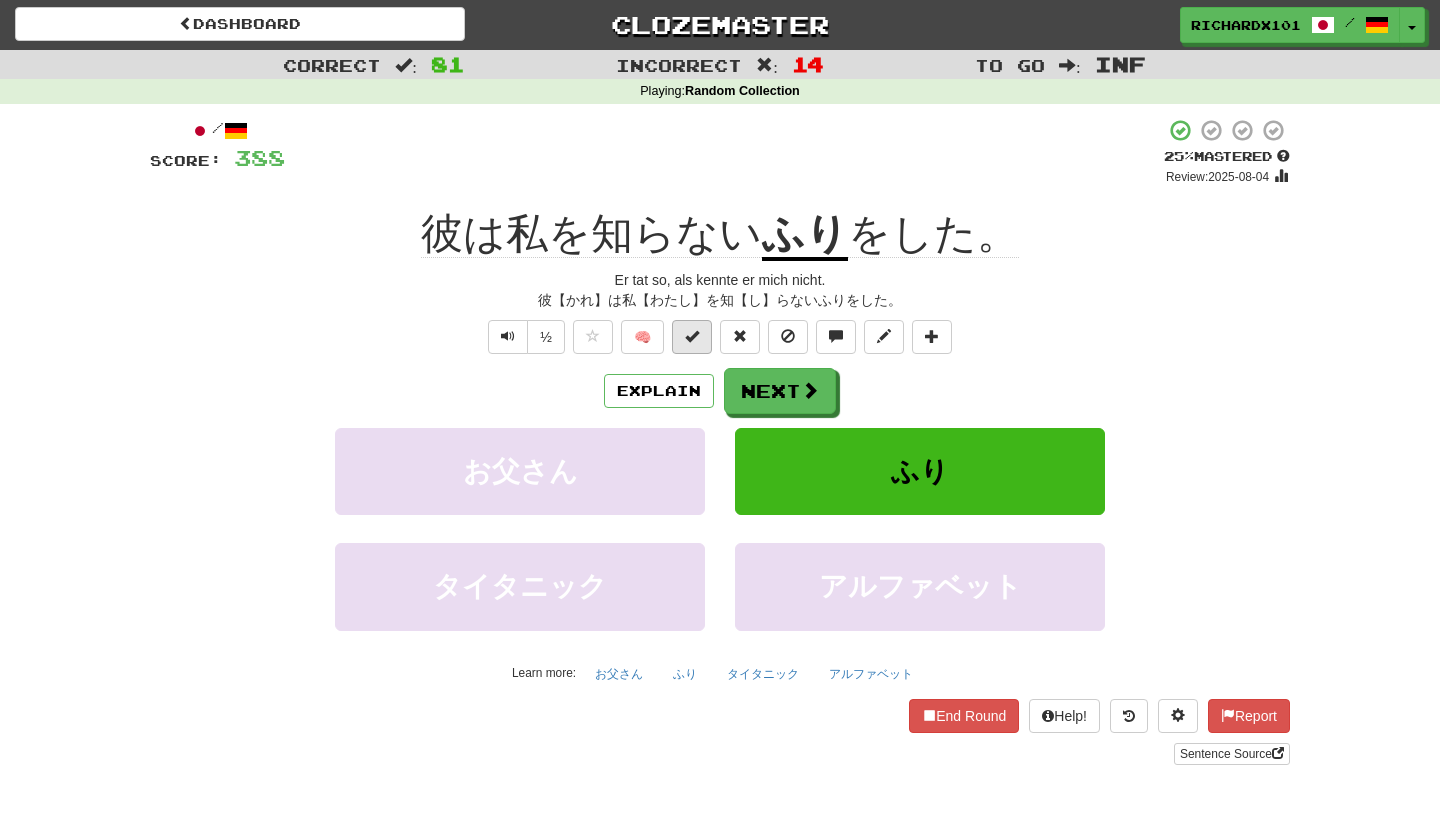 click at bounding box center [692, 337] 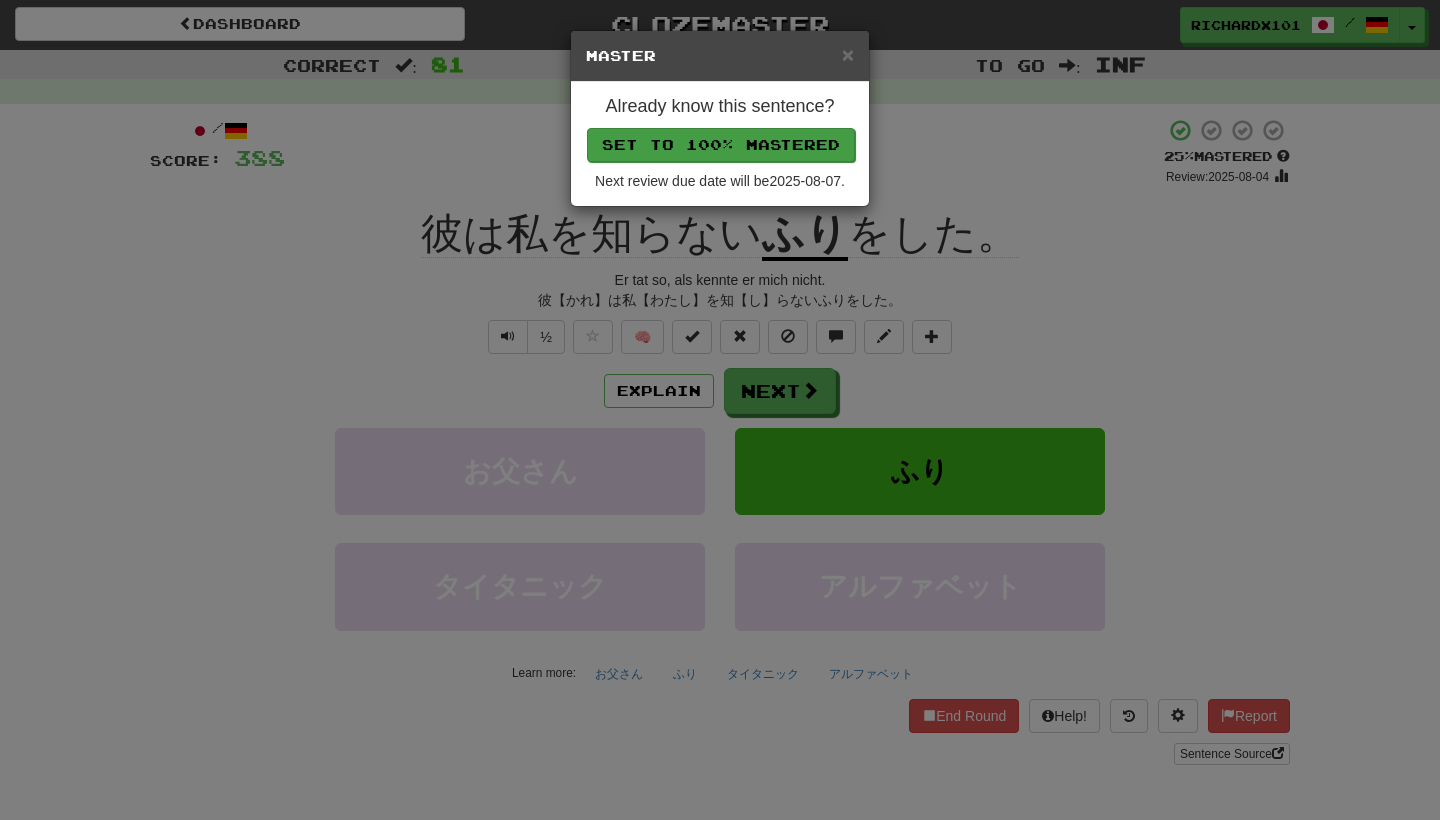 click on "Set to 100% Mastered" at bounding box center [721, 145] 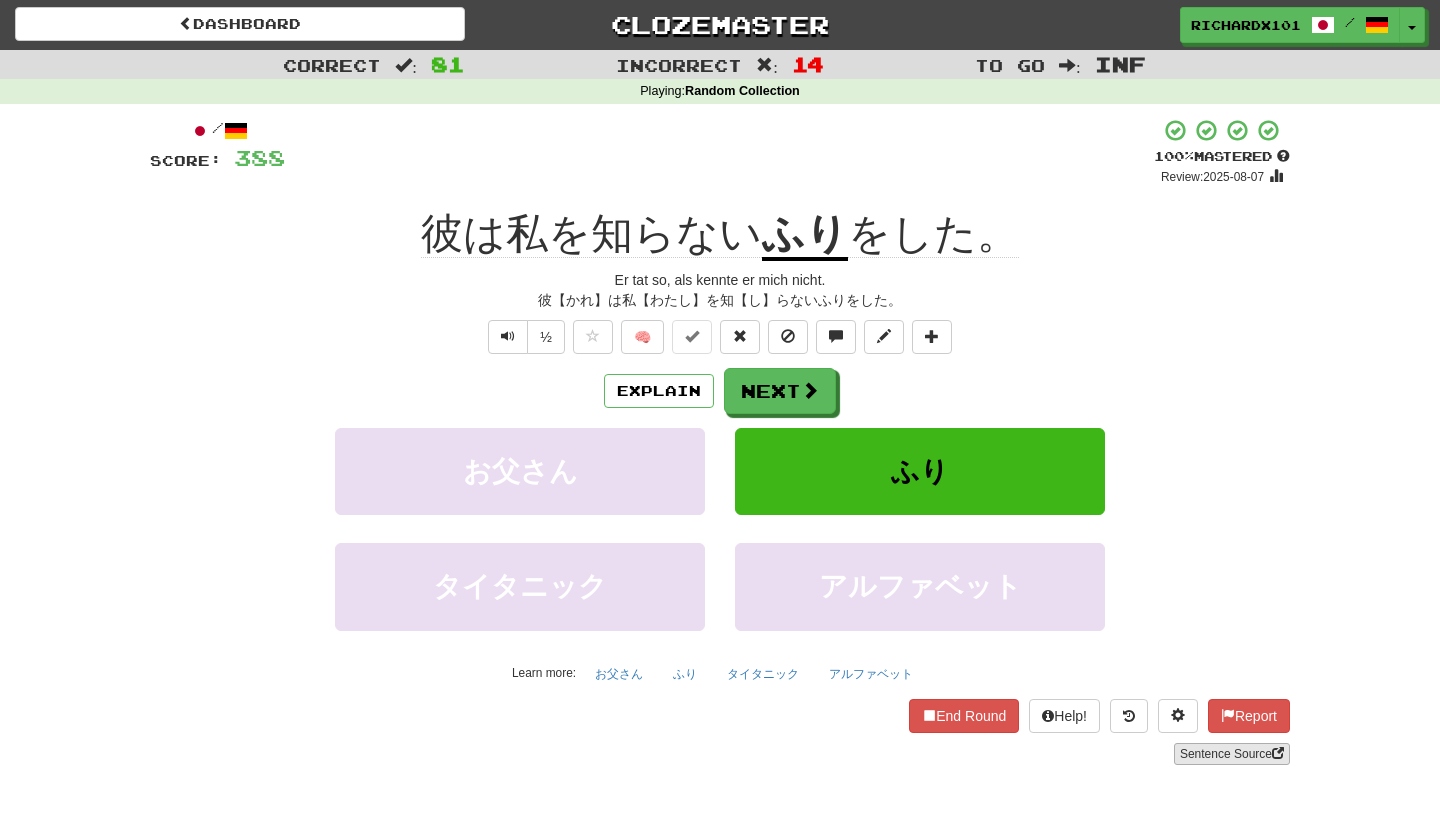 click on "Sentence Source" at bounding box center (1232, 754) 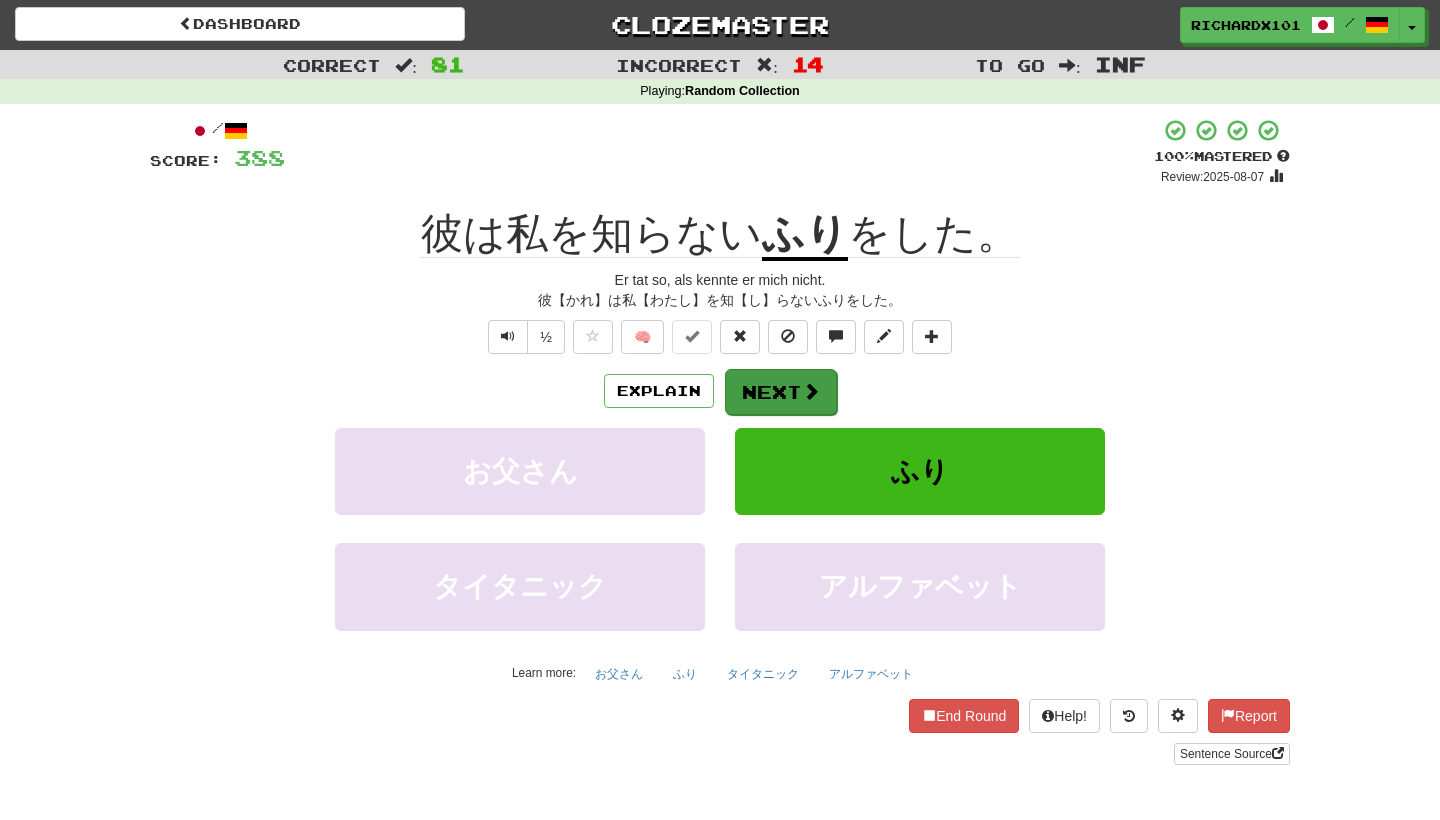 click at bounding box center [811, 391] 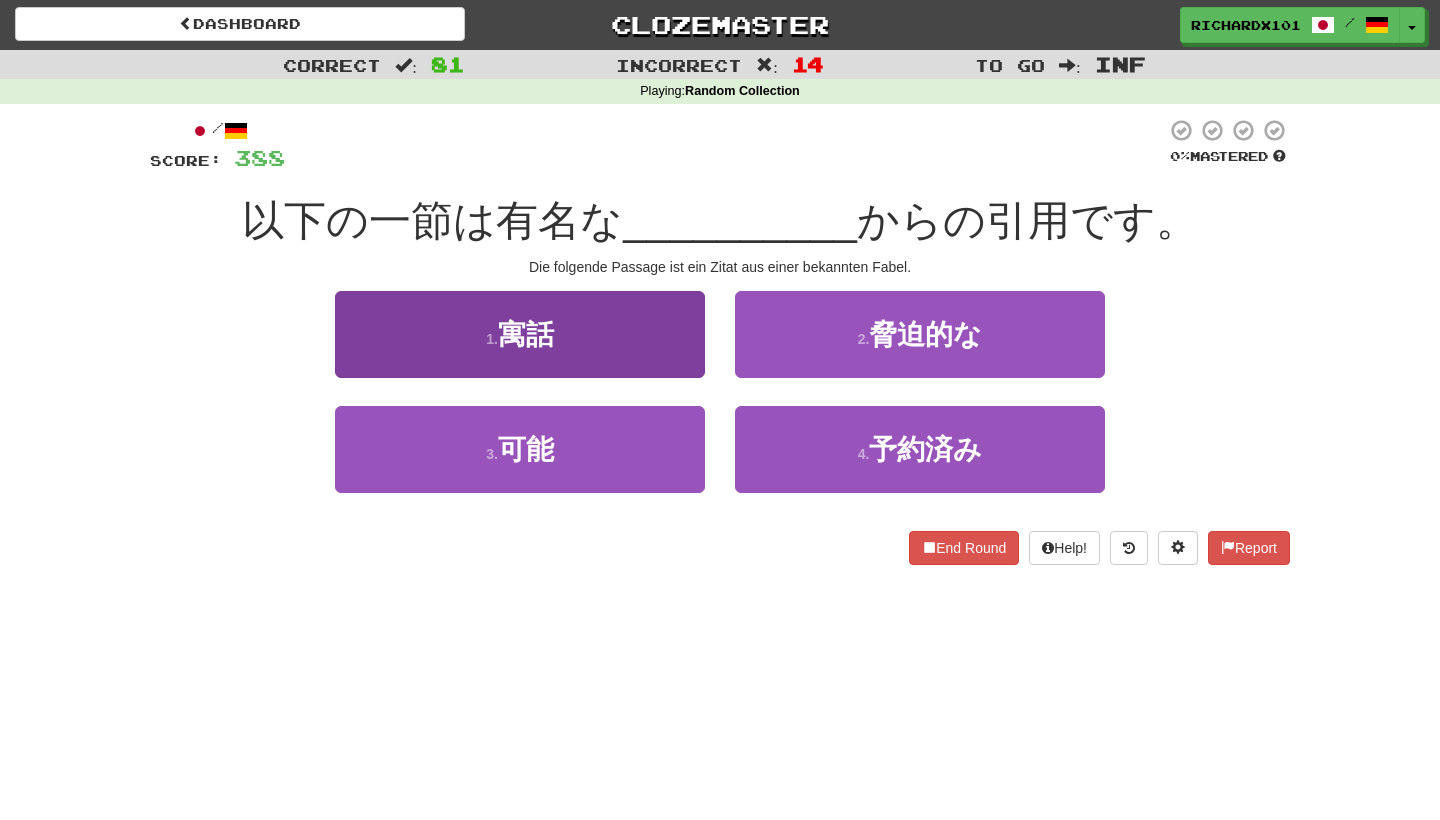 click on "1 .  寓話" at bounding box center [520, 334] 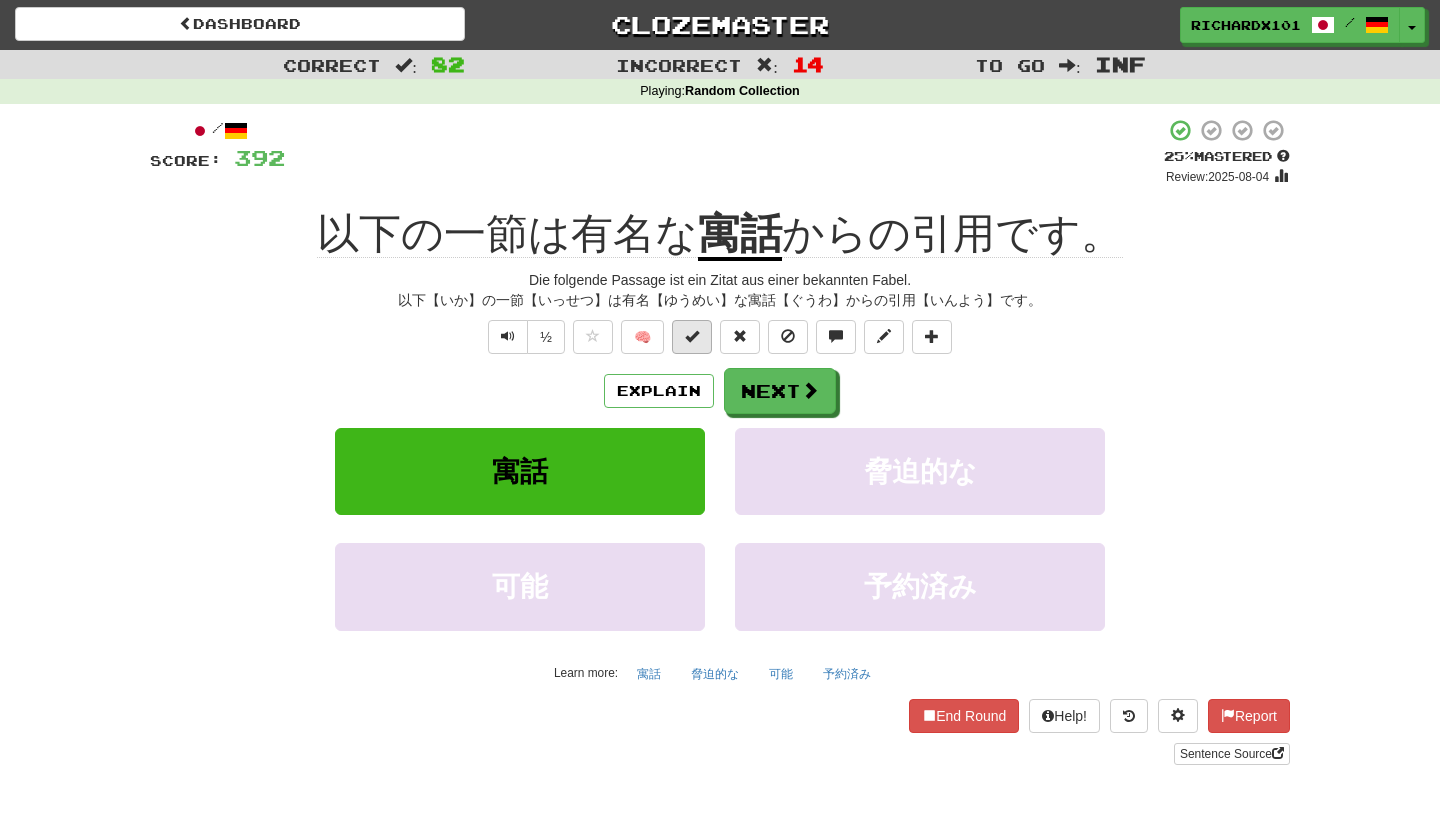 click at bounding box center (692, 336) 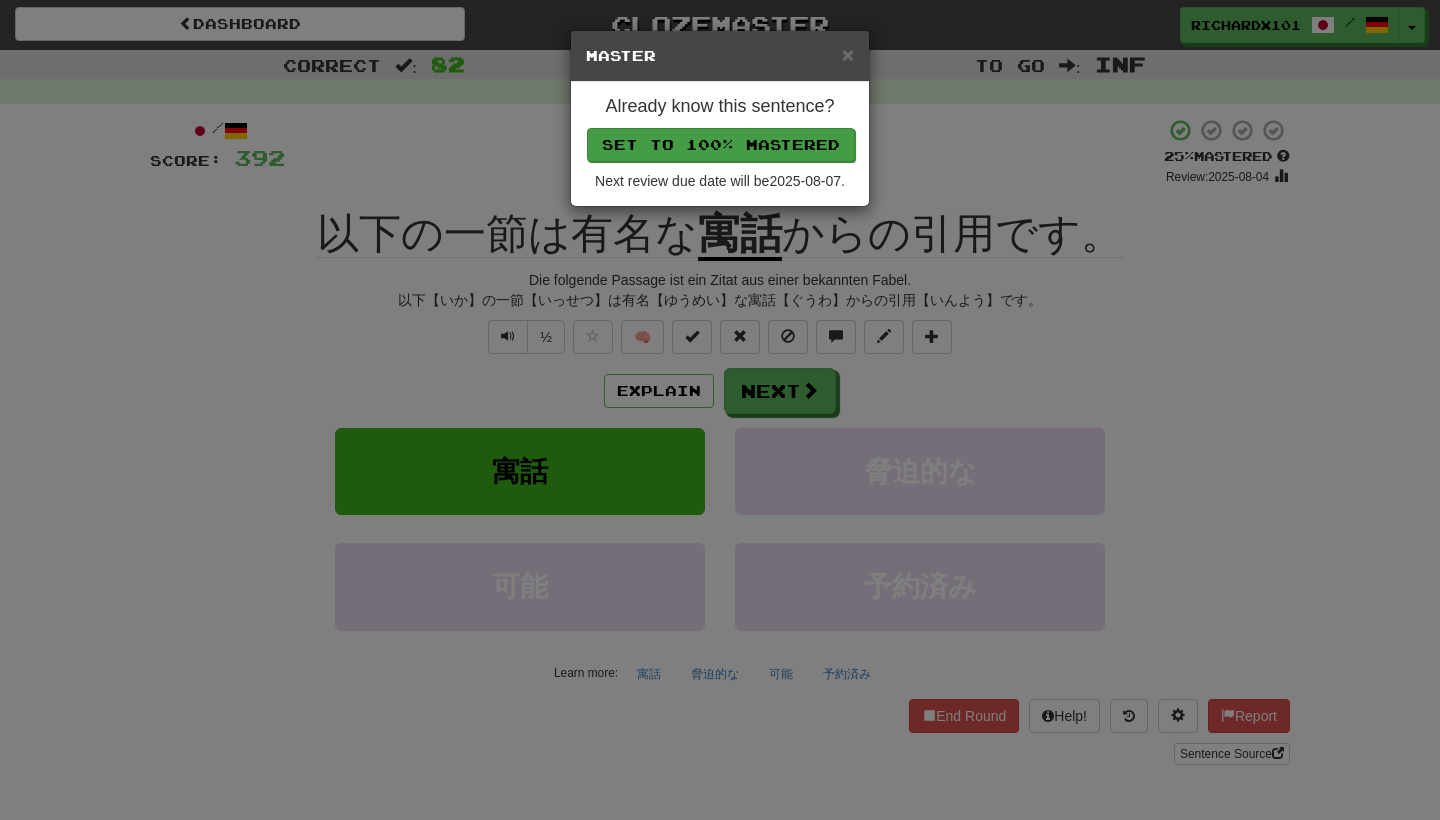 click on "Set to 100% Mastered" at bounding box center (721, 145) 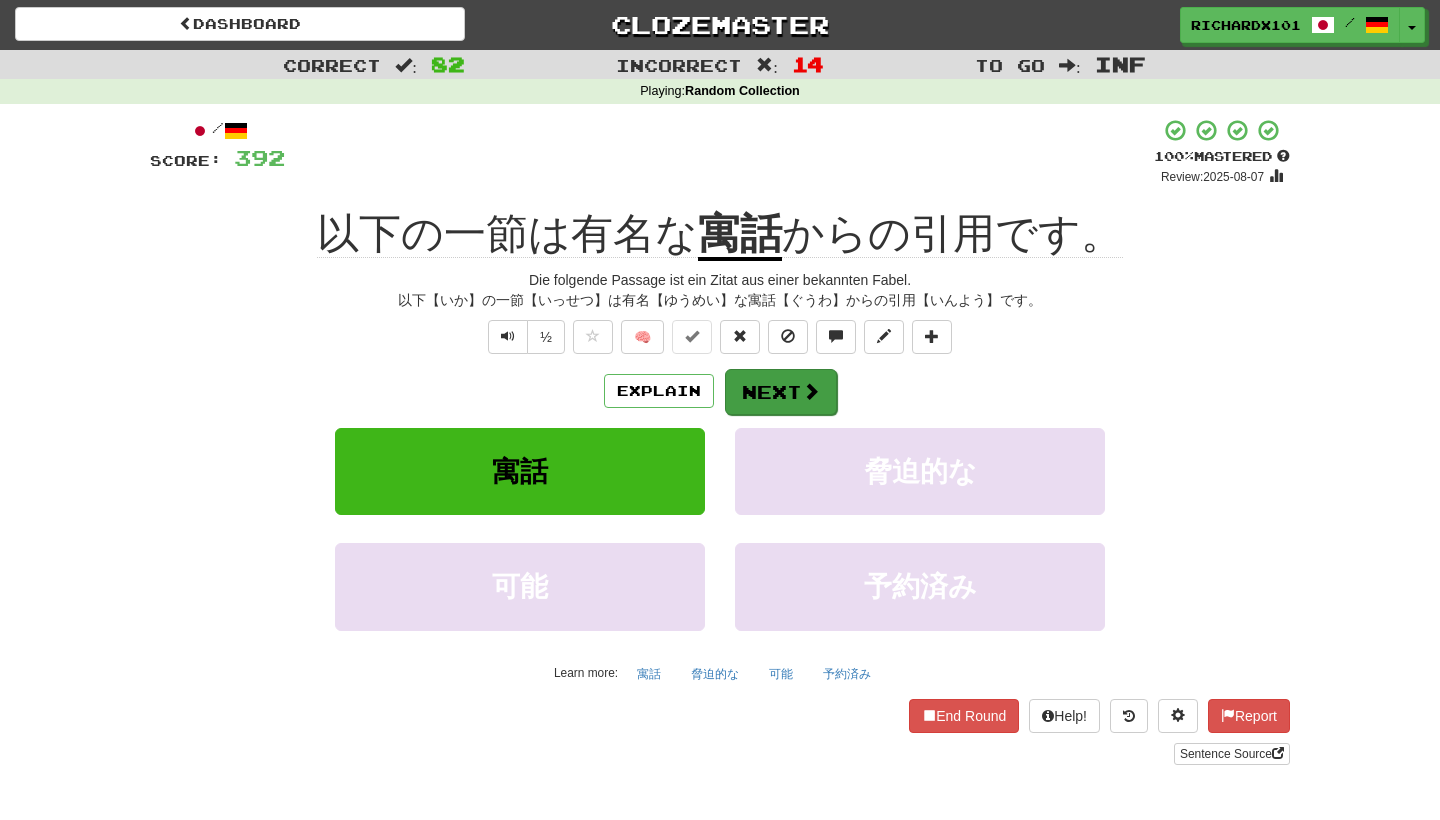 click on "Next" at bounding box center [781, 392] 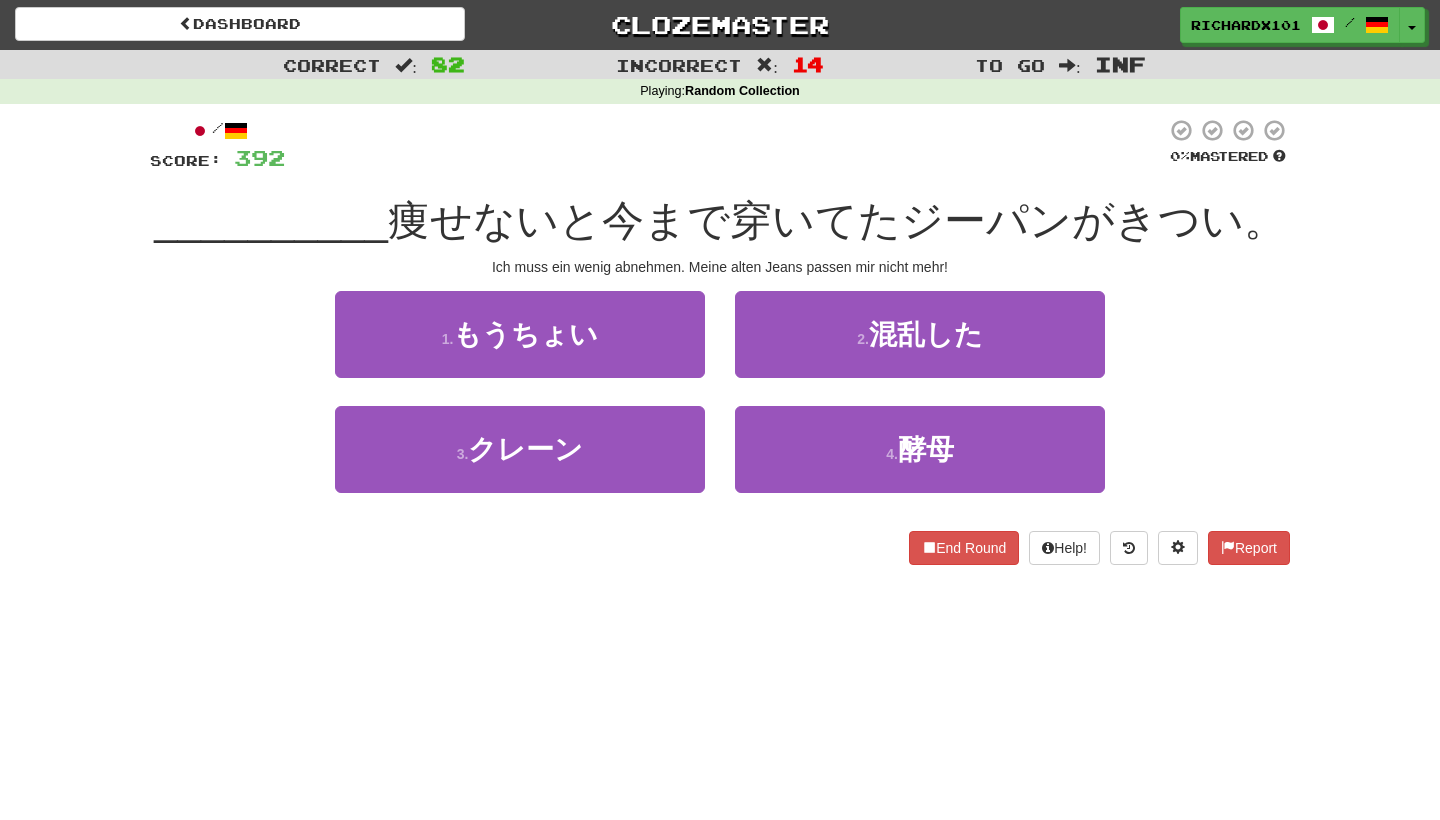 click on "1 .  もうちょい" at bounding box center (520, 334) 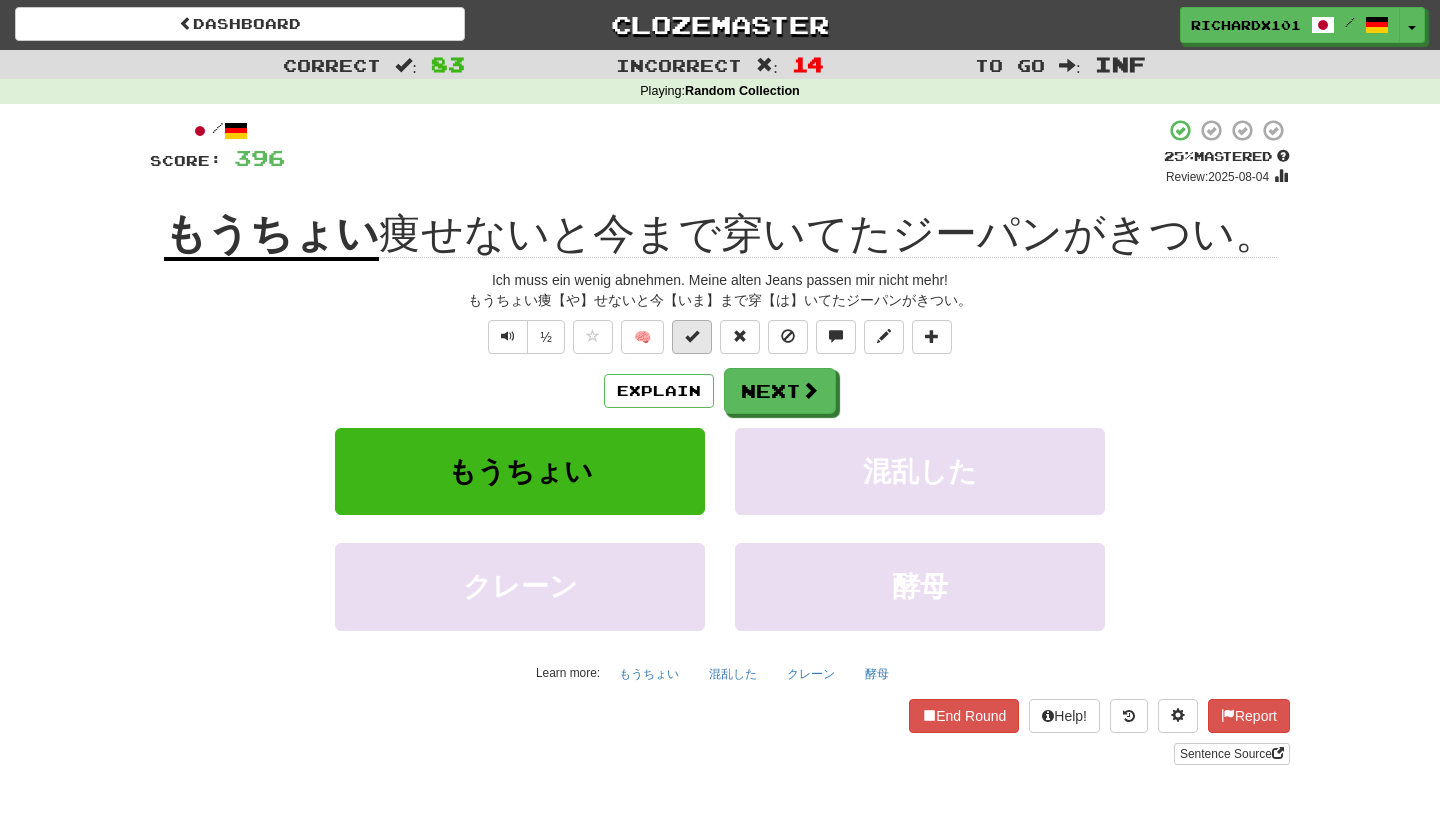 click at bounding box center [692, 336] 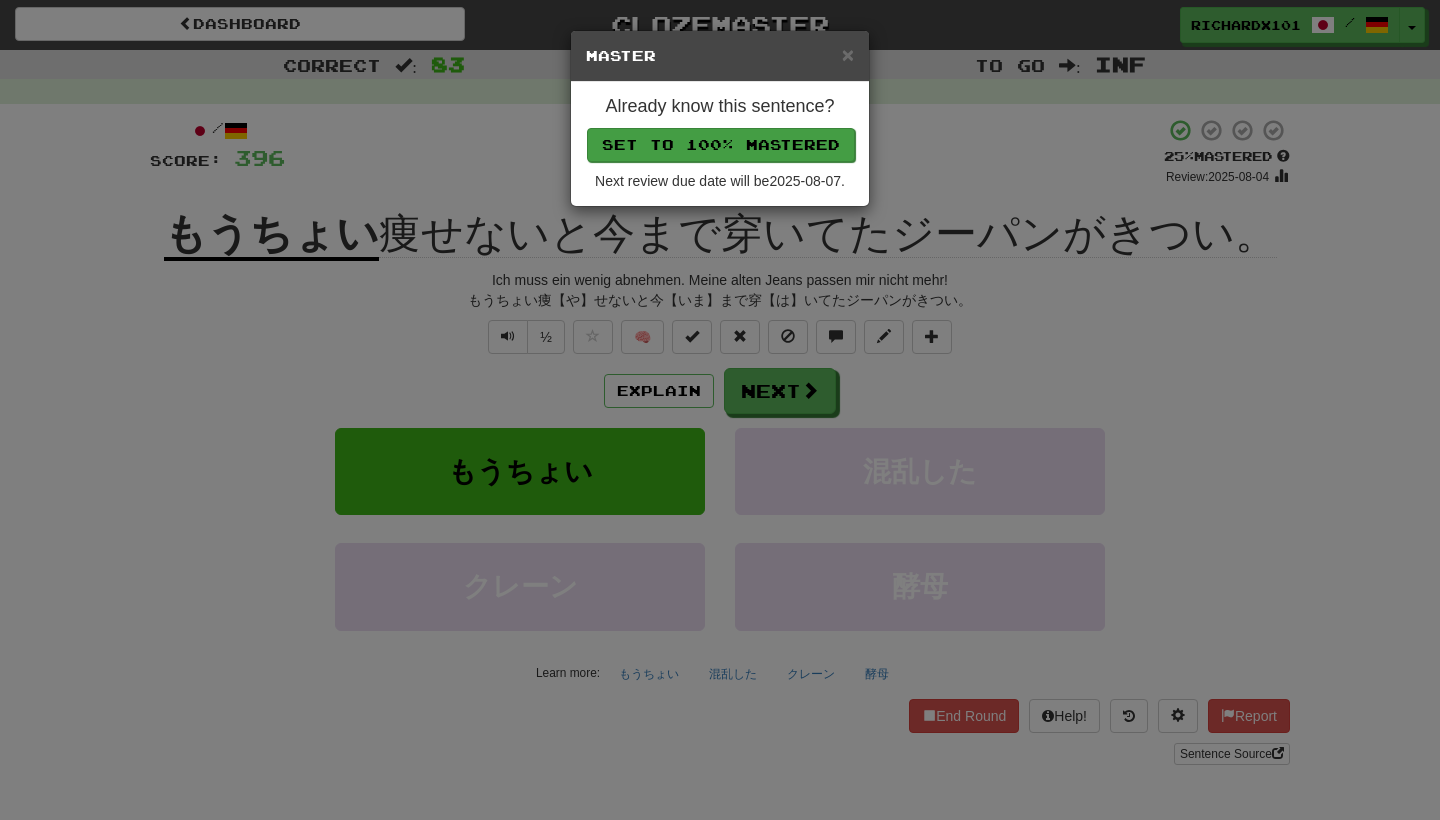click on "Set to 100% Mastered" at bounding box center [721, 145] 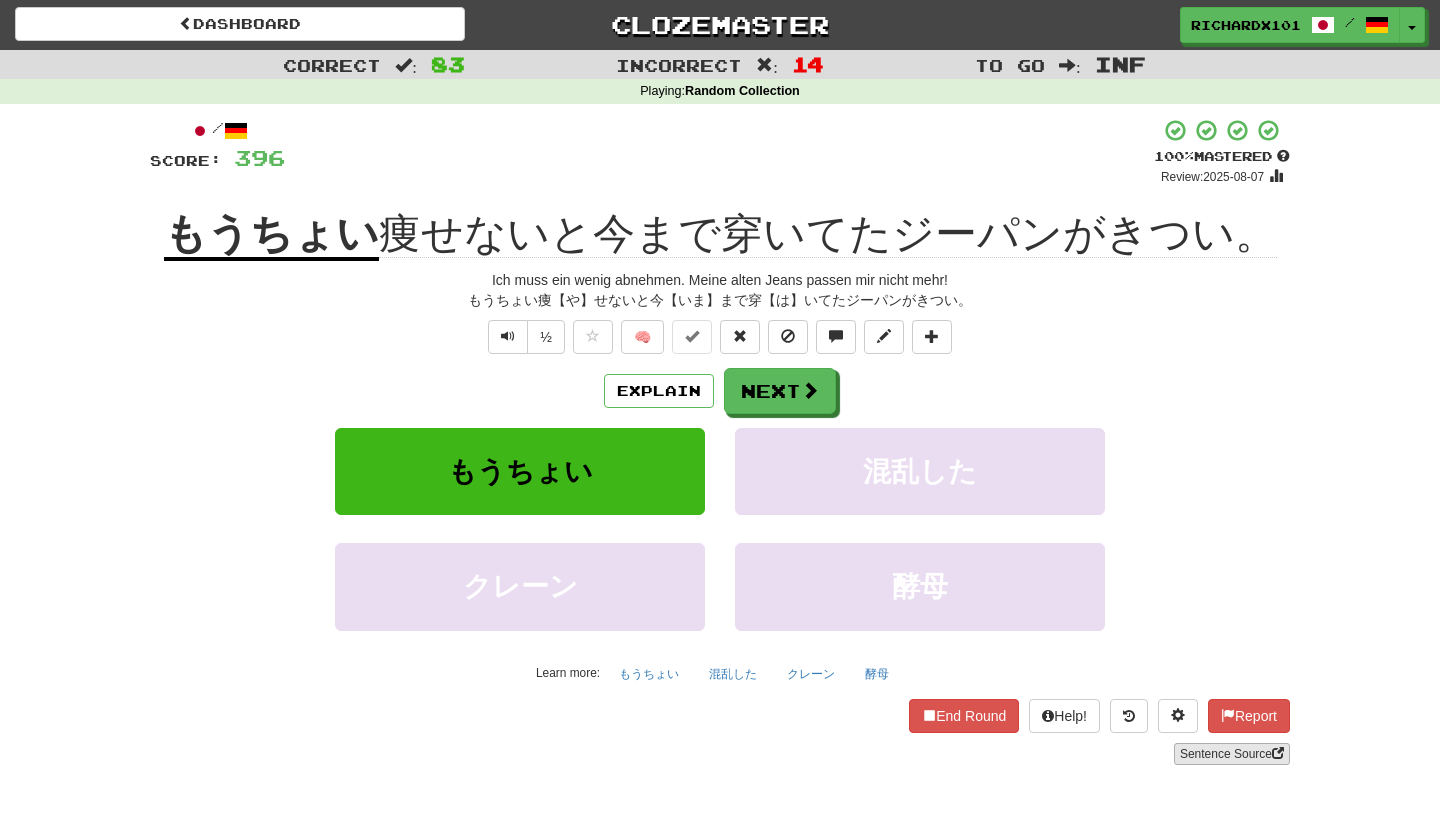 click on "Sentence Source" at bounding box center (1232, 754) 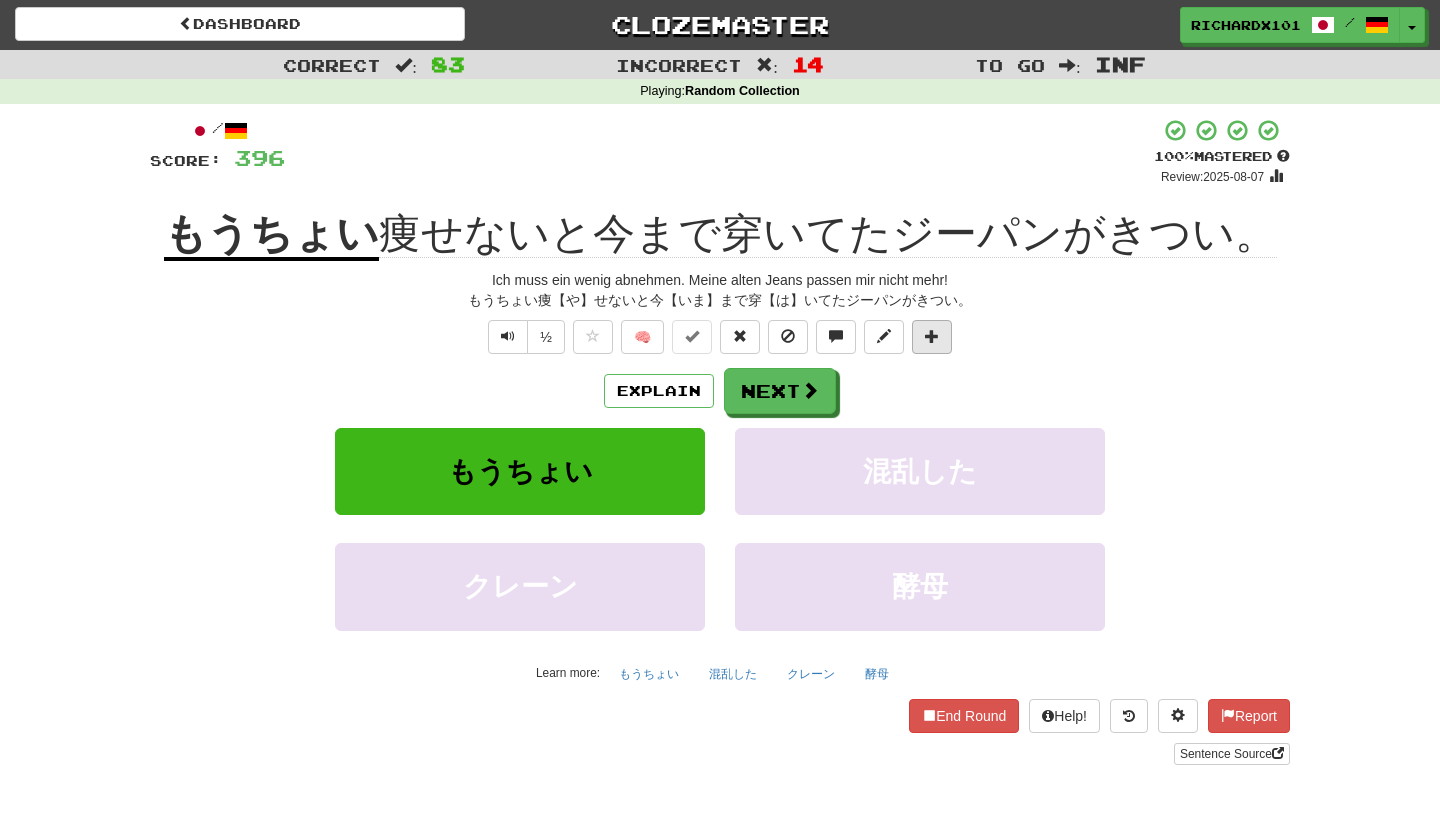 click at bounding box center [932, 337] 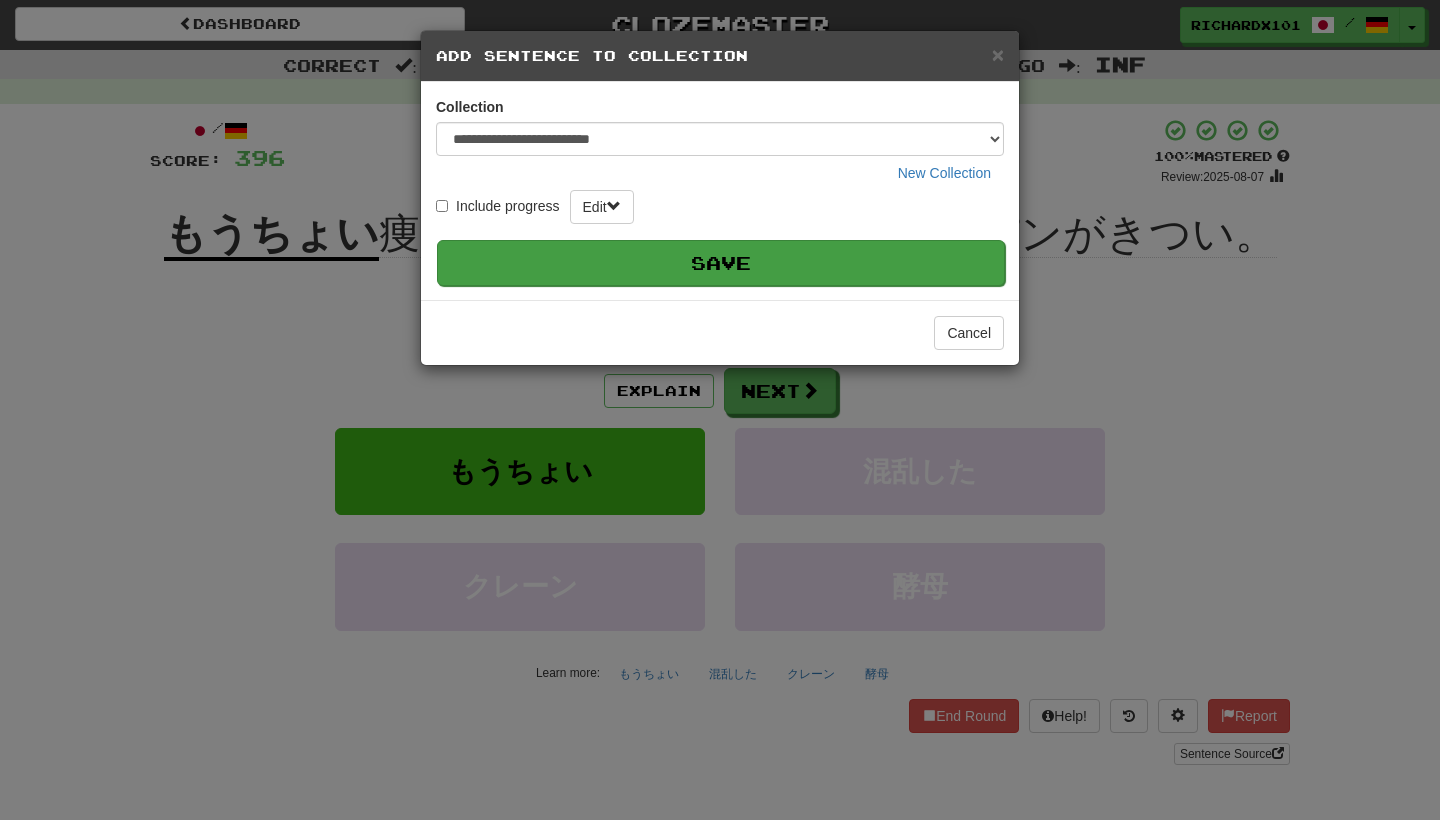 click on "Save" at bounding box center [721, 263] 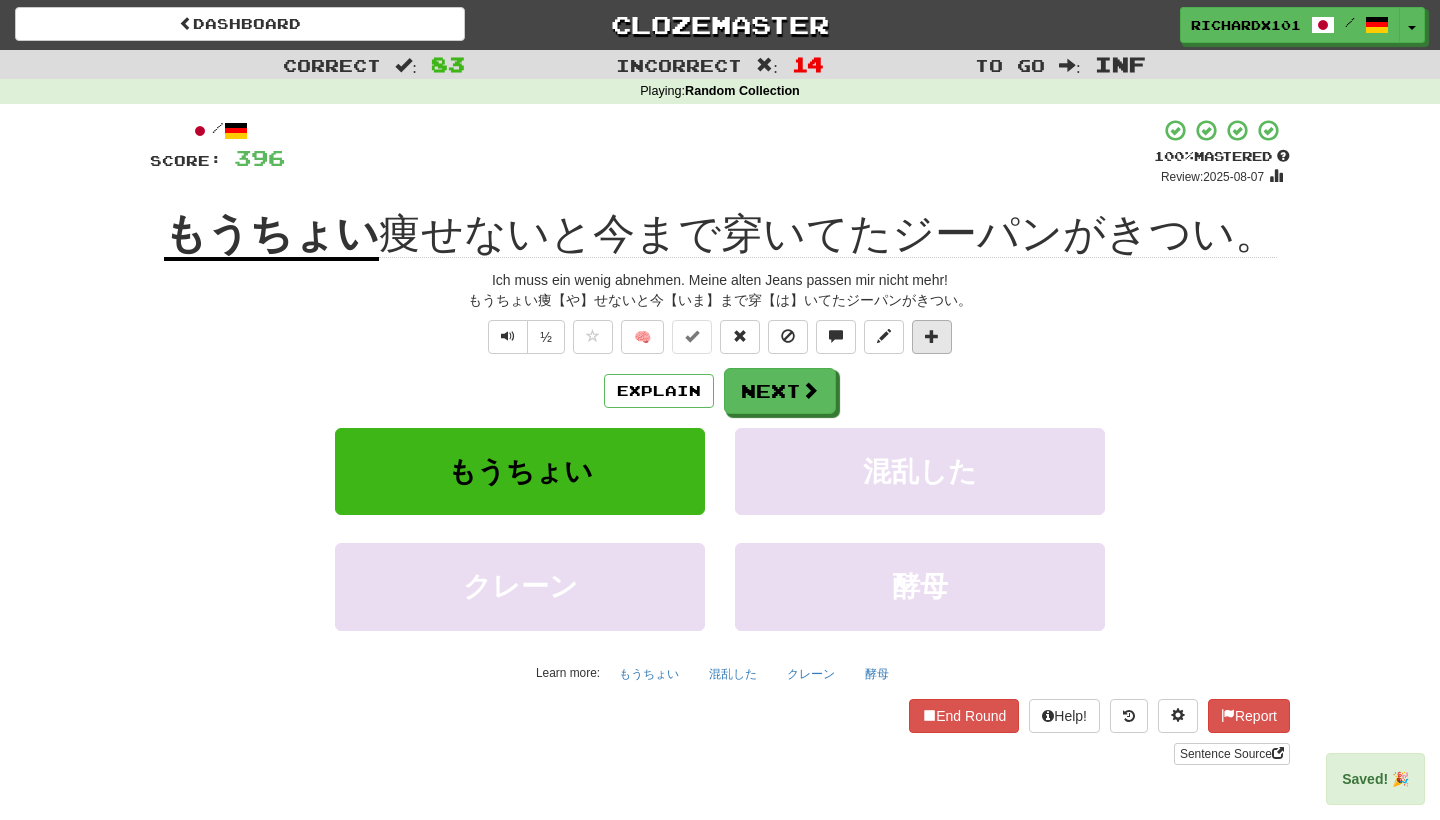 click at bounding box center (932, 336) 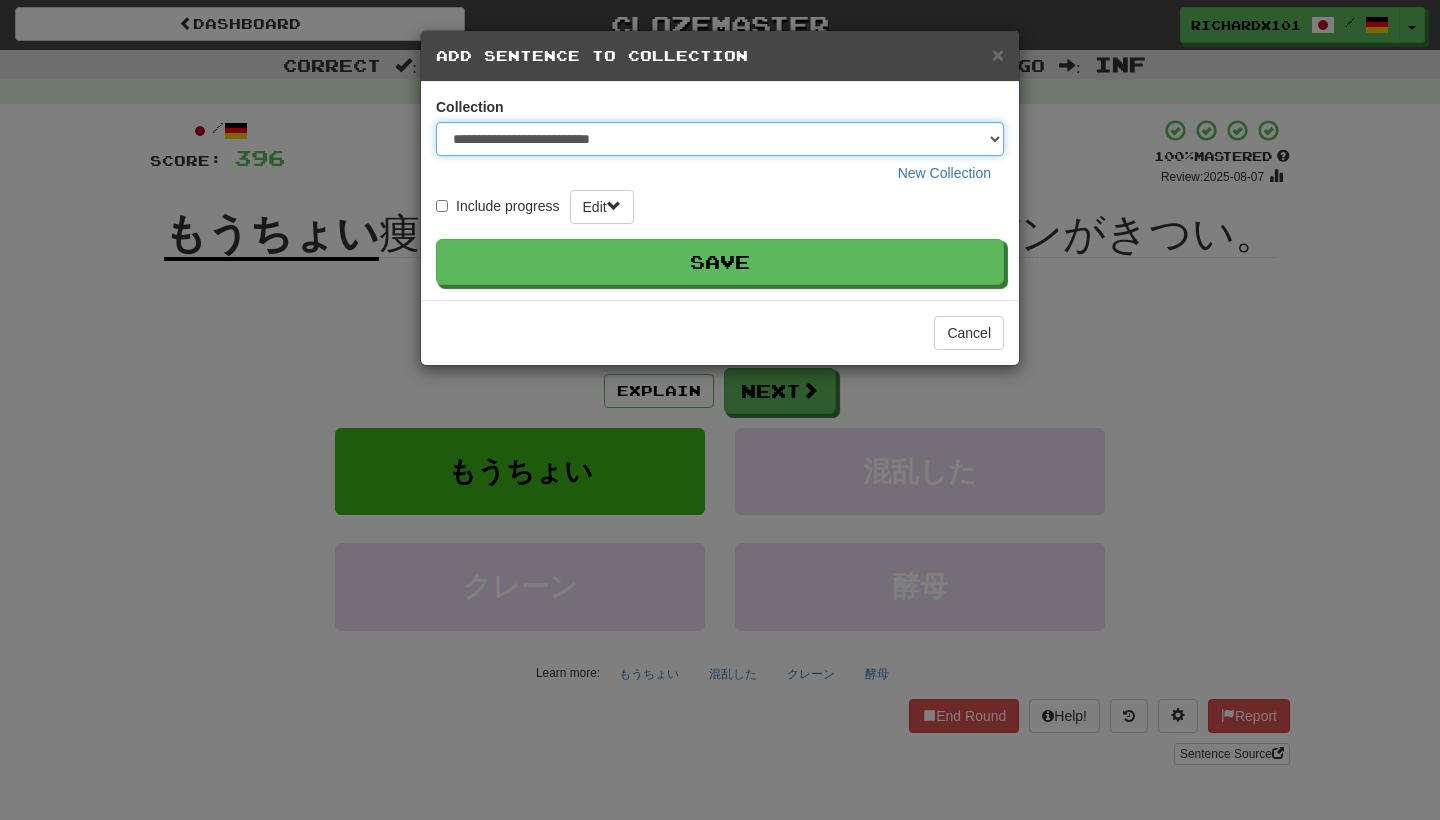 select on "*****" 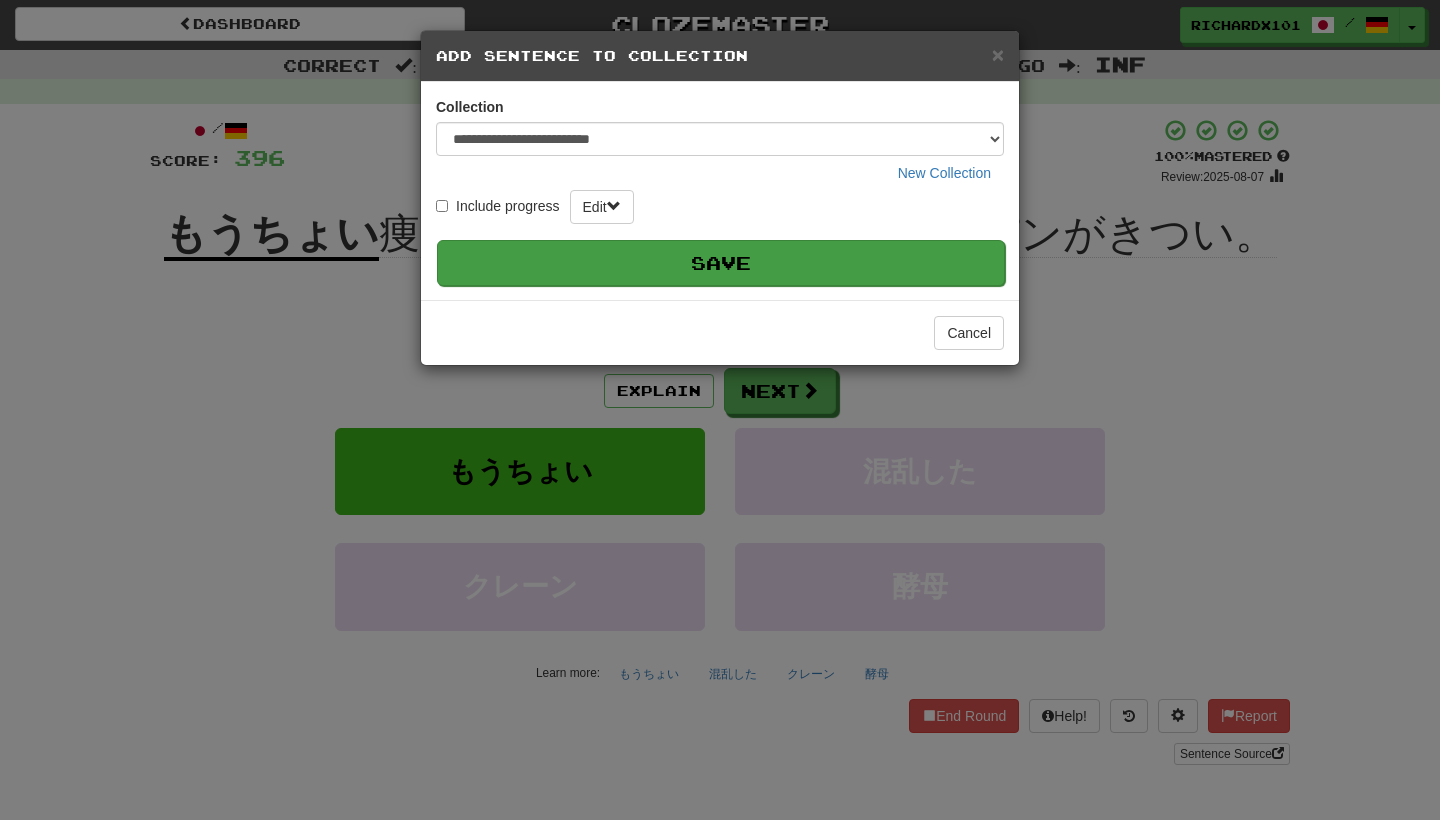 click on "Save" at bounding box center [721, 263] 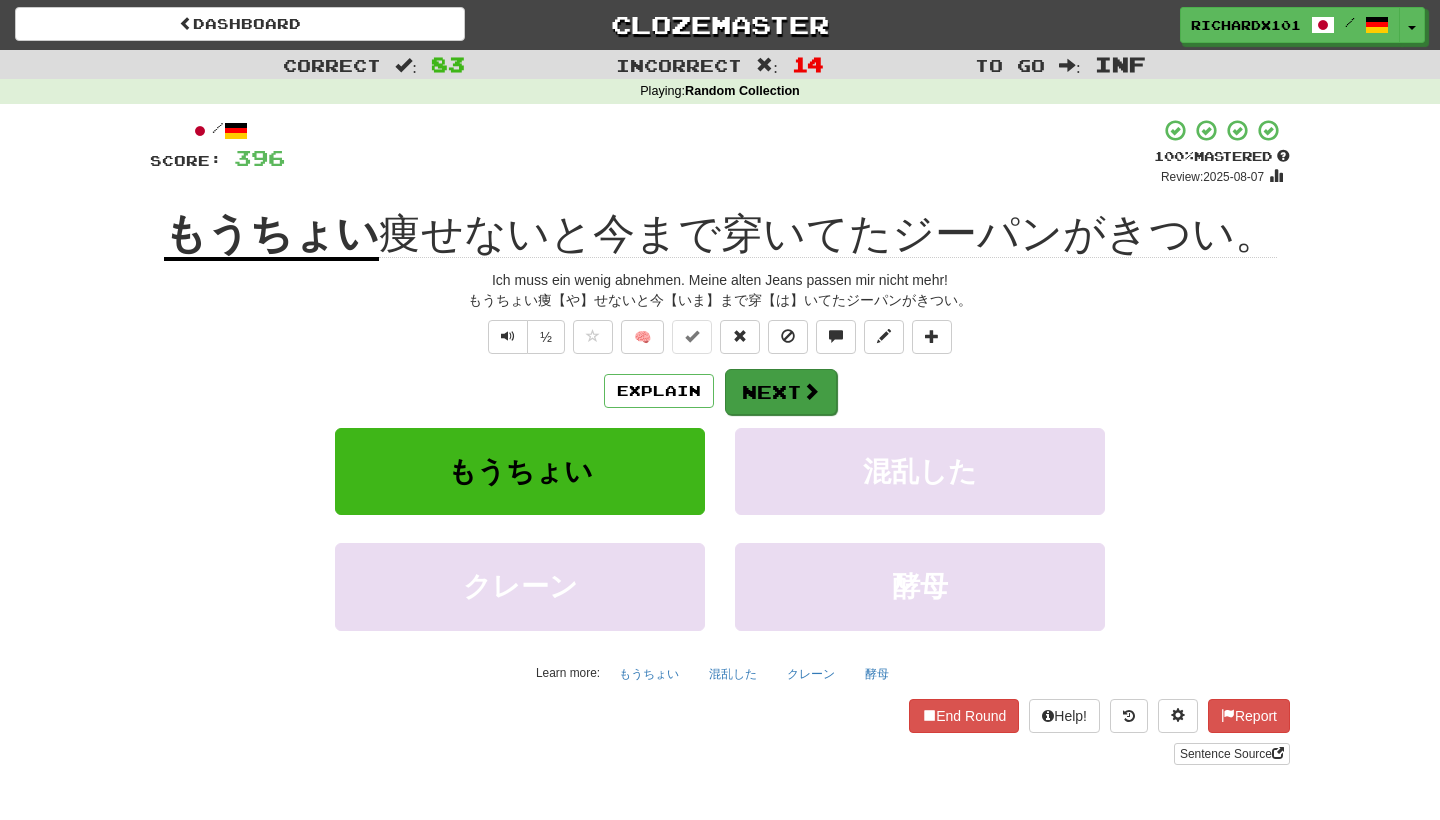 click at bounding box center (811, 391) 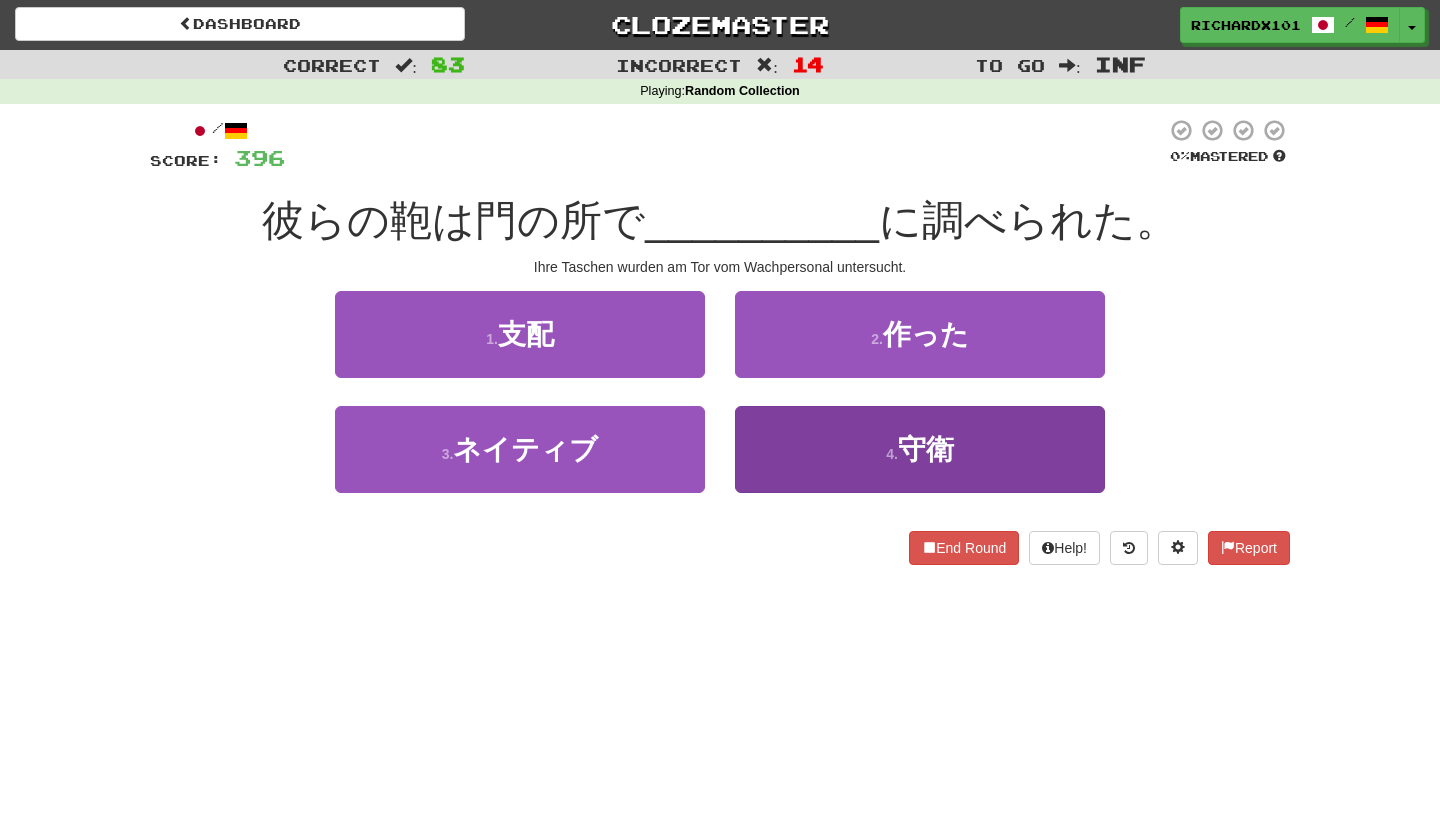 click on "4 .  守衛" at bounding box center [920, 449] 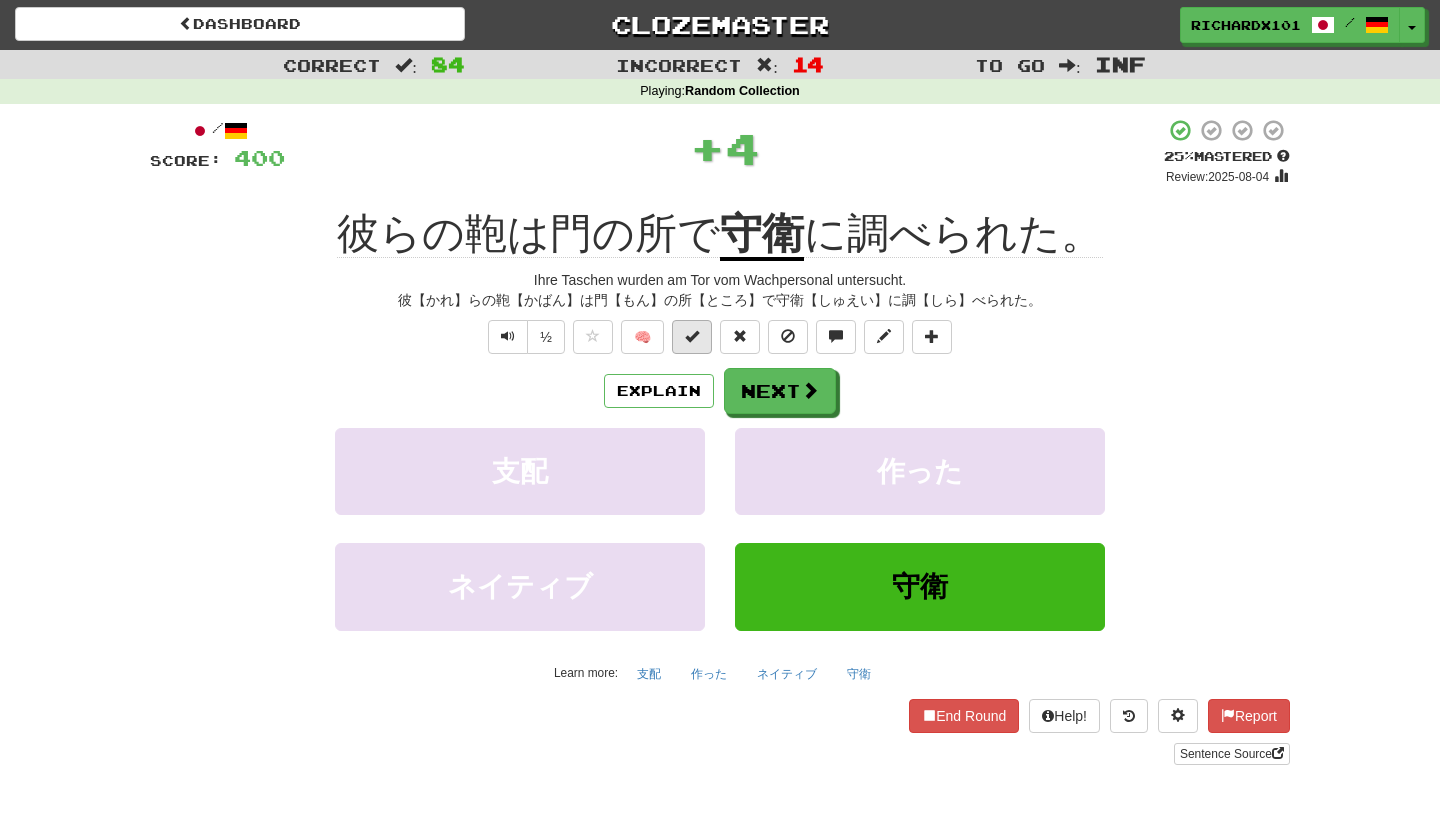 click at bounding box center (692, 337) 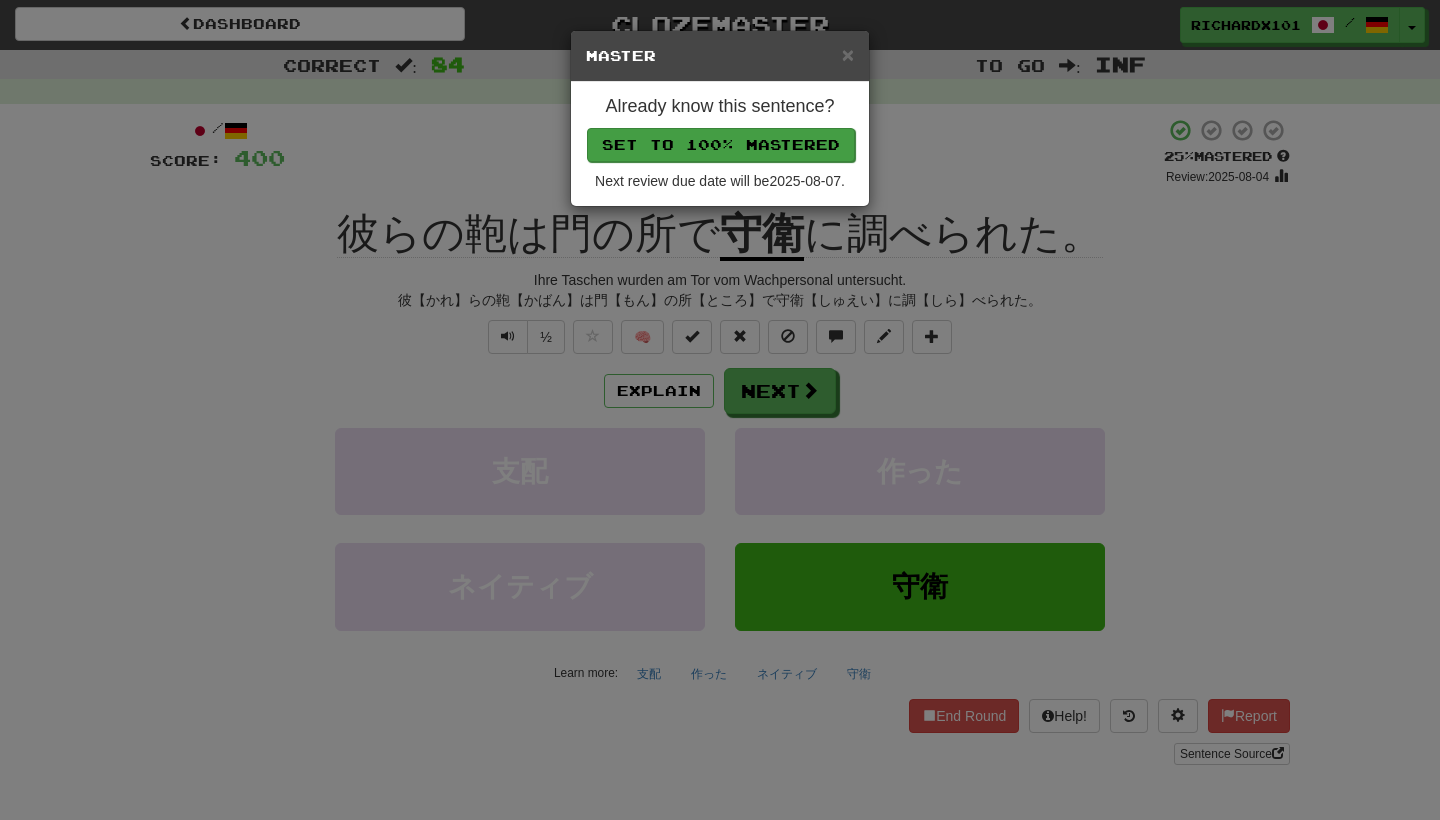 click on "Set to 100% Mastered" at bounding box center (721, 145) 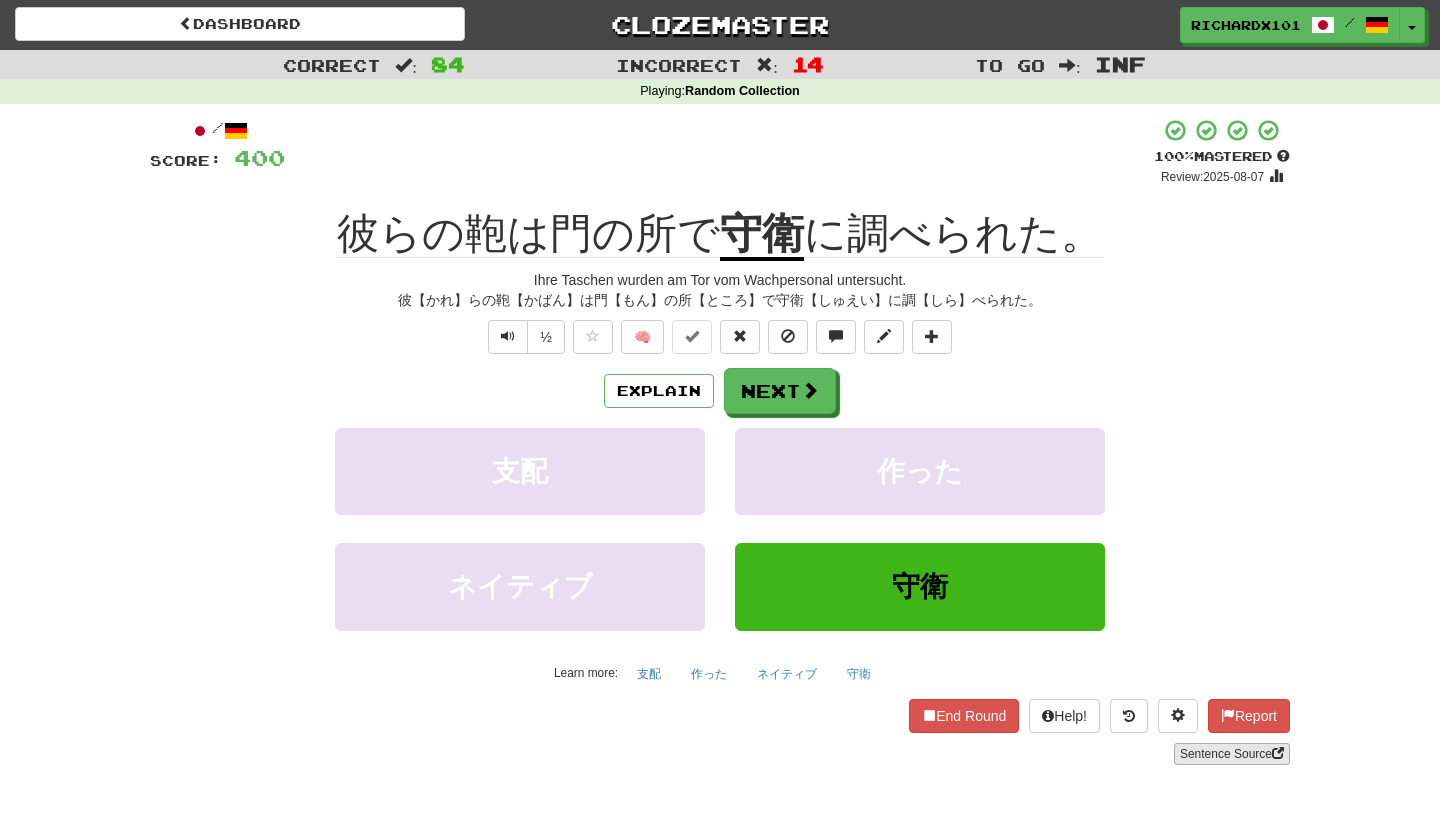 click on "Sentence Source" at bounding box center [1232, 754] 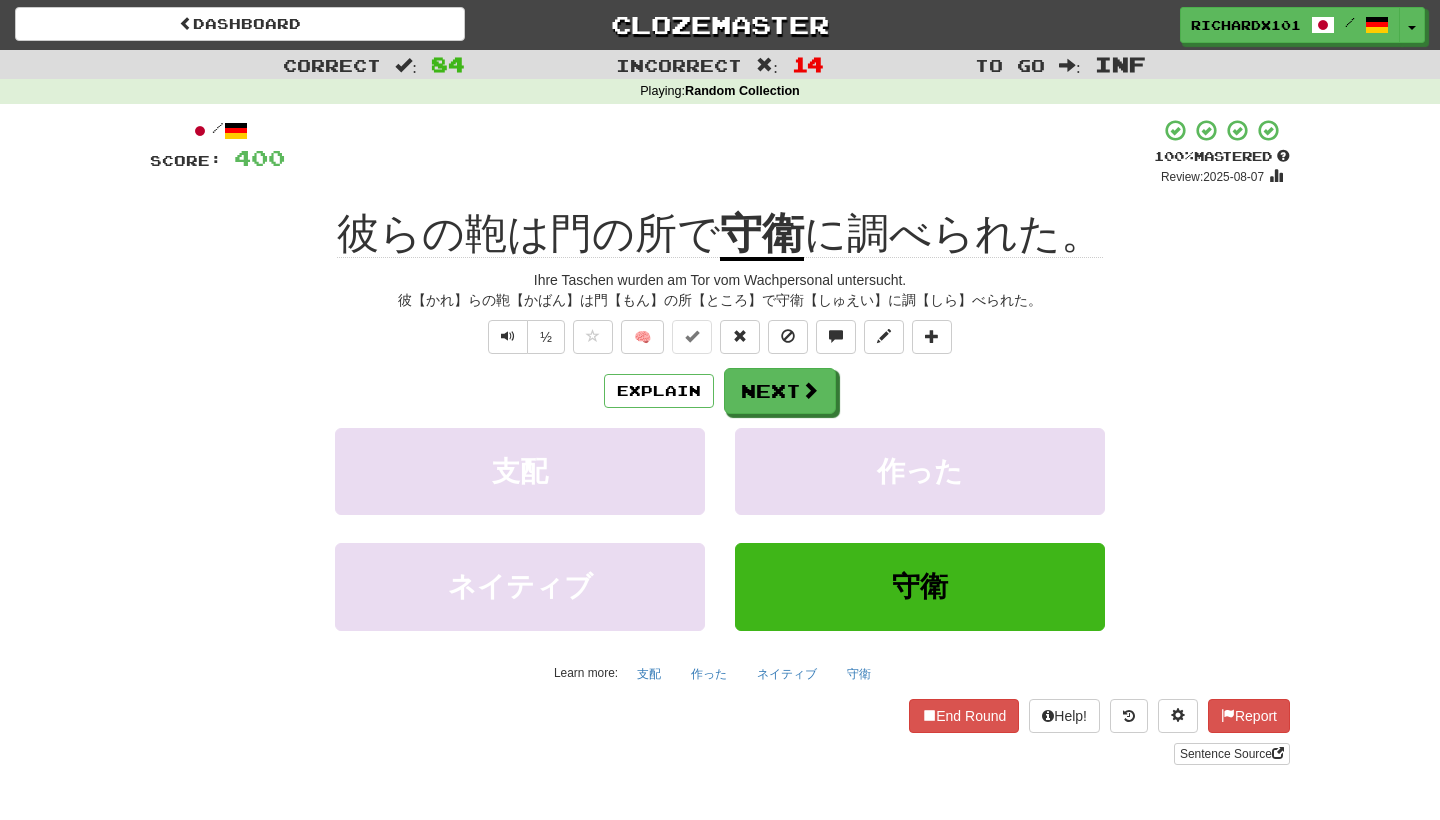 drag, startPoint x: 775, startPoint y: 384, endPoint x: 914, endPoint y: 377, distance: 139.17615 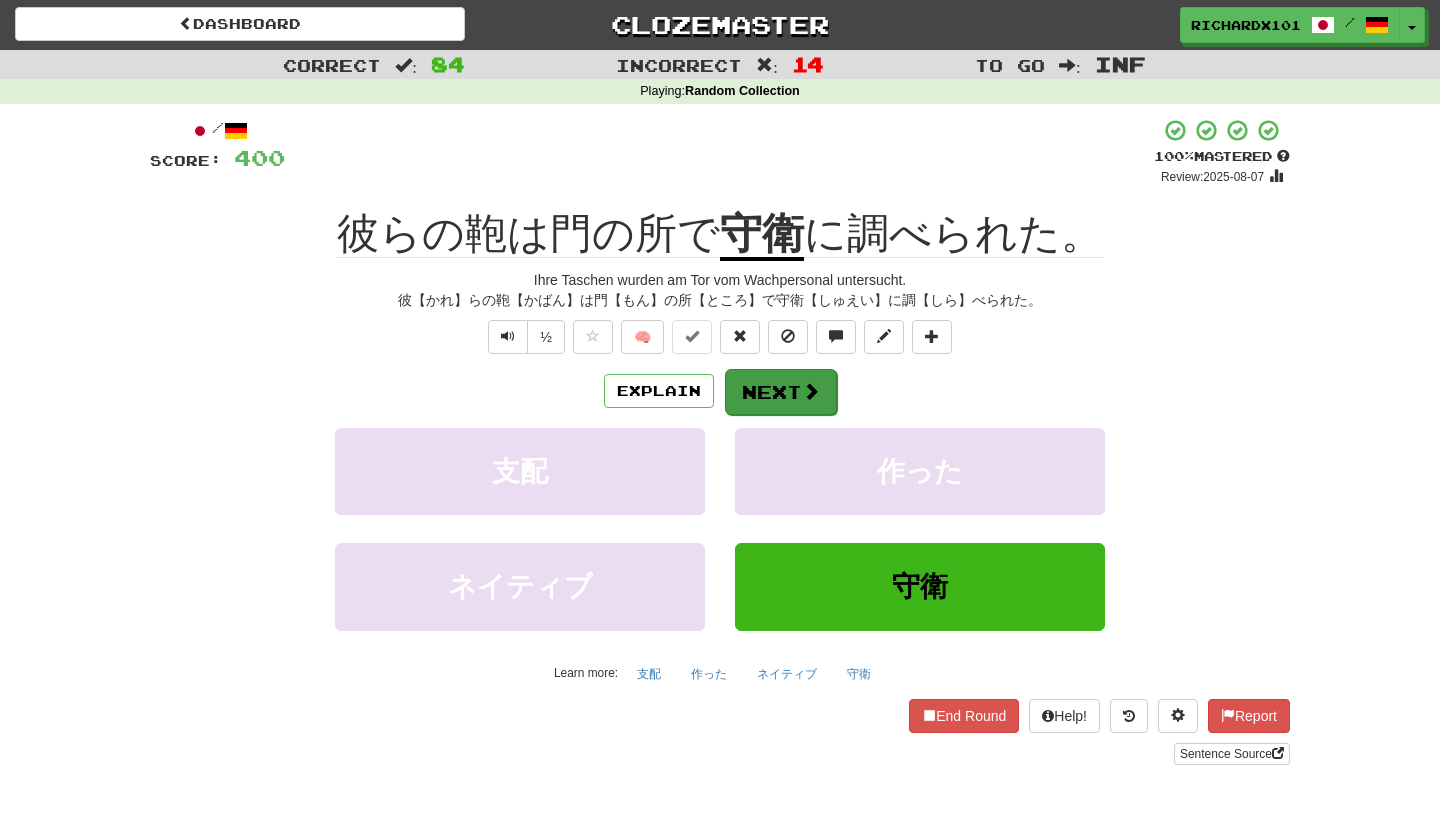 click on "Next" at bounding box center (781, 392) 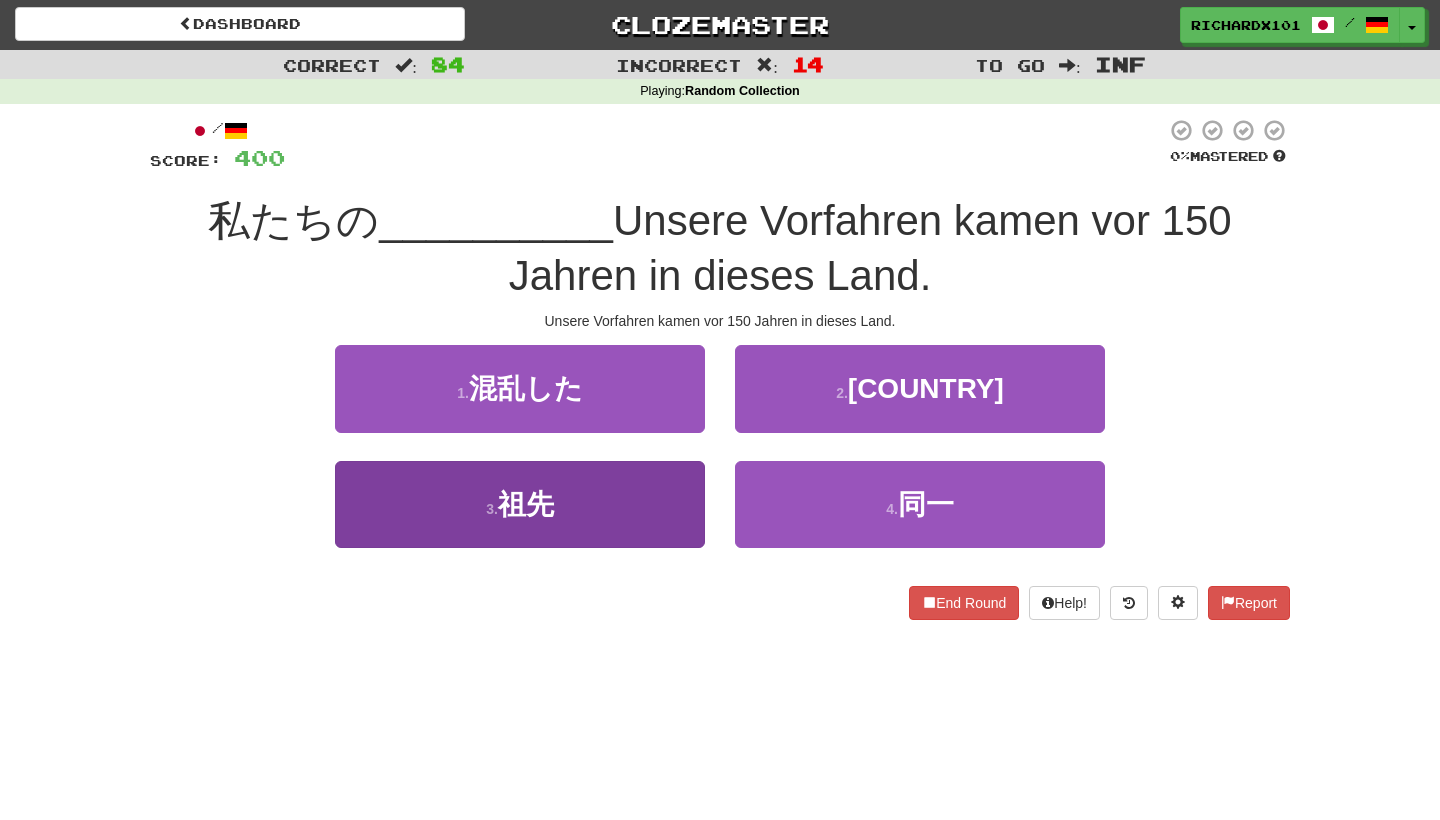 click on "3 .  祖先" at bounding box center [520, 504] 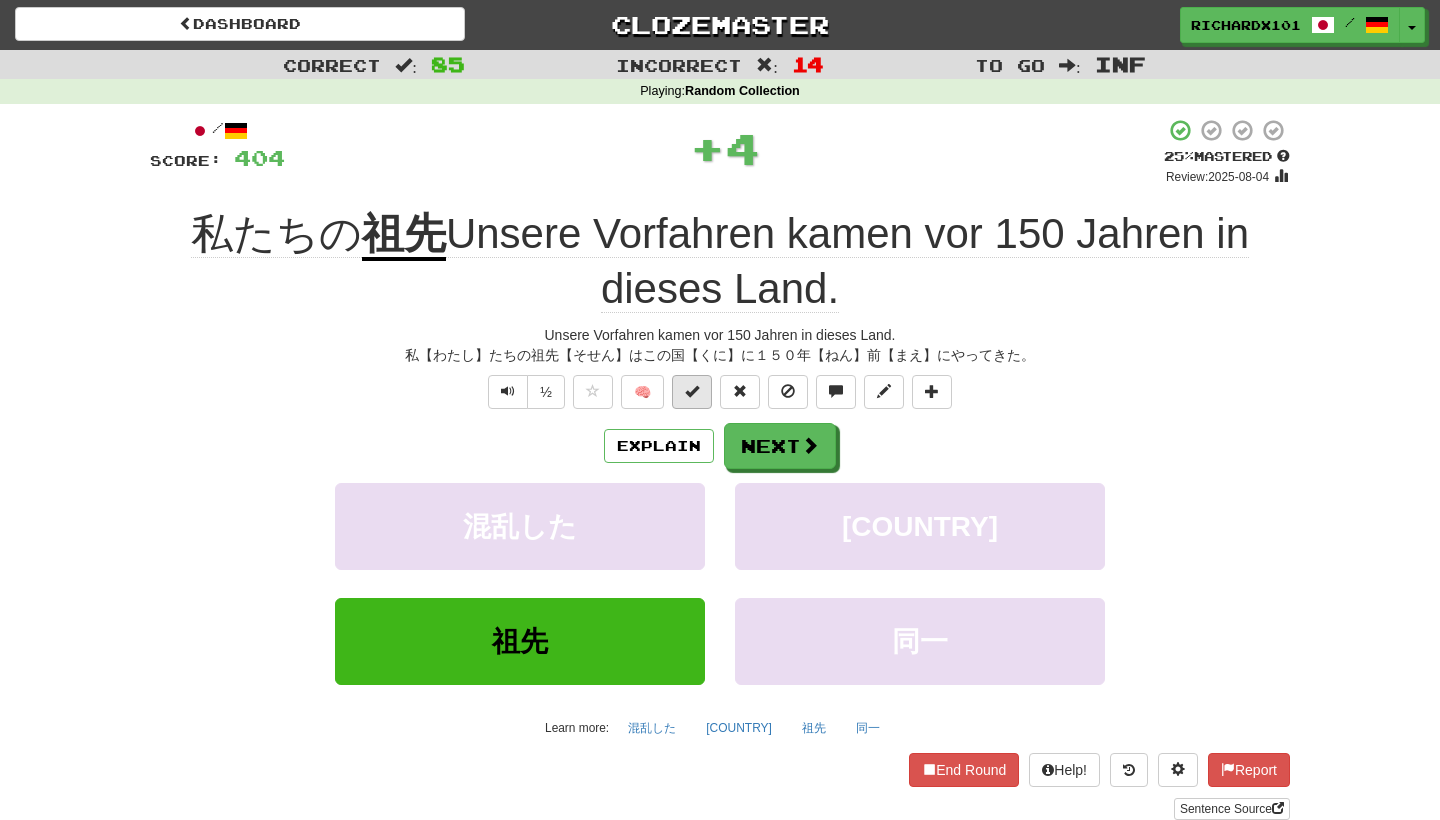 click at bounding box center (692, 392) 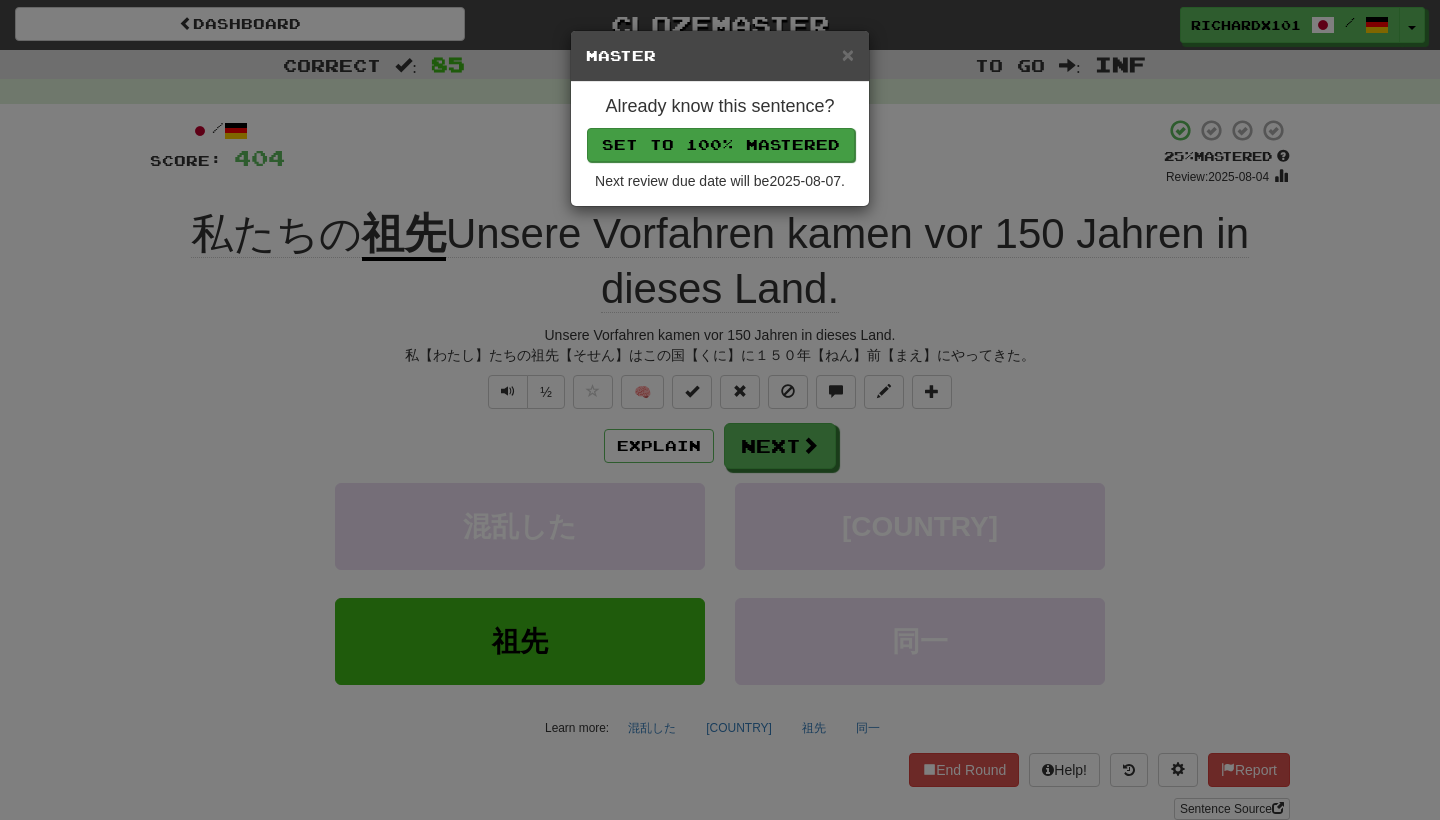 click on "Set to 100% Mastered" at bounding box center [721, 145] 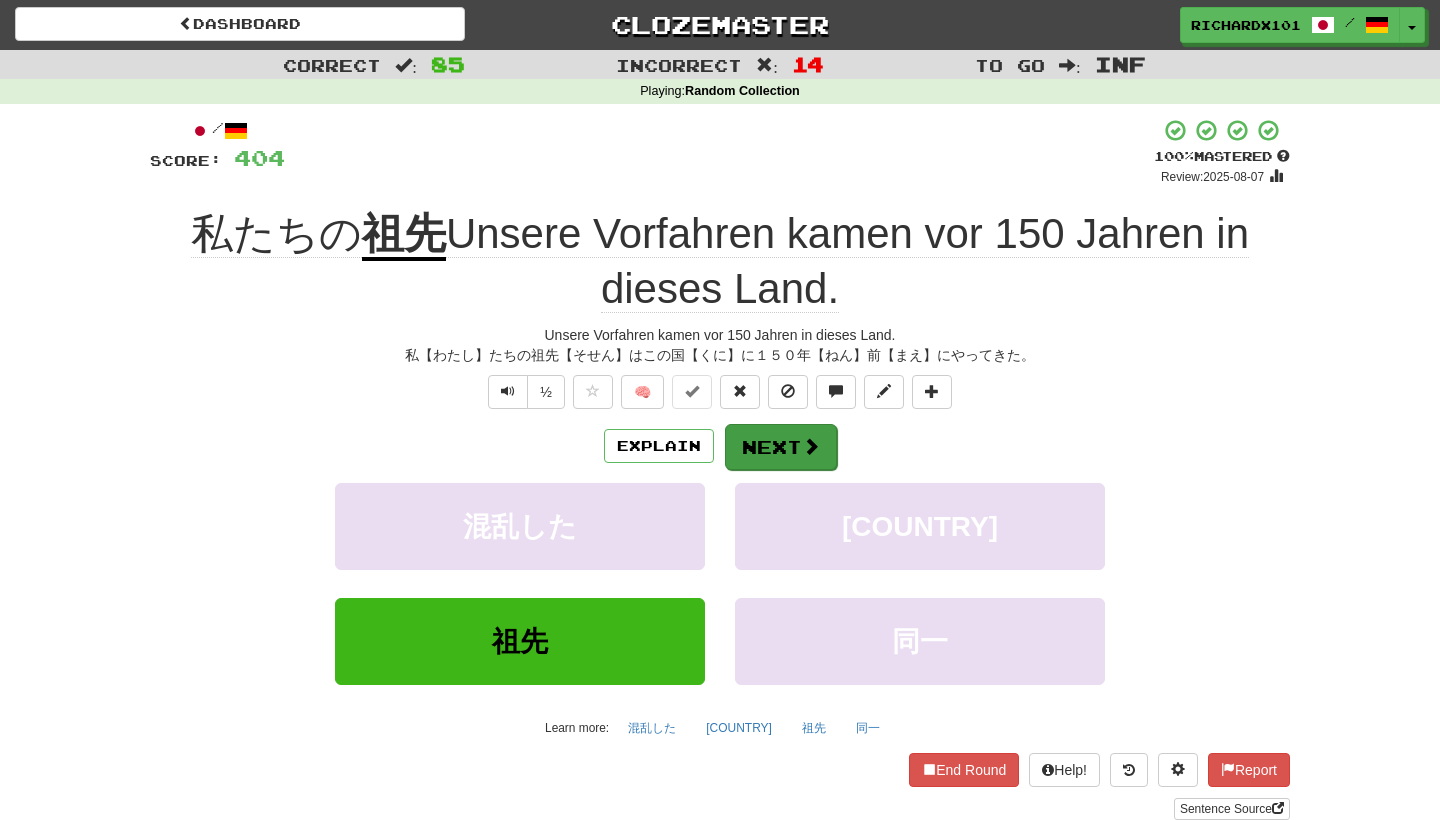 click on "Next" at bounding box center (781, 447) 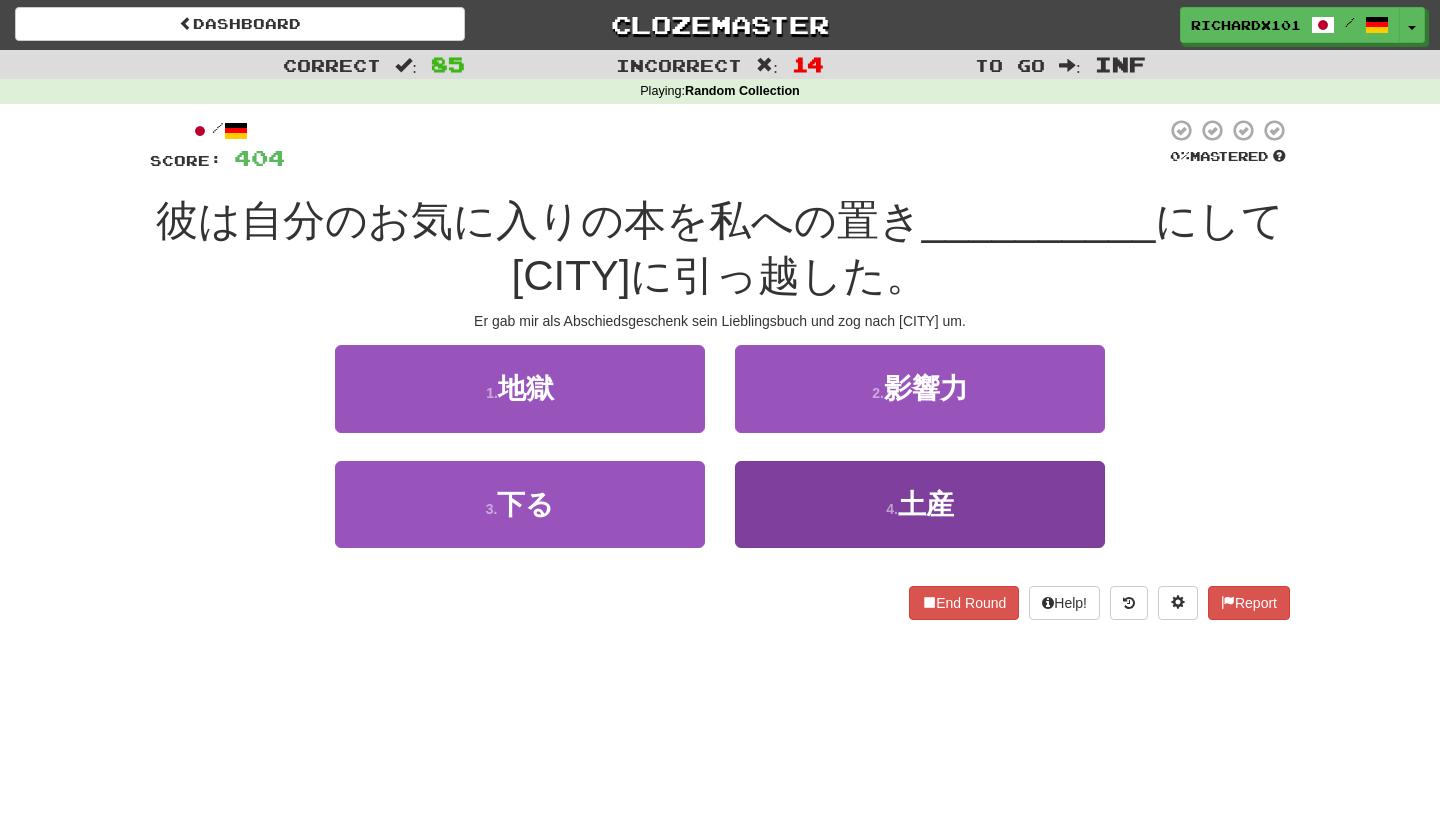 click on "4 .  土産" at bounding box center (920, 504) 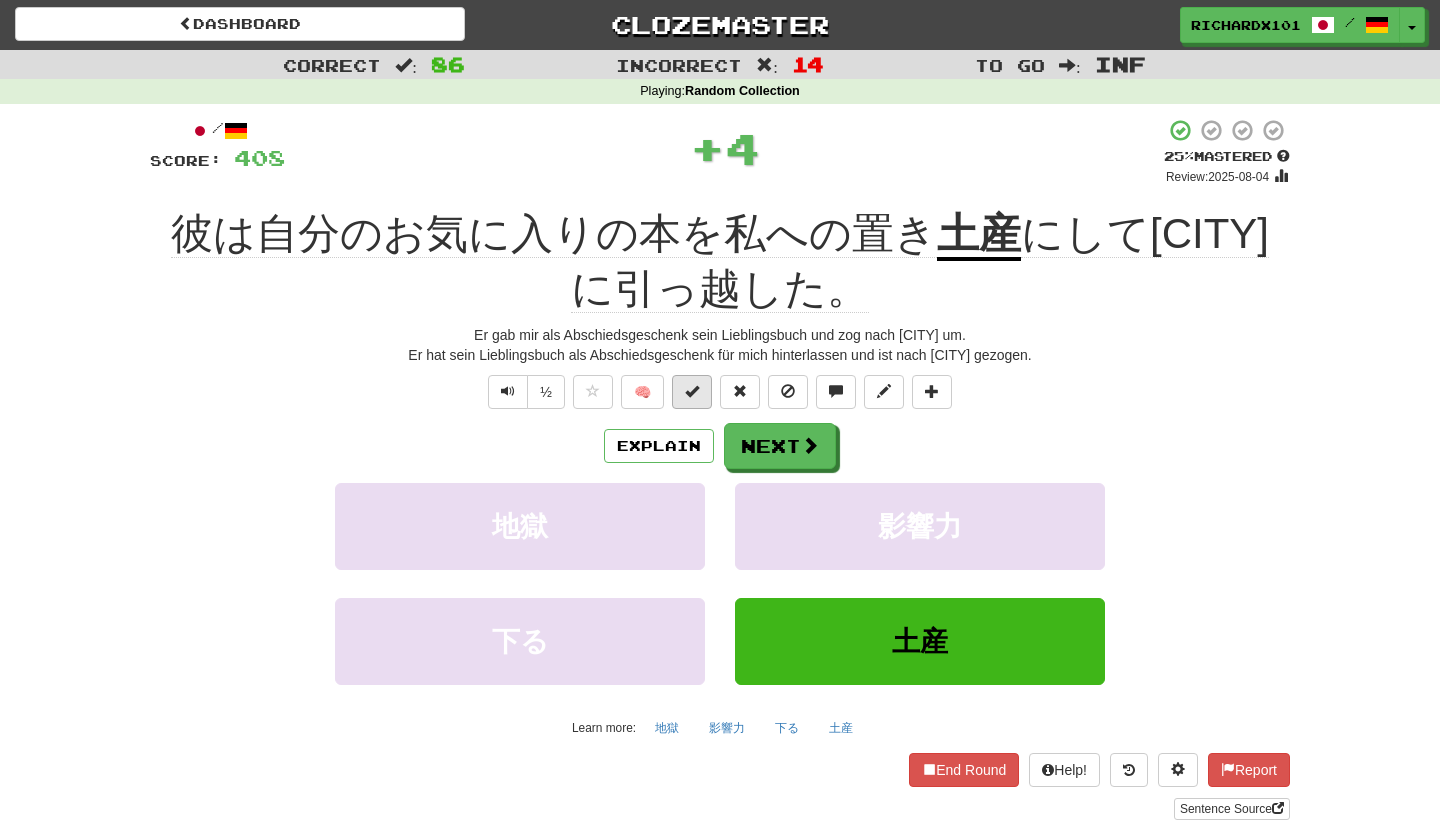 click at bounding box center (692, 392) 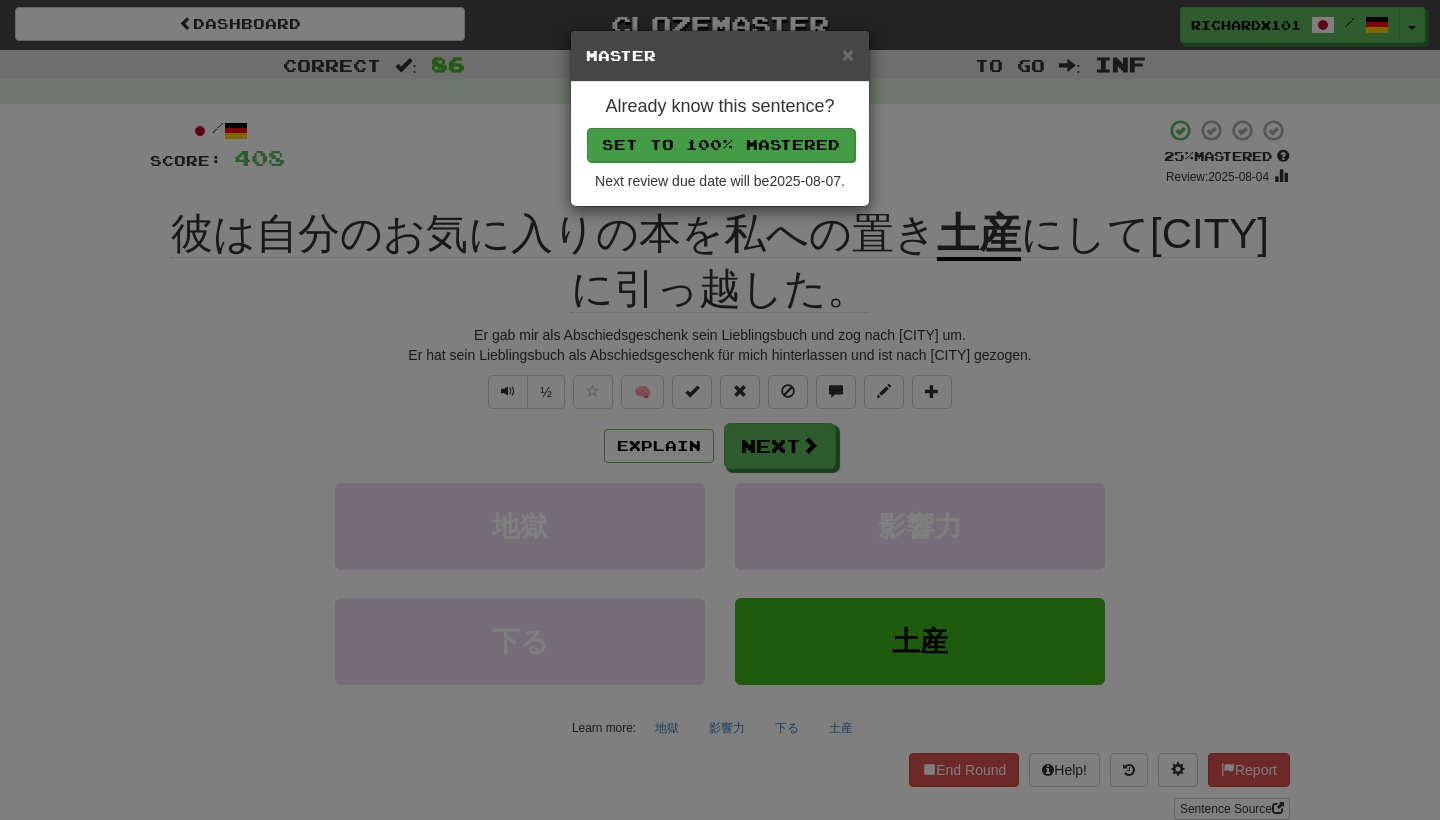 click on "Set to 100% Mastered" at bounding box center (721, 145) 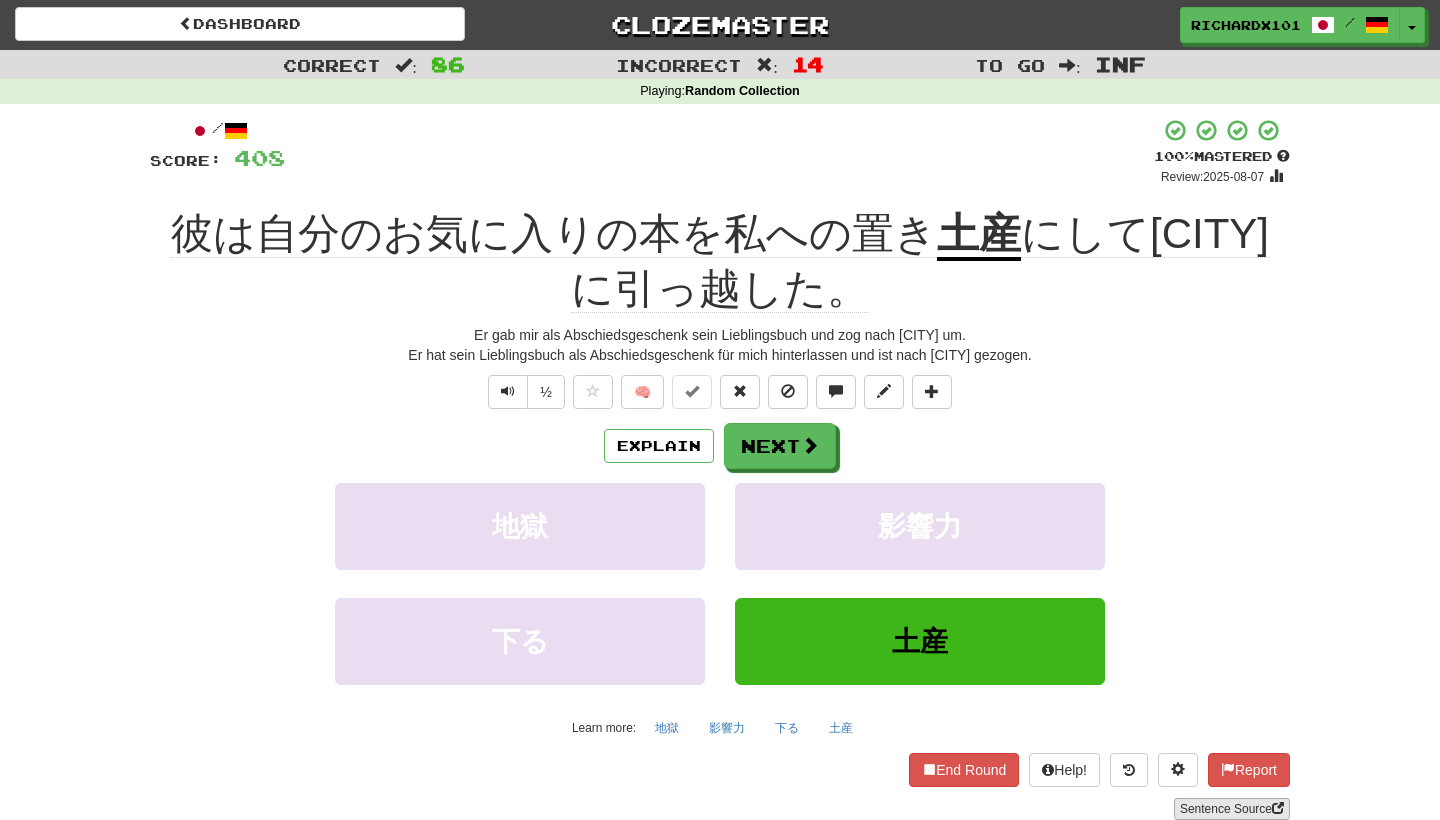 click on "Sentence Source" at bounding box center [1232, 809] 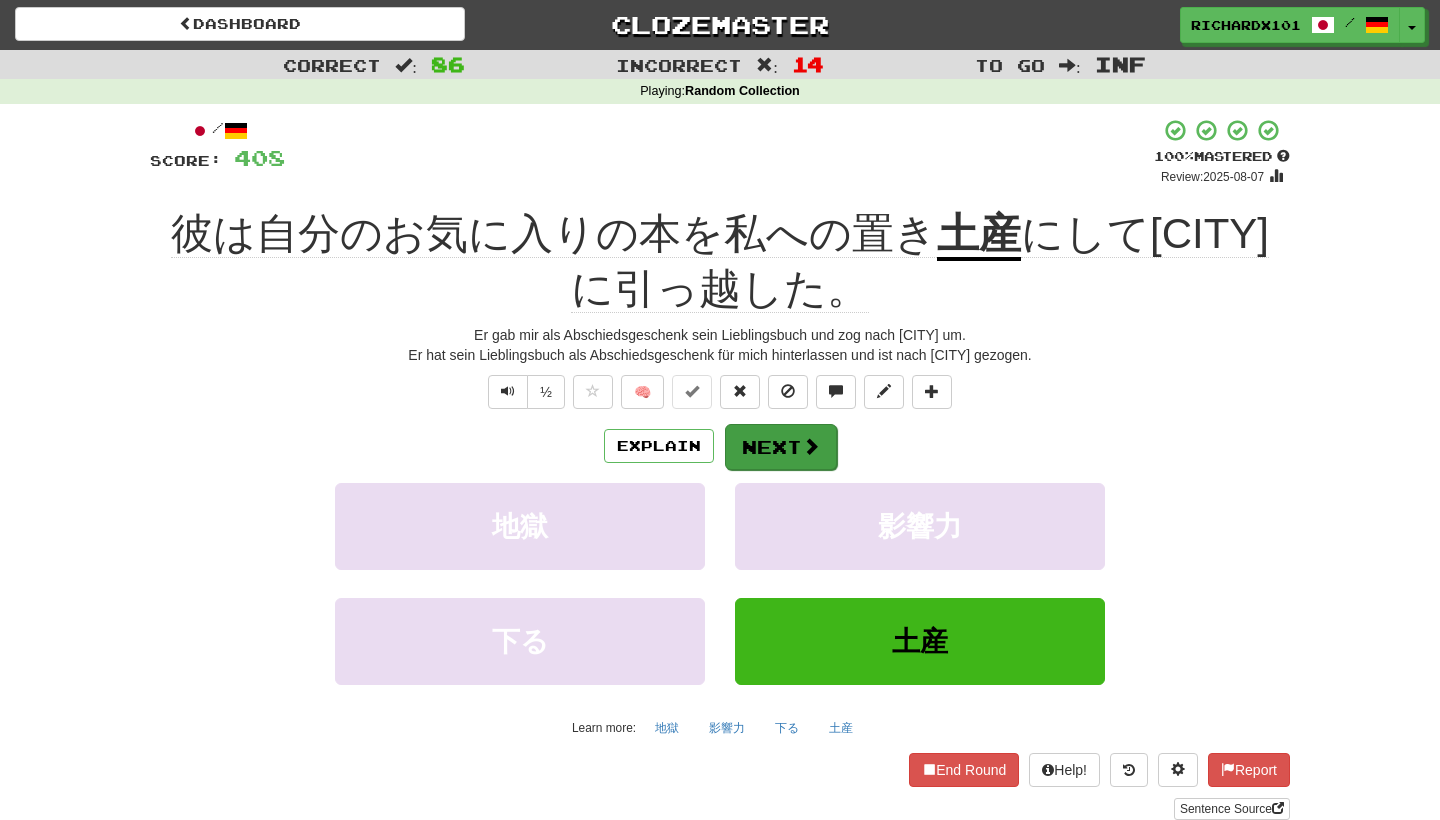 click on "Next" at bounding box center (781, 447) 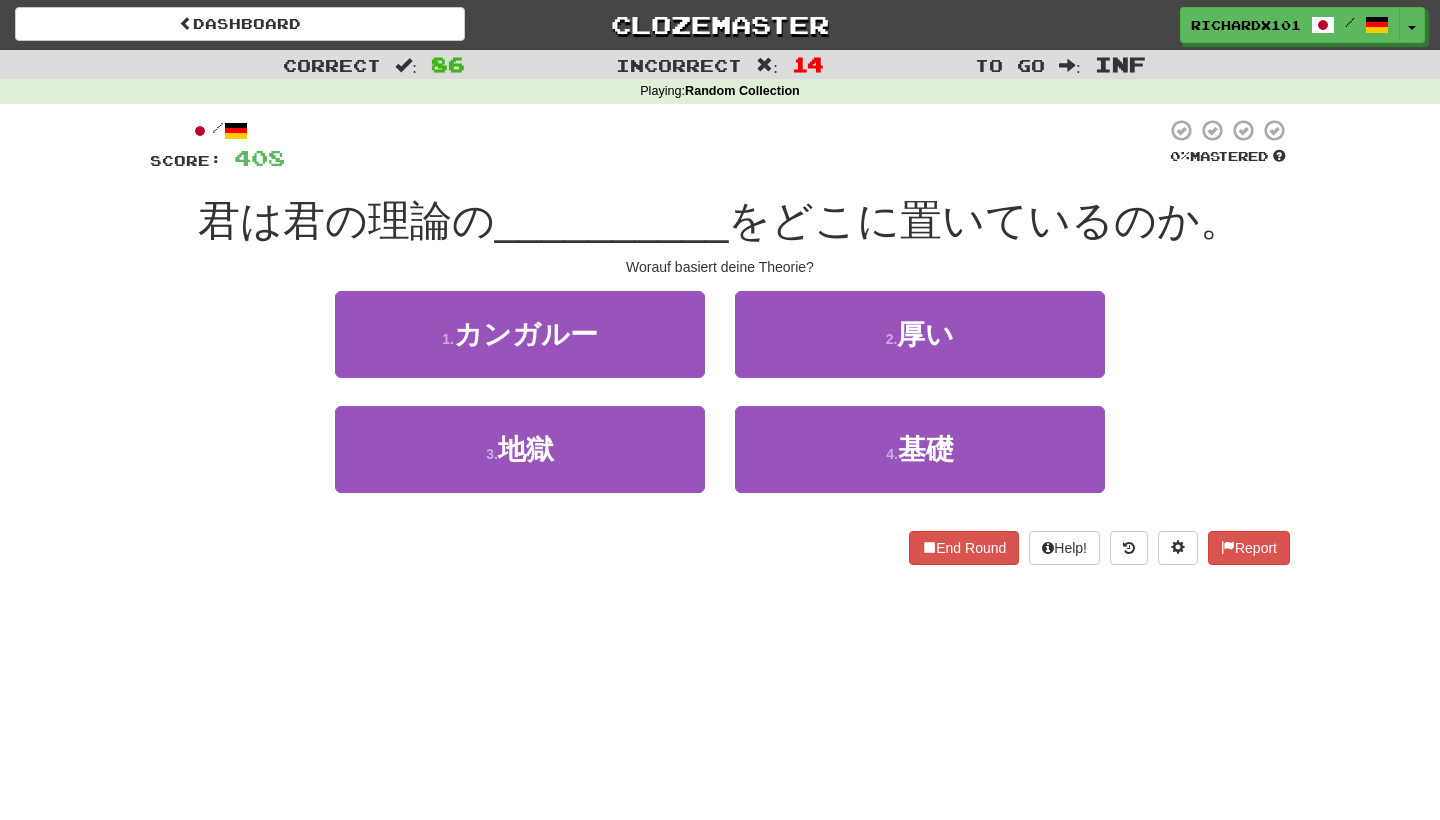 click on "4 .  基礎" at bounding box center [920, 449] 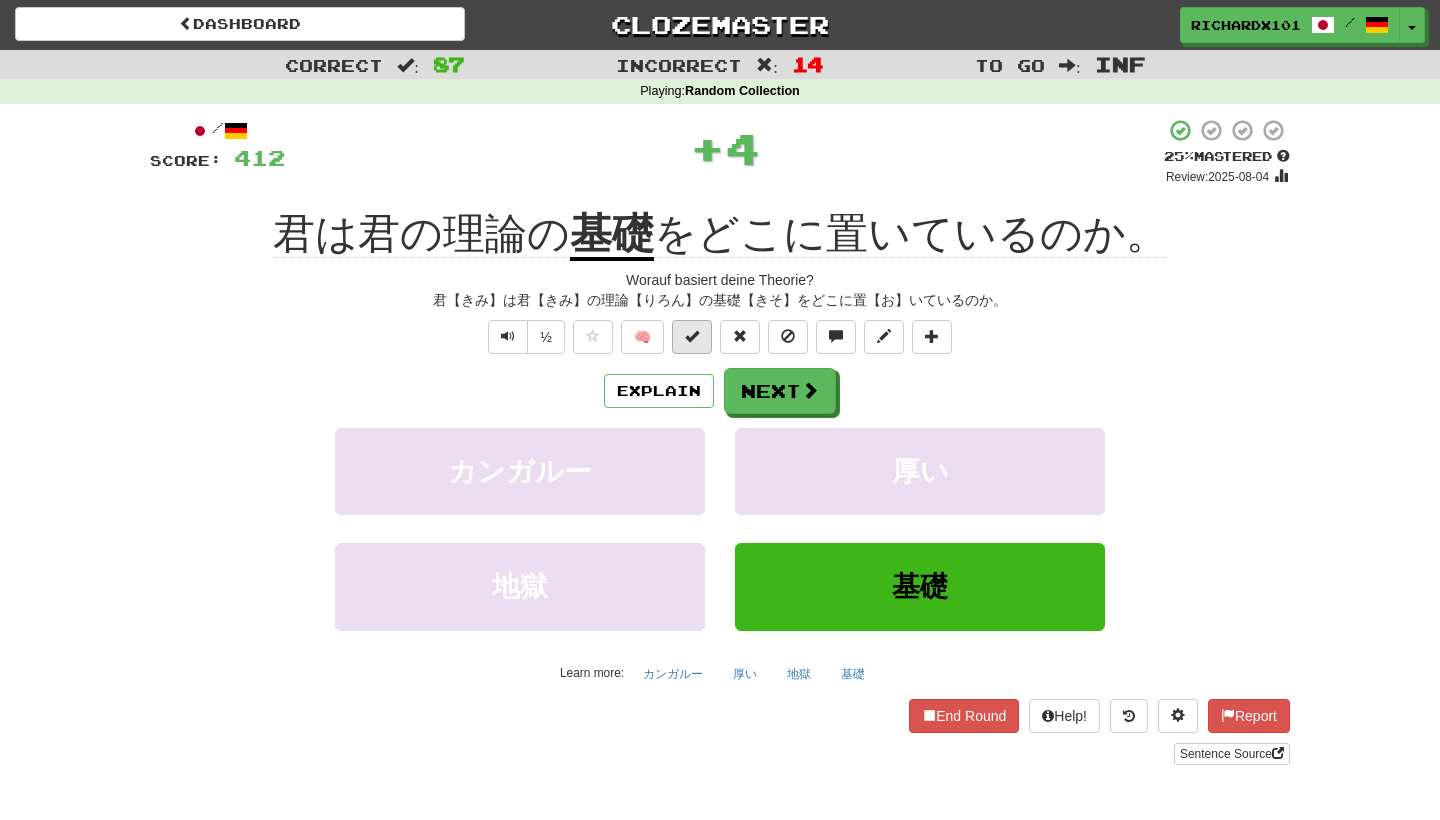 click at bounding box center [692, 337] 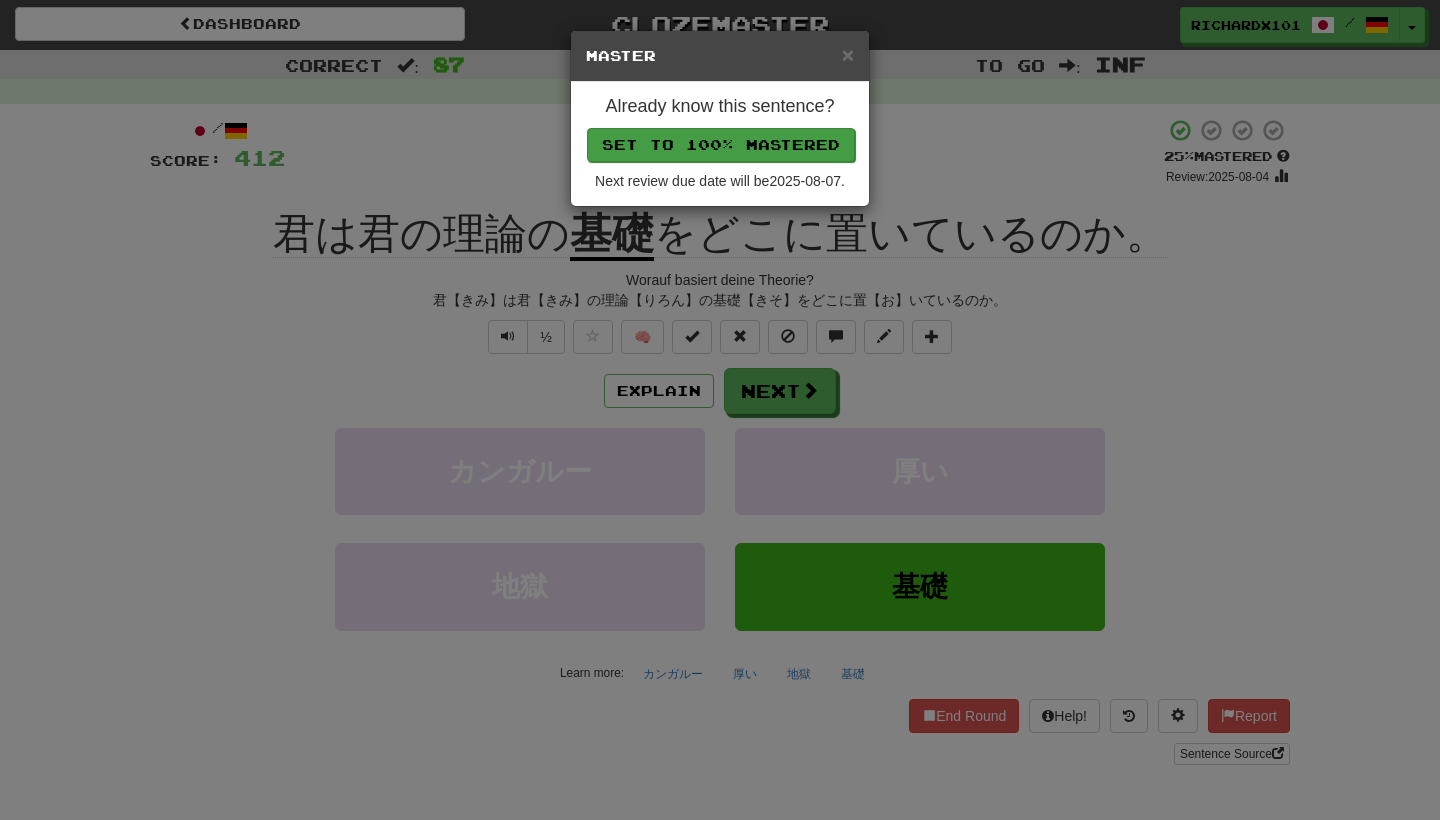 click on "Set to 100% Mastered" at bounding box center (721, 145) 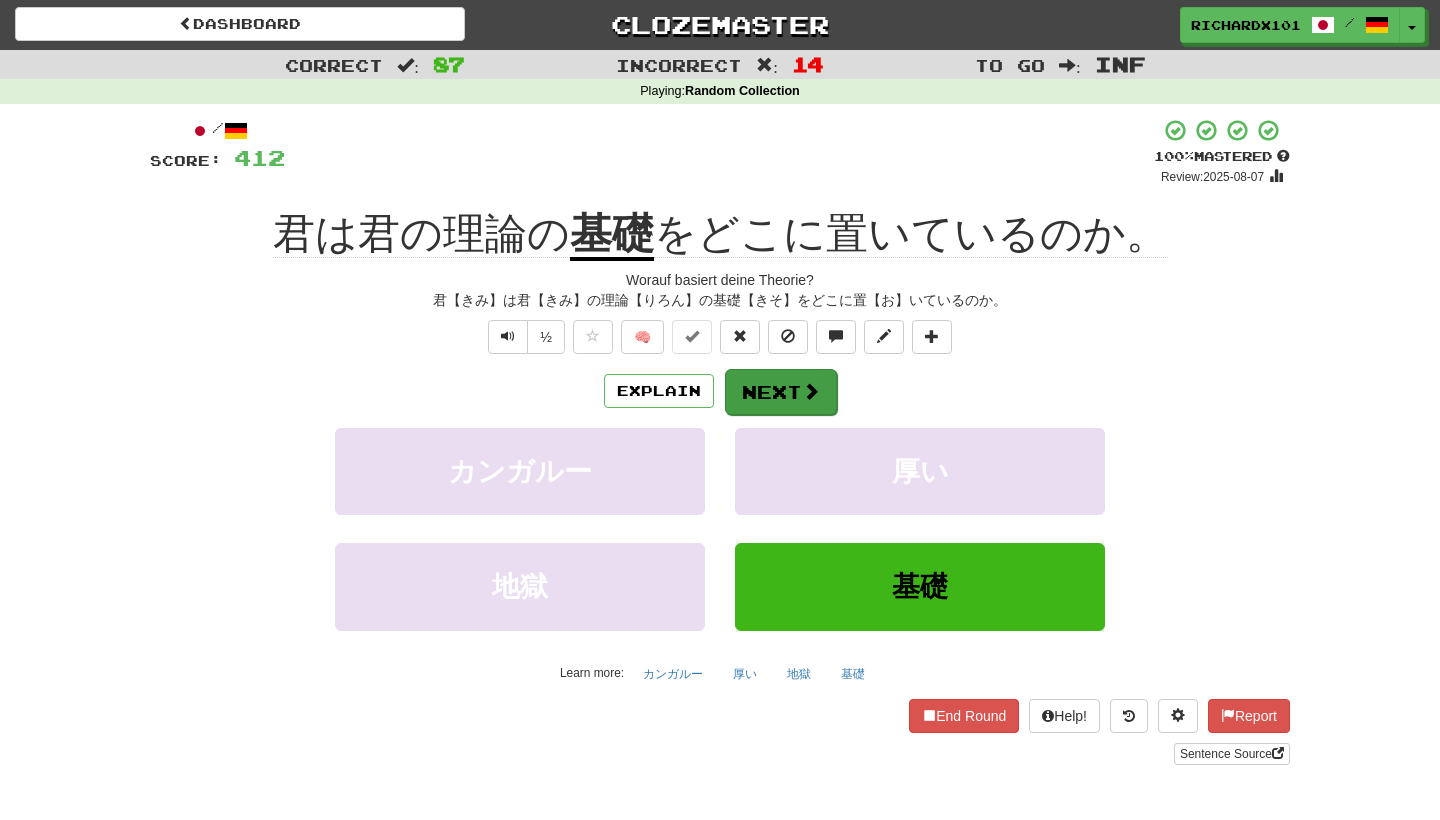 click on "Next" at bounding box center (781, 392) 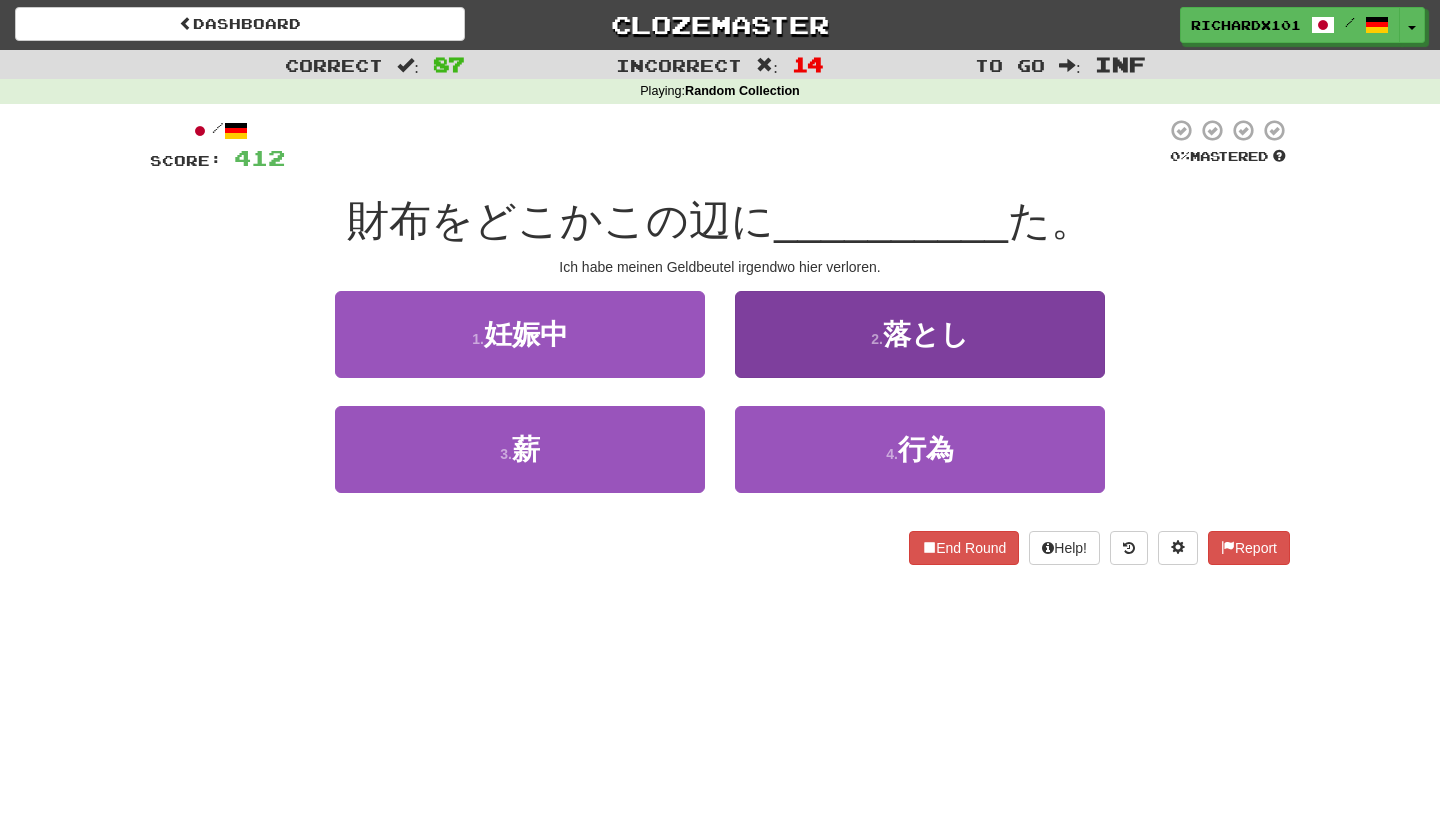 click on "2 .  落とし" at bounding box center (920, 334) 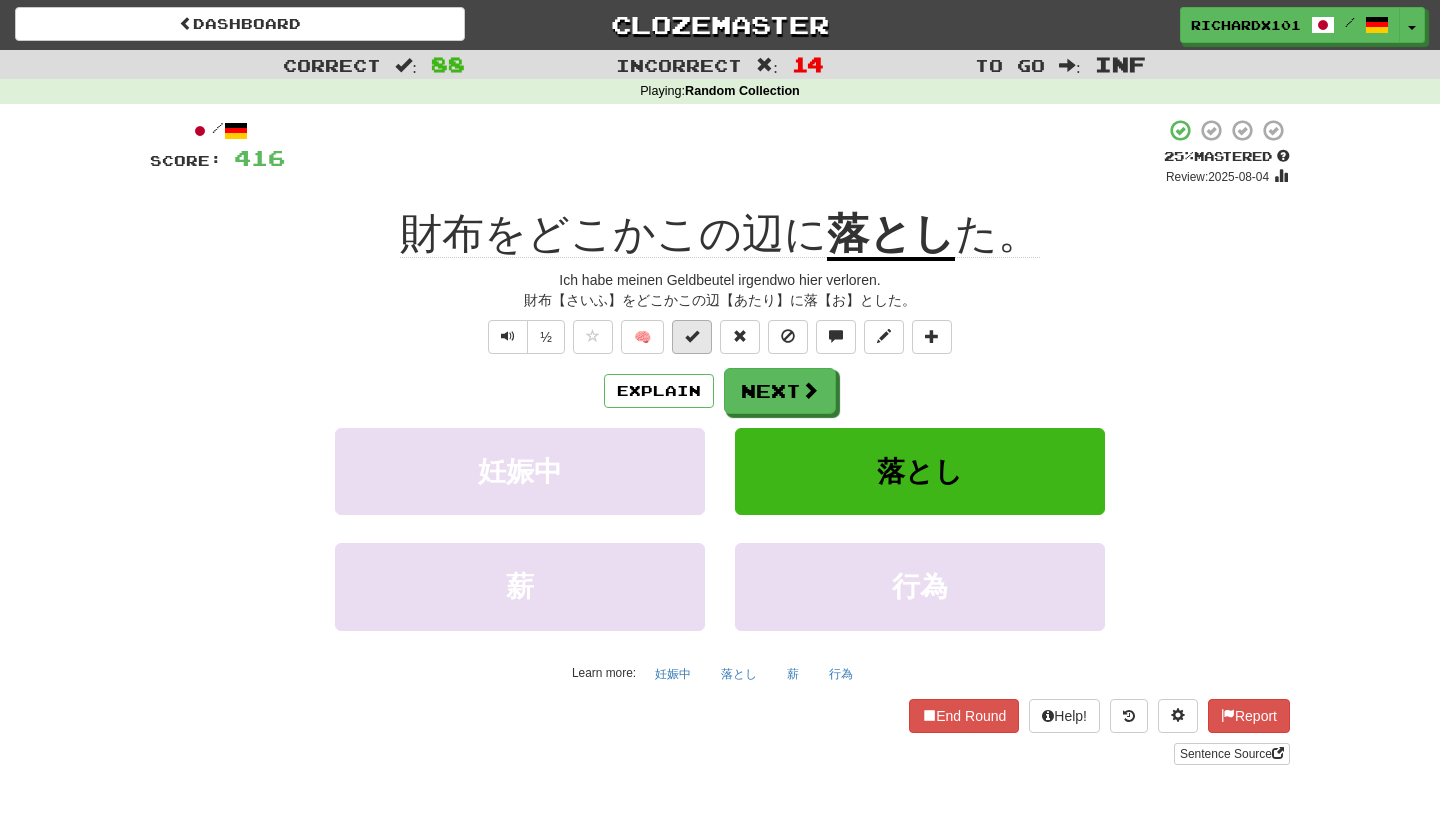 click at bounding box center (692, 336) 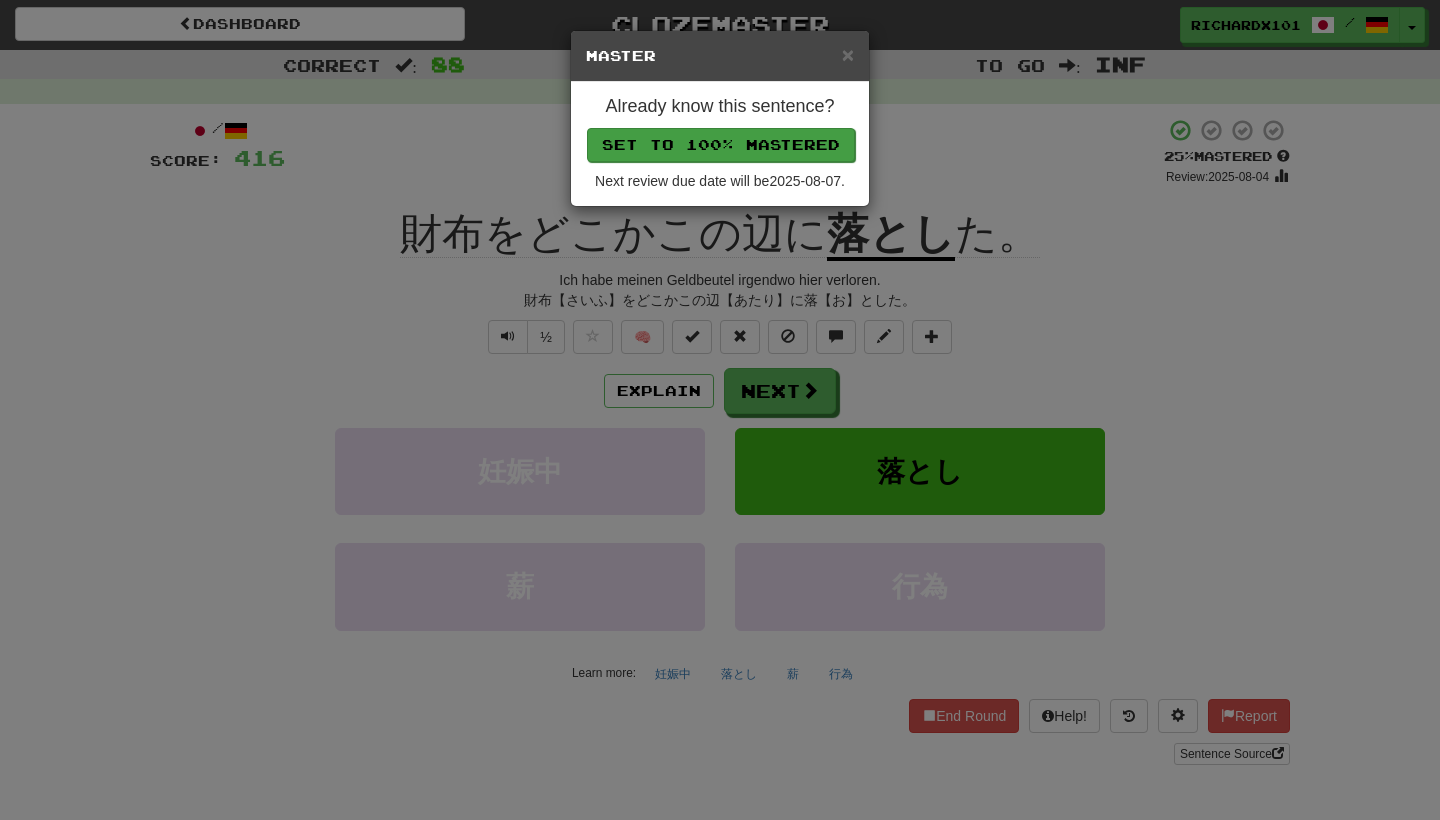 click on "Set to 100% Mastered" at bounding box center (721, 145) 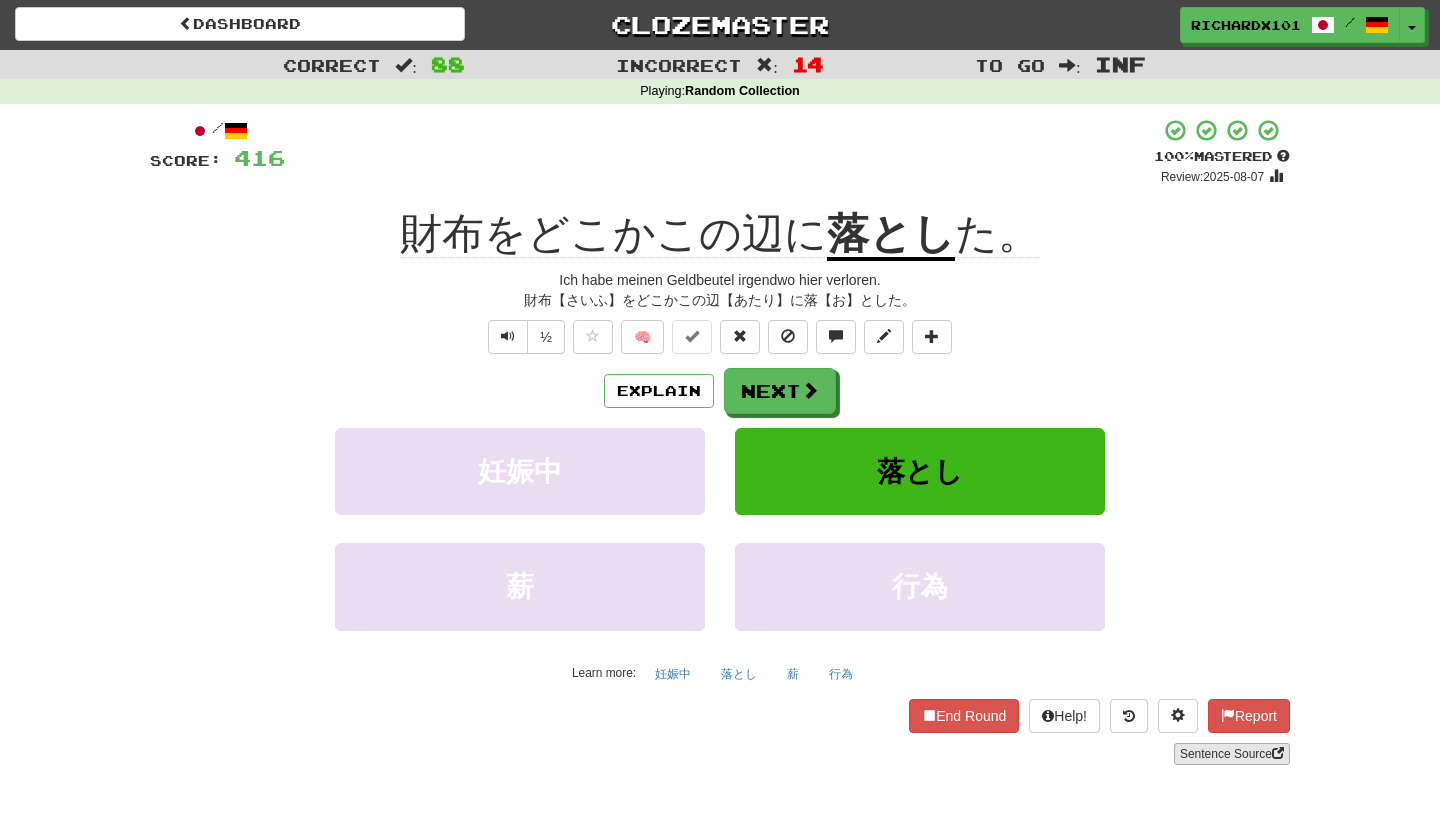 click on "Sentence Source" at bounding box center (1232, 754) 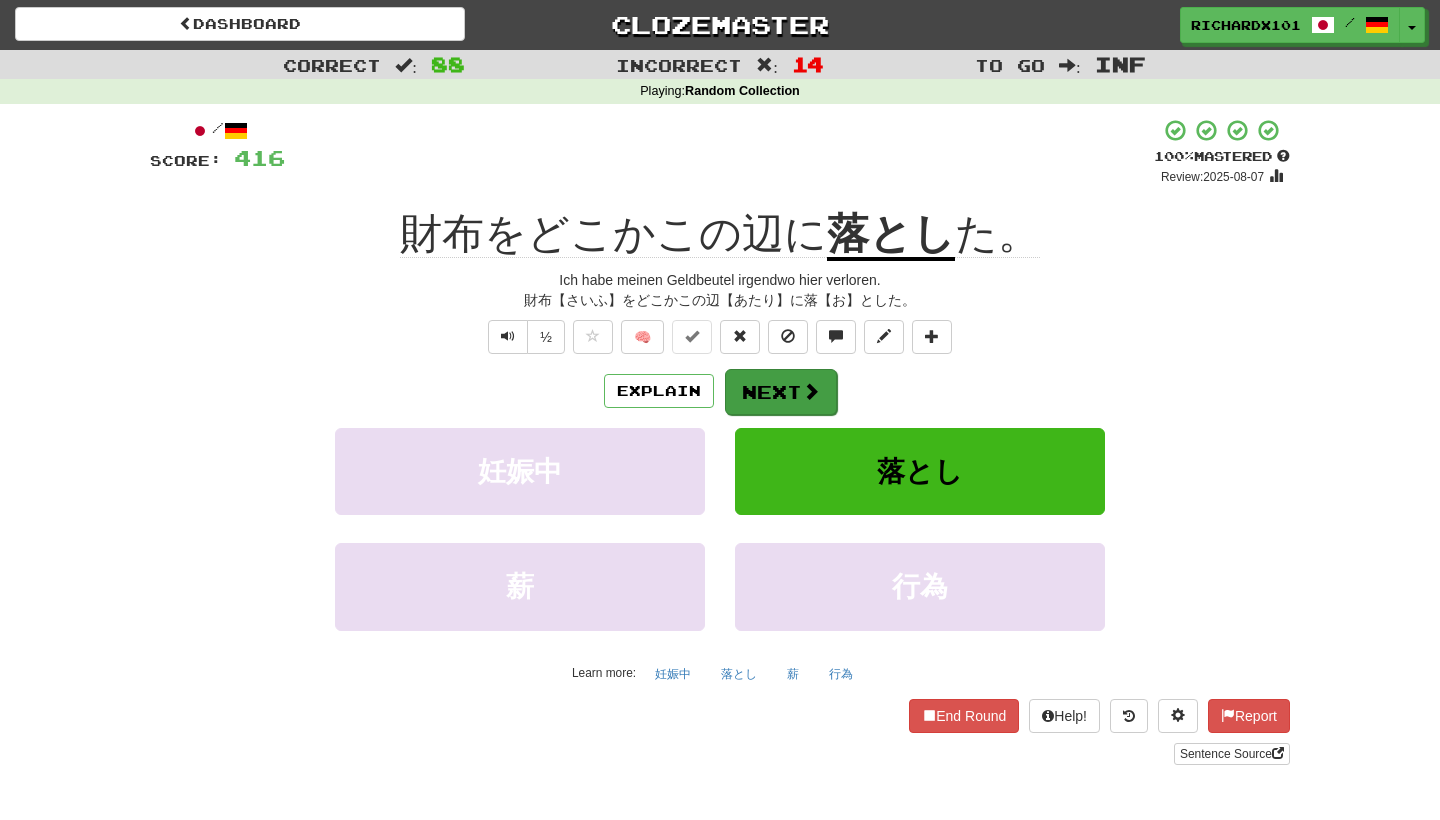 click on "Next" at bounding box center [781, 392] 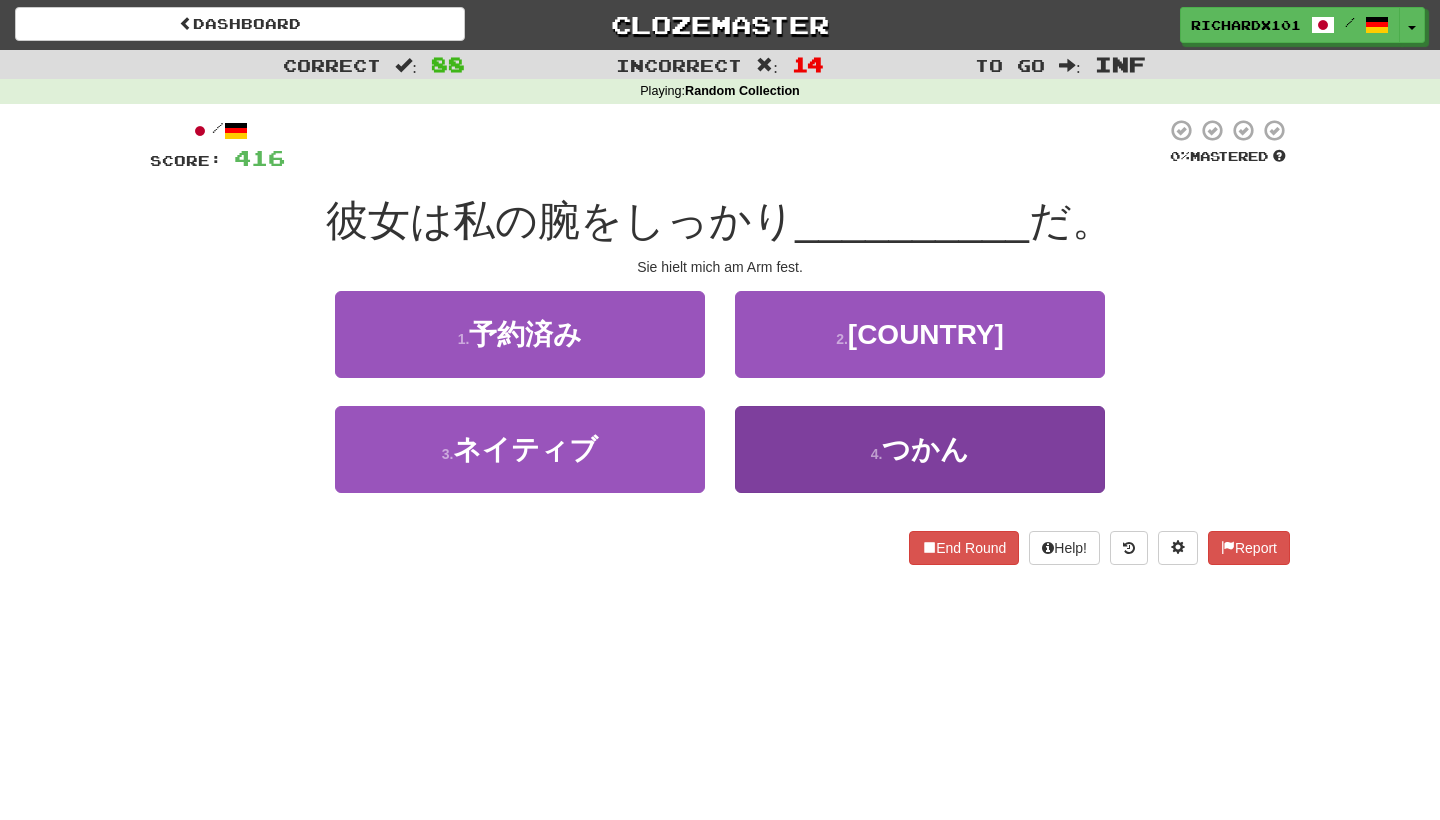 click on "4 .  つかん" at bounding box center [920, 449] 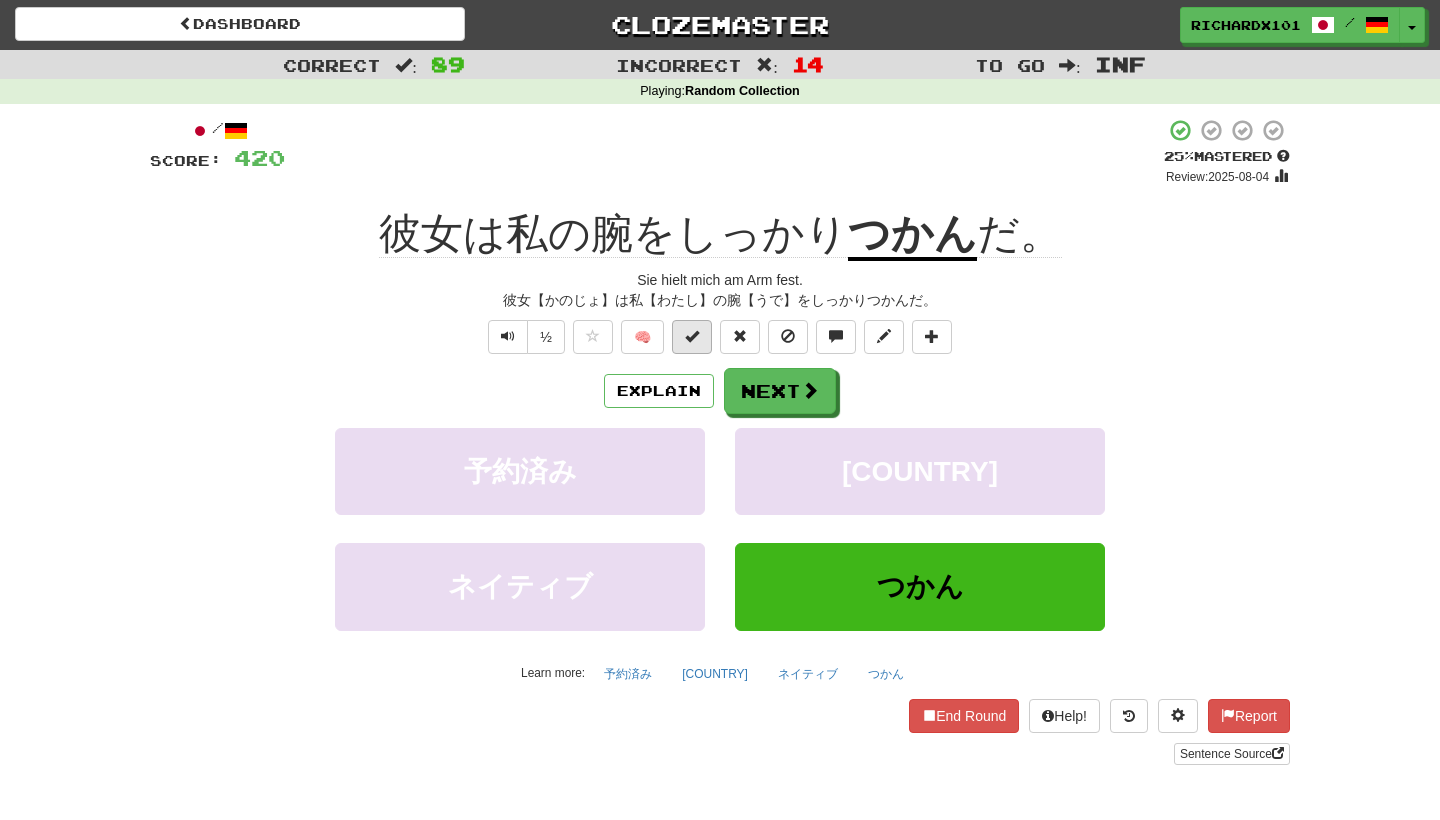 click at bounding box center (692, 337) 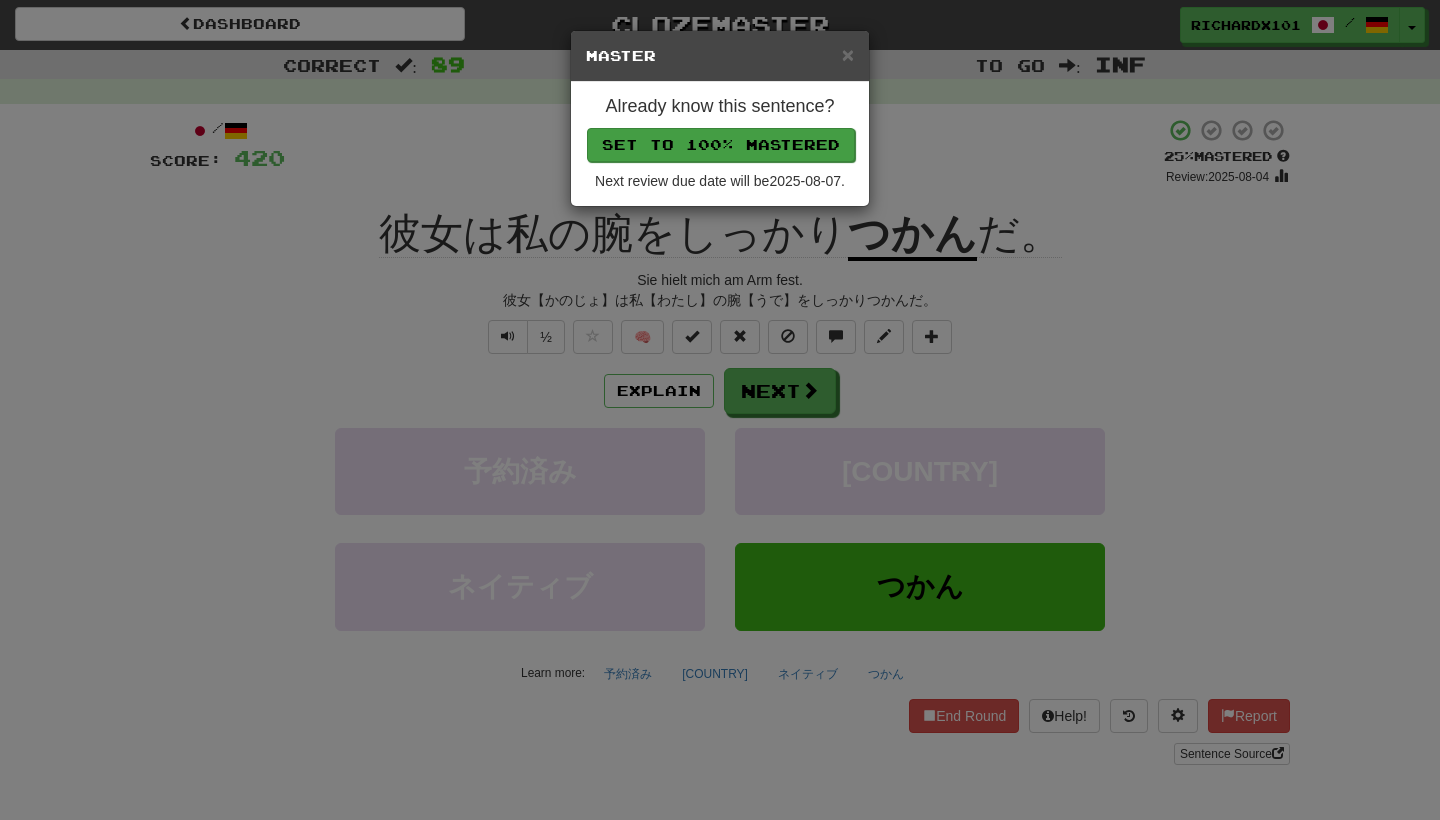 click on "Set to 100% Mastered" at bounding box center (721, 145) 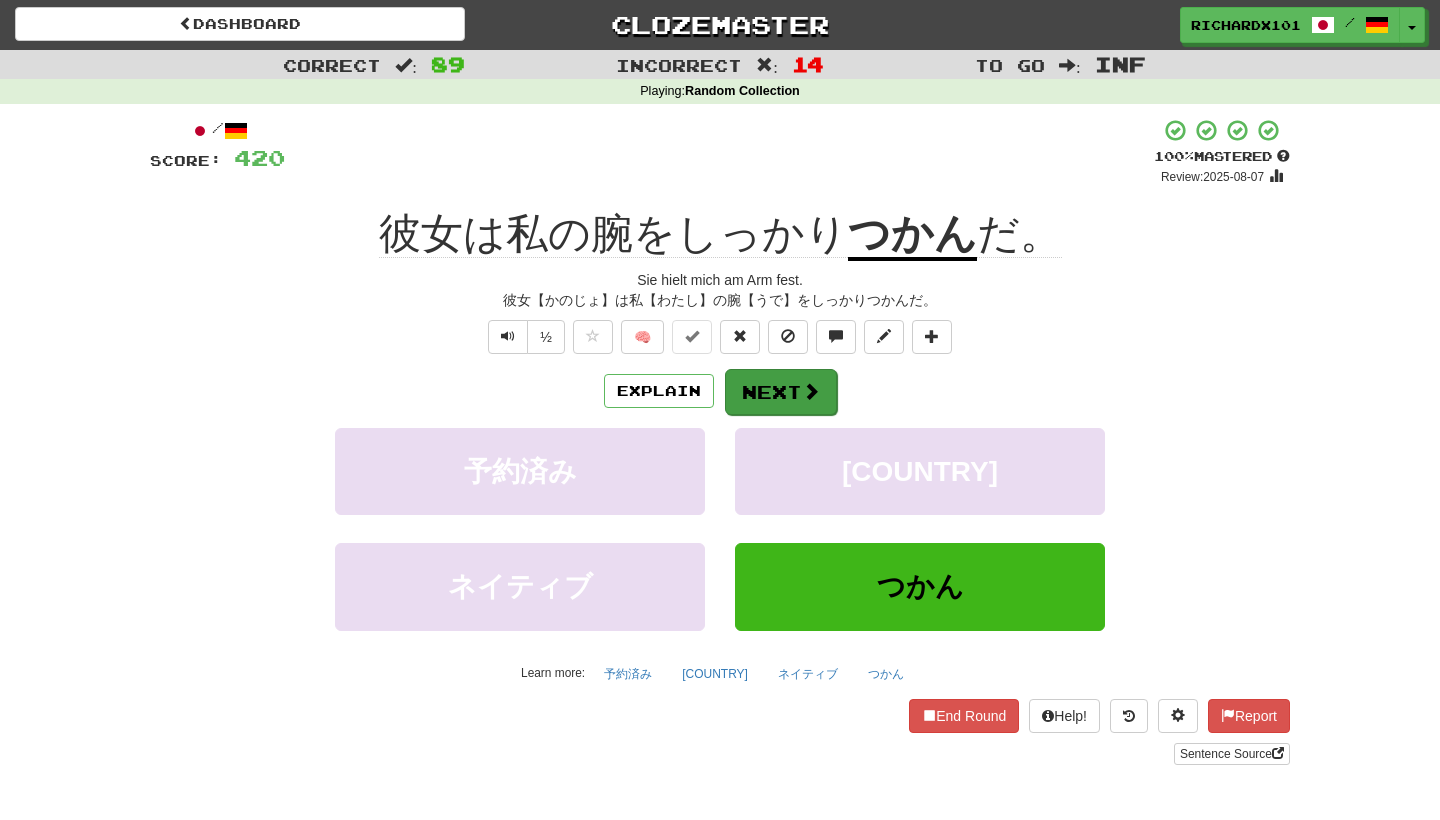click on "Next" at bounding box center [781, 392] 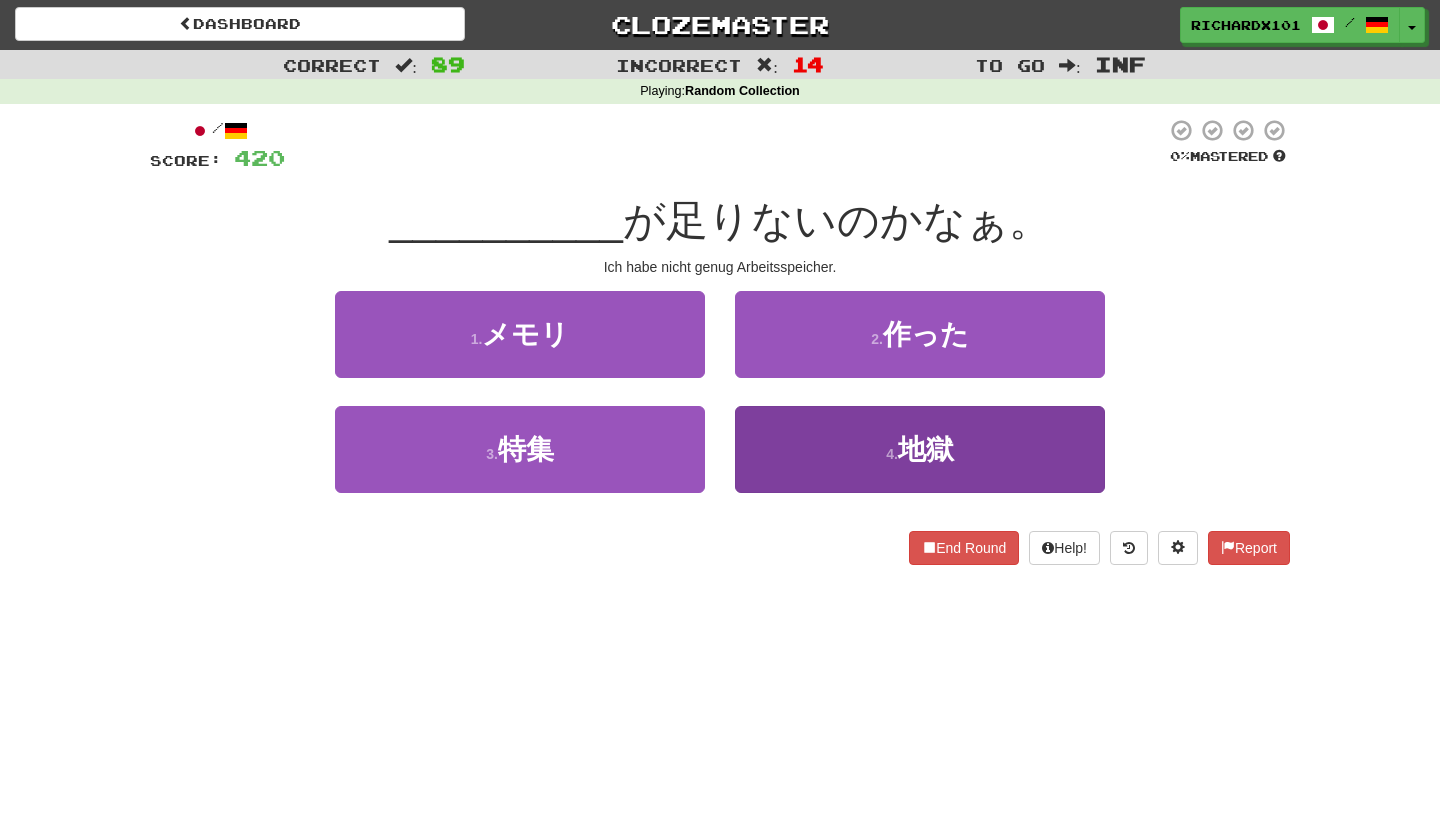 click on "4 .  地獄" at bounding box center (920, 449) 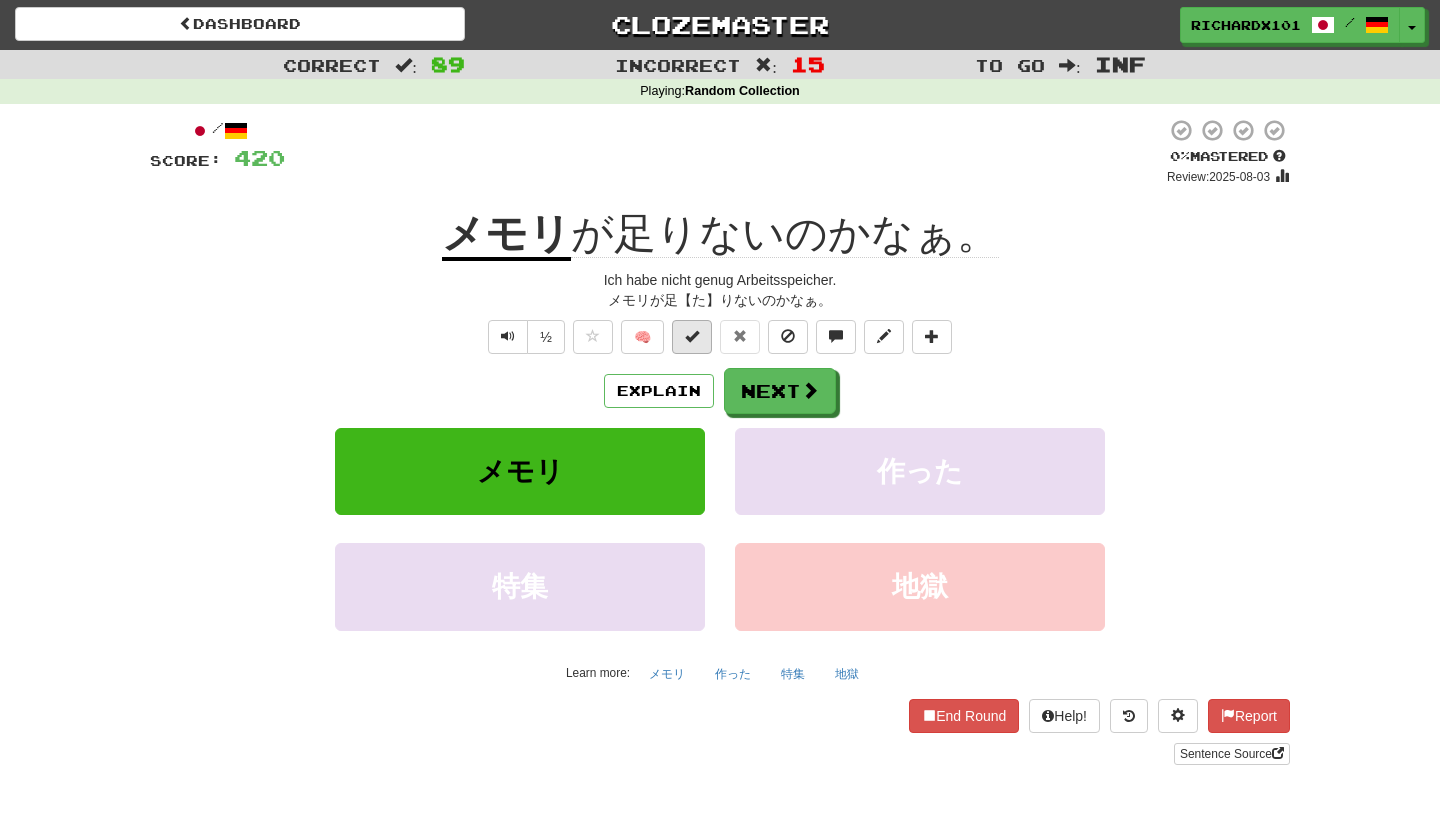 click at bounding box center [692, 337] 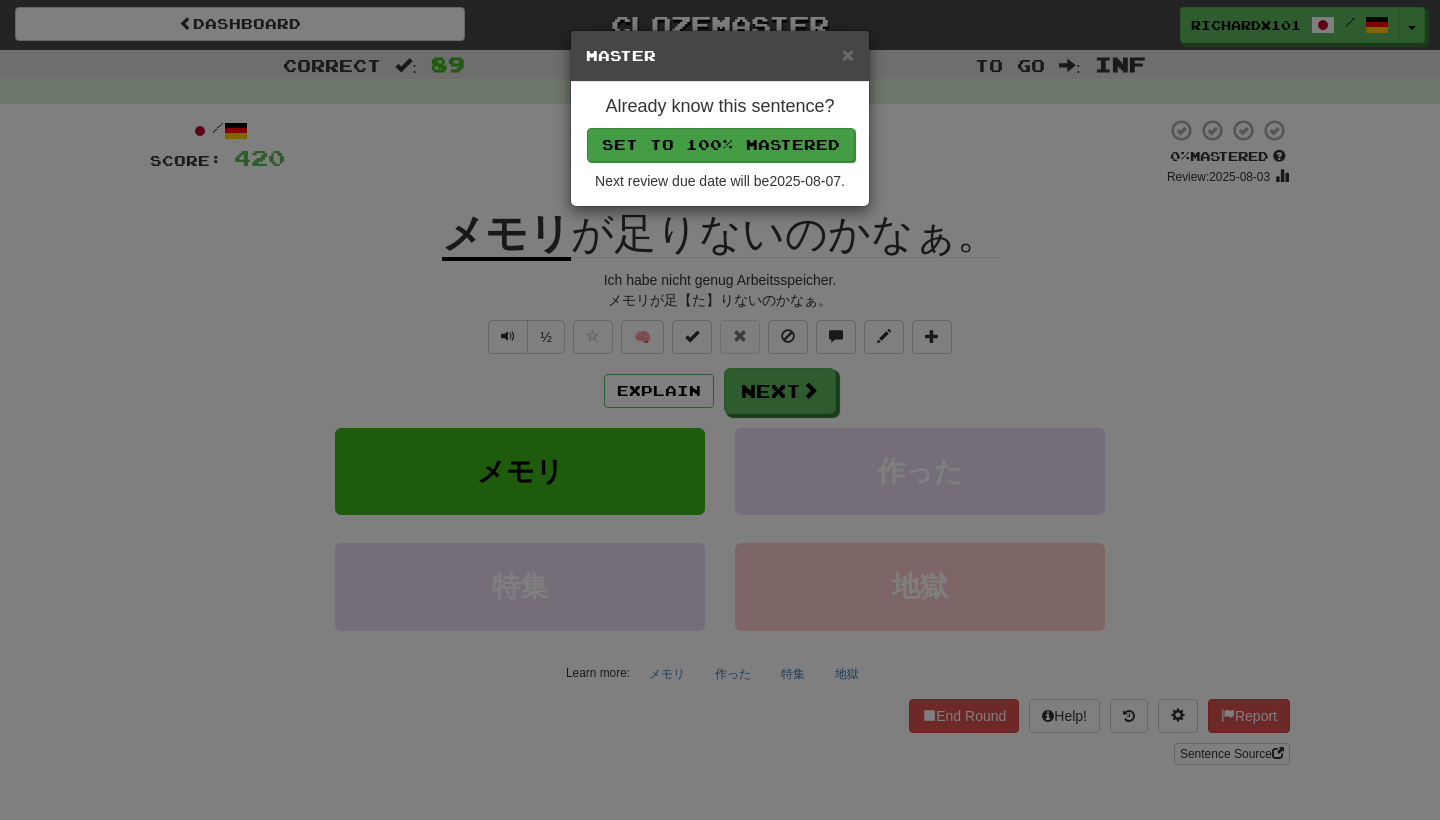 click on "Set to 100% Mastered" at bounding box center (721, 145) 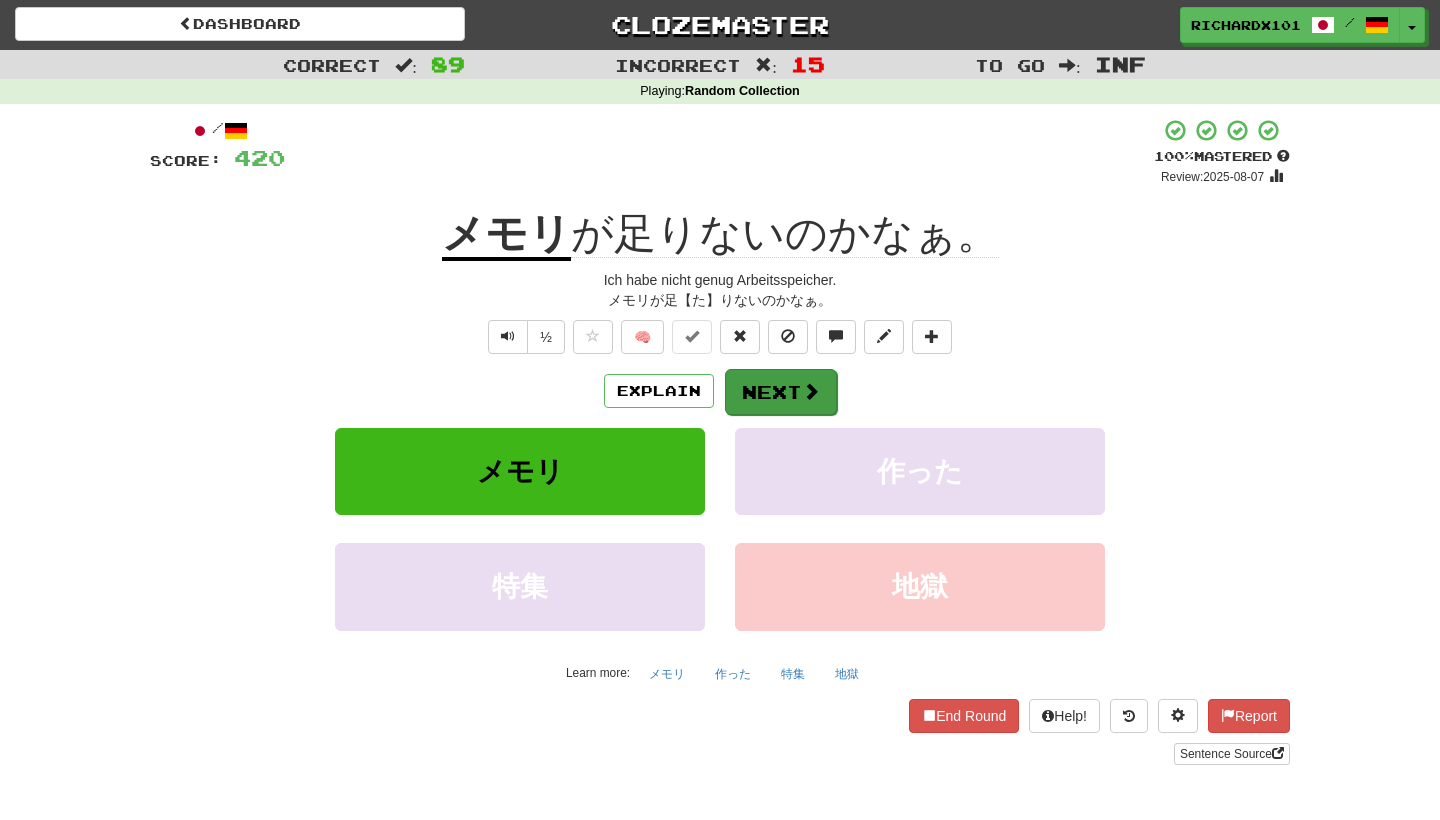click on "Next" at bounding box center [781, 392] 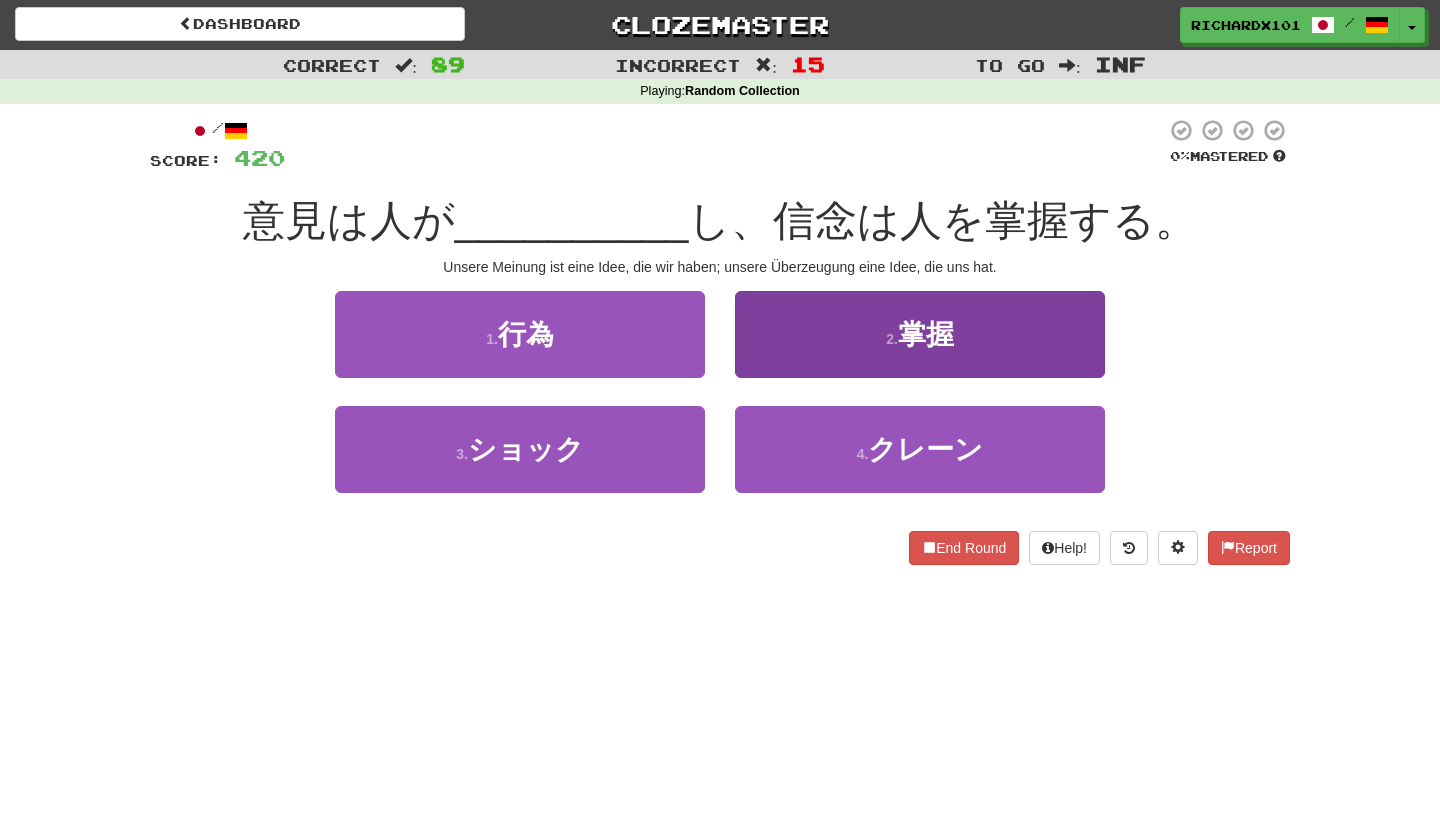 click on "2 .  掌握" at bounding box center [920, 334] 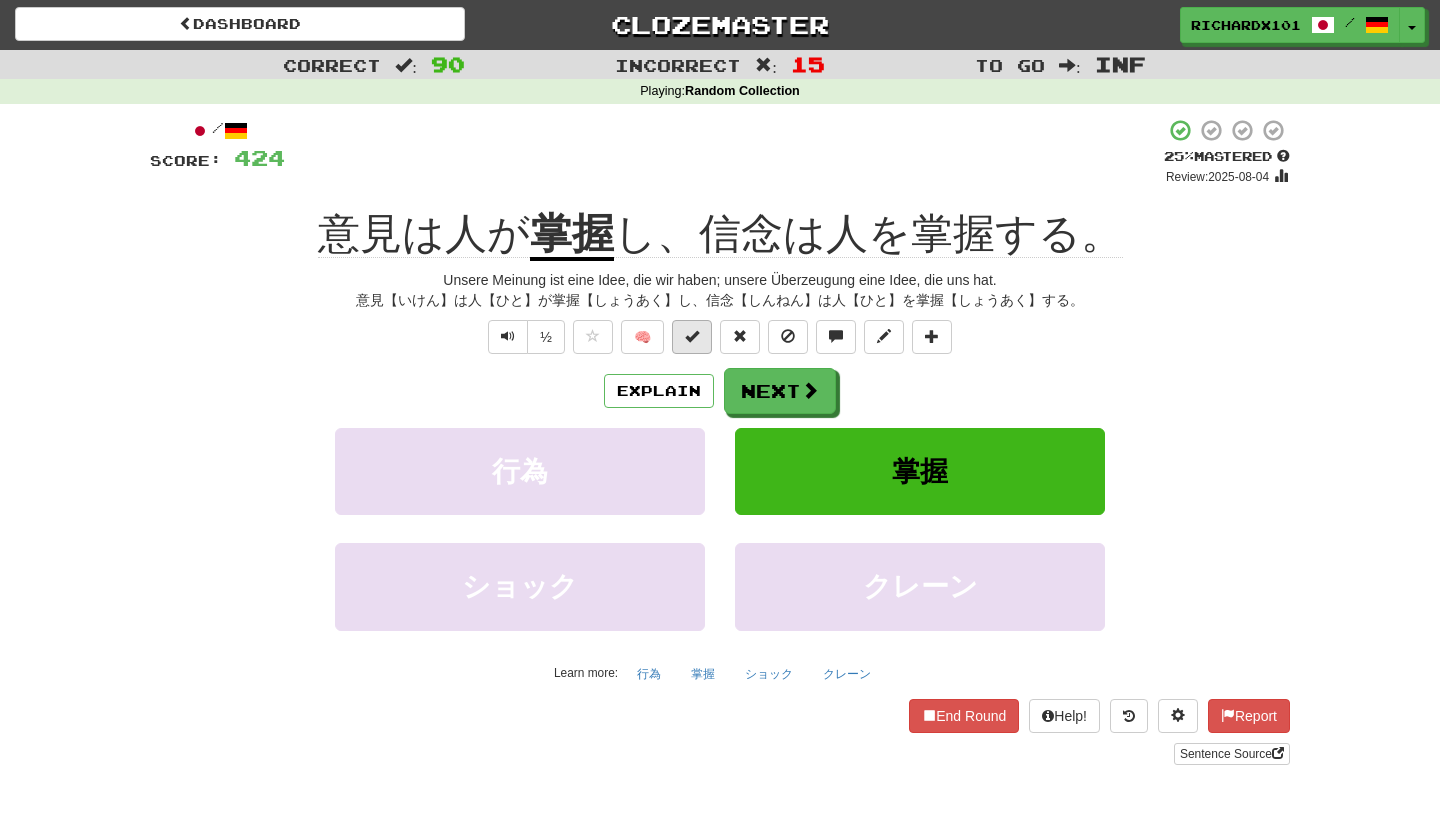 click at bounding box center (692, 336) 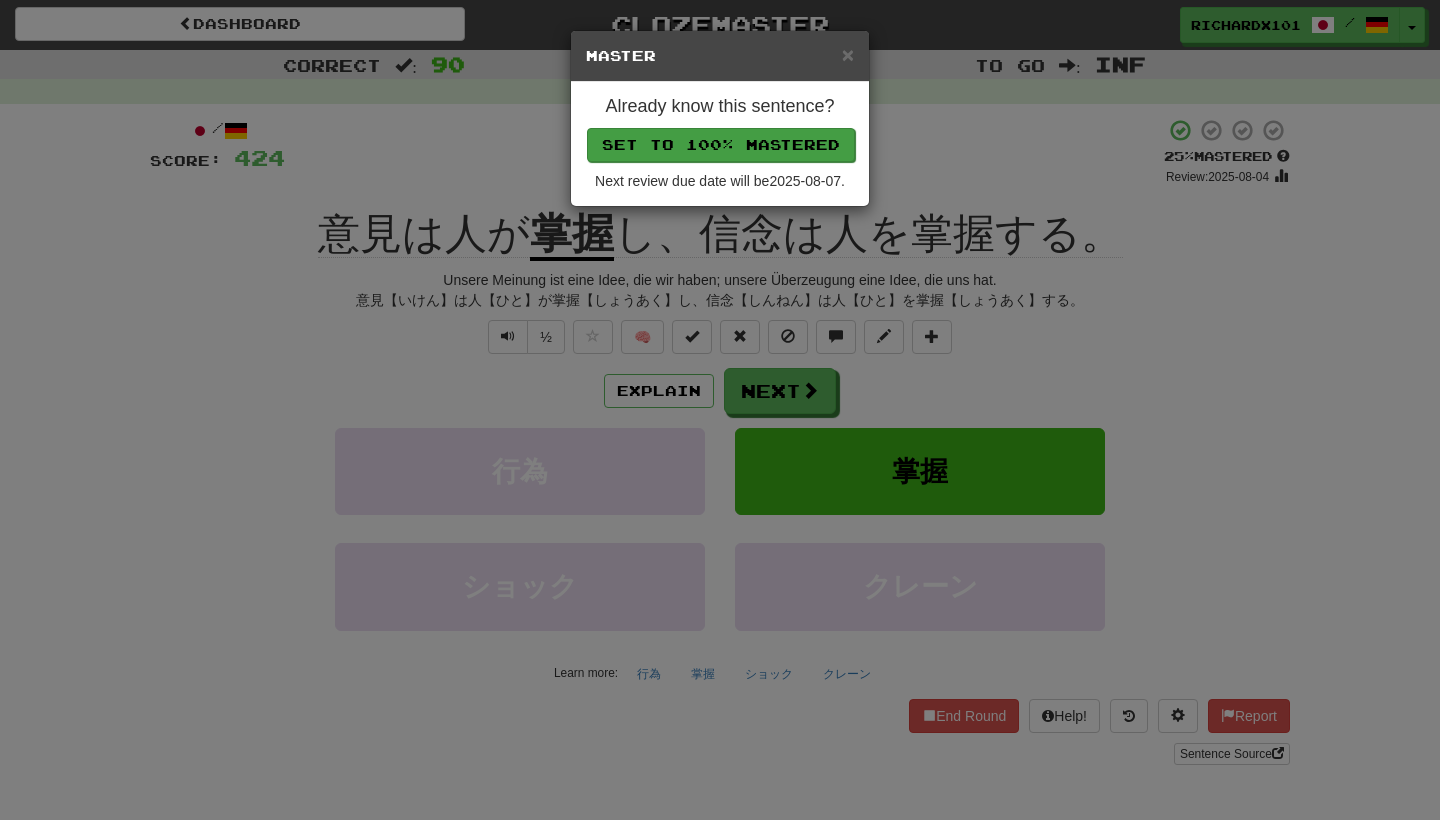 click on "Set to 100% Mastered" at bounding box center [721, 145] 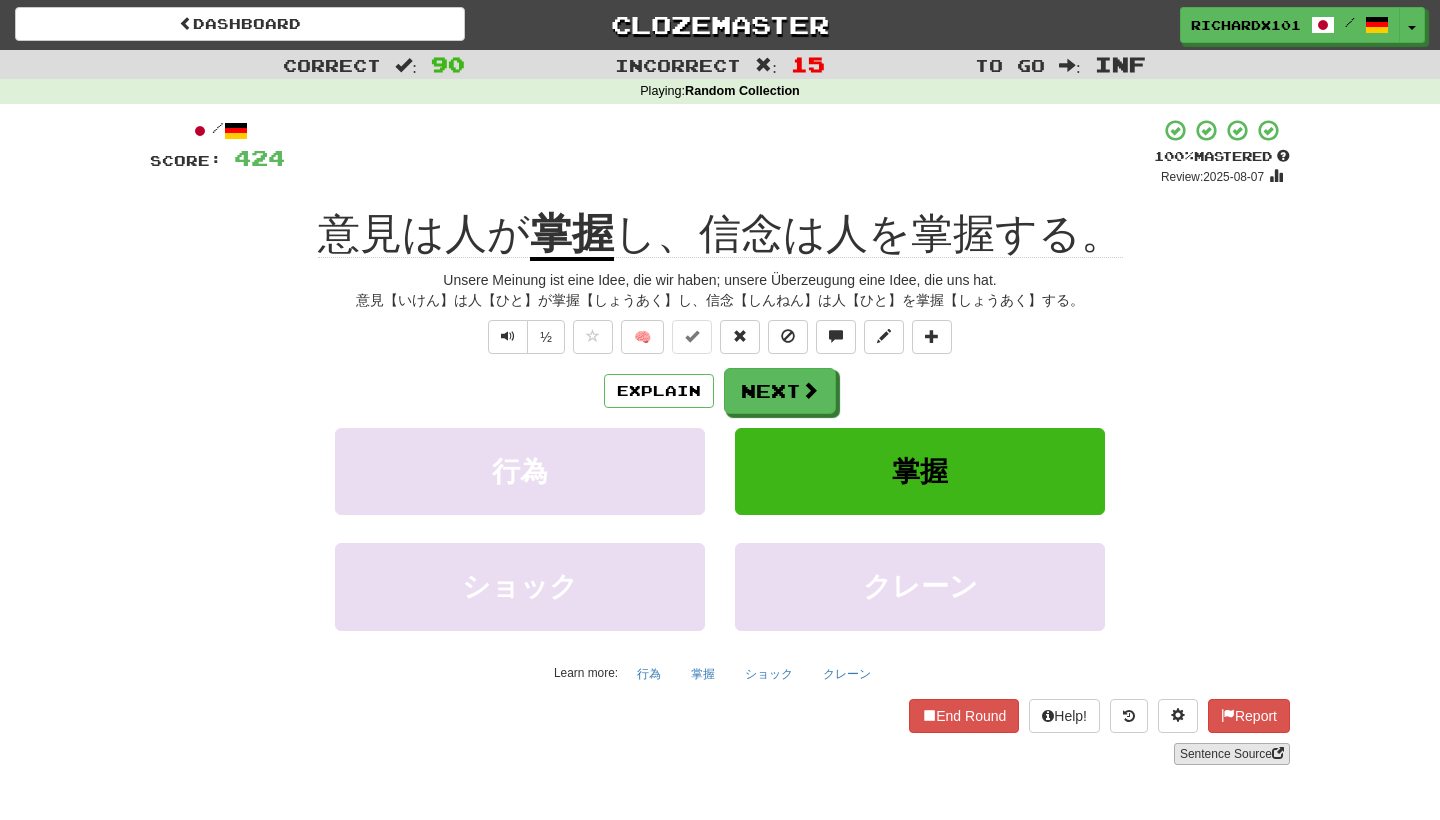 click on "Sentence Source" at bounding box center [1232, 754] 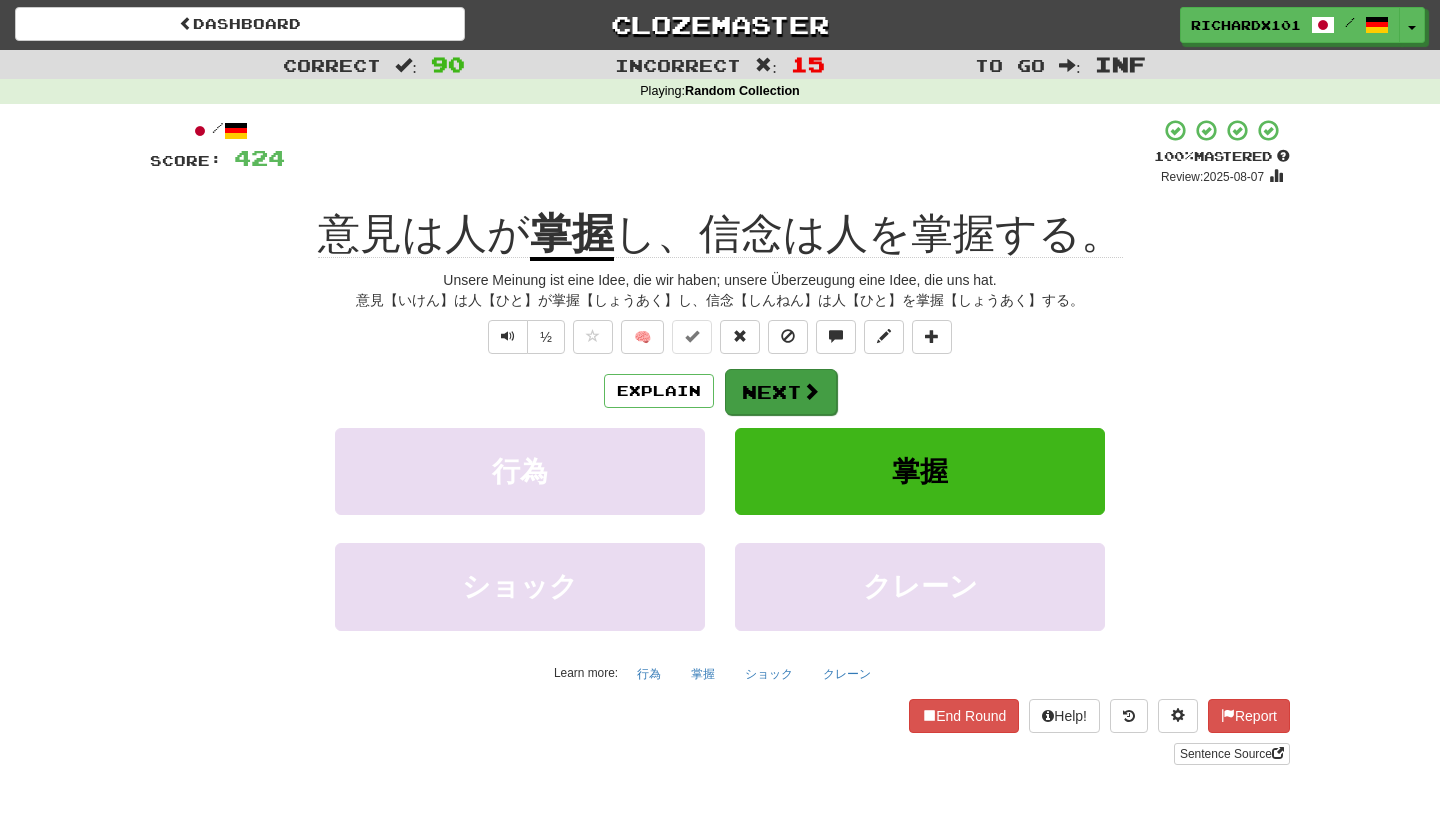 click on "Next" at bounding box center [781, 392] 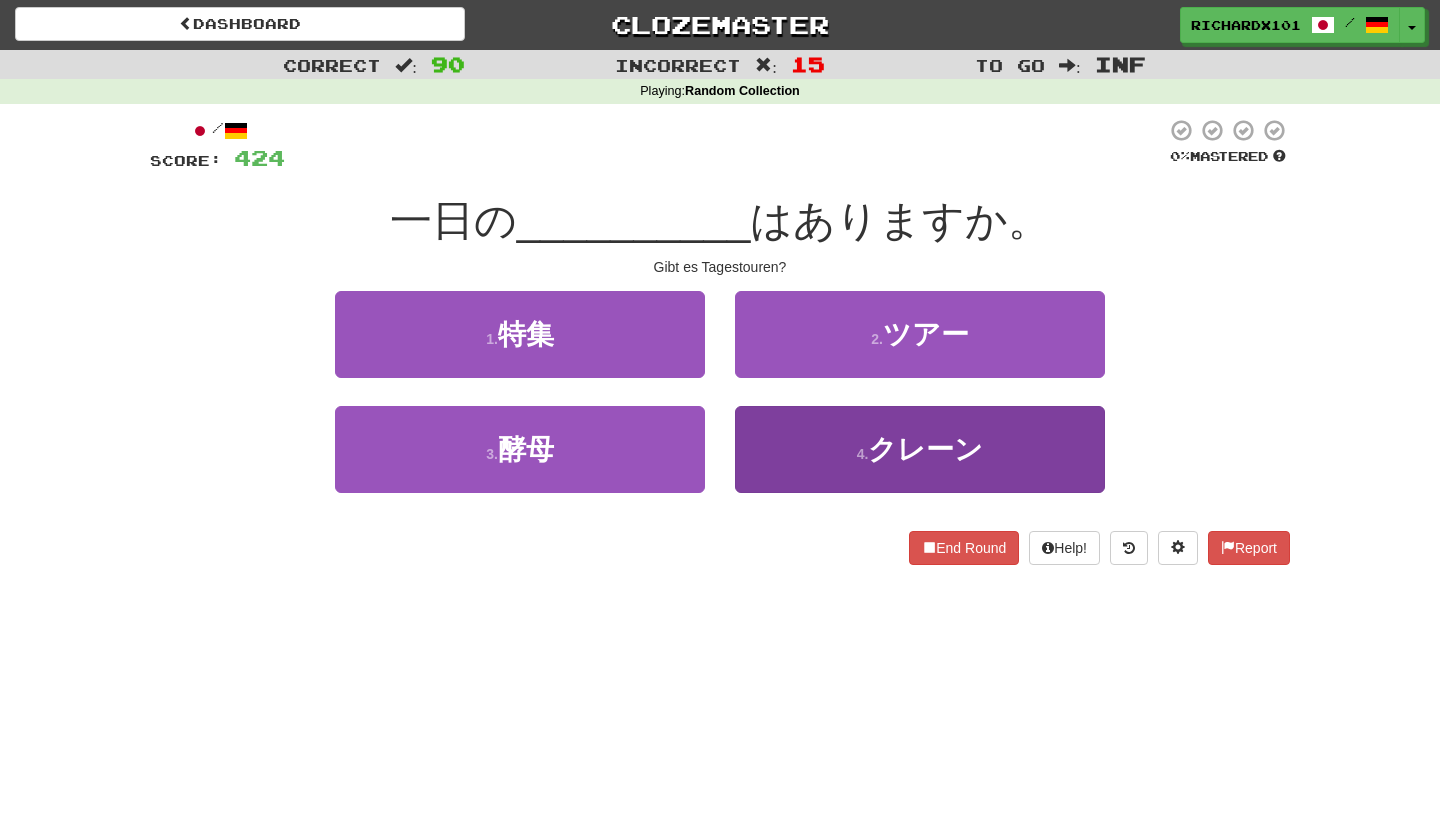 click on "4 .  クレーン" at bounding box center [920, 449] 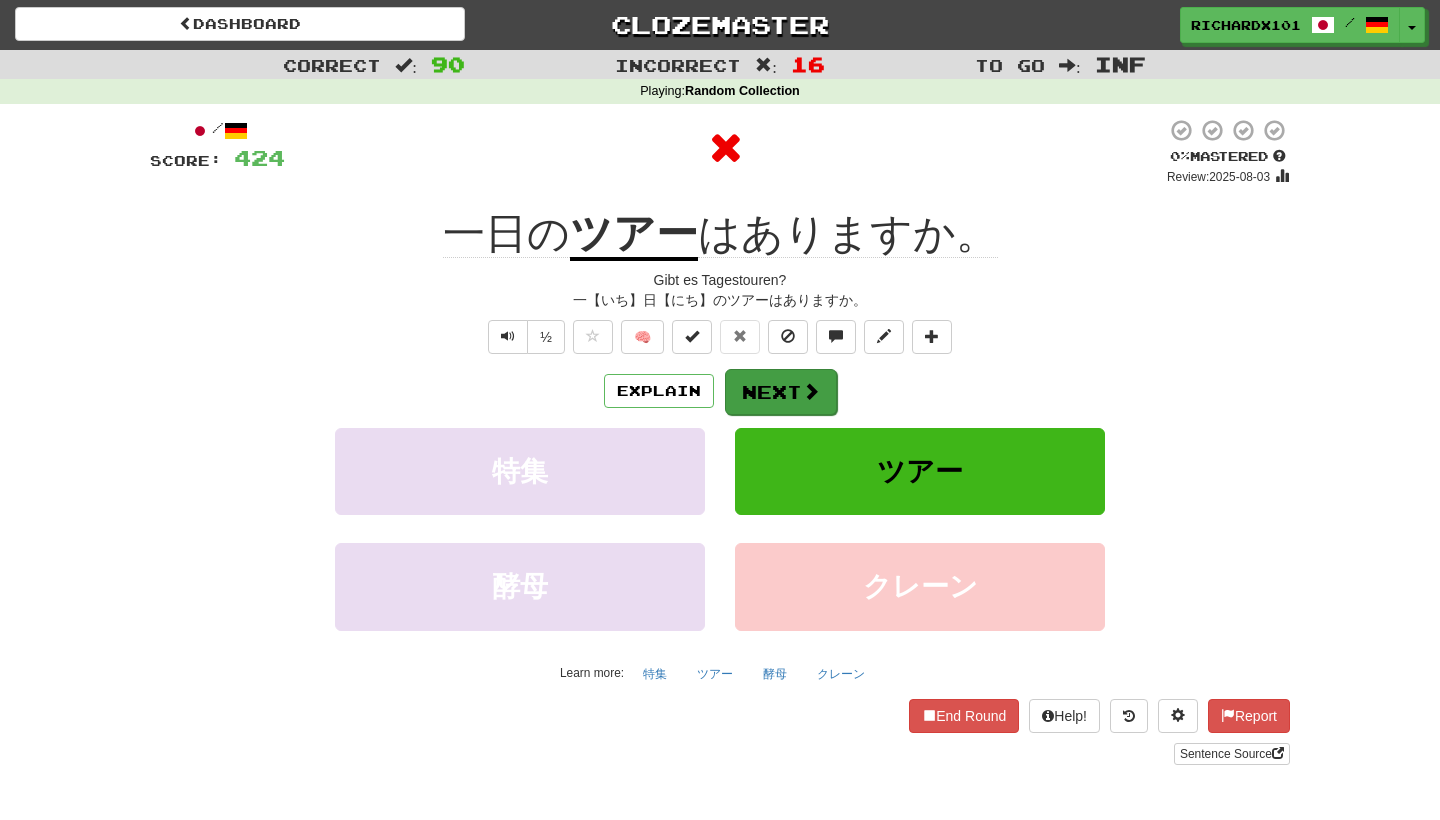 click on "Next" at bounding box center [781, 392] 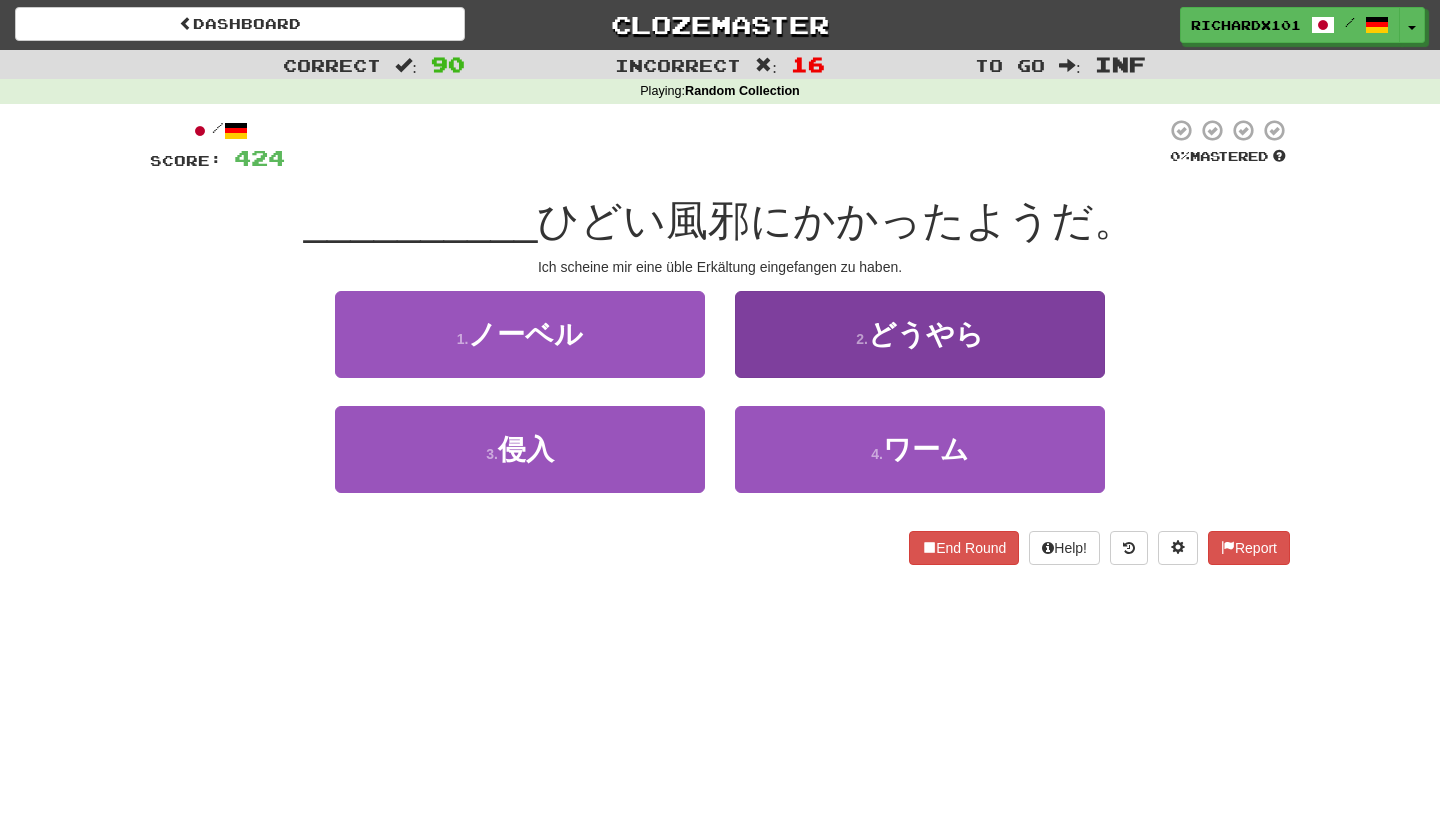 click on "2 .  どうやら" at bounding box center (920, 334) 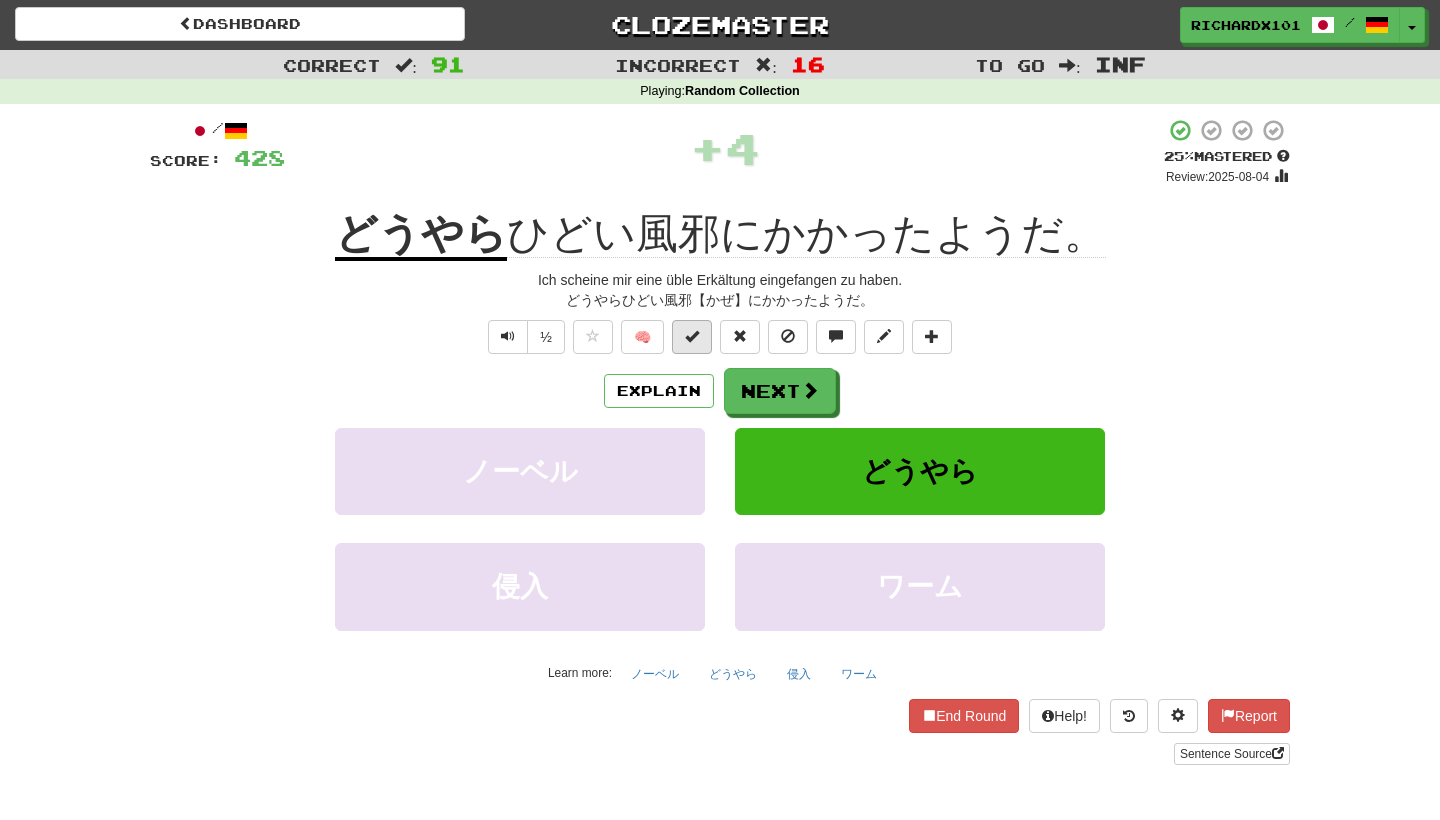 click at bounding box center (692, 337) 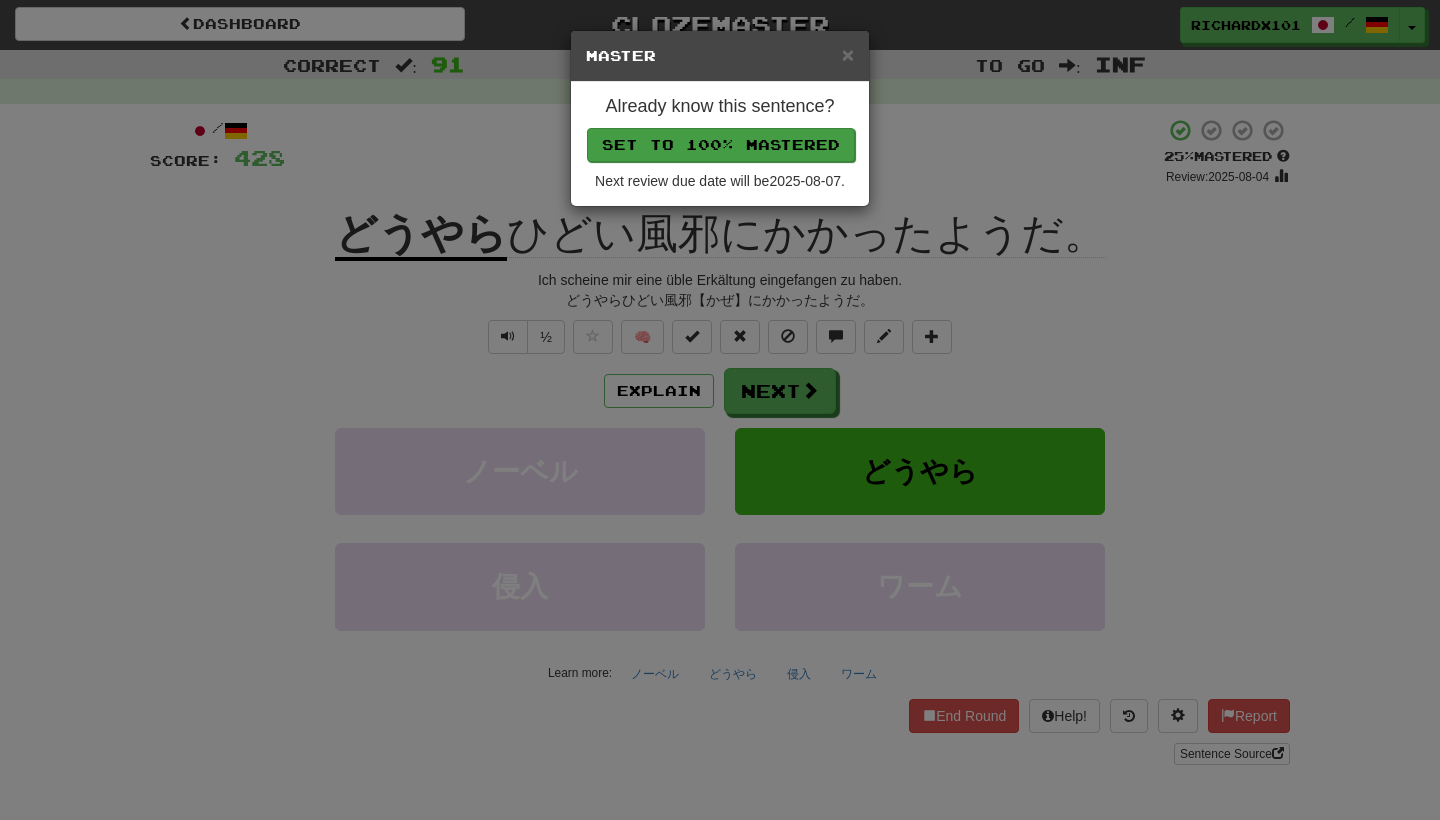 click on "Set to 100% Mastered" at bounding box center [721, 145] 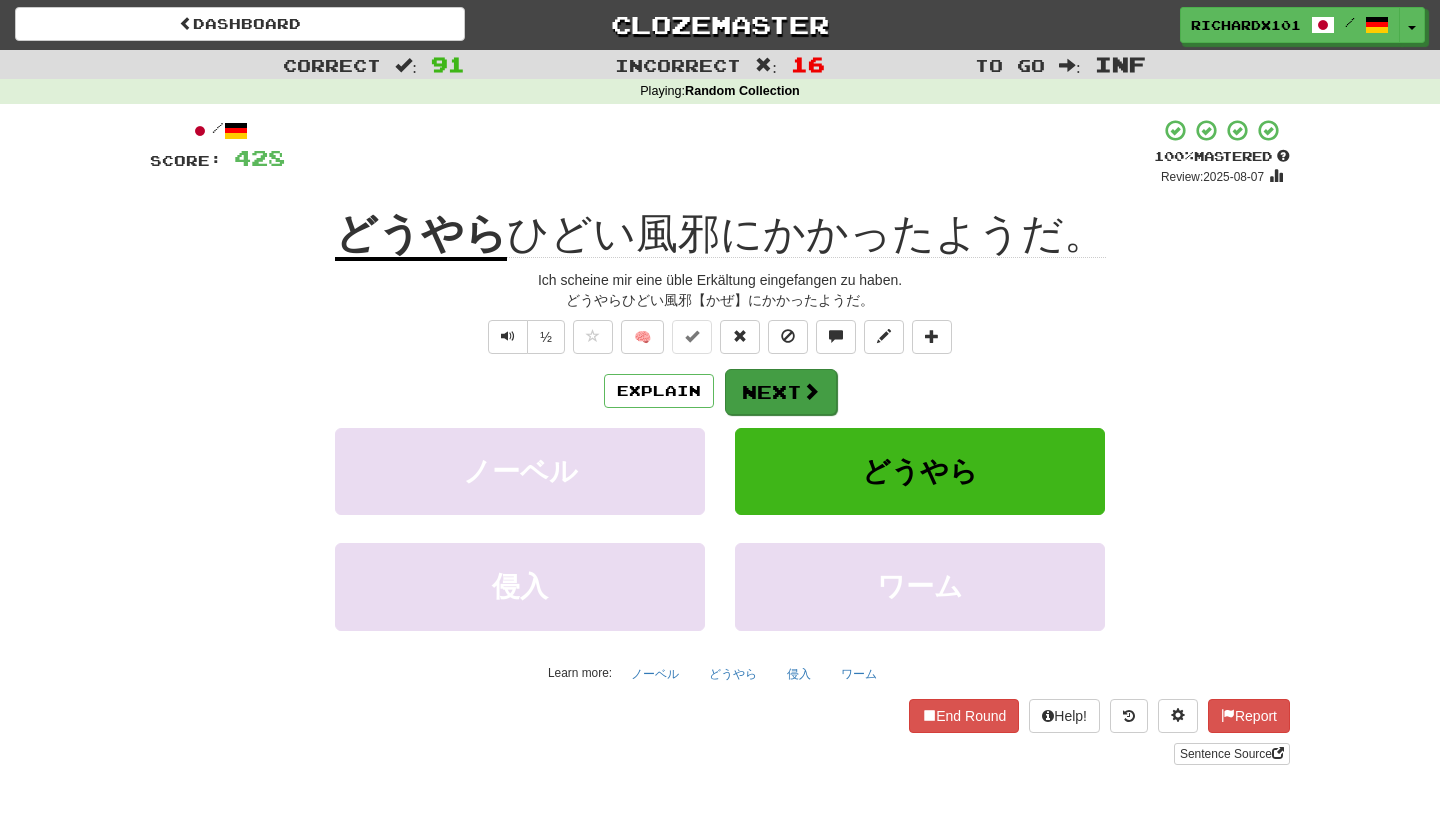 click on "Next" at bounding box center [781, 392] 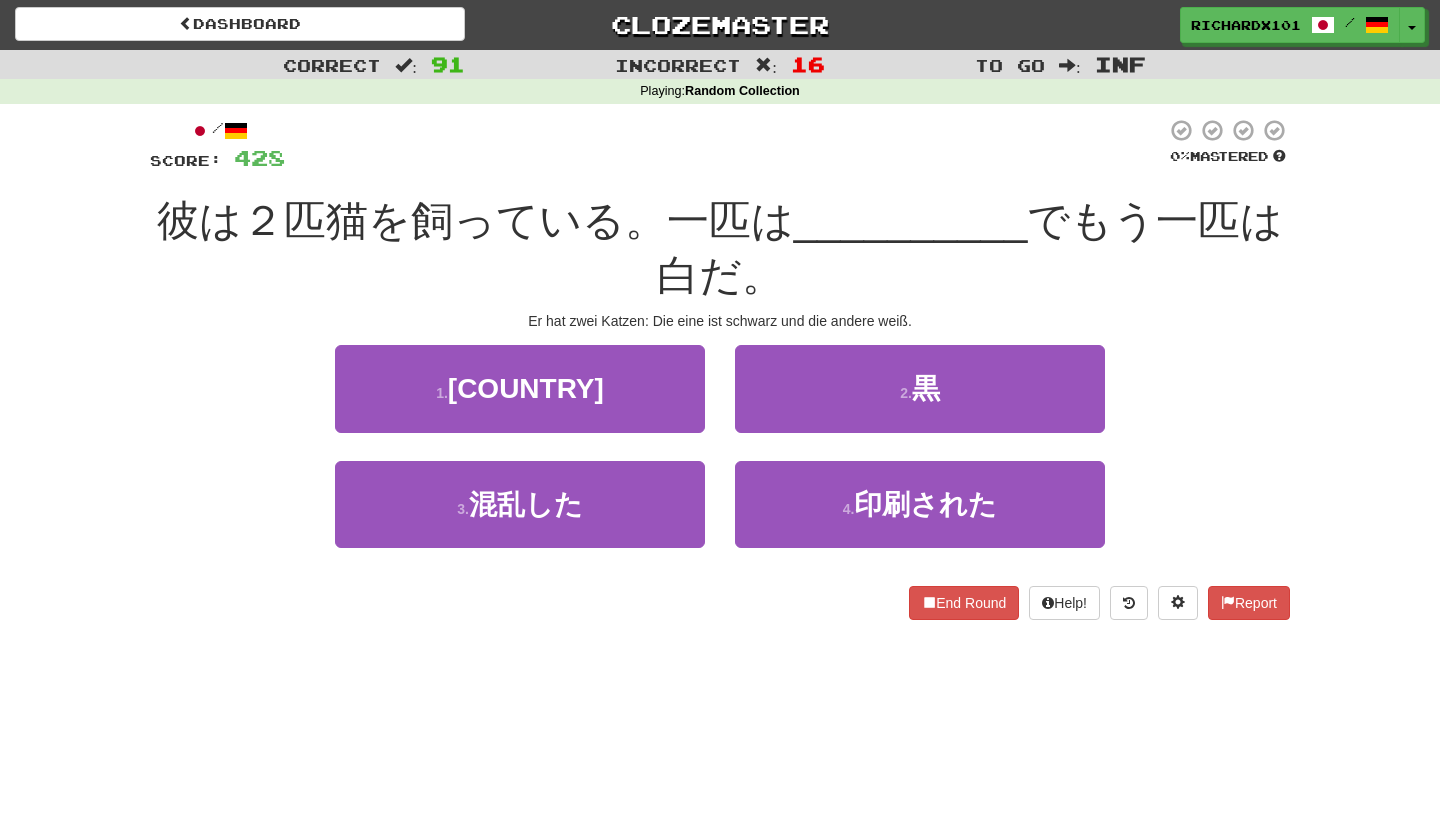 click on "2 .  黒" at bounding box center [920, 388] 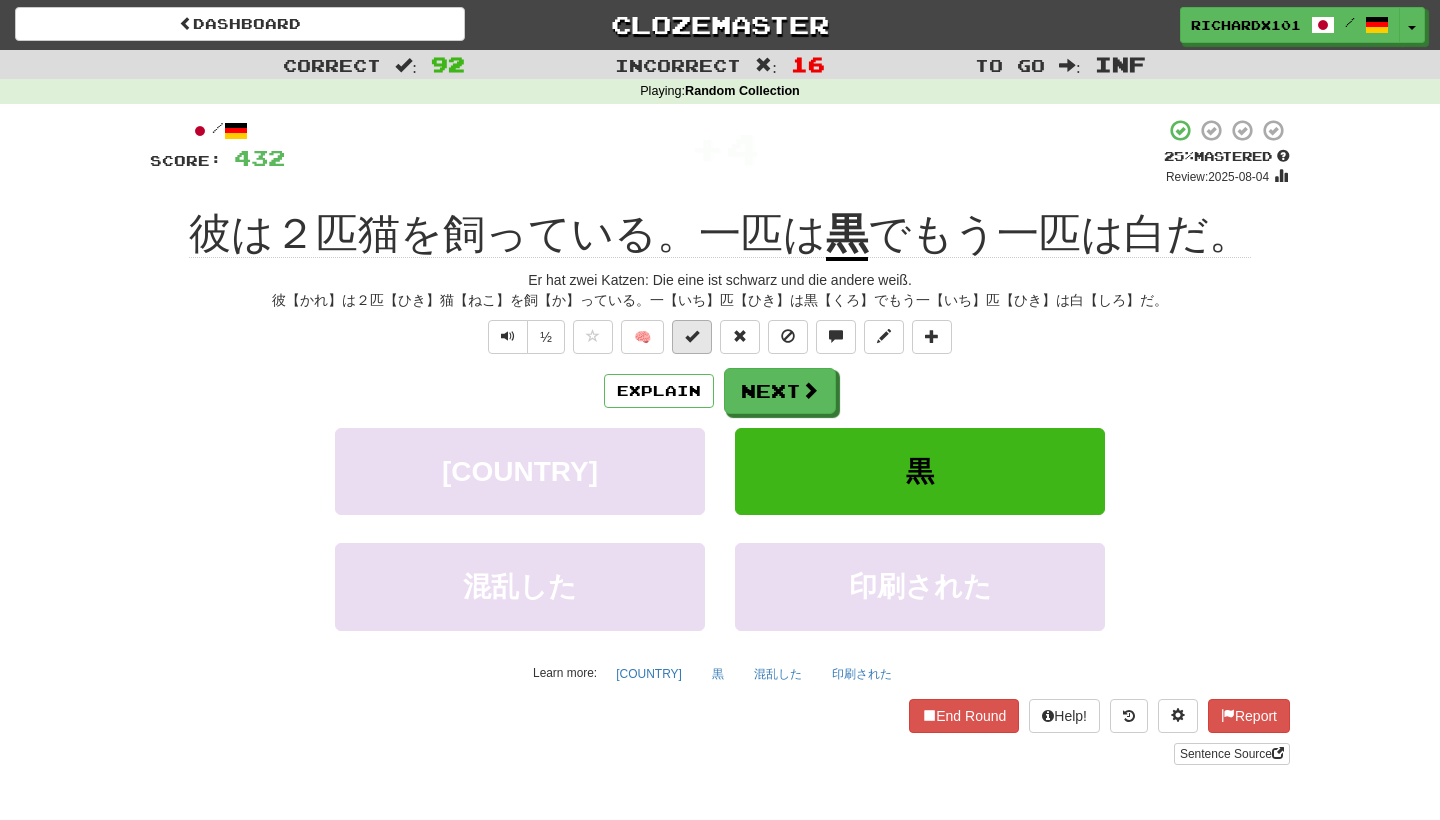 click at bounding box center (692, 336) 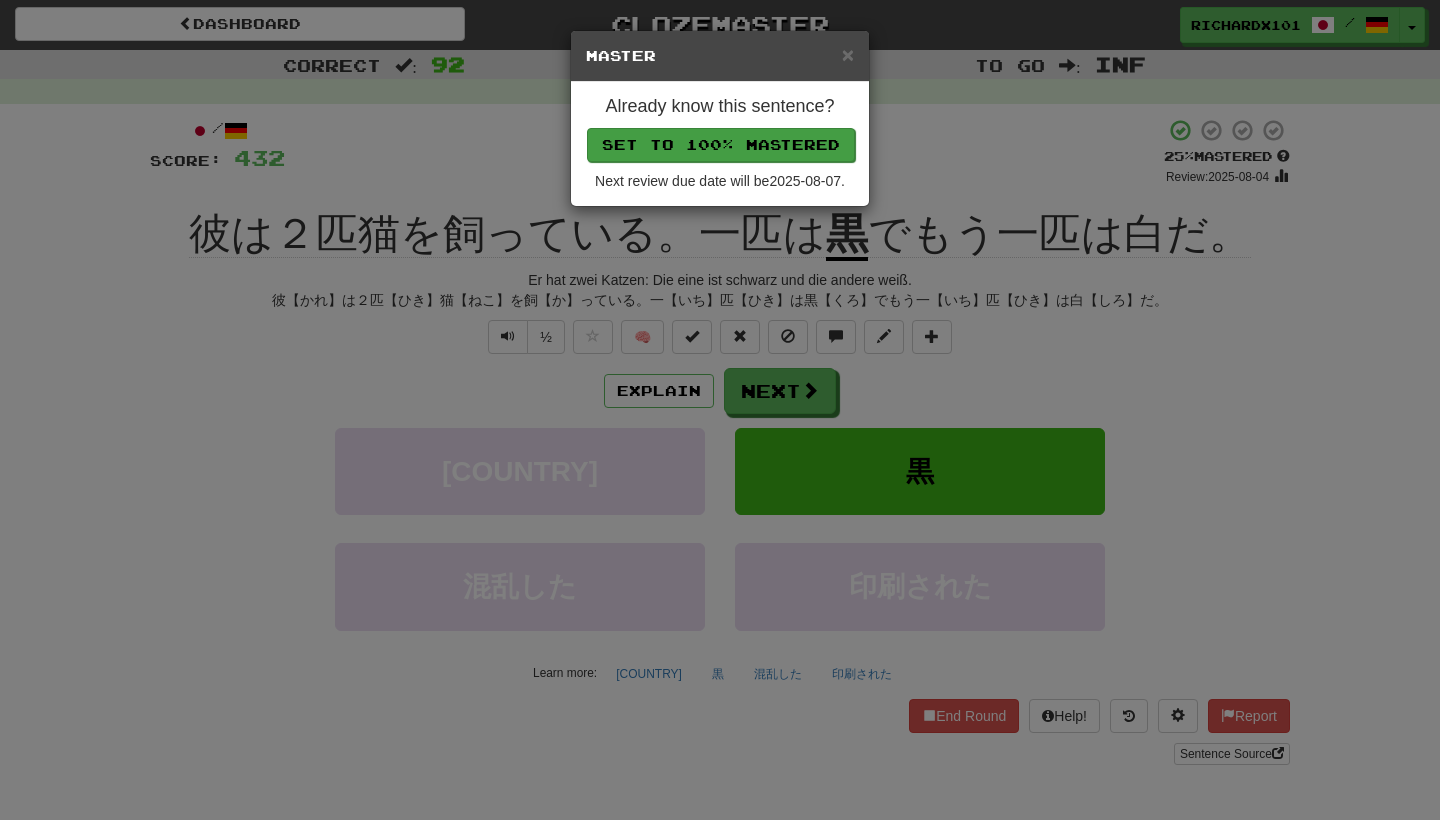 click on "Set to 100% Mastered" at bounding box center [721, 145] 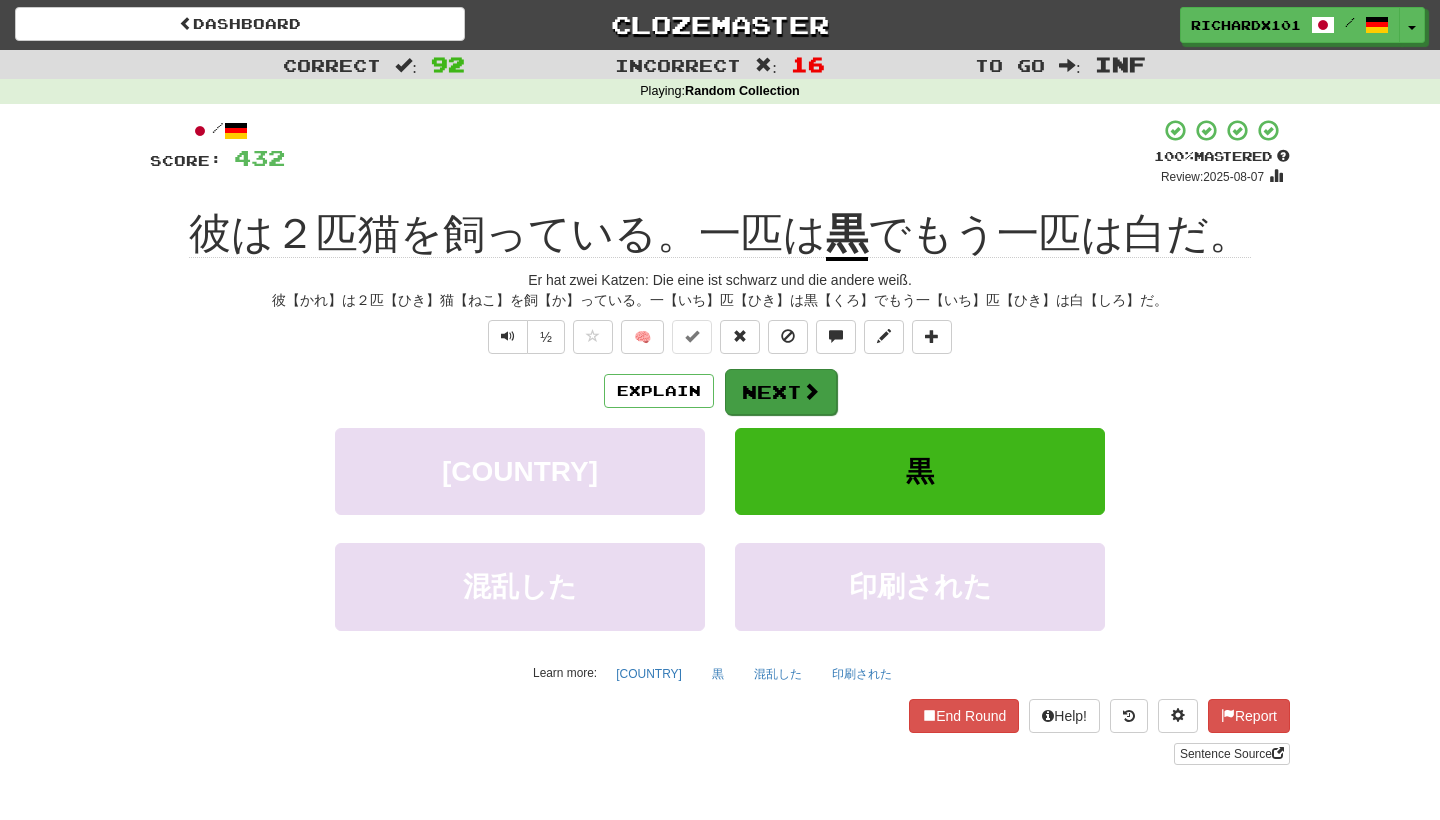 click on "Next" at bounding box center (781, 392) 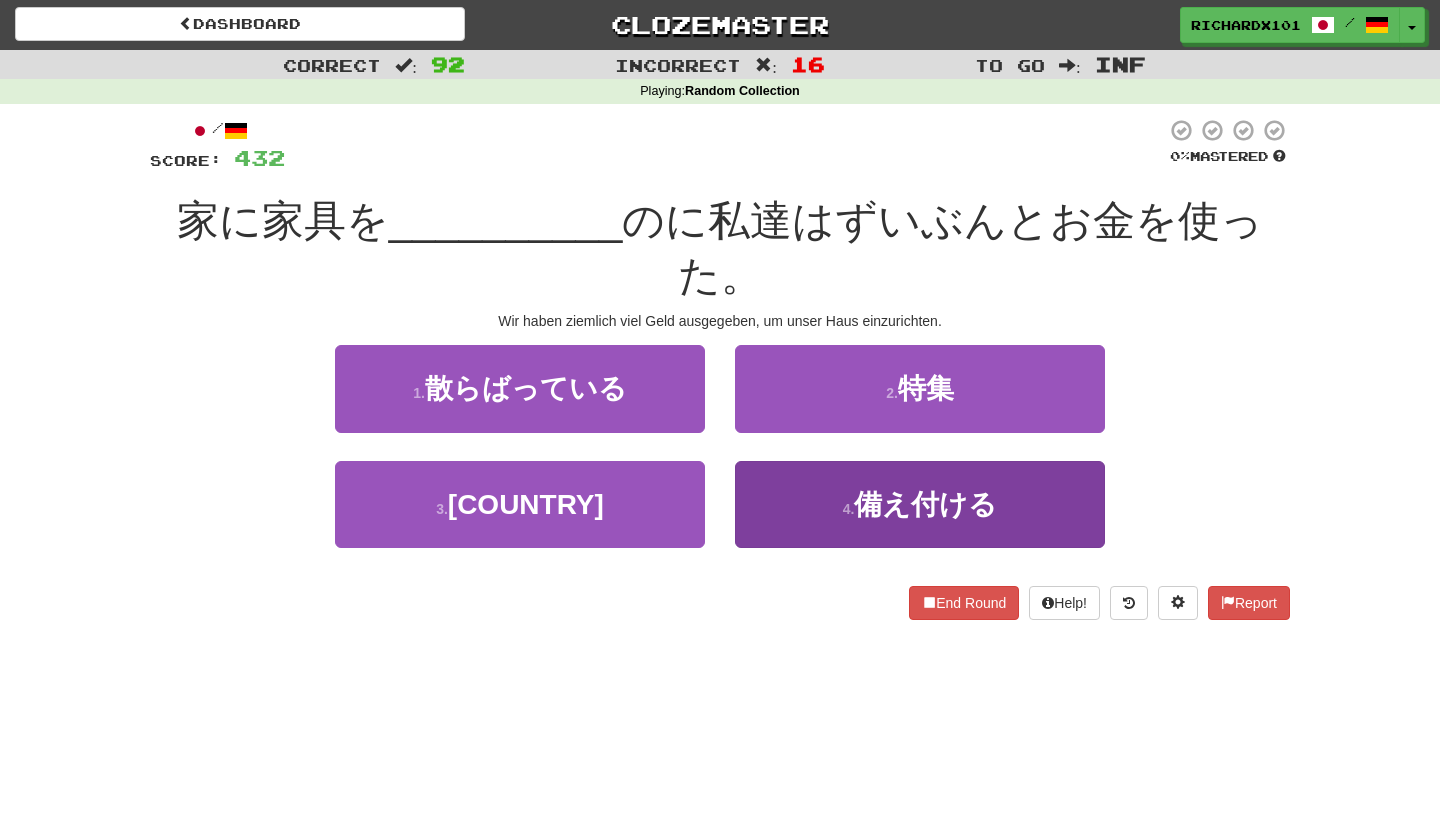 click on "4 .  備え付ける" at bounding box center [920, 504] 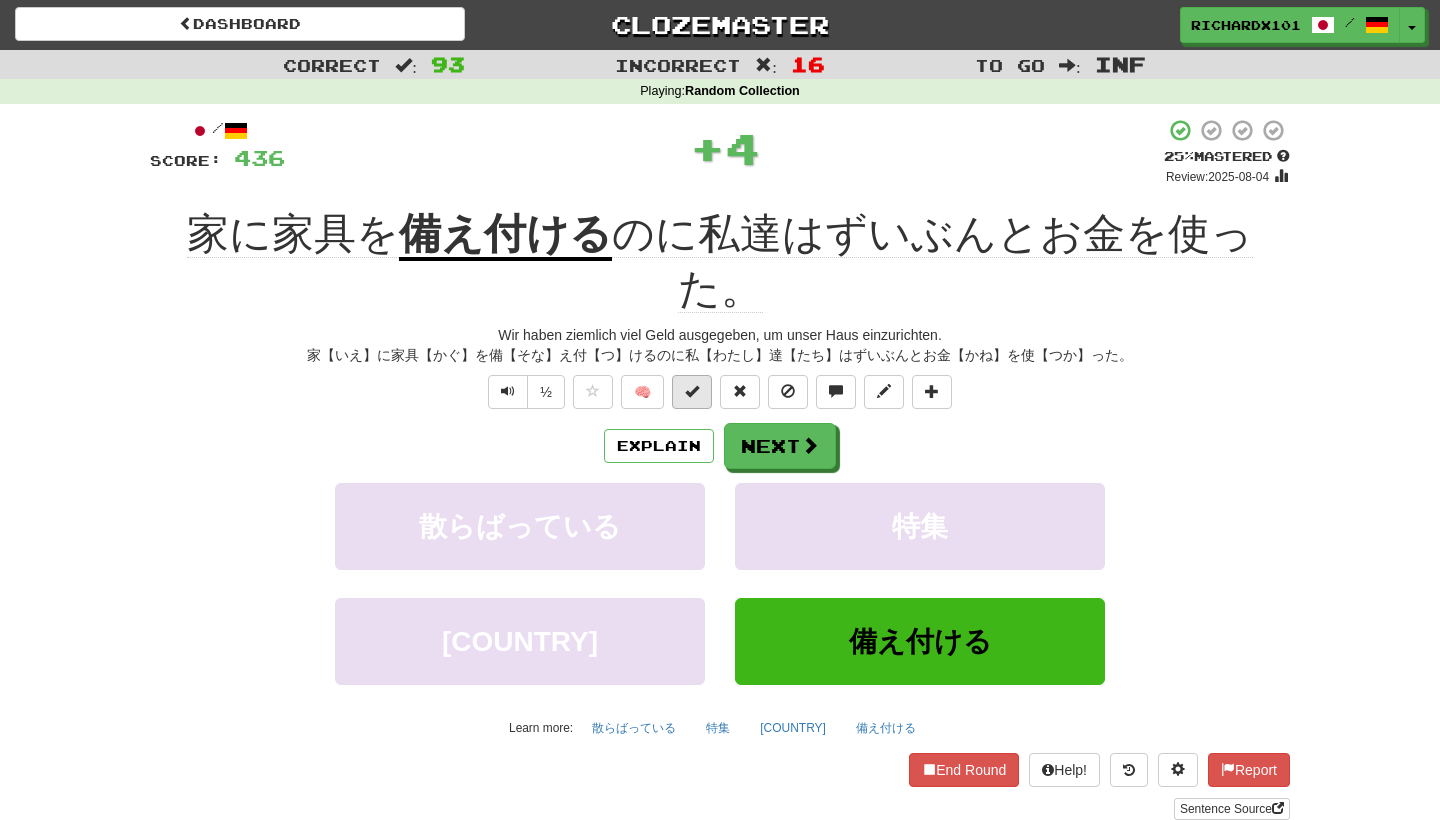 click at bounding box center (692, 391) 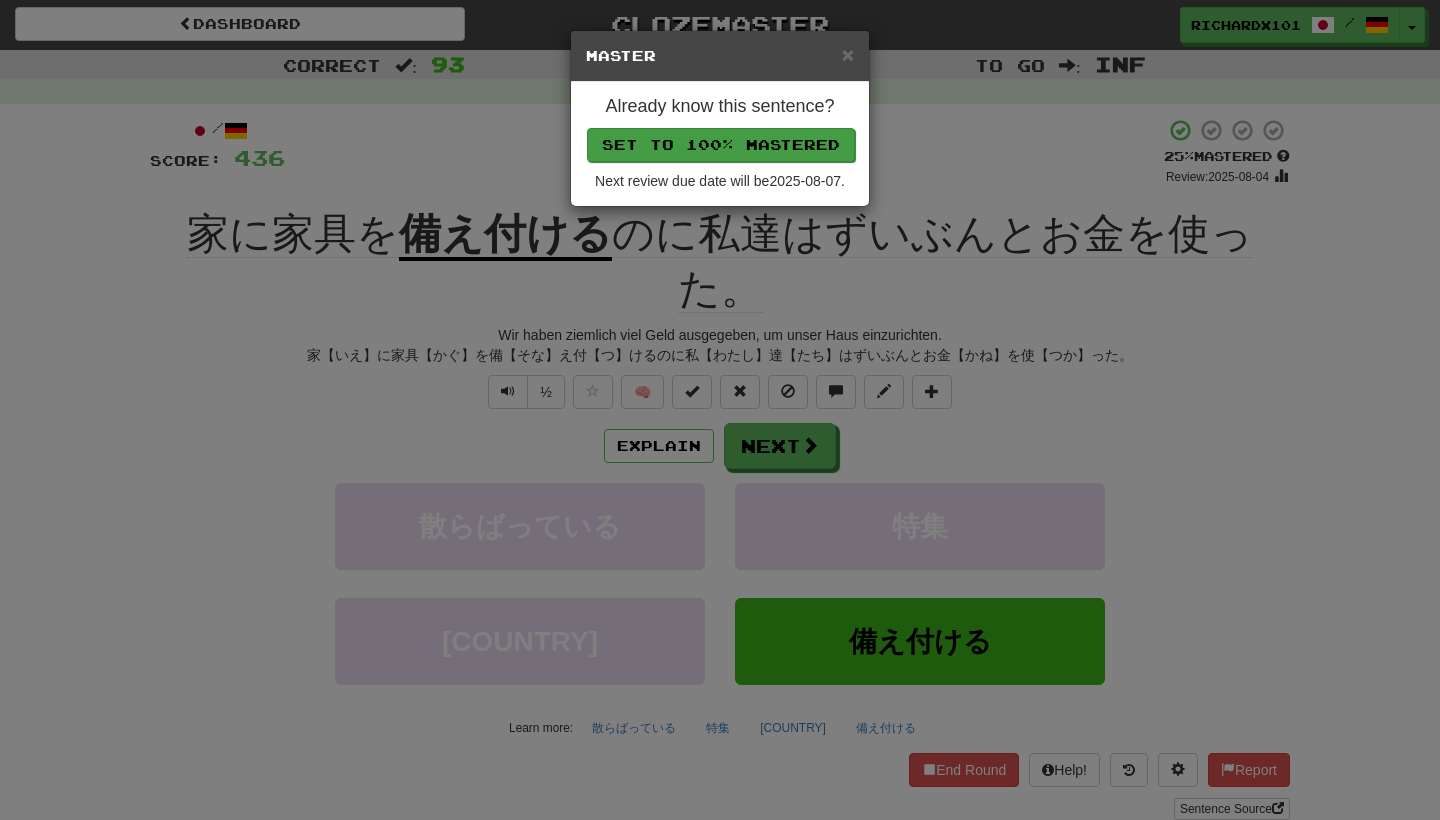 click on "Set to 100% Mastered" at bounding box center [721, 145] 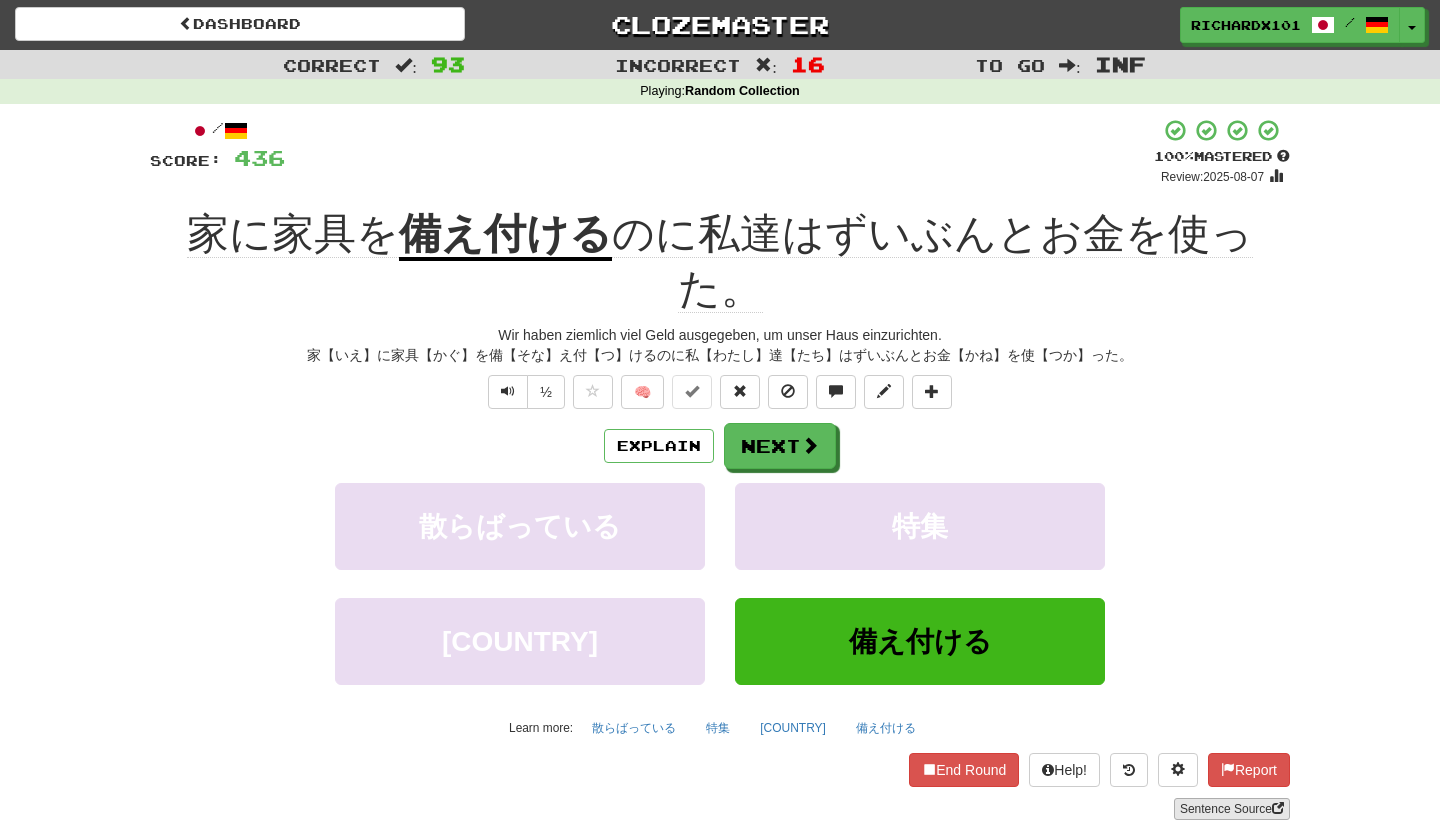 click on "Sentence Source" at bounding box center (1232, 809) 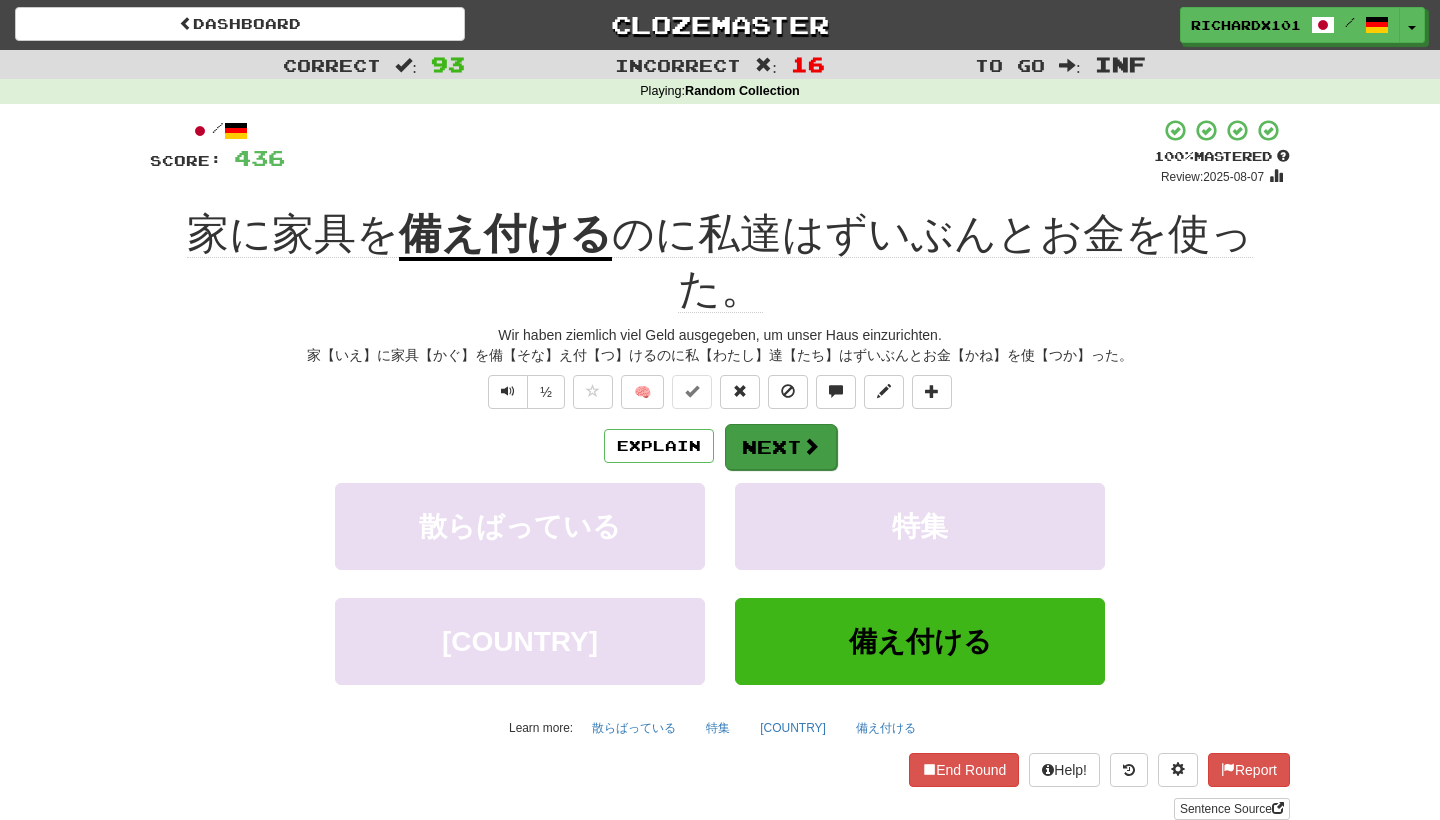 click on "Next" at bounding box center (781, 447) 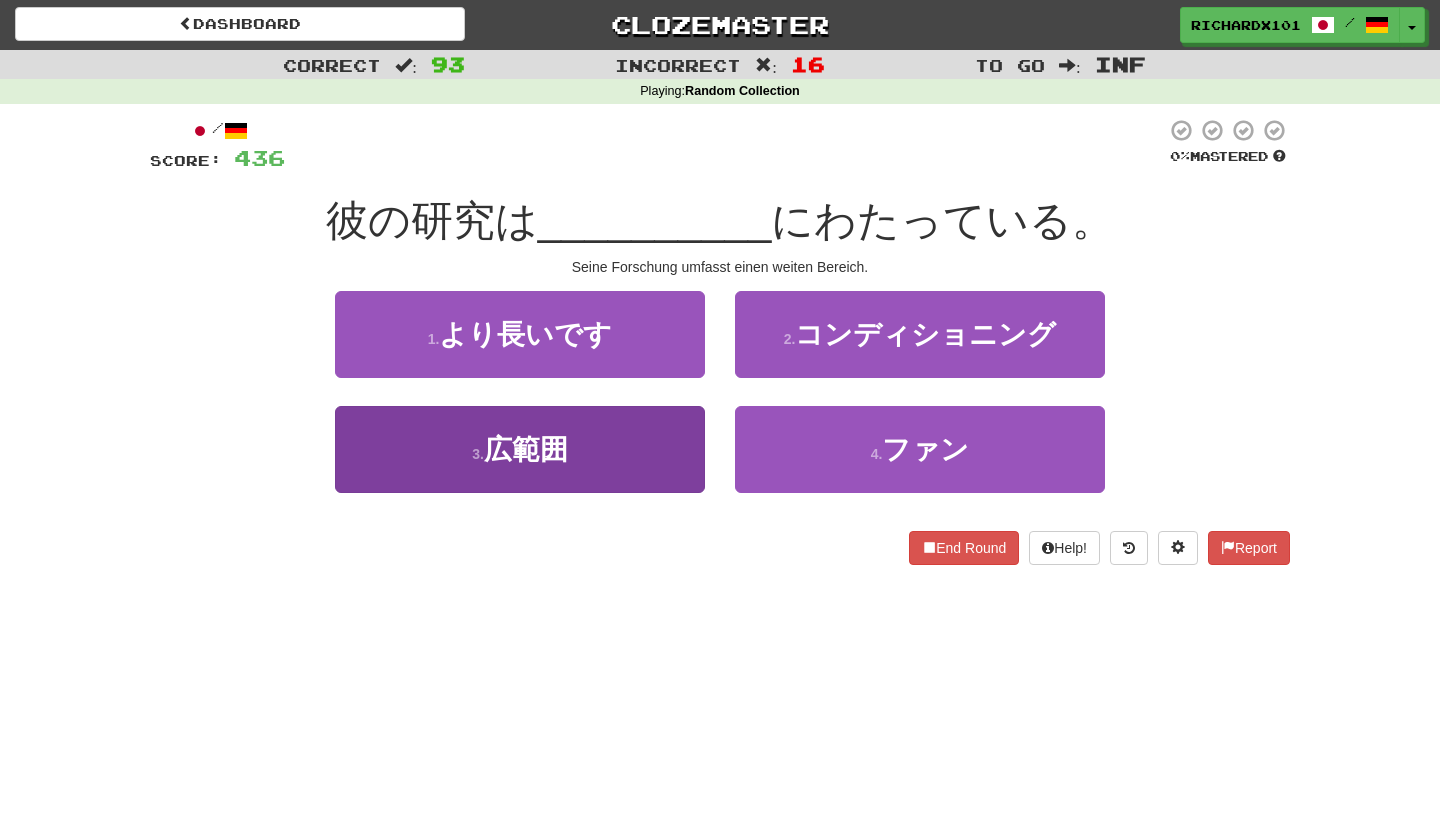click on "3 .  広範囲" at bounding box center [520, 449] 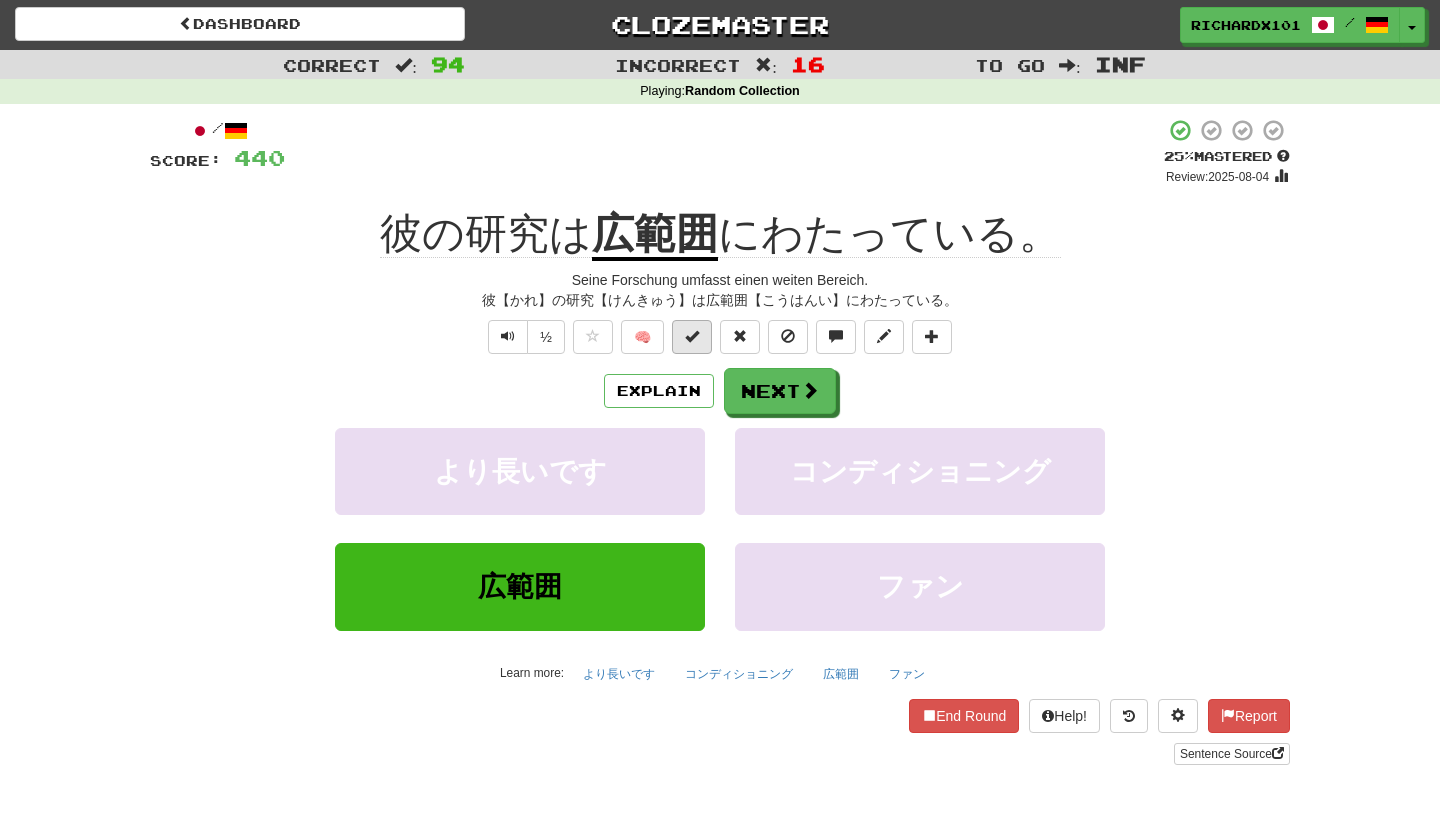 click at bounding box center [692, 336] 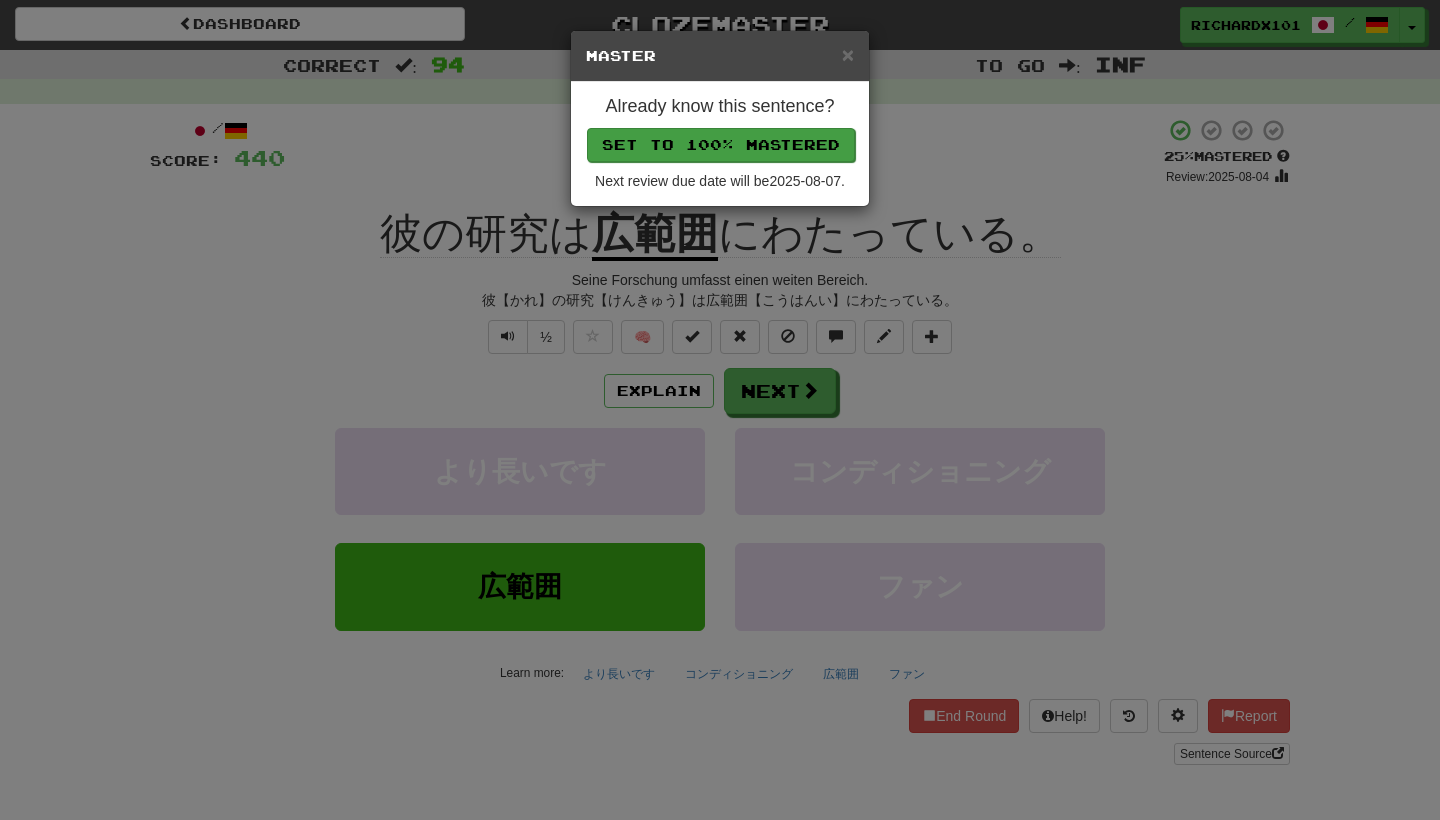 click on "Set to 100% Mastered" at bounding box center [721, 145] 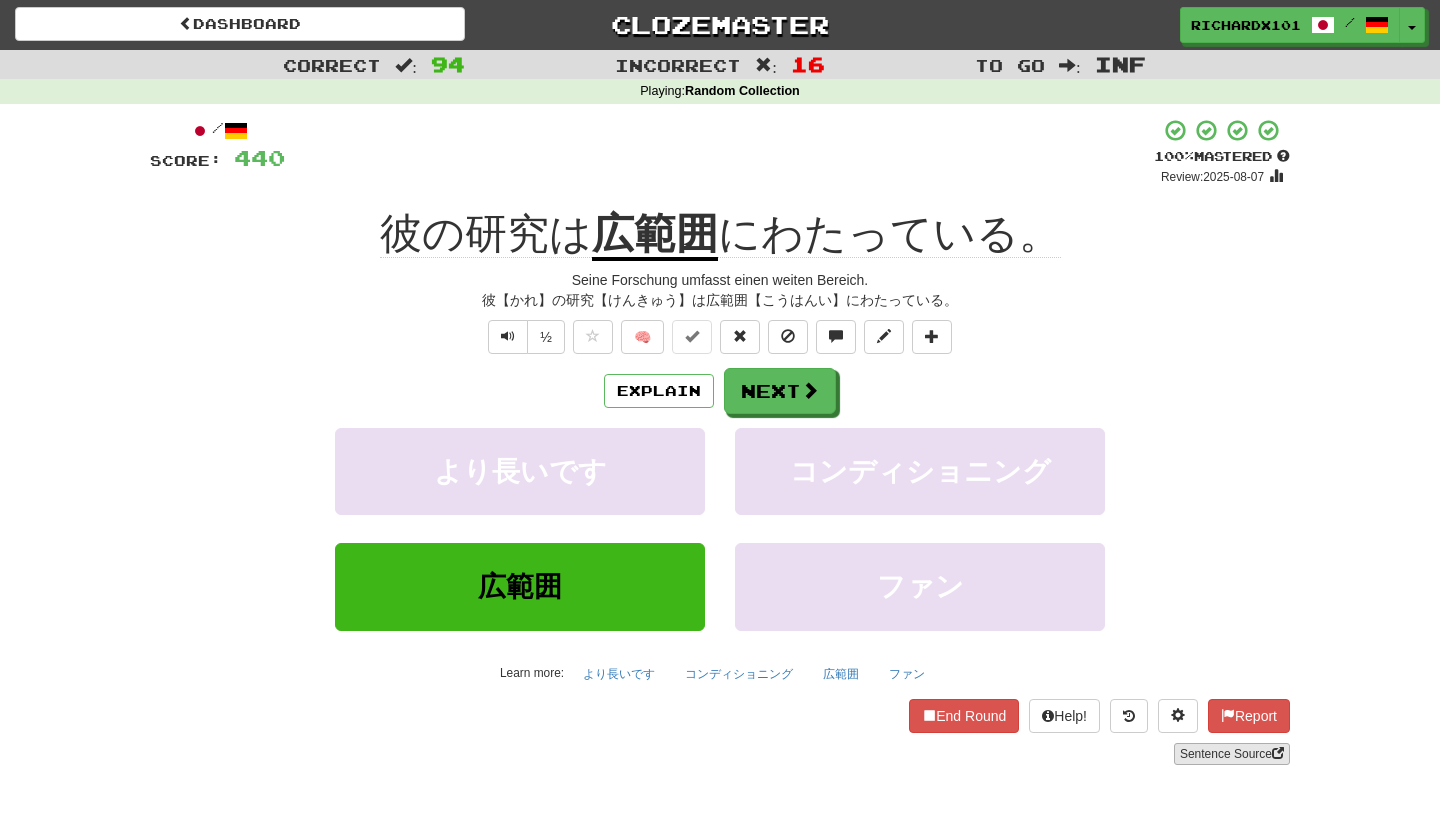 click on "Sentence Source" at bounding box center [1232, 754] 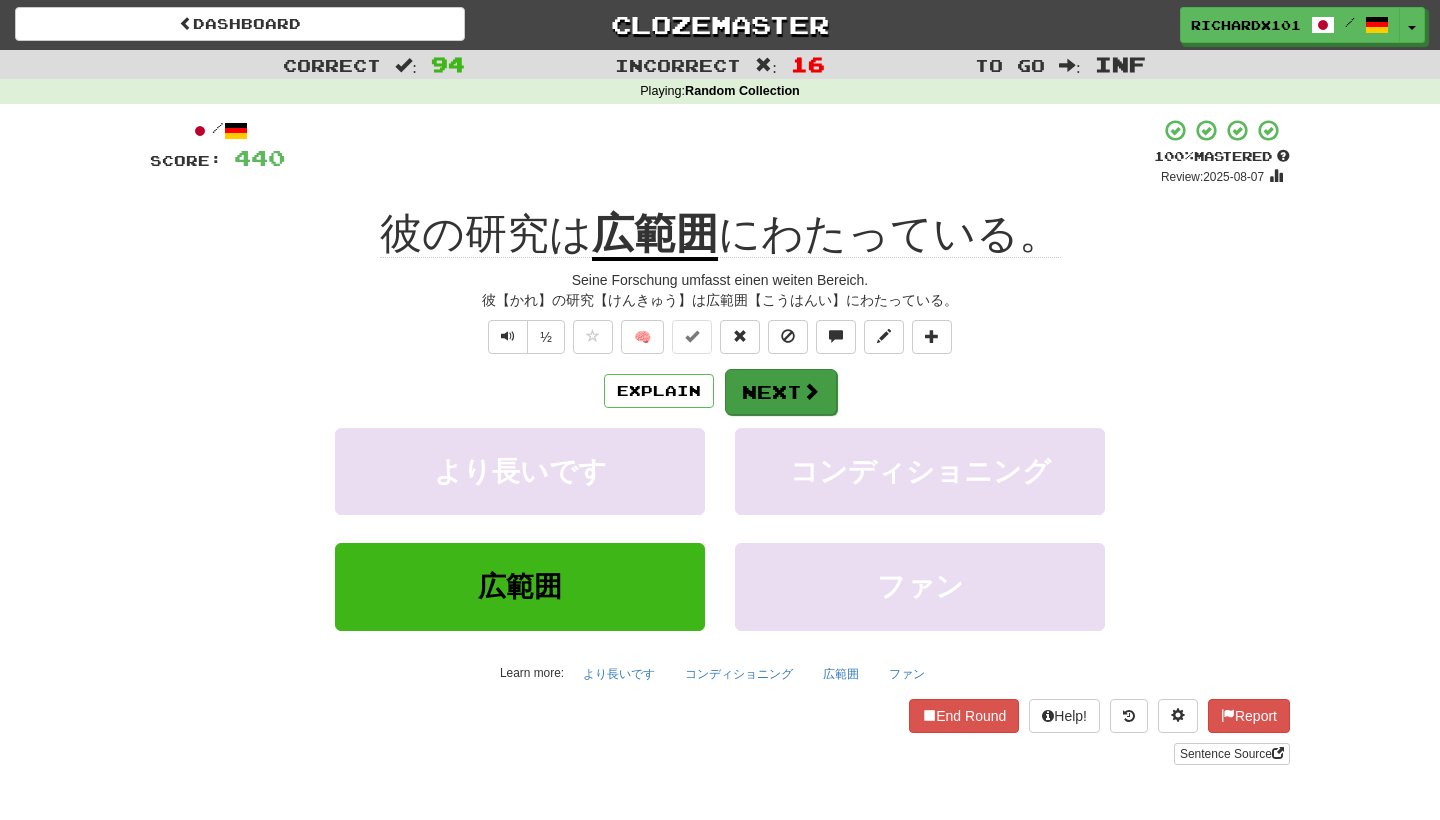 click on "Next" at bounding box center (781, 392) 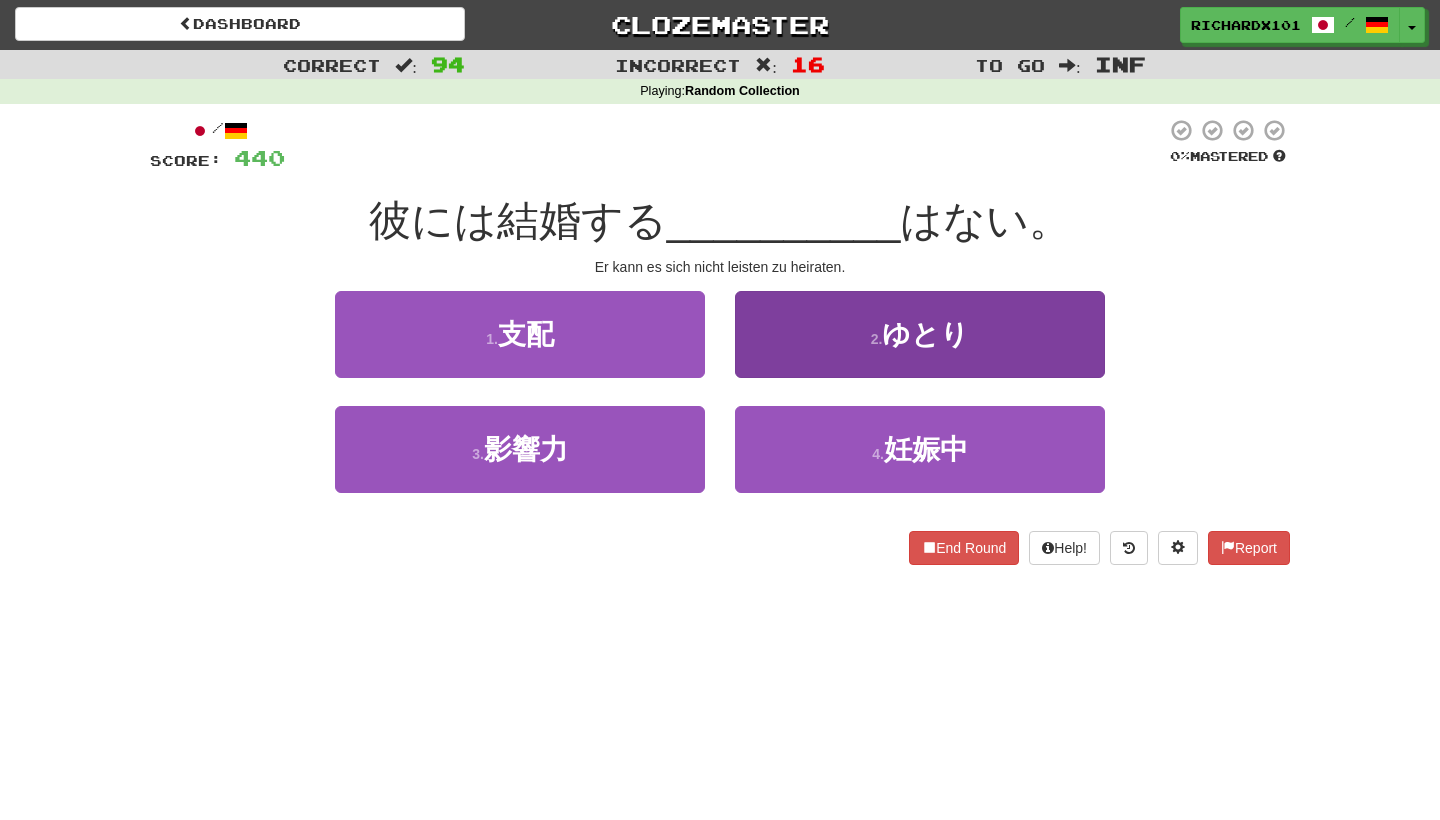 click on "2 .  ゆとり" at bounding box center [920, 334] 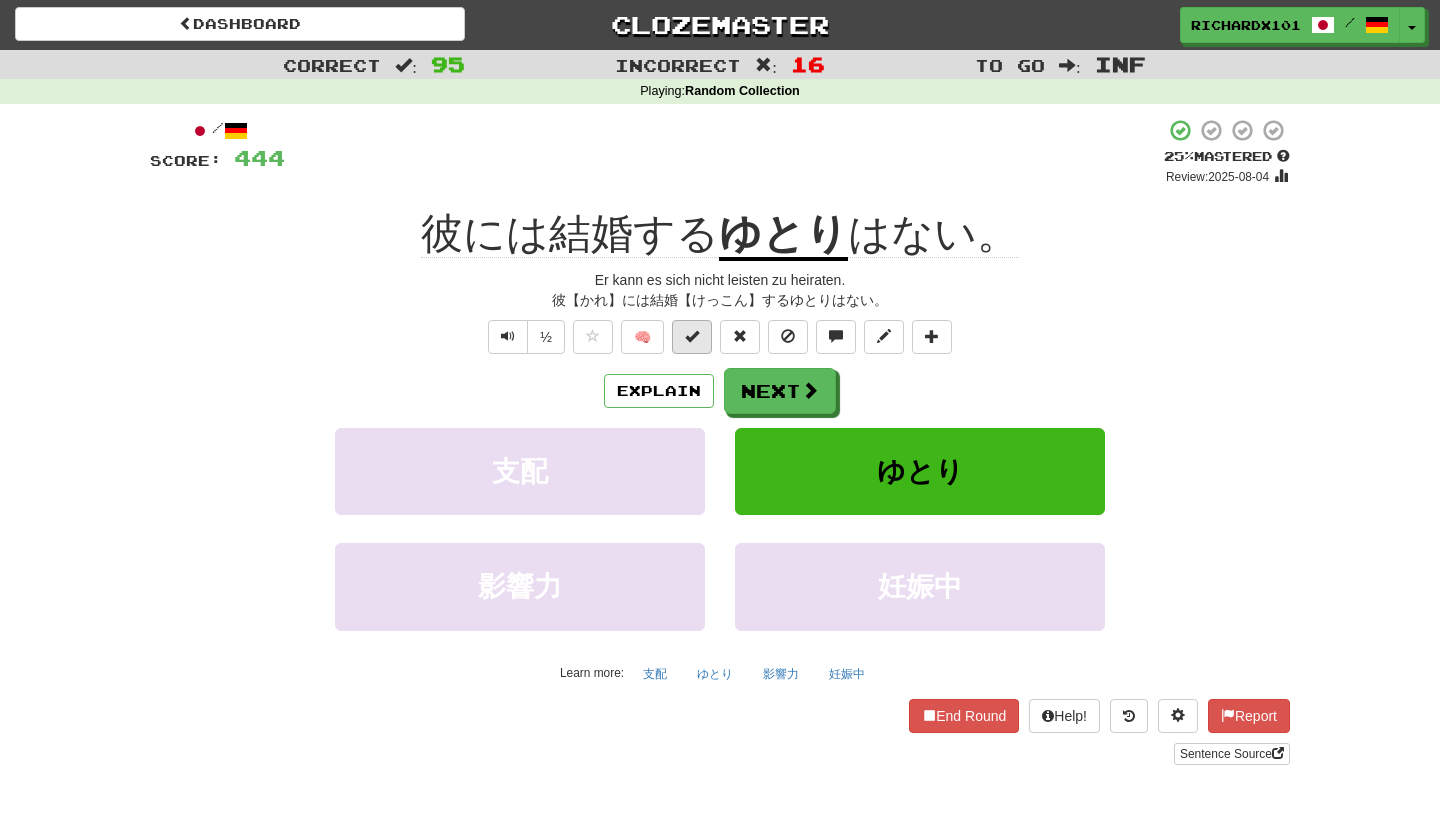 click at bounding box center (692, 336) 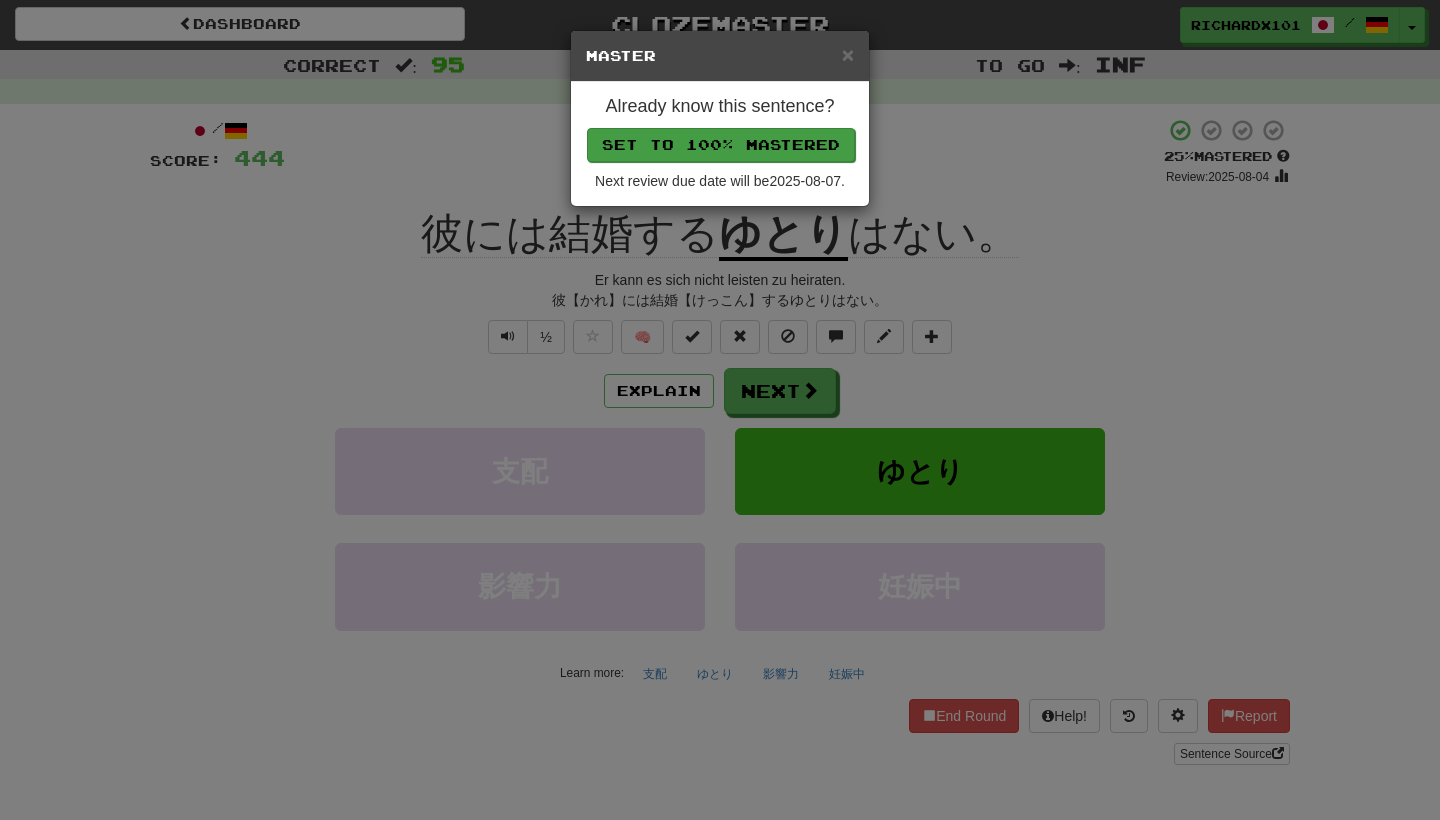click on "Set to 100% Mastered" at bounding box center [721, 145] 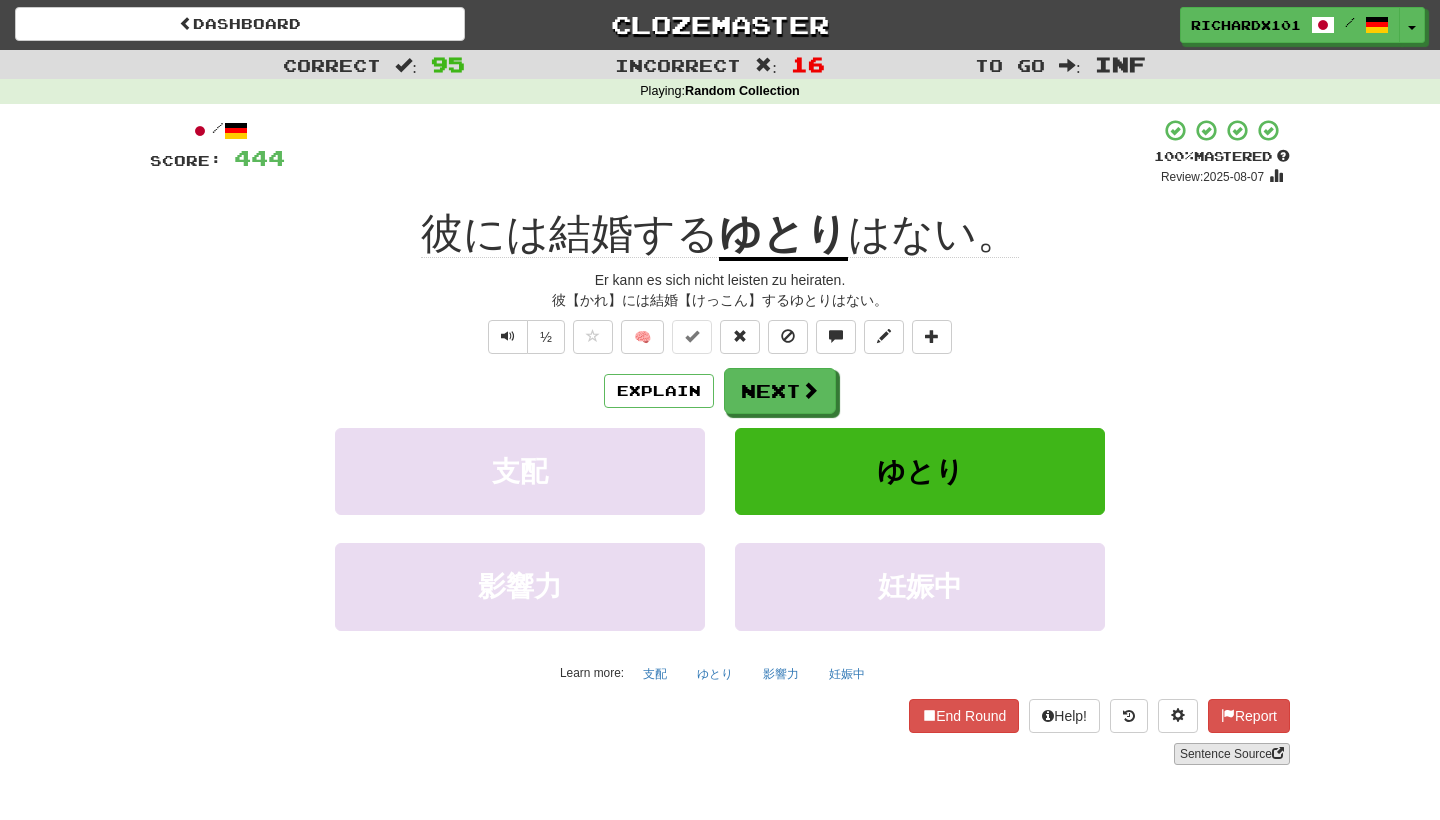 click on "Sentence Source" at bounding box center (1232, 754) 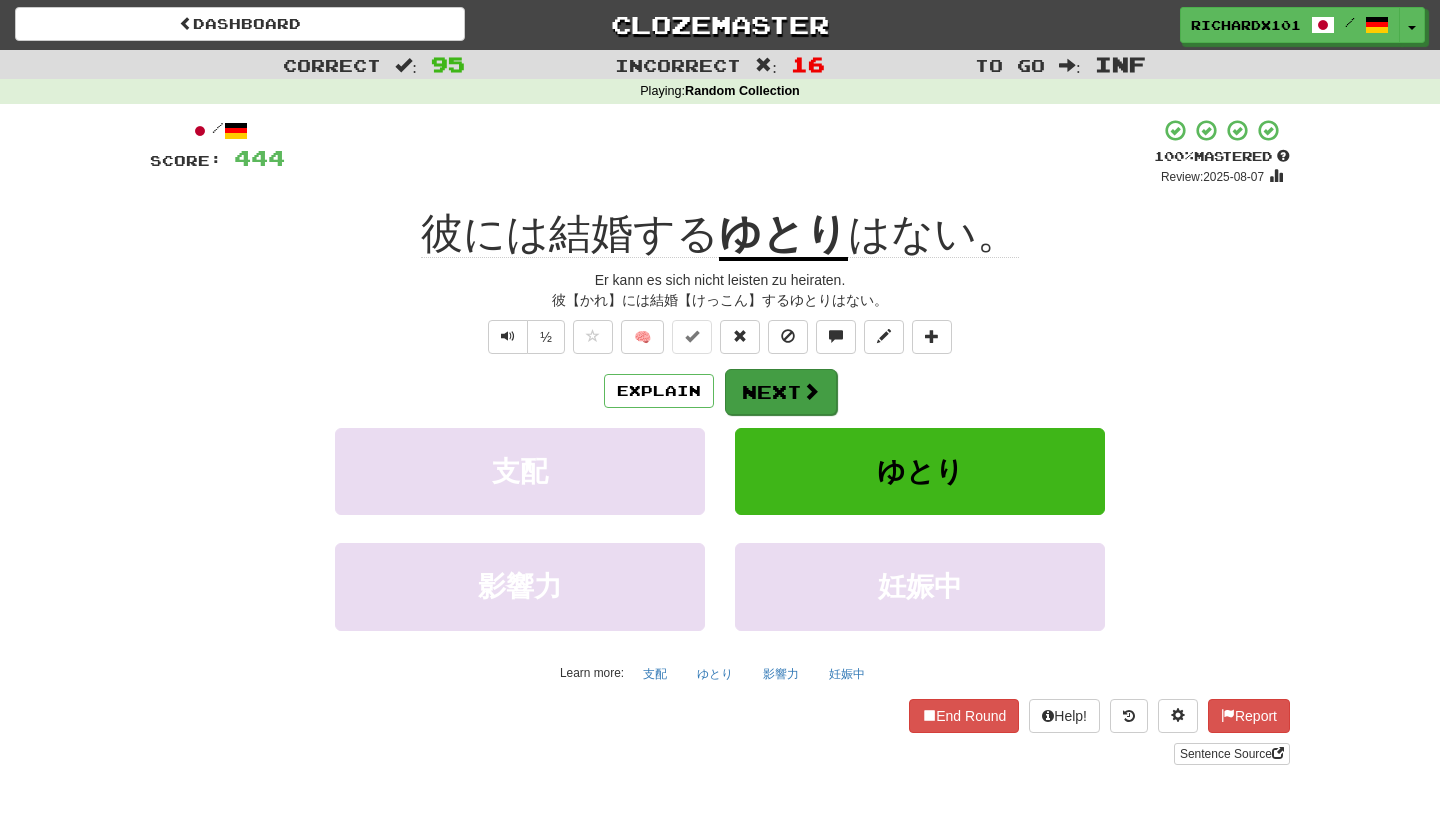click on "Next" at bounding box center [781, 392] 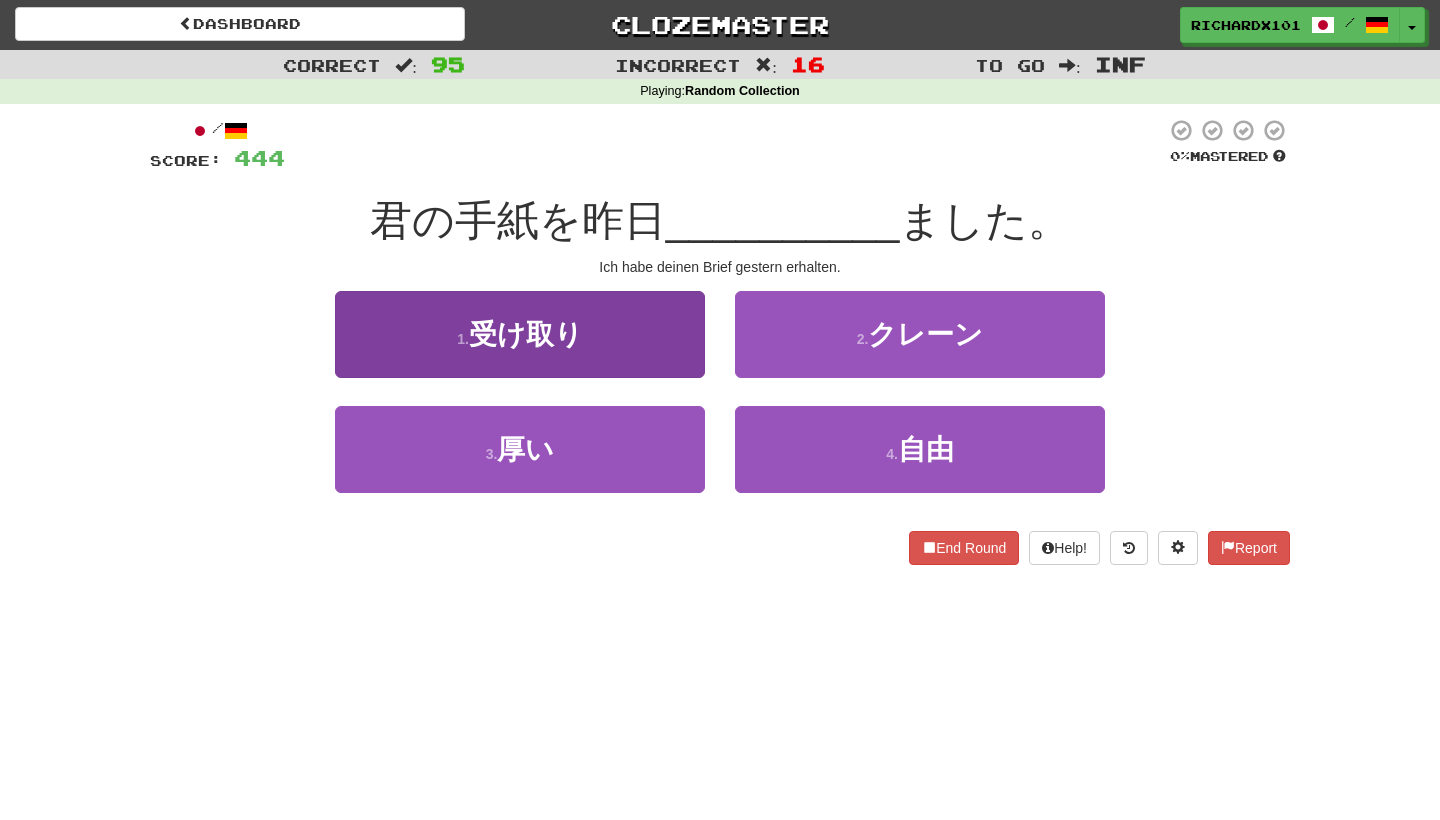 click on "1 .  受け取り" at bounding box center (520, 334) 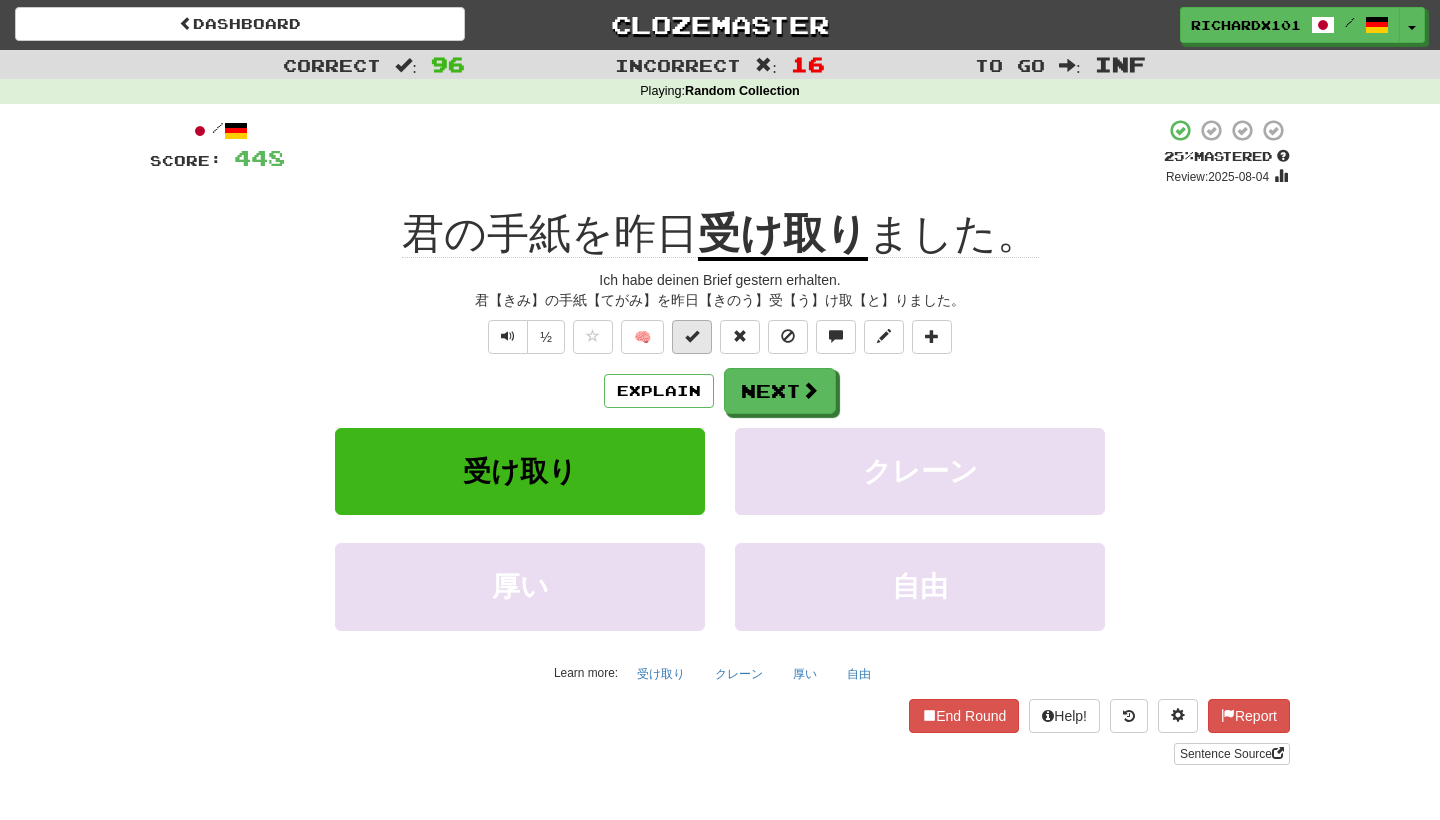 click at bounding box center [692, 336] 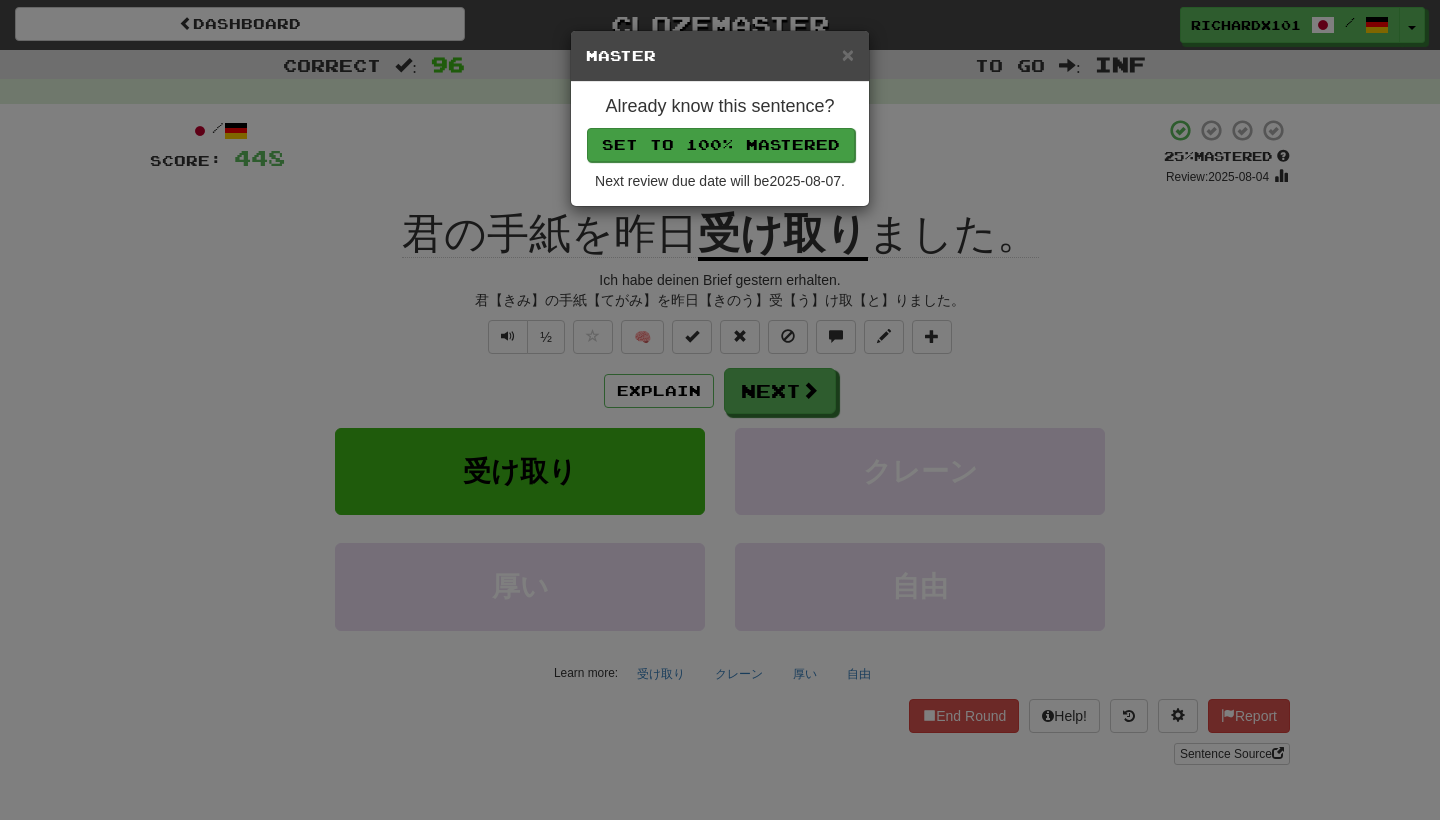 click on "Set to 100% Mastered" at bounding box center [721, 145] 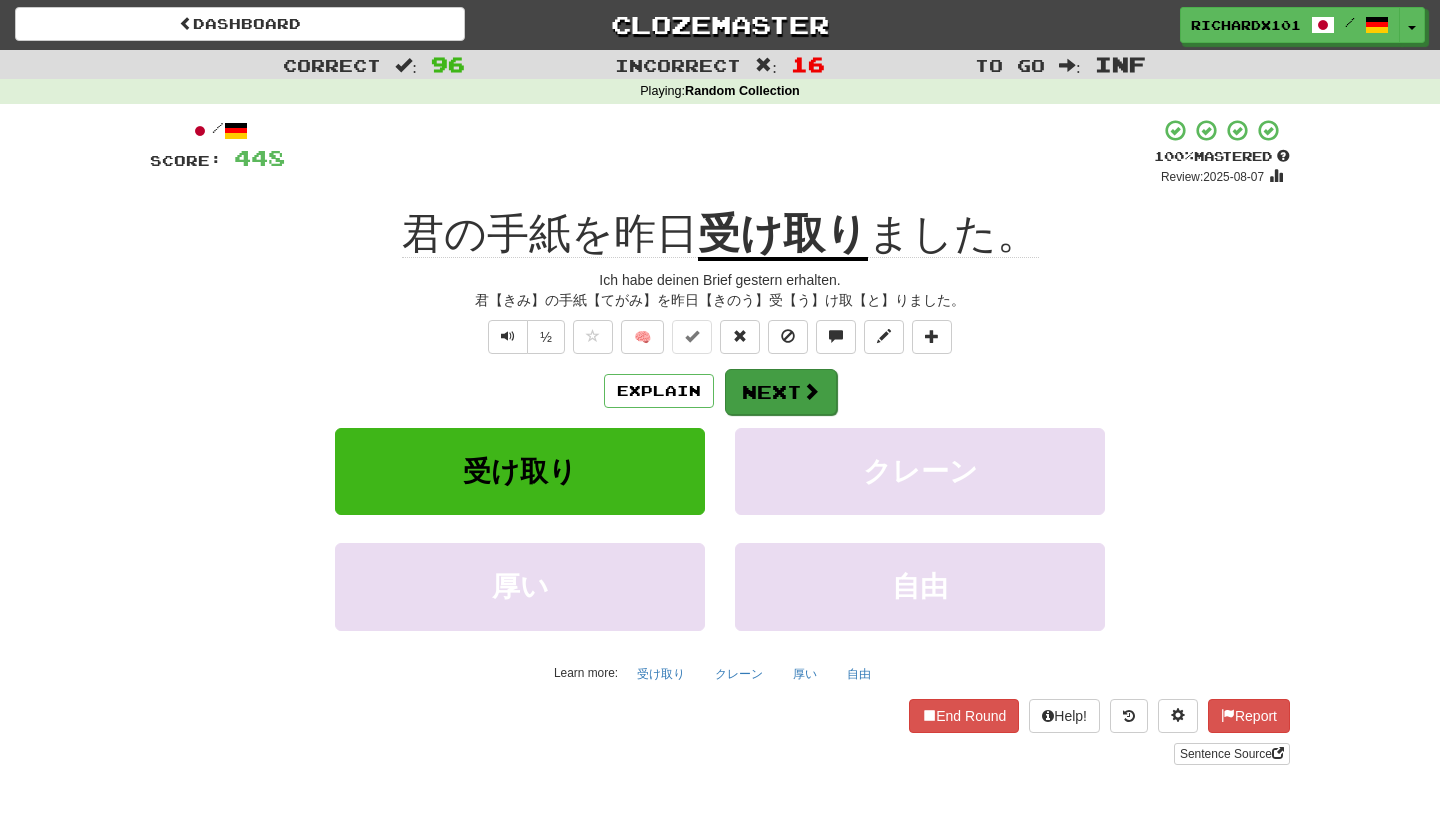click on "Next" at bounding box center [781, 392] 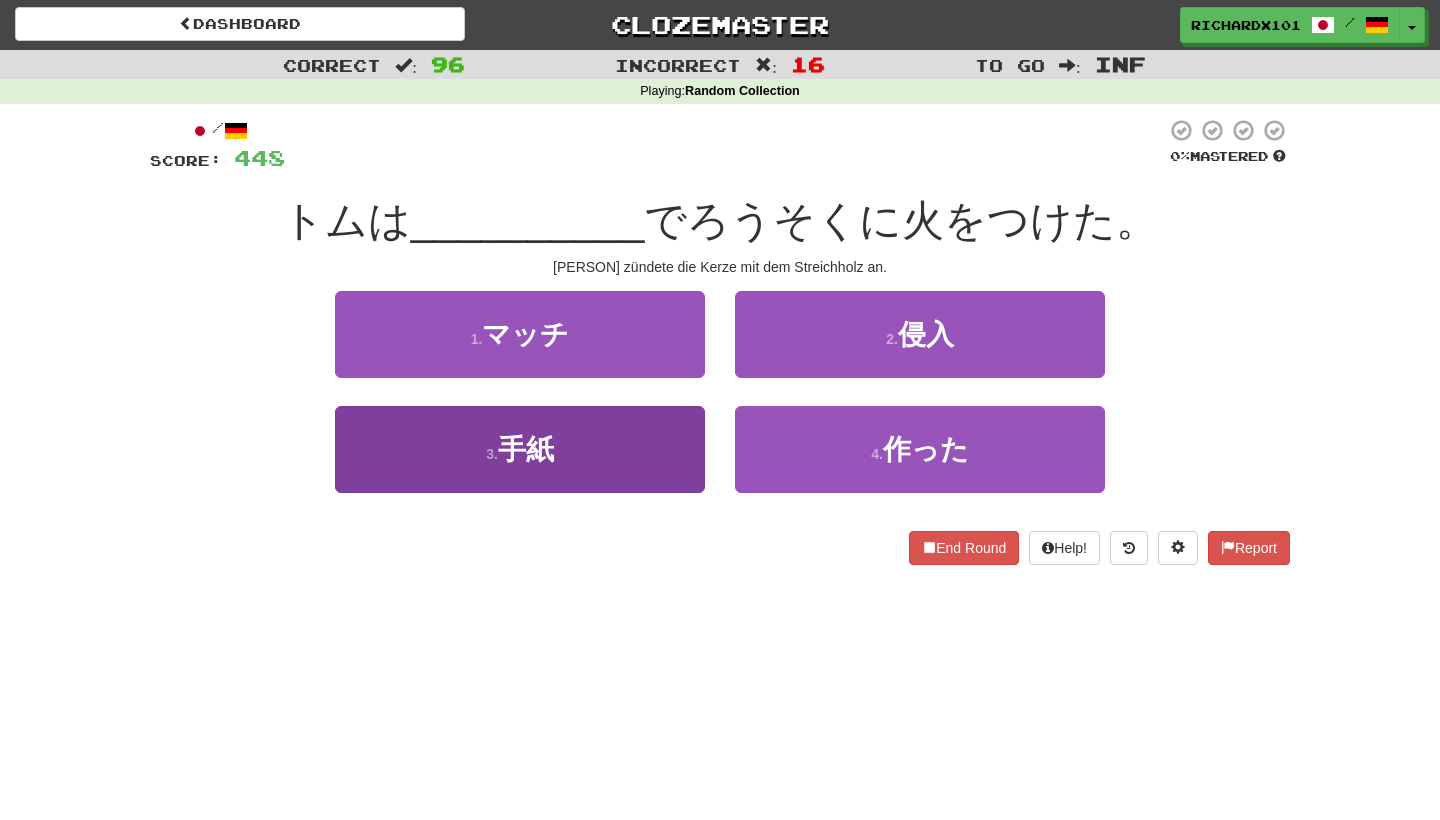 click on "3 .  手紙" at bounding box center [520, 449] 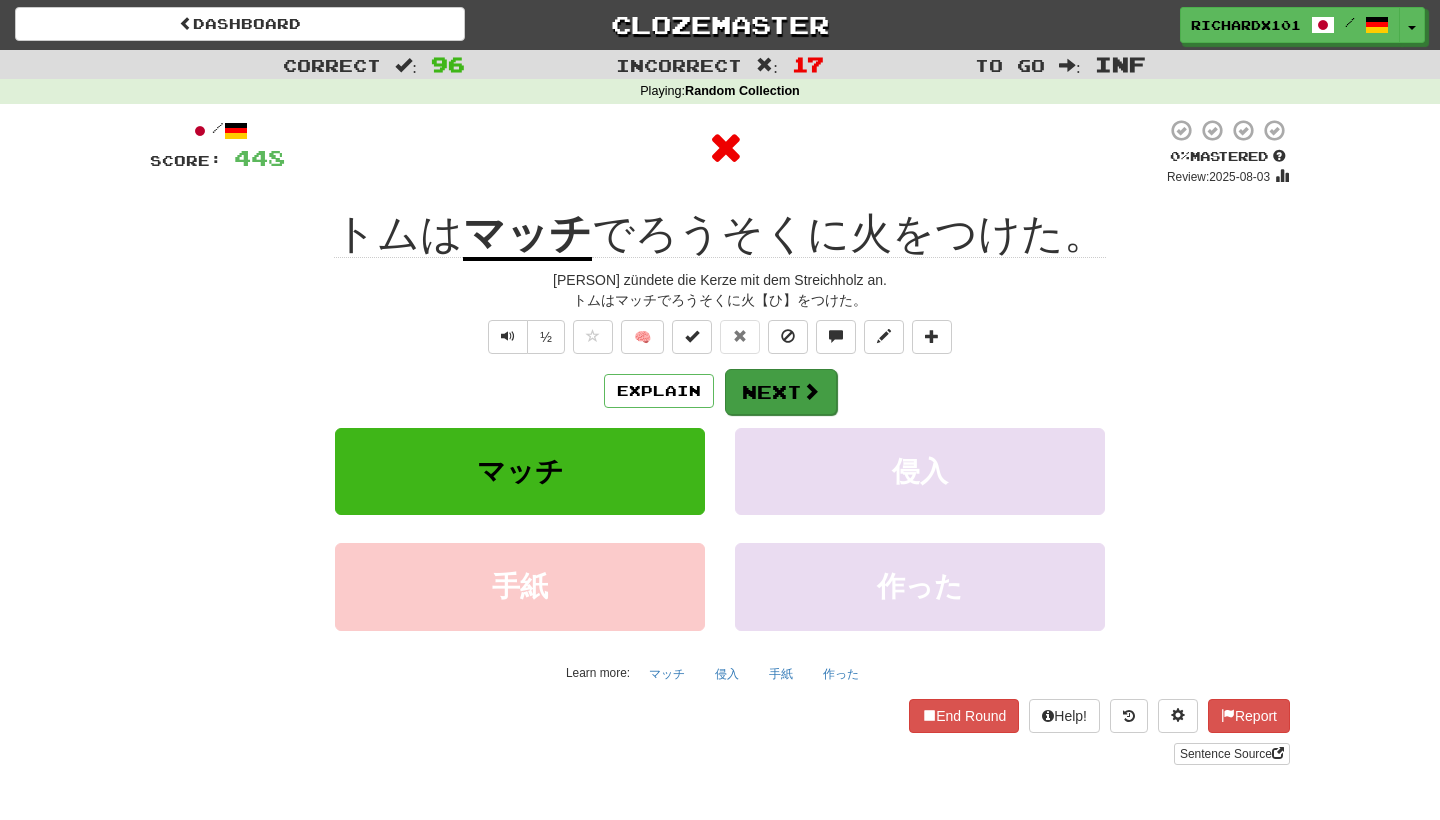click on "Next" at bounding box center (781, 392) 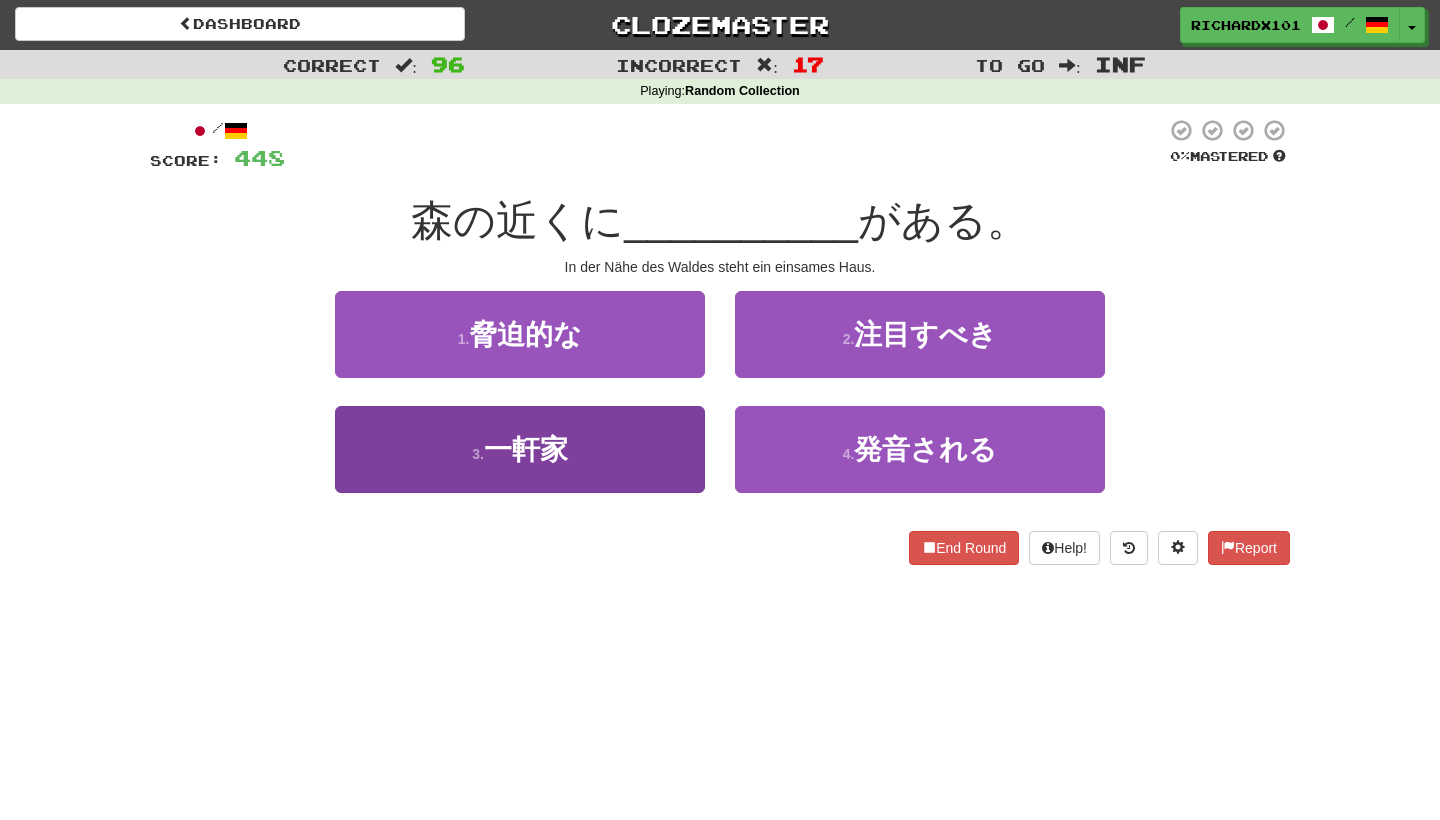 click on "3 .  一軒家" at bounding box center [520, 449] 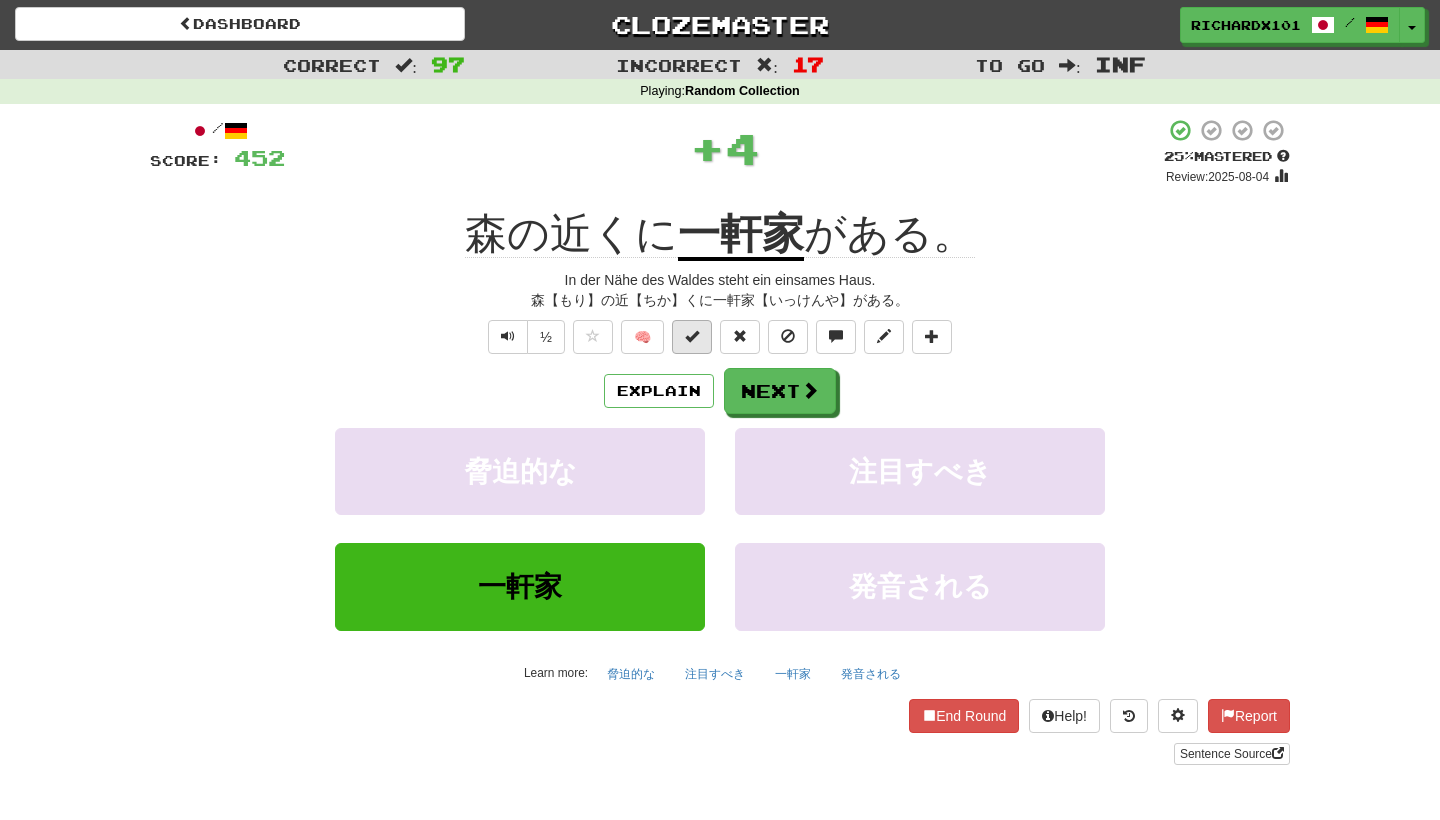 click at bounding box center [692, 336] 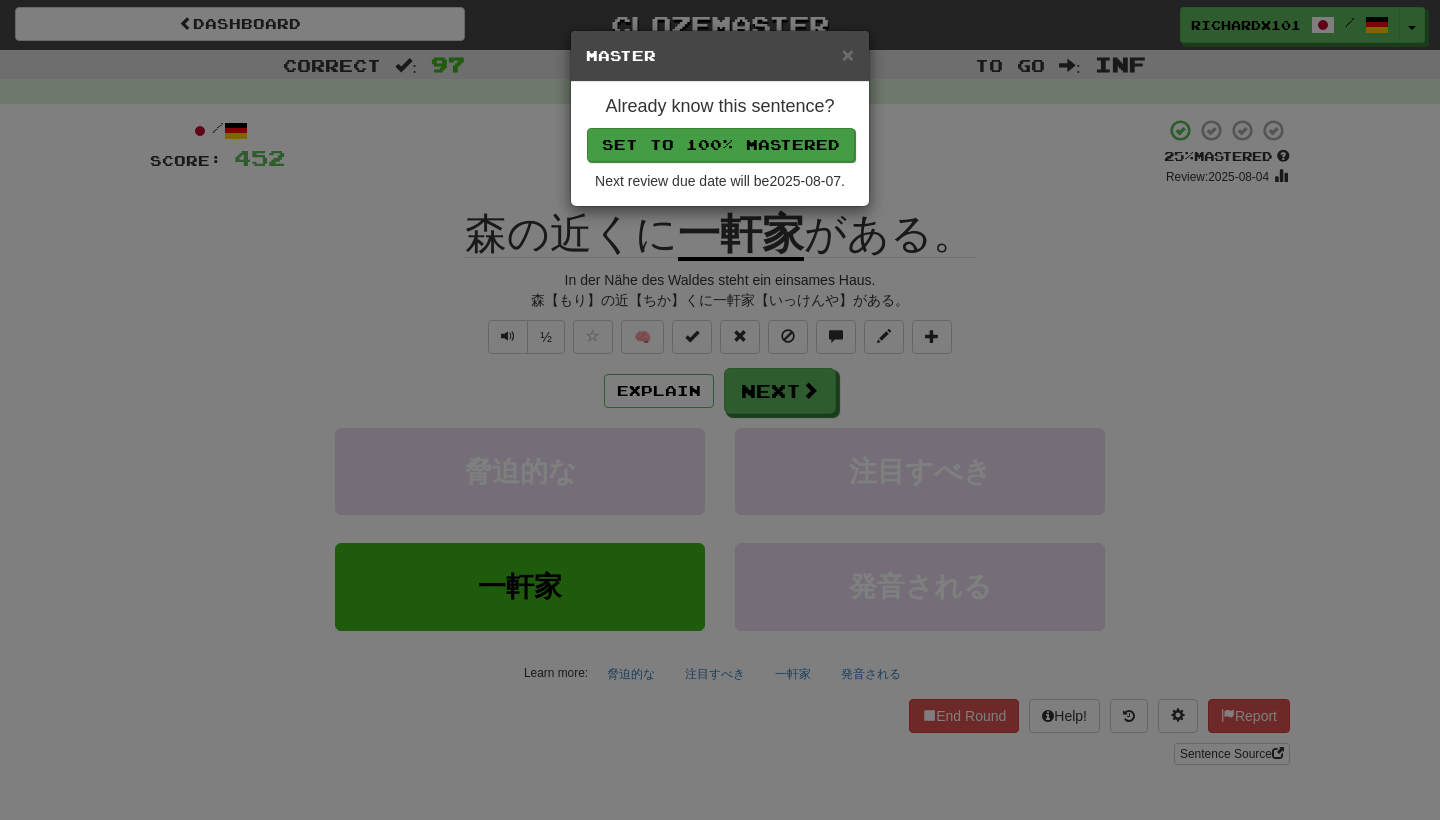 click on "Set to 100% Mastered" at bounding box center [721, 145] 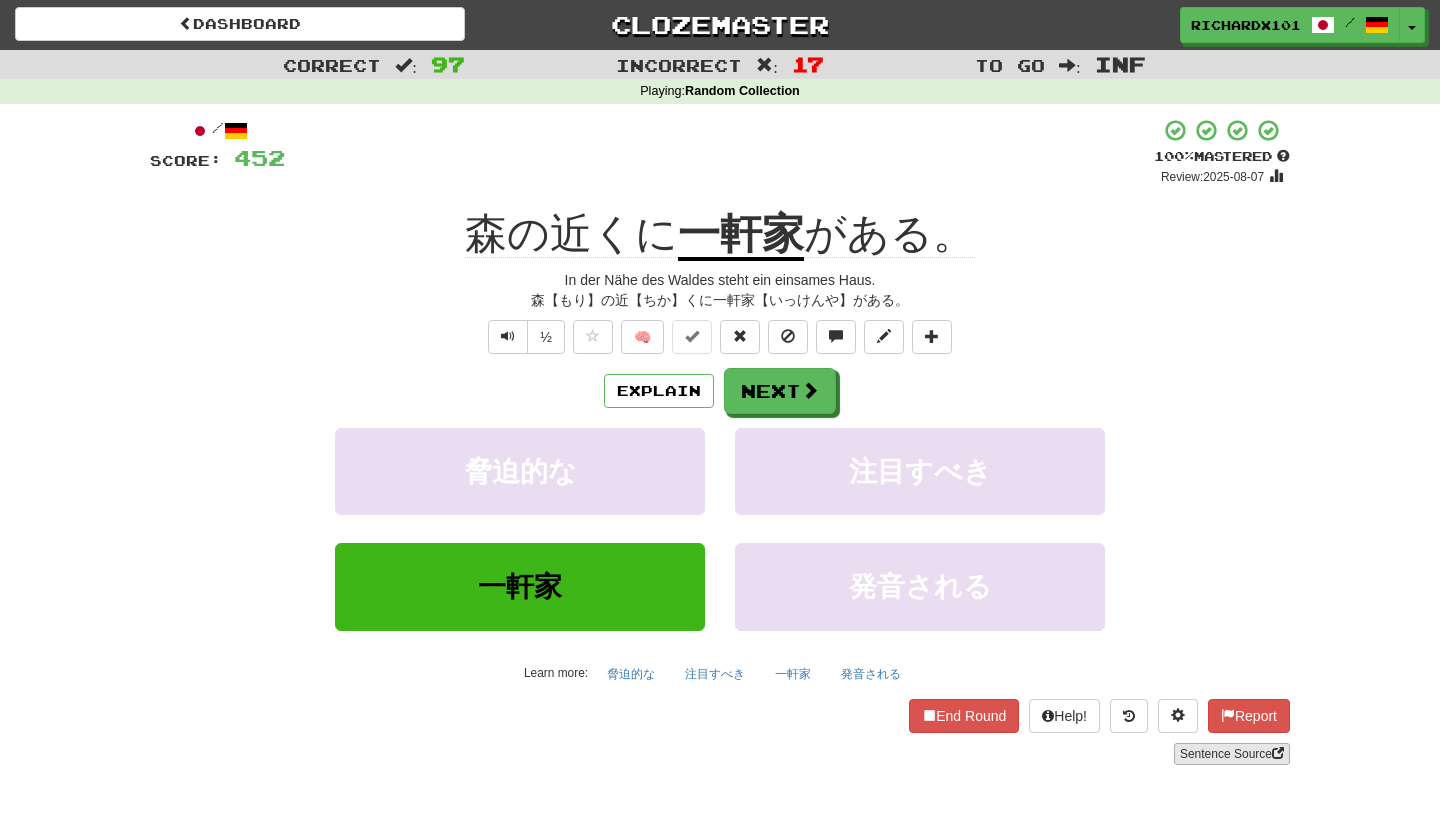 click on "Sentence Source" at bounding box center (1232, 754) 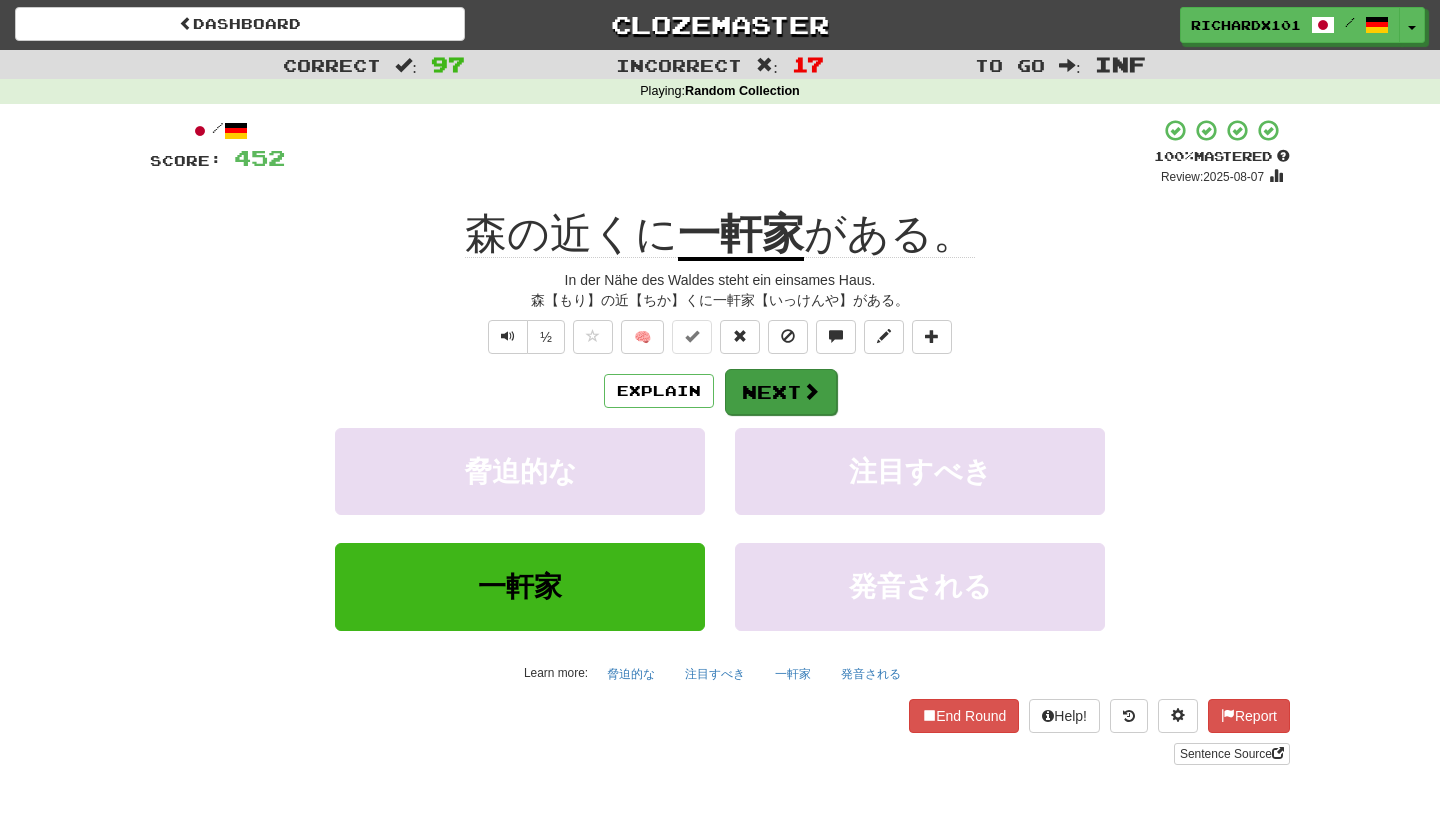 click on "Next" at bounding box center [781, 392] 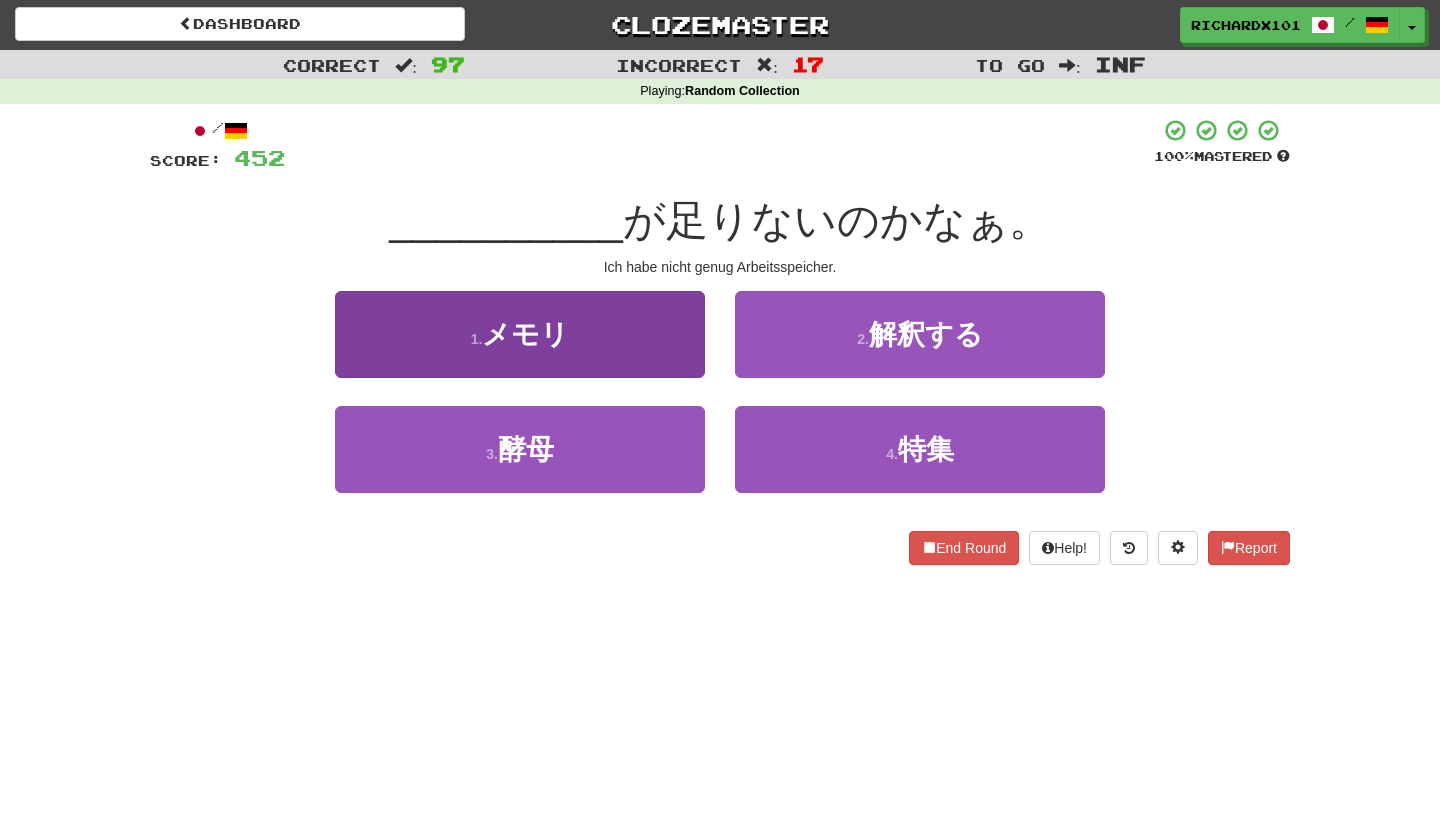 click on "1 .  メモリ" at bounding box center [520, 334] 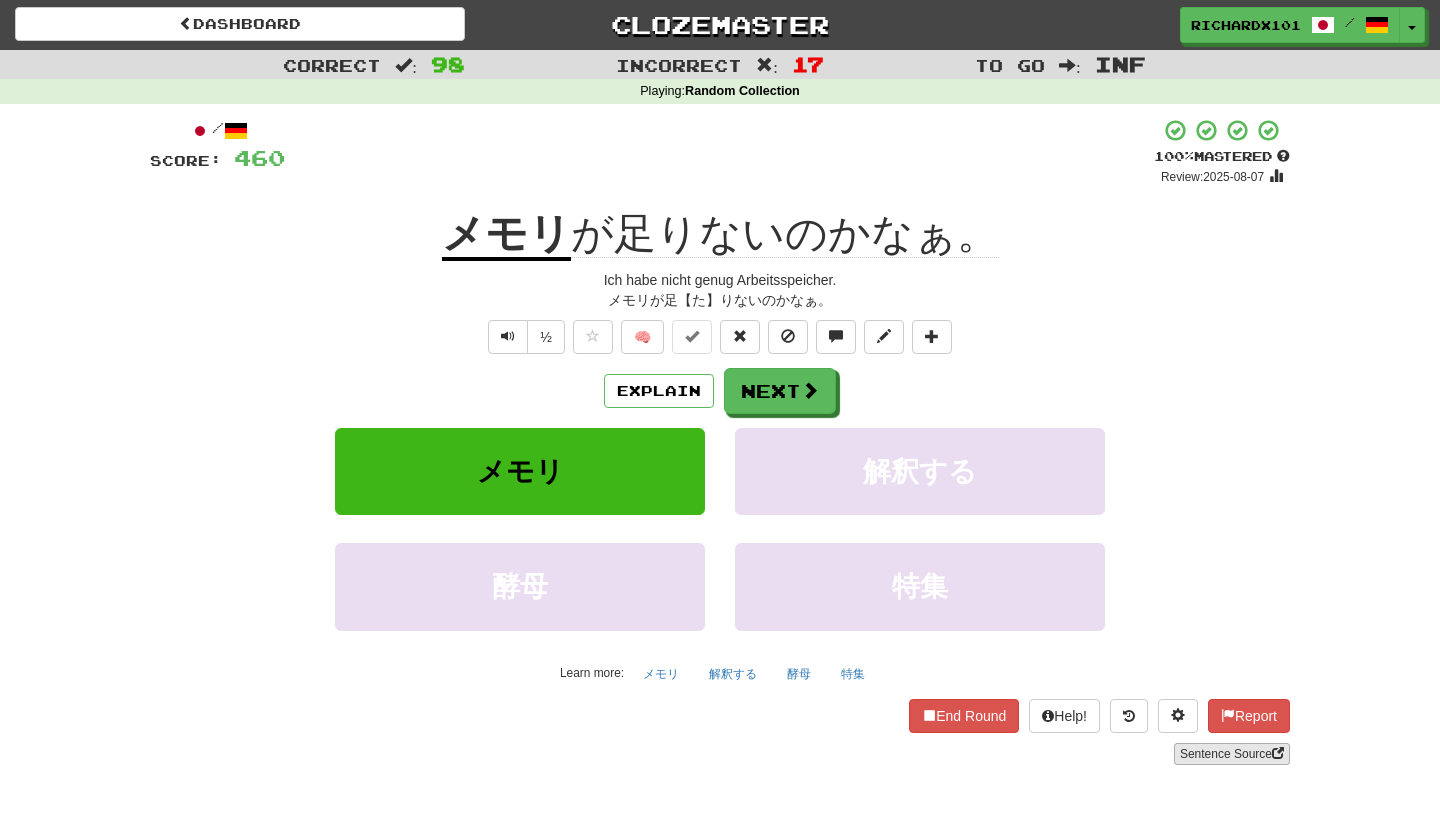 click on "Sentence Source" at bounding box center (1232, 754) 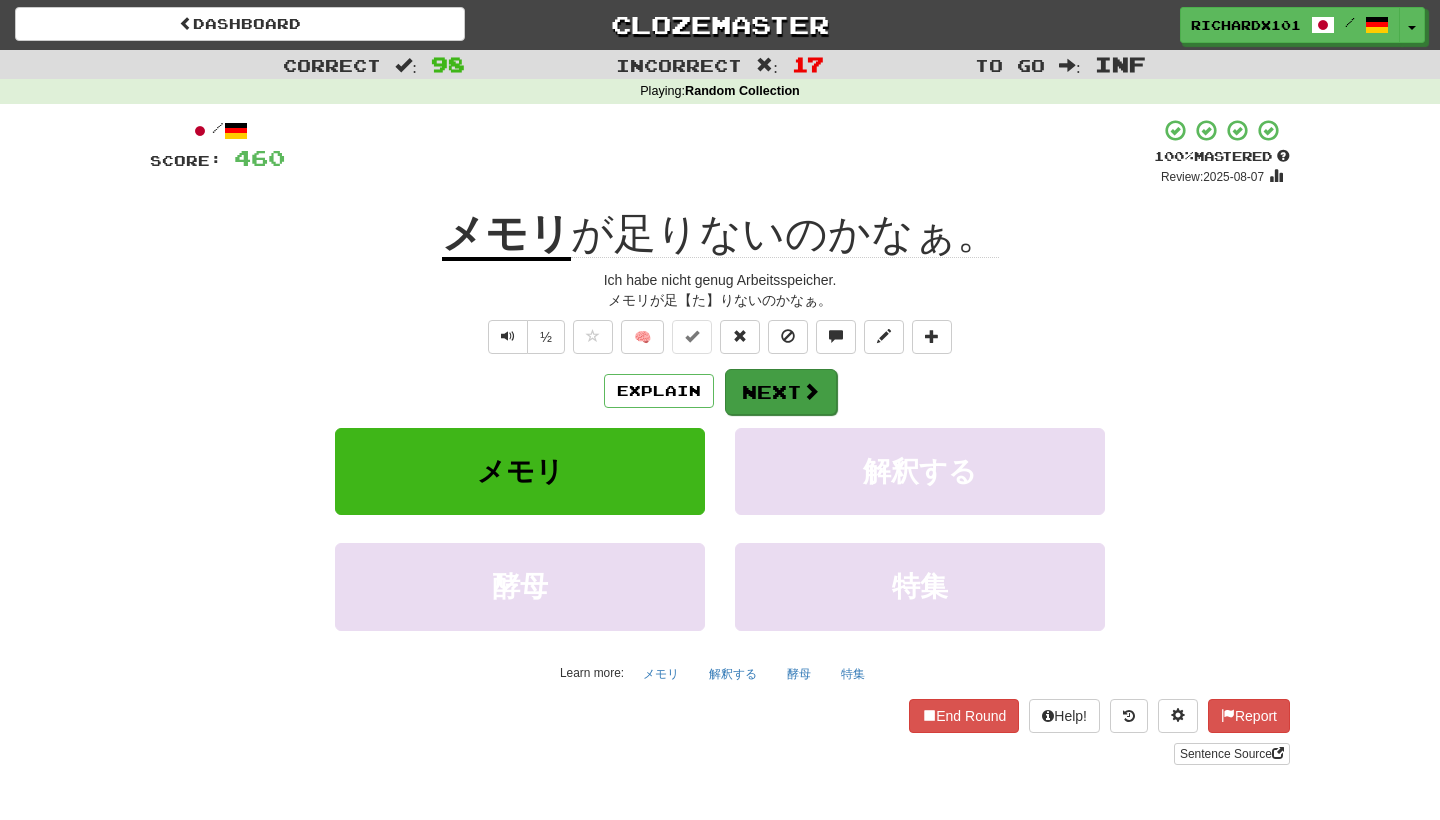 click on "Next" at bounding box center (781, 392) 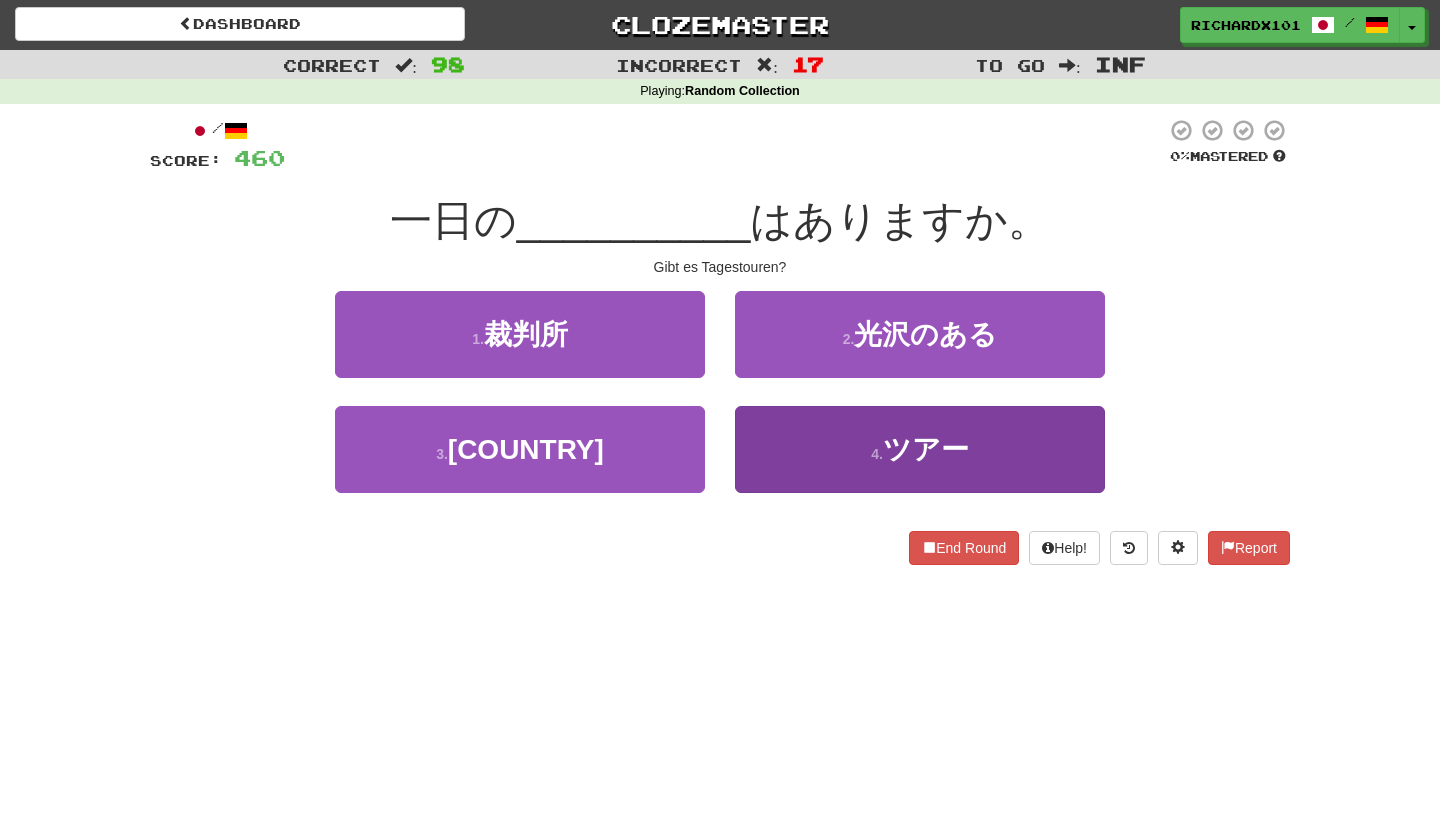click on "4 .  ツアー" at bounding box center [920, 449] 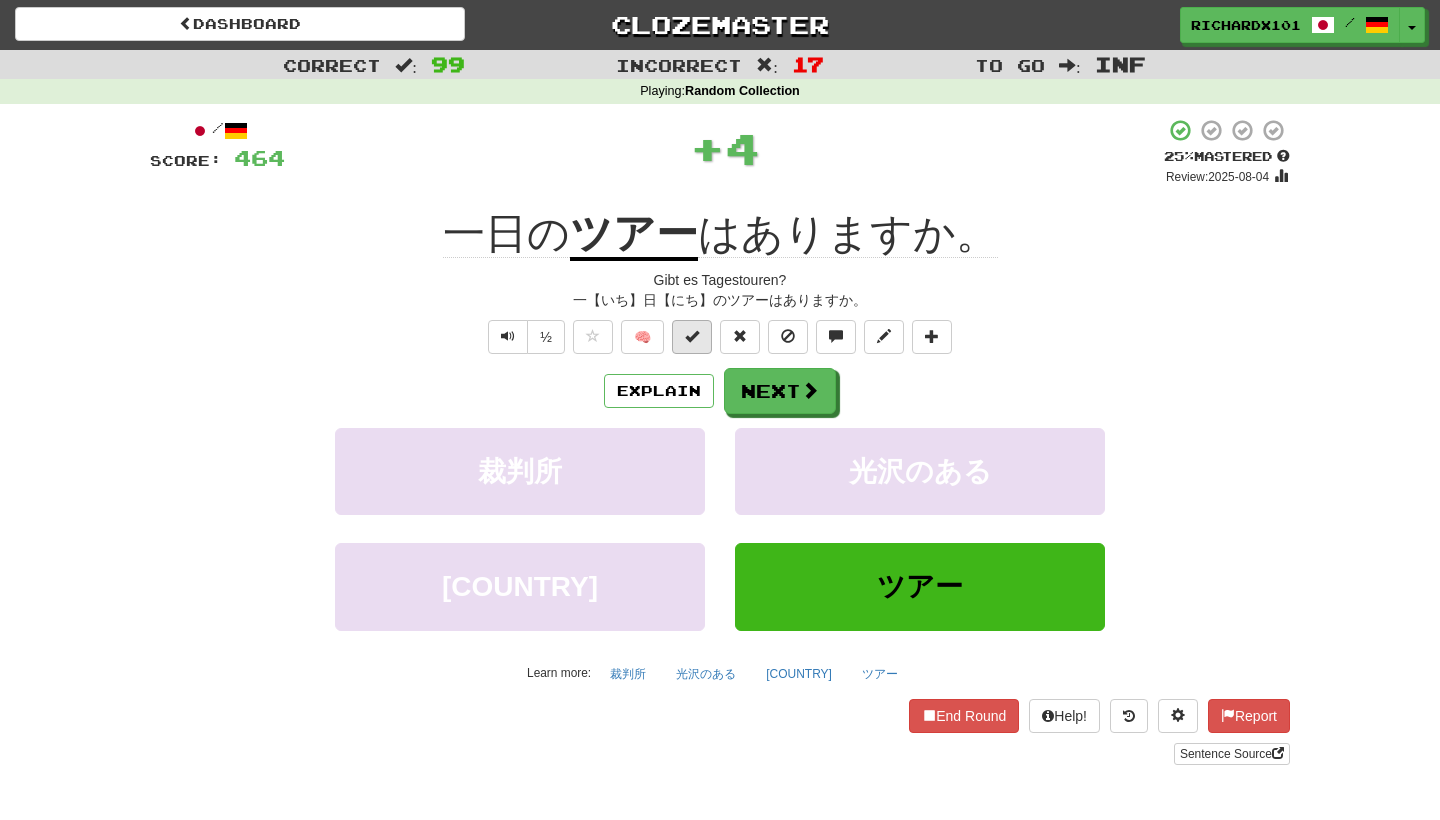 click at bounding box center (692, 336) 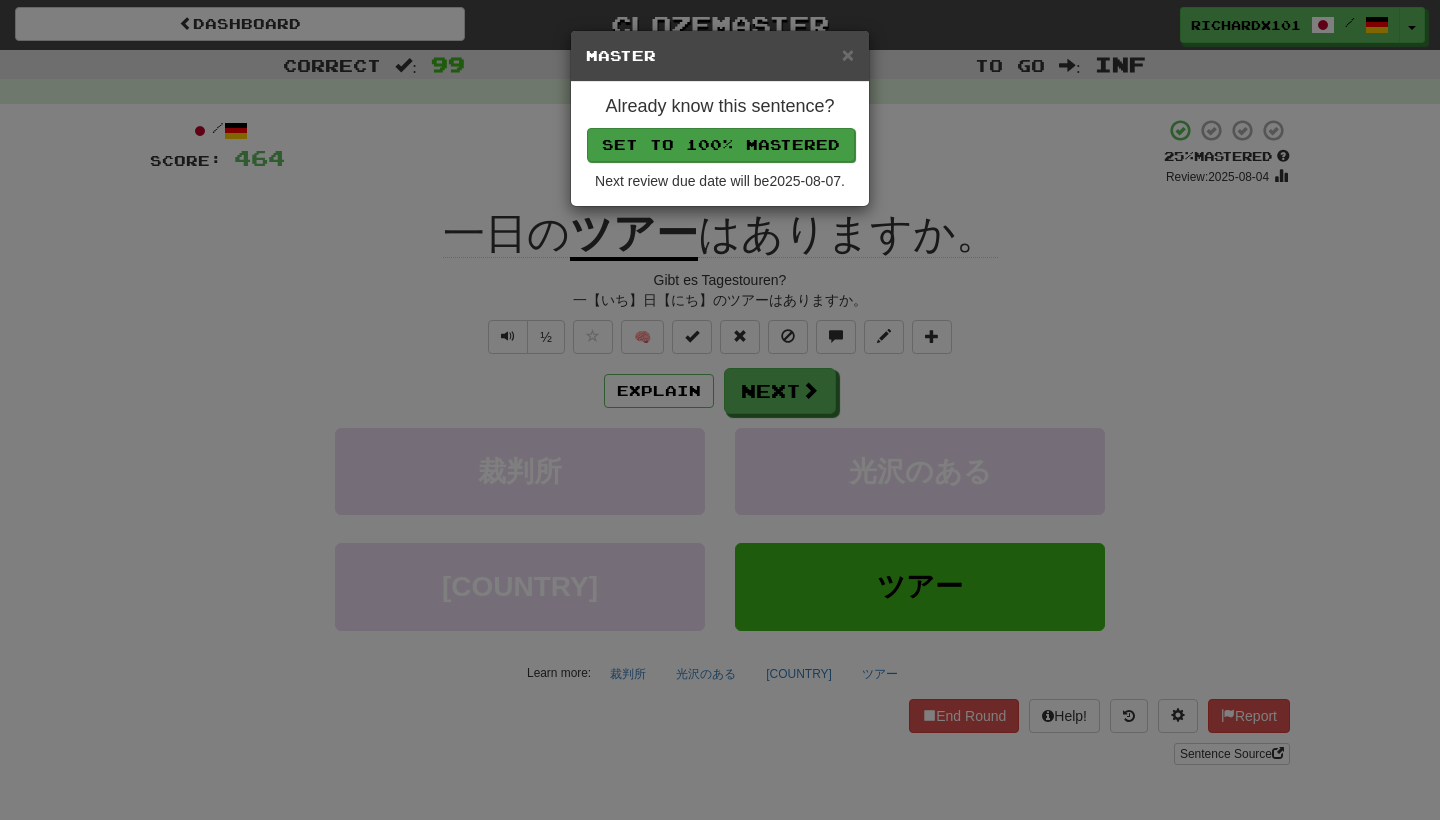 click on "Set to 100% Mastered" at bounding box center (721, 145) 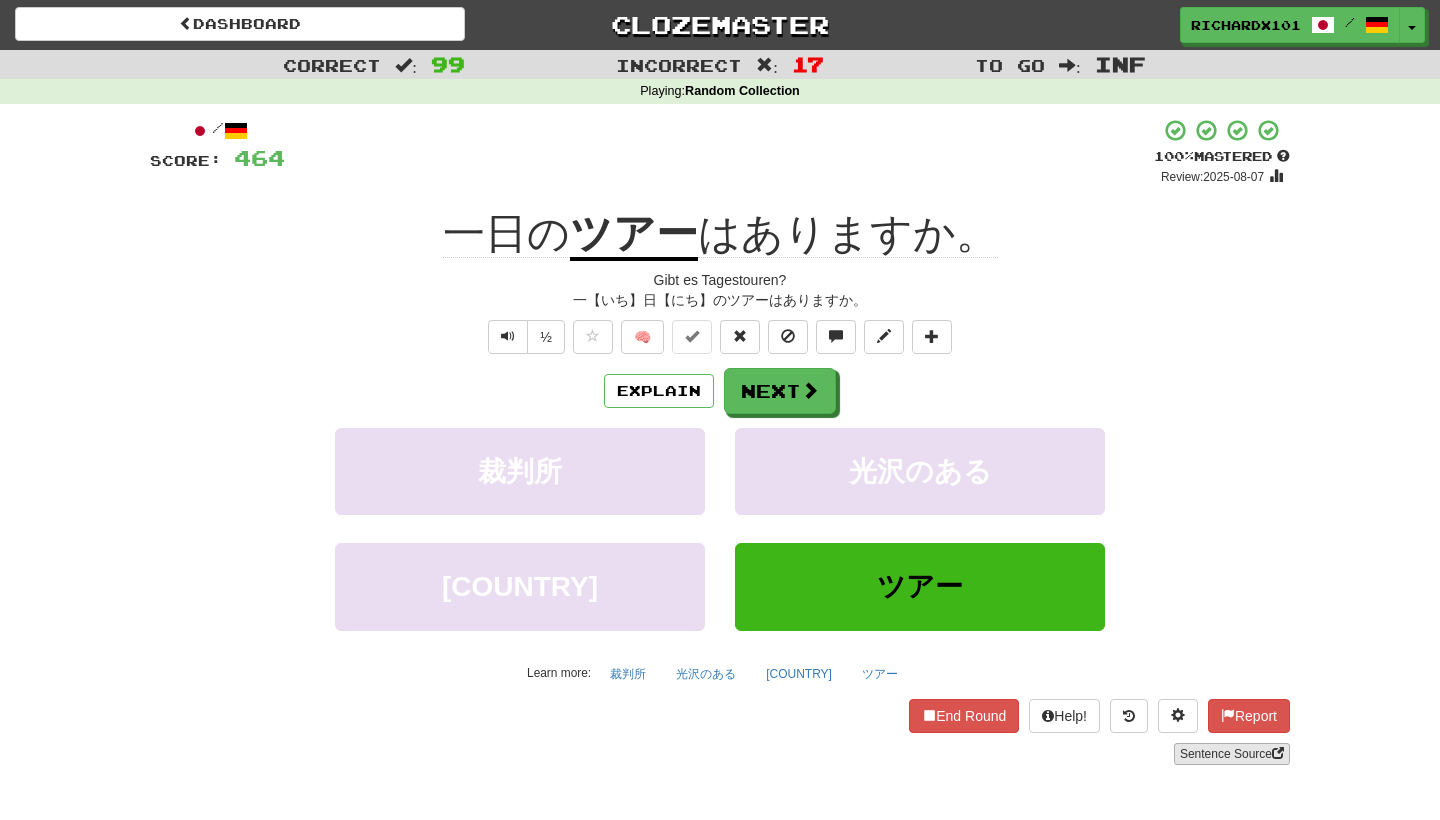 click on "Sentence Source" at bounding box center [1232, 754] 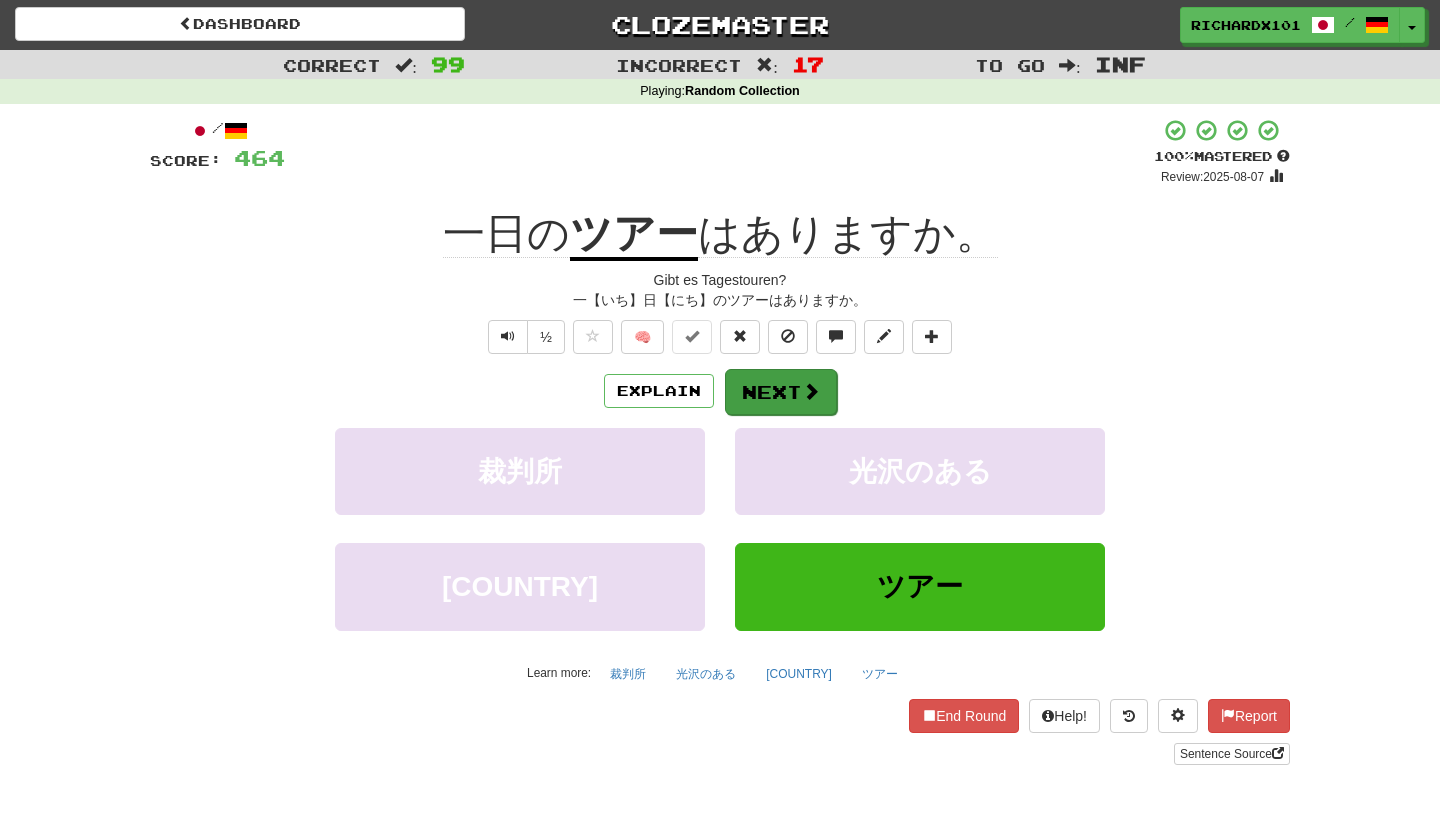 click on "Next" at bounding box center [781, 392] 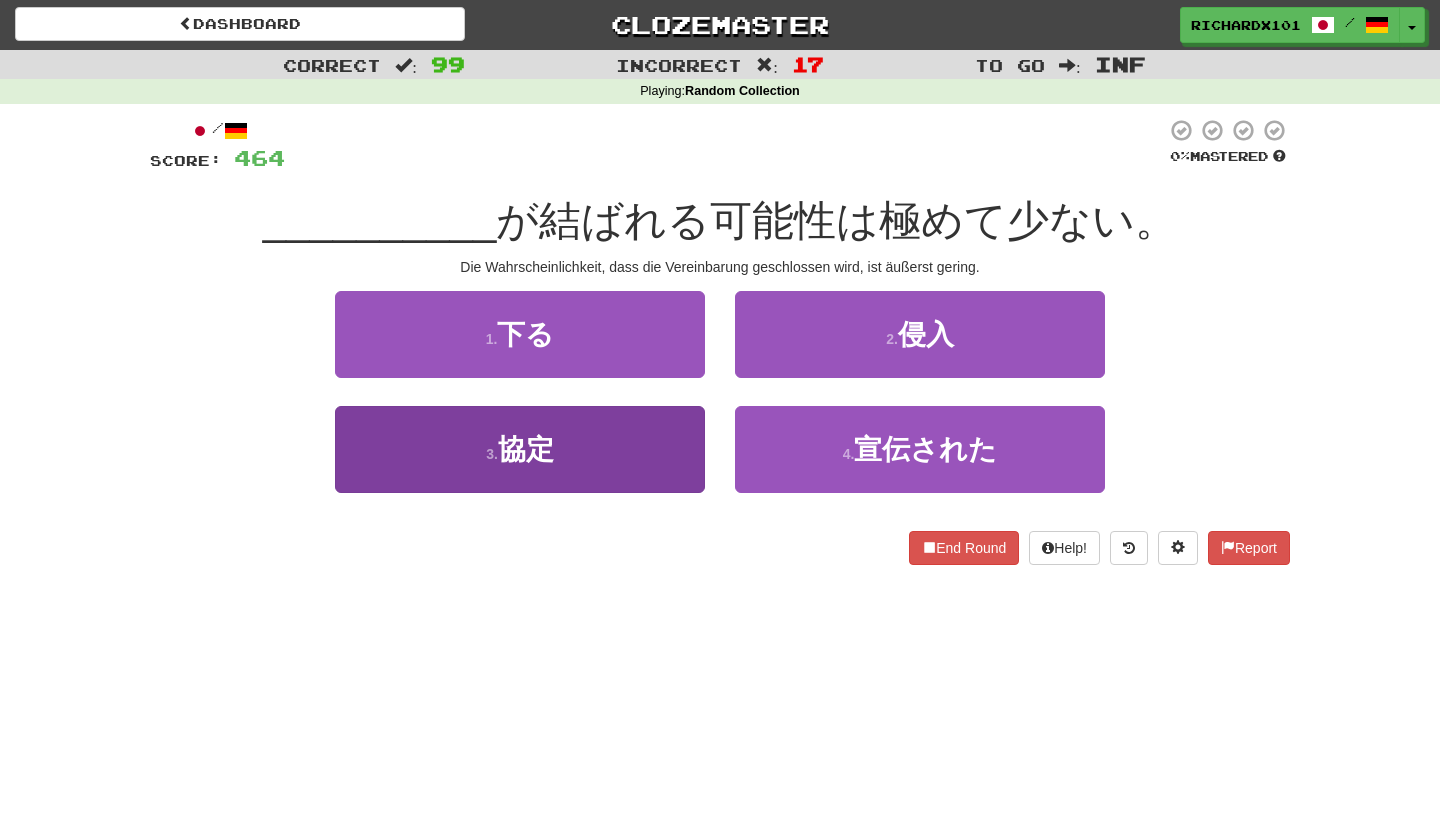 click on "3 .  協定" at bounding box center (520, 449) 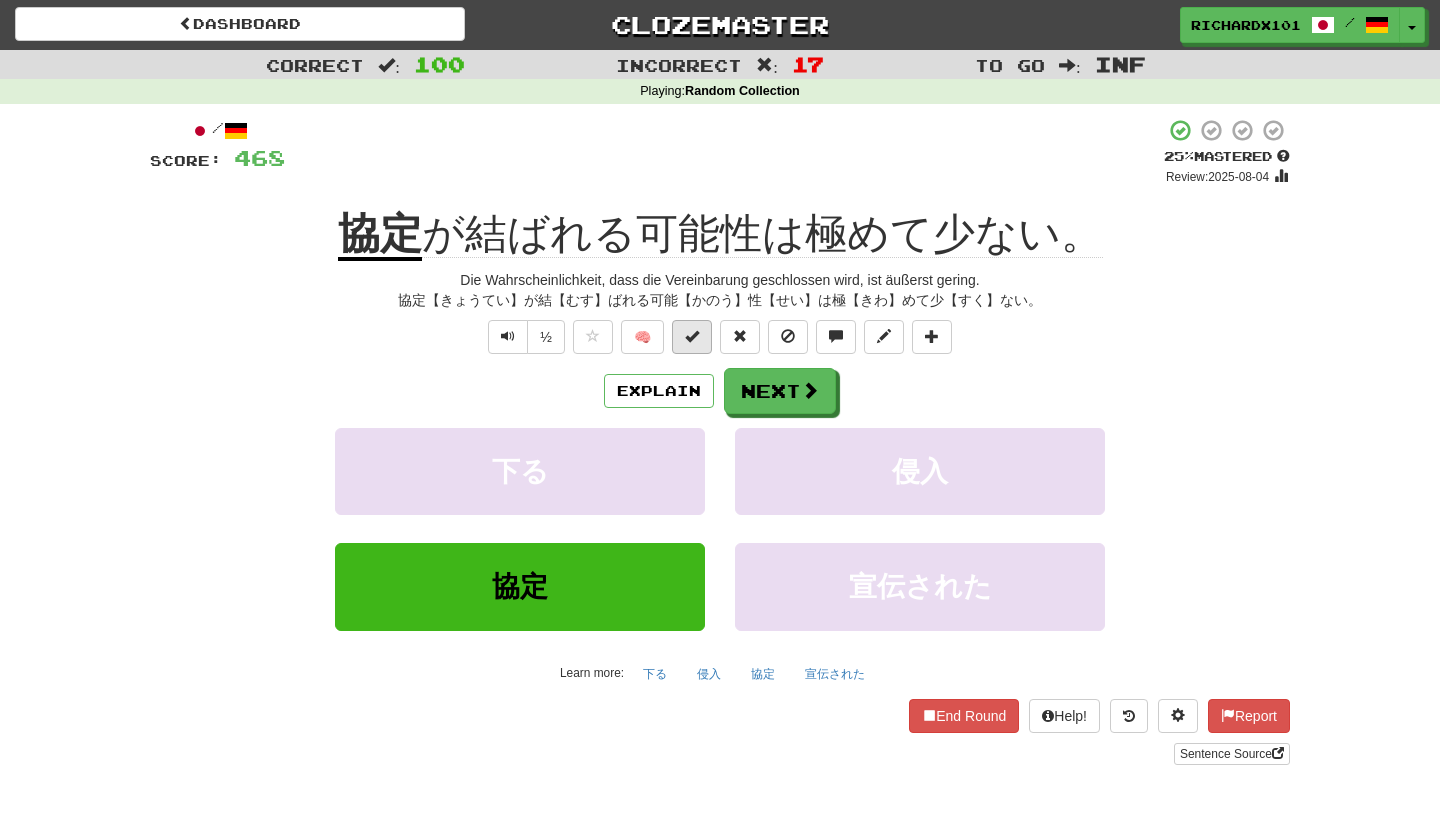 click at bounding box center [692, 336] 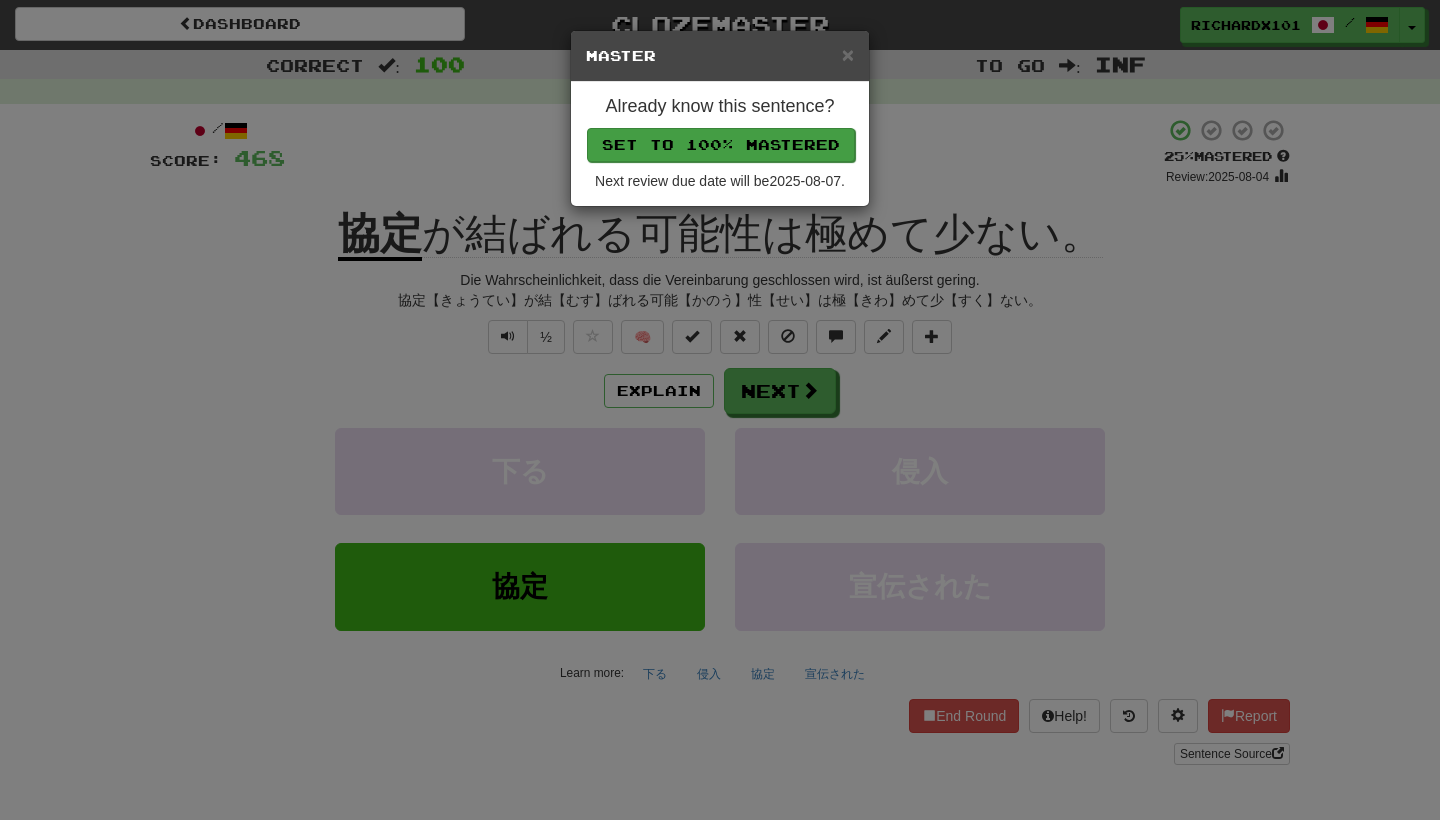 click on "Set to 100% Mastered" at bounding box center (721, 145) 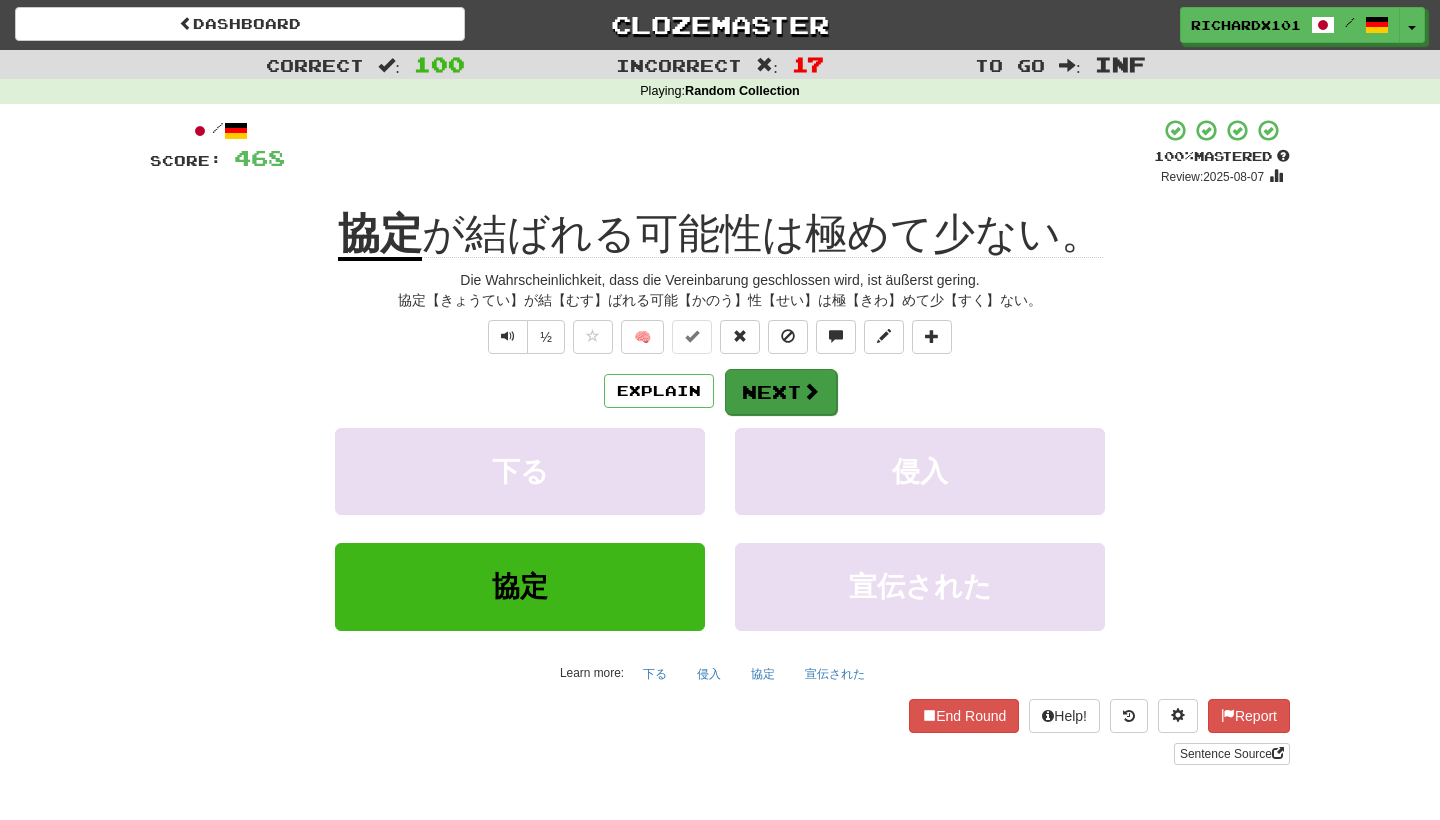 click on "Next" at bounding box center [781, 392] 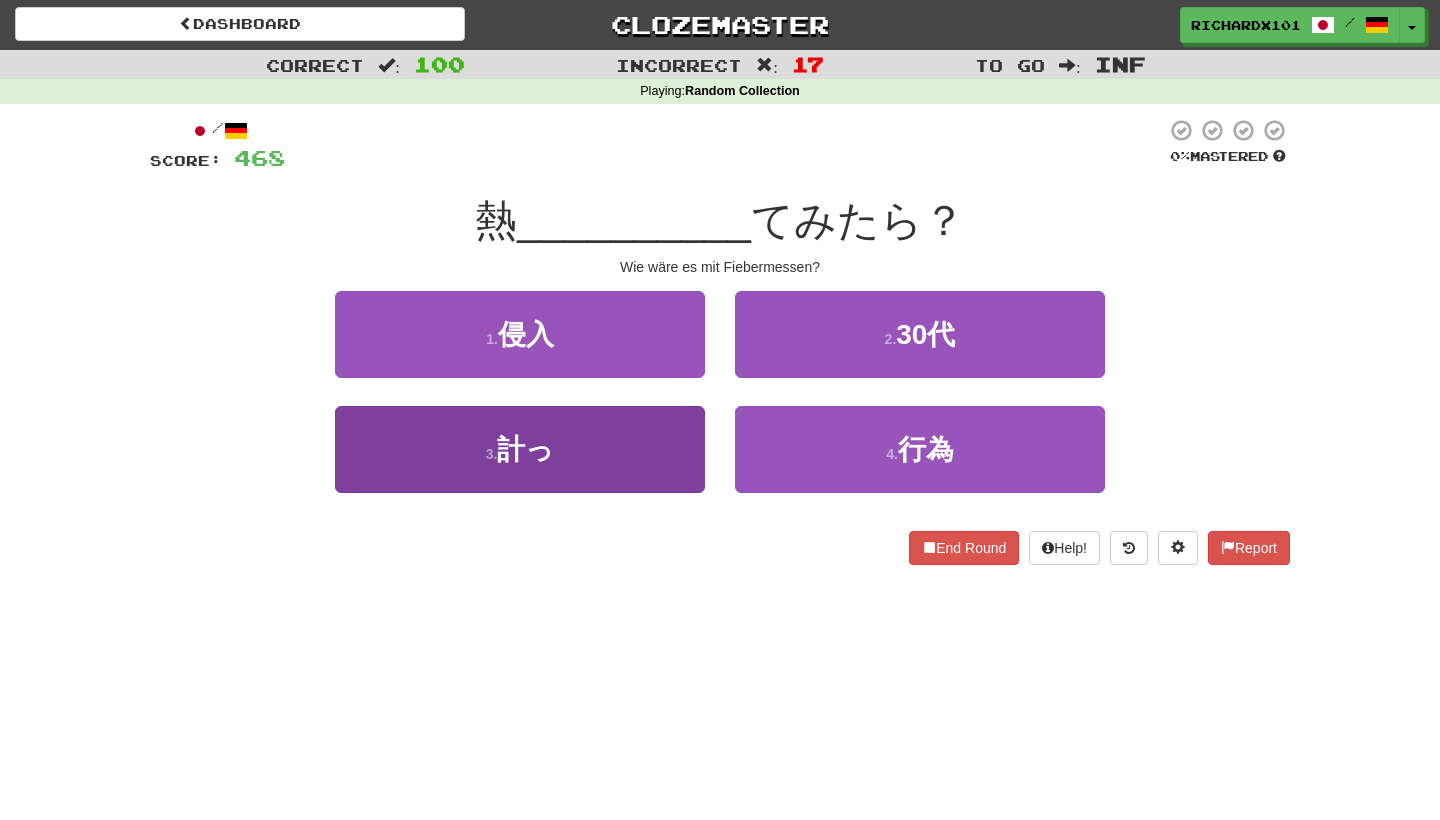 click on "3 .  計っ" at bounding box center (520, 449) 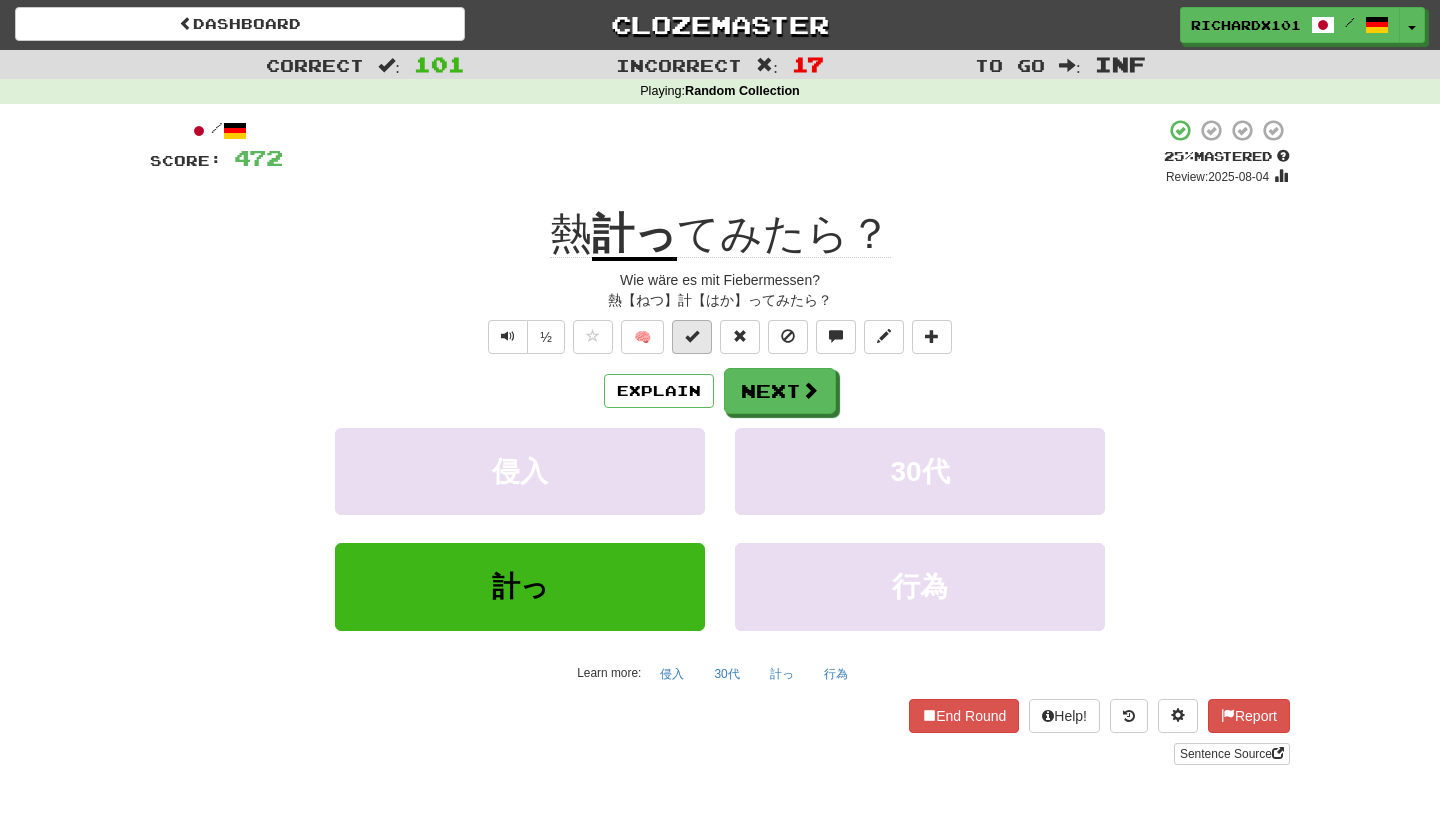click at bounding box center [692, 336] 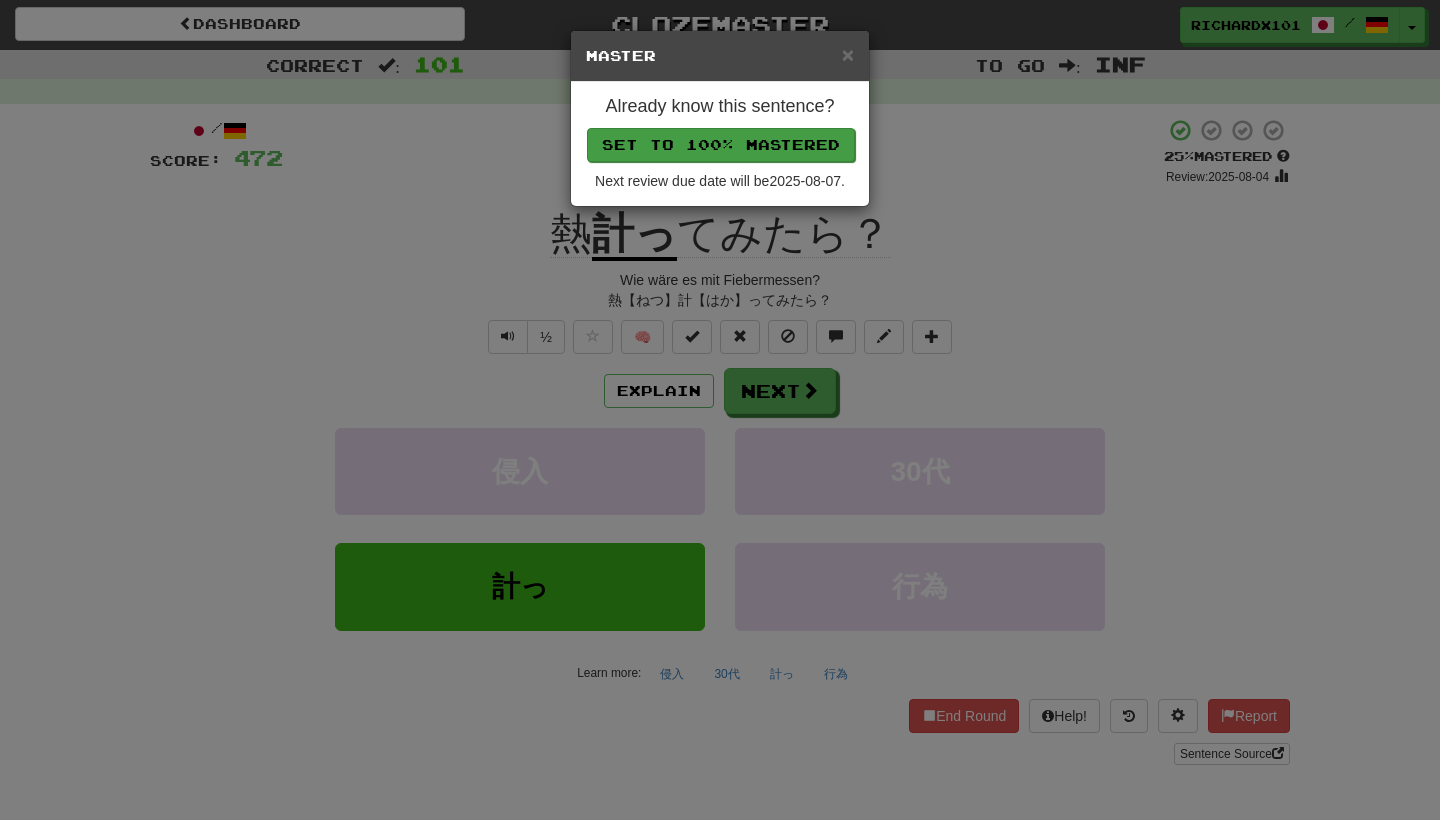 click on "Set to 100% Mastered" at bounding box center (721, 145) 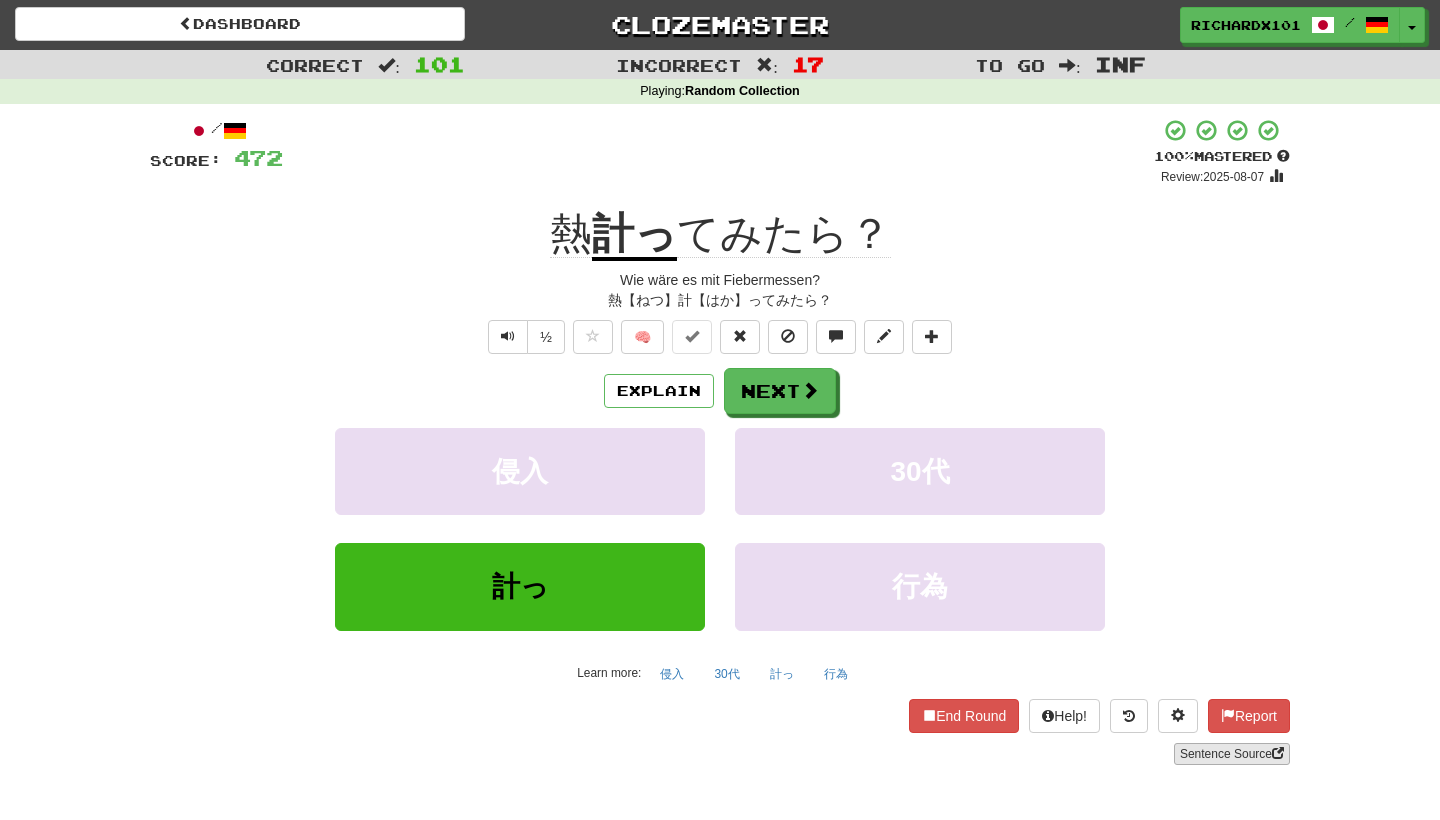 click on "Sentence Source" at bounding box center (1232, 754) 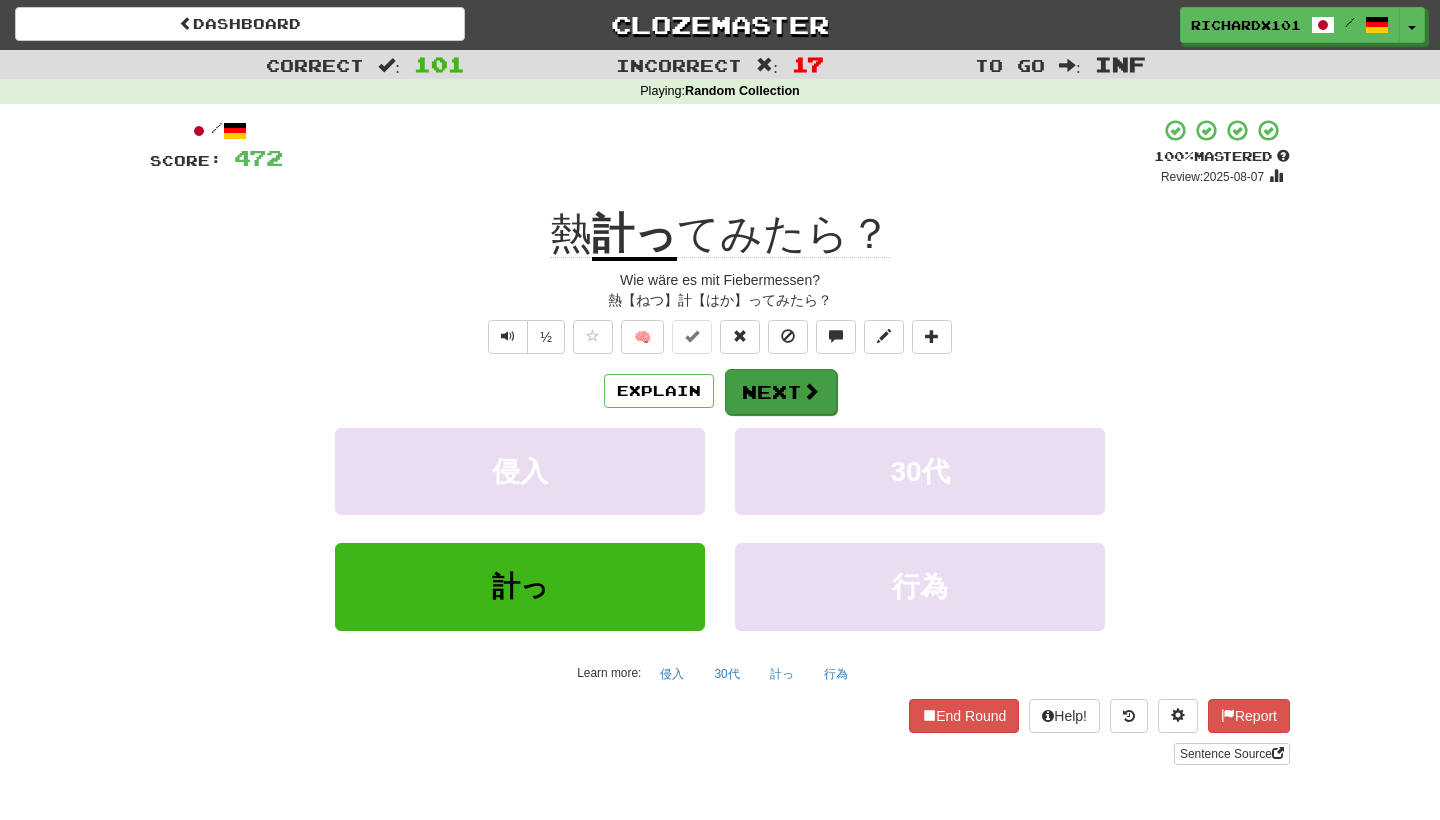 click on "Next" at bounding box center (781, 392) 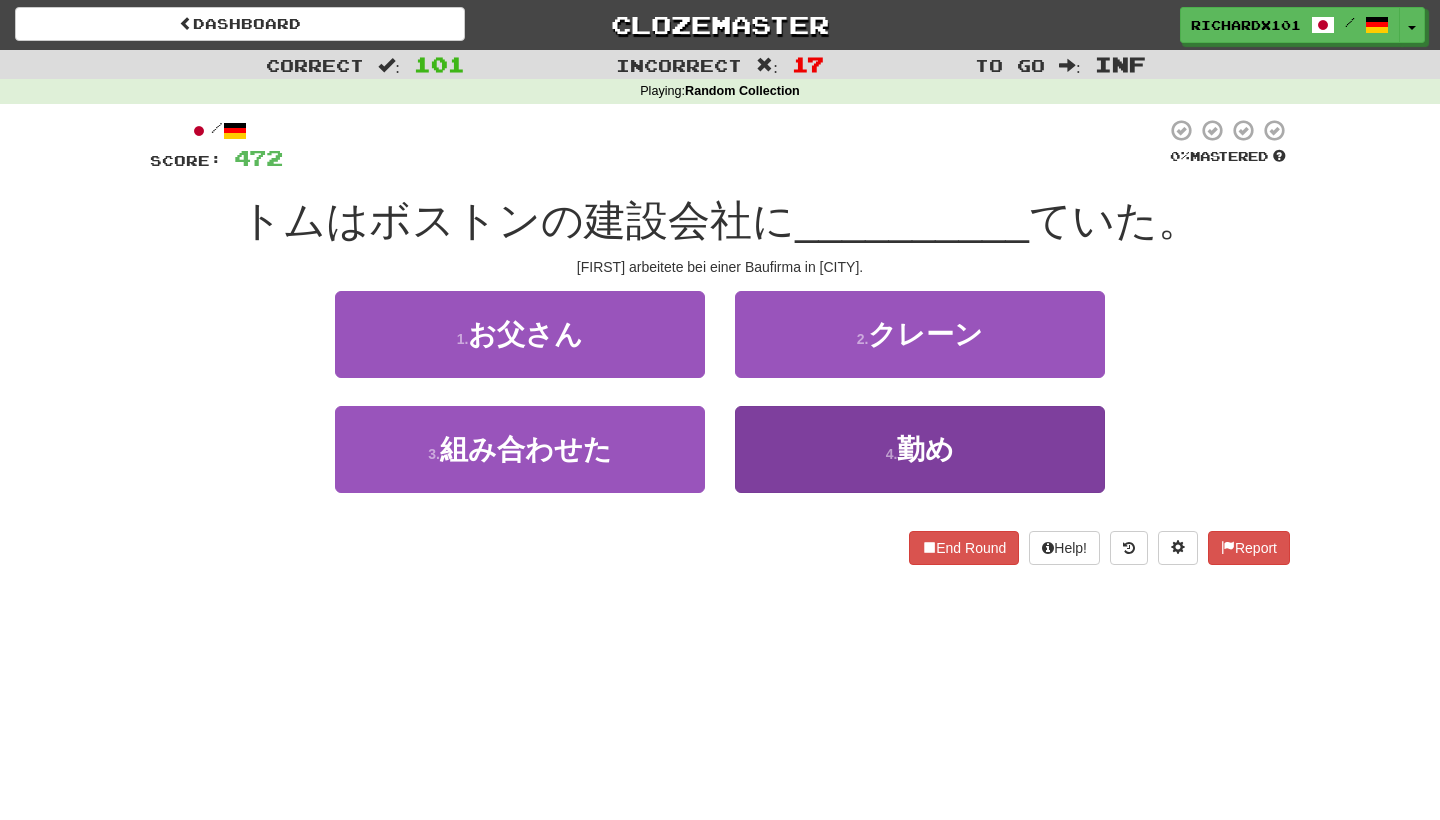 click on "4 .  勤め" at bounding box center [920, 449] 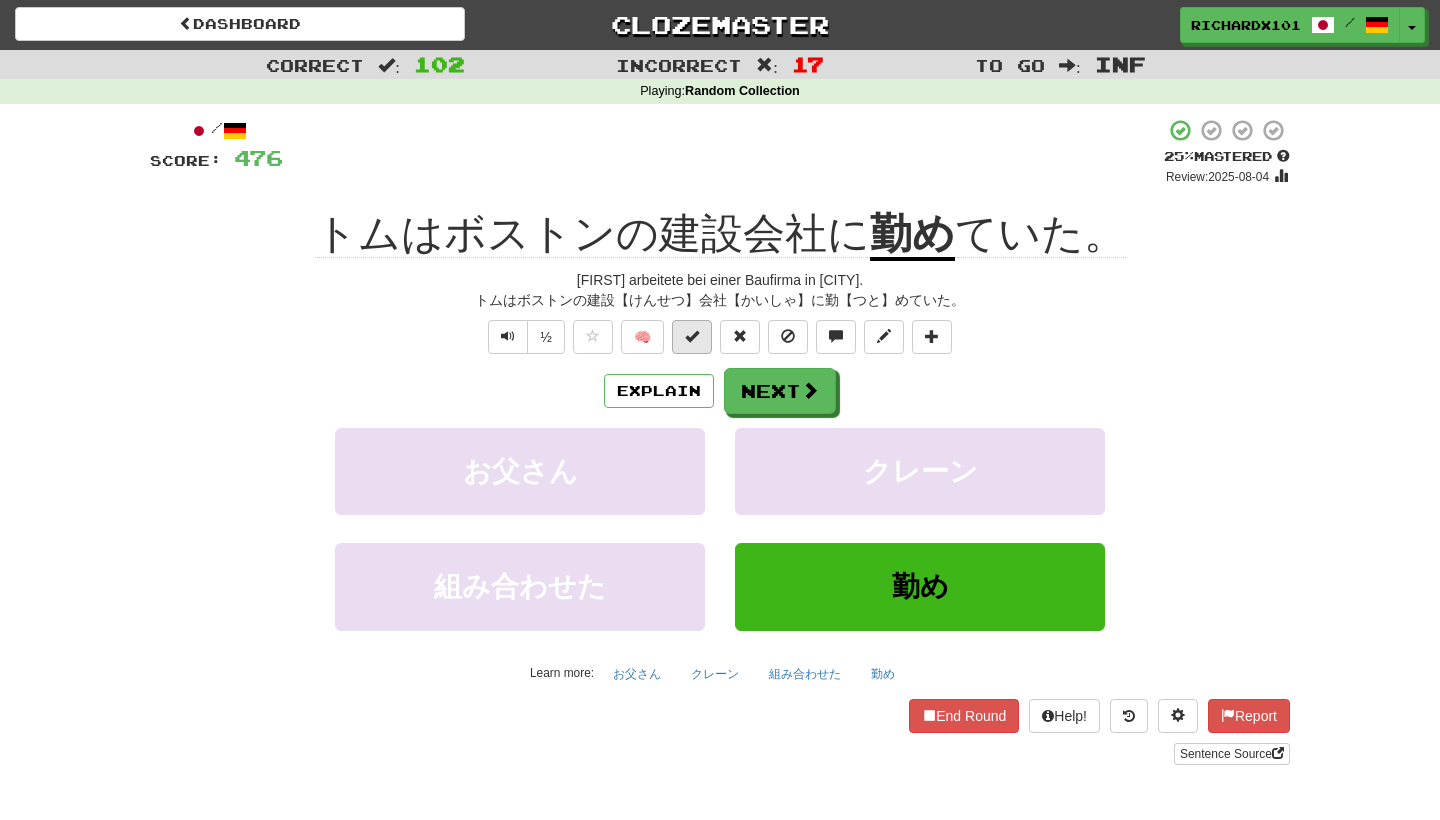 click at bounding box center [692, 337] 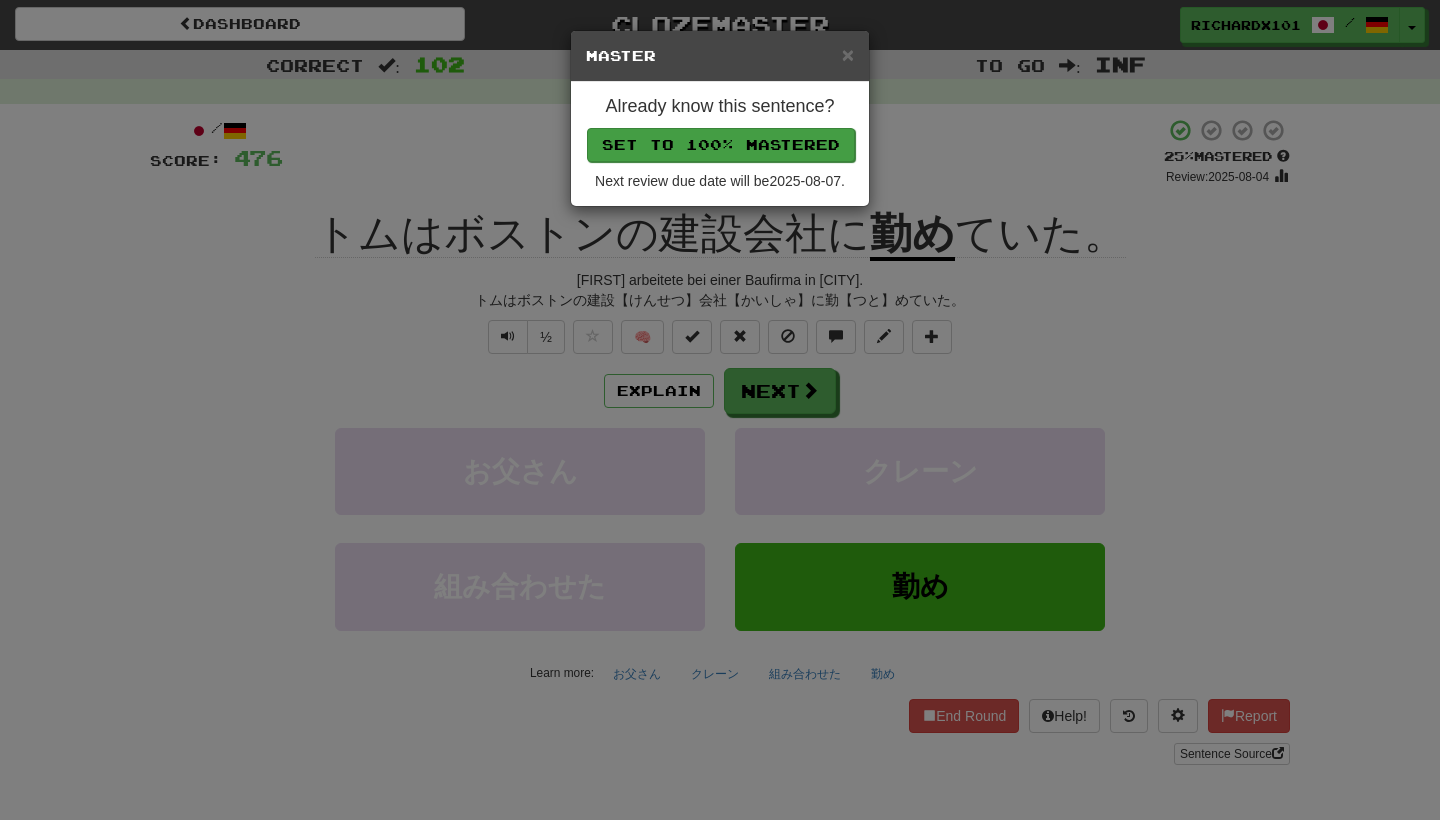 click on "Set to 100% Mastered" at bounding box center (721, 145) 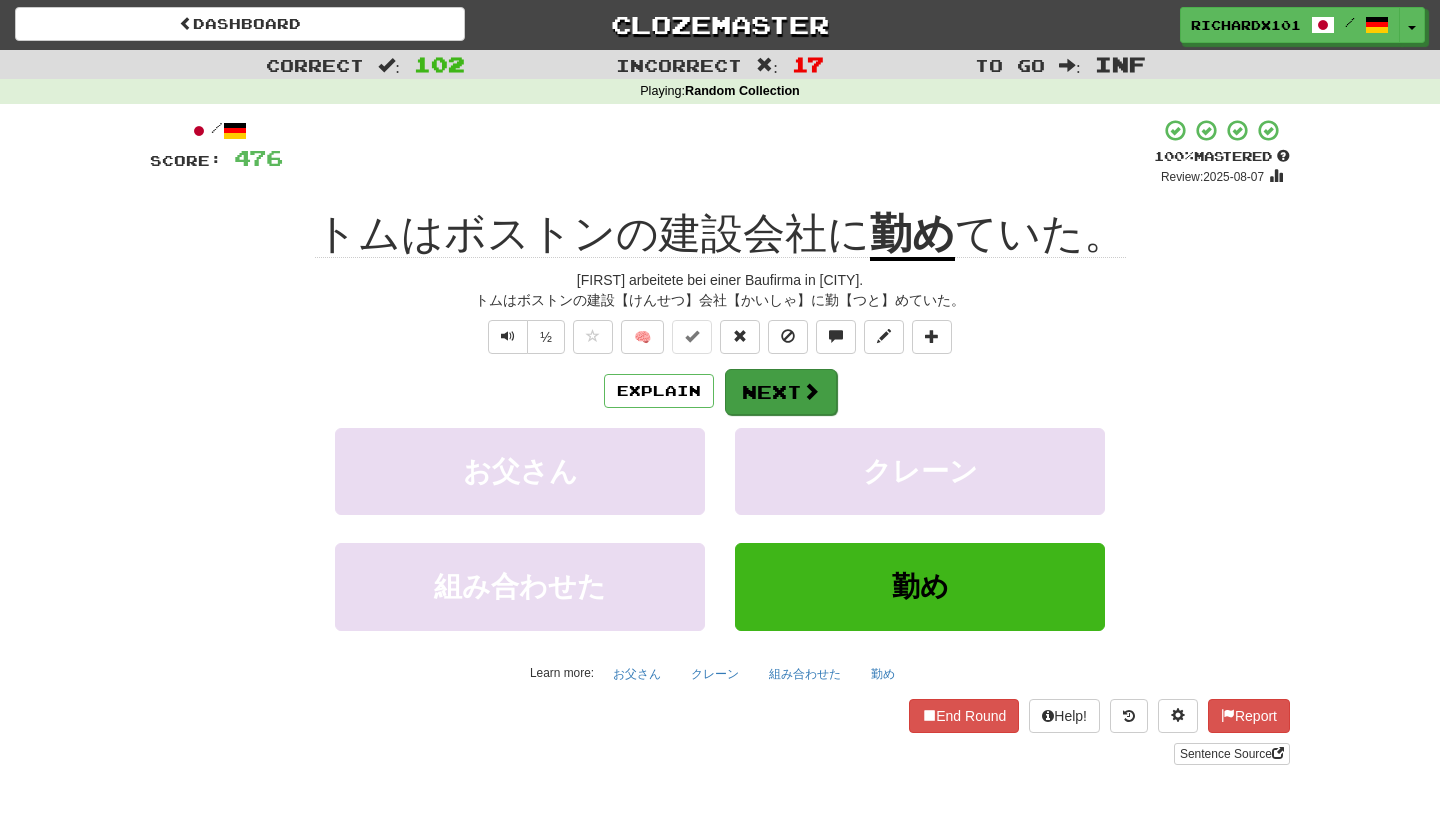 click on "Next" at bounding box center [781, 392] 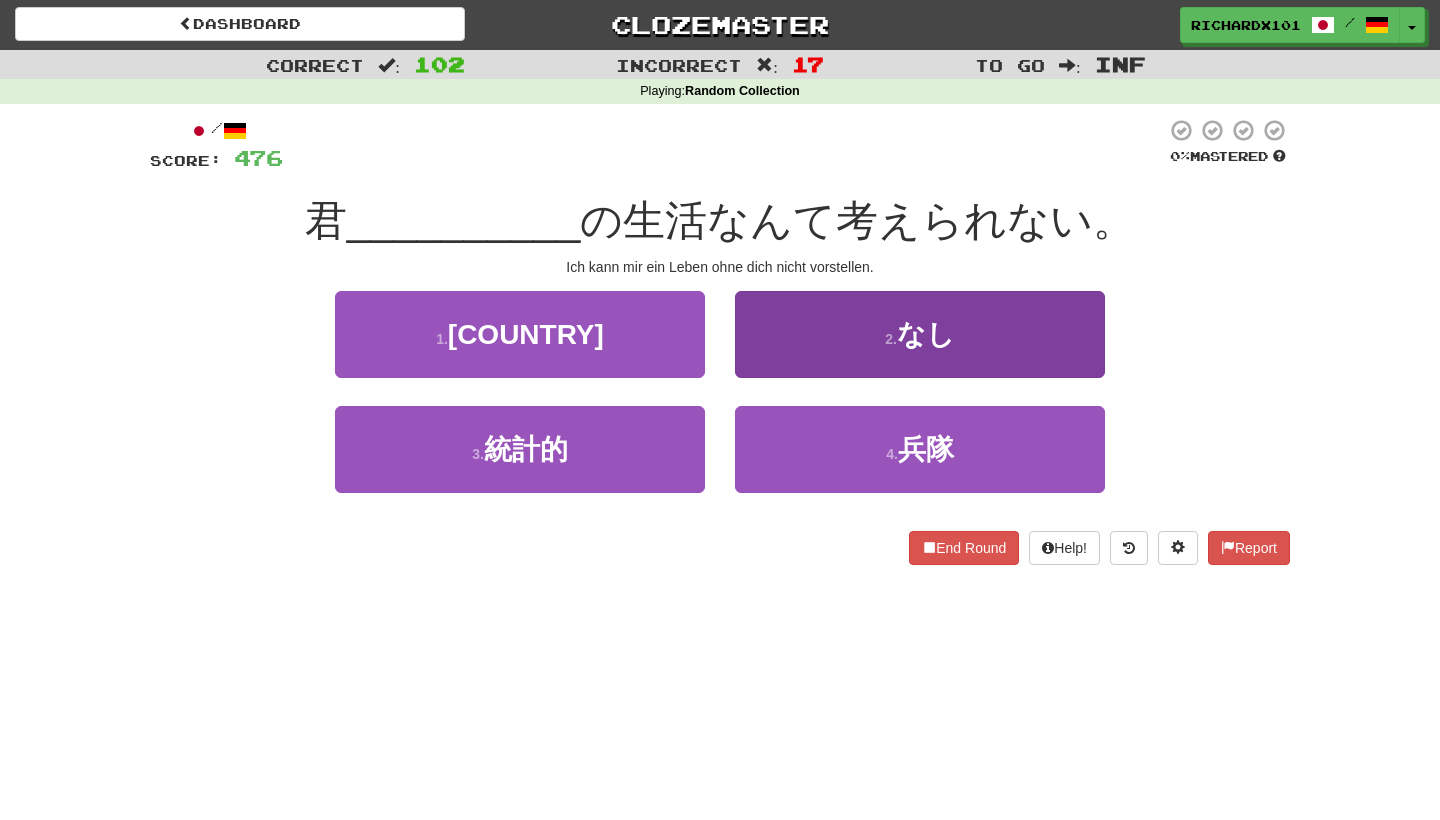 click on "2 .  なし" at bounding box center [920, 334] 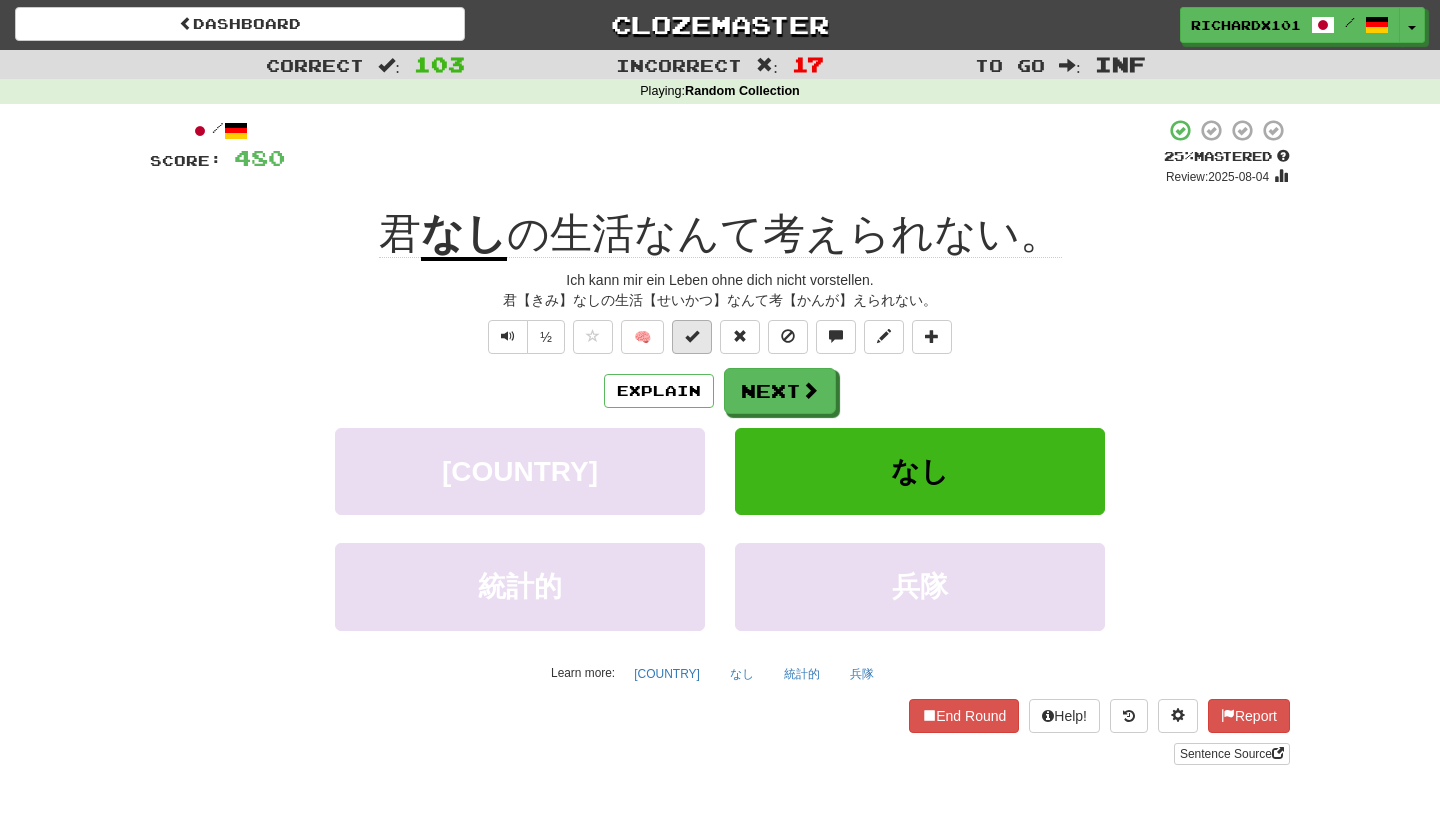 click at bounding box center (692, 337) 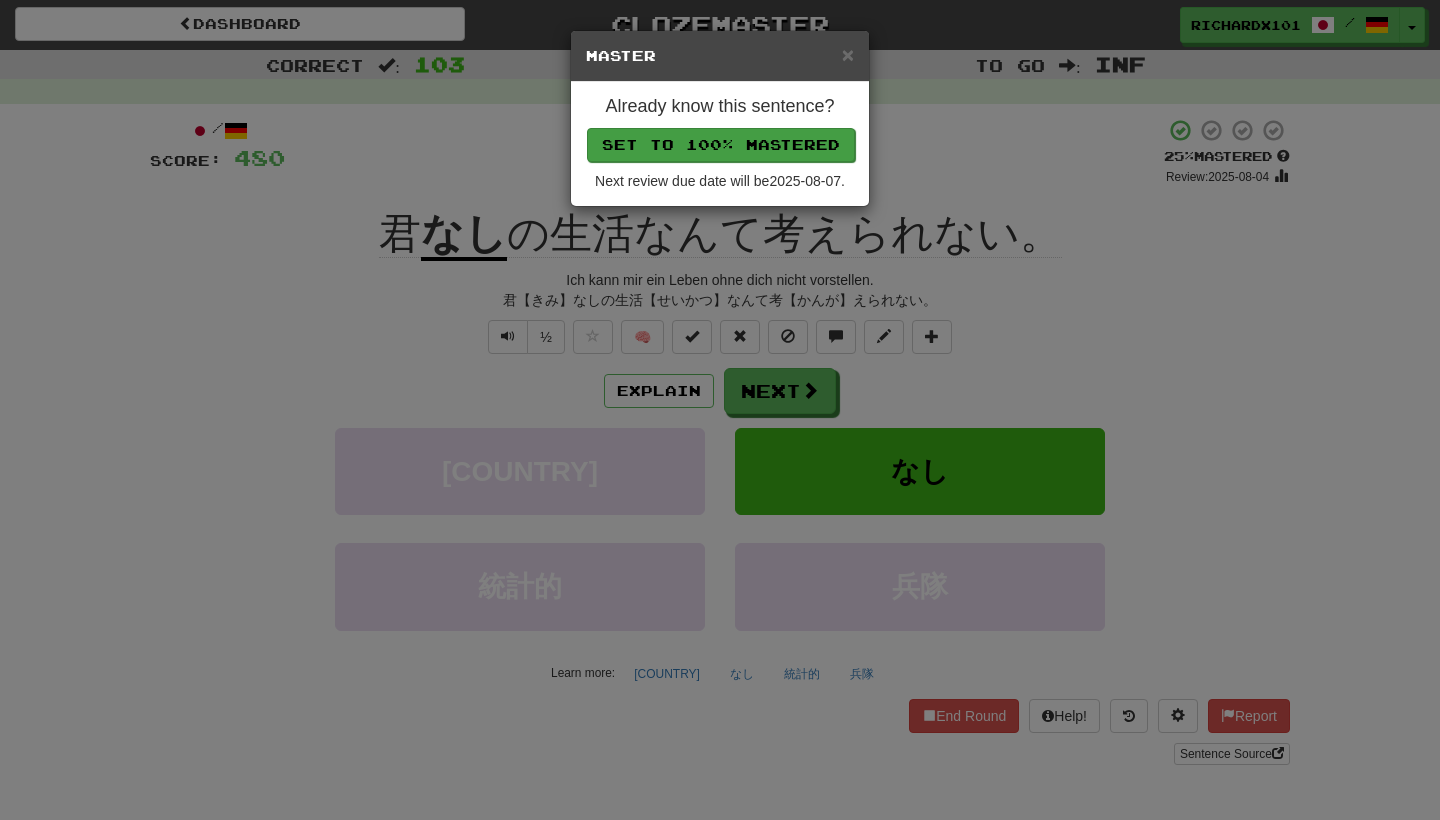 click on "Set to 100% Mastered" at bounding box center (721, 145) 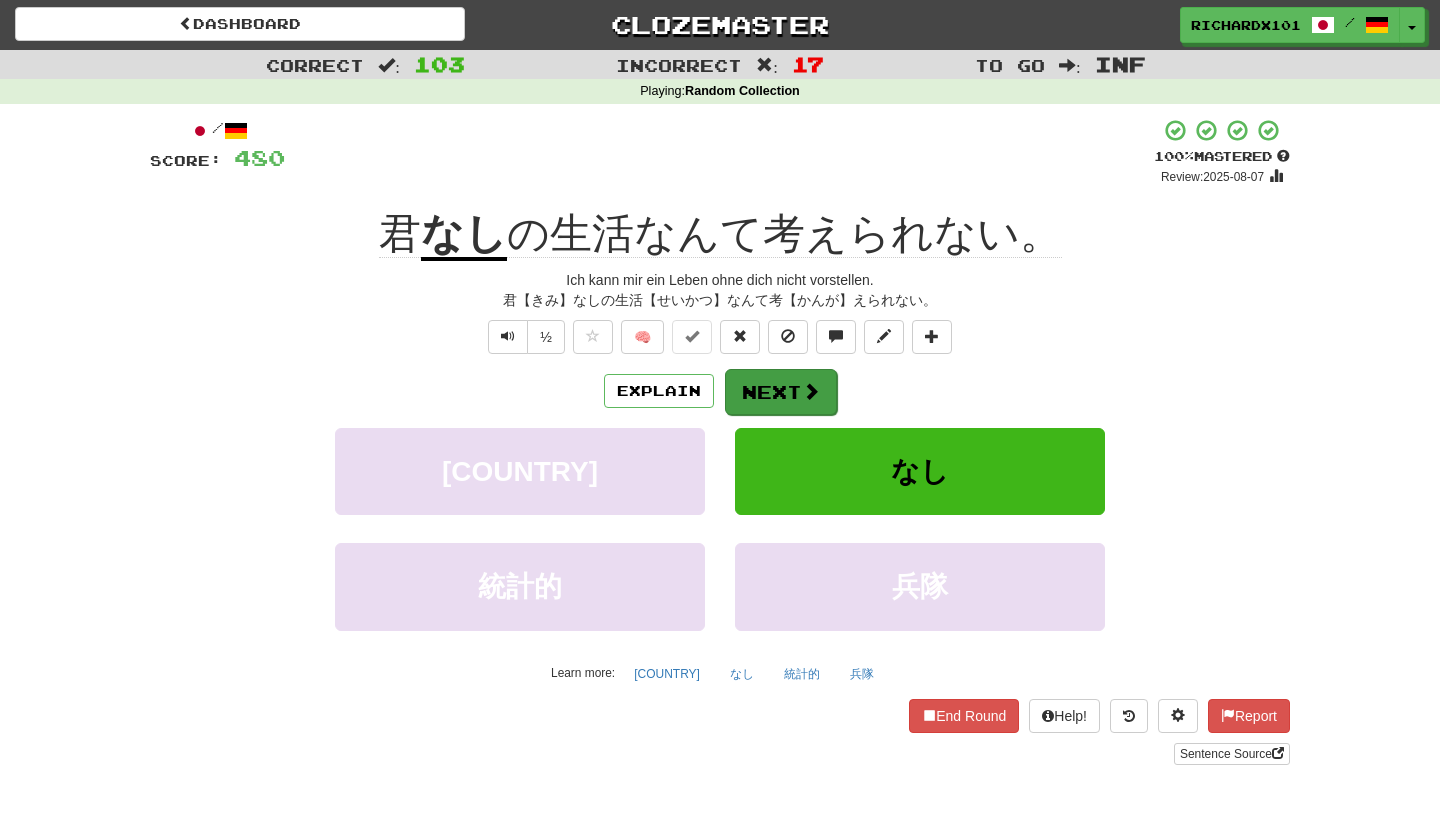 click on "Next" at bounding box center (781, 392) 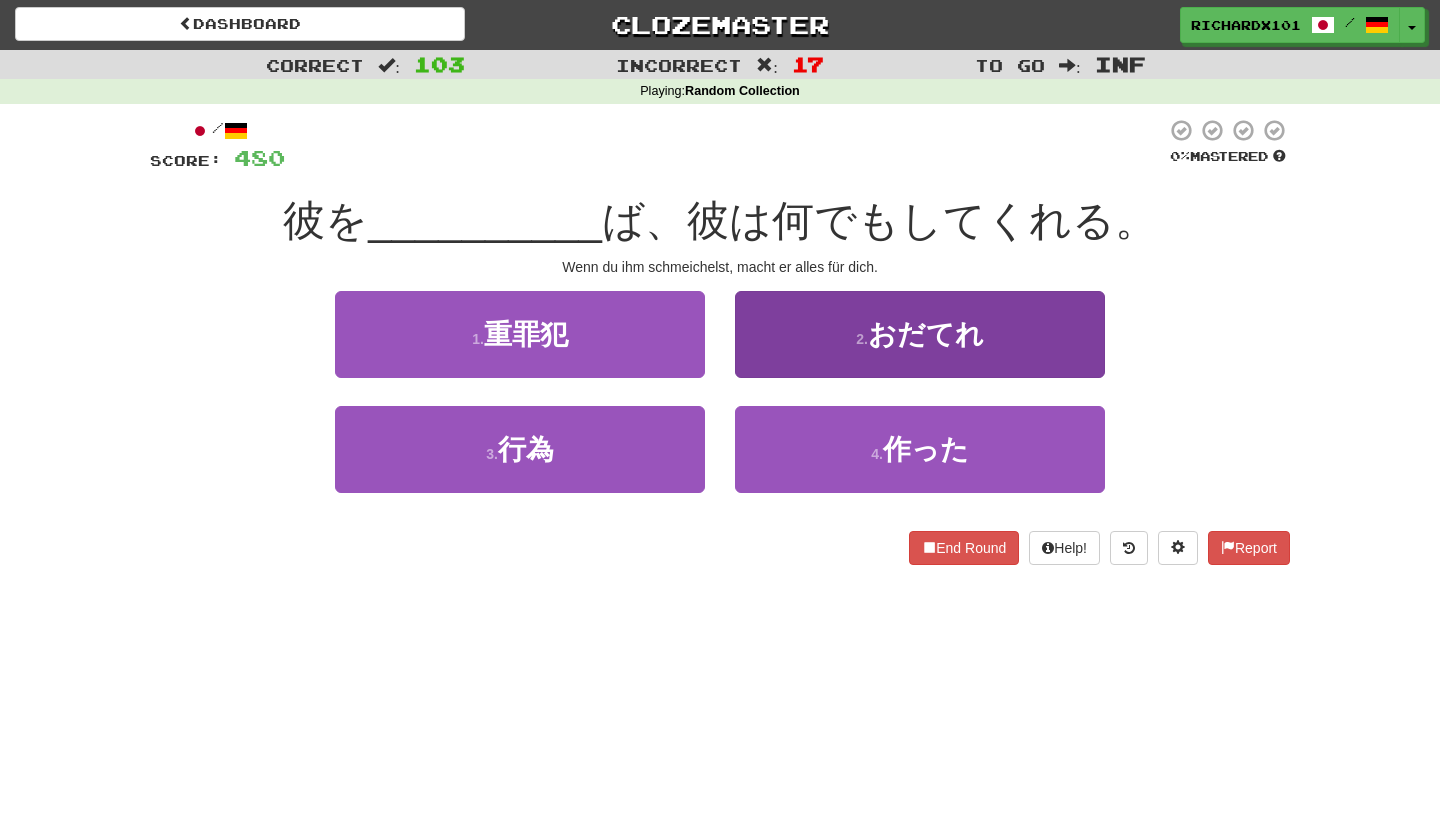 click on "2 .  おだてれ" at bounding box center (920, 334) 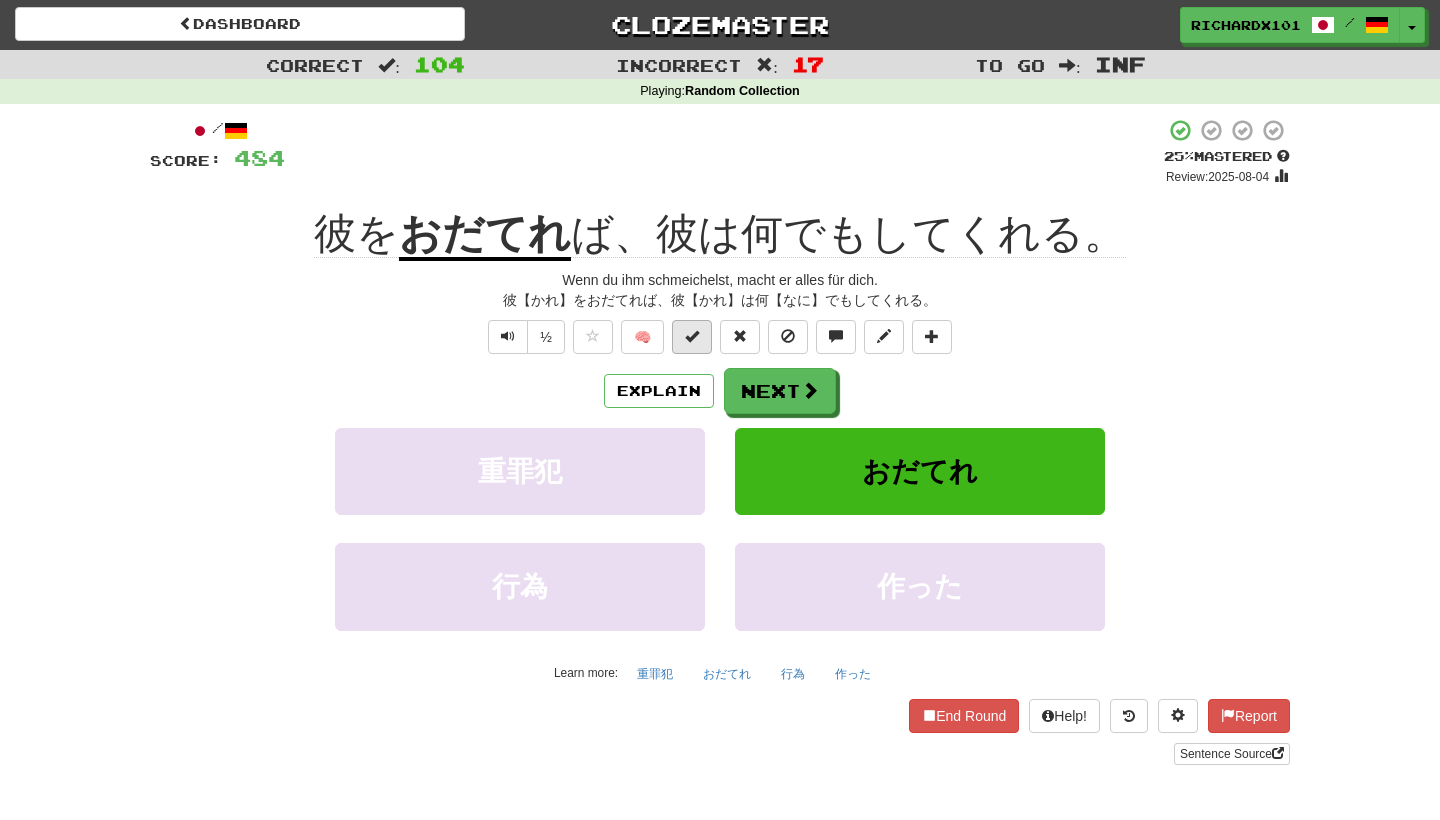 click at bounding box center (692, 337) 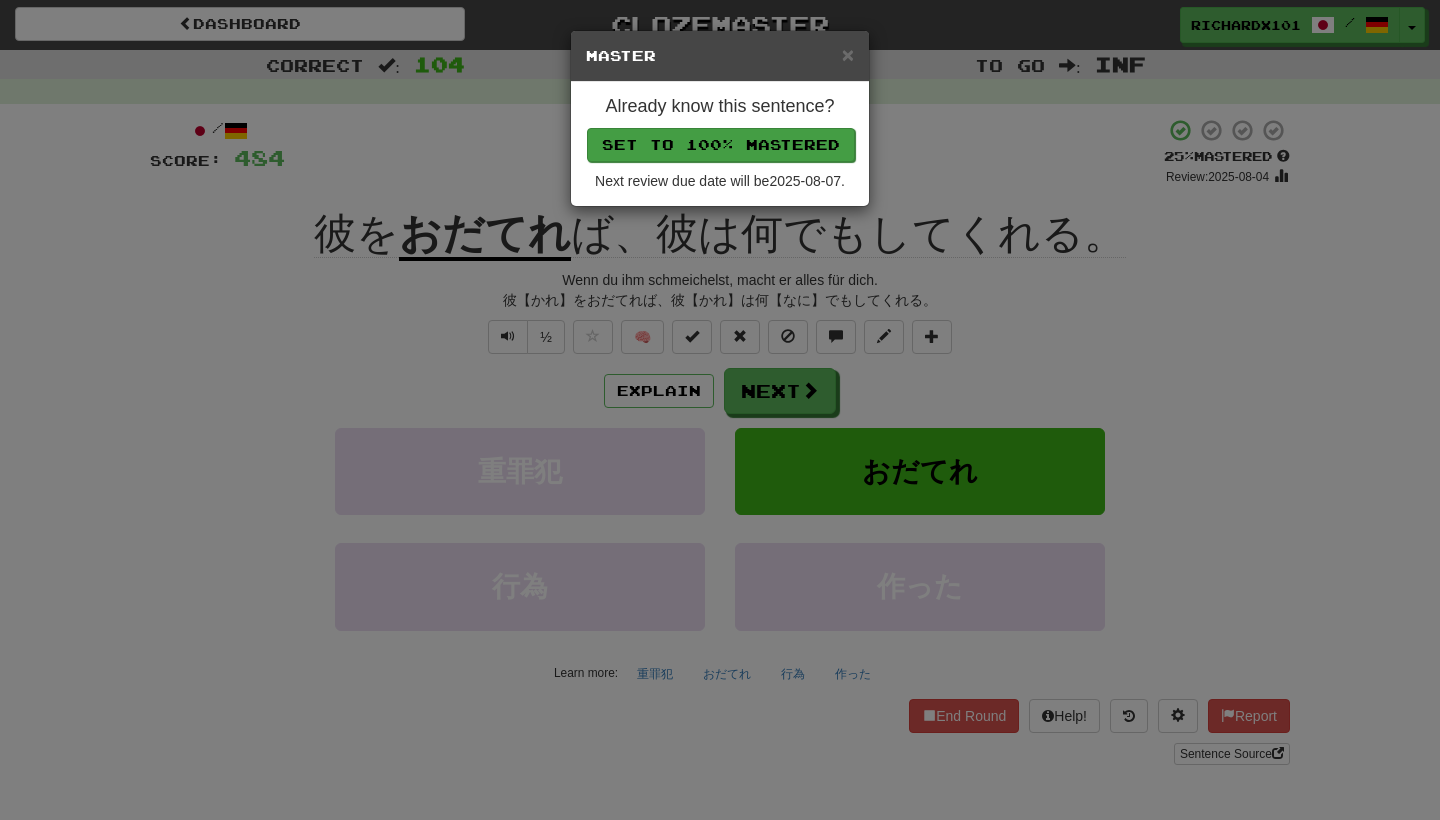 click on "Set to 100% Mastered" at bounding box center [721, 145] 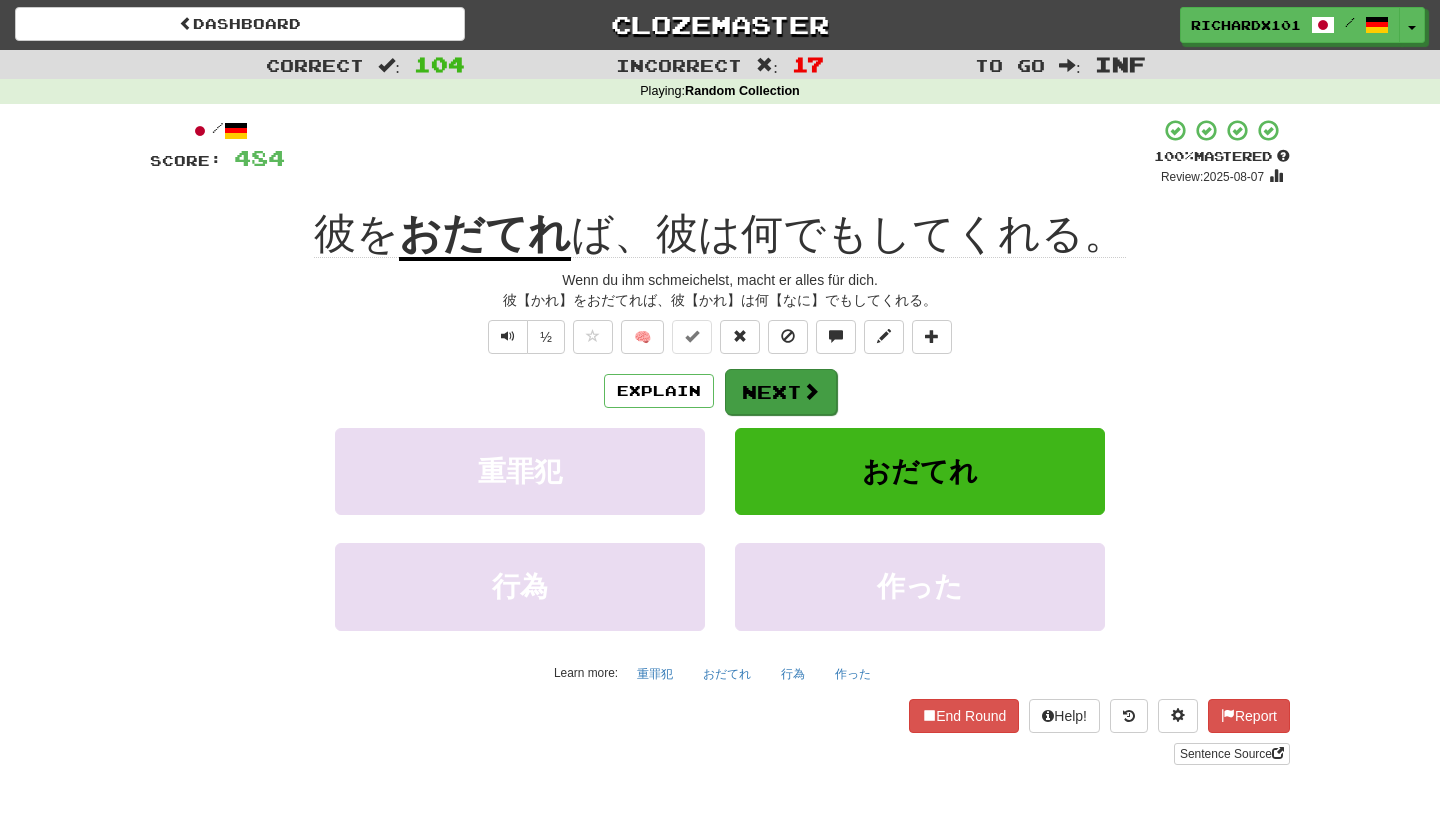 click on "Next" at bounding box center [781, 392] 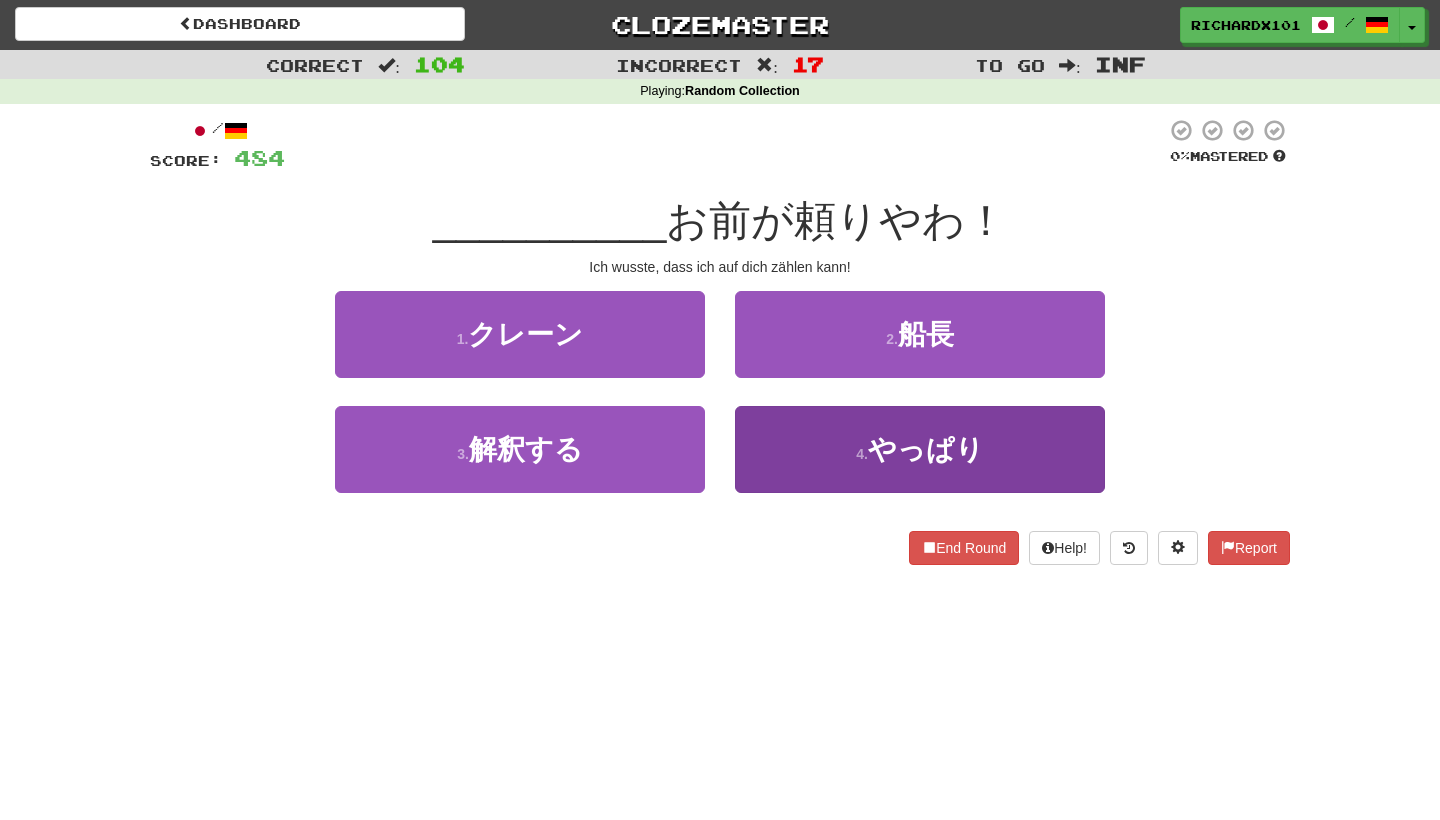 click on "4 .  やっぱり" at bounding box center [920, 449] 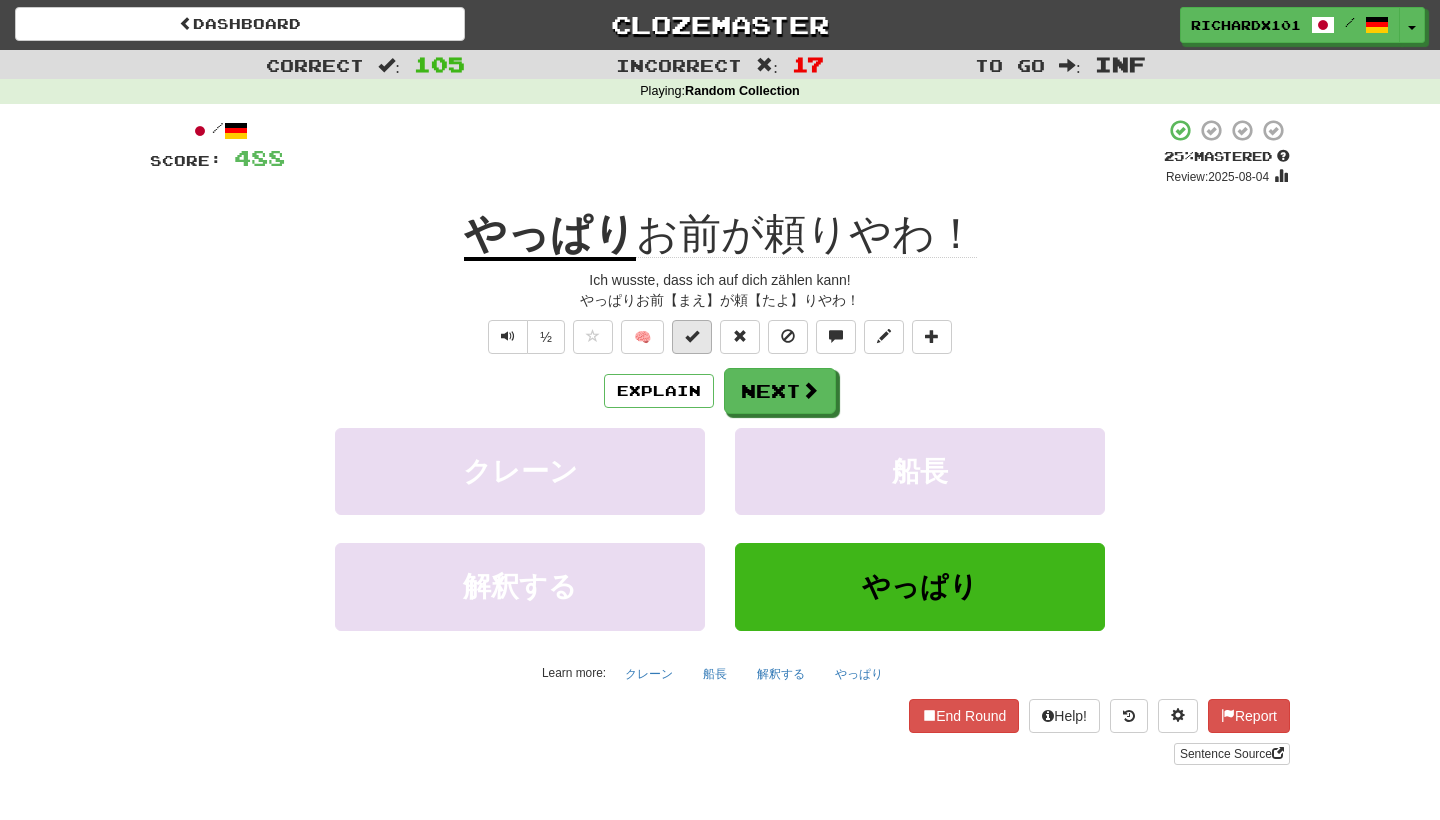 click at bounding box center [692, 336] 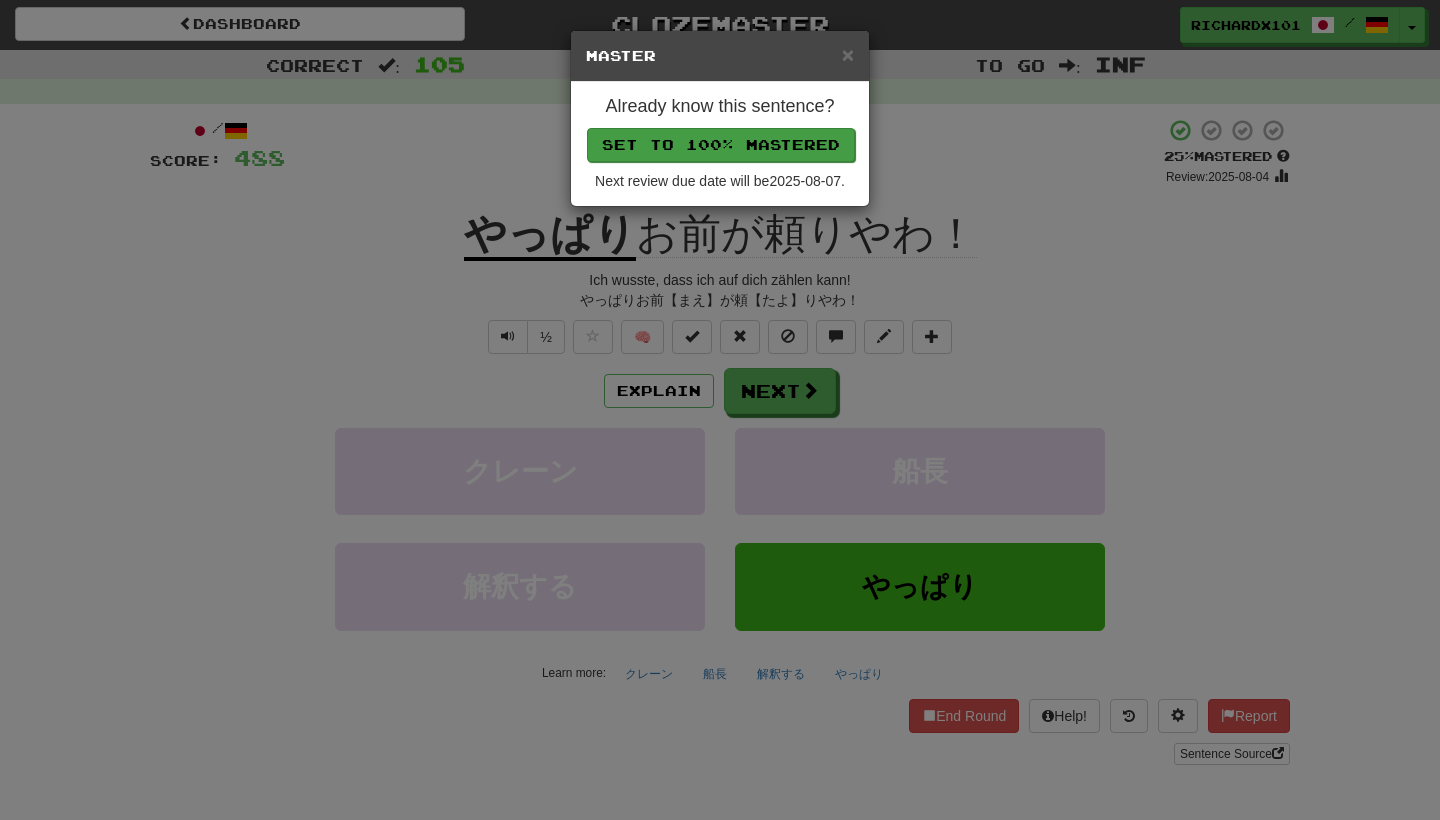 click on "Set to 100% Mastered" at bounding box center (721, 145) 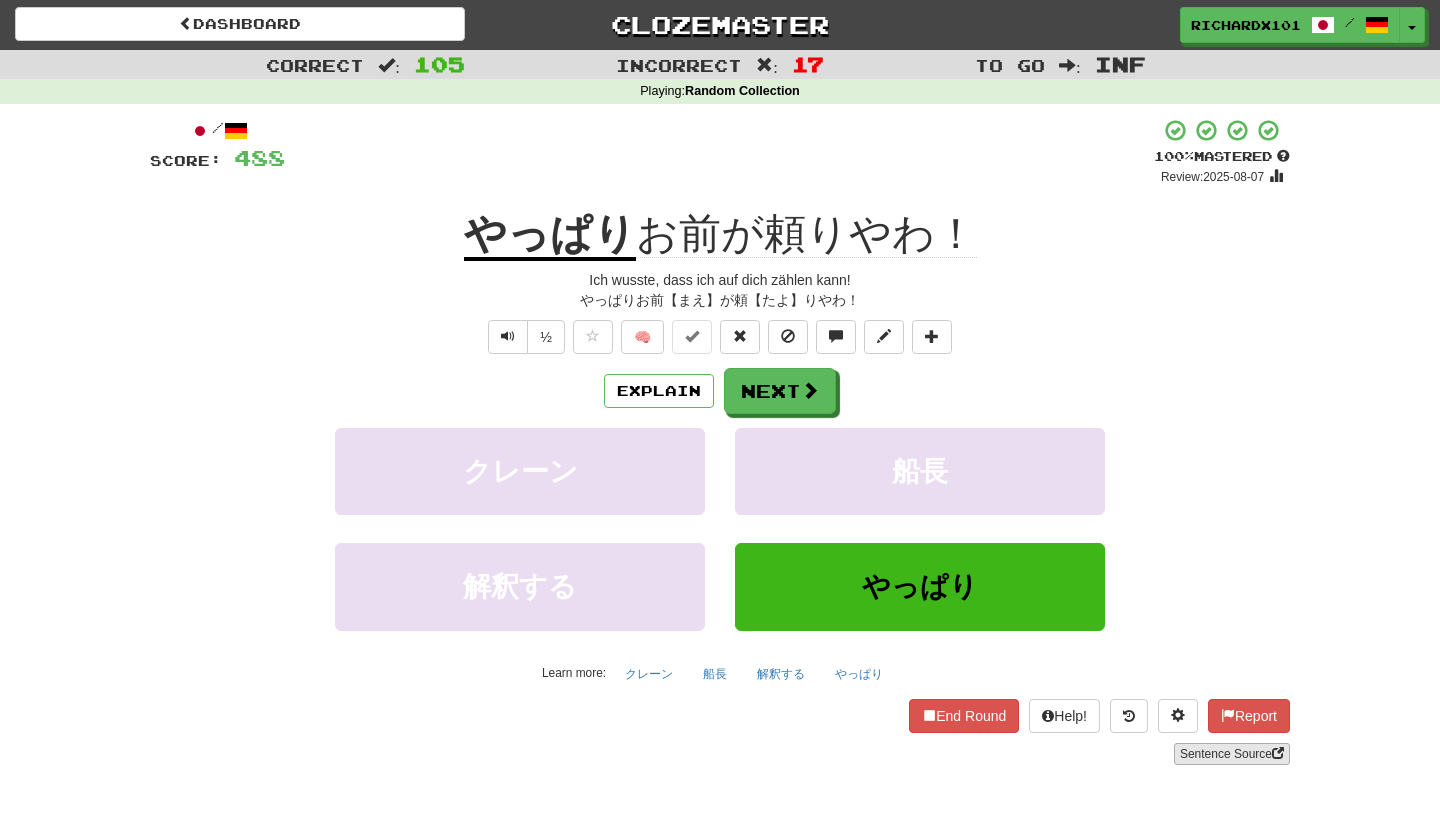 click on "Sentence Source" at bounding box center [1232, 754] 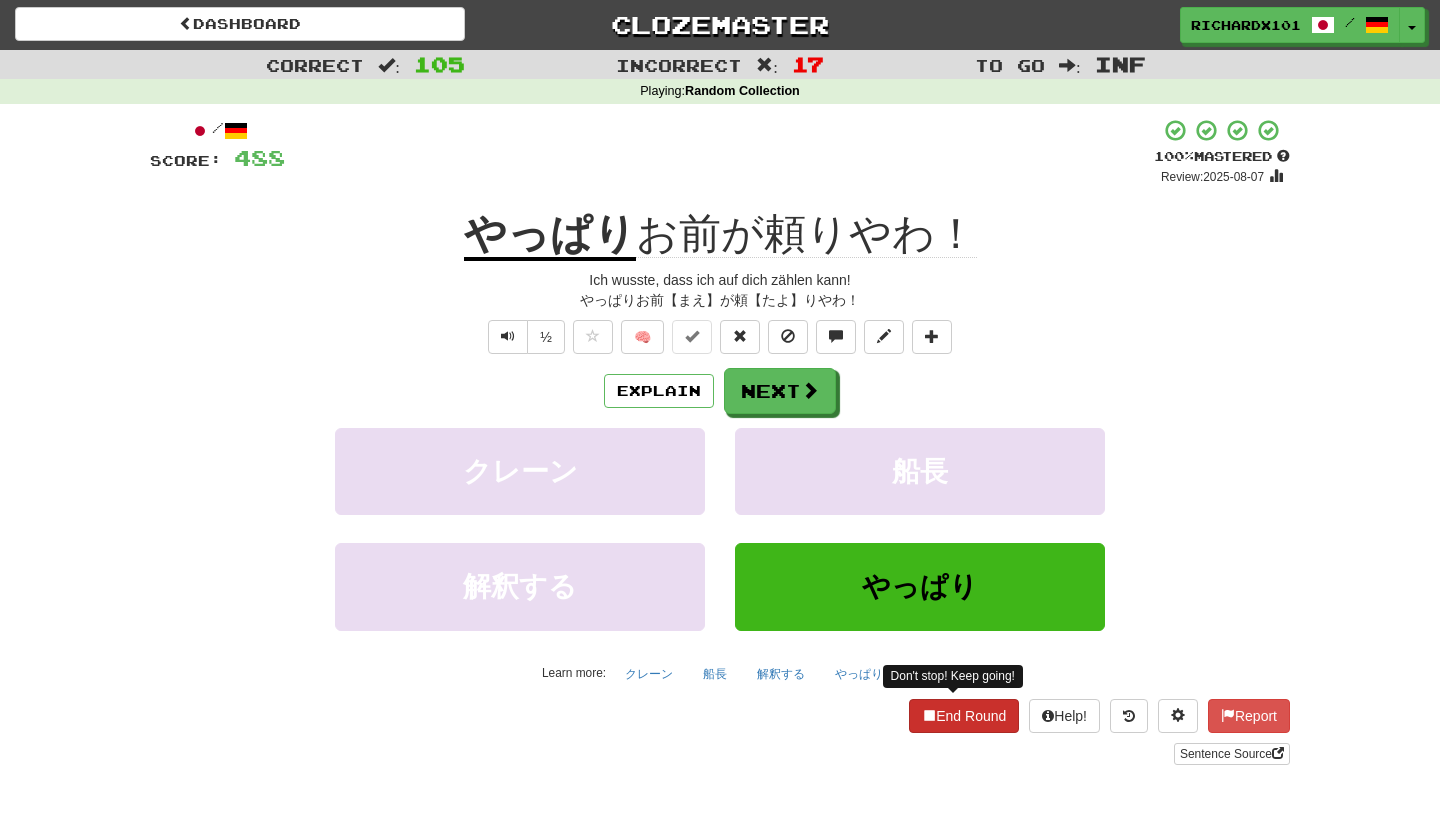 click on "End Round" at bounding box center (964, 716) 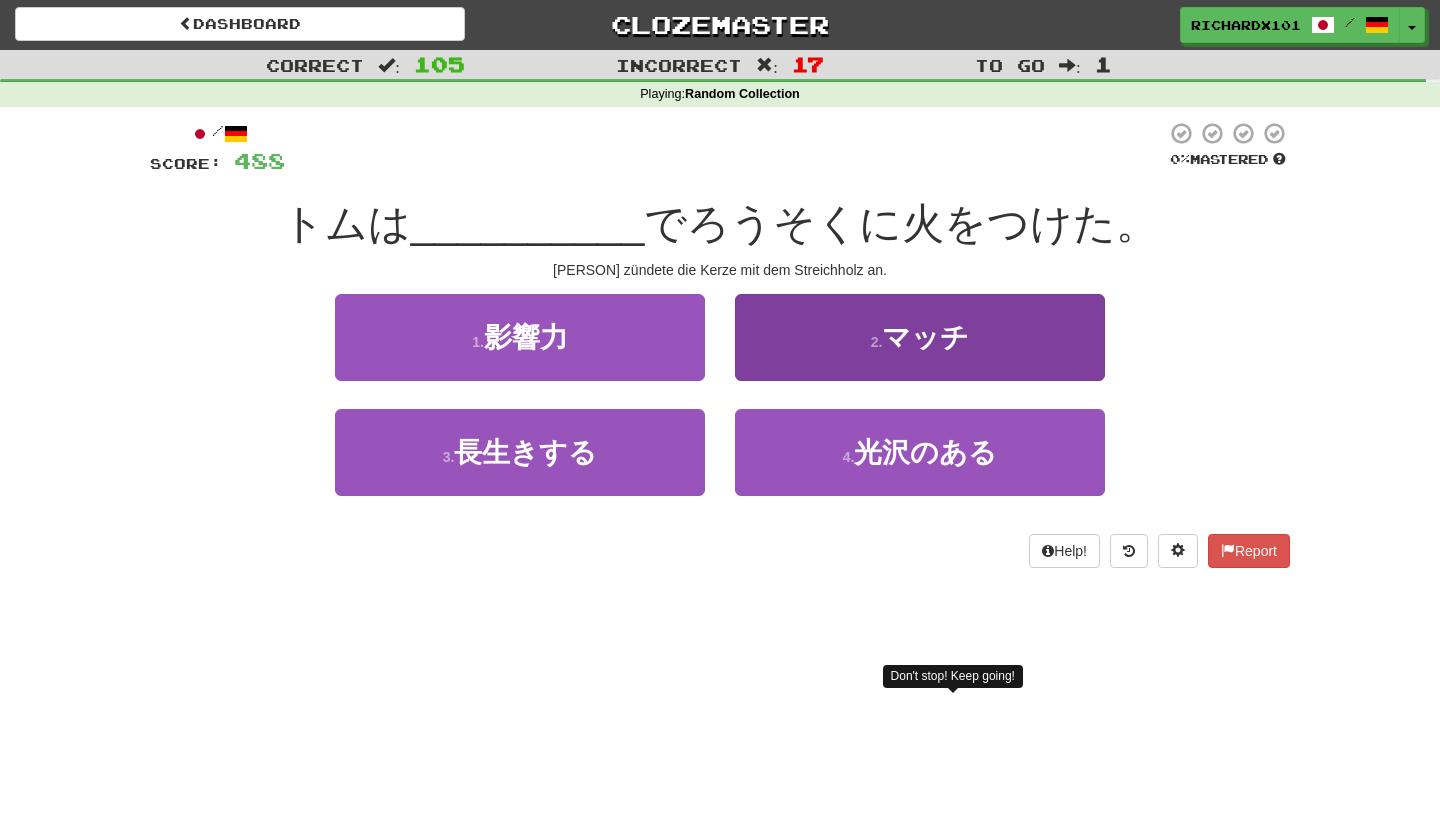 click on "マッチ" at bounding box center [925, 337] 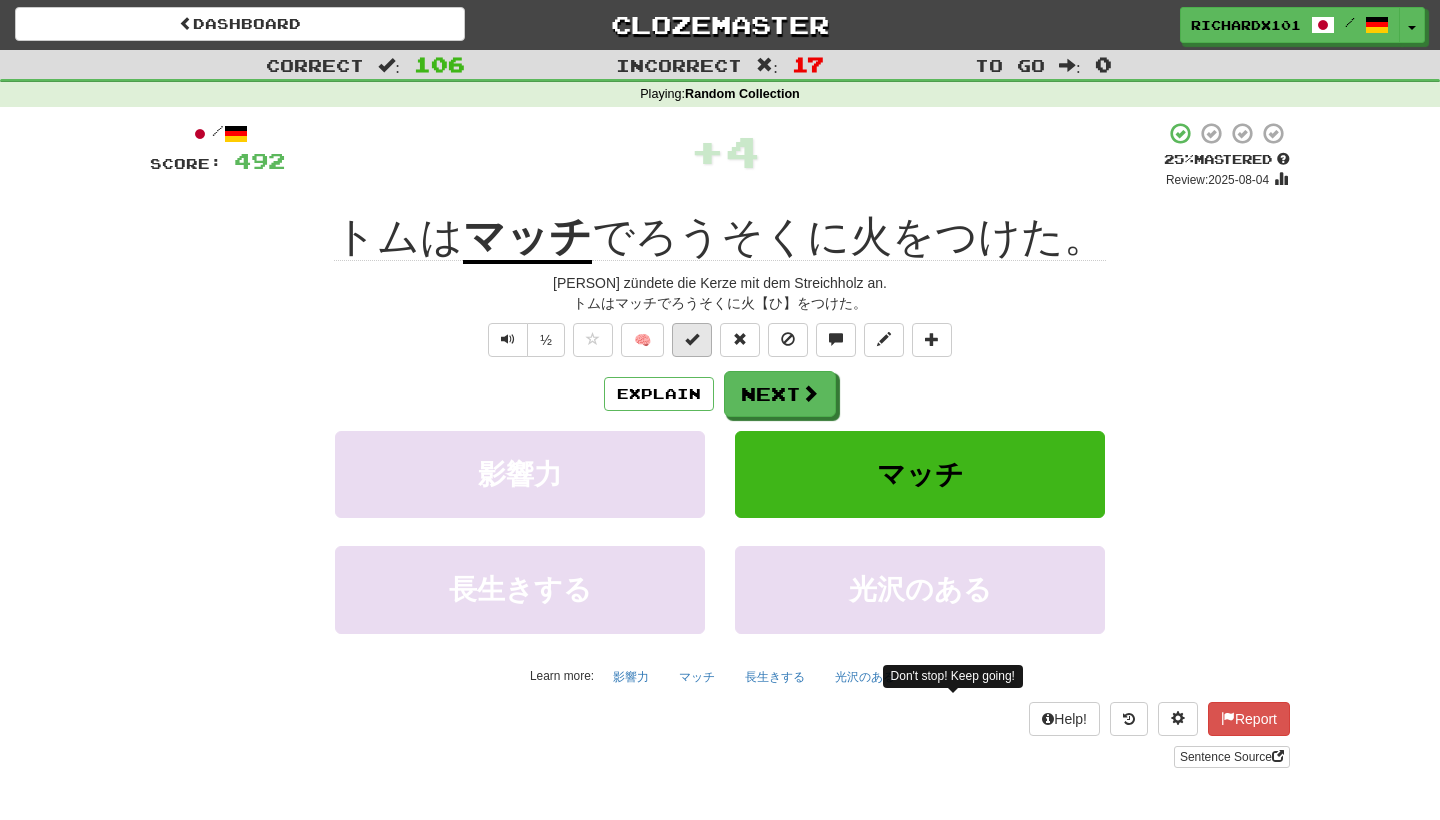 click at bounding box center (692, 340) 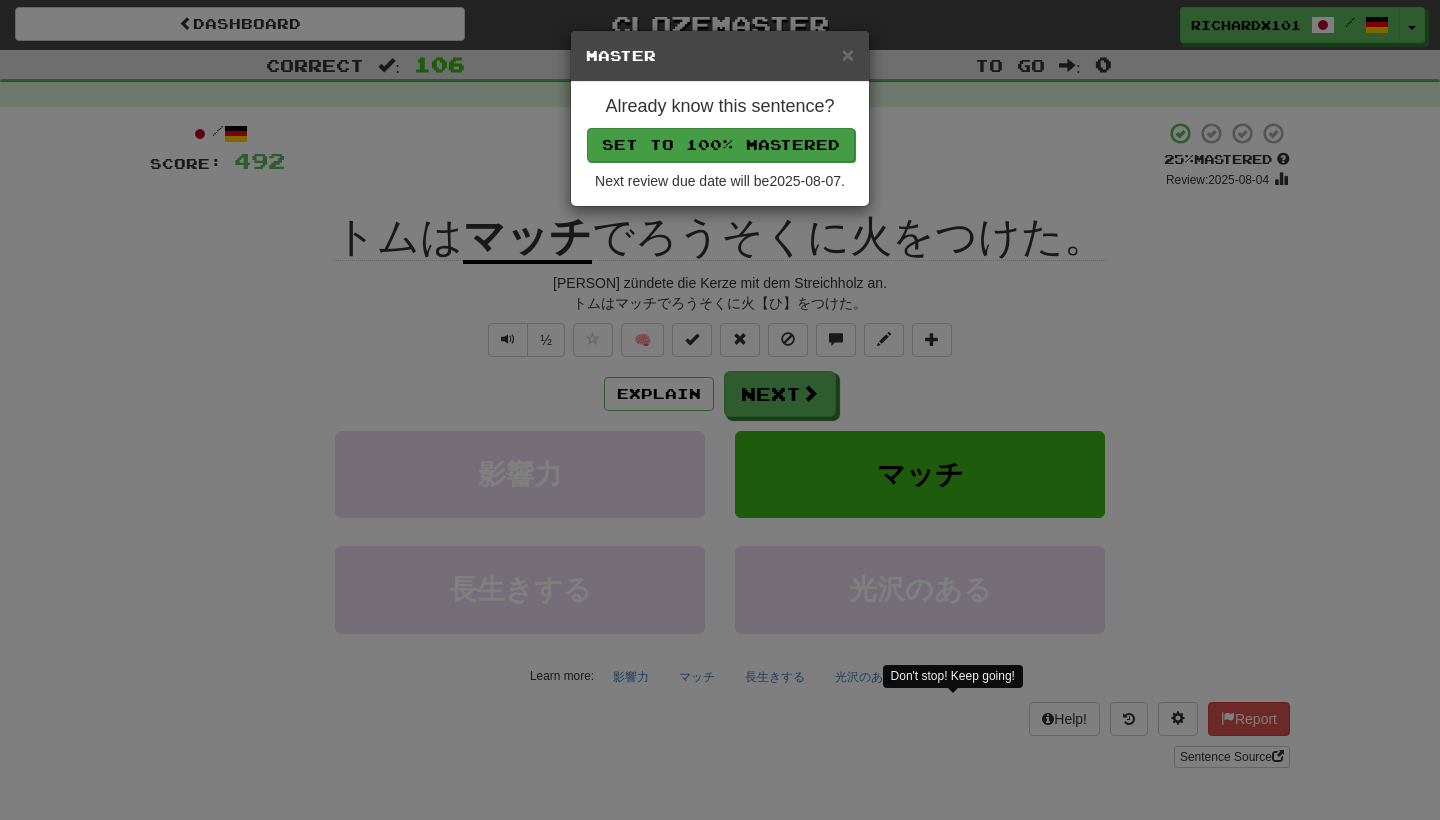 click on "Set to 100% Mastered" at bounding box center (721, 145) 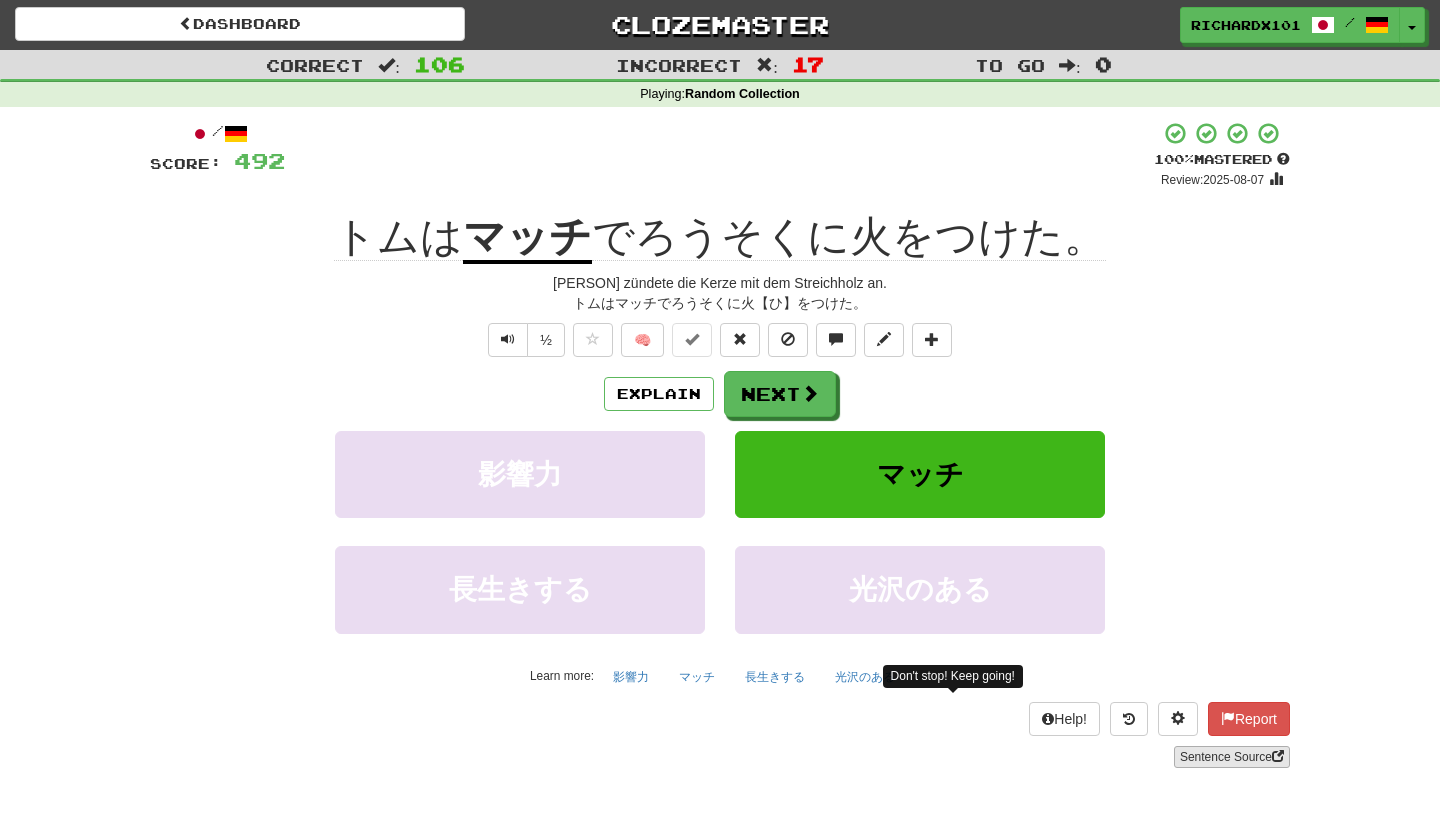 click on "Sentence Source" at bounding box center [1232, 757] 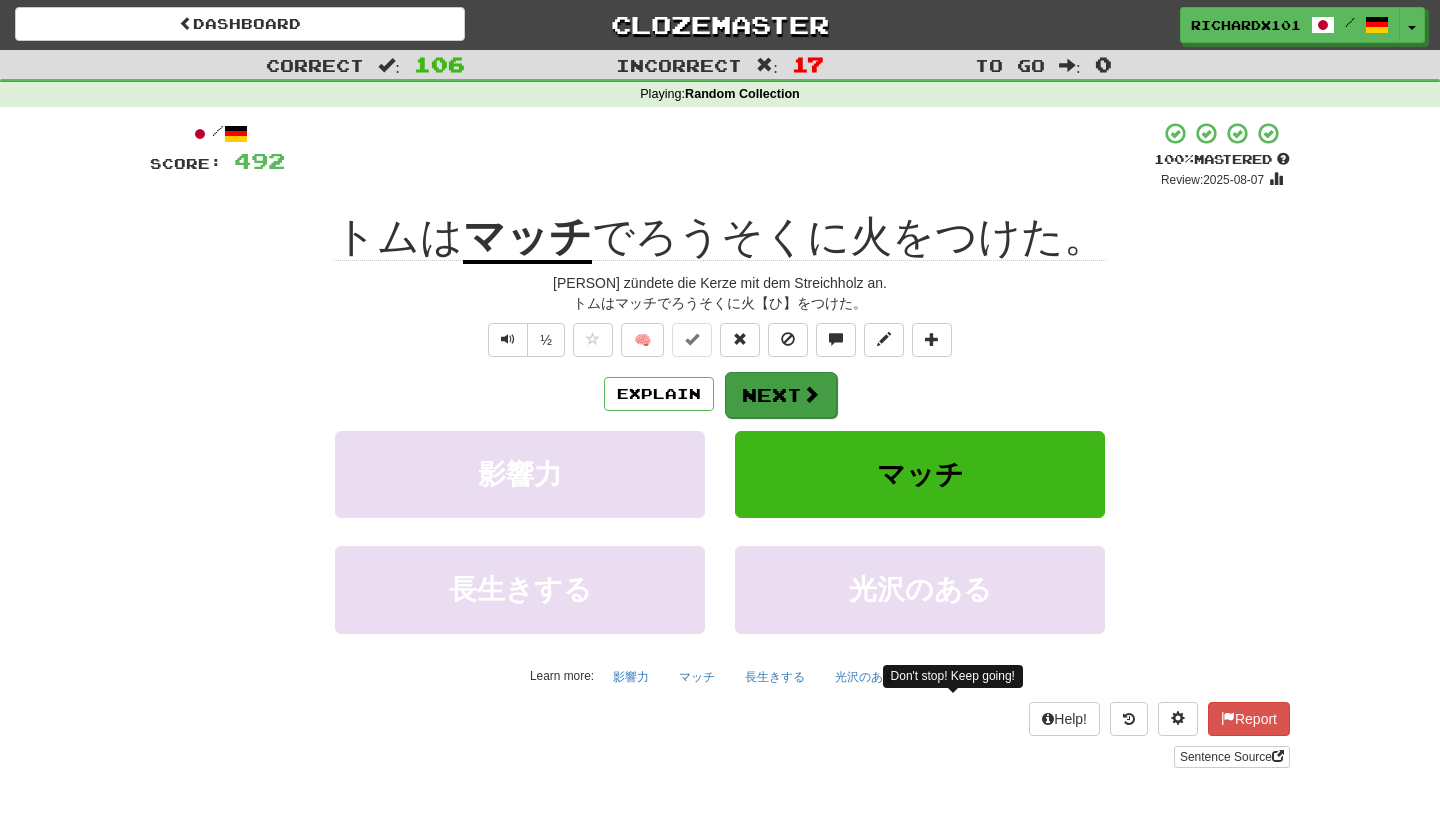 click on "Next" at bounding box center (781, 395) 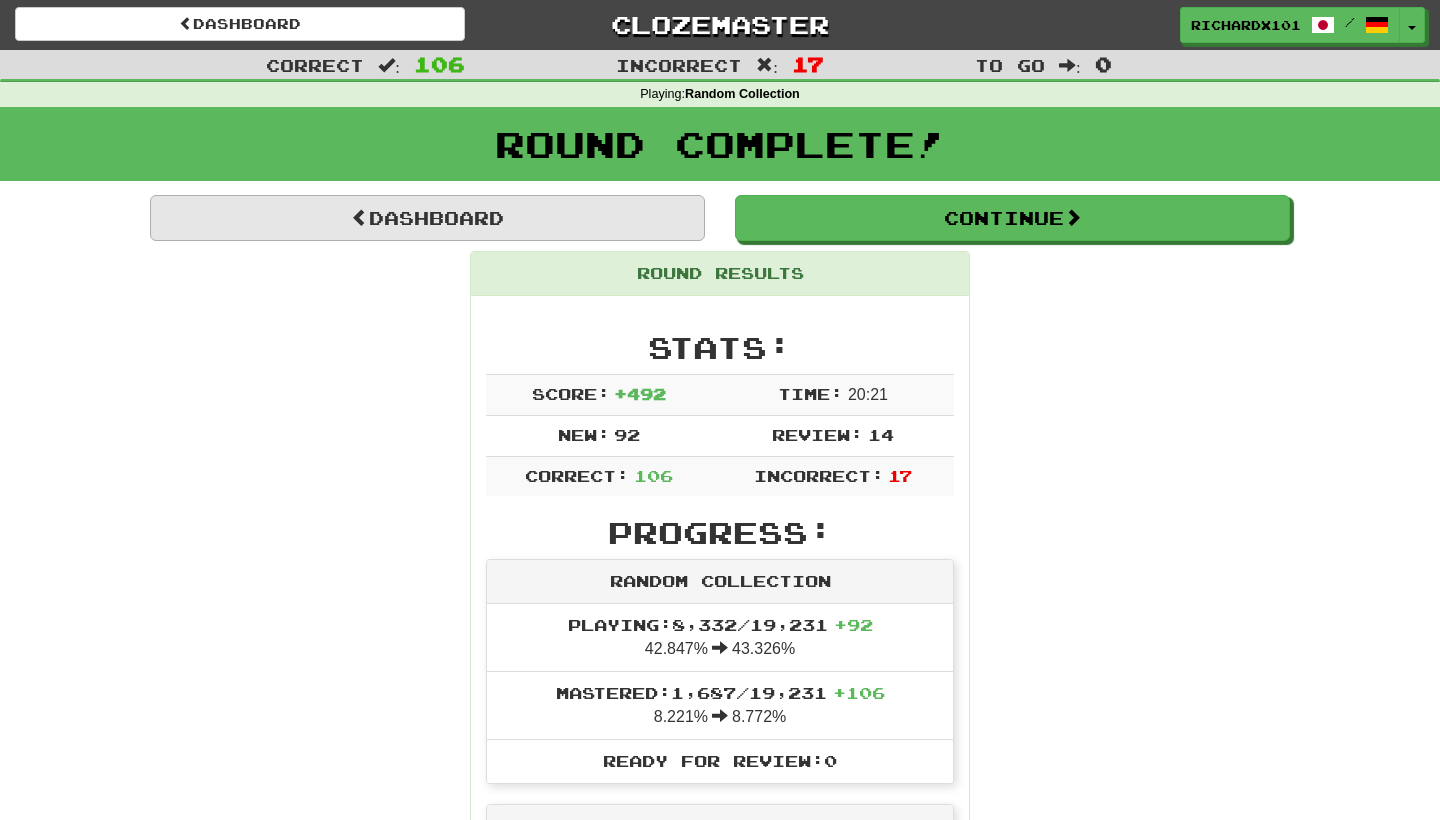click on "Dashboard" at bounding box center (427, 218) 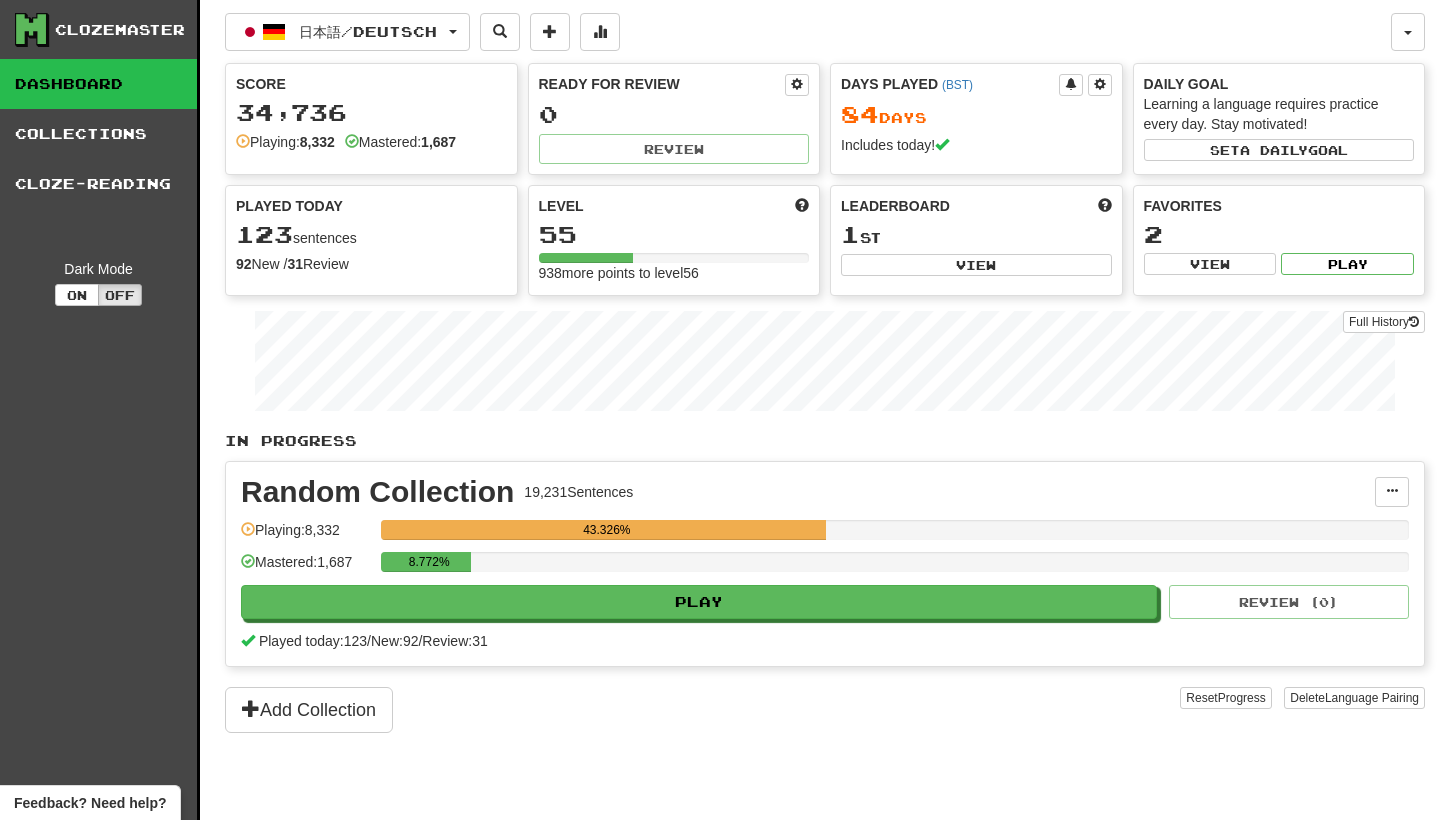 scroll, scrollTop: 0, scrollLeft: 0, axis: both 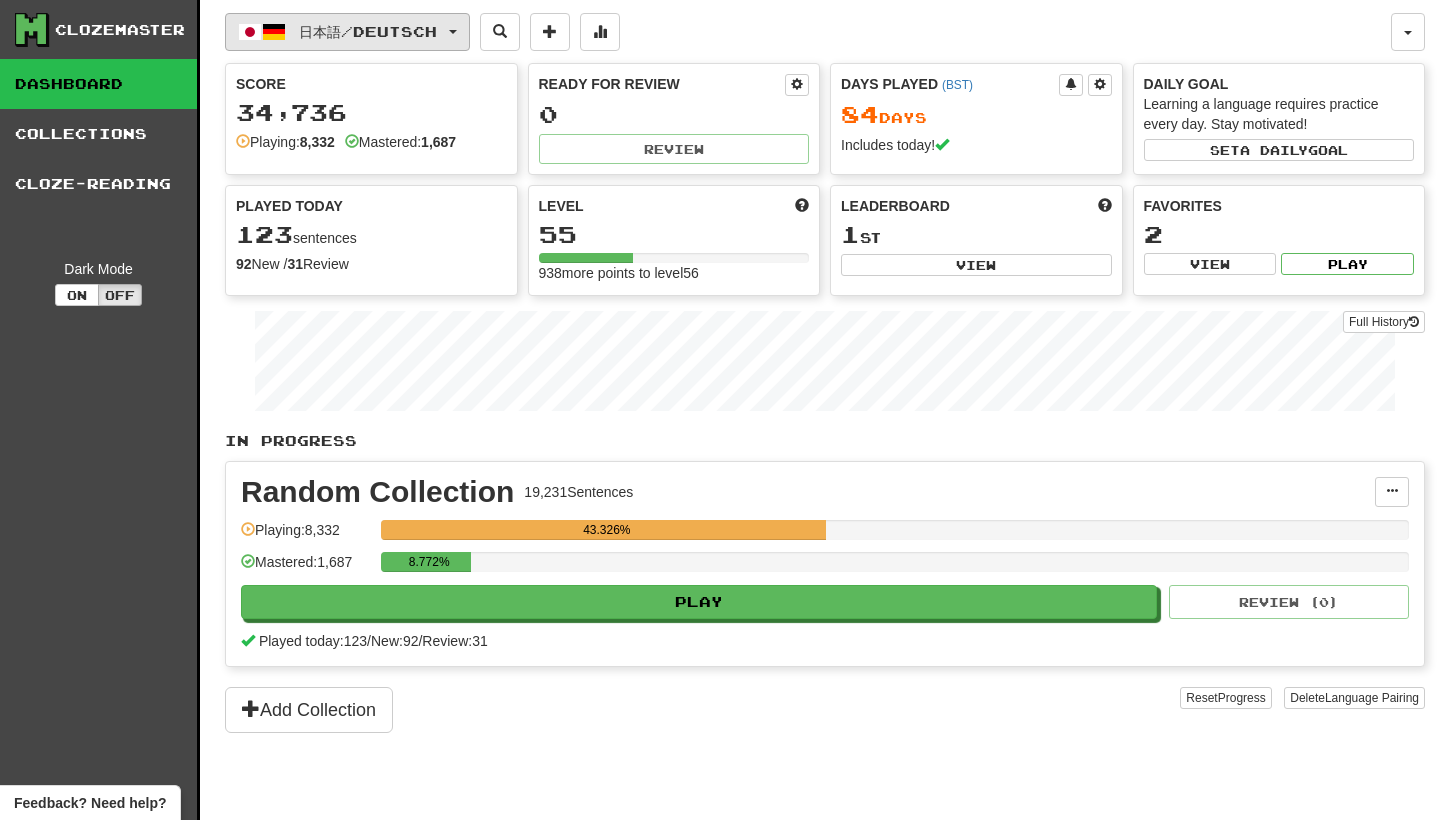 click on "日本語  /  Deutsch" at bounding box center [347, 32] 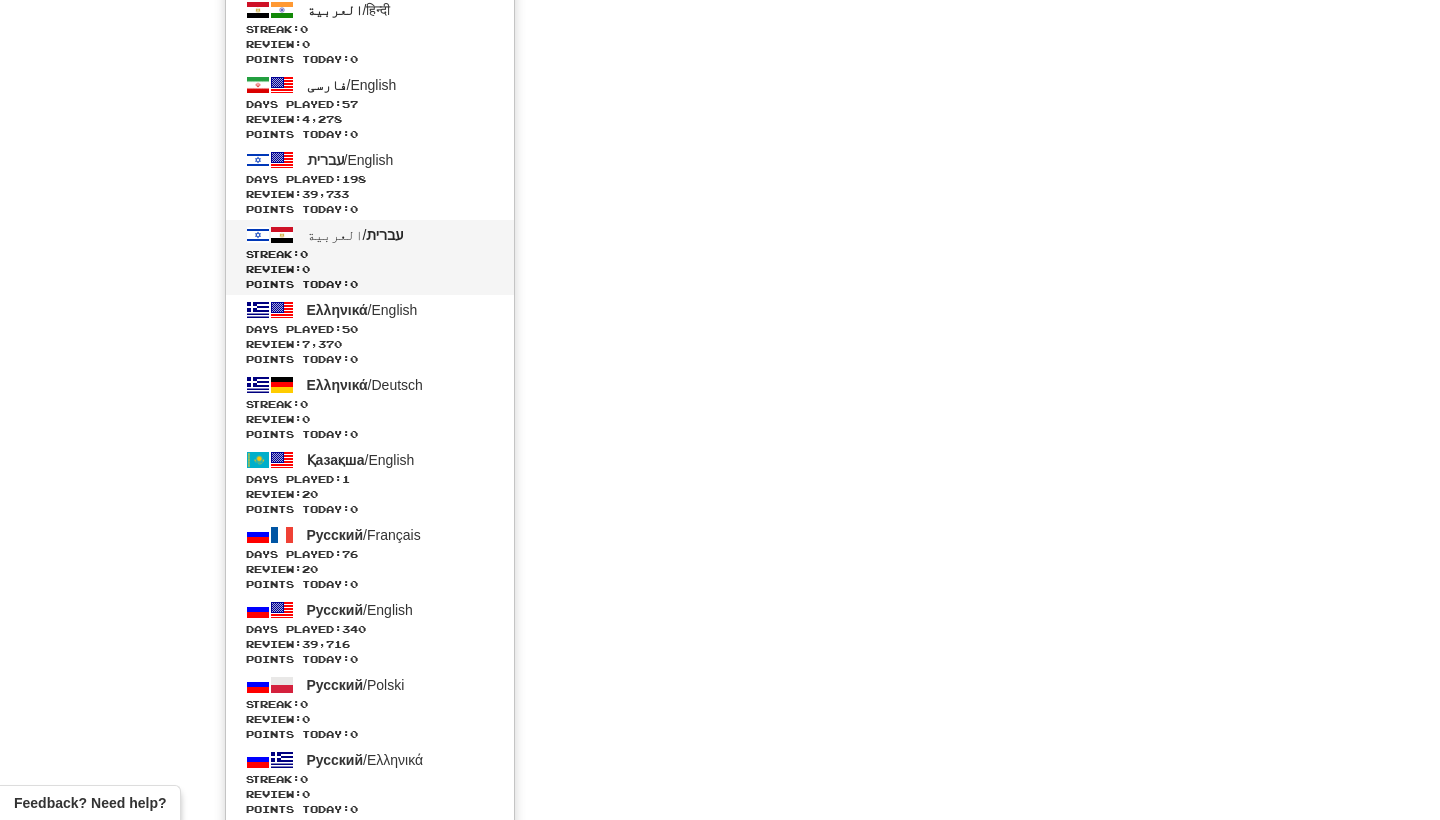 scroll, scrollTop: 3821, scrollLeft: 0, axis: vertical 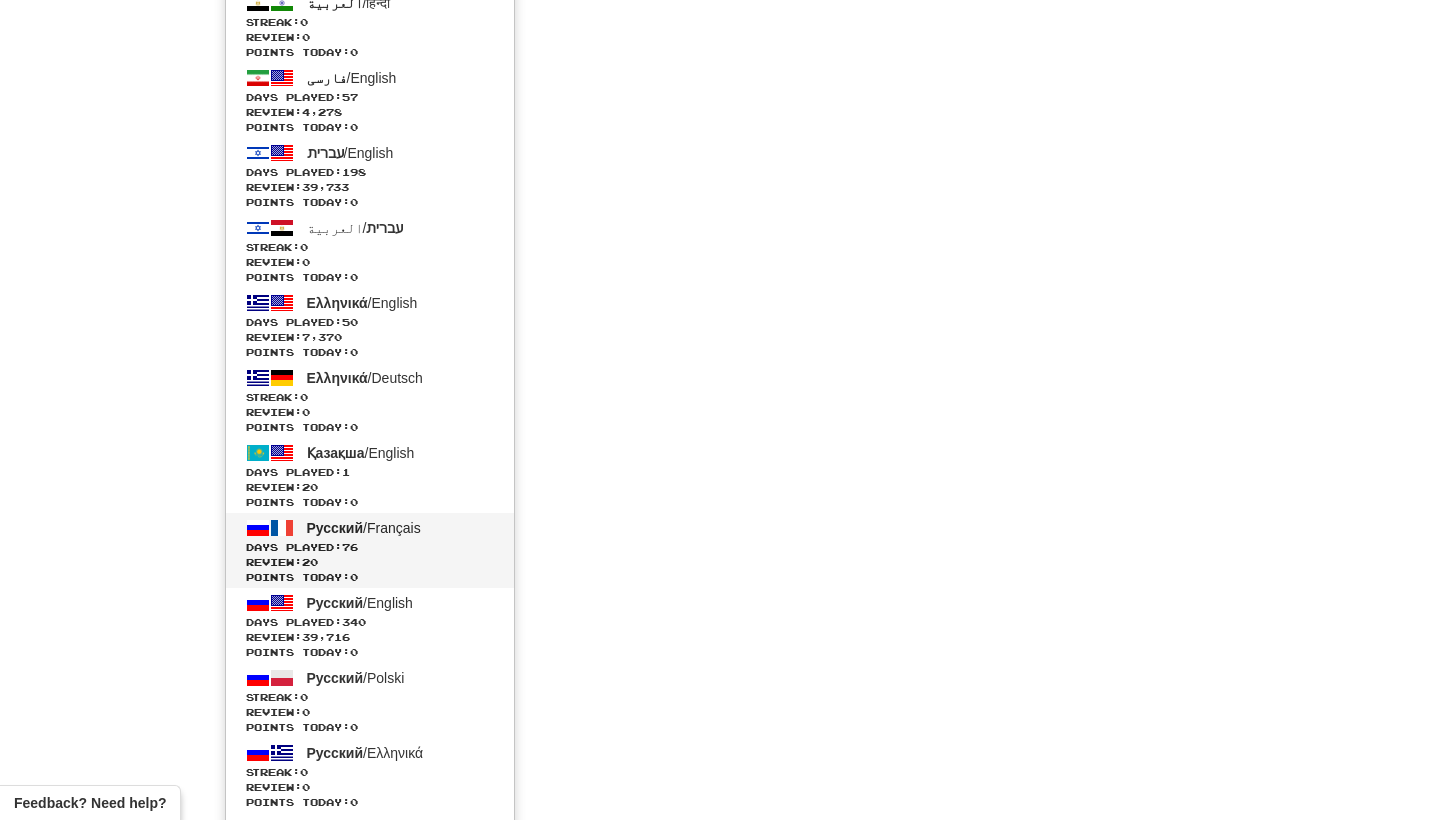 click on "Русский  /  Français Days Played:  76   Review:  20 Points today:  0" at bounding box center (370, 550) 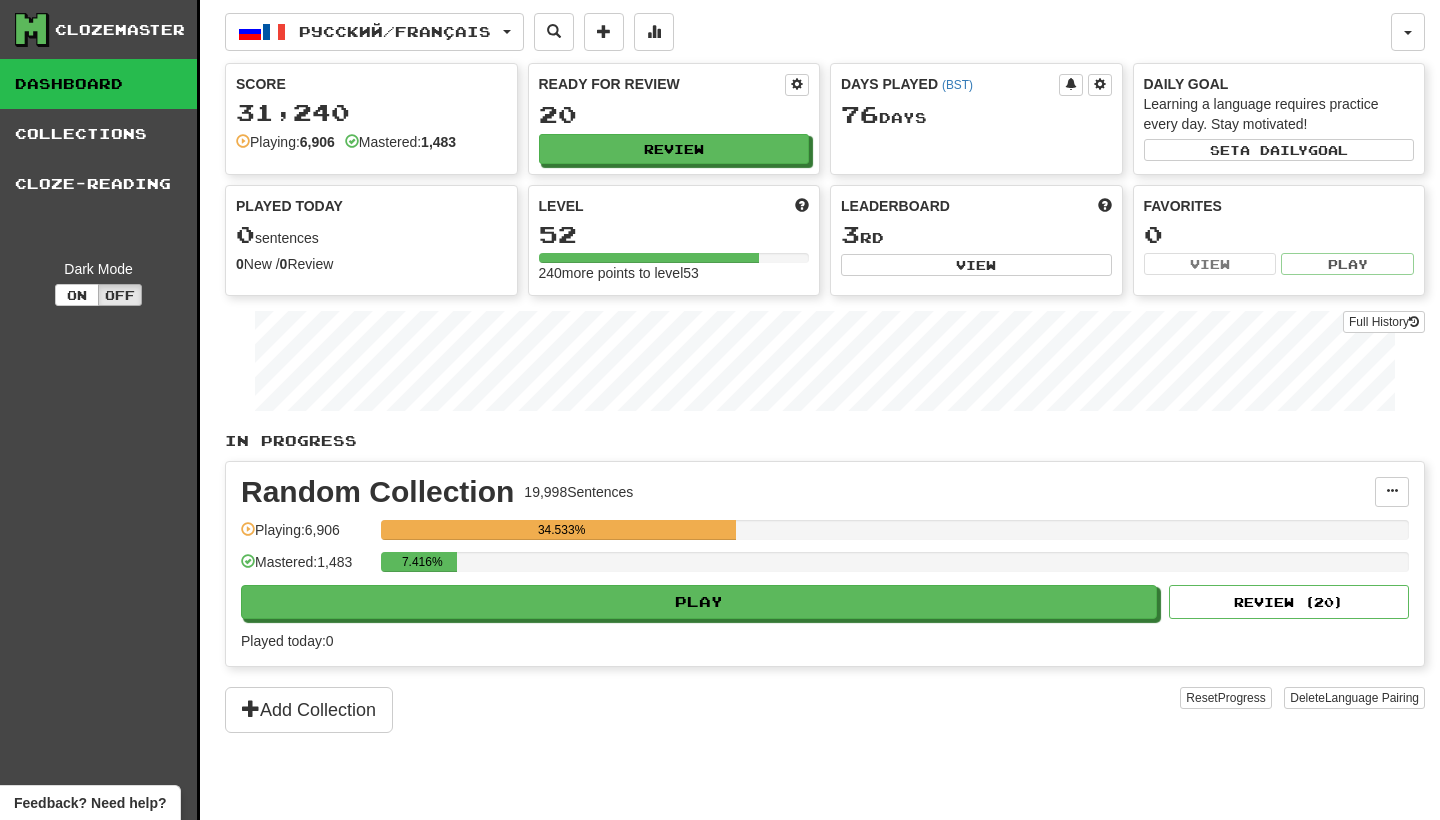 scroll, scrollTop: 0, scrollLeft: 0, axis: both 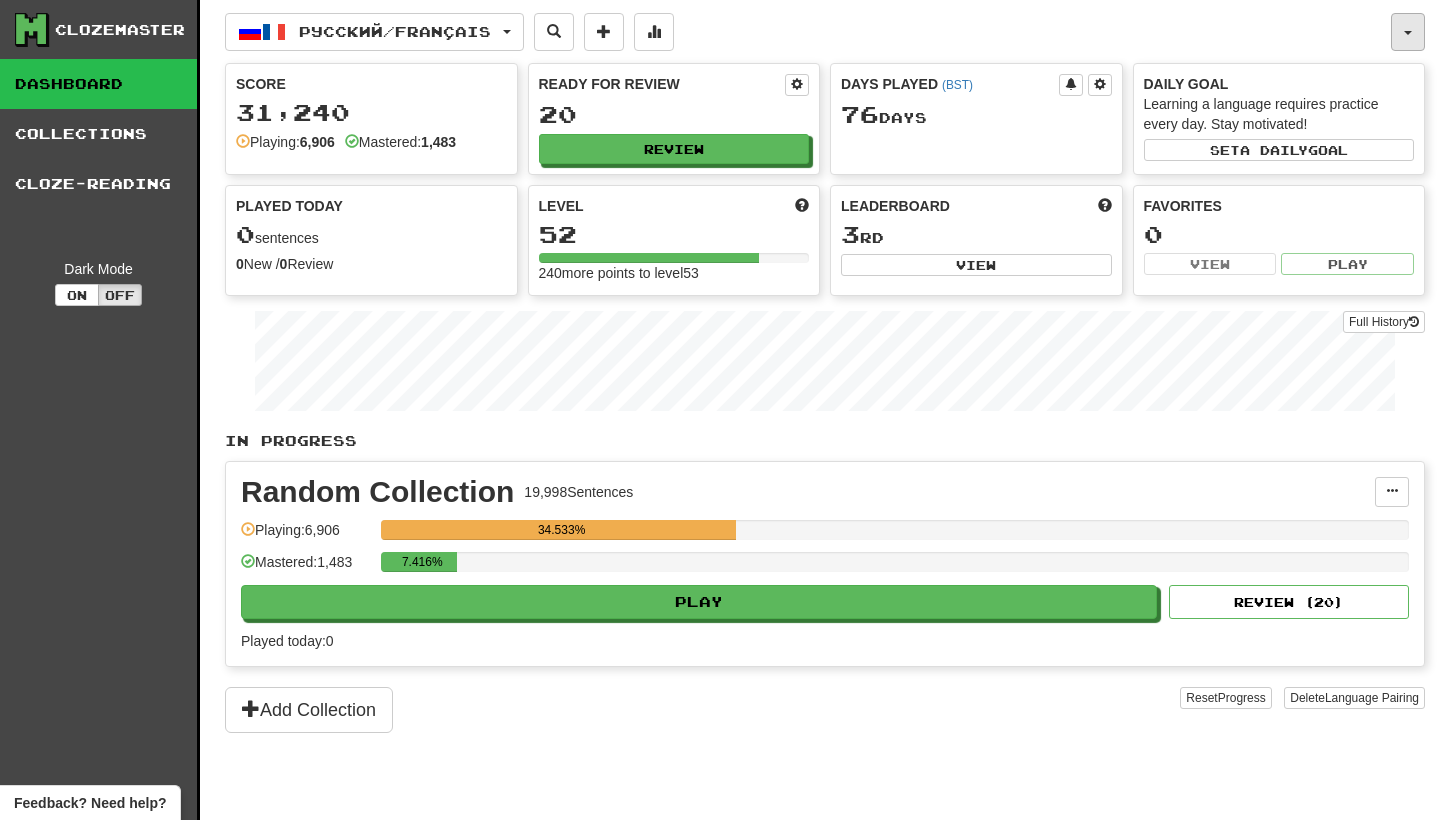 click at bounding box center (1408, 32) 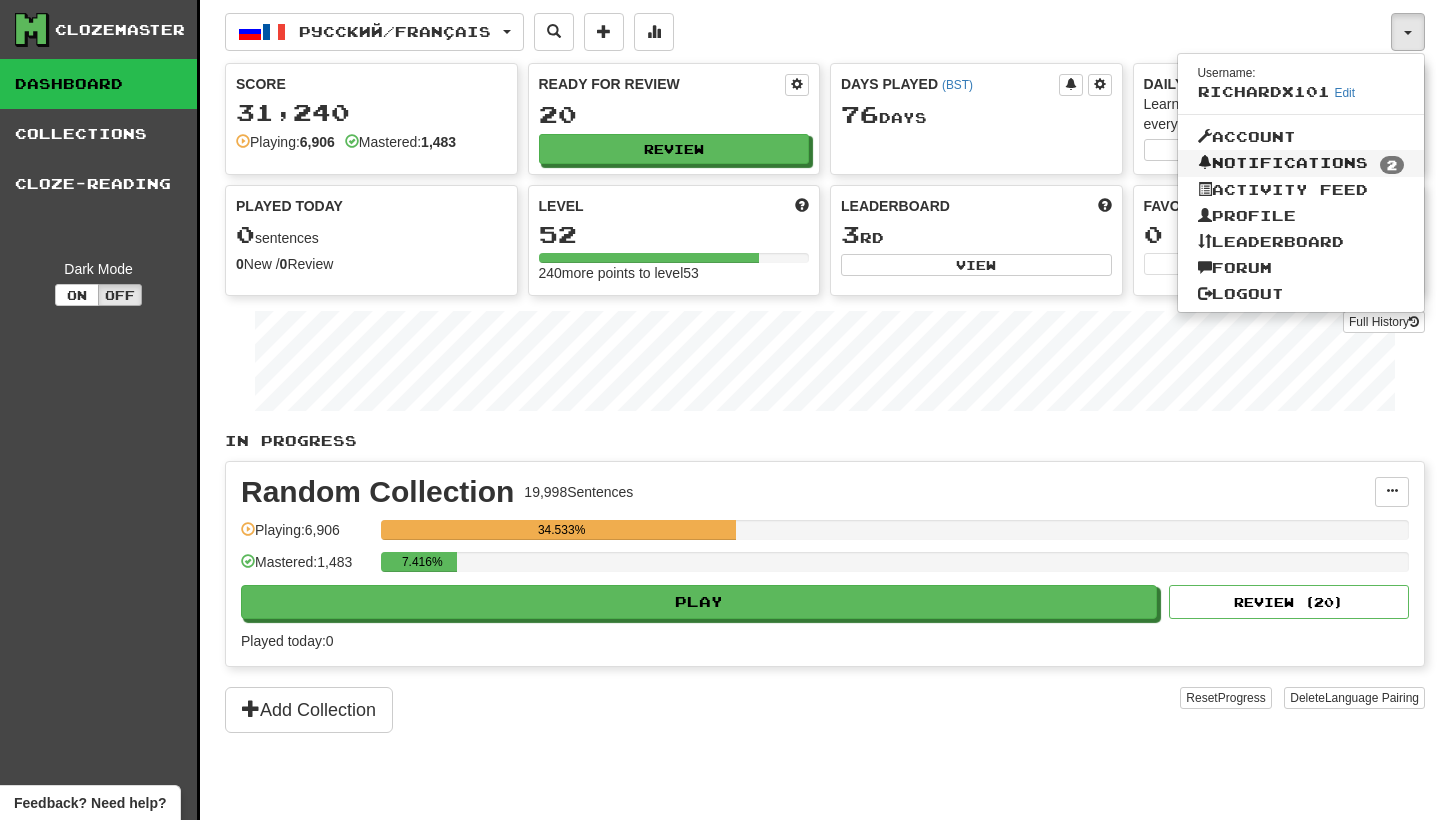 click on "Notifications 2" at bounding box center (1301, 164) 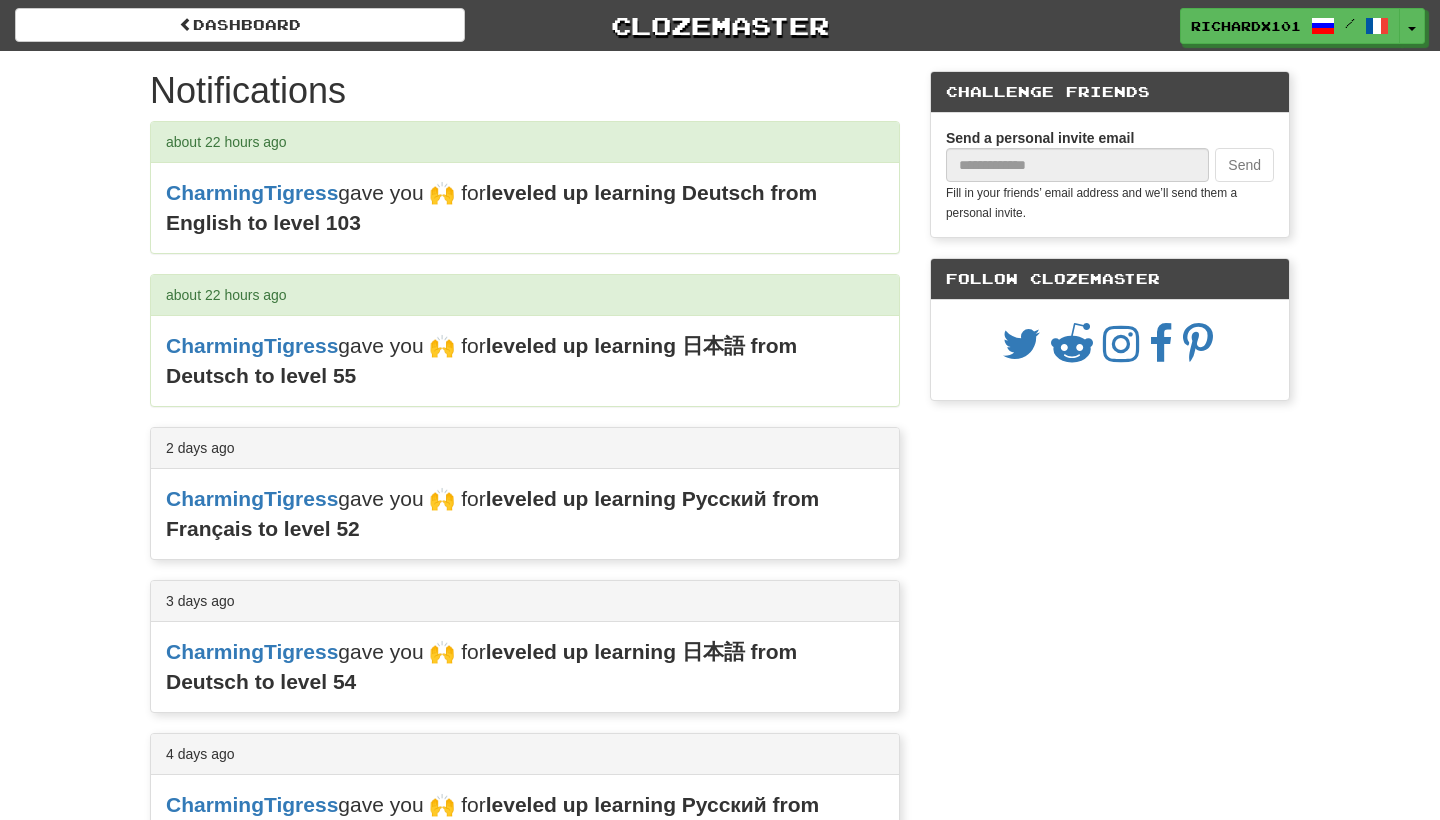 scroll, scrollTop: 0, scrollLeft: 0, axis: both 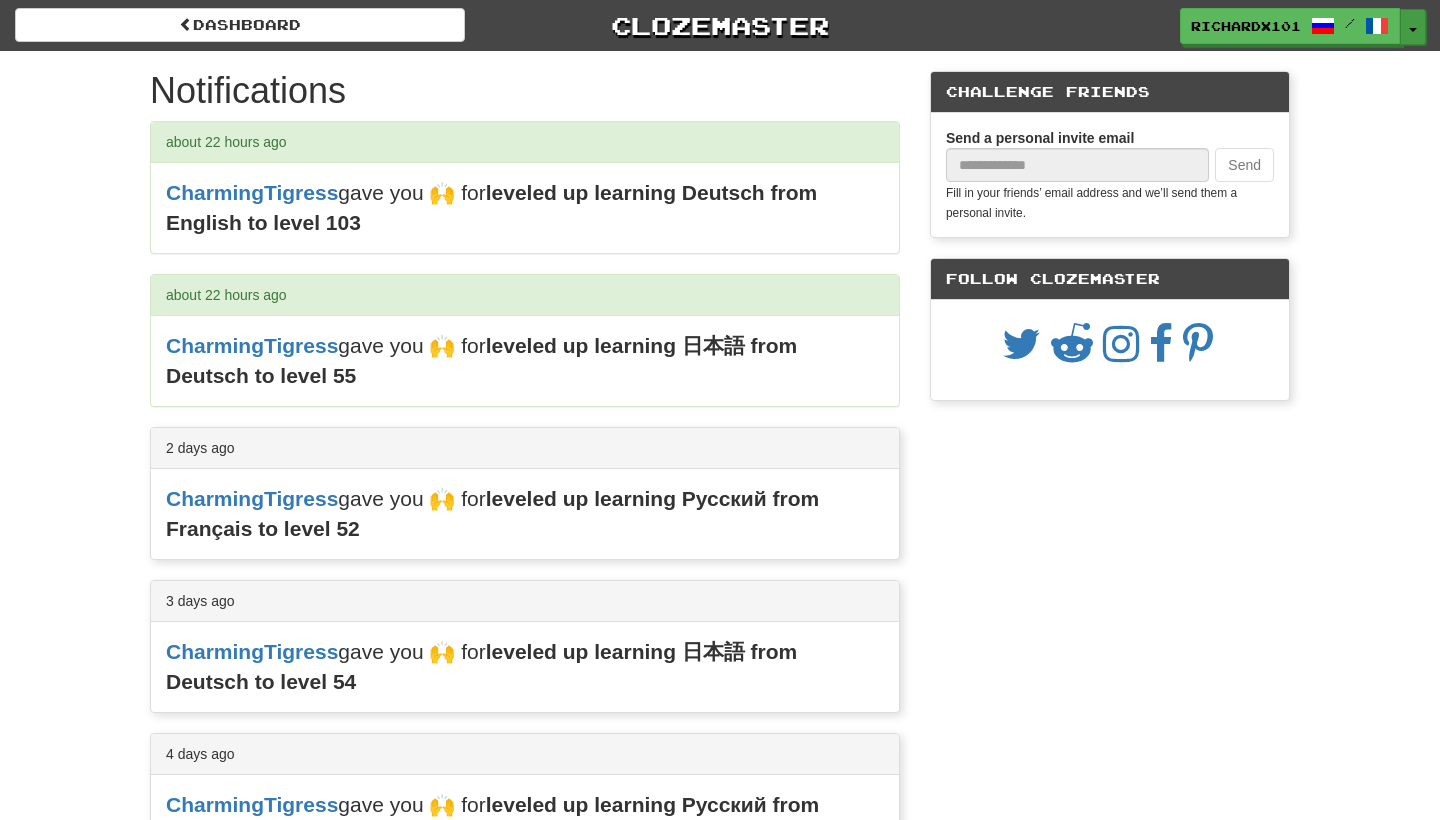 click on "Toggle Dropdown" at bounding box center [1413, 27] 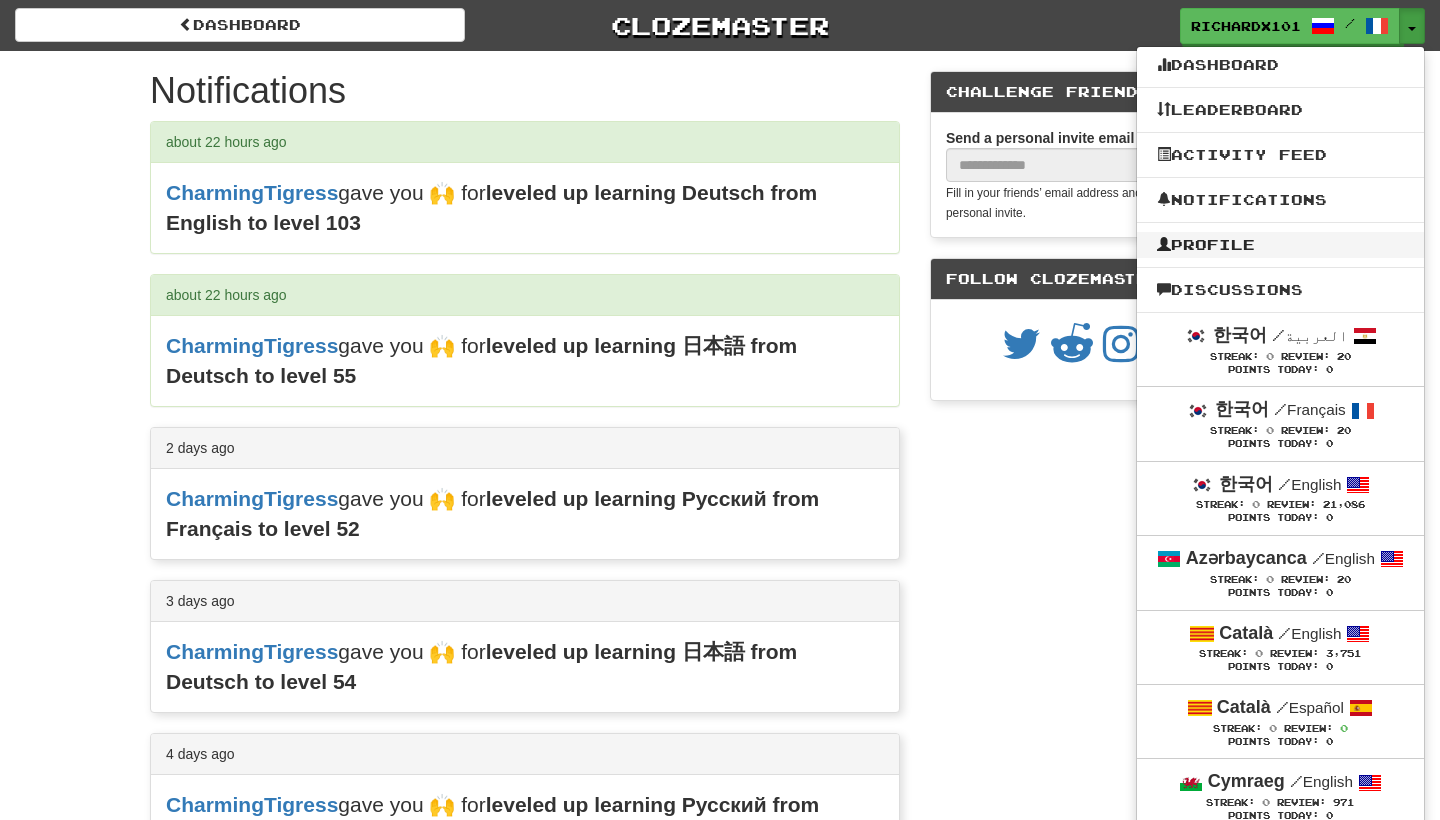 click on "Profile" at bounding box center [1280, 245] 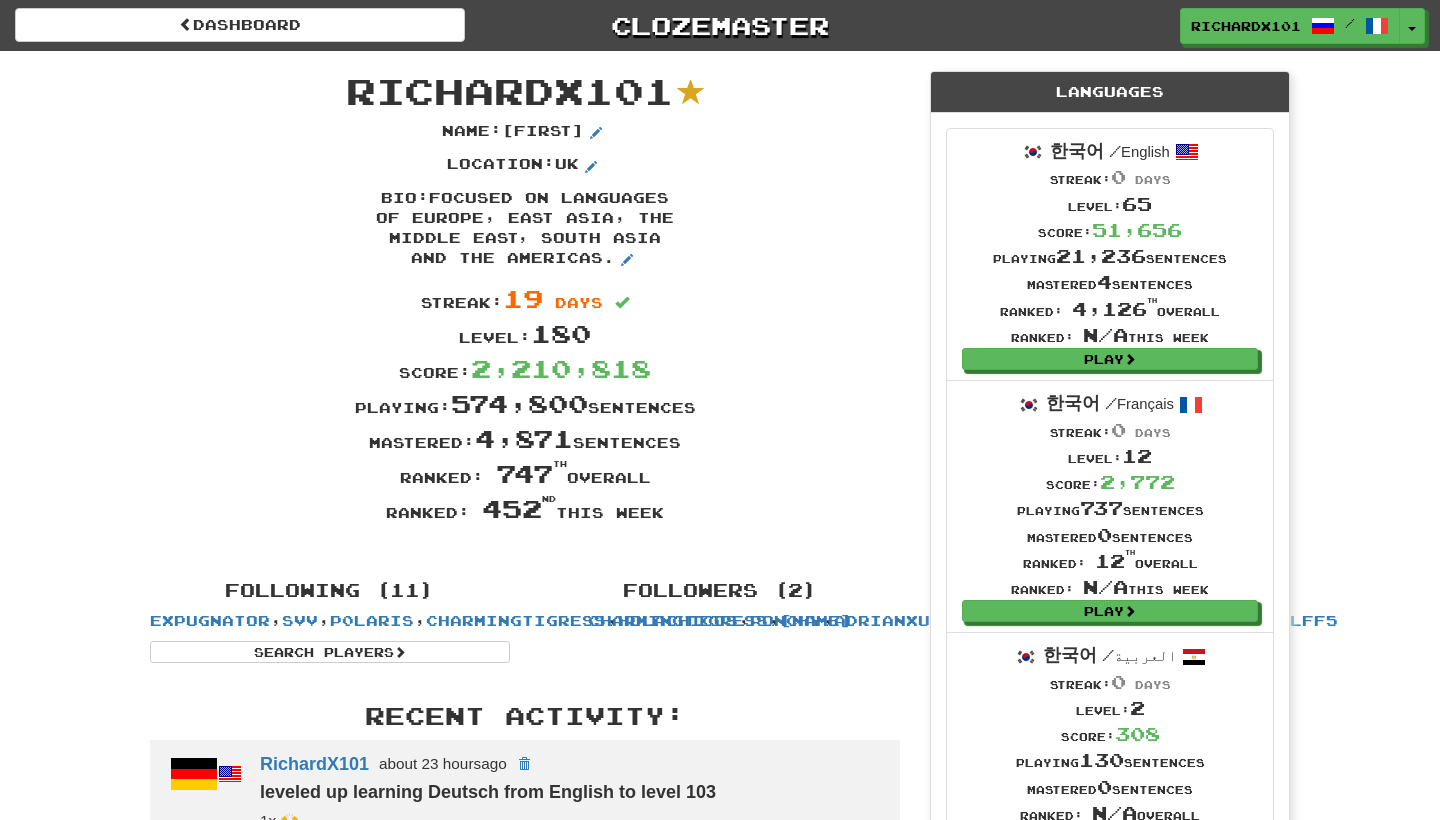 scroll, scrollTop: 0, scrollLeft: 0, axis: both 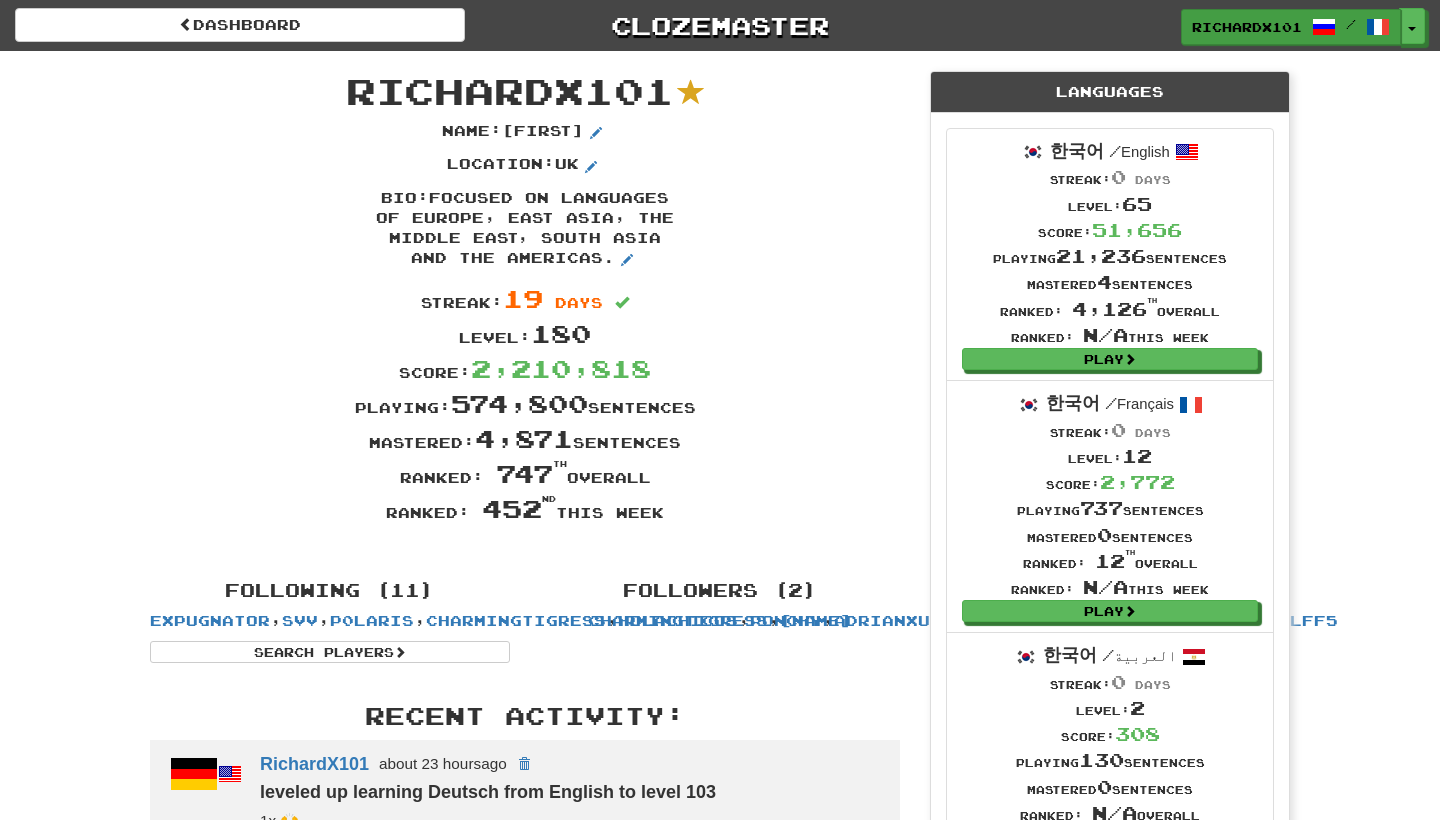 click on "RichardX101
/" at bounding box center [1291, 27] 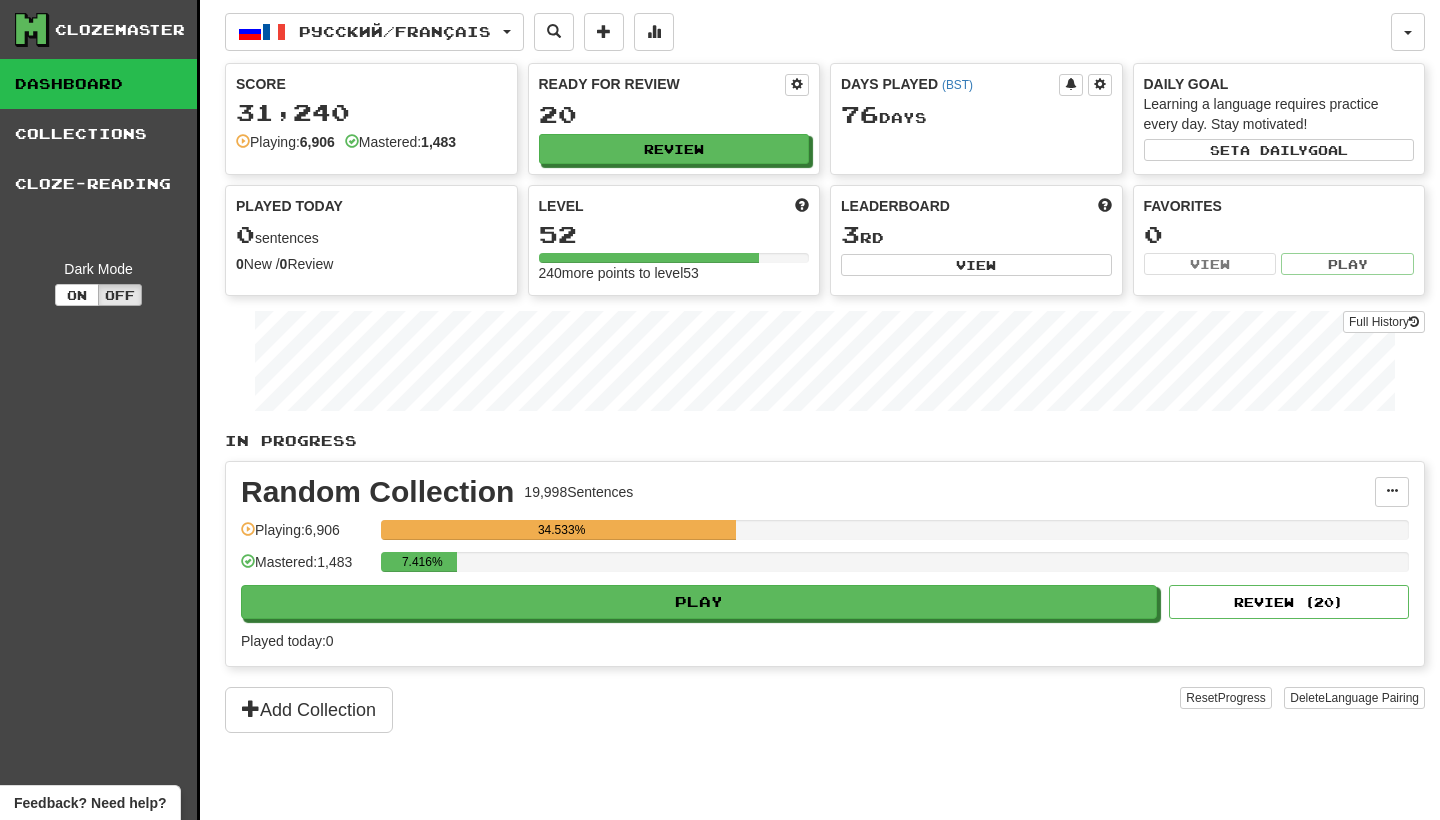 scroll, scrollTop: 0, scrollLeft: 0, axis: both 